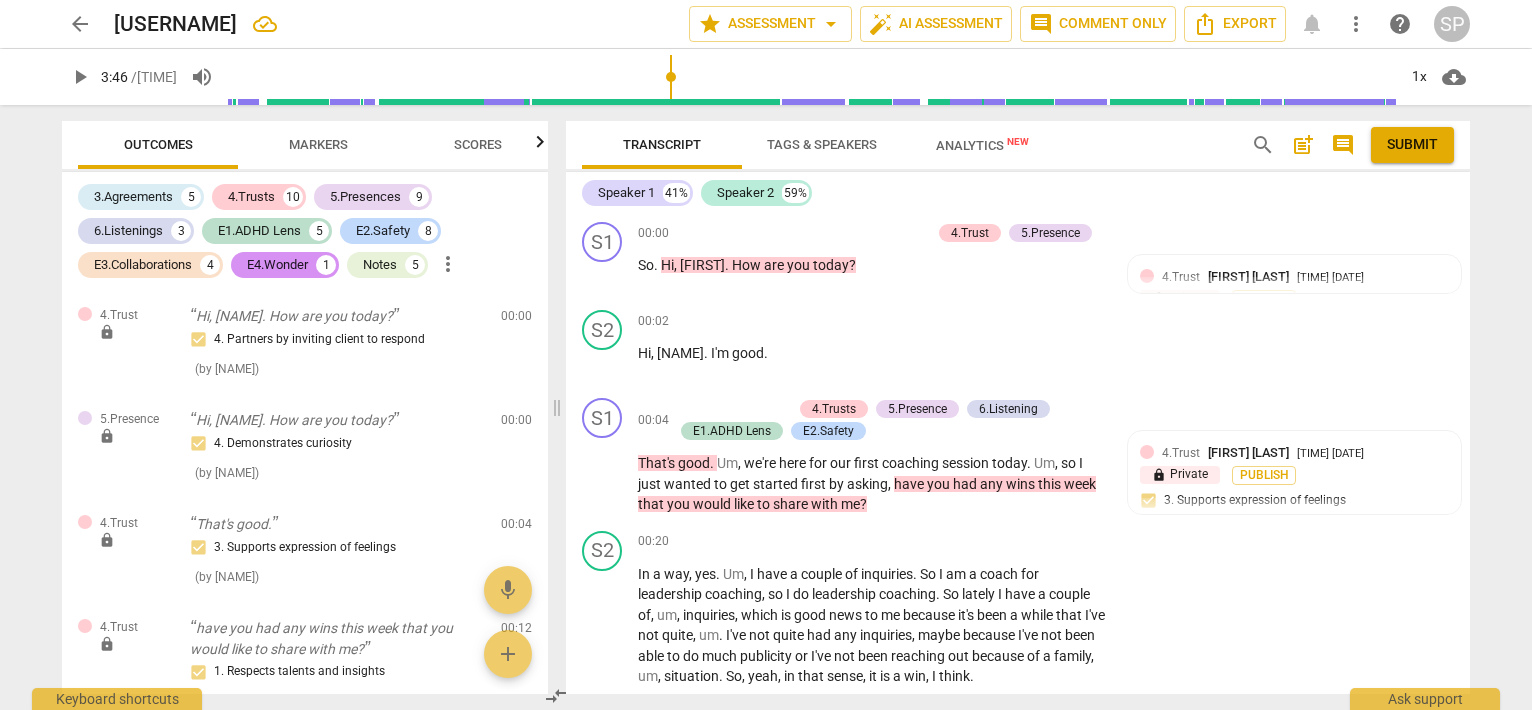 scroll, scrollTop: 0, scrollLeft: 0, axis: both 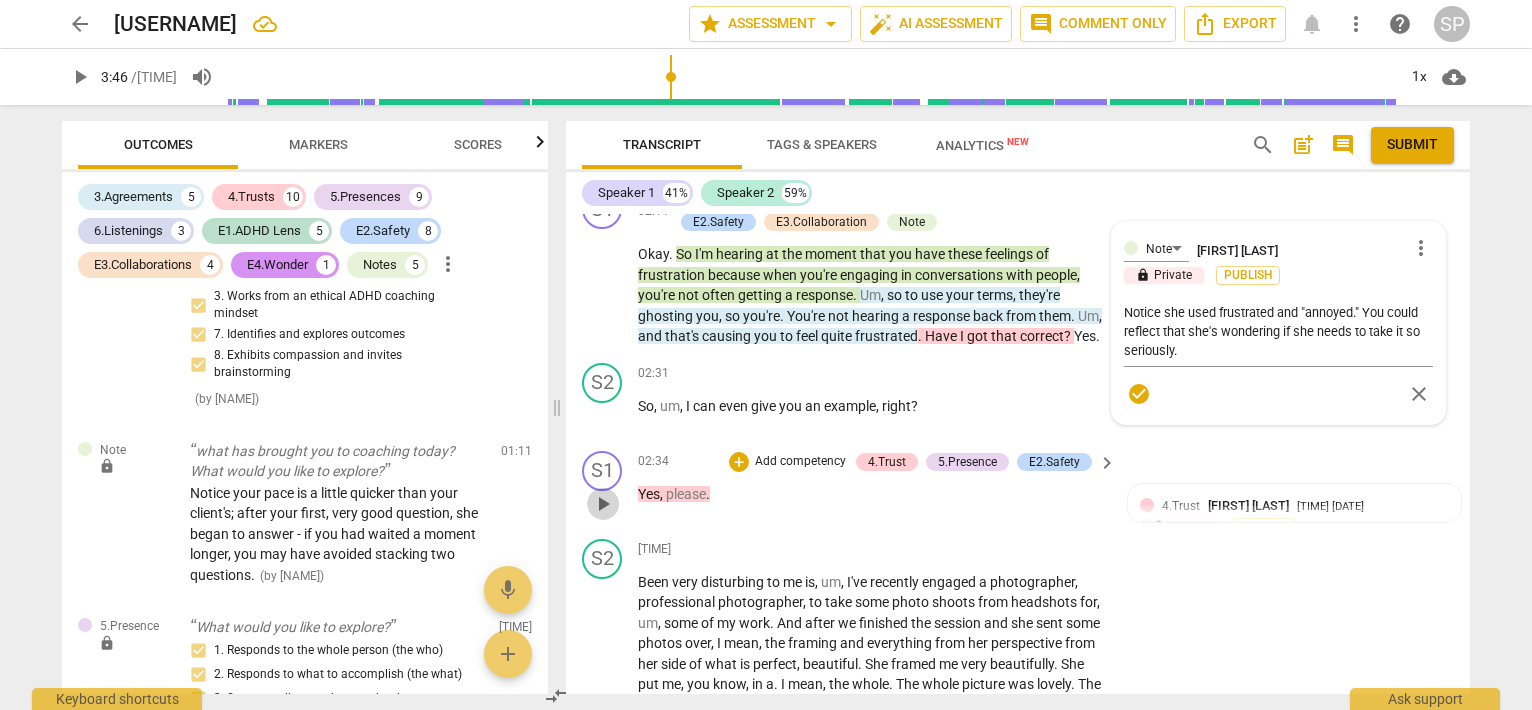 click on "play_arrow" at bounding box center [603, 504] 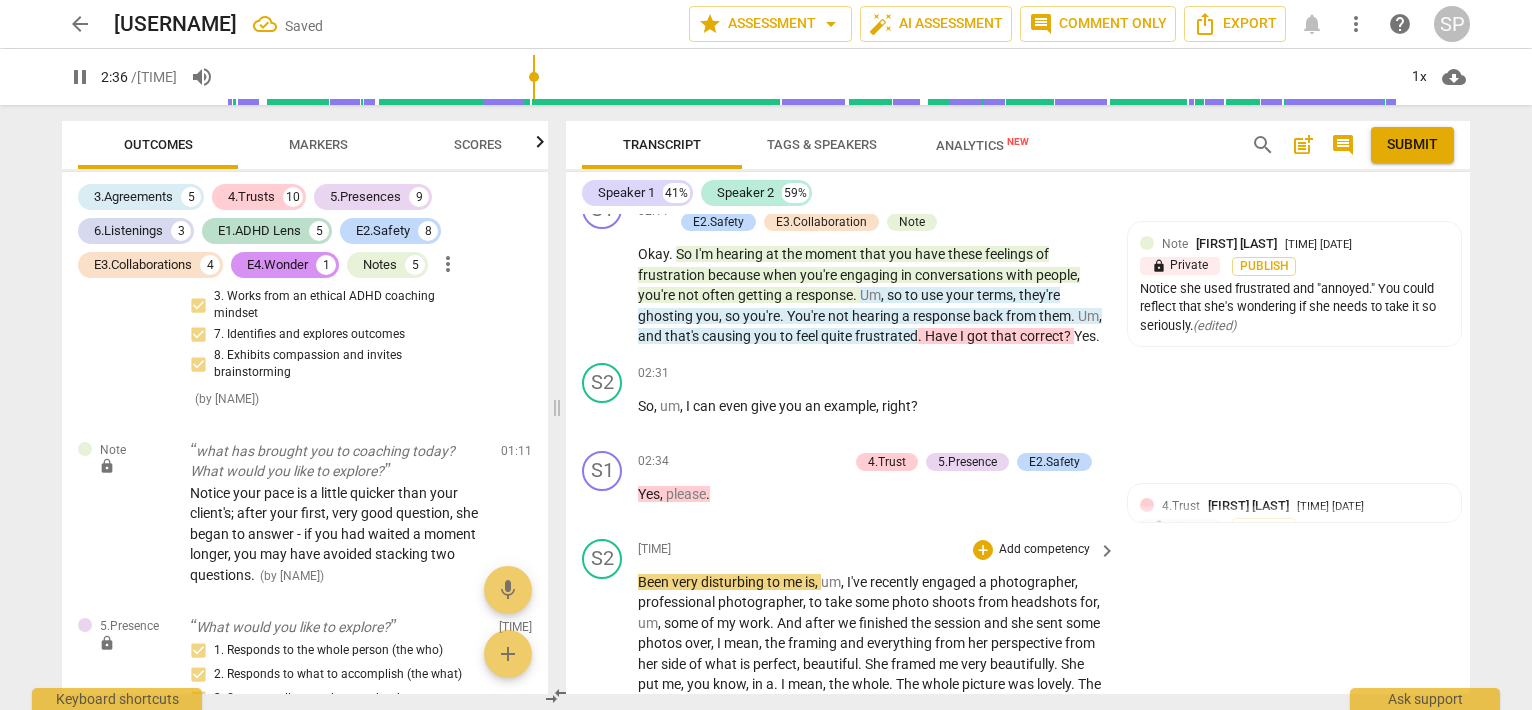 scroll, scrollTop: 1200, scrollLeft: 0, axis: vertical 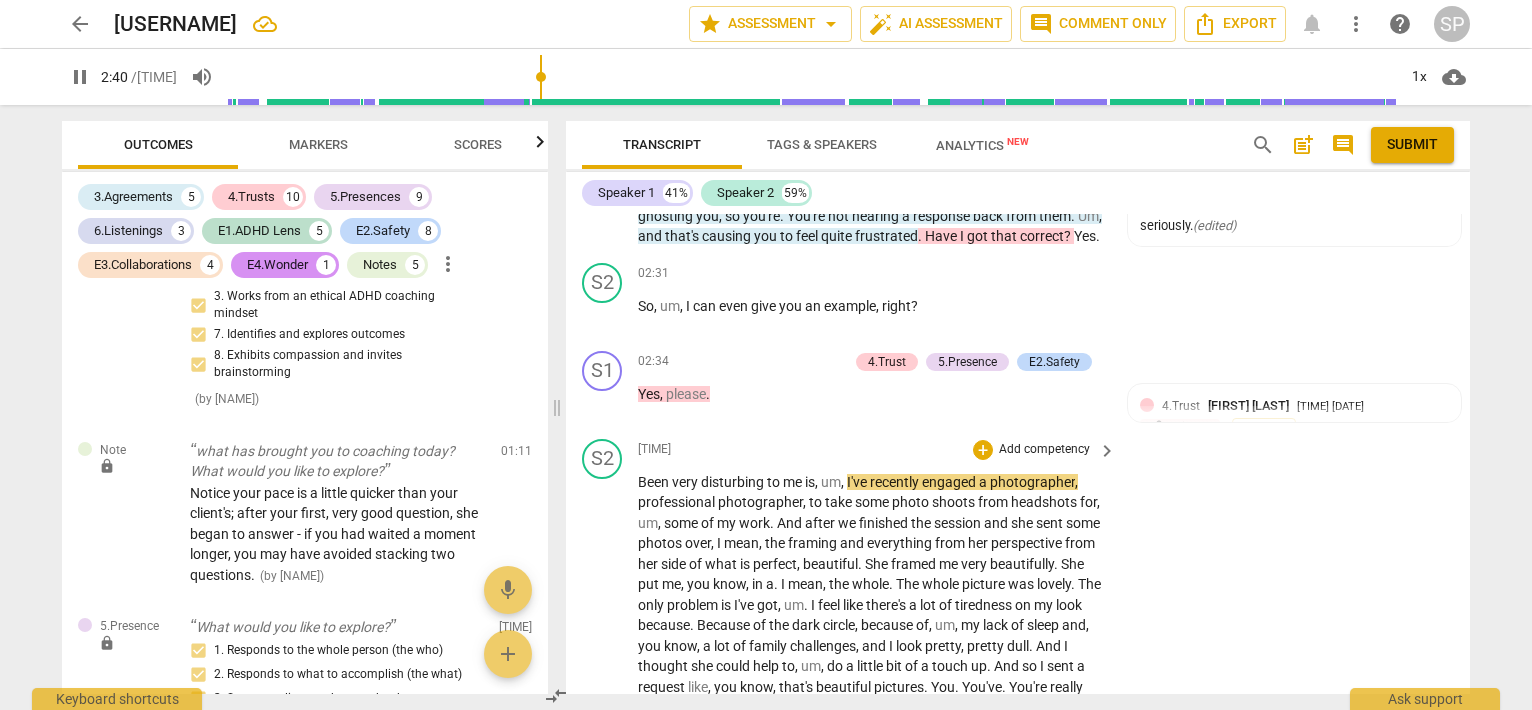 click on "recently" at bounding box center (896, 482) 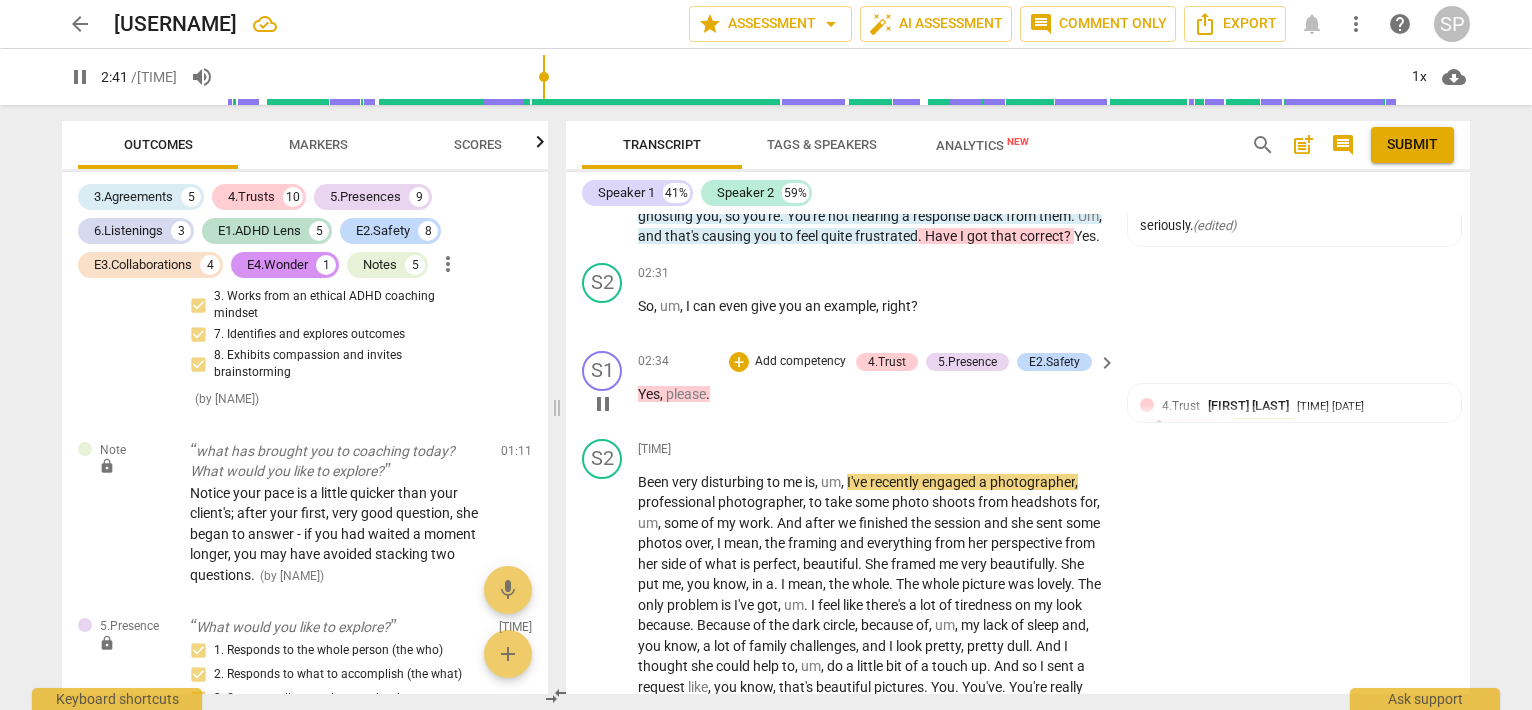 click on "pause" at bounding box center [603, 404] 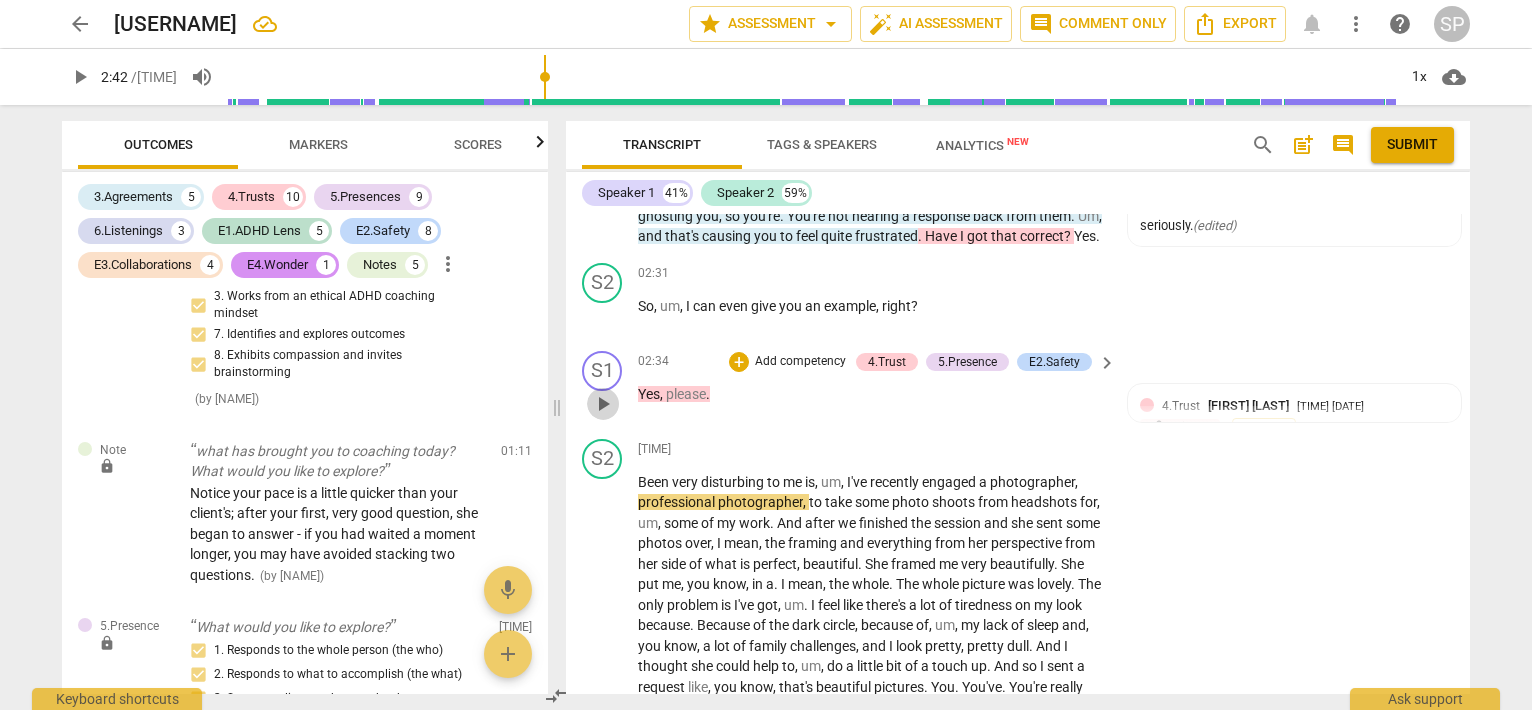 click on "play_arrow" at bounding box center (603, 404) 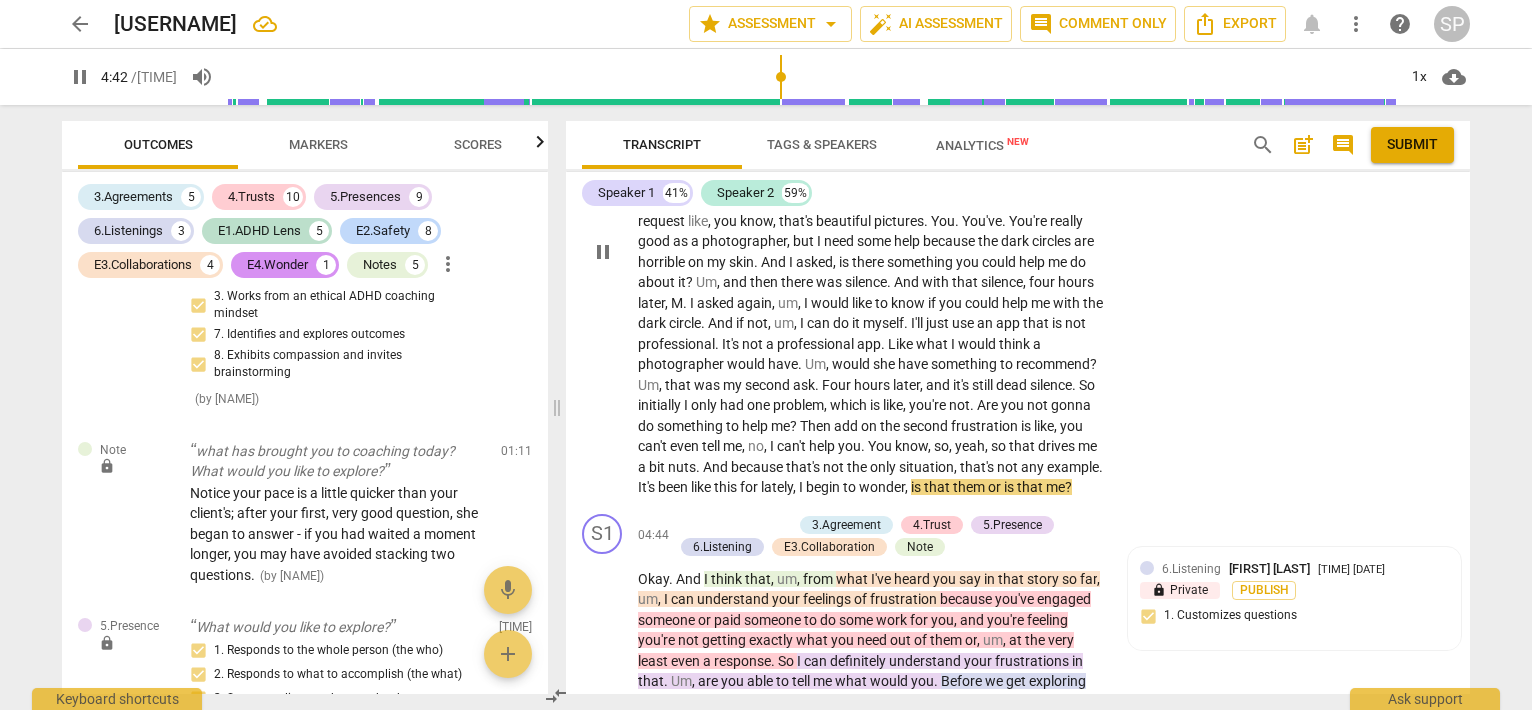 scroll, scrollTop: 1700, scrollLeft: 0, axis: vertical 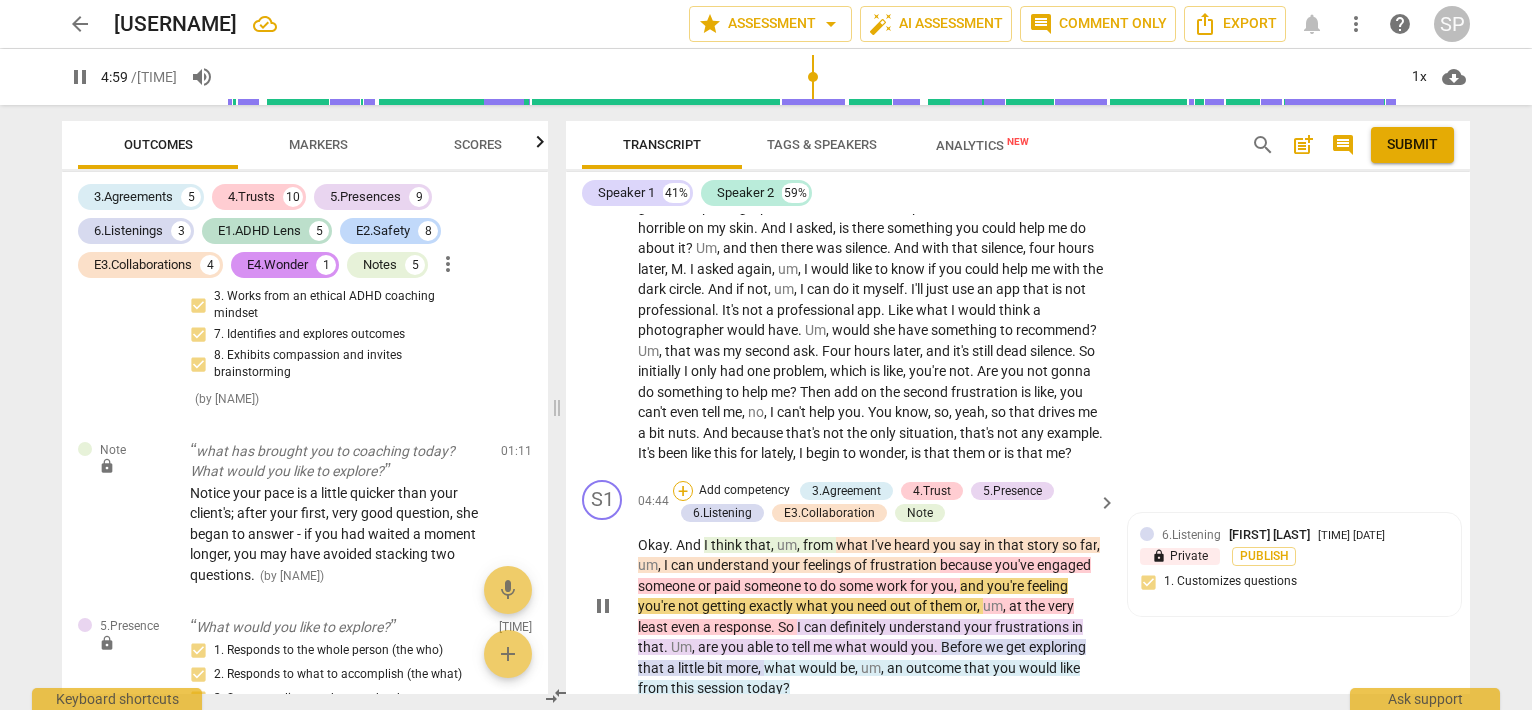 click on "+" at bounding box center [683, 491] 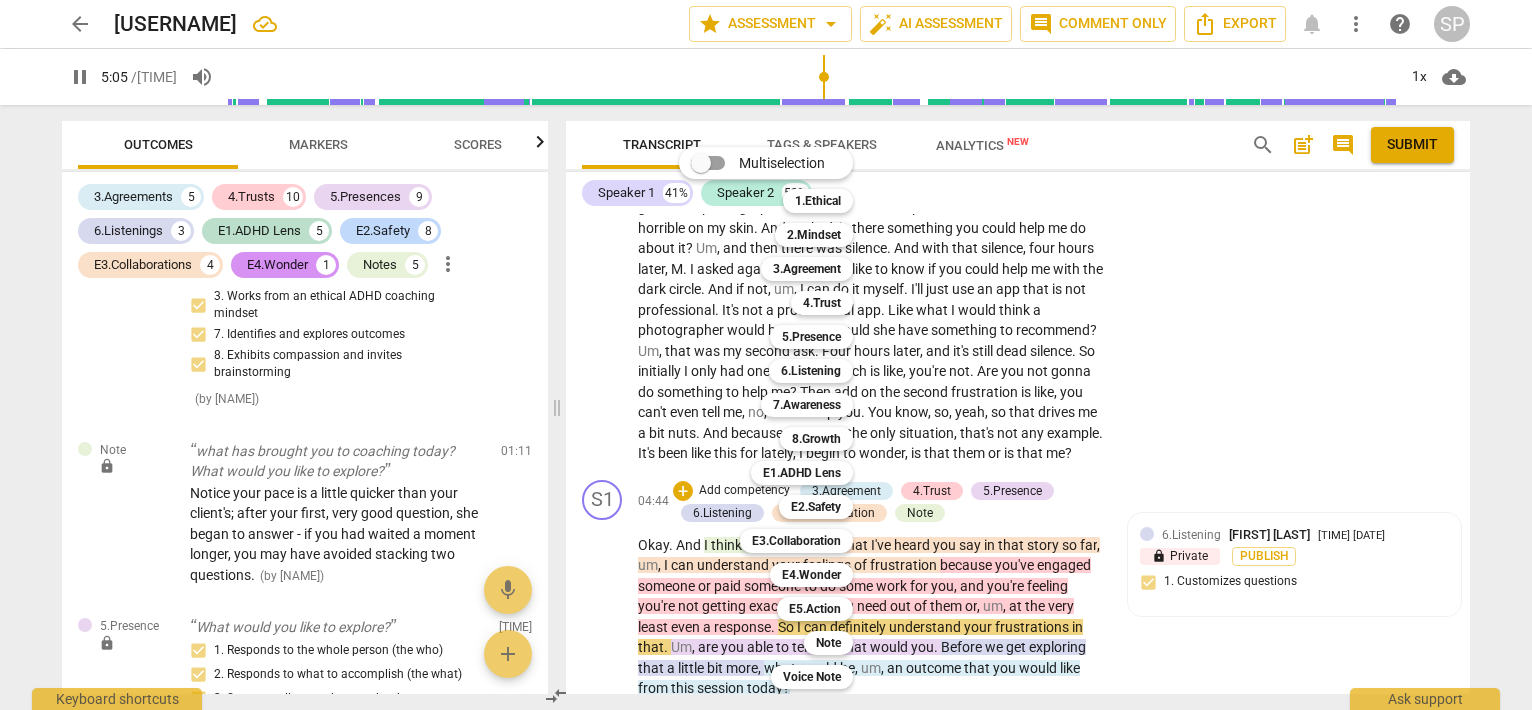 click at bounding box center [766, 355] 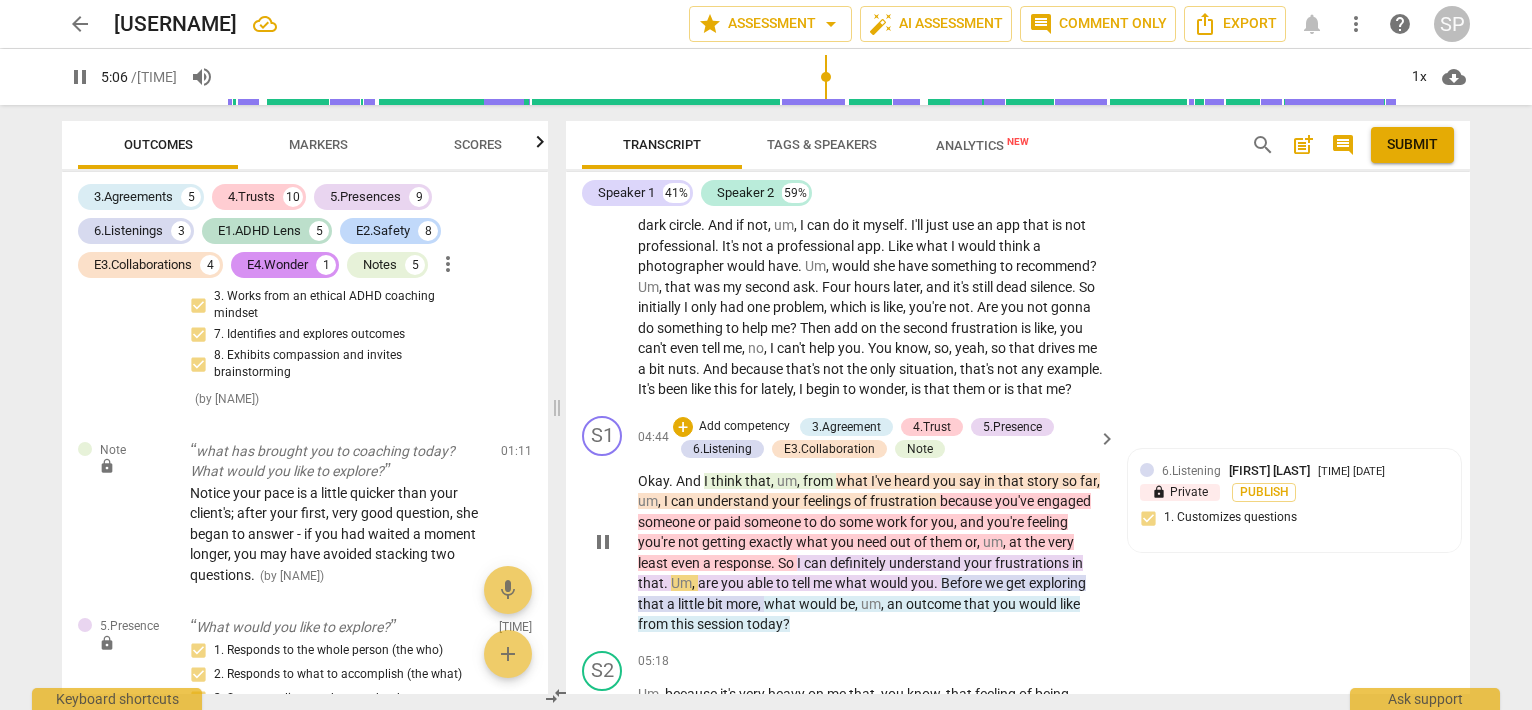 scroll, scrollTop: 1800, scrollLeft: 0, axis: vertical 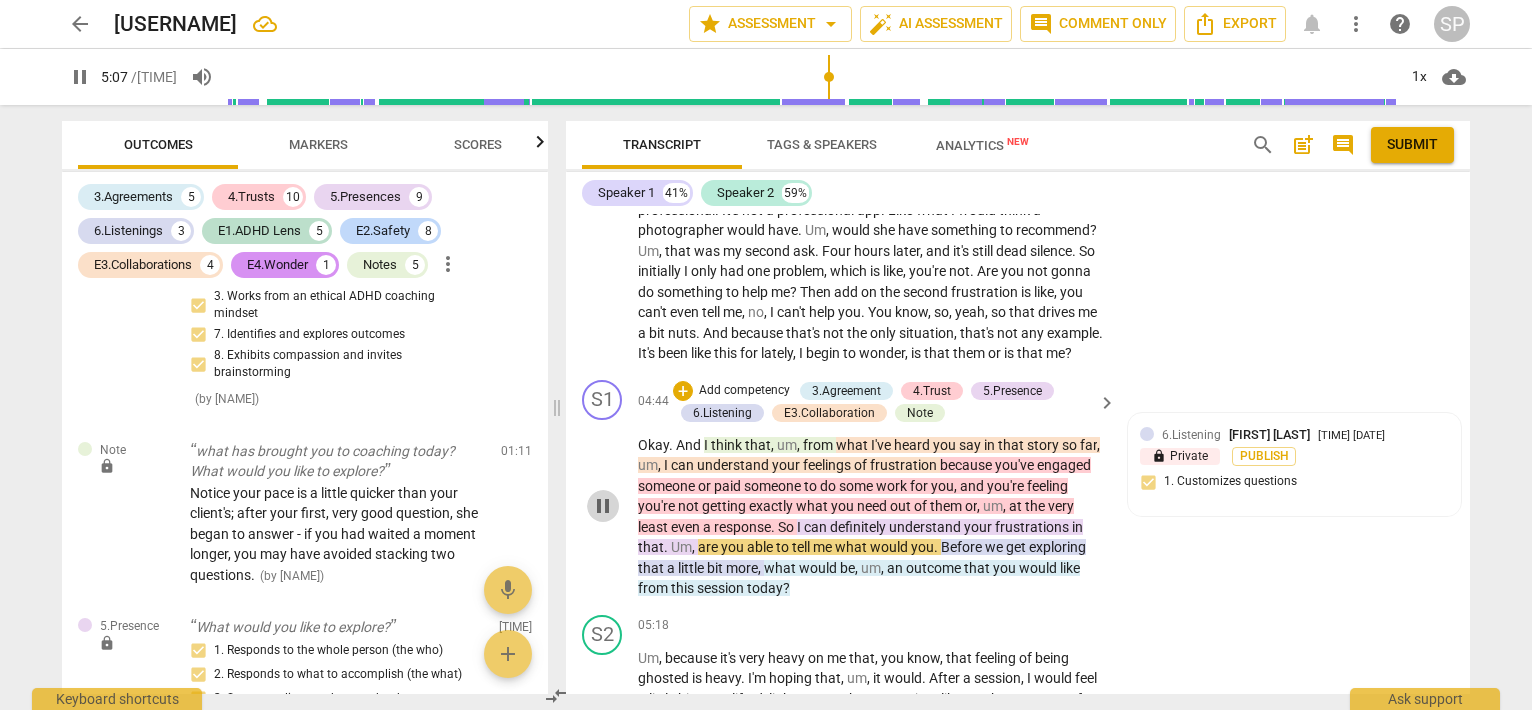 click on "pause" at bounding box center (603, 506) 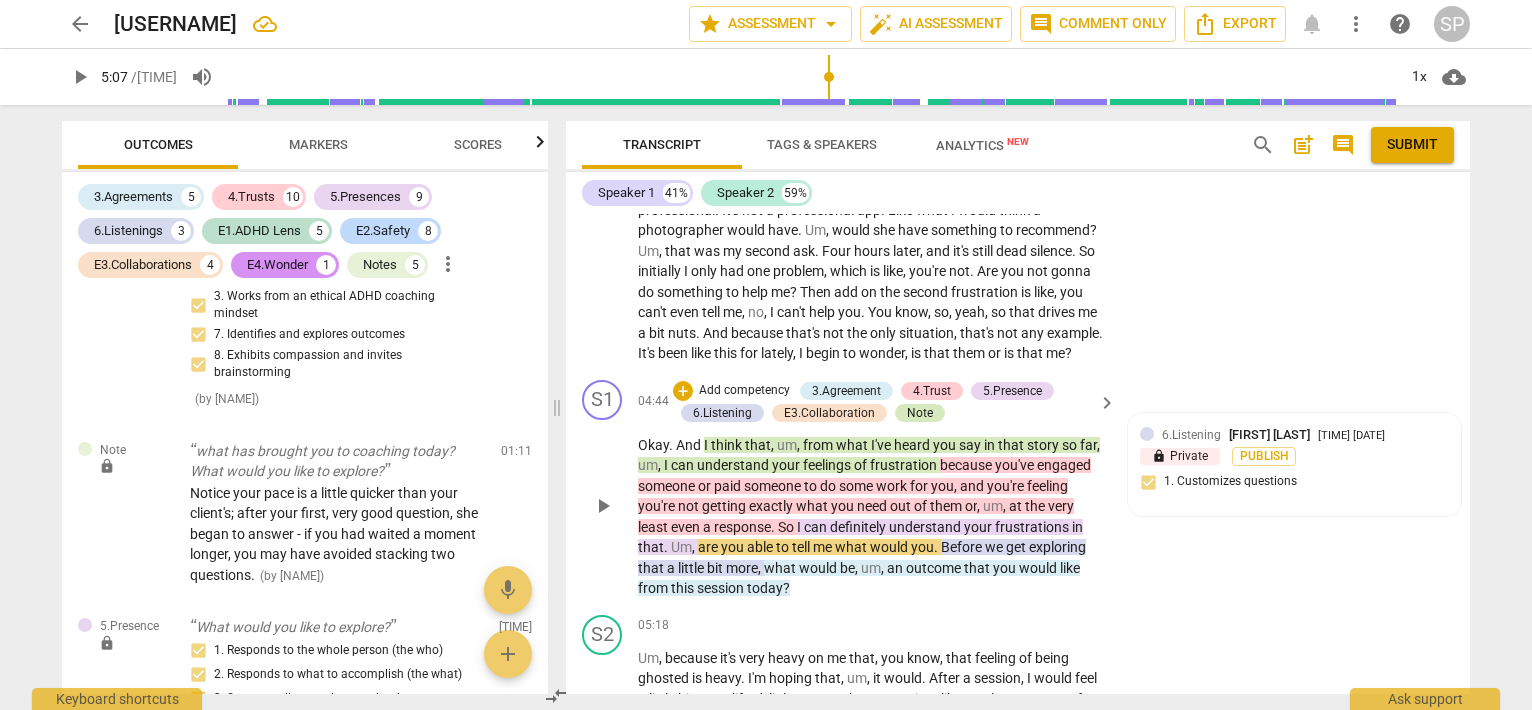 click on "Note" at bounding box center (920, 413) 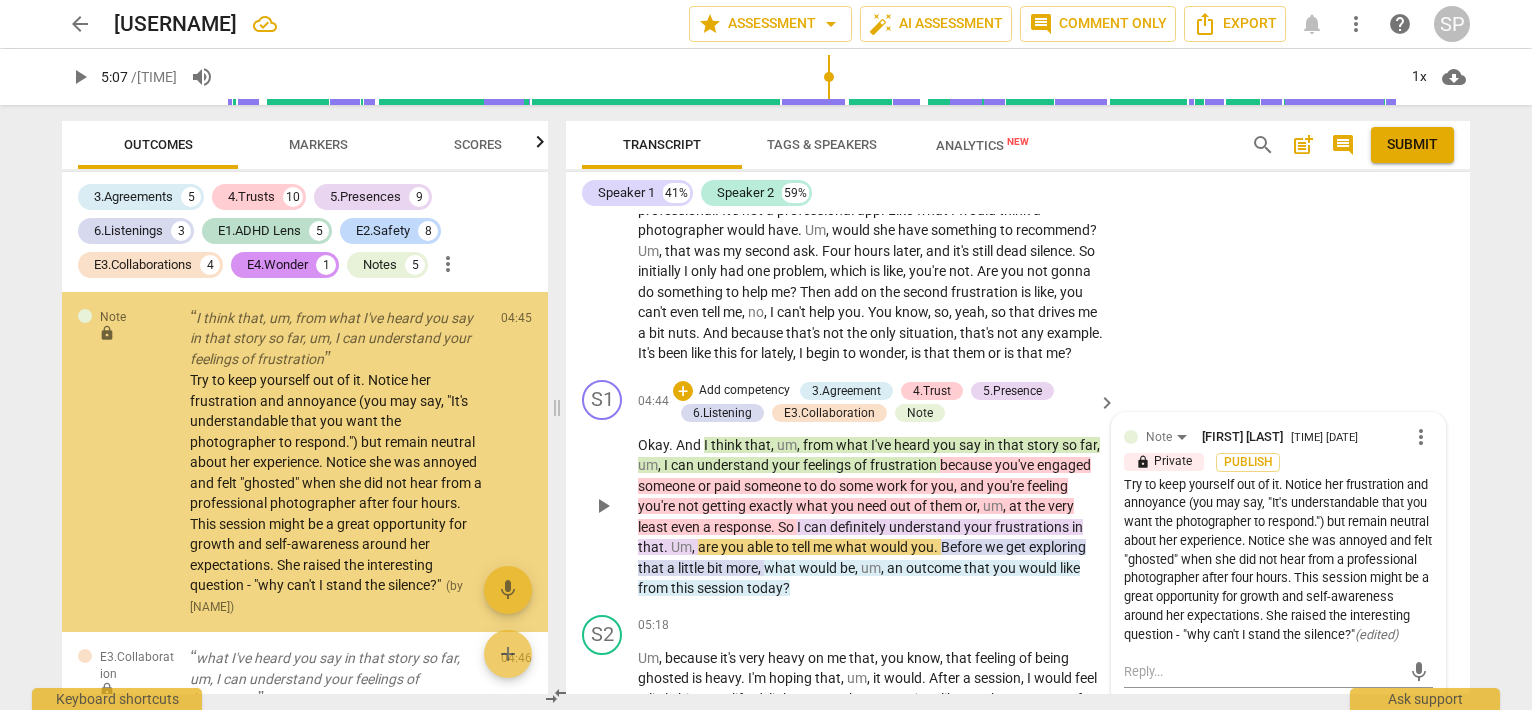 scroll, scrollTop: 5084, scrollLeft: 0, axis: vertical 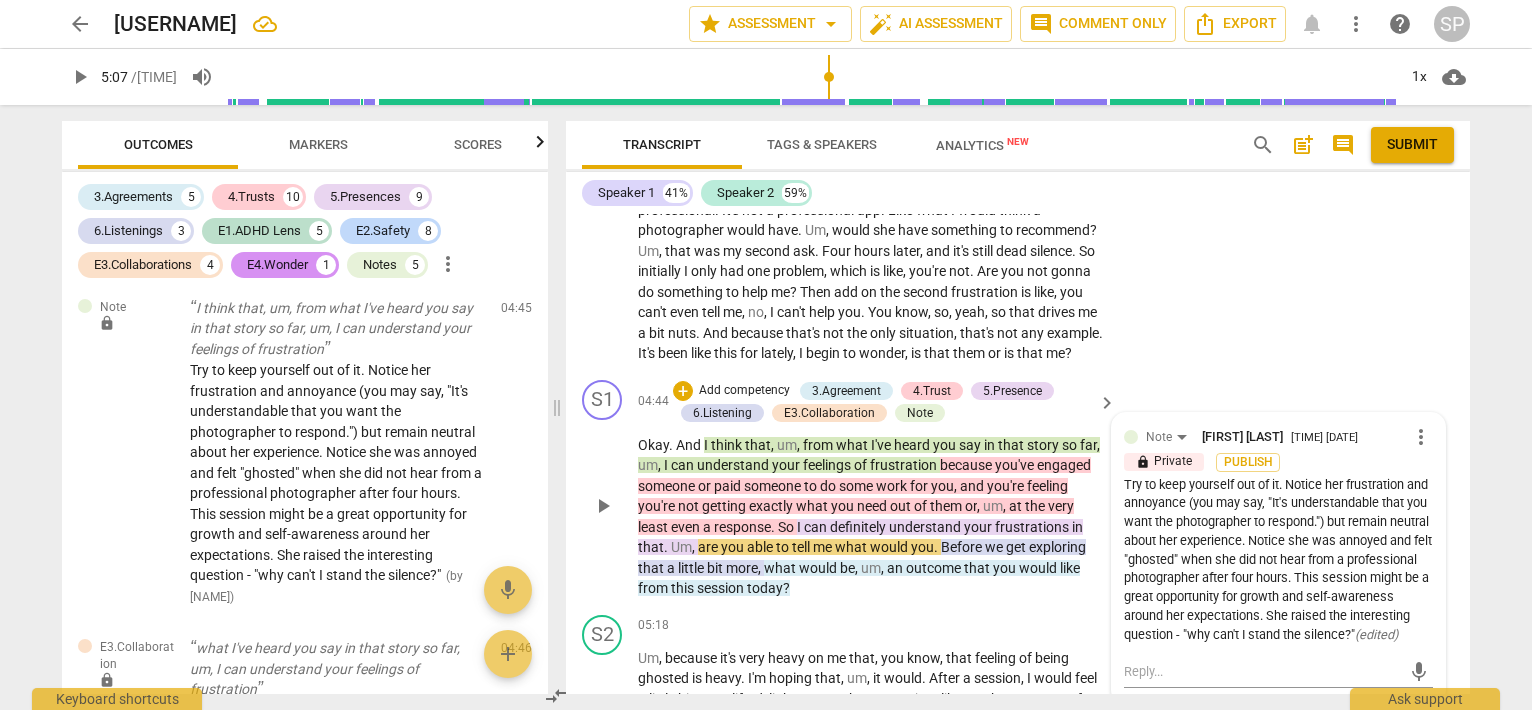 click on "Try to keep yourself out of it. Notice her frustration and annoyance (you may say, "It's understandable that you want the photographer to respond.") but remain neutral about her experience. Notice she was annoyed and felt "ghosted" when she did not hear from a professional photographer after four hours. This session might be a great opportunity for growth and self-awareness around her expectations. She raised the interesting question - "why can't I stand the silence?" ( edited )" at bounding box center (1278, 560) 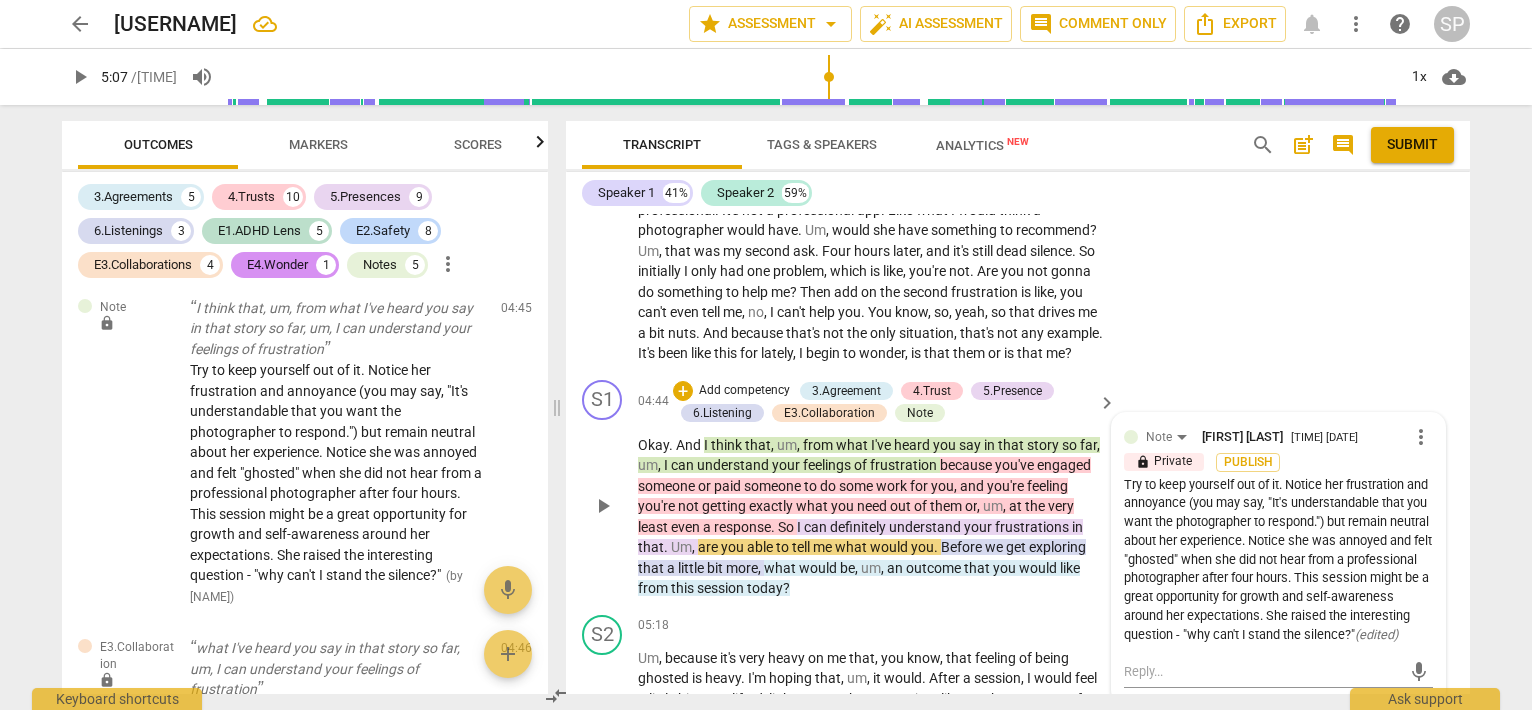 click on "more_vert" at bounding box center (1421, 437) 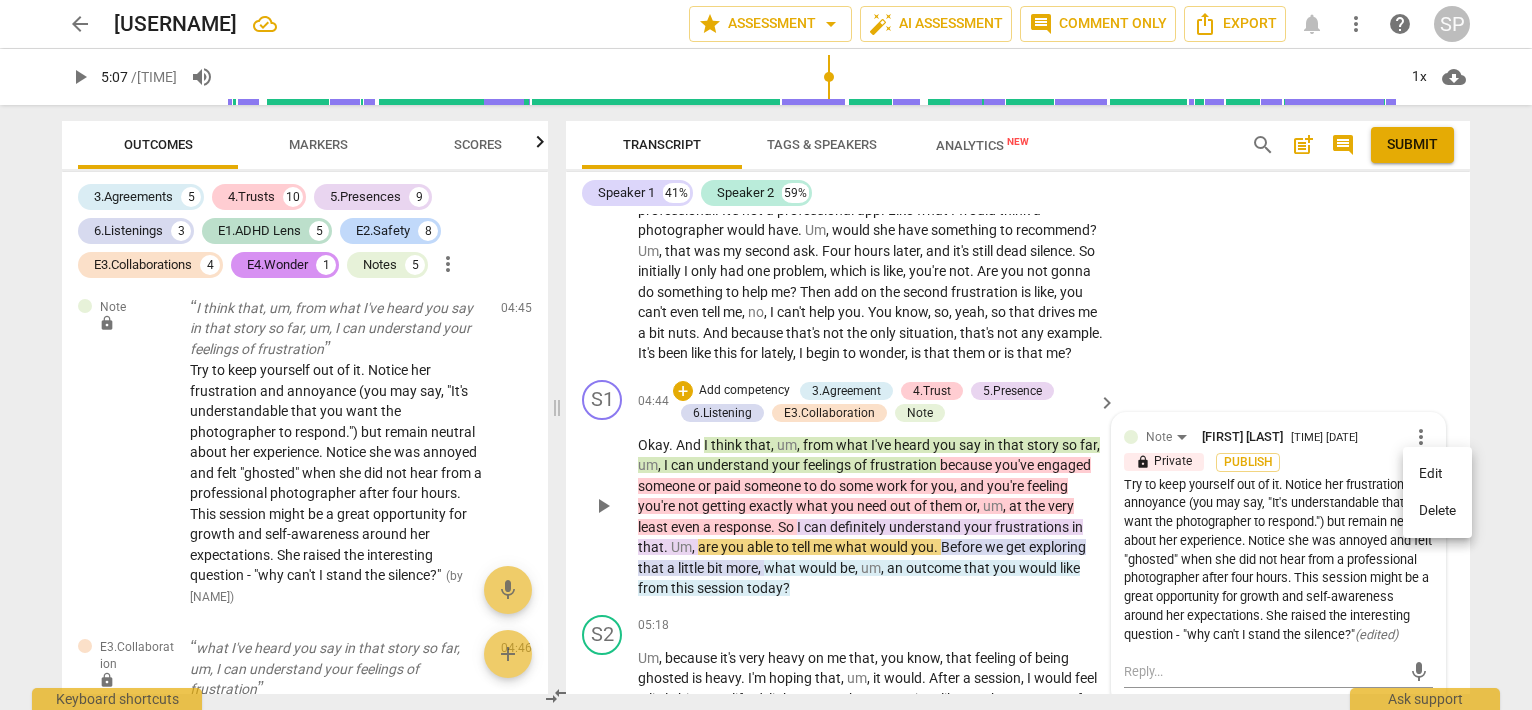 click on "Edit" at bounding box center [1437, 474] 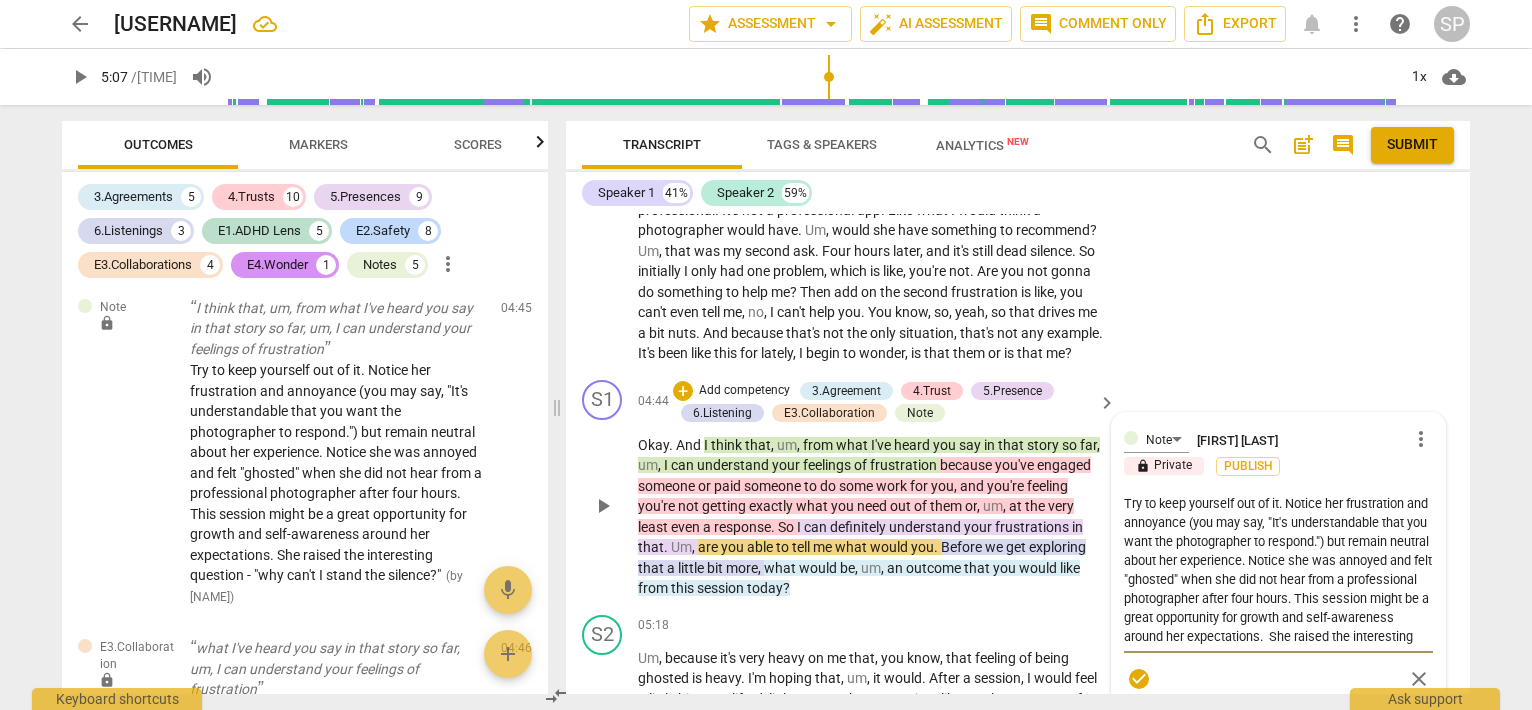 click on "Try to keep yourself out of it. Notice her frustration and annoyance (you may say, "It's understandable that you want the photographer to respond.") but remain neutral about her experience. Notice she was annoyed and felt "ghosted" when she did not hear from a professional photographer after four hours. This session might be a great opportunity for growth and self-awareness around her expectations.  She raised the interesting question - "why can't I stand the silence?"" at bounding box center (1278, 570) 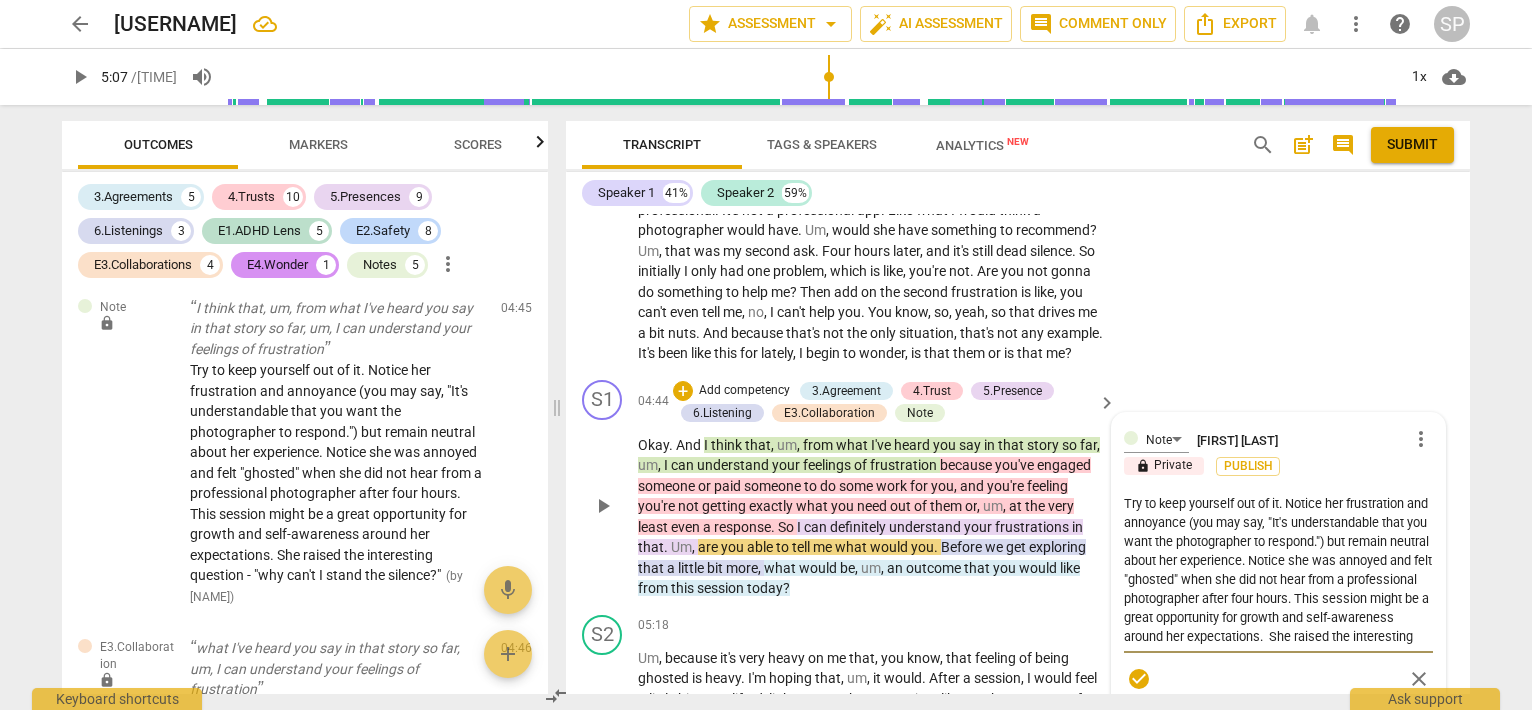type on "Try to keep yourself out of it. Notice her frustration and annoyance (you may say, "It's understandable that you want the photographer to respond.") but remain neutral about her experience. YNotice she was annoyed and felt "ghosted" when she did not hear from a professional photographer after four hours. This session might be a great opportunity for growth and self-awareness around her expectations.  She raised the interesting question - "why can't I stand the silence?"" 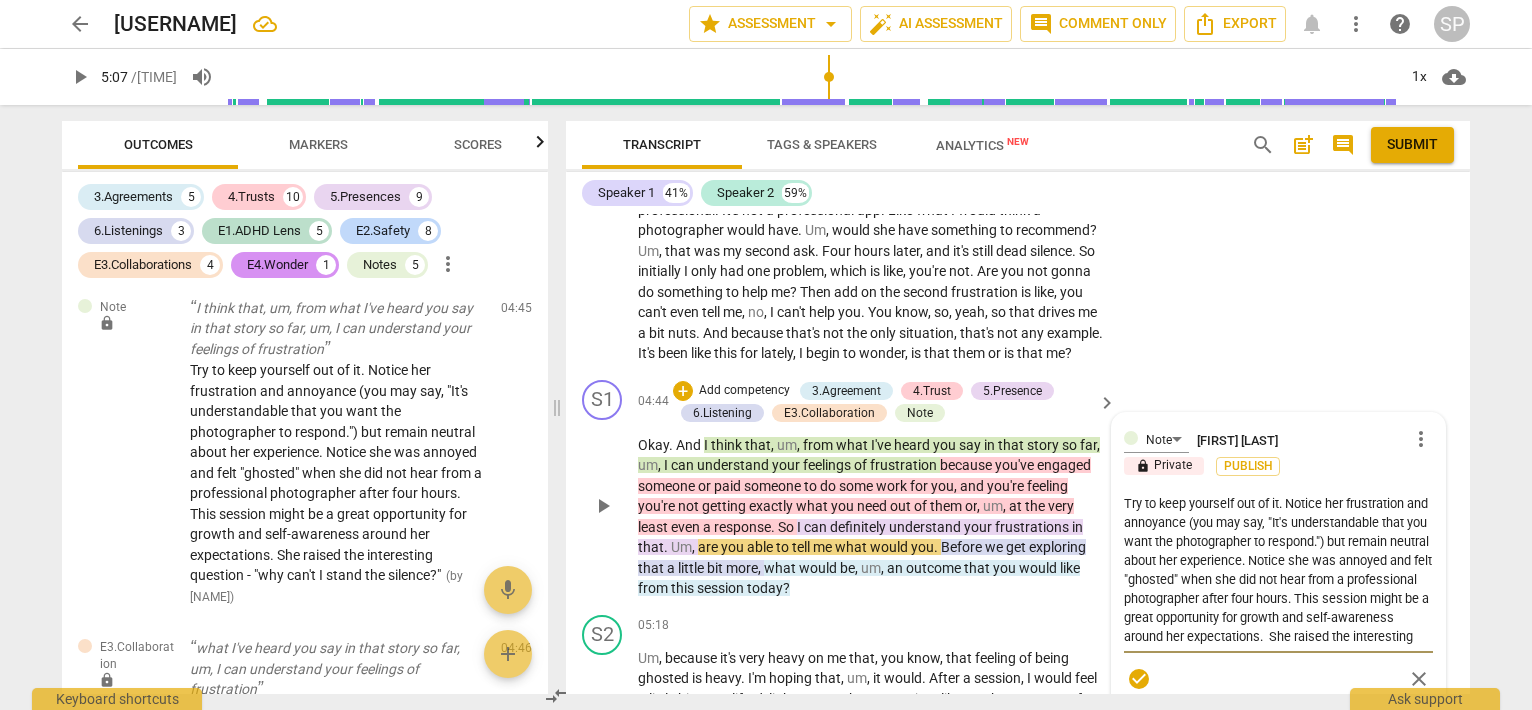 type on "Try to keep yourself out of it. Notice her frustration and annoyance (you may say, "It's understandable that you want the photographer to respond.") but remain neutral about her experience. YNotice she was annoyed and felt "ghosted" when she did not hear from a professional photographer after four hours. This session might be a great opportunity for growth and self-awareness around her expectations.  She raised the interesting question - "why can't I stand the silence?"" 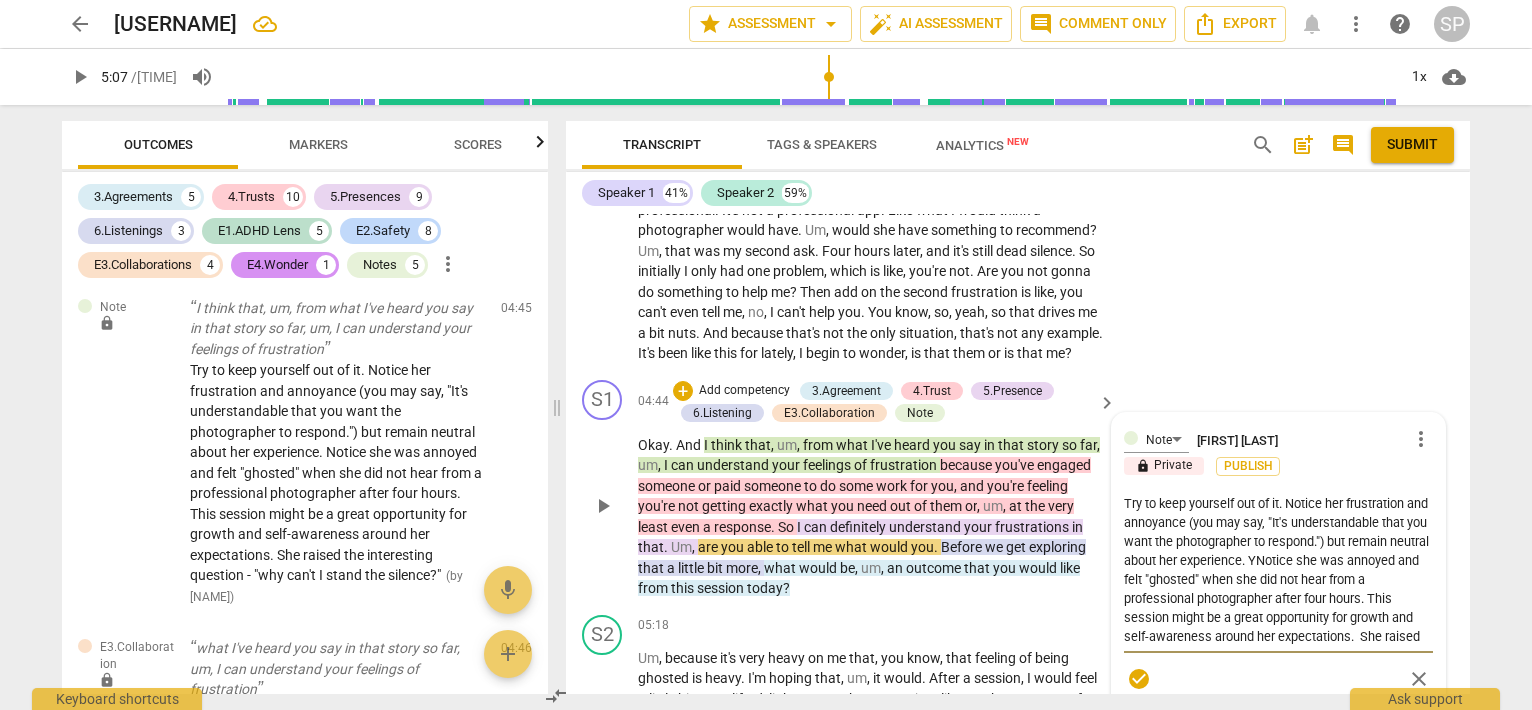 type on "Try to keep yourself out of it. Notice her frustration and annoyance (you may say, "It's understandable that you want the photographer to respond.") but remain neutral about her experience. You might Notice she was annoyed and felt "ghosted" when she did not hear from a professional photographer after four hours. This session might be a great opportunity for growth and self-awareness around her expectations. She raised the interesting question - "why can't I stand the silence?"" 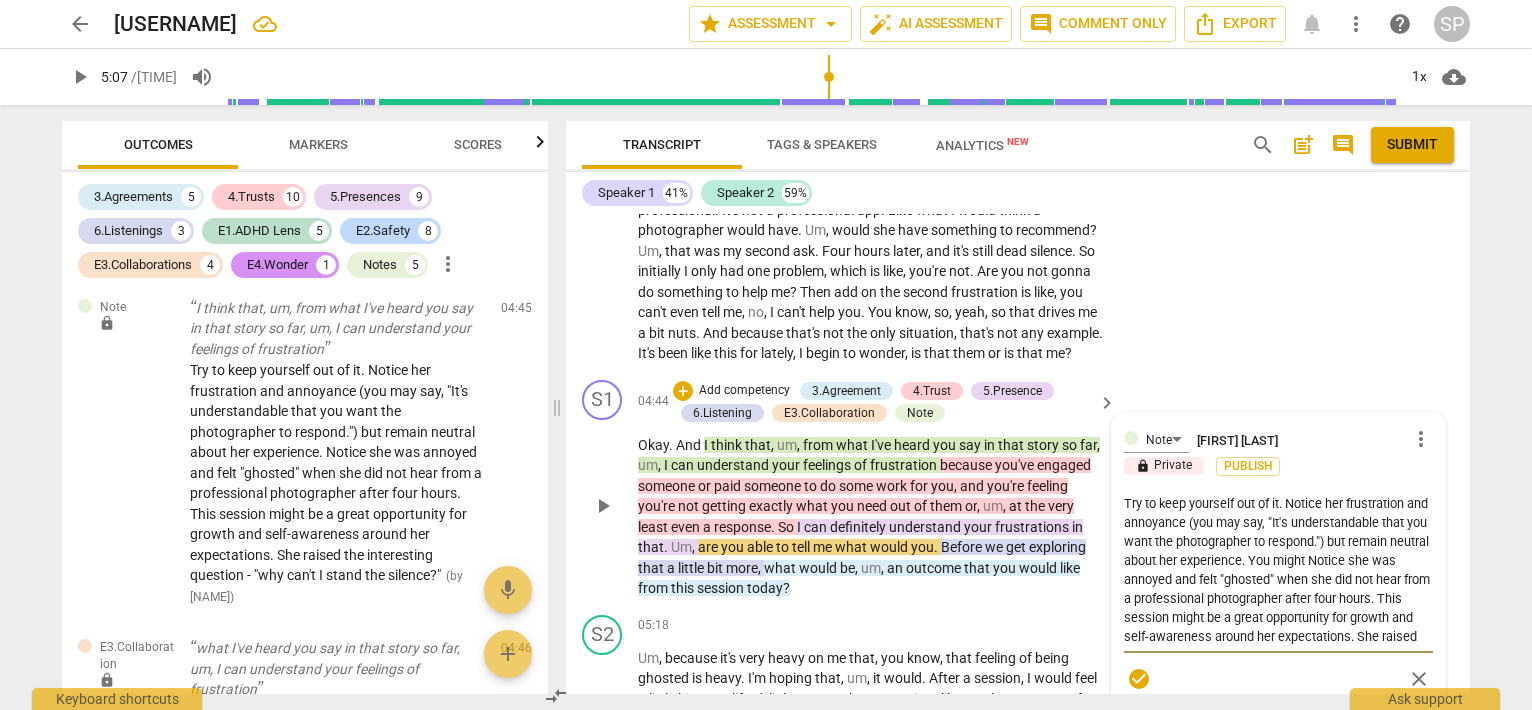 type on "Try to keep yourself out of it. Notice her frustration and annoyance (you may say, "It's understandable that you want the photographer to respond.") but remain neutral about her experience. YouNotice she was annoyed and felt "ghosted" when she did not hear from a professional photographer after four hours. This session might be a great opportunity for growth and self-awareness around her expectations. She raised the interesting question - "why can't I stand the silence?"" 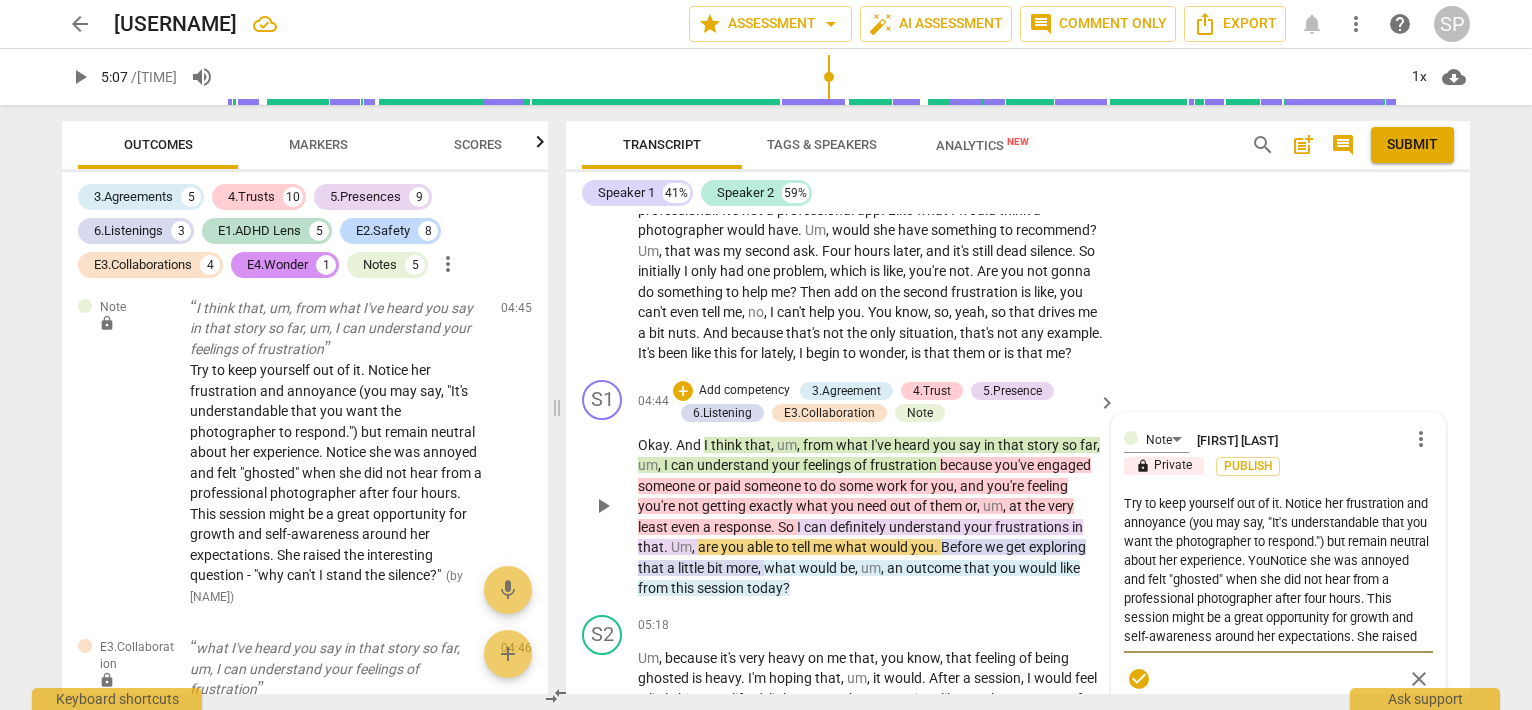 type on "Try to keep yourself out of it. Notice her frustration and annoyance (you may say, "It's understandable that you want the photographer to respond.") but remain neutral about her experience. You Notice she was annoyed and felt "ghosted" when she did not hear from a professional photographer after four hours. This session might be a great opportunity for growth and self-awareness around her expectations. She raised the interesting question - "why can't I stand the silence?"" 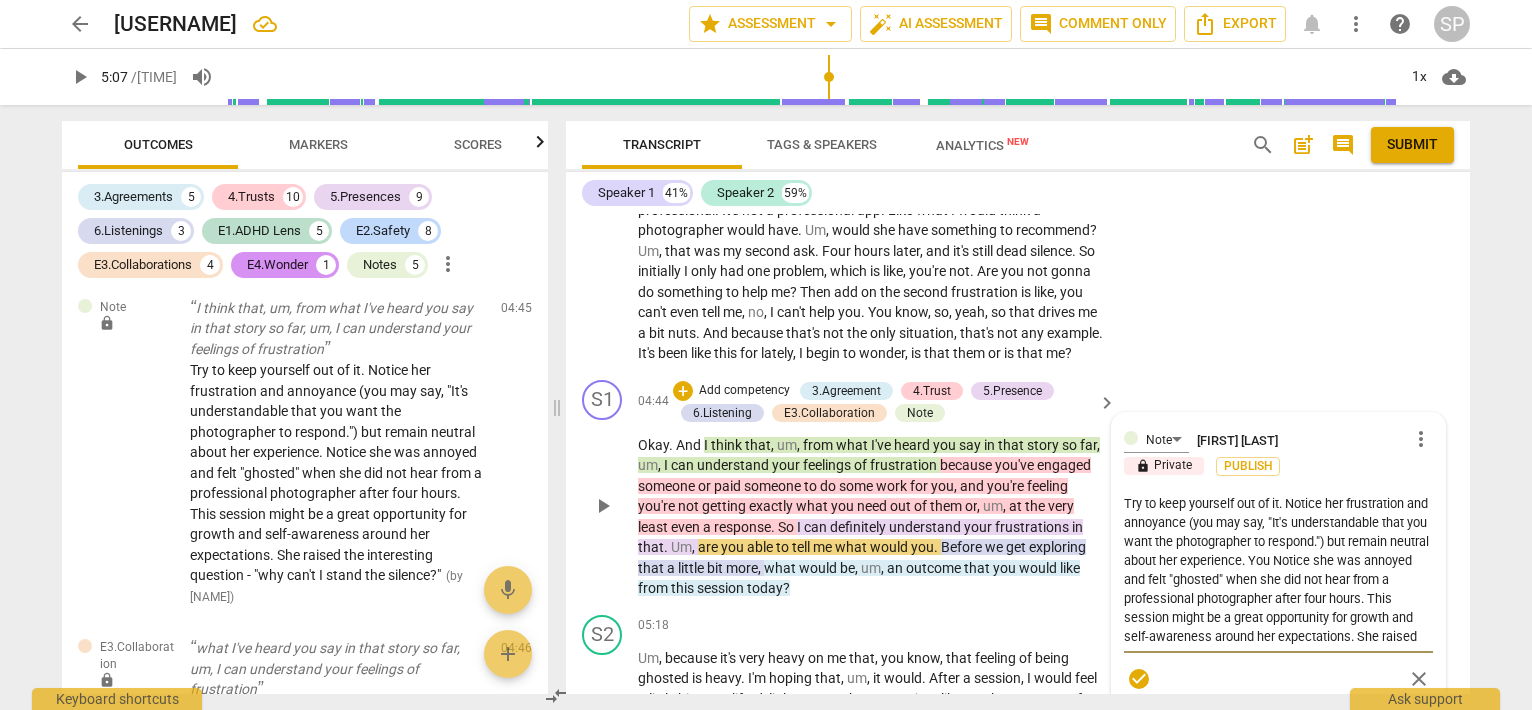 type on "Try to keep yourself out of it. Notice her frustration and annoyance (you may say, "It's understandable that you want the photographer to respond.") but remain neutral about her experience. You mNotice she was annoyed and felt "ghosted" when she did not hear from a professional photographer after four hours. This session might be a great opportunity for growth and self-awareness around her expectations.  She raised the interesting question - "why can't I stand the silence?"" 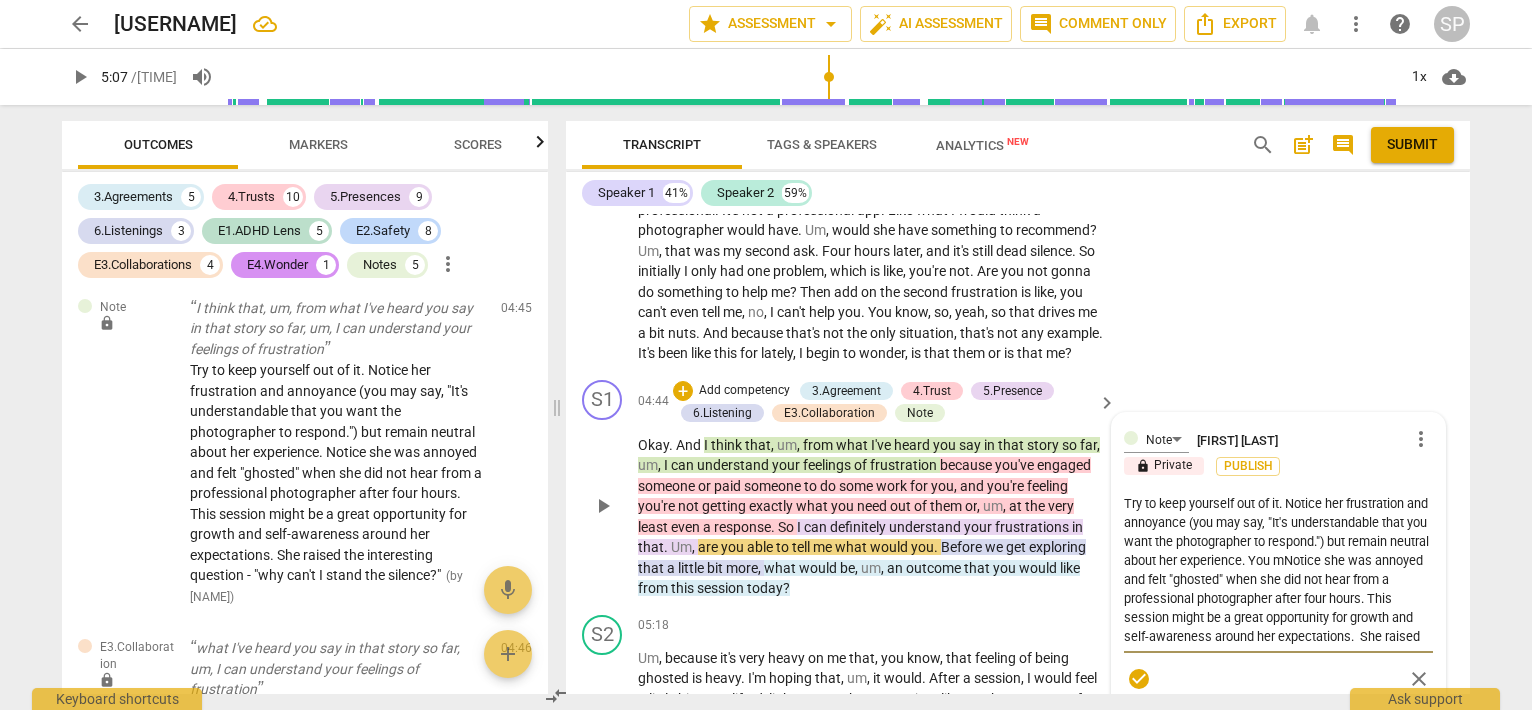 type on "Try to keep yourself out of it. Notice her frustration and annoyance (you may say, "It's understandable that you want the photographer to respond.") but remain neutral about her experience. You mgNotice she was annoyed and felt "ghosted" when she did not hear from a professional photographer after four hours. This session might be a great opportunity for growth and self-awareness around her expectations. She raised the interesting question - "why can't I stand the silence?"" 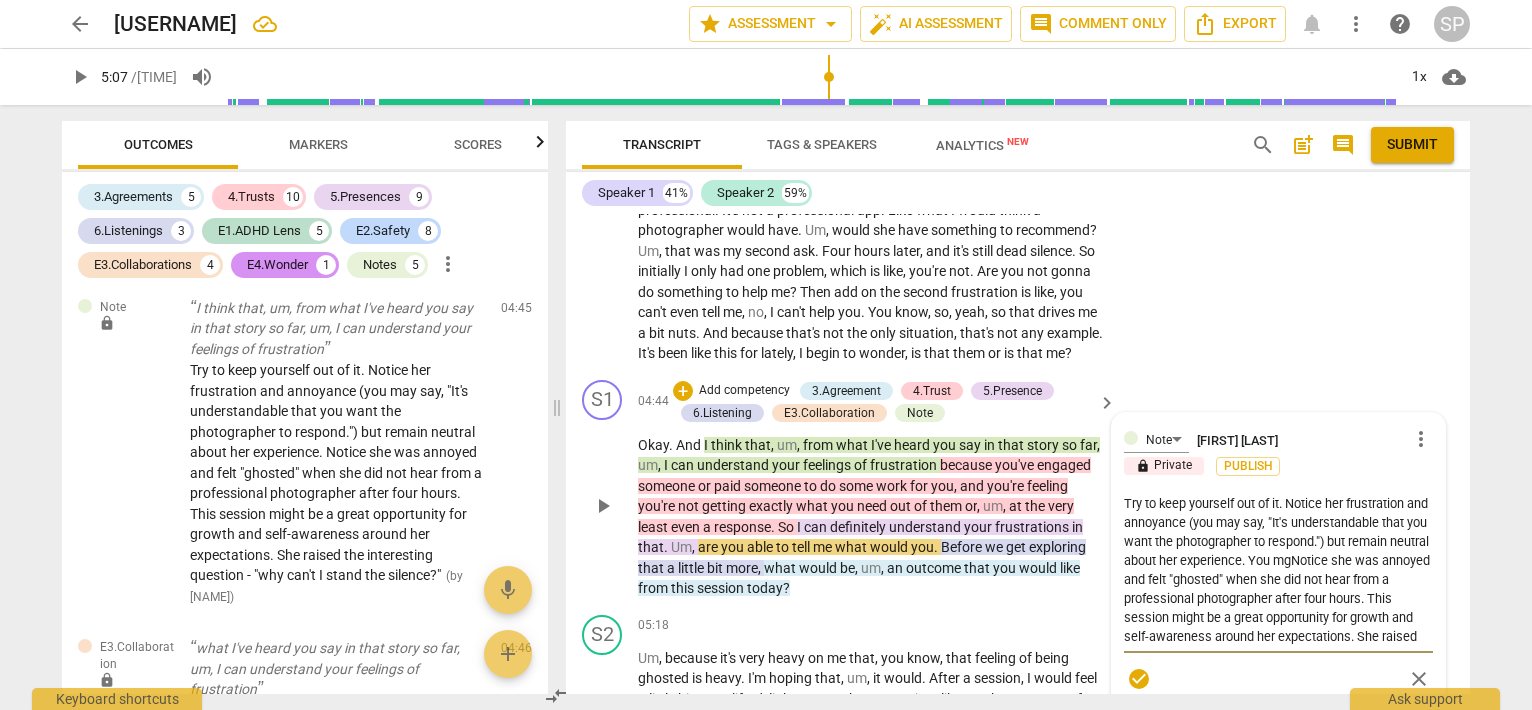 type on "Try to keep yourself out of it. Notice her frustration and annoyance (you may say, "It's understandable that you want the photographer to respond.") but remain neutral about her experience. You mNotice she was annoyed and felt "ghosted" when she did not hear from a professional photographer after four hours. This session might be a great opportunity for growth and self-awareness around her expectations.  She raised the interesting question - "why can't I stand the silence?"" 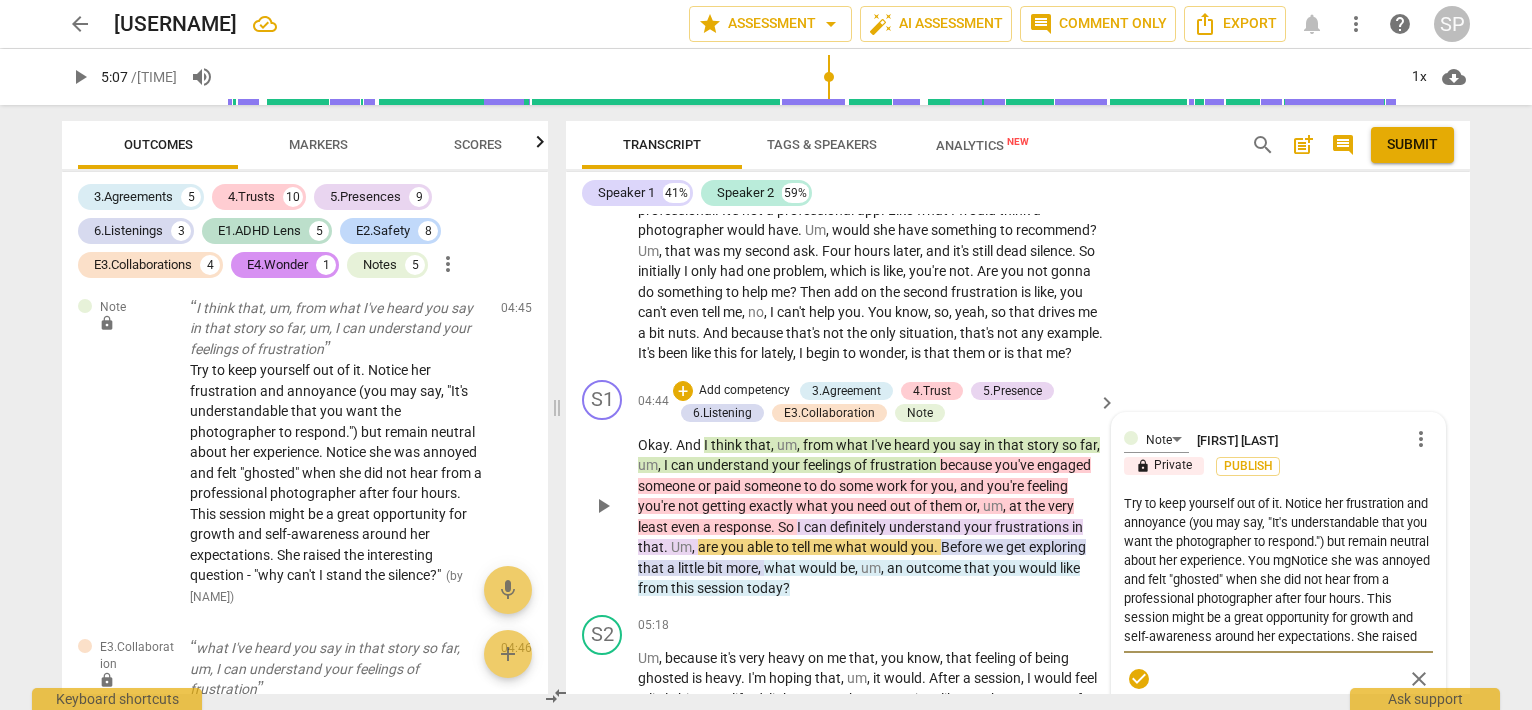 type on "Try to keep yourself out of it. Notice her frustration and annoyance (you may say, "It's understandable that you want the photographer to respond.") but remain neutral about her experience. You mNotice she was annoyed and felt "ghosted" when she did not hear from a professional photographer after four hours. This session might be a great opportunity for growth and self-awareness around her expectations.  She raised the interesting question - "why can't I stand the silence?"" 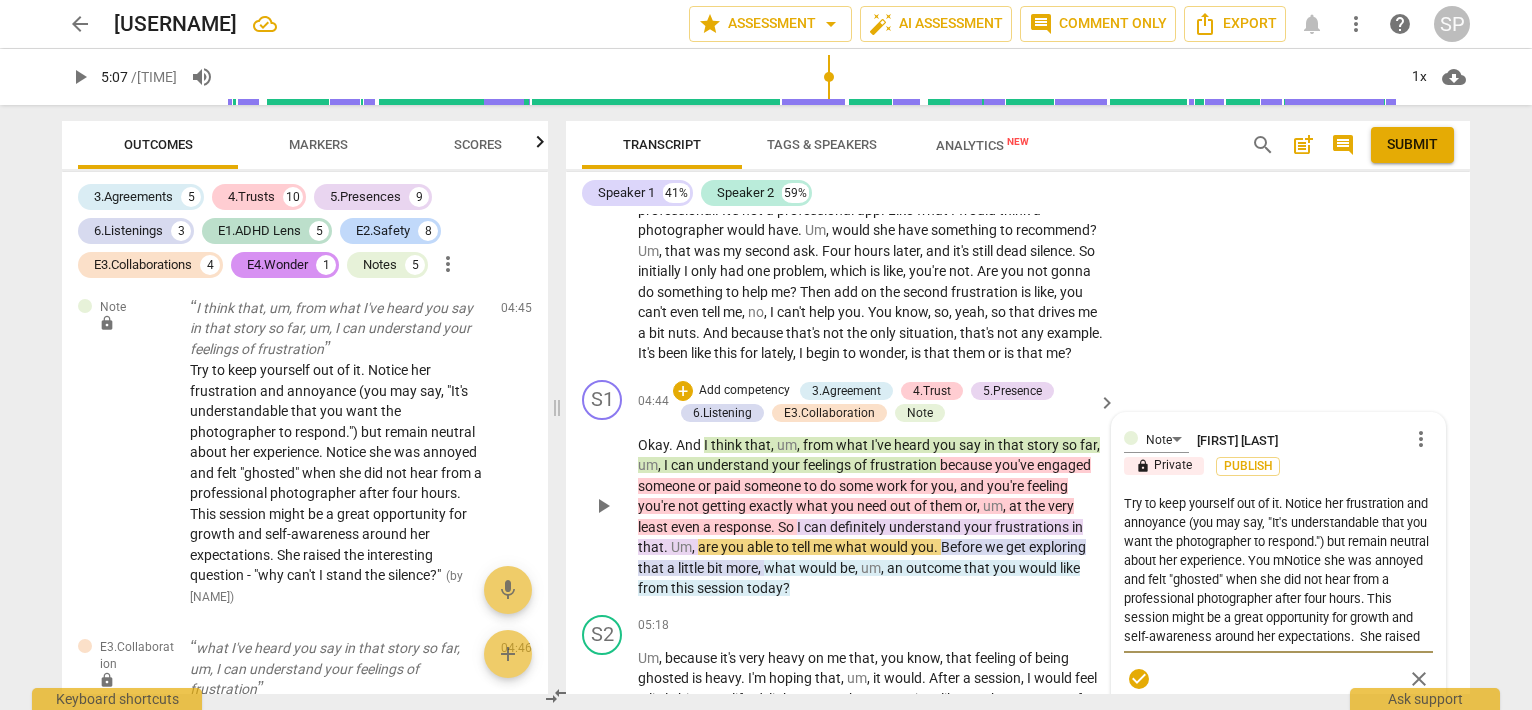 type on "Try to keep yourself out of it. Notice her frustration and annoyance (you may say, "It's understandable that you want the photographer to respond.") but remain neutral about her experience. You miNotice she was annoyed and felt "ghosted" when she did not hear from a professional photographer after four hours. This session might be a great opportunity for growth and self-awareness around her expectations.  She raised the interesting question - "why can't I stand the silence?"" 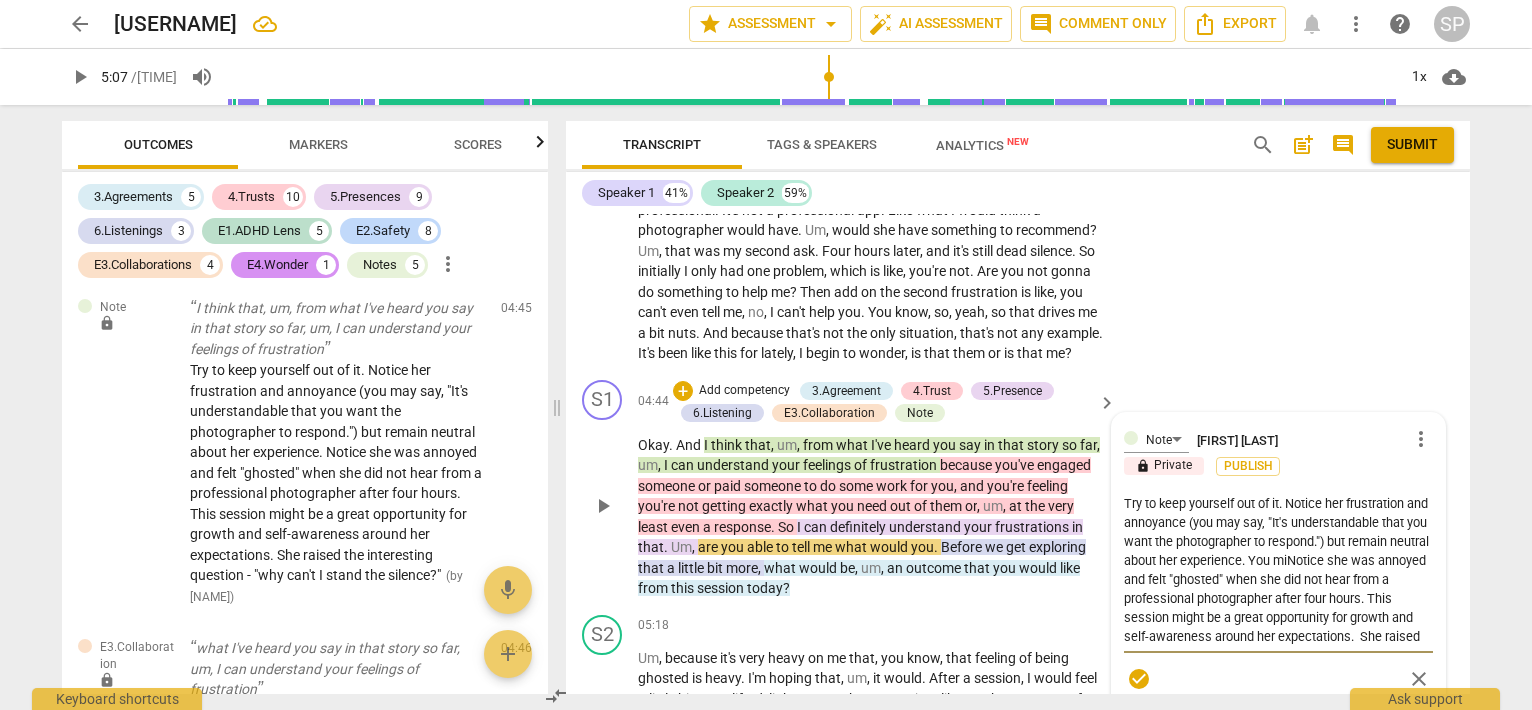 type on "Try to keep yourself out of it. Notice her frustration and annoyance (you may say, "It's understandable that you want the photographer to respond.") but remain neutral about her experience. You might notice she was annoyed and felt "ghosted" when she did not hear from a professional photographer after four hours. This session might be a great opportunity for growth and self-awareness around her expectations.  She raised the interesting question - "why can't I stand the silence?"" 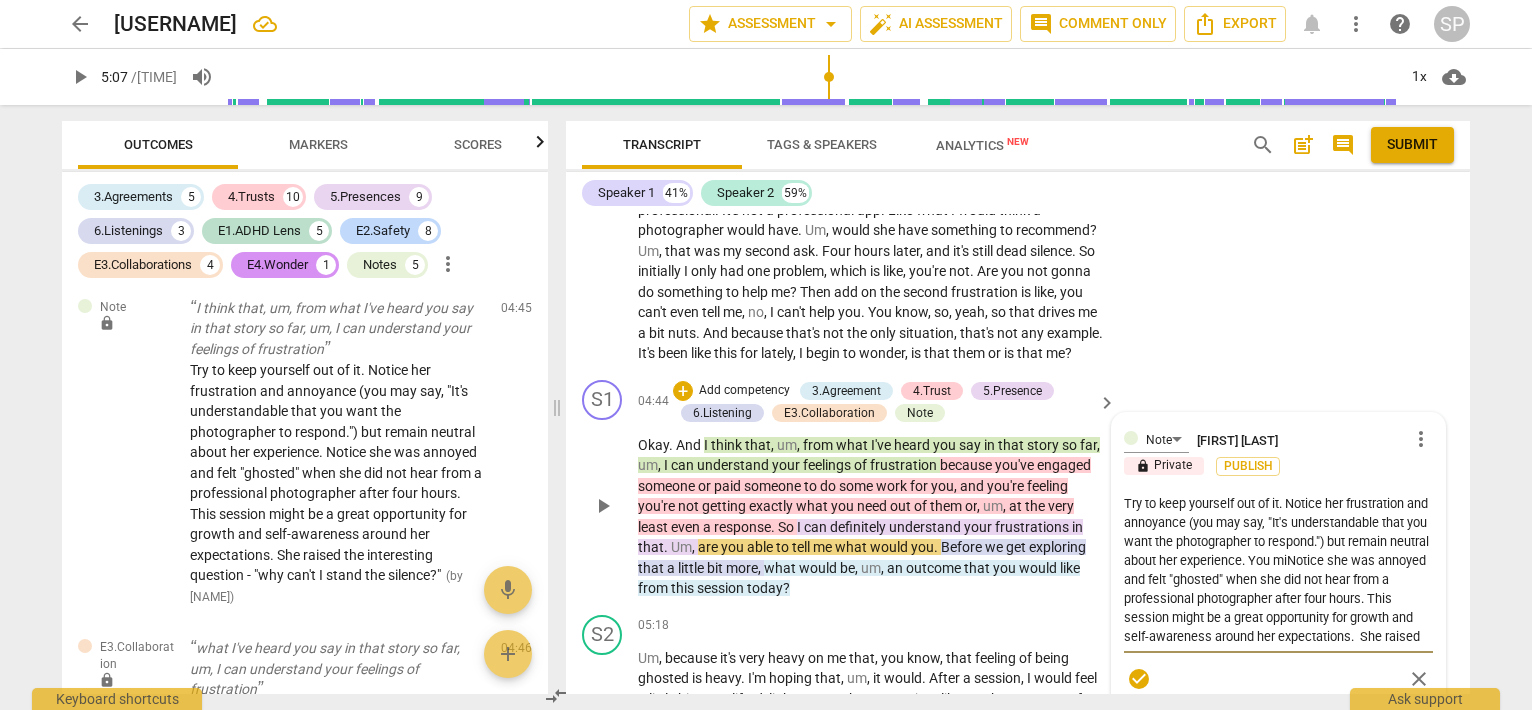 type on "Try to keep yourself out of it. Notice her frustration and annoyance (you may say, "It's understandable that you want the photographer to respond.") but remain neutral about her experience. You might notice she was annoyed and felt "ghosted" when she did not hear from a professional photographer after four hours. This session might be a great opportunity for growth and self-awareness around her expectations.  She raised the interesting question - "why can't I stand the silence?"" 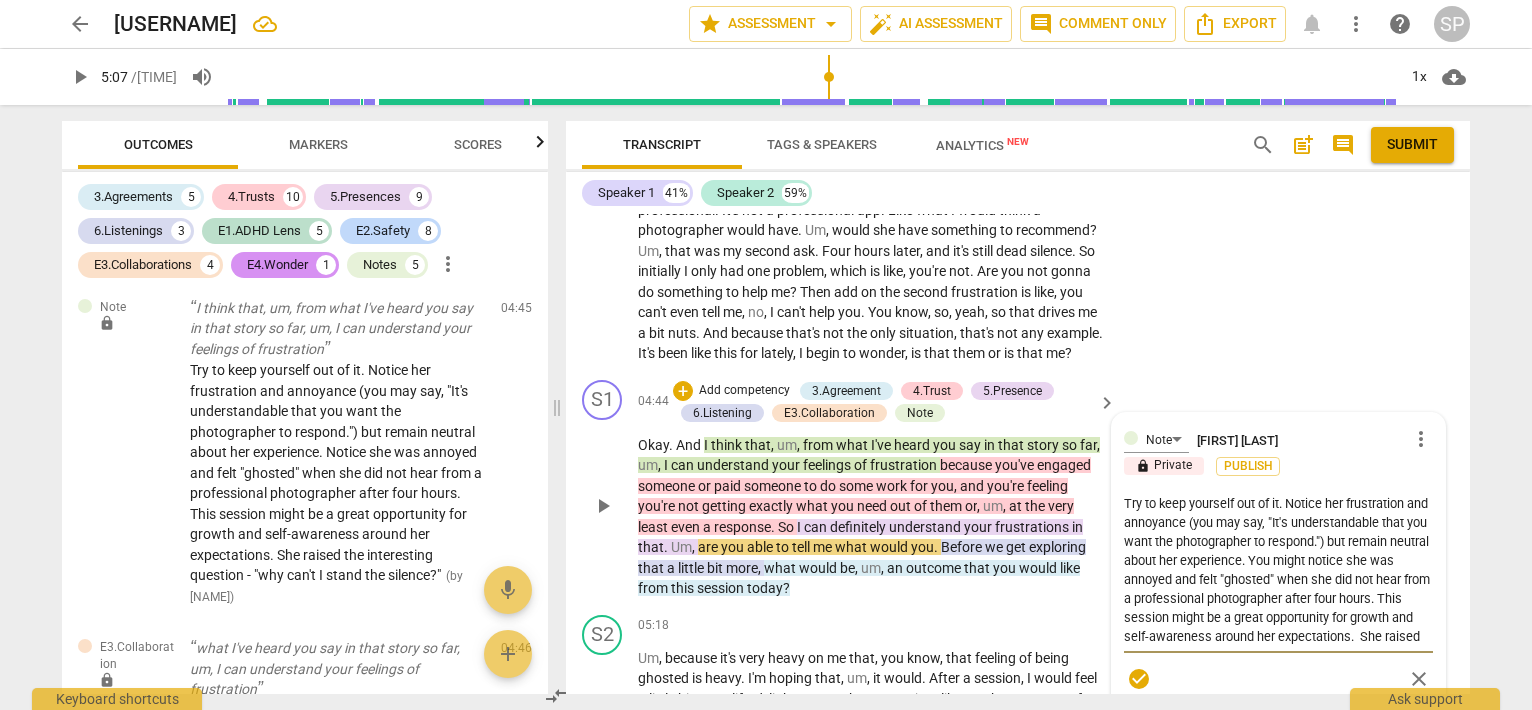 type on "Try to keep yourself out of it. Notice her frustration and annoyance (you may say, "It's understandable that you want the photographer to respond.") but remain neutral about her experience. You mighNotice she was annoyed and felt "ghosted" when she did not hear from a professional photographer after four hours. This session might be a great opportunity for growth and self-awareness around her expectations.  She raised the interesting question - "why can't I stand the silence?"" 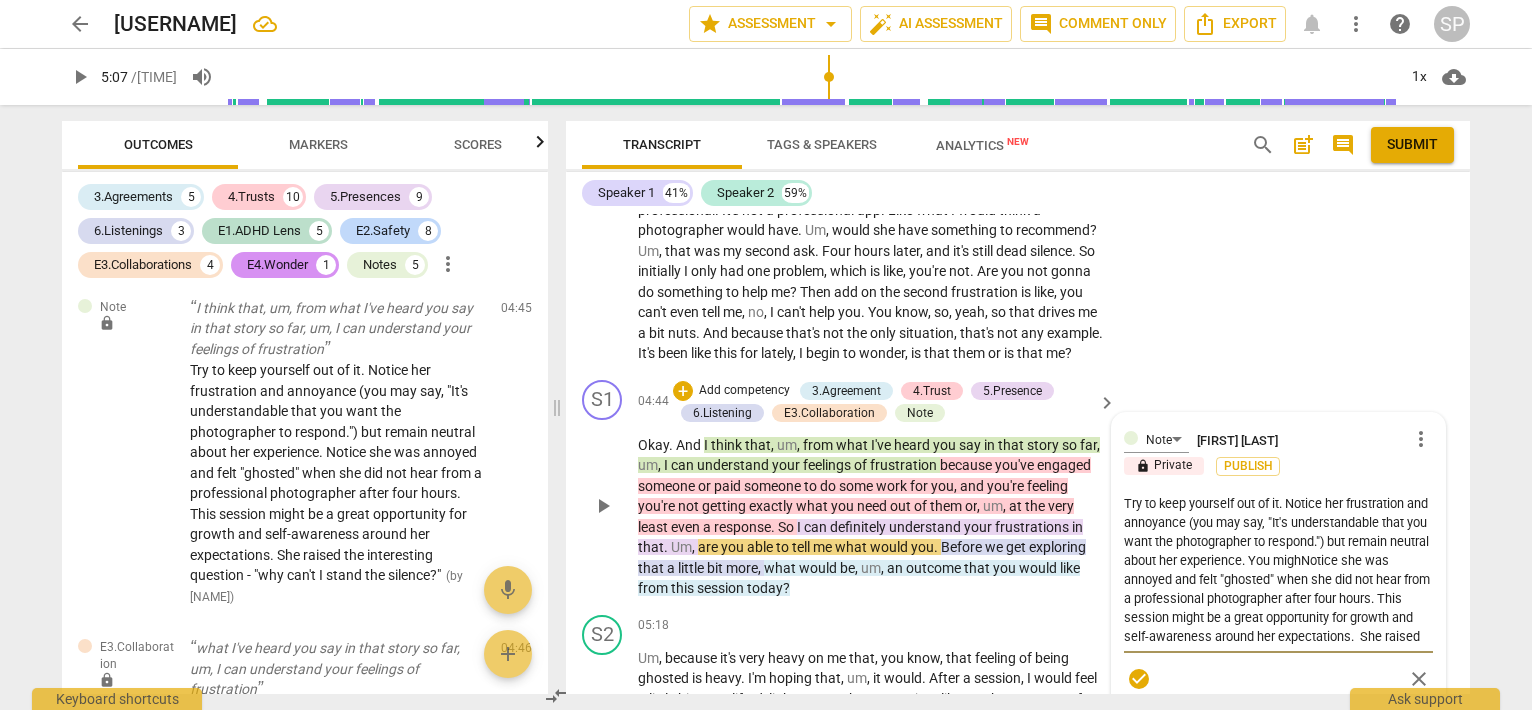 type on "Try to keep yourself out of it. Notice her frustration and annoyance (you may say, "It's understandable that you want the photographer to respond.") but remain neutral about her experience. You mightNotice she was annoyed and felt "ghosted" when she did not hear from a professional photographer after four hours. This session might be a great opportunity for growth and self-awareness around her expectations.  She raised the interesting question - "why can't I stand the silence?"" 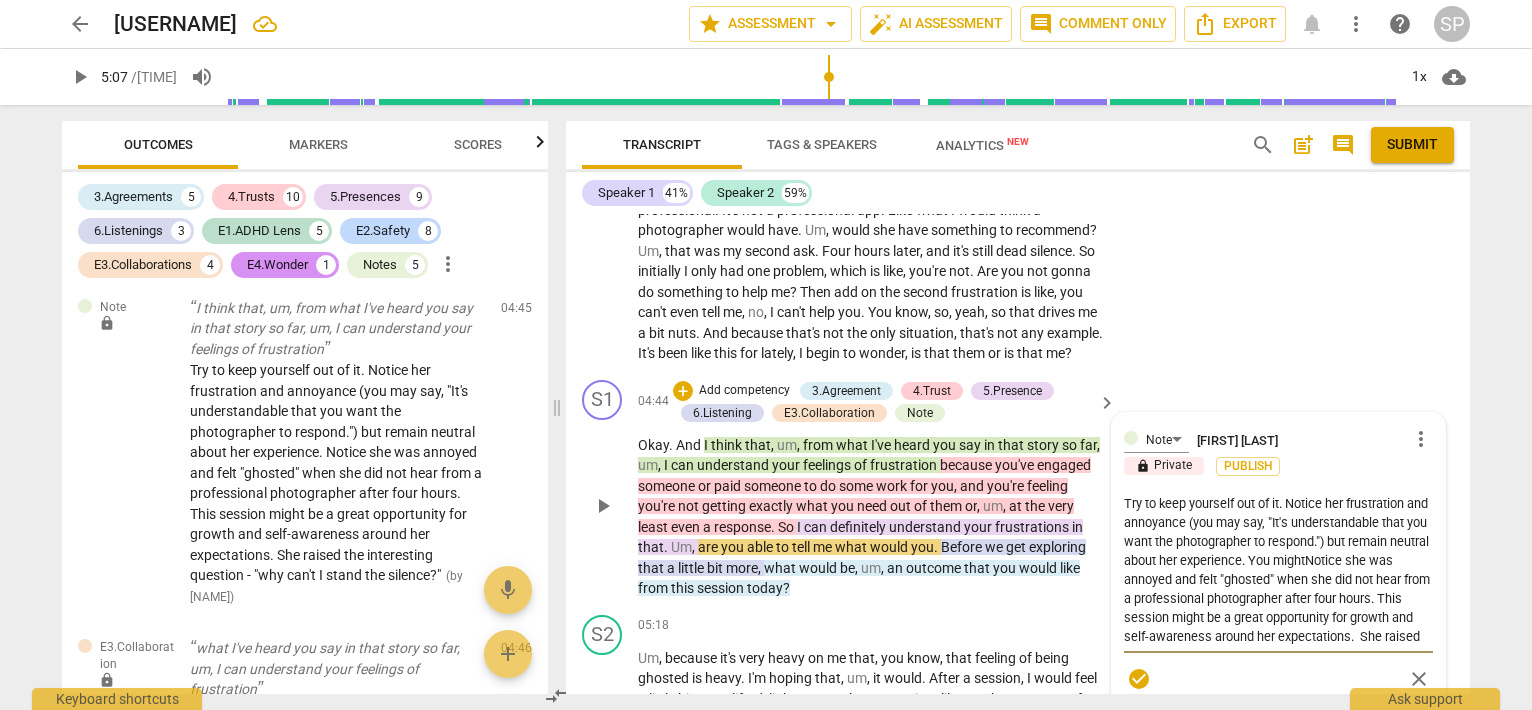 type on "Try to keep yourself out of it. Notice her frustration and annoyance (you may say, "It's understandable that you want the photographer to respond.") but remain neutral about her experience. You might Notice she was annoyed and felt "ghosted" when she did not hear from a professional photographer after four hours. This session might be a great opportunity for growth and self-awareness around her expectations. She raised the interesting question - "why can't I stand the silence?"" 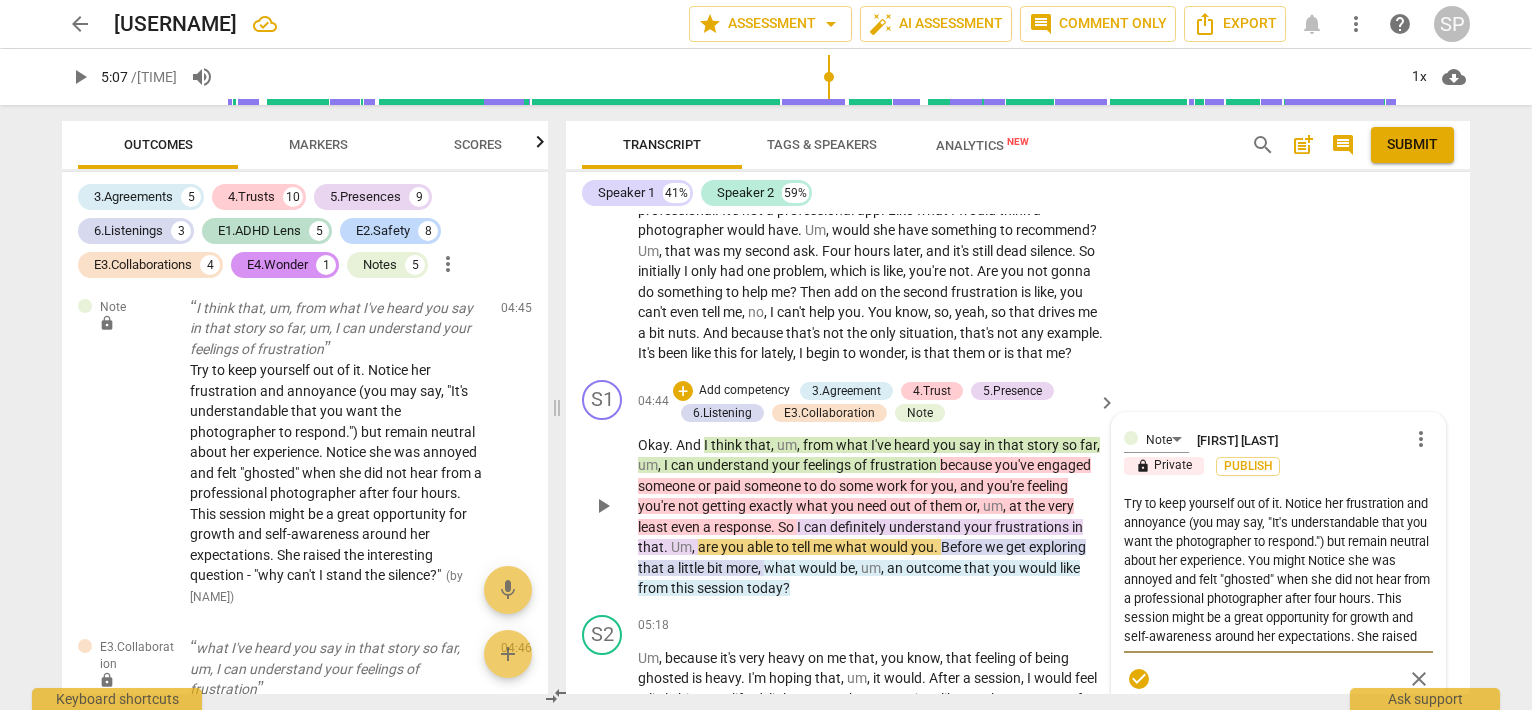 type on "Try to keep yourself out of it. Notice her frustration and annoyance (you may say, "It's understandable that you want the photographer to respond.") but remain neutral about her experience. You might rNotice she was annoyed and felt "ghosted" when she did not hear from a professional photographer after four hours. This session might be a great opportunity for growth and self-awareness around her expectations. She raised the interesting question - "why can't I stand the silence?"" 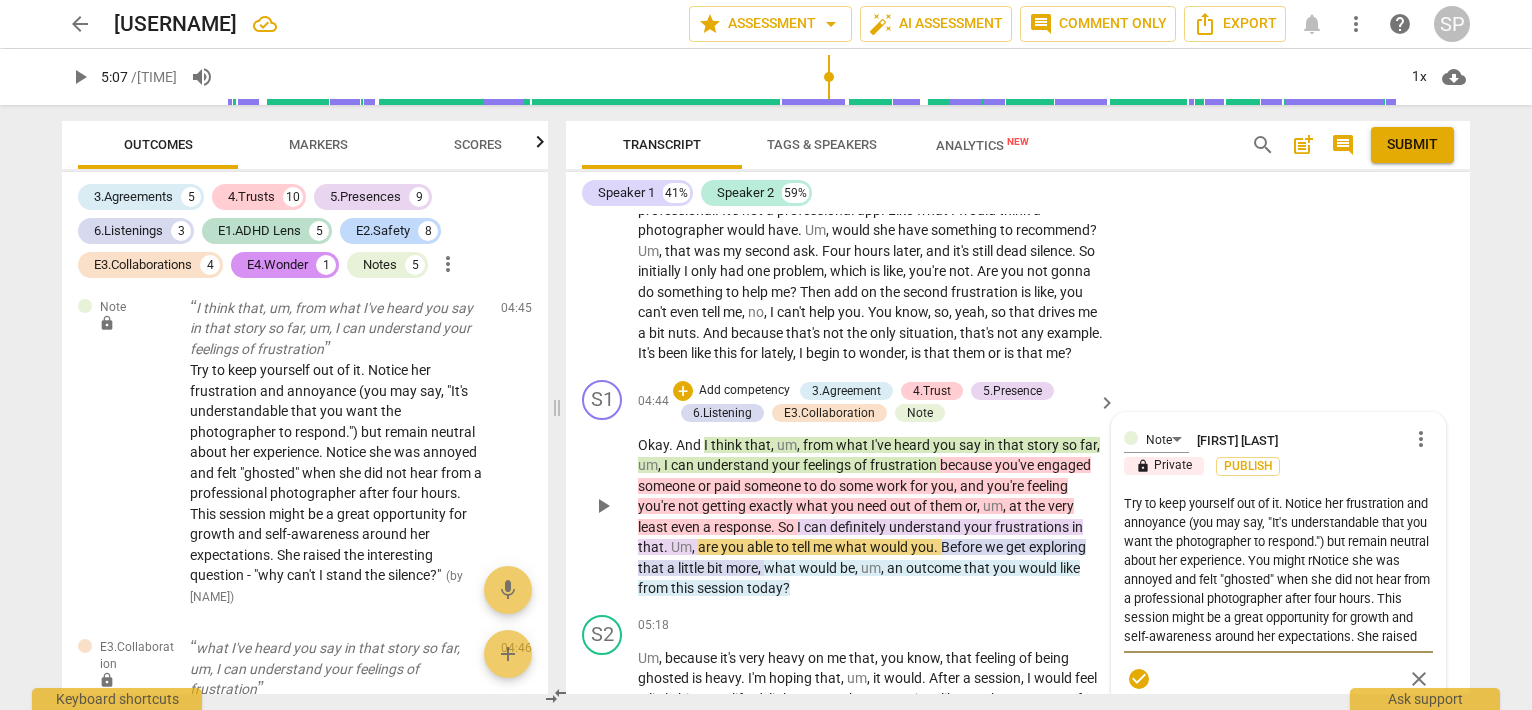 type on "Try to keep yourself out of it. Notice her frustration and annoyance (you may say, "It's understandable that you want the photographer to respond.") but remain neutral about her experience. You might reNotice she was annoyed and felt "ghosted" when she did not hear from a professional photographer after four hours. This session might be a great opportunity for growth and self-awareness around her expectations. She raised the interesting question - "why can't I stand the silence?"" 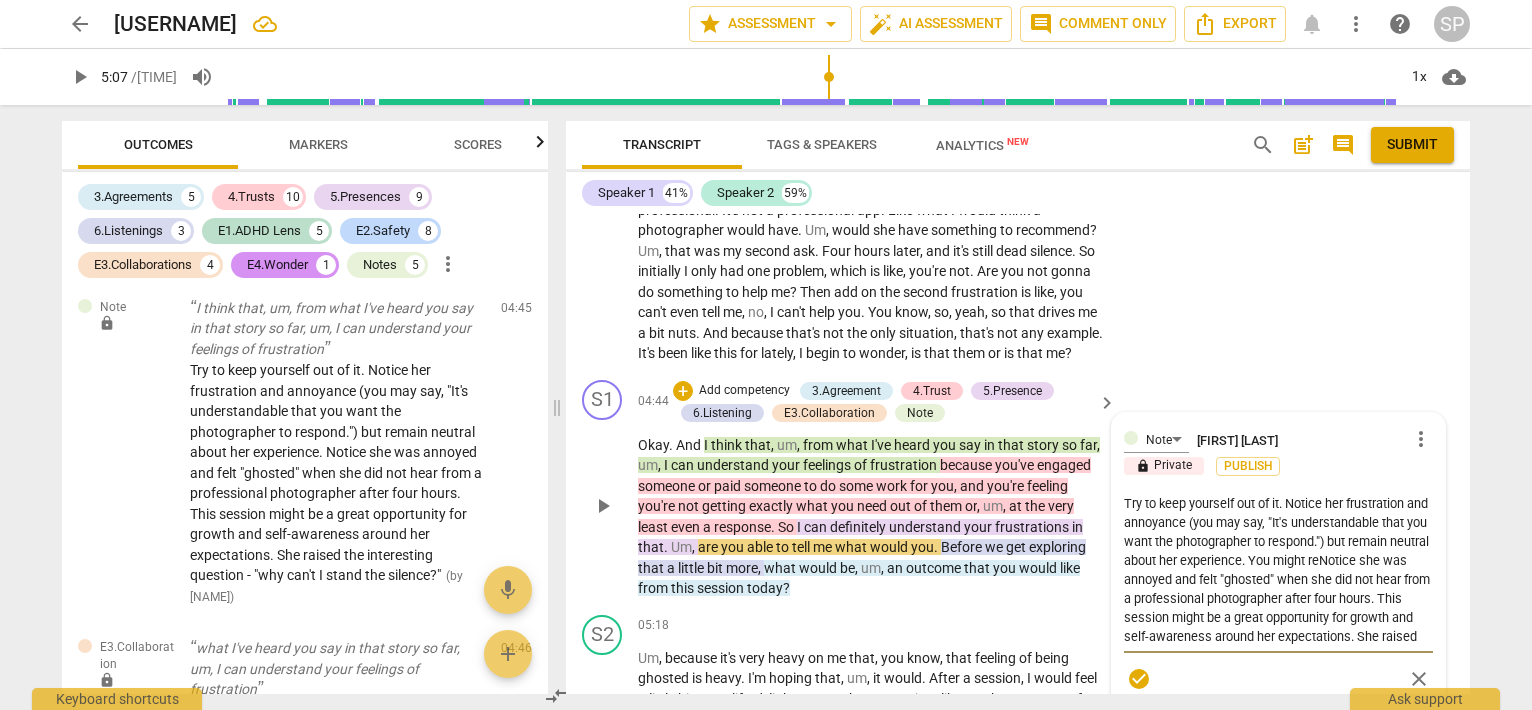 type on "Try to keep yourself out of it. Notice her frustration and annoyance (you may say, "It's understandable that you want the photographer to respond.") but remain neutral about her experience. You might refNotice she was annoyed and felt "ghosted" when she did not hear from a professional photographer after four hours. This session might be a great opportunity for growth and self-awareness around her expectations. She raised the interesting question - "why can't I stand the silence?"" 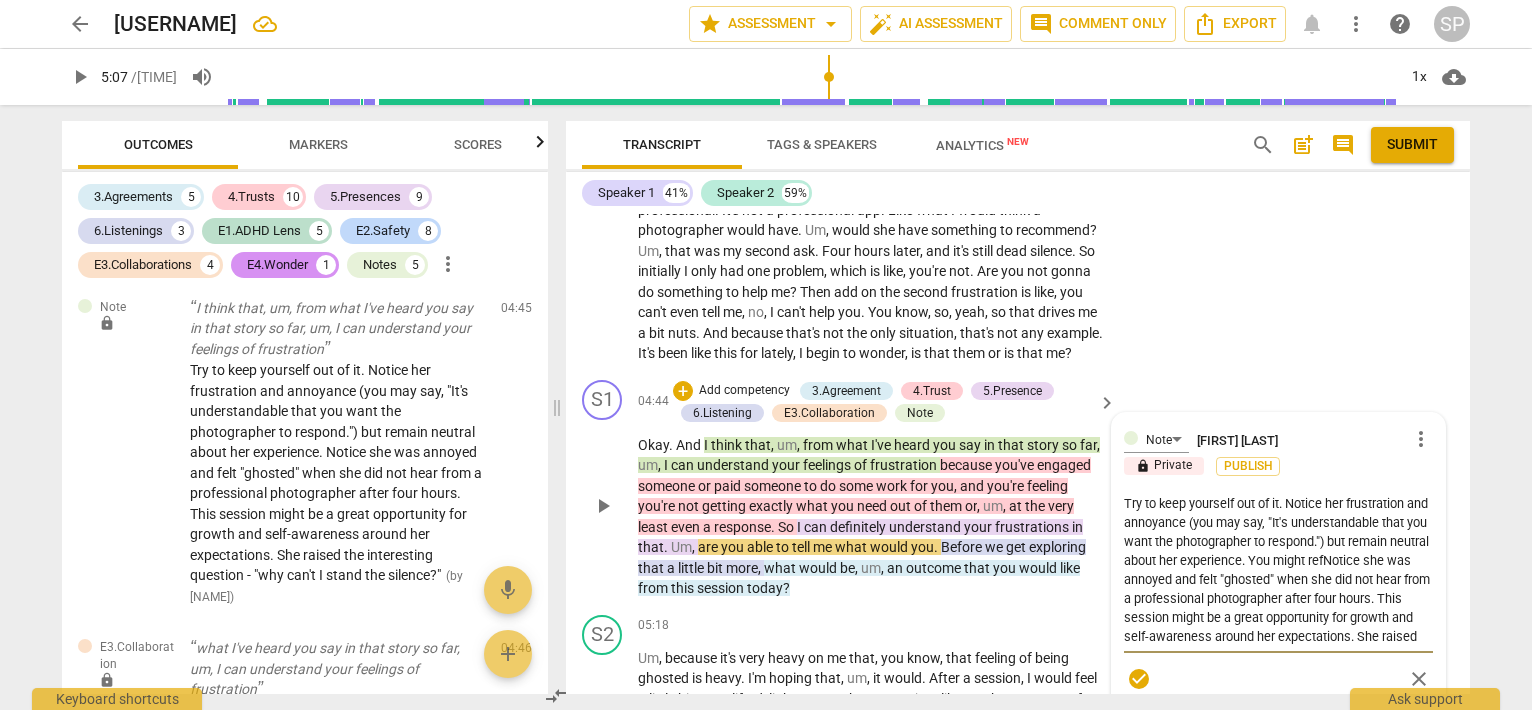 type on "Try to keep yourself out of it. Notice her frustration and annoyance (you may say, "It's understandable that you want the photographer to respond.") but remain neutral about her experience. You might reflNotice she was annoyed and felt "ghosted" when she did not hear from a professional photographer after four hours. This session might be a great opportunity for growth and self-awareness around her expectations.  She raised the interesting question - "why can't I stand the silence?"" 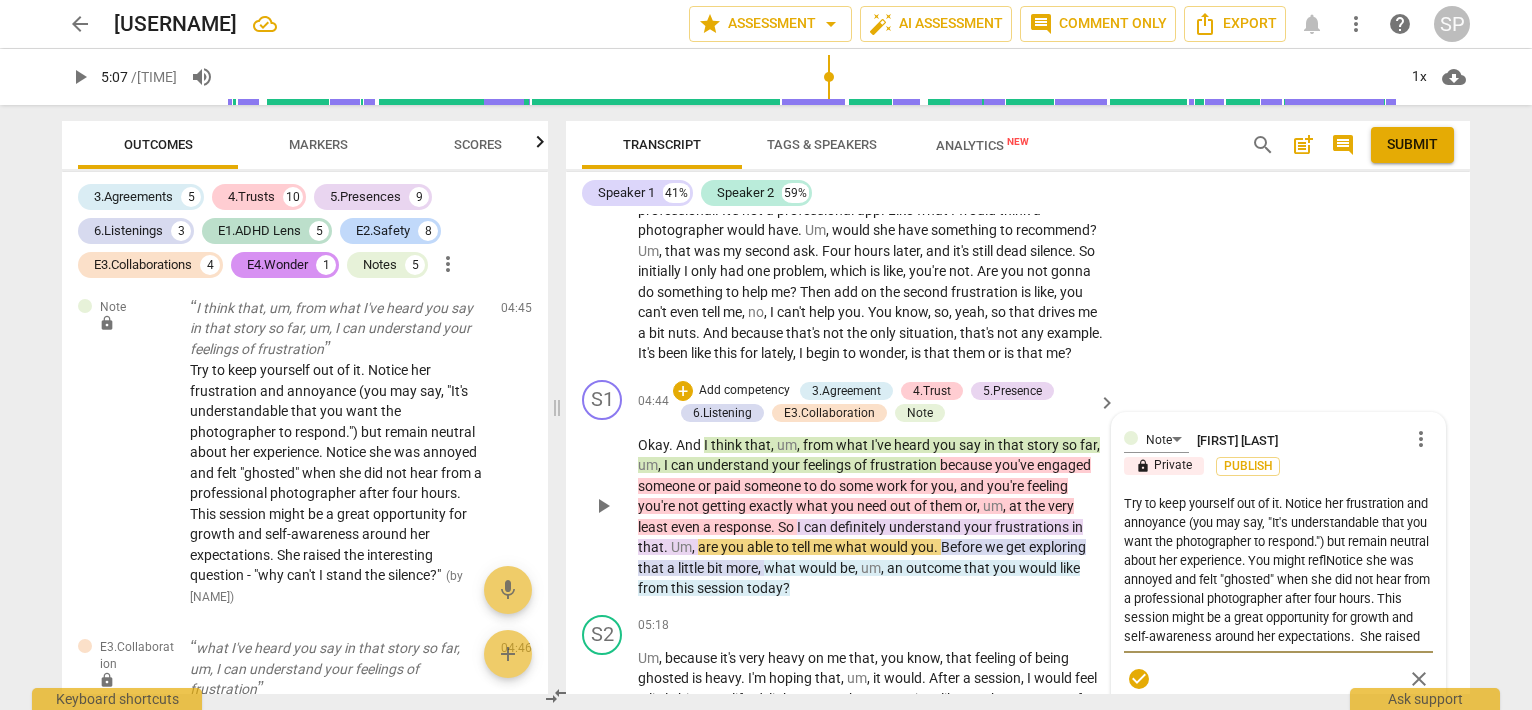 type on "Try to keep yourself out of it. Notice her frustration and annoyance (you may say, "It's understandable that you want the photographer to respond.") but remain neutral about her experience. You might refleNotice she was annoyed and felt "ghosted" when she did not hear from a professional photographer after four hours. This session might be a great opportunity for growth and self-awareness around her expectations.  She raised the interesting question - "why can't I stand the silence?"" 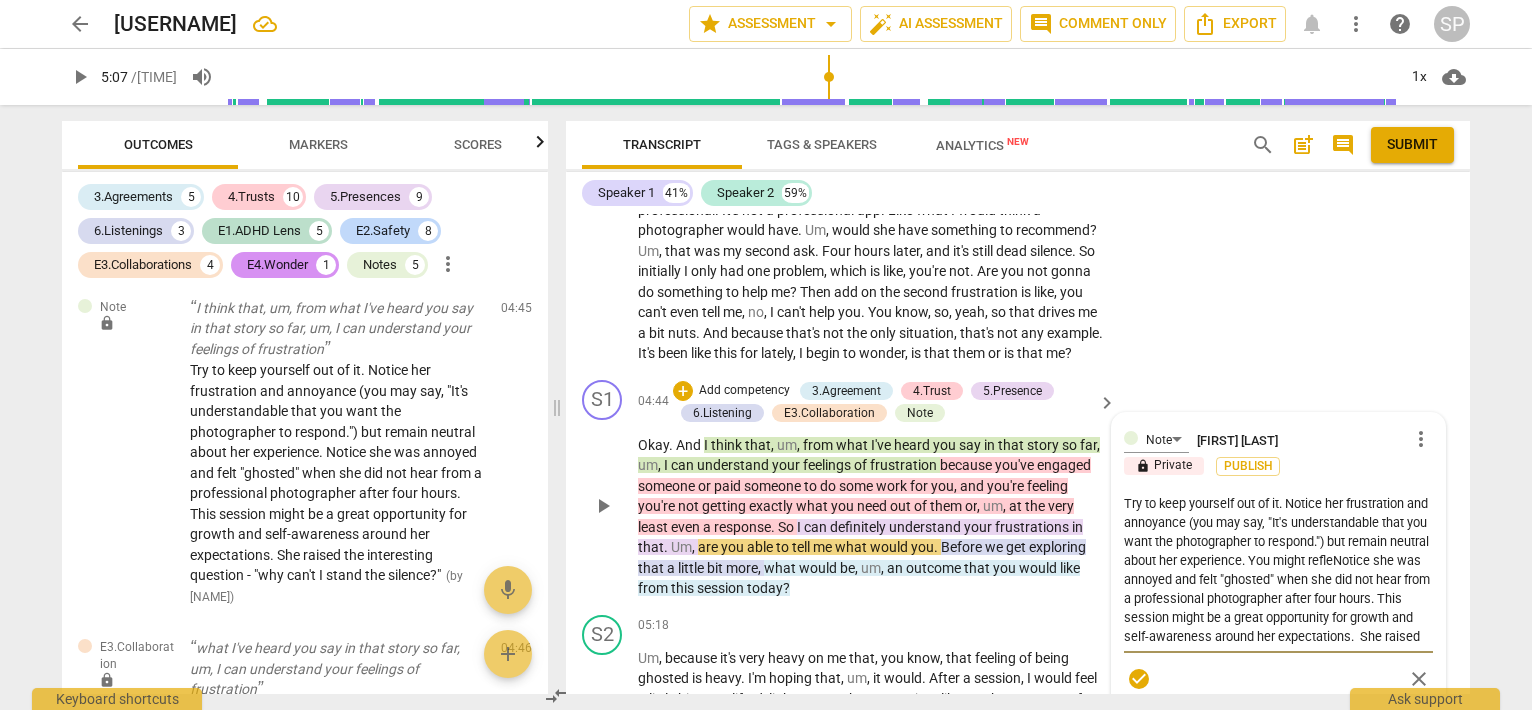 type on "Try to keep yourself out of it. Notice her frustration and annoyance (you may say, "It's understandable that you want the photographer to respond.") but remain neutral about her experience. You might reflecNotice she was annoyed and felt "ghosted" when she did not hear from a professional photographer after four hours. This session might be a great opportunity for growth and self-awareness around her expectations. She raised the interesting question - "why can't I stand the silence?"" 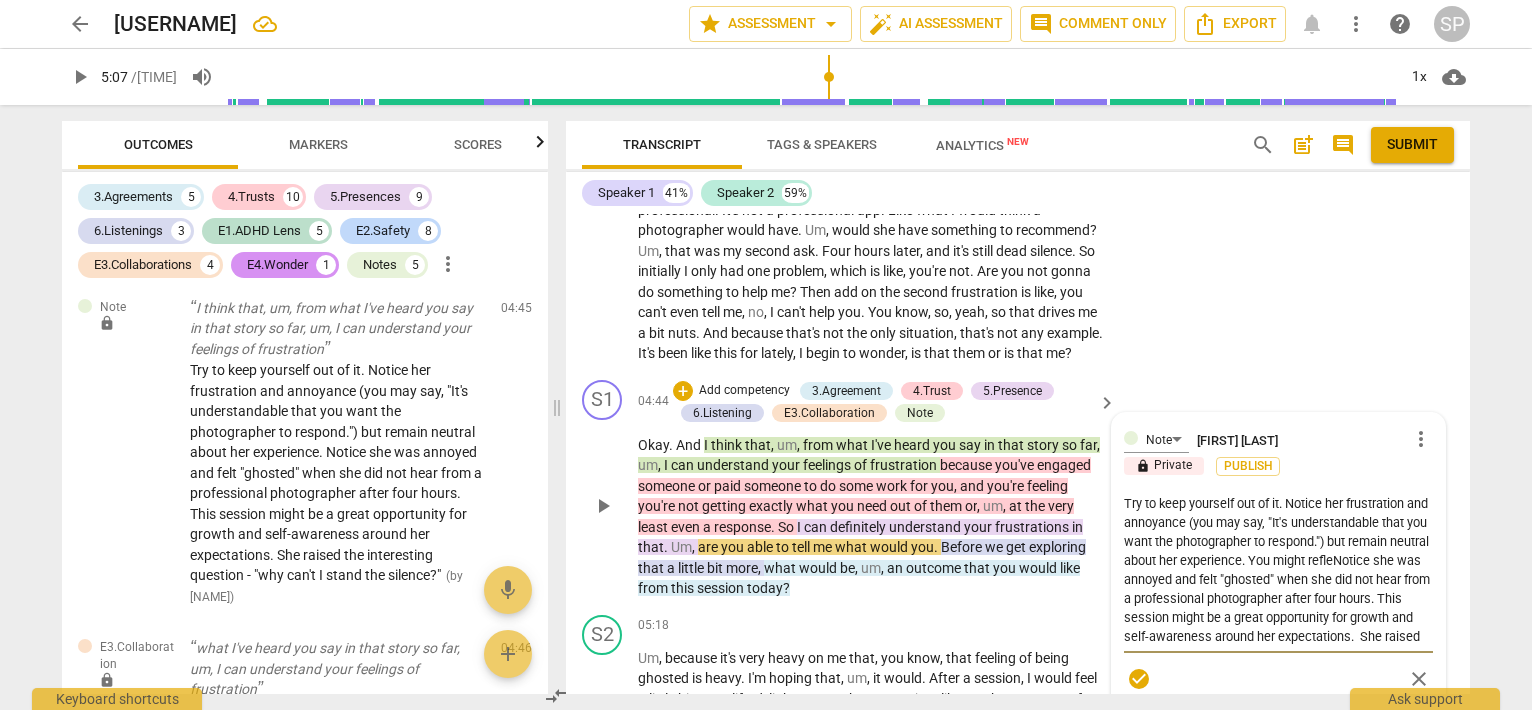 type on "Try to keep yourself out of it. Notice her frustration and annoyance (you may say, "It's understandable that you want the photographer to respond.") but remain neutral about her experience. You might reflecNotice she was annoyed and felt "ghosted" when she did not hear from a professional photographer after four hours. This session might be a great opportunity for growth and self-awareness around her expectations. She raised the interesting question - "why can't I stand the silence?"" 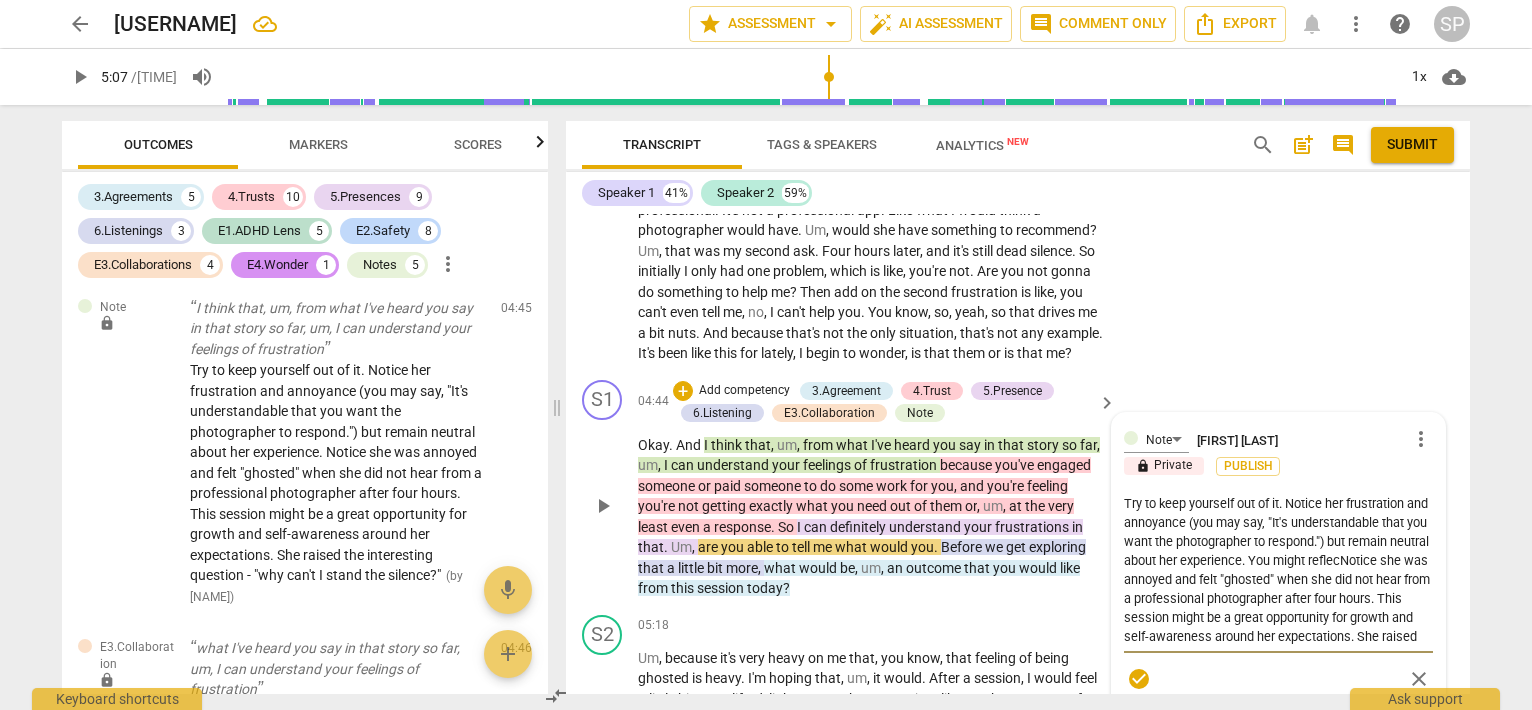 type on "Try to keep yourself out of it. Notice her frustration and annoyance (you may say, "It's understandable that you want the photographer to respond.") but remain neutral about her experience. You might reflectNotice she was annoyed and felt "ghosted" when she did not hear from a professional photographer after four hours. This session might be a great opportunity for growth and self-awareness around her expectations.  She raised the interesting question - "why can't I stand the silence?"" 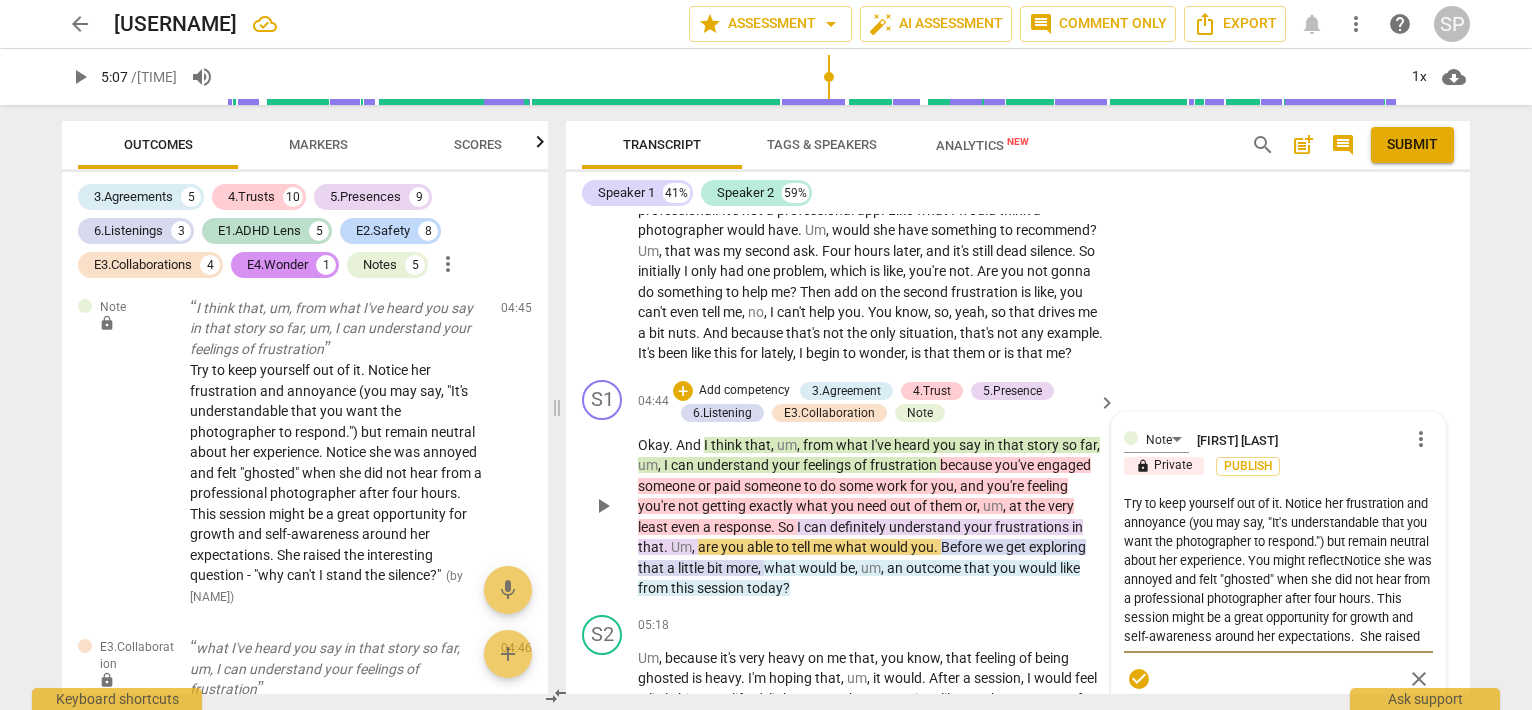 type on "Try to keep yourself out of it. Notice her frustration and annoyance (you may say, "It's understandable that you want the photographer to respond.") but remain neutral about her experience. You might reflect Notice she was annoyed and felt "ghosted" when she did not hear from a professional photographer after four hours. This session might be a great opportunity for growth and self-awareness around her expectations. She raised the interesting question - "why can't I stand the silence?"" 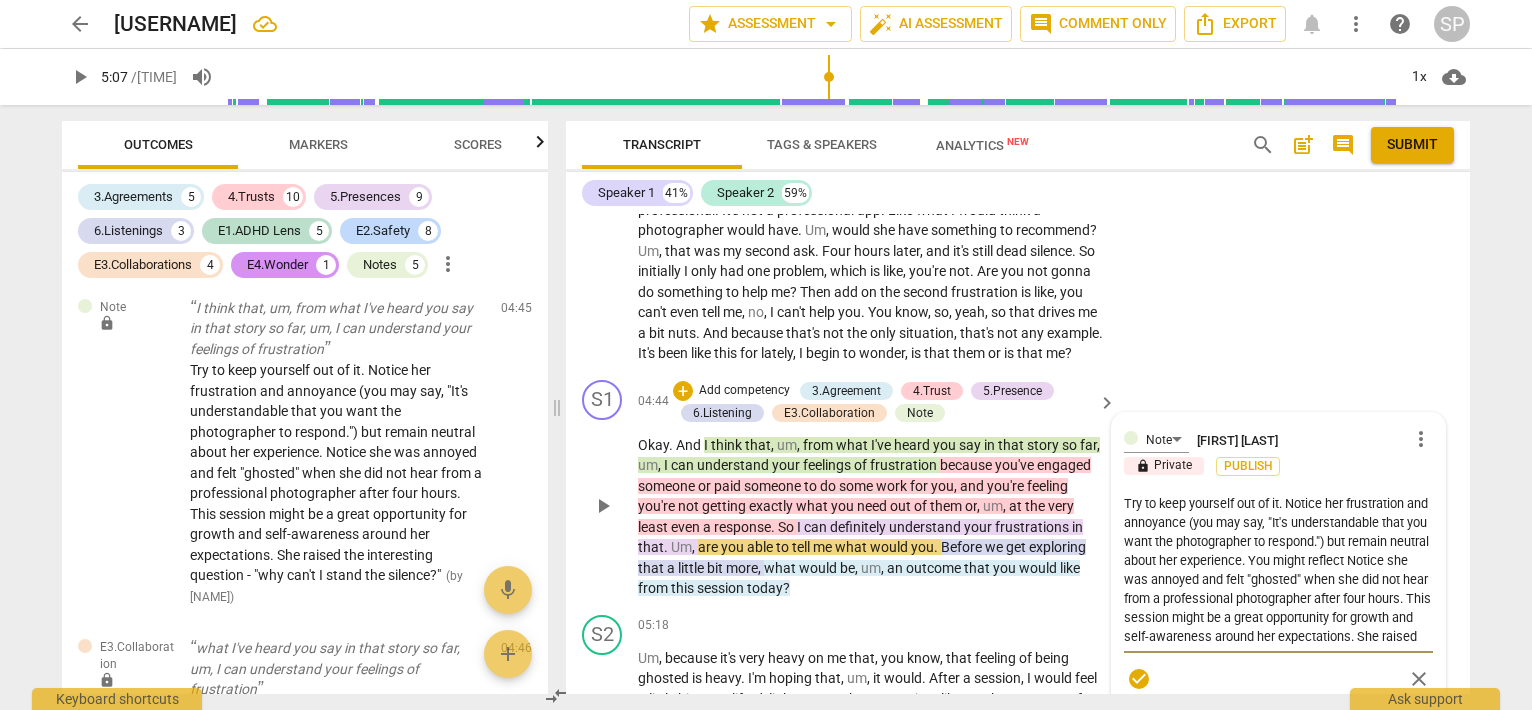 type on "Try to keep yourself out of it. Notice her frustration and annoyance (you may say, "It's understandable that you want the photographer to respond.") but remain neutral about her experience. You might reflect aNotice she was annoyed and felt "ghosted" when she did not hear from a professional photographer after four hours. This session might be a great opportunity for growth and self-awareness around her expectations.  She raised the interesting question - "why can't I stand the silence?"" 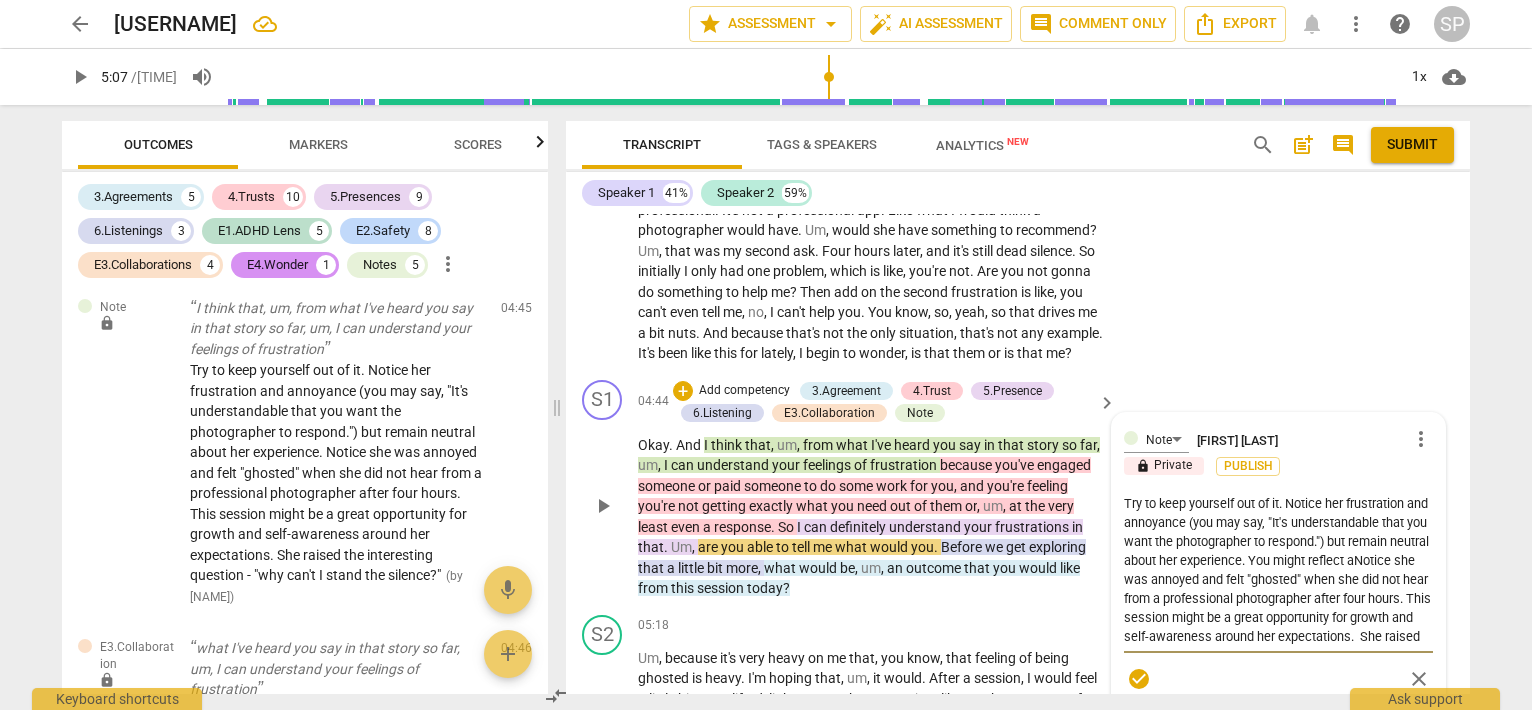 type on "Try to keep yourself out of it. Notice her frustration and annoyance (you may say, "It's understandable that you want the photographer to respond.") but remain neutral about her experience. You might reflect Notice she was annoyed and felt "ghosted" when she did not hear from a professional photographer after four hours. This session might be a great opportunity for growth and self-awareness around her expectations. She raised the interesting question - "why can't I stand the silence?"" 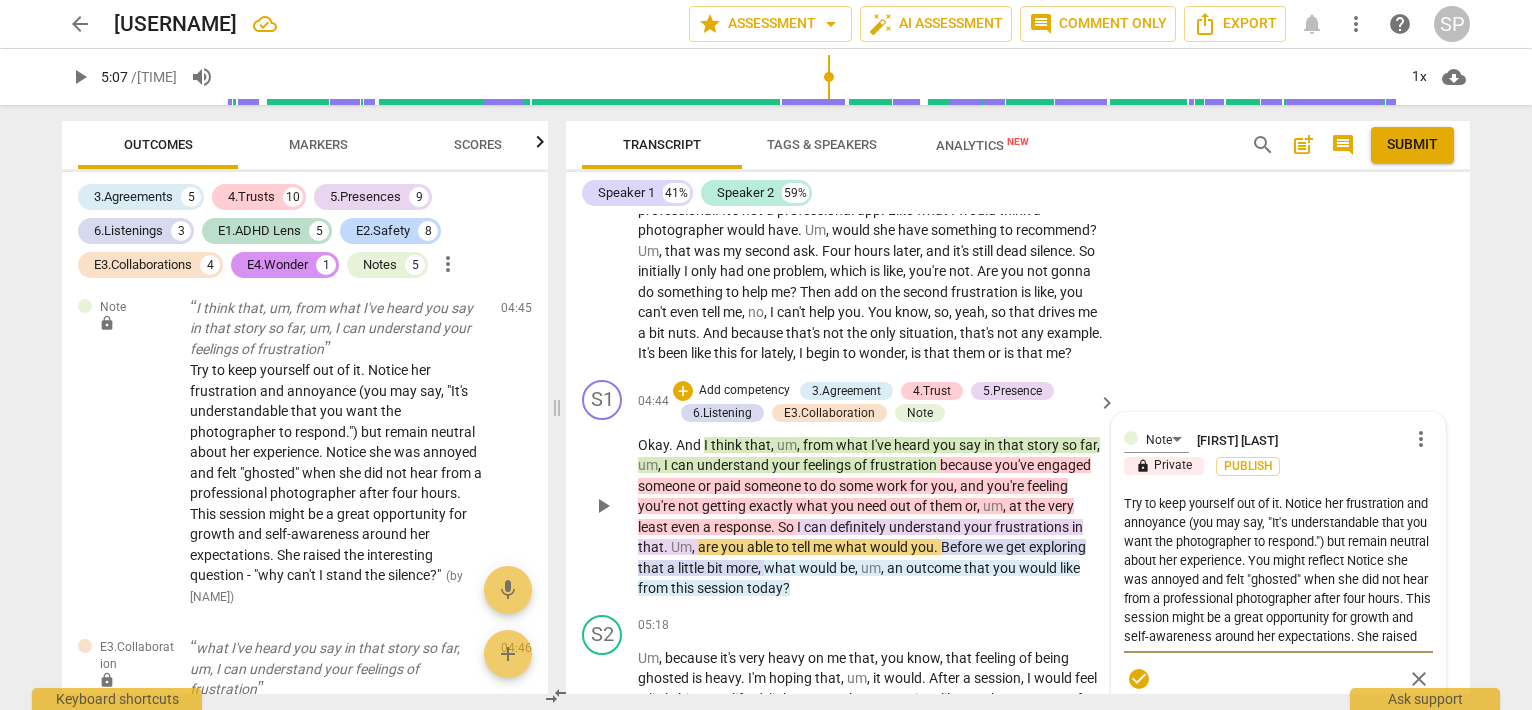 type on "Try to keep yourself out of it. Notice her frustration and annoyance (you may say, "It's understandable that you want the photographer to respond.") but remain neutral about her experience. You might reflect that she was annoyed and felt "ghosted" when she did not hear from a professional photographer after four hours. This session might be a great opportunity for growth and self-awareness around her expectations.  She raised the interesting question - "why can't I stand the silence?"" 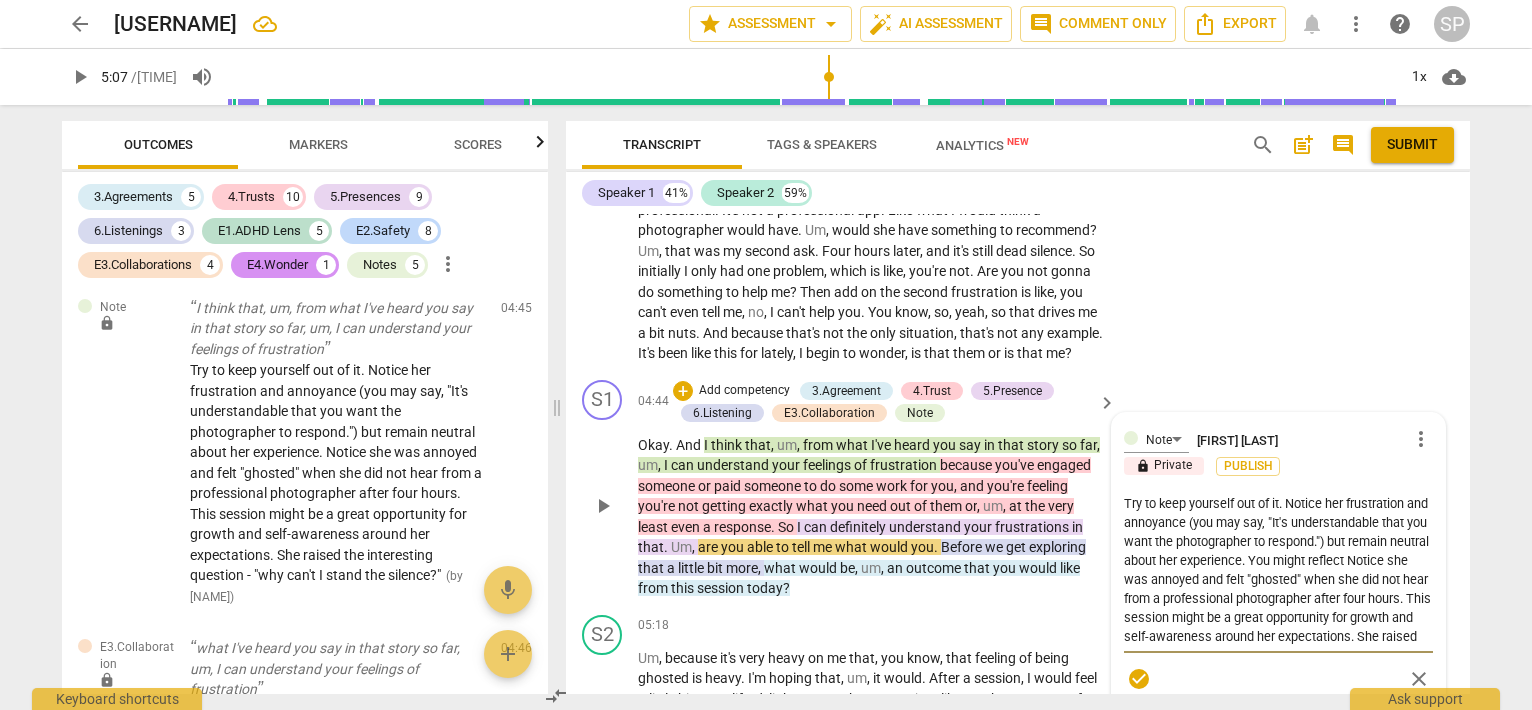 type on "Try to keep yourself out of it. Notice her frustration and annoyance (you may say, "It's understandable that you want the photographer to respond.") but remain neutral about her experience. You might reflect that she was annoyed and felt "ghosted" when she did not hear from a professional photographer after four hours. This session might be a great opportunity for growth and self-awareness around her expectations.  She raised the interesting question - "why can't I stand the silence?"" 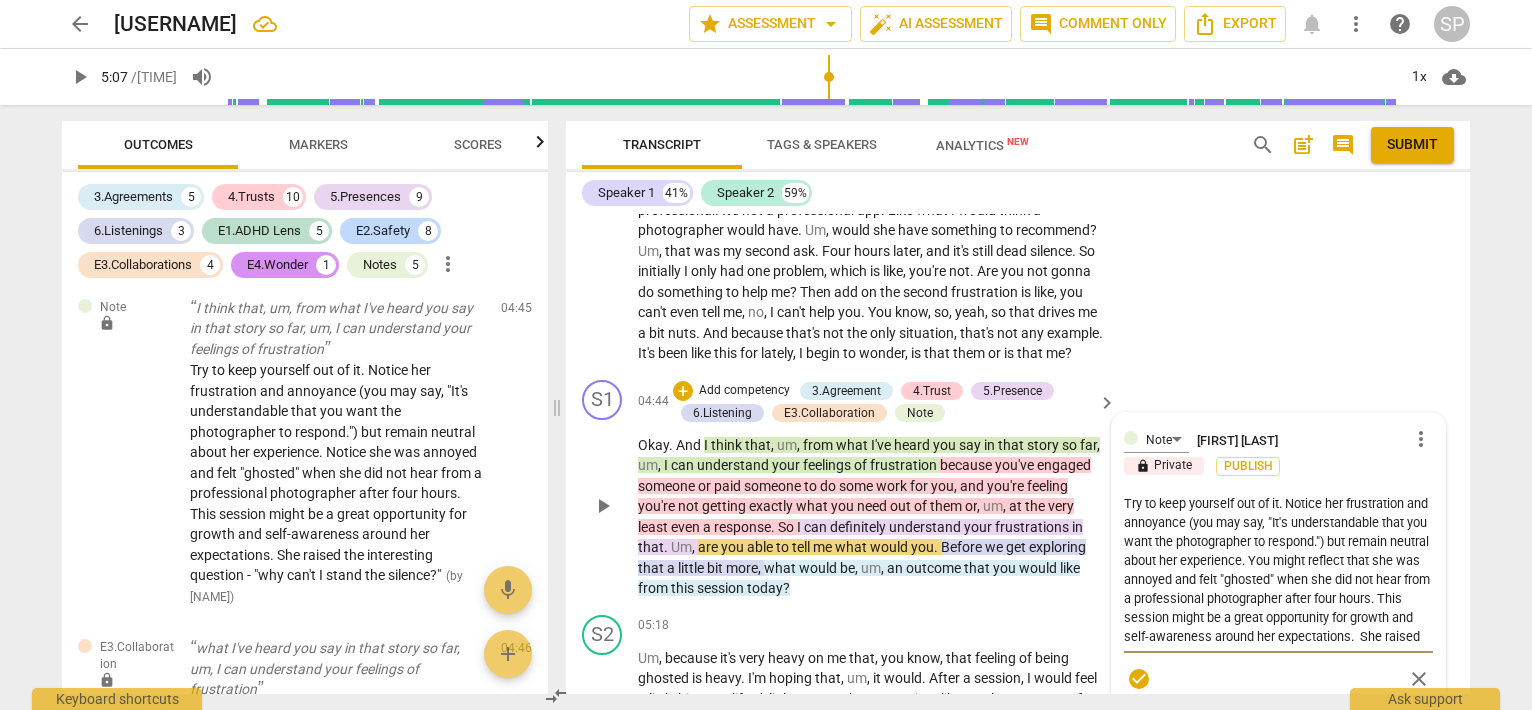 type on "Try to keep yourself out of it. Notice her frustration and annoyance (you may say, "It's understandable that you want the photographer to respond.") but remain neutral about her experience. You might reflect thNotice she was annoyed and felt "ghosted" when she did not hear from a professional photographer after four hours. This session might be a great opportunity for growth and self-awareness around her expectations.  She raised the interesting question - "why can't I stand the silence?"" 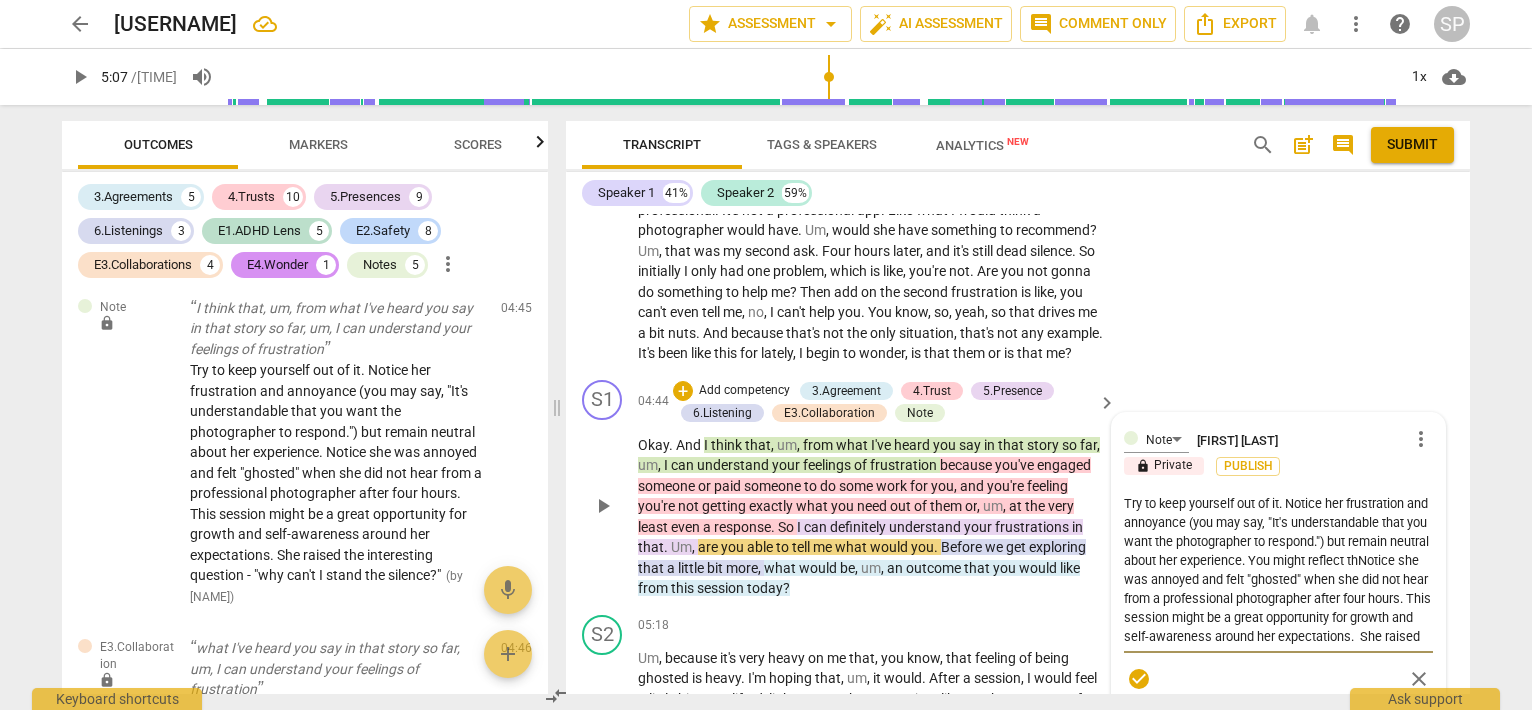type on "Try to keep yourself out of it. Notice her frustration and annoyance (you may say, "It's understandable that you want the photographer to respond.") but remain neutral about her experience. You might reflect thaNotice she was annoyed and felt "ghosted" when she did not hear from a professional photographer after four hours. This session might be a great opportunity for growth and self-awareness around her expectations.  She raised the interesting question - "why can't I stand the silence?"" 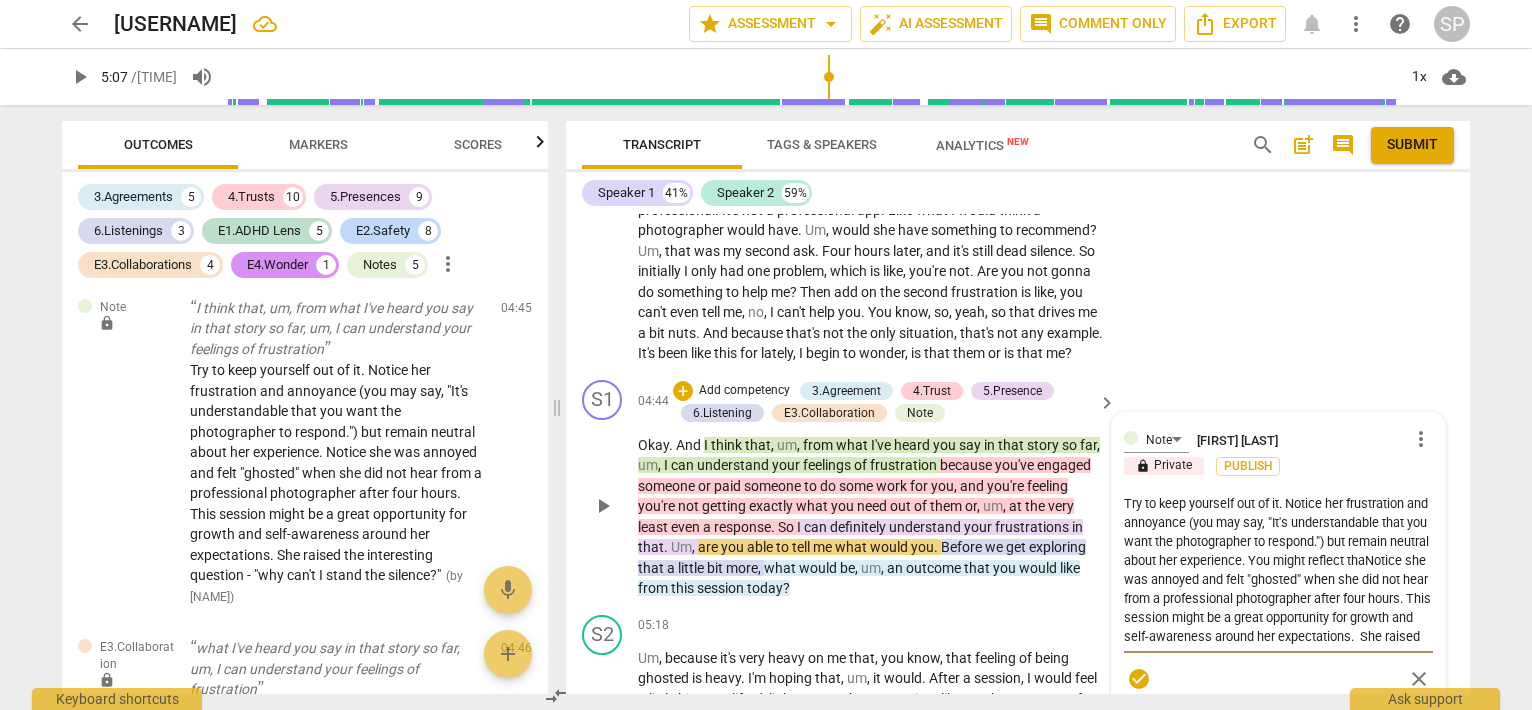 type on "Try to keep yourself out of it. Notice her frustration and annoyance (you may say, "It's understandable that you want the photographer to respond.") but remain neutral about her experience. You might reflect thatNotice she was annoyed and felt "ghosted" when she did not hear from a professional photographer after four hours. This session might be a great opportunity for growth and self-awareness around her expectations. She raised the interesting question - "why can't I stand the silence?"" 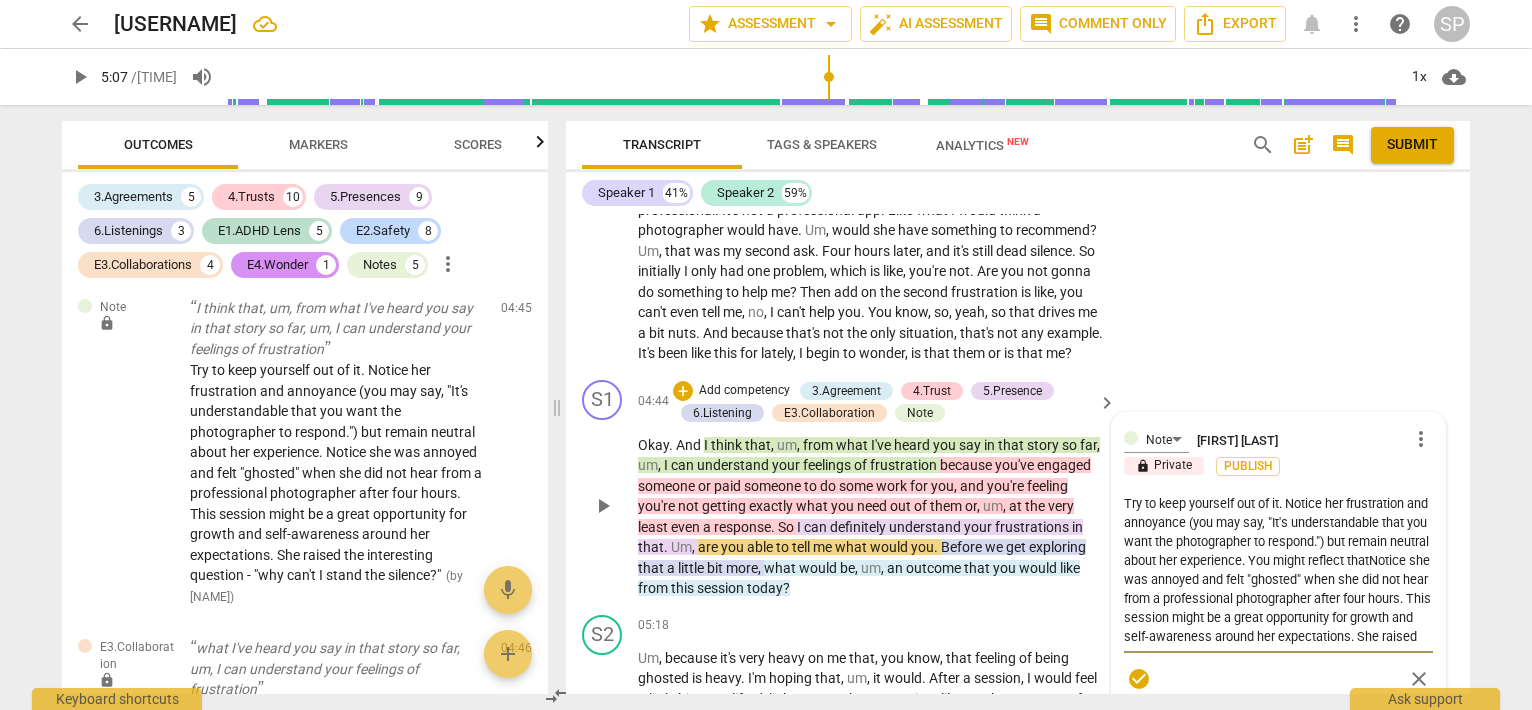 type on "Try to keep yourself out of it. Notice her frustration and annoyance (you may say, "It's understandable that you want the photographer to respond.") but remain neutral about her experience. You might reflect that Notice she was annoyed and felt "ghosted" when she did not hear from a professional photographer after four hours. This session might be a great opportunity for growth and self-awareness around her expectations. She raised the interesting question - "why can't I stand the silence?"" 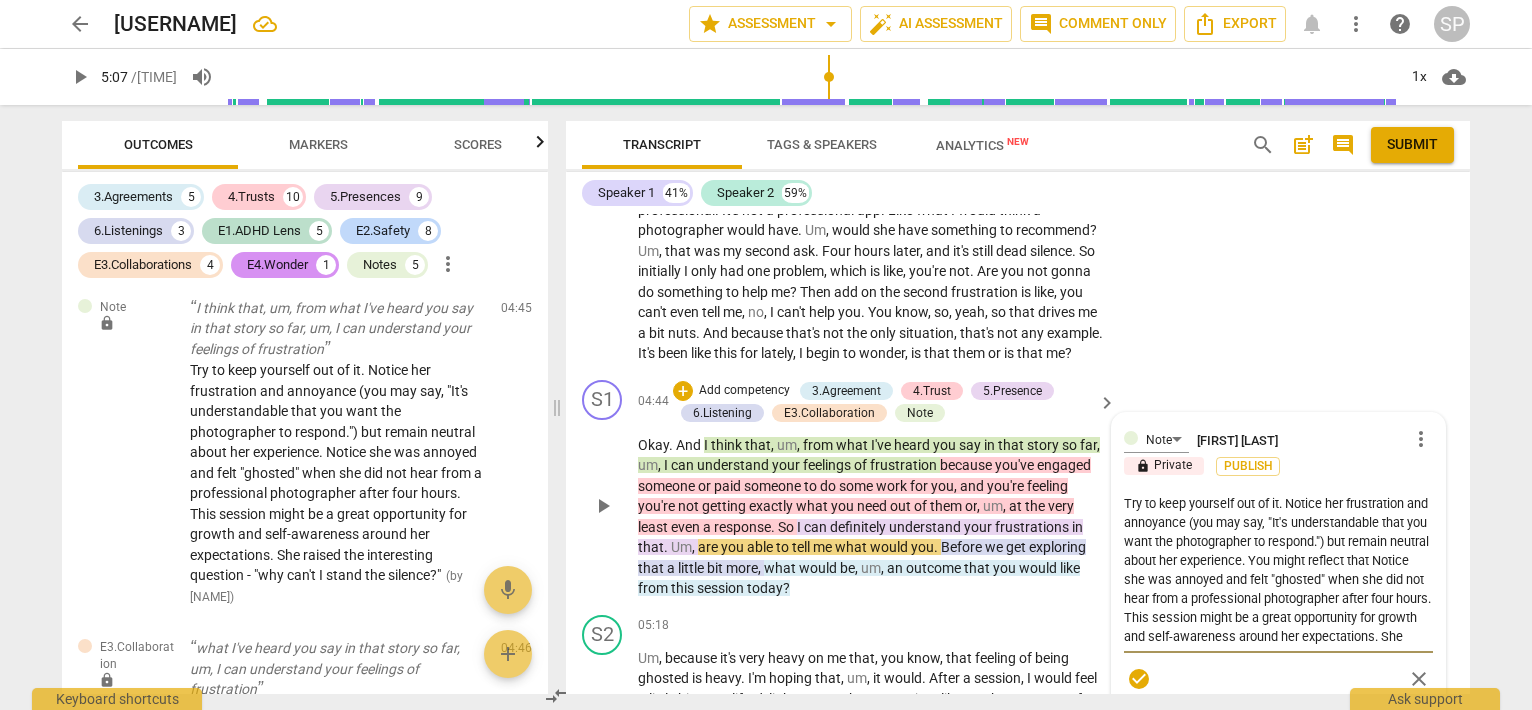 type on "Try to keep yourself out of it. Notice her frustration and annoyance (you may say, "It's understandable that you want the photographer to respond.") but remain neutral about her experience. You might reflect that sNotice she was annoyed and felt "ghosted" when she did not hear from a professional photographer after four hours. This session might be a great opportunity for growth and self-awareness around her expectations.  She raised the interesting question - "why can't I stand the silence?"" 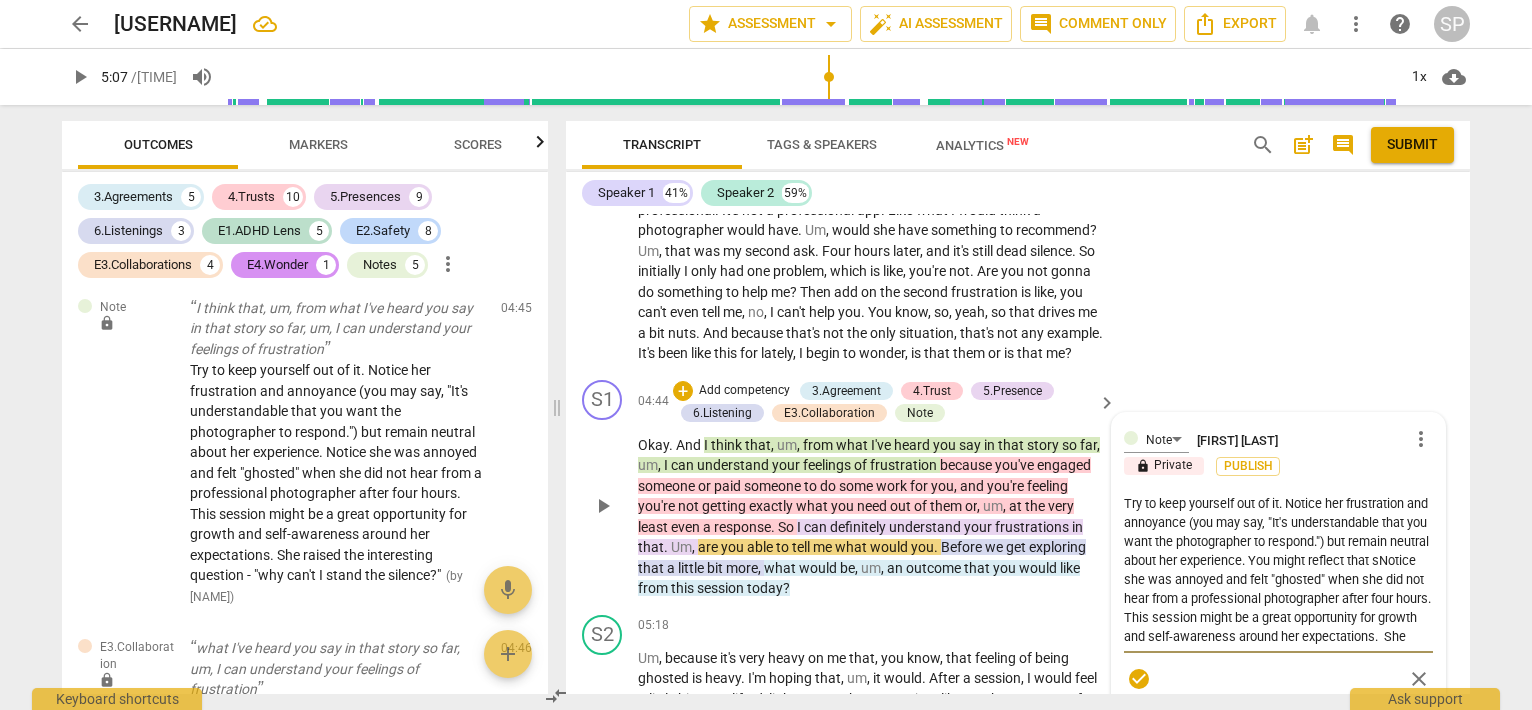 type on "Try to keep yourself out of it. Notice her frustration and annoyance (you may say, "It's understandable that you want the photographer to respond.") but remain neutral about her experience. You might reflect that shNotice she was annoyed and felt "ghosted" when she did not hear from a professional photographer after four hours. This session might be a great opportunity for growth and self-awareness around her expectations.  She raised the interesting question - "why can't I stand the silence?"" 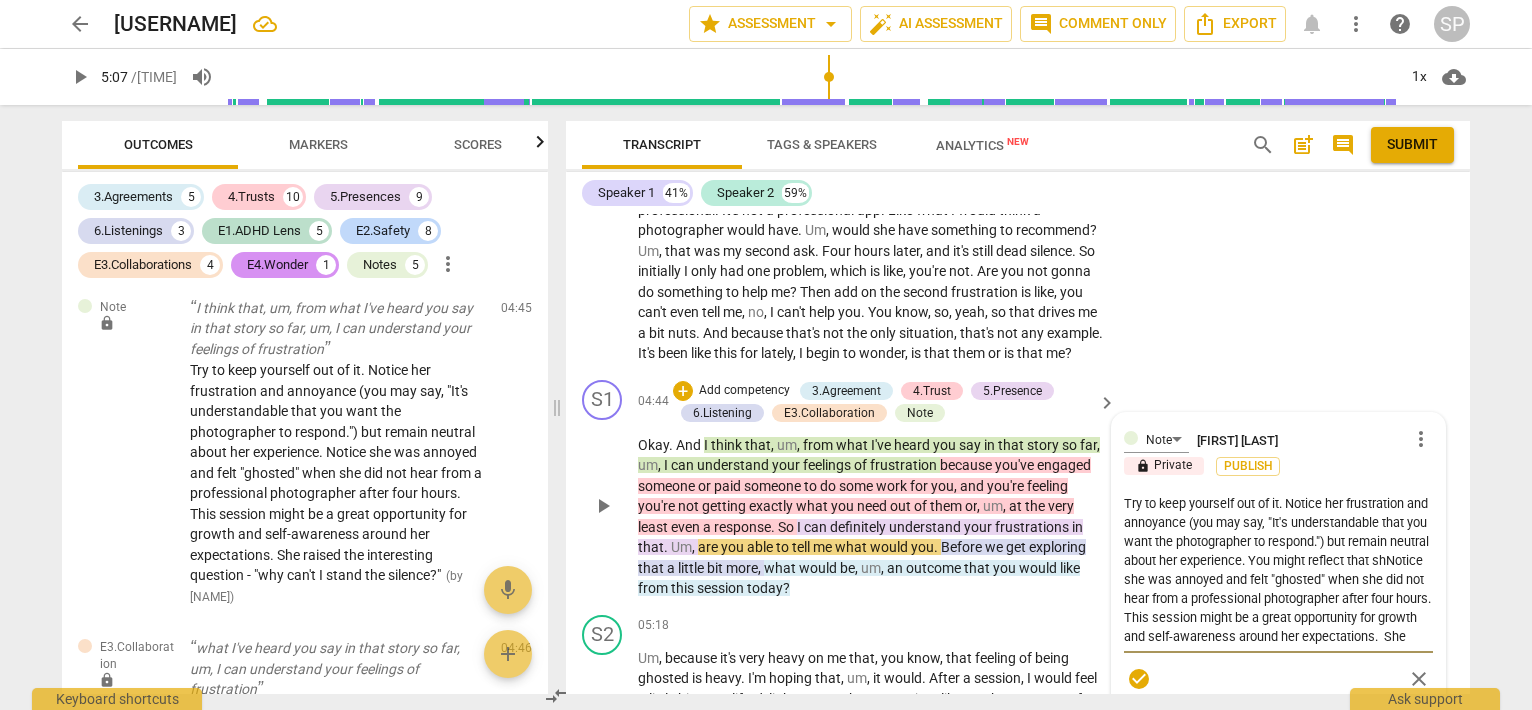 type on "Try to keep yourself out of it. Notice her frustration and annoyance (you may say, "It's understandable that you want the photographer to respond.") but remain neutral about her experience. You might reflect that sheNotice she was annoyed and felt "ghosted" when she did not hear from a professional photographer after four hours. This session might be a great opportunity for growth and self-awareness around her expectations.  She raised the interesting question - "why can't I stand the silence?"" 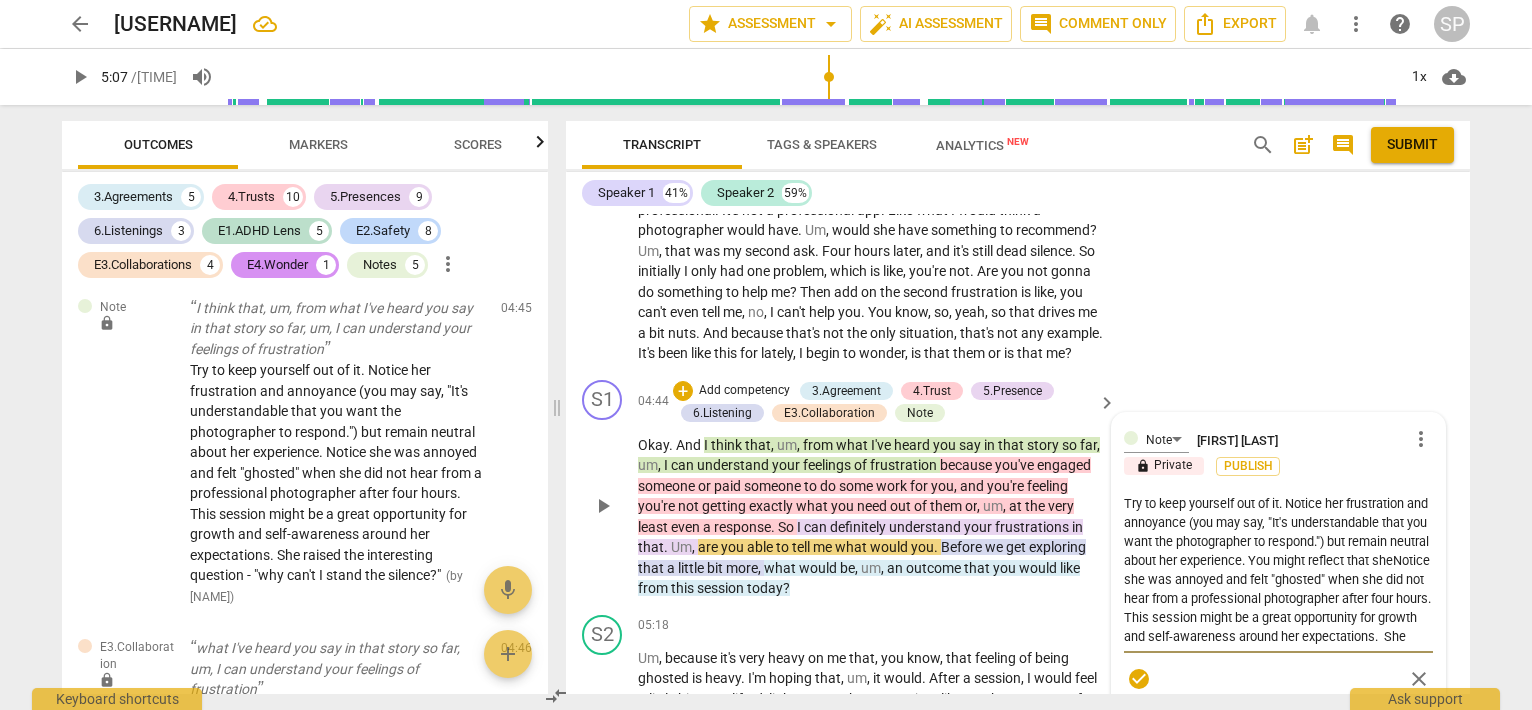 type on "Try to keep yourself out of it. Notice her frustration and annoyance (you may say, "It's understandable that you want the photographer to respond.") but remain neutral about her experience. You might reflect that shesNotice she was annoyed and felt "ghosted" when she did not hear from a professional photographer after four hours. This session might be a great opportunity for growth and self-awareness around her expectations. She raised the interesting question - "why can't I stand the silence?"" 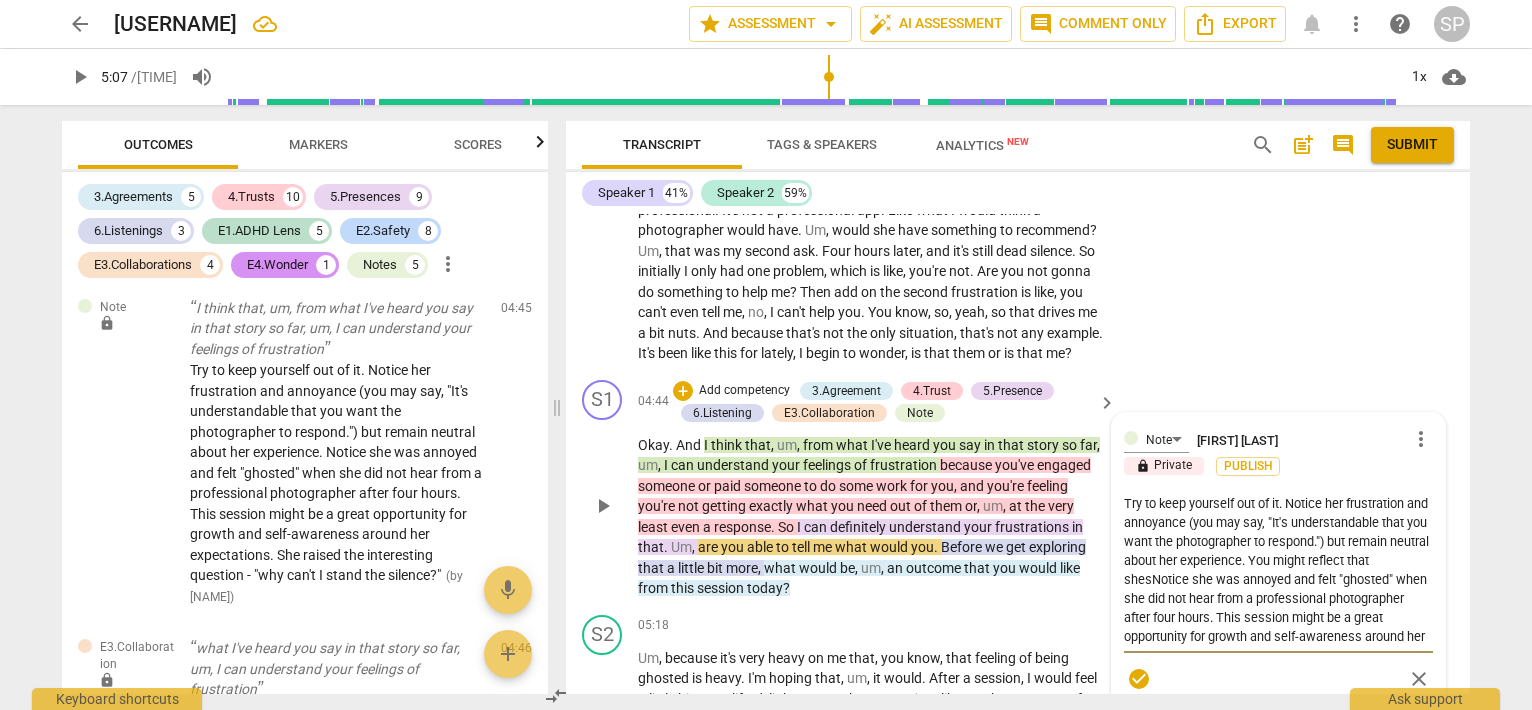 type on "Try to keep yourself out of it. Notice her frustration and annoyance (you may say, "It's understandable that you want the photographer to respond.") but remain neutral about her experience. You might reflect that sheNotice she was annoyed and felt "ghosted" when she did not hear from a professional photographer after four hours. This session might be a great opportunity for growth and self-awareness around her expectations.  She raised the interesting question - "why can't I stand the silence?"" 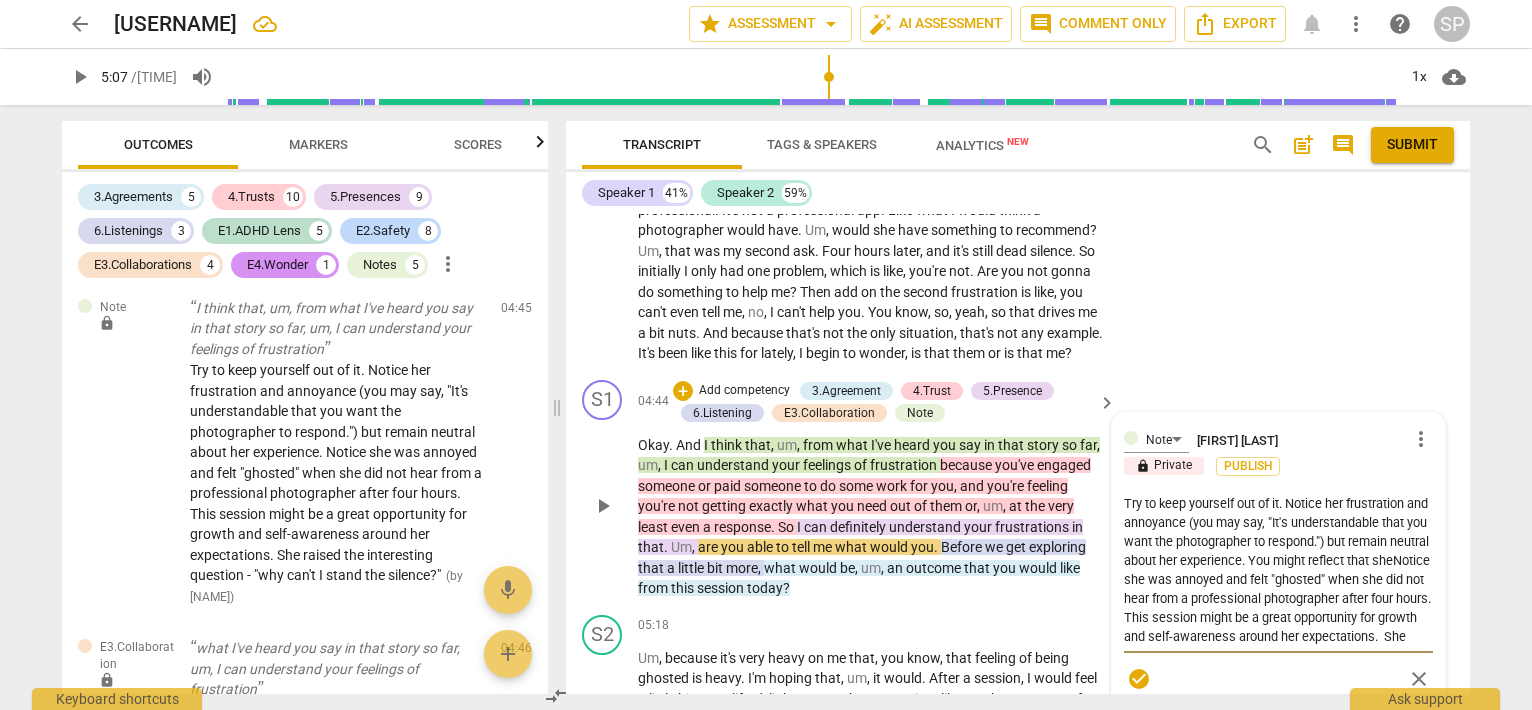 type on "Try to keep yourself out of it. Notice her frustration and annoyance (you may say, "It's understandable that you want the photographer to respond.") but remain neutral about her experience. You might reflect that she Notice she was annoyed and felt "ghosted" when she did not hear from a professional photographer after four hours. This session might be a great opportunity for growth and self-awareness around her expectations. She raised the interesting question - "why can't I stand the silence?"" 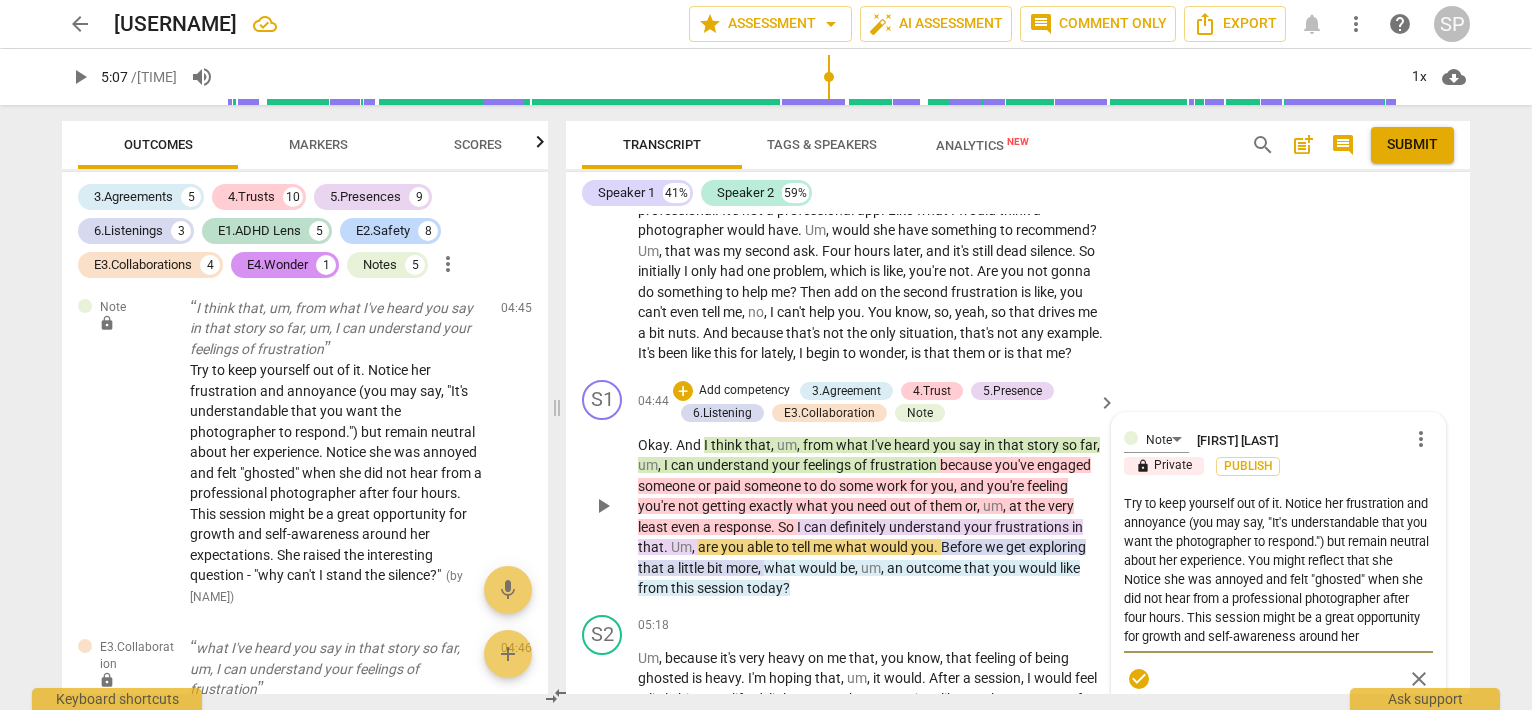 type on "Try to keep yourself out of it. Notice her frustration and annoyance (you may say, "It's understandable that you want the photographer to respond.") but remain neutral about her experience. You might reflect that she hNotice she was annoyed and felt "ghosted" when she did not hear from a professional photographer after four hours. This session might be a great opportunity for growth and self-awareness around her expectations. She raised the interesting question - "why can't I stand the silence?"" 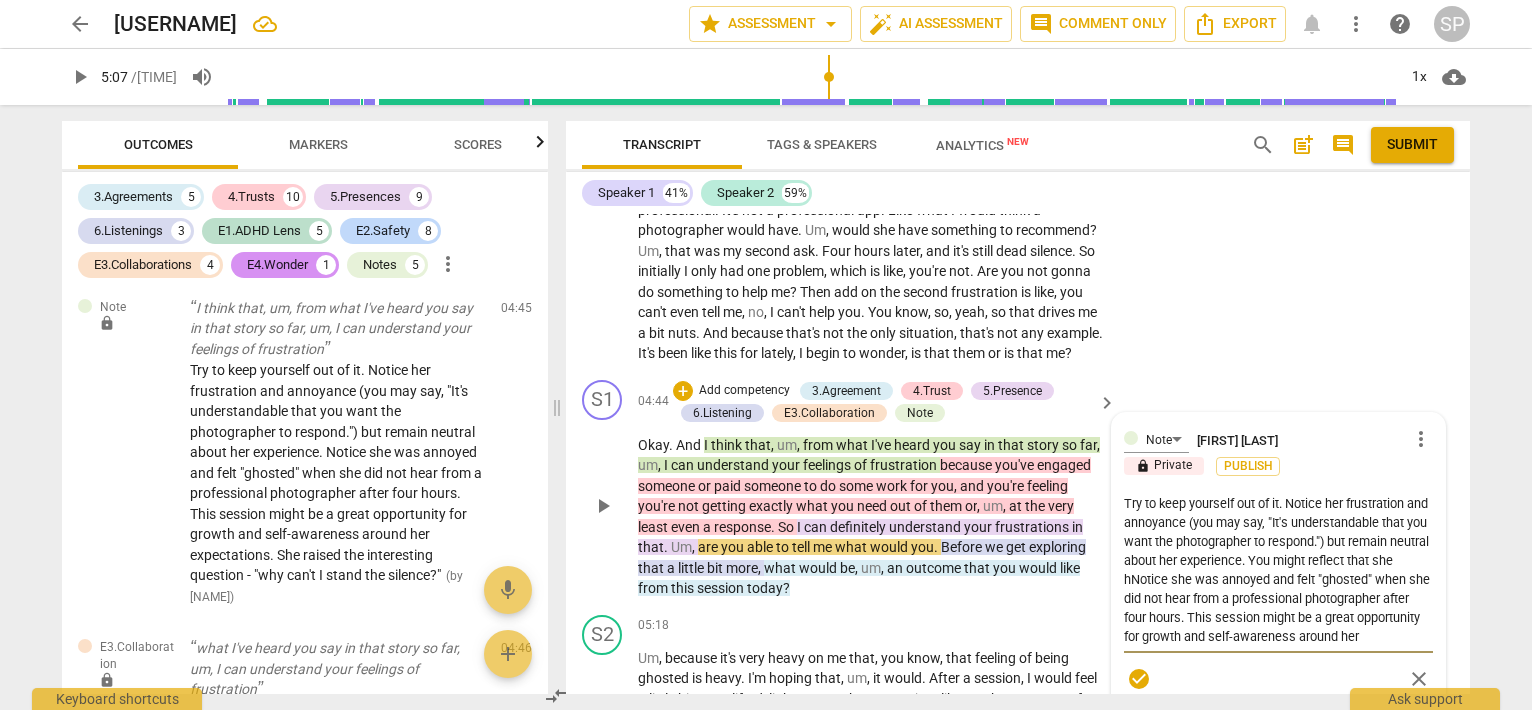type on "Try to keep yourself out of it. Notice her frustration and annoyance (you may say, "It's understandable that you want the photographer to respond.") but remain neutral about her experience. You might reflect that she hasNotice she was annoyed and felt "ghosted" when she did not hear from a professional photographer after four hours. This session might be a great opportunity for growth and self-awareness around her expectations. She raised the interesting question - "why can't I stand the silence?"" 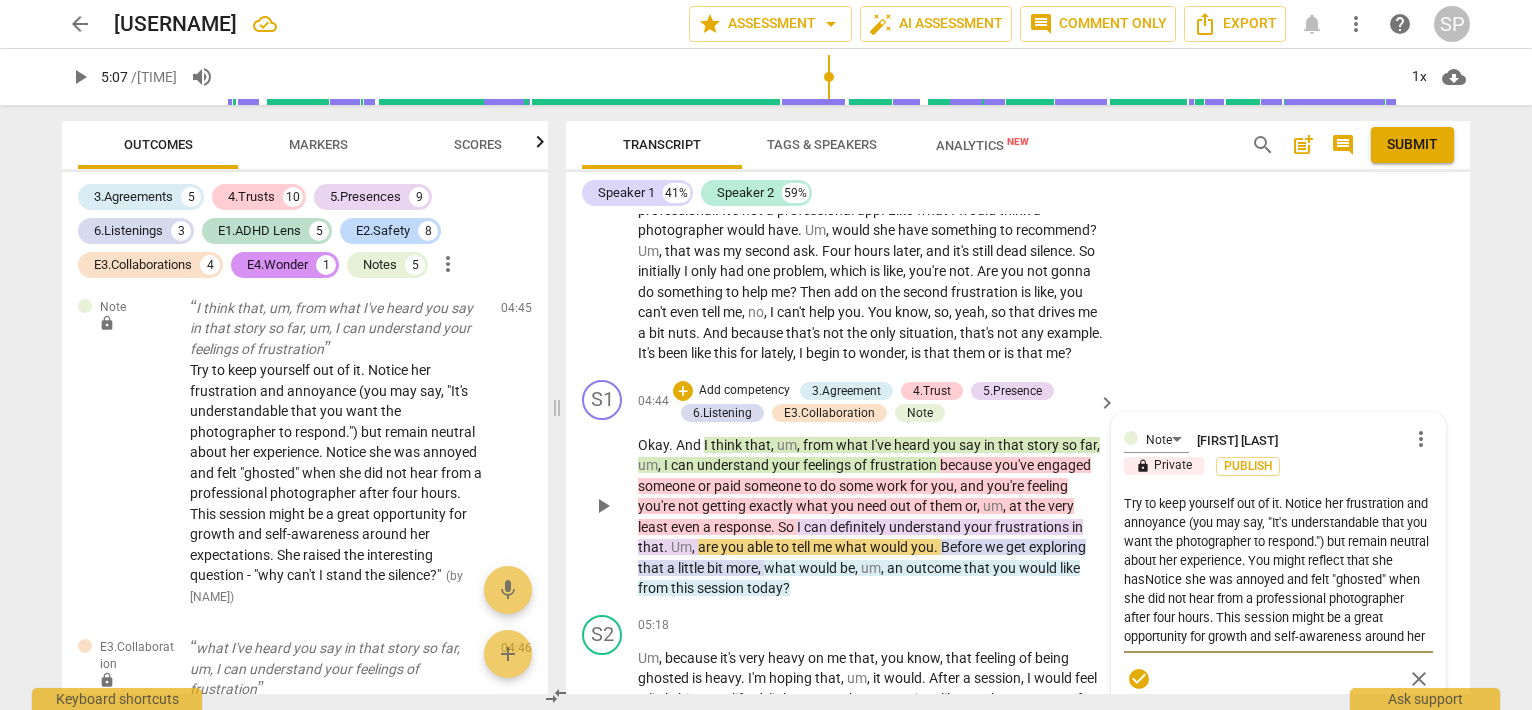 type on "Try to keep yourself out of it. Notice her frustration and annoyance (you may say, "It's understandable that you want the photographer to respond.") but remain neutral about her experience. You might reflect that she hasNotice she was annoyed and felt "ghosted" when she did not hear from a professional photographer after four hours. This session might be a great opportunity for growth and self-awareness around her expectations. She raised the interesting question - "why can't I stand the silence?"" 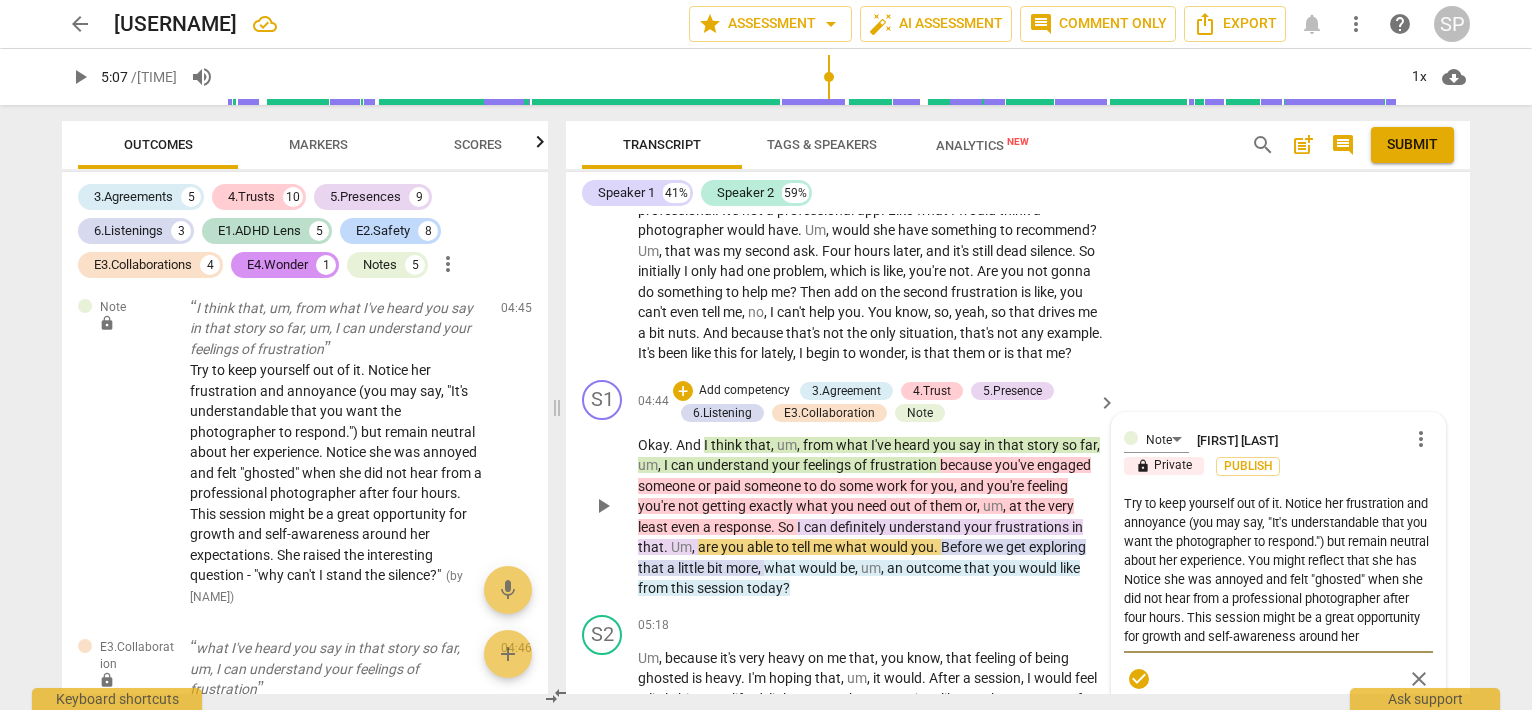 type on "Try to keep yourself out of it. Notice her frustration and annoyance (you may say, "It's understandable that you want the photographer to respond.") but remain neutral about her experience. You might reflect that she has sNotice she was annoyed and felt "ghosted" when she did not hear from a professional photographer after four hours. This session might be a great opportunity for growth and self-awareness around her expectations.  She raised the interesting question - "why can't I stand the silence?"" 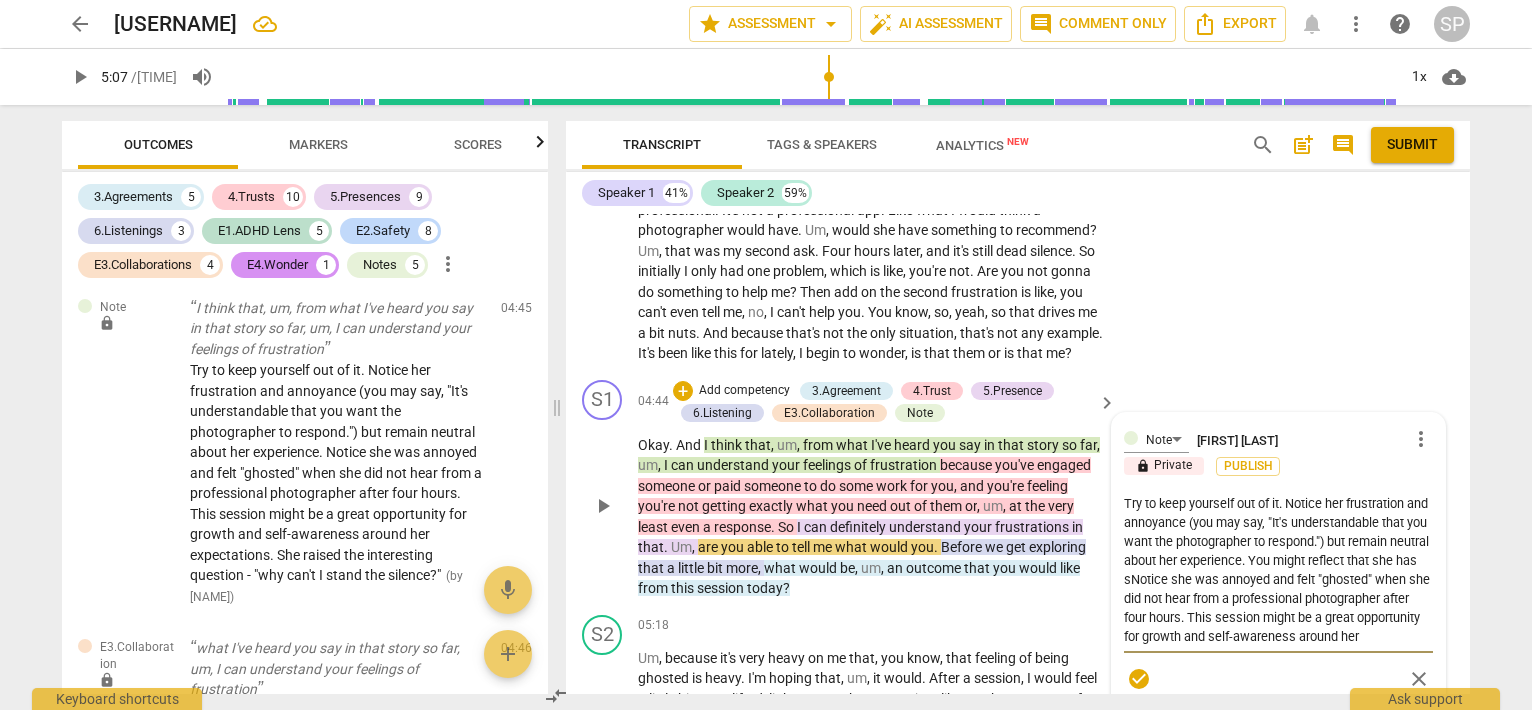 type on "Try to keep yourself out of it. Notice her frustration and annoyance (you may say, "It's understandable that you want the photographer to respond.") but remain neutral about her experience. You might reflect that she has said this is not the only example and (again) she is beginning to wonder if this difficulty tolerating silence (not knowing if the photographer will respond). Notice she was annoyed and felt "ghosted" when she did not hear from a professional photographer after four hours. This session might be a great opportunity for growth and self-awareness around her expectations. She raised the interesting question - "why can't I stand the silence?"" 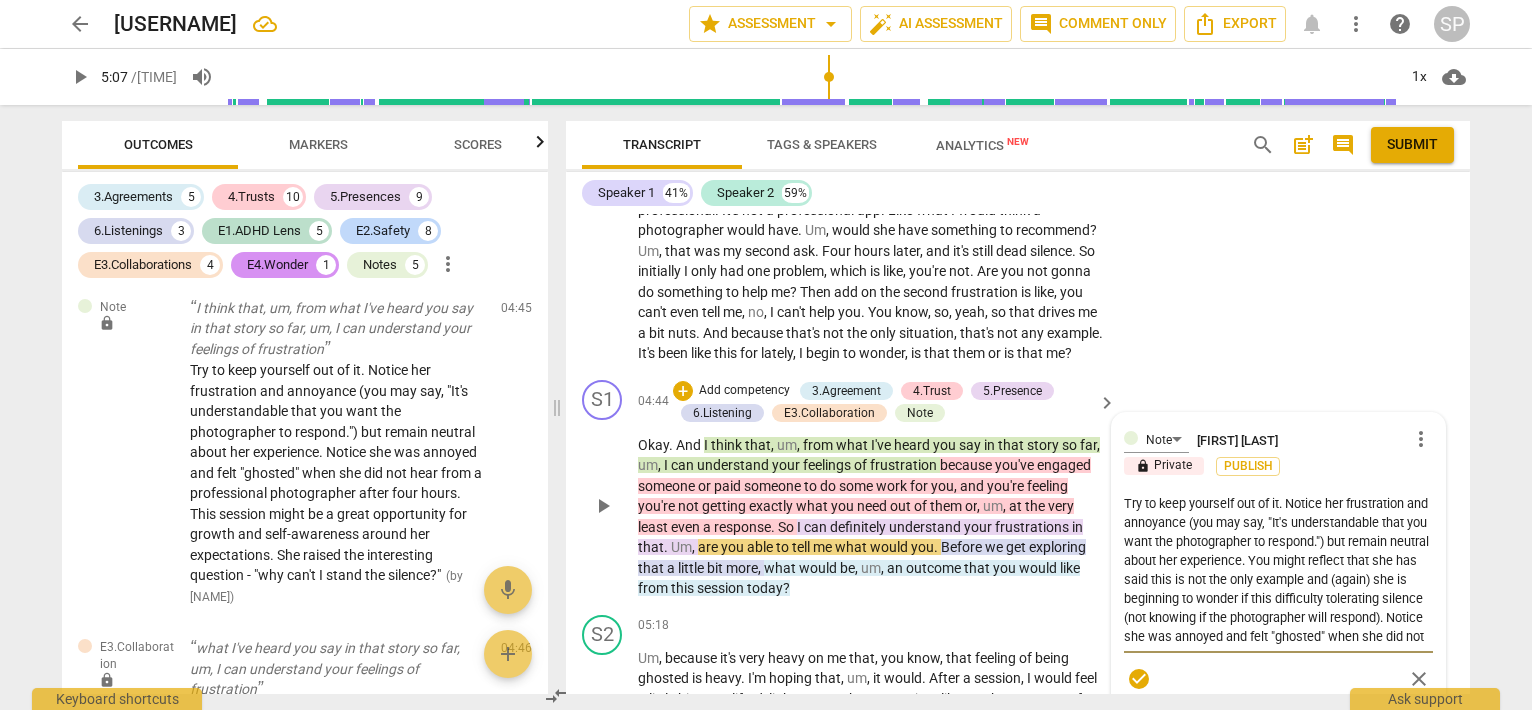 type on "Try to keep yourself out of it. Notice her frustration and annoyance (you may say, "It's understandable that you want the photographer to respond.") but remain neutral about her experience. You might reflect that she has saiNotice she was annoyed and felt "ghosted" when she did not hear from a professional photographer after four hours. This session might be a great opportunity for growth and self-awareness around her expectations.  She raised the interesting question - "why can't I stand the silence?"" 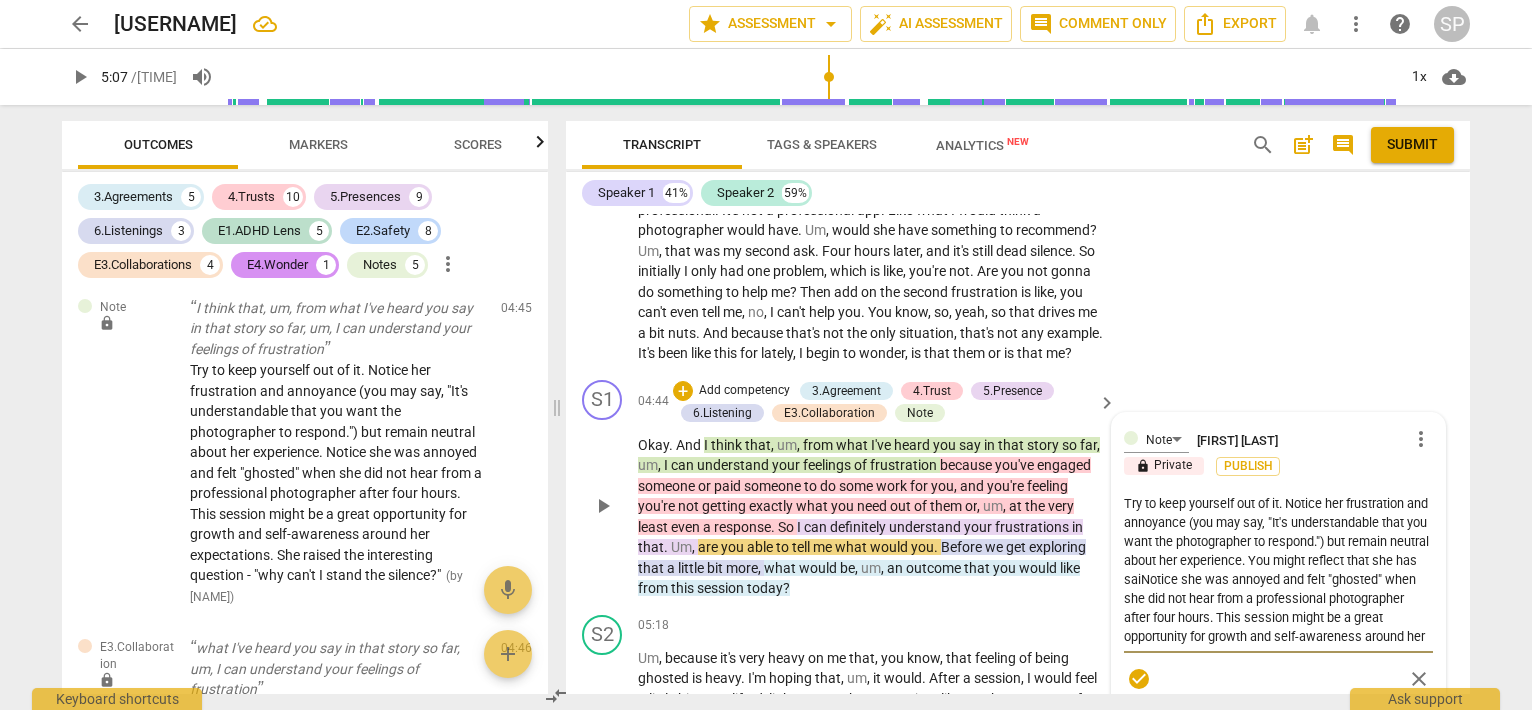 type on "Try to keep yourself out of it. Notice her frustration and annoyance (you may say, "It's understandable that you want the photographer to respond.") but remain neutral about her experience. You might reflect that she has saidNotice she was annoyed and felt "ghosted" when she did not hear from a professional photographer after four hours. This session might be a great opportunity for growth and self-awareness around her expectations. She raised the interesting question - "why can't I stand the silence?"" 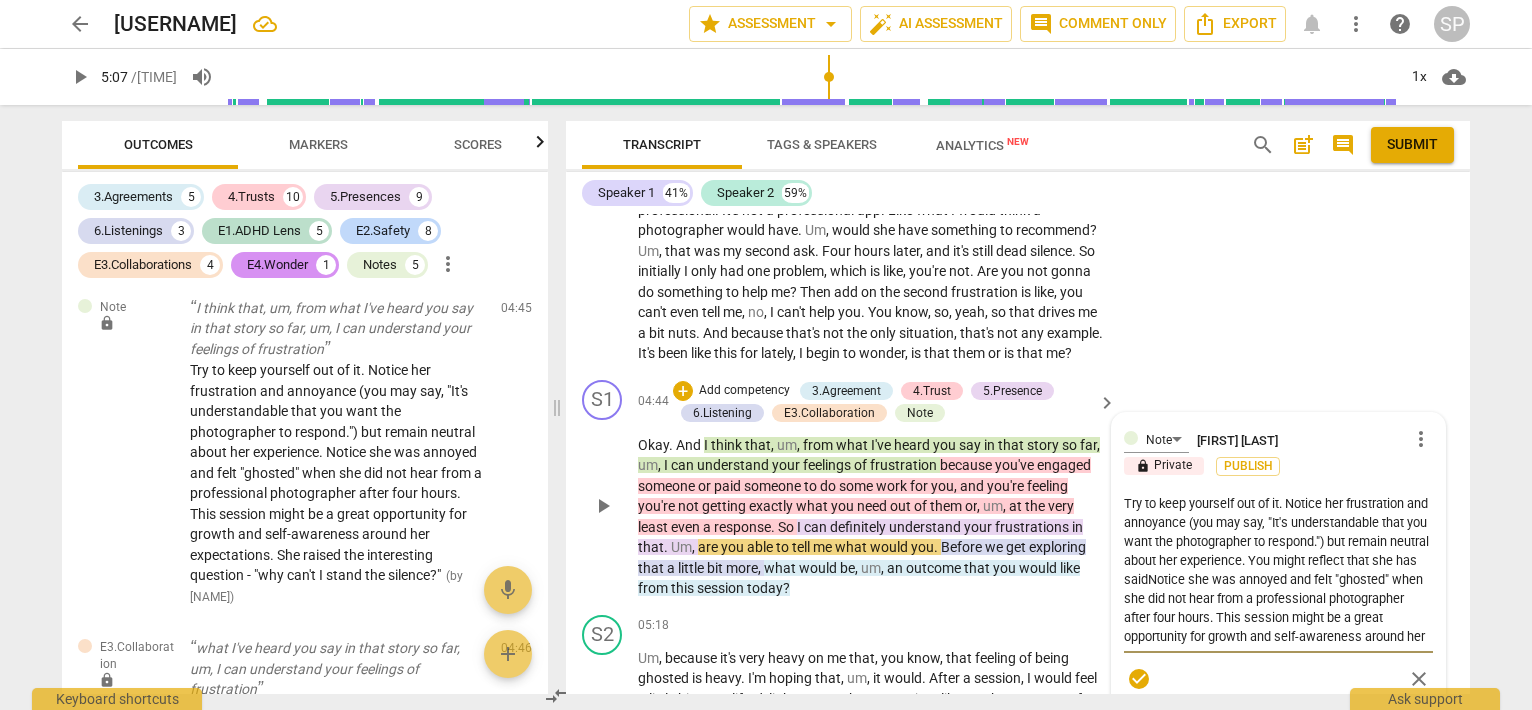 type on "Try to keep yourself out of it. Notice her frustration and annoyance (you may say, "It's understandable that you want the photographer to respond.") but remain neutral about her experience. You might reflect that she has said Notice she was annoyed and felt "ghosted" when she did not hear from a professional photographer after four hours. This session might be a great opportunity for growth and self-awareness around her expectations. She raised the interesting question - "why can't I stand the silence?"" 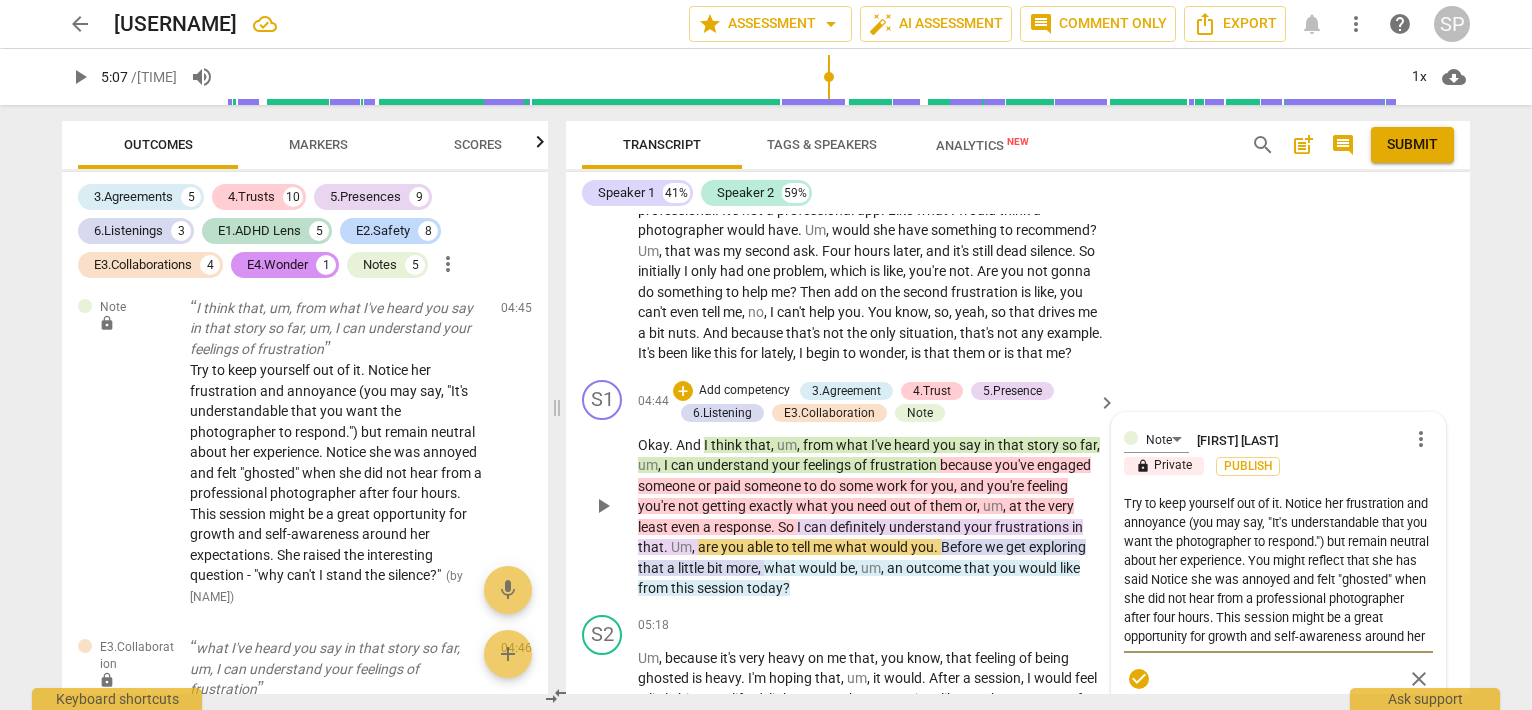 type on "Try to keep yourself out of it. Notice her frustration and annoyance (you may say, "It's understandable that you want the photographer to respond.") but remain neutral about her experience. You might reflect that she has said tNotice she was annoyed and felt "ghosted" when she did not hear from a professional photographer after four hours. This session might be a great opportunity for growth and self-awareness around her expectations. She raised the interesting question - "why can't I stand the silence?"" 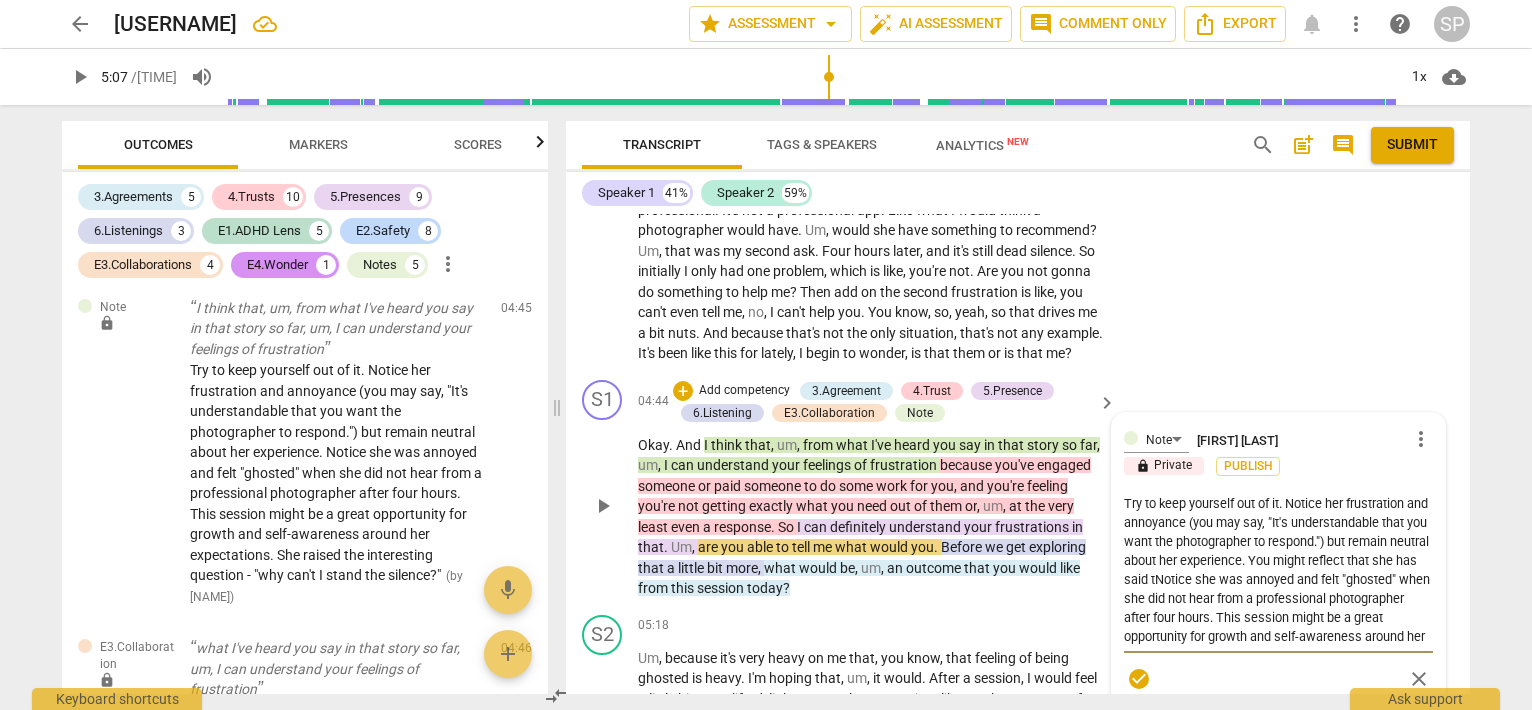 type on "Try to keep yourself out of it. Notice her frustration and annoyance (you may say, "It's understandable that you want the photographer to respond.") but remain neutral about her experience. You might reflect that she has said thNotice she was annoyed and felt "ghosted" when she did not hear from a professional photographer after four hours. This session might be a great opportunity for growth and self-awareness around her expectations.  She raised the interesting question - "why can't I stand the silence?" 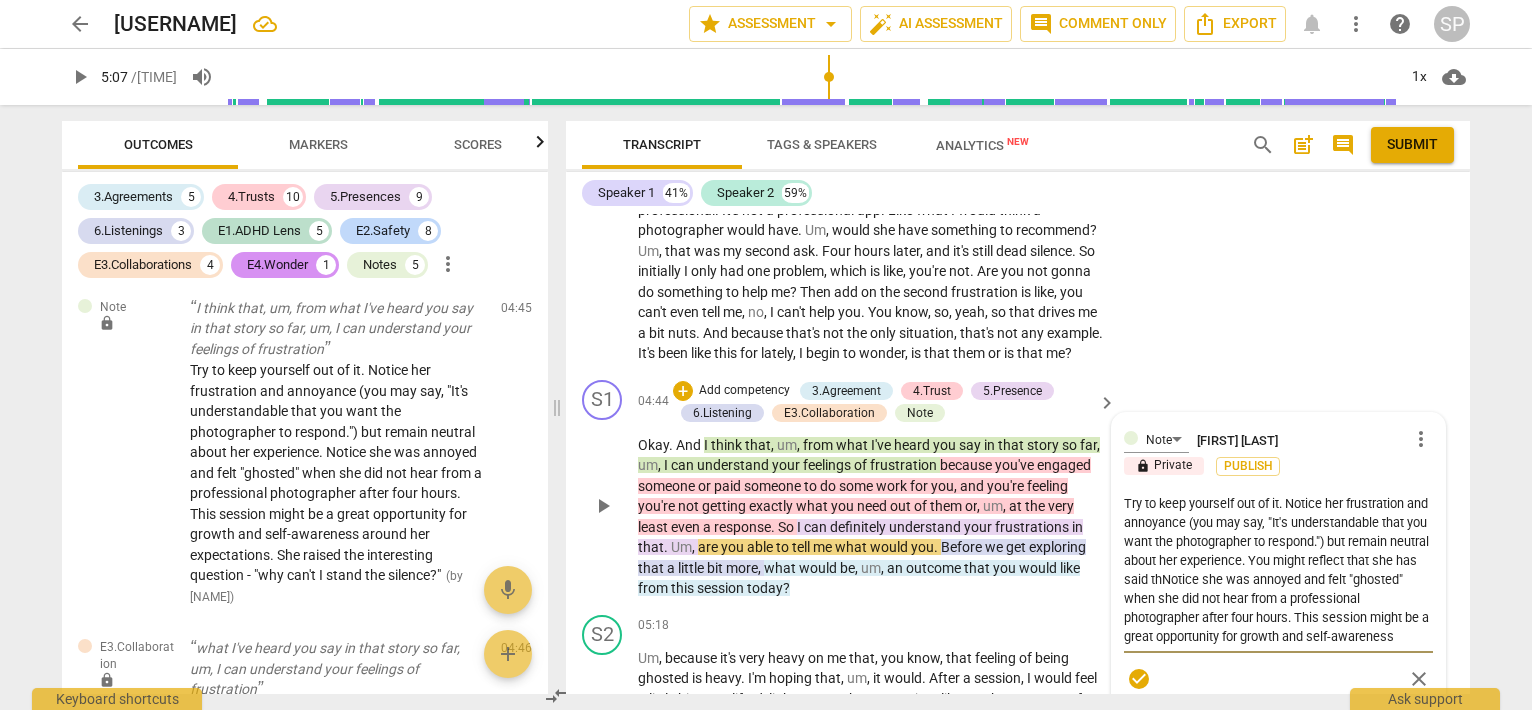type on "Try to keep yourself out of it. Notice her frustration and annoyance (you may say, "It's understandable that you want the photographer to respond.") but remain neutral about her experience. You might reflect that she has said thiNotice she was annoyed and felt "ghosted" when she did not hear from a professional photographer after four hours. This session might be a great opportunity for growth and self-awareness around her expectations. She raised the interesting question - "why can't I stand the silence?"" 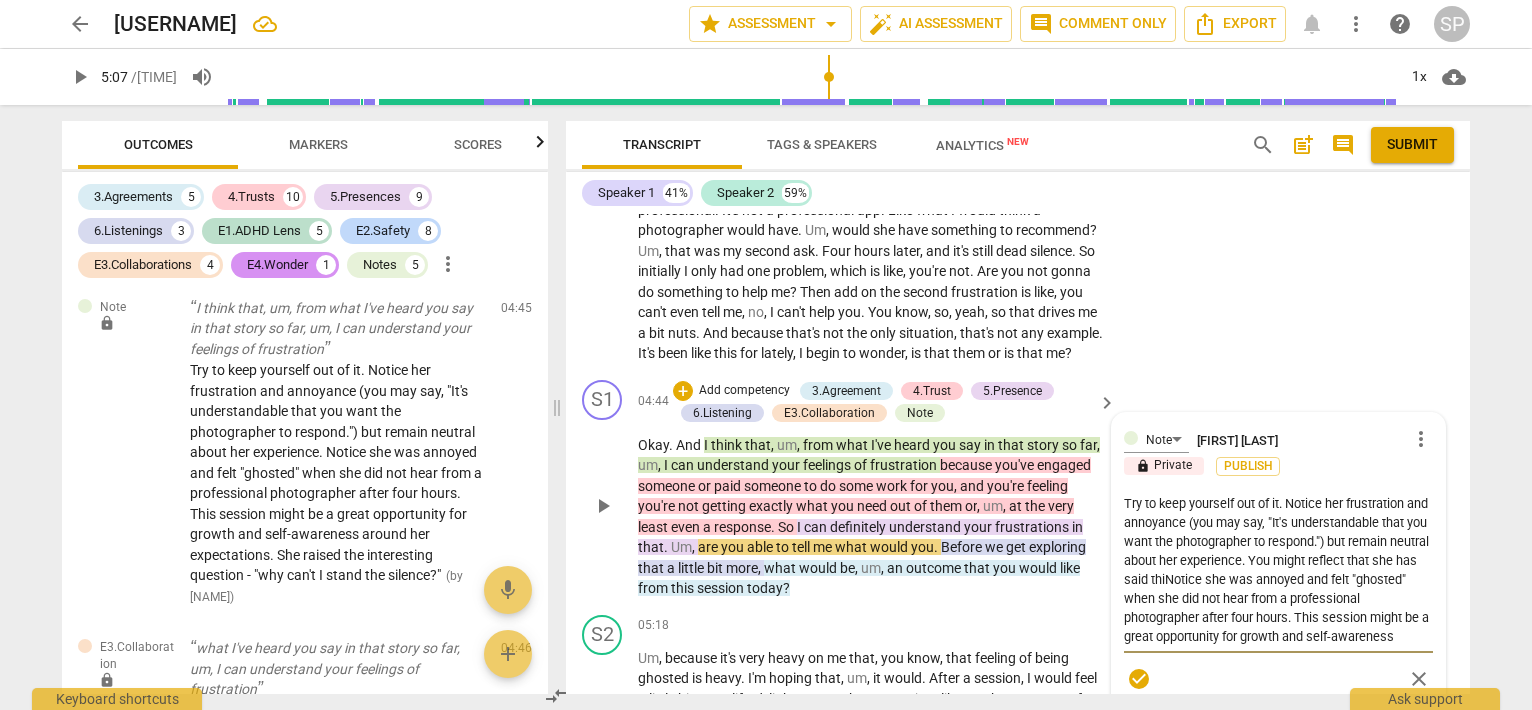type on "Try to keep yourself out of it. Notice her frustration and annoyance (you may say, "It's understandable that you want the photographer to respond.") but remain neutral about her experience. YouNotice she was annoyed and felt "ghosted" when she did not hear from a professional photographer after four hours. This session might be a great opportunity for growth and self-awareness around her expectations. She raised the interesting question - "why can't I stand the silence?"" 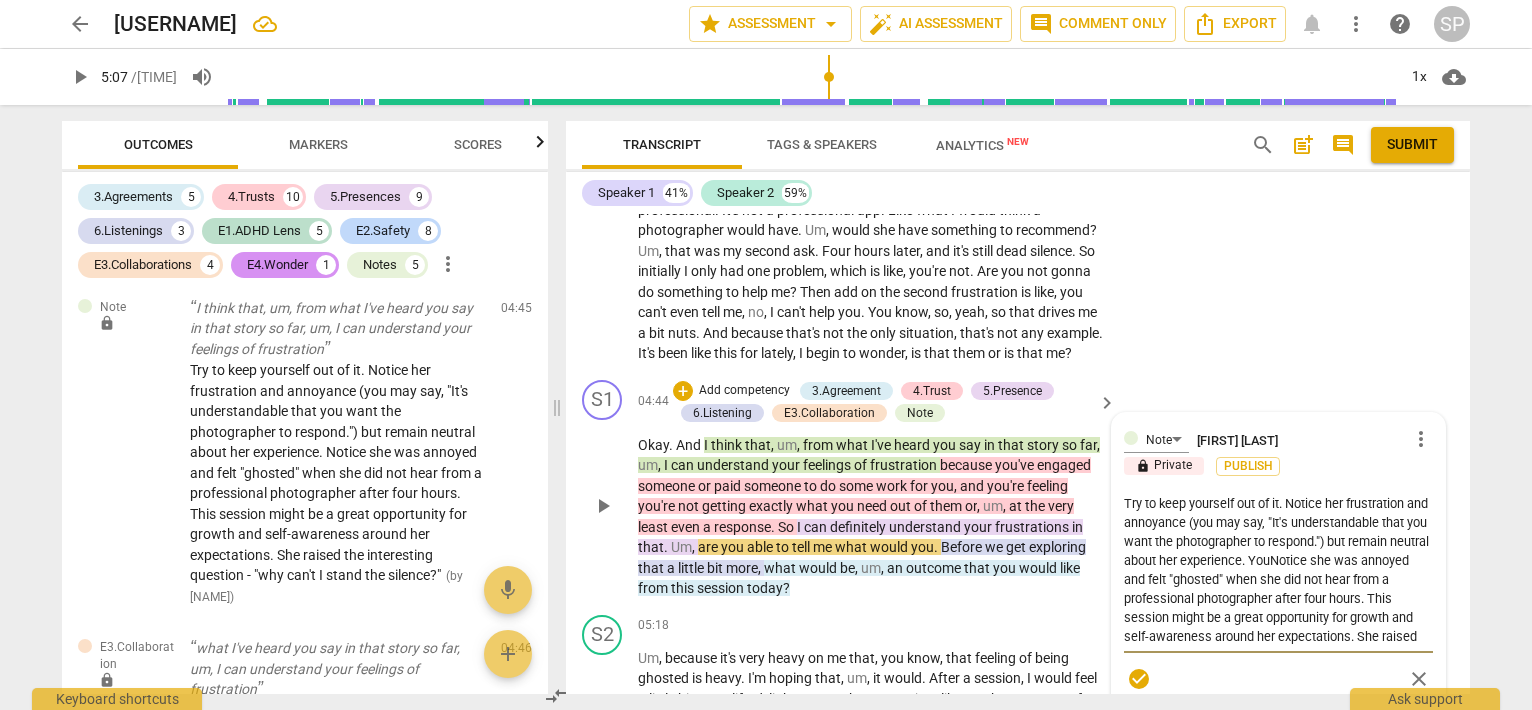 type on "Try to keep yourself out of it. Notice her frustration and annoyance (you may say, "It's understandable that you want the photographer to respond.") but remain neutral about her experience. You might reflect that she has said this Notice she was annoyed and felt "ghosted" when she did not hear from a professional photographer after four hours. This session might be a great opportunity for growth and self-awareness around her expectations.  She raised the interesting question - "why can't I stand the silence?"" 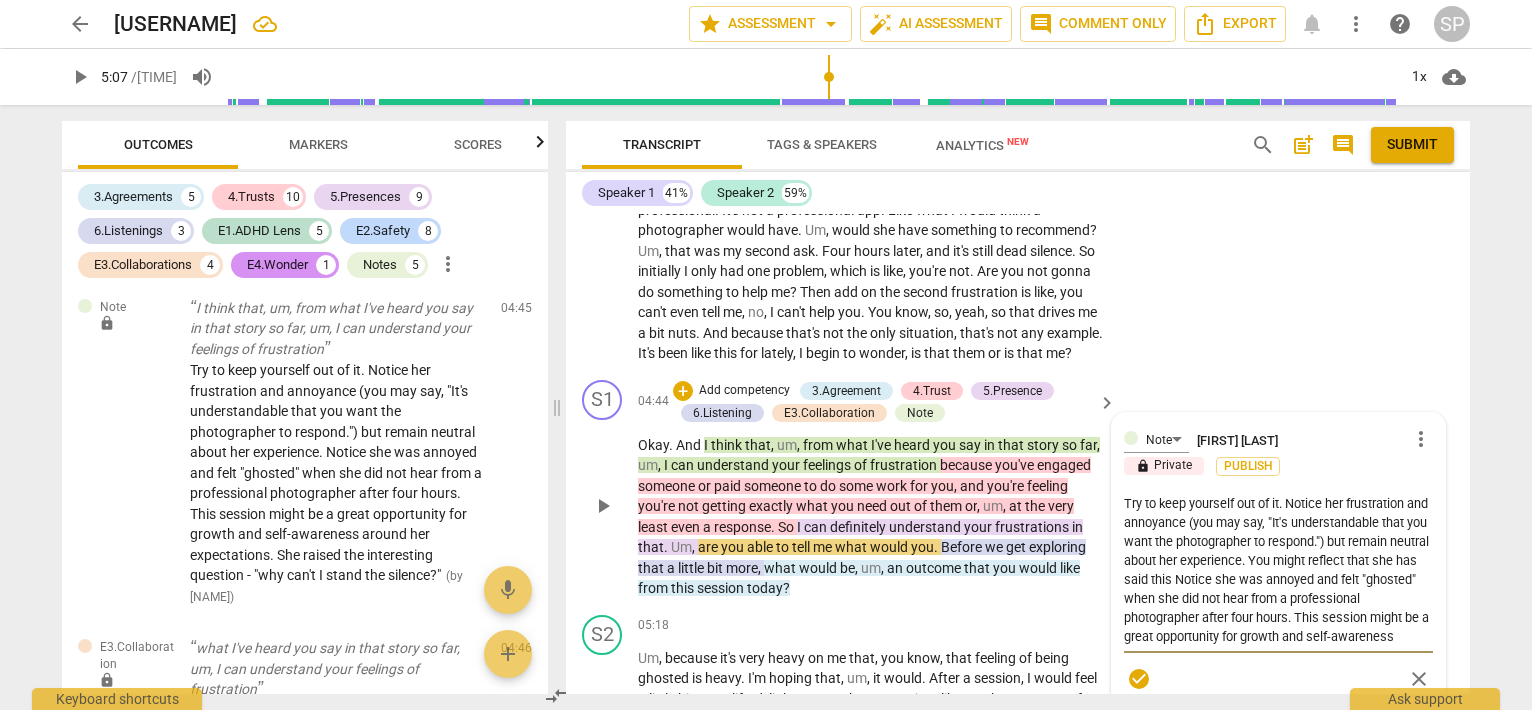 type on "Try to keep yourself out of it. Notice her frustration and annoyance (you may say, "It's understandable that you want the photographer to respond.") but remain neutral about her experience. You might reflect that she has said this iNotice she was annoyed and felt "ghosted" when she did not hear from a professional photographer after four hours. This session might be a great opportunity for growth and self-awareness around her expectations. She raised the interesting question - "why can't I stand the silence?"" 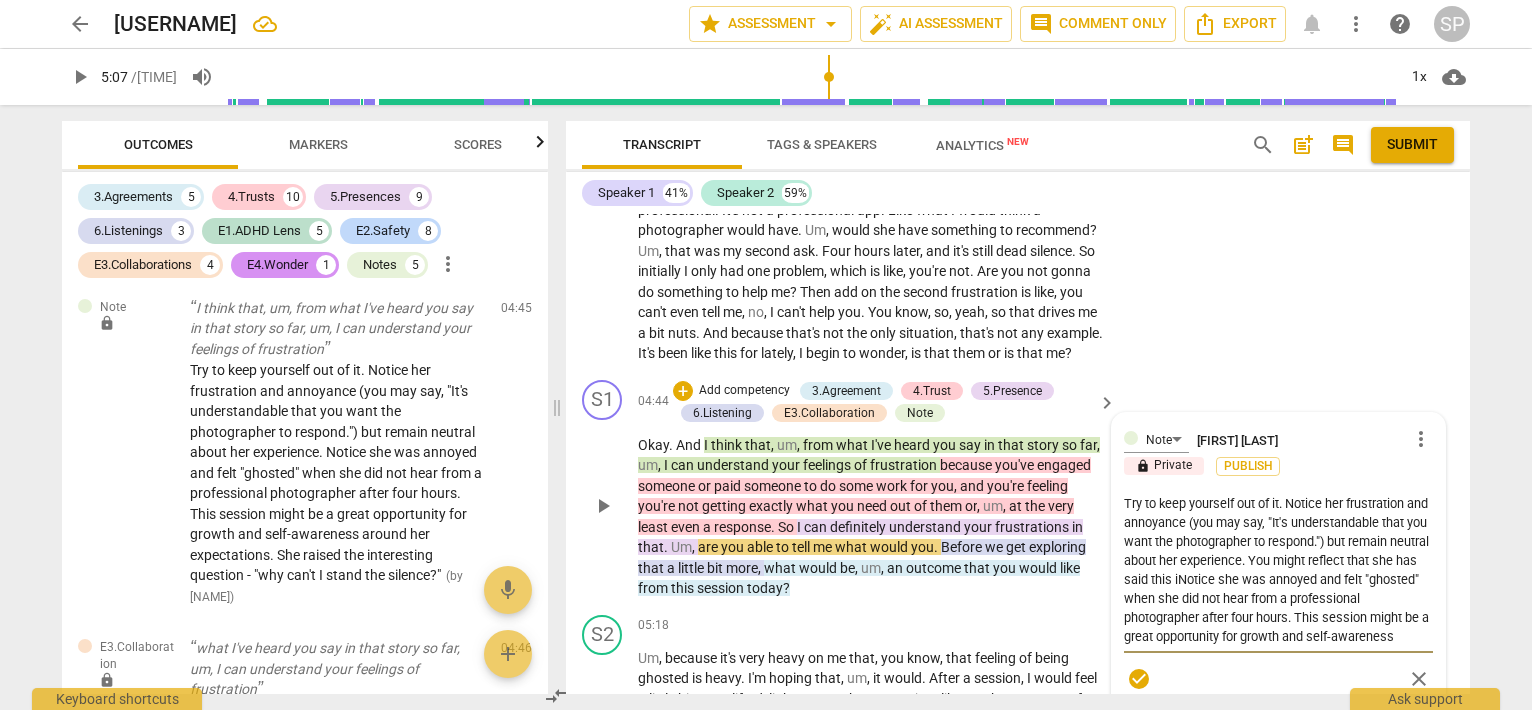 type on "Try to keep yourself out of it. Notice her frustration and annoyance (you may say, "It's understandable that you want the photographer to respond.") but remain neutral about her experience. You might reflect that she has said this isNotice she was annoyed and felt "ghosted" when she did not hear from a professional photographer after four hours. This session might be a great opportunity for growth and self-awareness around her expectations. She raised the interesting question - "why can't I stand the silence?"" 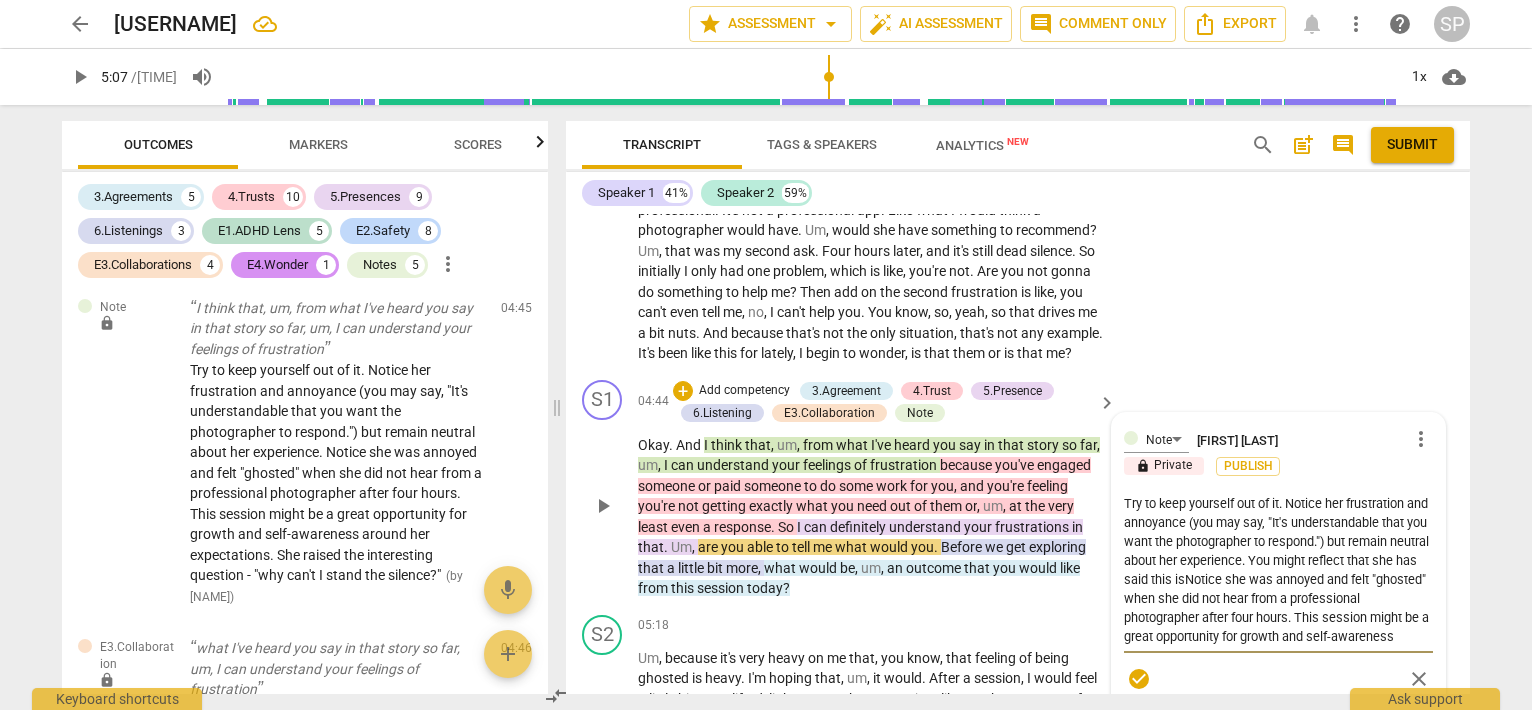 type on "Try to keep yourself out of it. Notice her frustration and annoyance (you may say, "It's understandable that you want the photographer to respond.") but remain neutral about her experience. You might reflect that she has said this is not the only example and she was annoyed and felt "ghosted" when she did not hear from a professional photographer after four hours. This session might be a great opportunity for growth and self-awareness around her expectations. She raised the interesting question - "why can't I stand the silence?"" 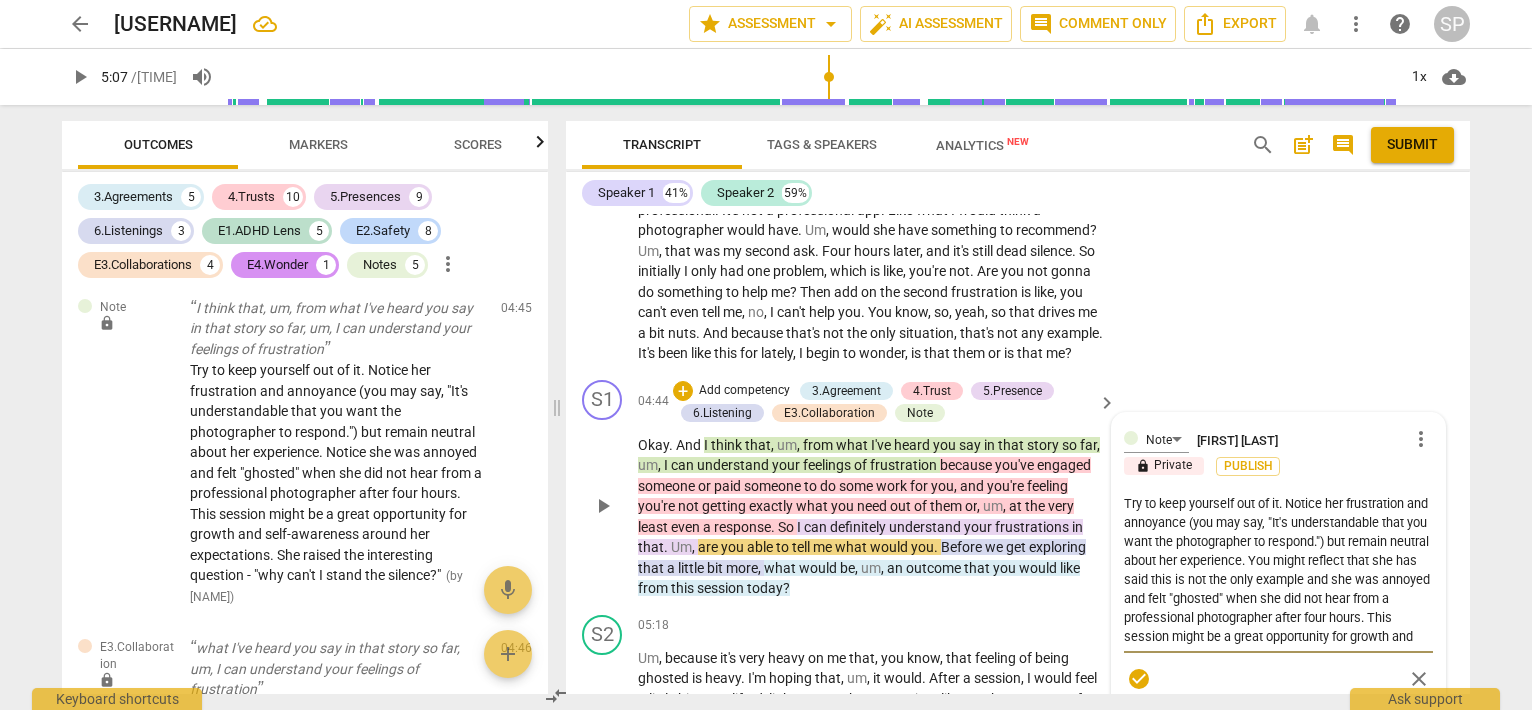 type on "Try to keep yourself out of it. Notice her frustration and annoyance (you may say, "It's understandable that you want the photographer to respond.") but remain neutral about her experience. You might reflect that she has said this is nNotice she was annoyed and felt "ghosted" when she did not hear from a professional photographer after four hours. This session might be a great opportunity for growth and self-awareness around her expectations. She raised the interesting question - "why can't I stand the silence?"" 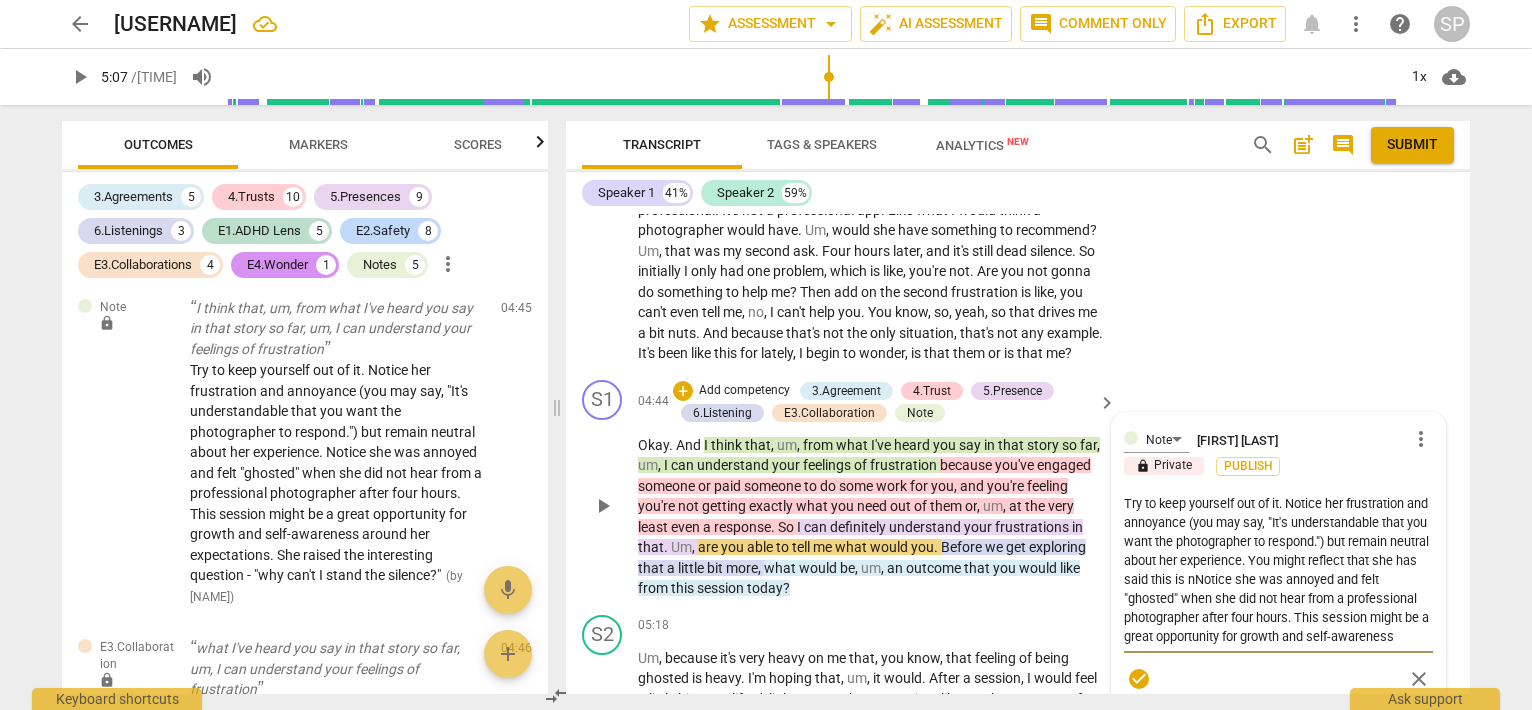 type on "Try to keep yourself out of it. Notice her frustration and annoyance (you may say, "It's understandable that you want the photographer to respond.") but remain neutral about her experience. You might reflect that she has said this is noNotice she was annoyed and felt "ghosted" when she did not hear from a professional photographer after four hours. This session might be a great opportunity for growth and self-awareness around her expectations.  She raised the interesting question - "why can't I stand the silence?"" 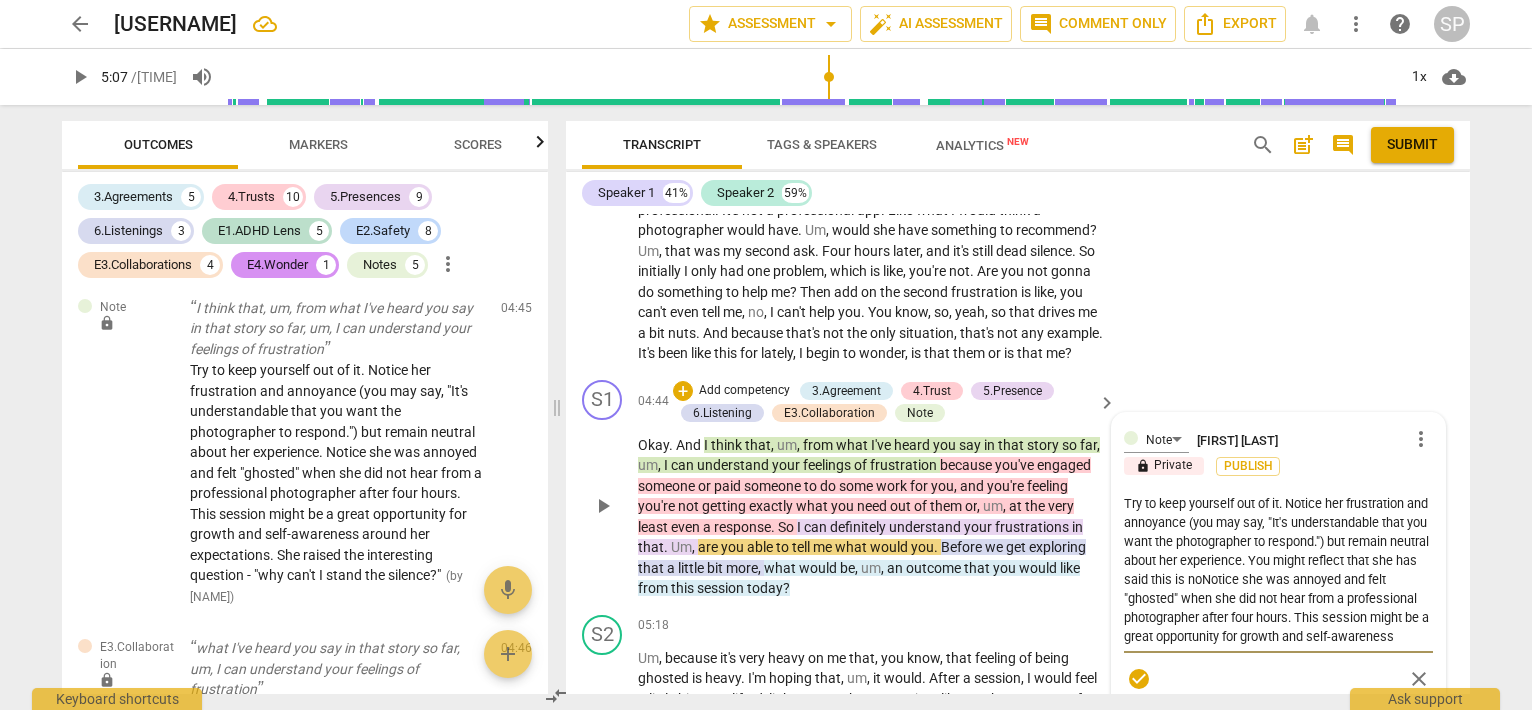 type on "Try to keep yourself out of it. Notice her frustration and annoyance (you may say, "It's understandable that you want the photographer to respond.") but remain neutral about her experience. You might reflect that she has said this is not Notice she was annoyed and felt "ghosted" when she did not hear from a professional photographer after four hours. This session might be a great opportunity for growth and self-awareness around her expectations.  She raised the interesting question - "why can't I stand the silence?"" 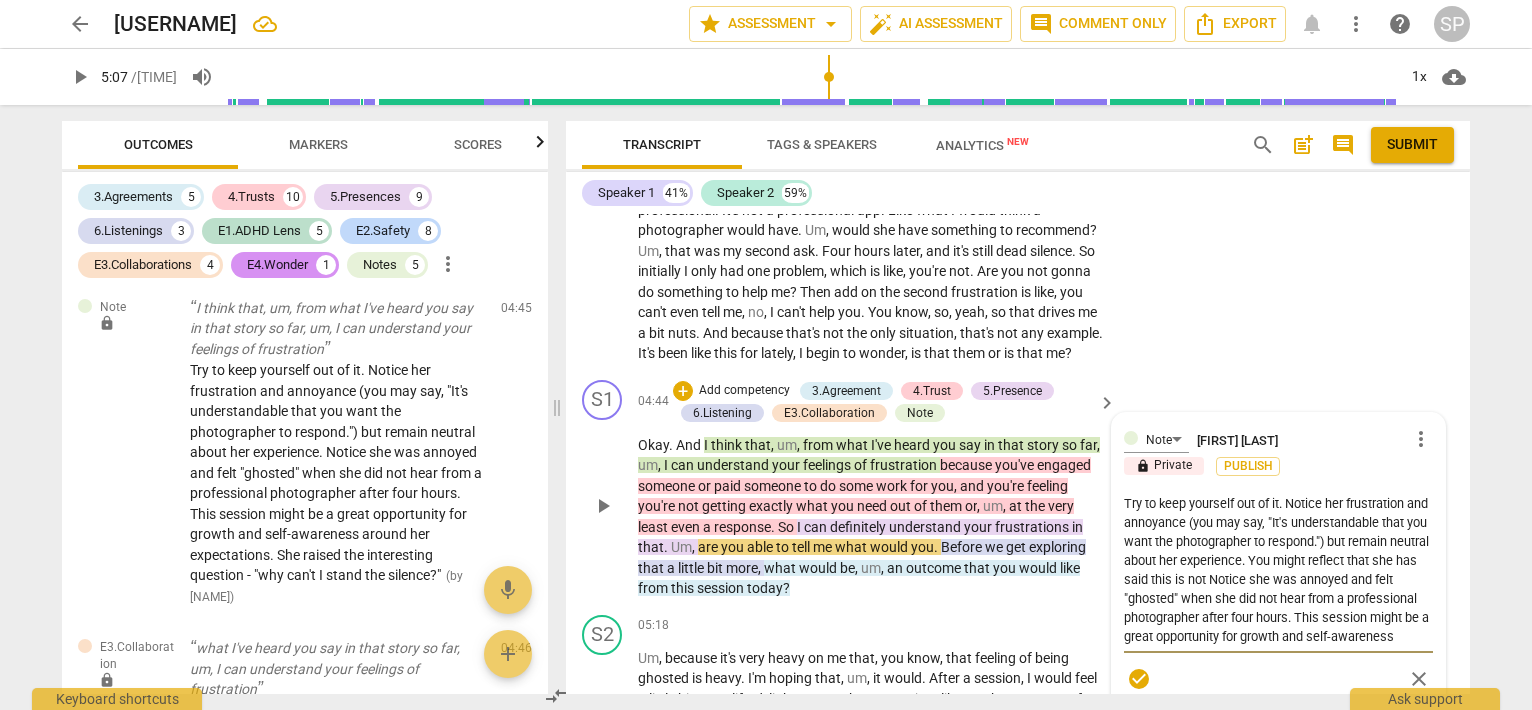 type on "Try to keep yourself out of it. Notice her frustration and annoyance (you may say, "It's understandable that you want the photographer to respond.") but remain neutral about her experience. You might reflect that she has said this is not Notice she was annoyed and felt "ghosted" when she did not hear from a professional photographer after four hours. This session might be a great opportunity for growth and self-awareness around her expectations. She raised the interesting question - "why can't I stand the silence?"" 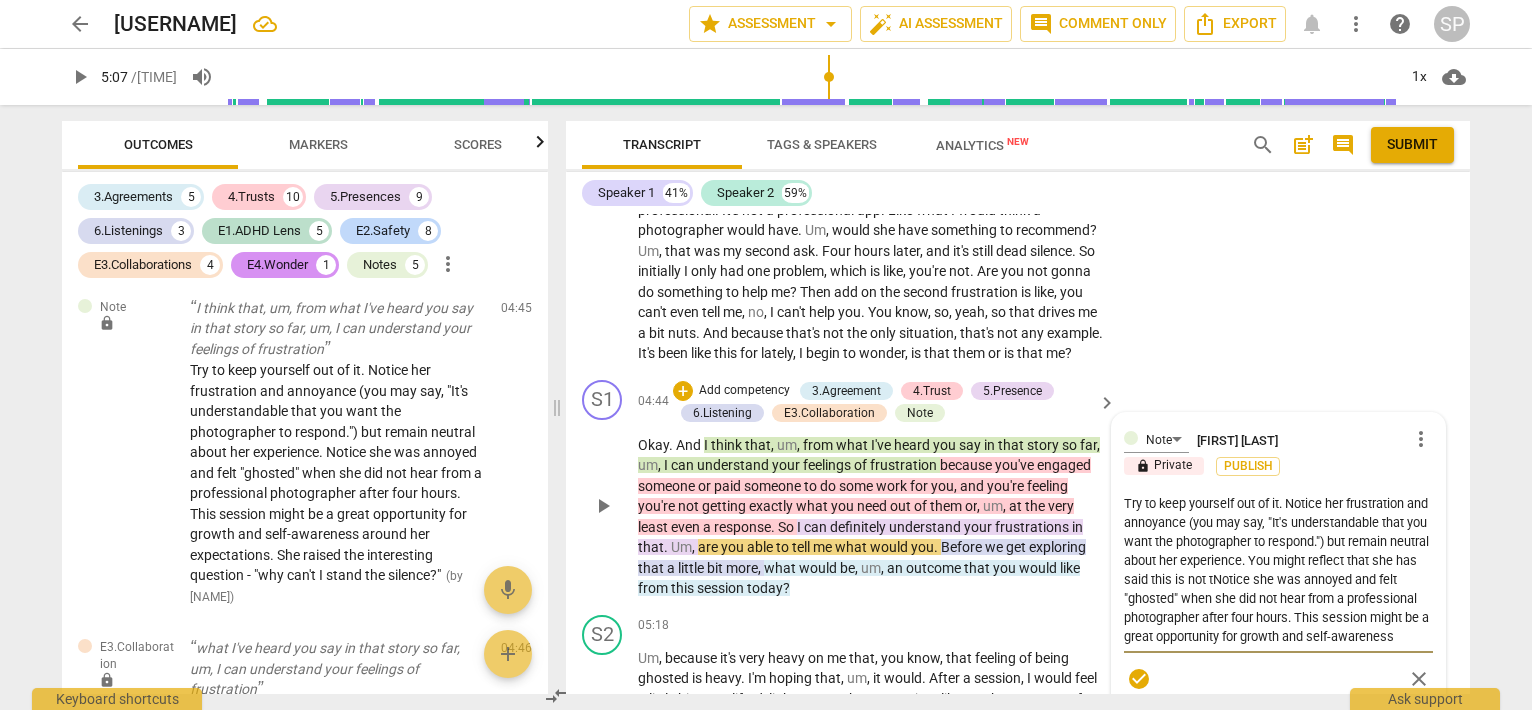 type on "Try to keep yourself out of it. Notice her frustration and annoyance (you may say, "It's understandable that you want the photographer to respond.") but remain neutral about her experience. You might reflect that she has said this is not thNotice she was annoyed and felt "ghosted" when she did not hear from a professional photographer after four hours. This session might be a great opportunity for growth and self-awareness around her expectations. She raised the interesting question - "why can't I stand the silence?"" 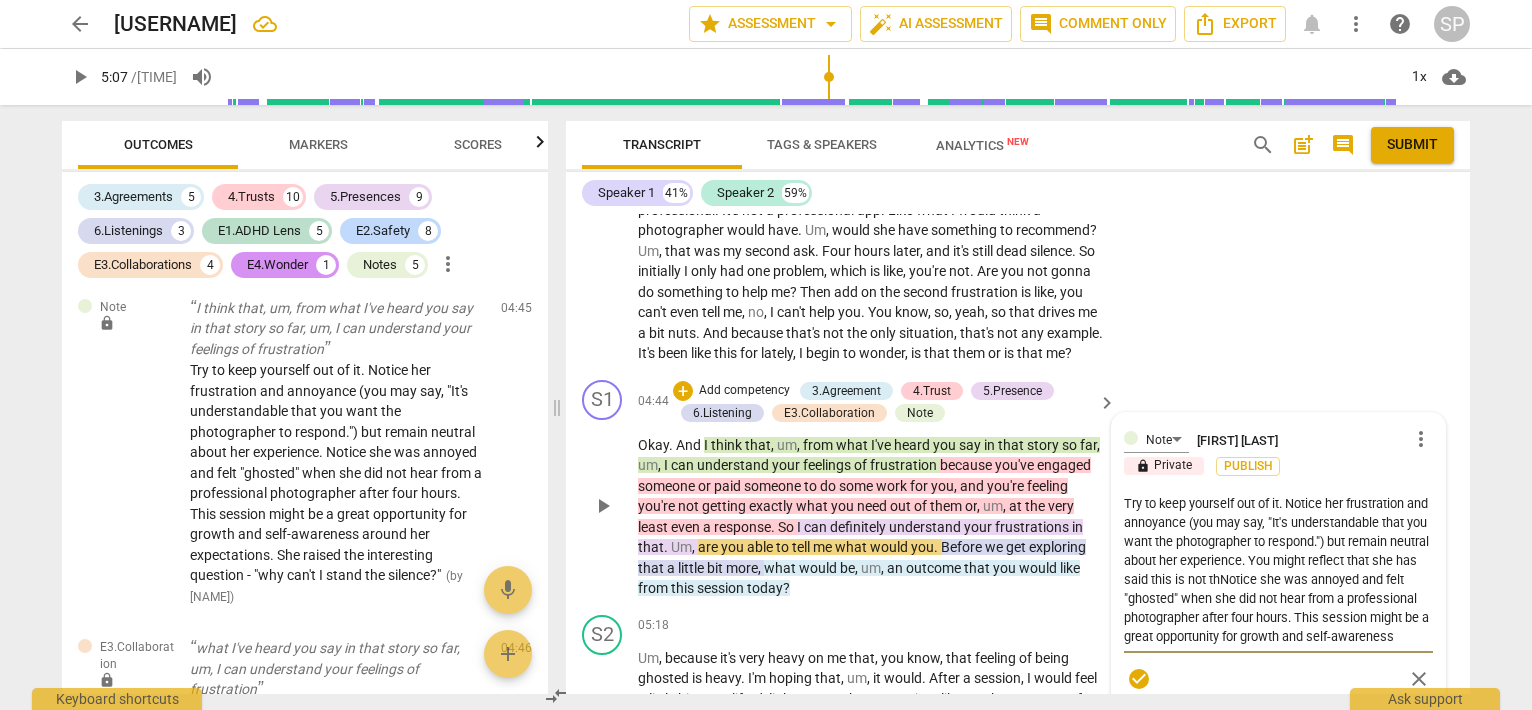 type on "Try to keep yourself out of it. Notice her frustration and annoyance (you may say, "It's understandable that you want the photographer to respond.") but remain neutral about her experience. You might reflect that she has said this is not theNotice she was annoyed and felt "ghosted" when she did not hear from a professional photographer after four hours. This session might be a great opportunity for growth and self-awareness around her expectations.  She raised the interesting question - "why can't I stand the silence?"" 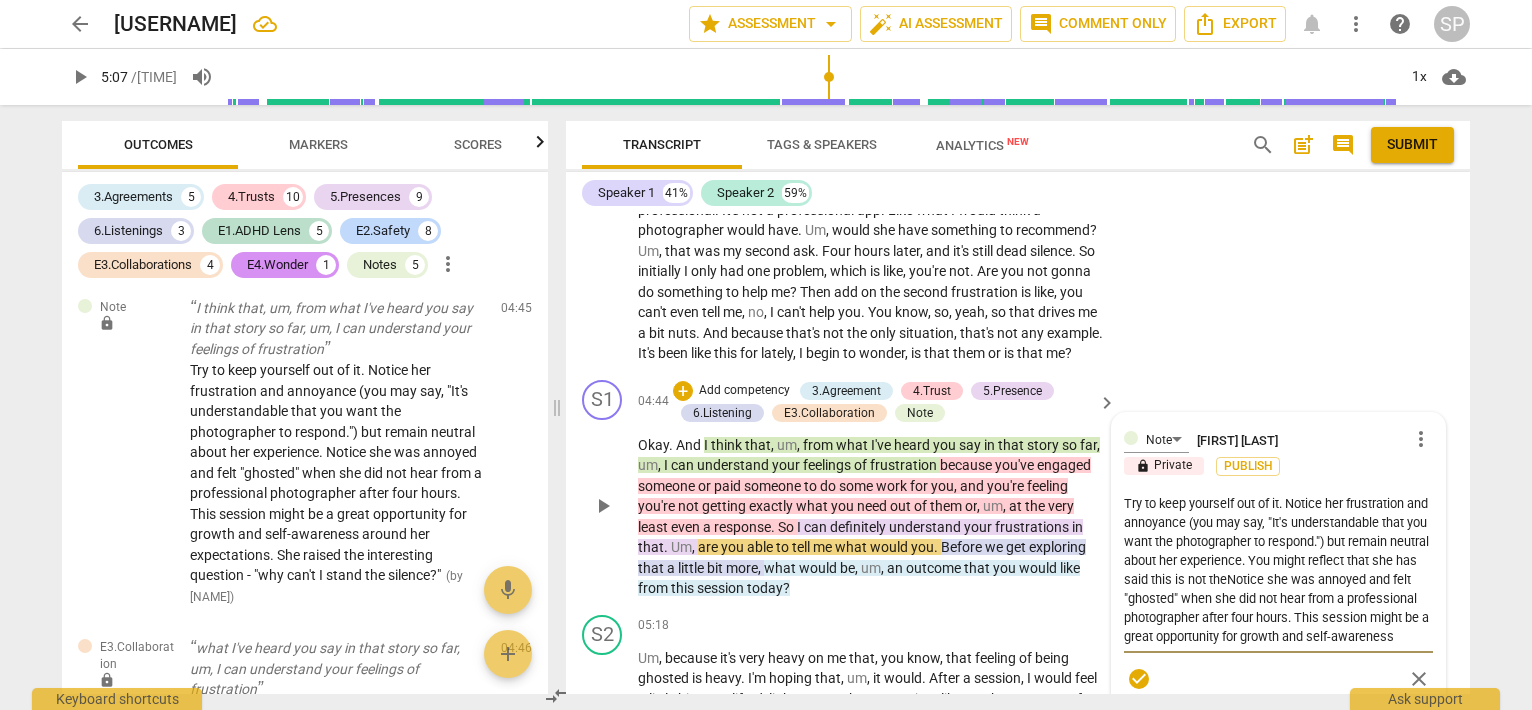 type on "Try to keep yourself out of it. Notice her frustration and annoyance (you may say, "It's understandable that you want the photographer to respond.") but remain neutral about her experience. You might reflect that she has said this is not the Notice she was annoyed and felt "ghosted" when she did not hear from a professional photographer after four hours. This session might be a great opportunity for growth and self-awareness around her expectations. She raised the interesting question - "why can't I stand the silence?"" 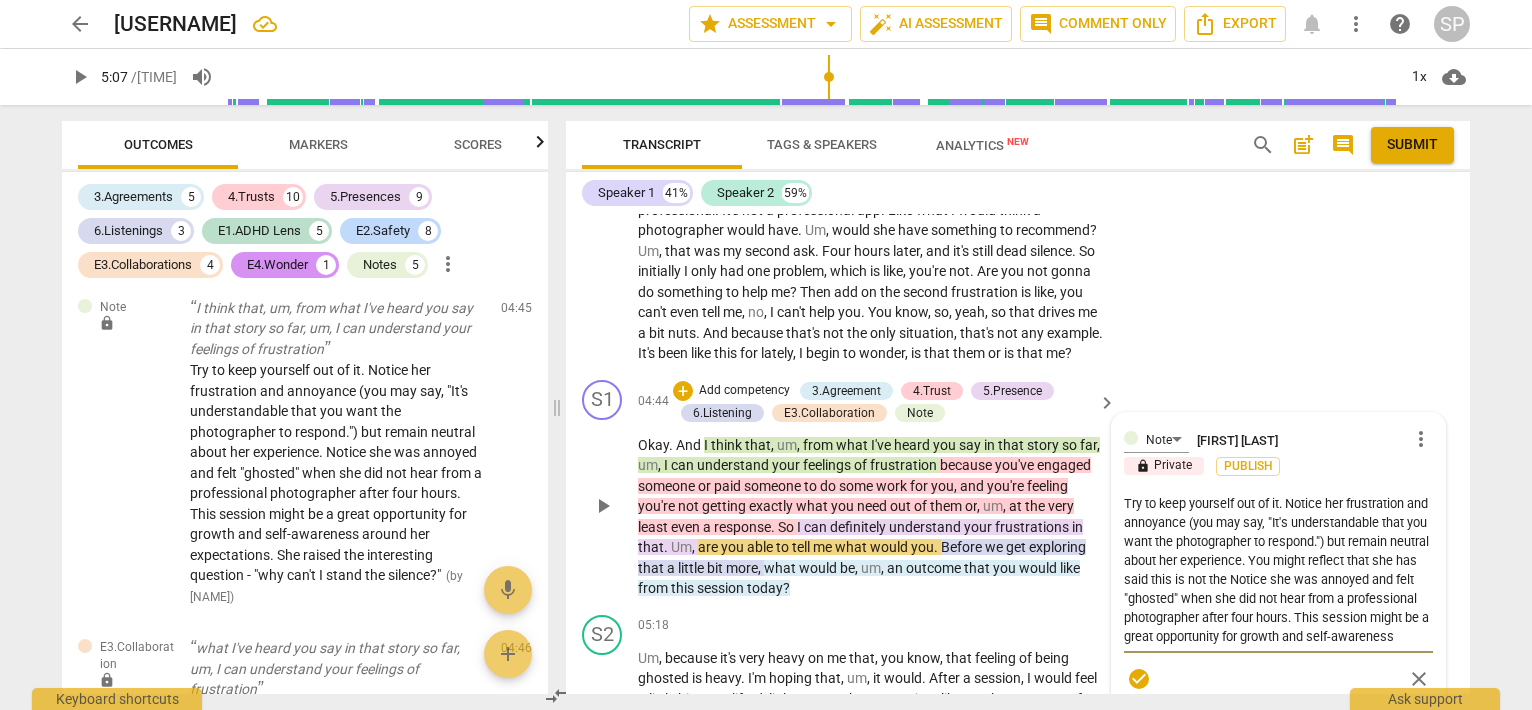 type on "Try to keep yourself out of it. Notice her frustration and annoyance (you may say, "It's understandable that you want the photographer to respond.") but remain neutral about her experience. You might reflect that she has said this is not the oNotice she was annoyed and felt "ghosted" when she did not hear from a professional photographer after four hours. This session might be a great opportunity for growth and self-awareness around her expectations. She raised the interesting question - "why can't I stand the silence?"" 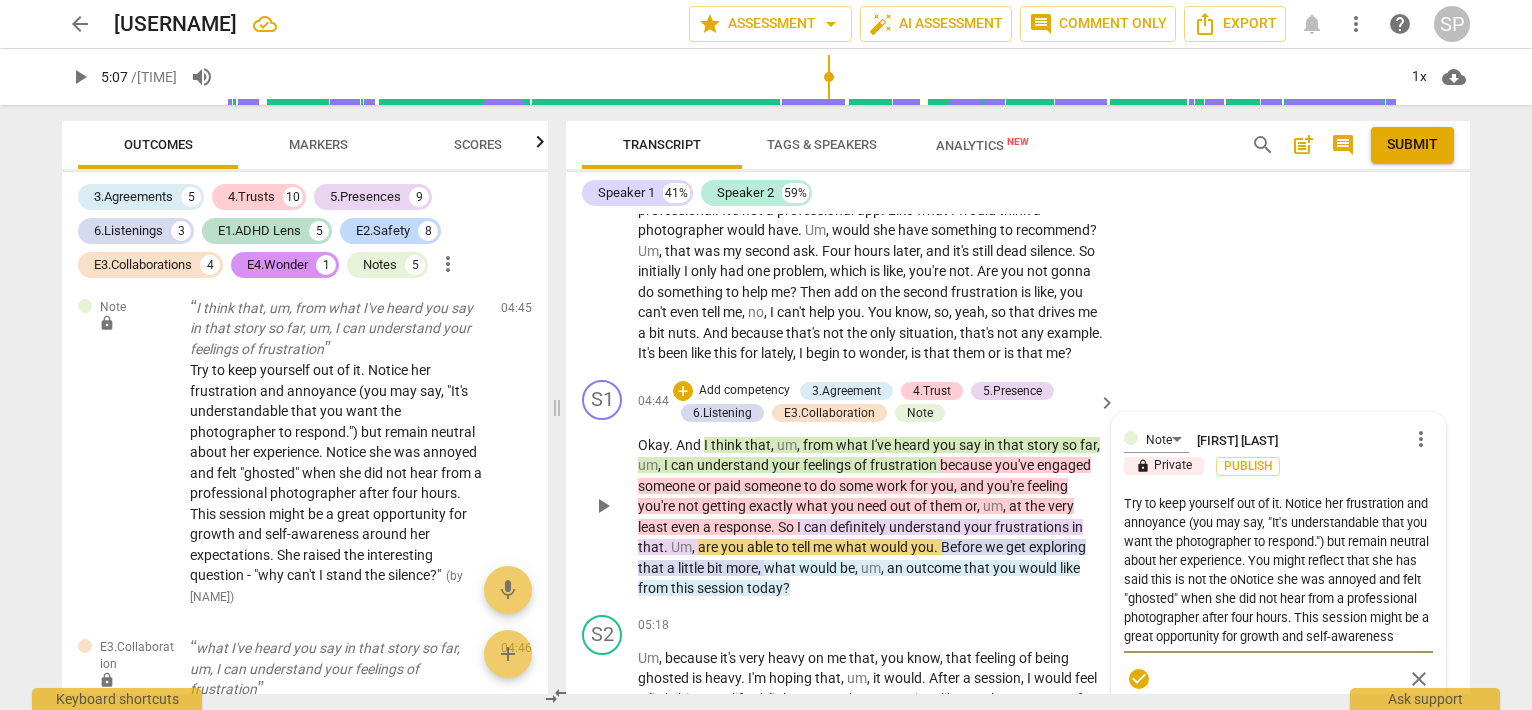 type on "Try to keep yourself out of it. Notice her frustration and annoyance (you may say, "It's understandable that you want the photographer to respond.") but remain neutral about her experience. You might reflect that she has said this is not the onNotice she was annoyed and felt "ghosted" when she did not hear from a professional photographer after four hours. This session might be a great opportunity for growth and self-awareness around her expectations. She raised the interesting question - "why can't I stand the silence?"" 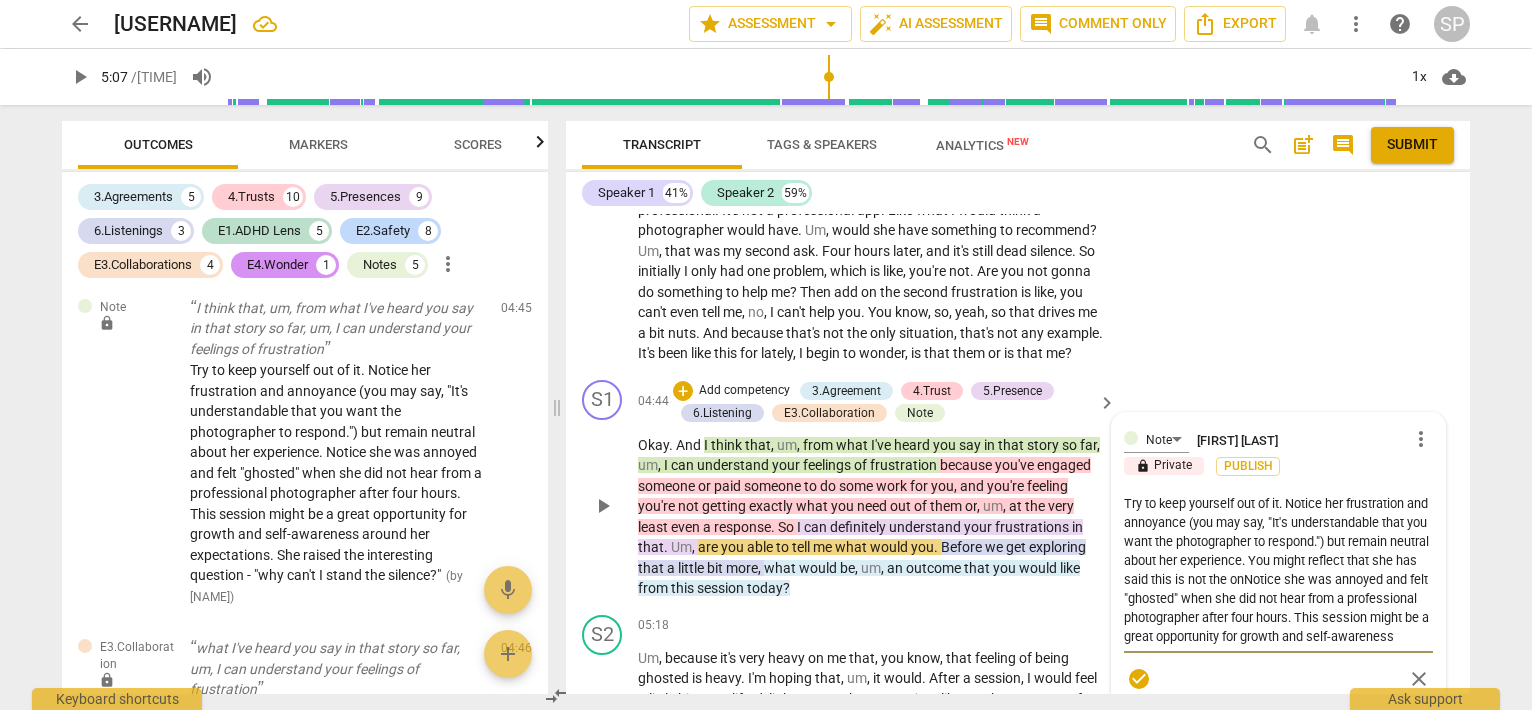 type on "Try to keep yourself out of it. Notice her frustration and annoyance (you may say, "It's understandable that you want the photographer to respond.") but remain neutral about her experience. You might reflect that she has said this is not the onlNotice she was annoyed and felt "ghosted" when she did not hear from a professional photographer after four hours. This session might be a great opportunity for growth and self-awareness around her expectations.  She raised the interesting question - "why can't I stand the silence?"" 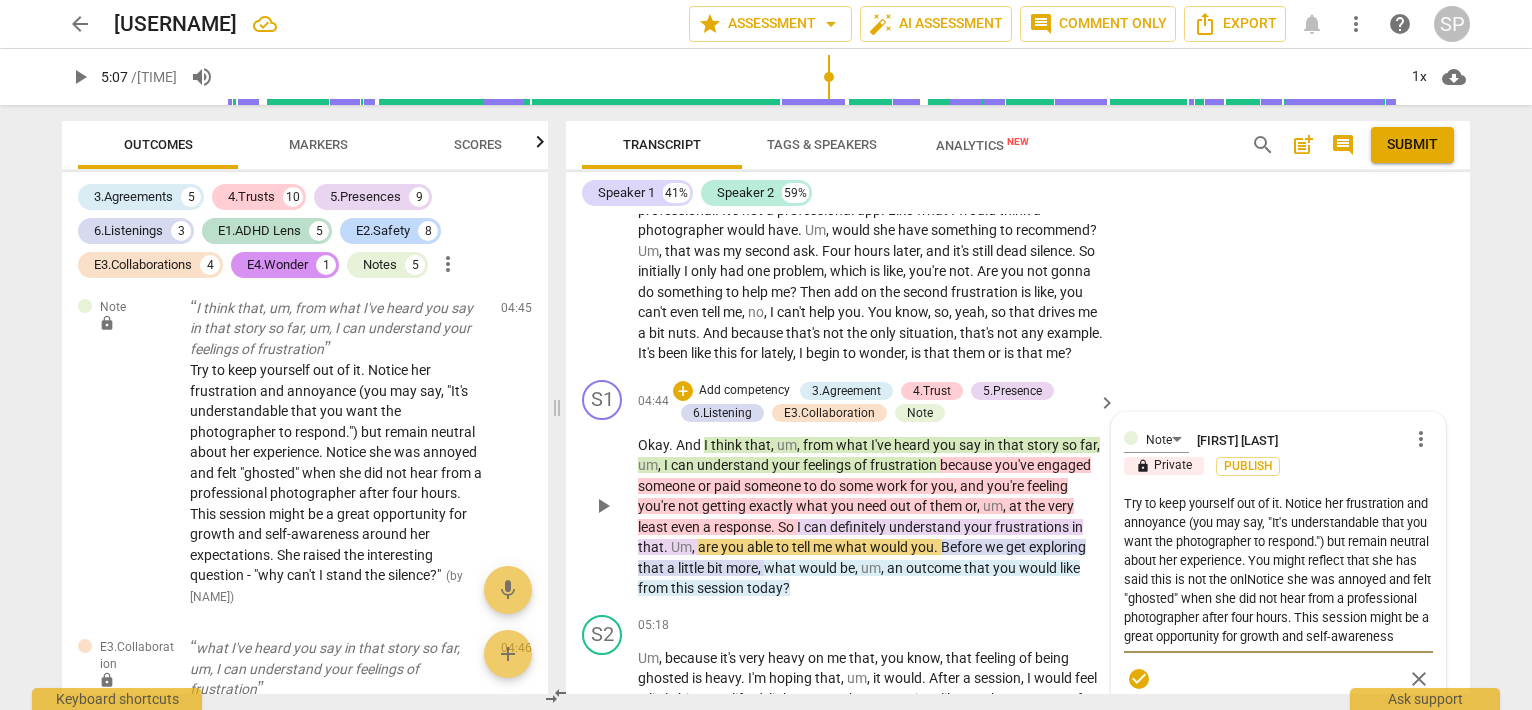 type on "Try to keep yourself out of it. Notice her frustration and annoyance (you may say, "It's understandable that you want the photographer to respond.") but remain neutral about her experience. You might reflect that she has said this is not the onlyNotice she was annoyed and felt "ghosted" when she did not hear from a professional photographer after four hours. This session might be a great opportunity for growth and self-awareness around her expectations. She raised the interesting question - "why can't I stand the silence?"" 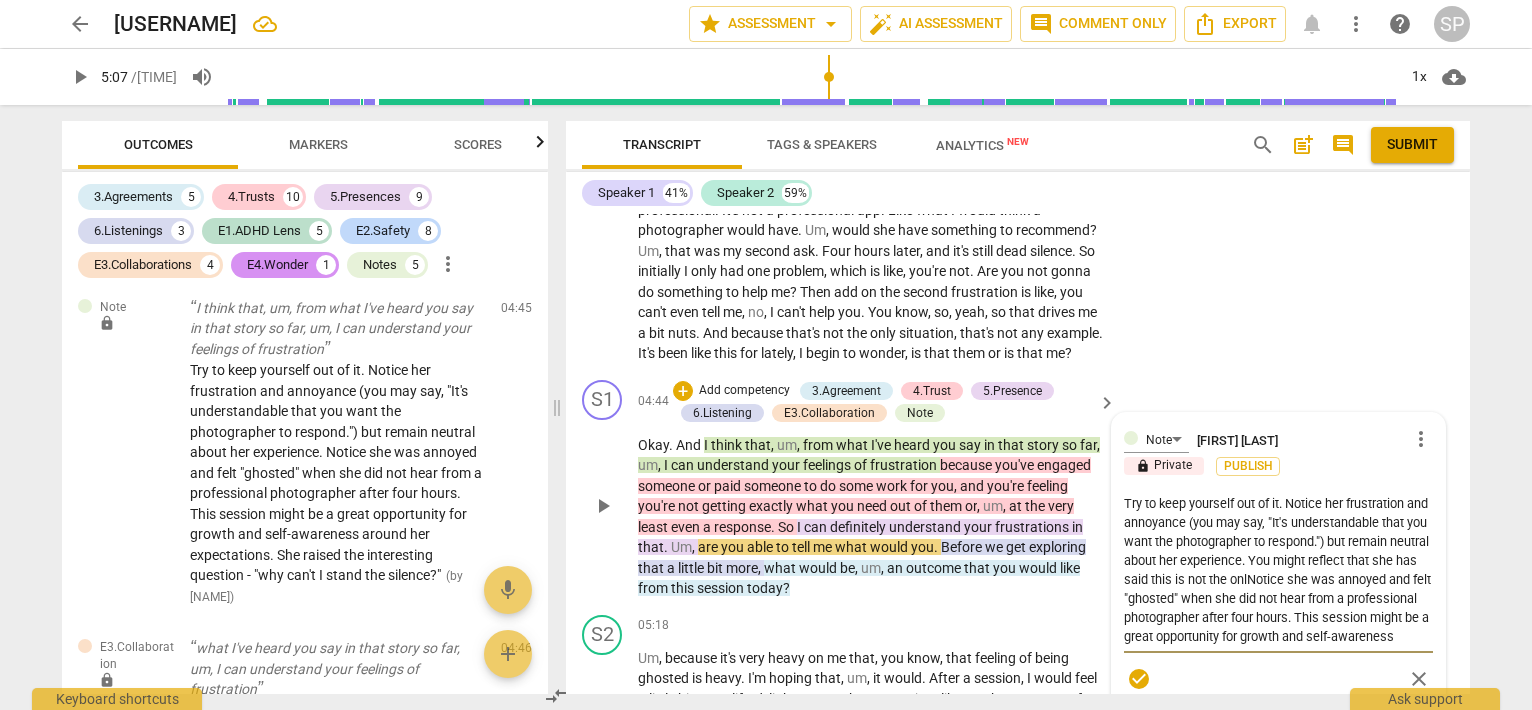 type on "Try to keep yourself out of it. Notice her frustration and annoyance (you may say, "It's understandable that you want the photographer to respond.") but remain neutral about her experience. You might reflect that she has said this is not the onlyNotice she was annoyed and felt "ghosted" when she did not hear from a professional photographer after four hours. This session might be a great opportunity for growth and self-awareness around her expectations. She raised the interesting question - "why can't I stand the silence?"" 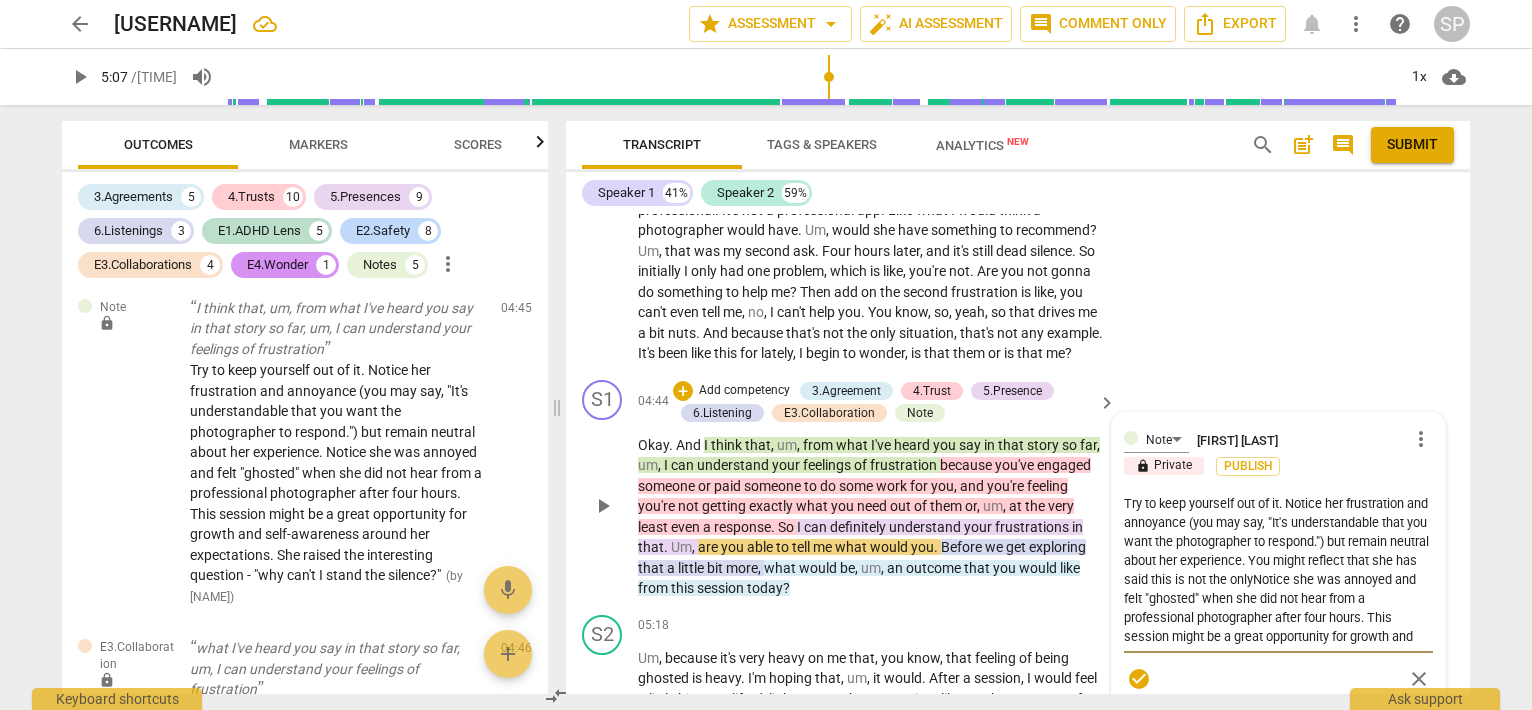 type on "Try to keep yourself out of it. Notice her frustration and annoyance (you may say, "It's understandable that you want the photographer to respond.") but remain neutral about her experience. You might reflect that she has said this is not the only Notice she was annoyed and felt "ghosted" when she did not hear from a professional photographer after four hours. This session might be a great opportunity for growth and self-awareness around her expectations.  She raised the interesting question - "why can't I stand the silence?"" 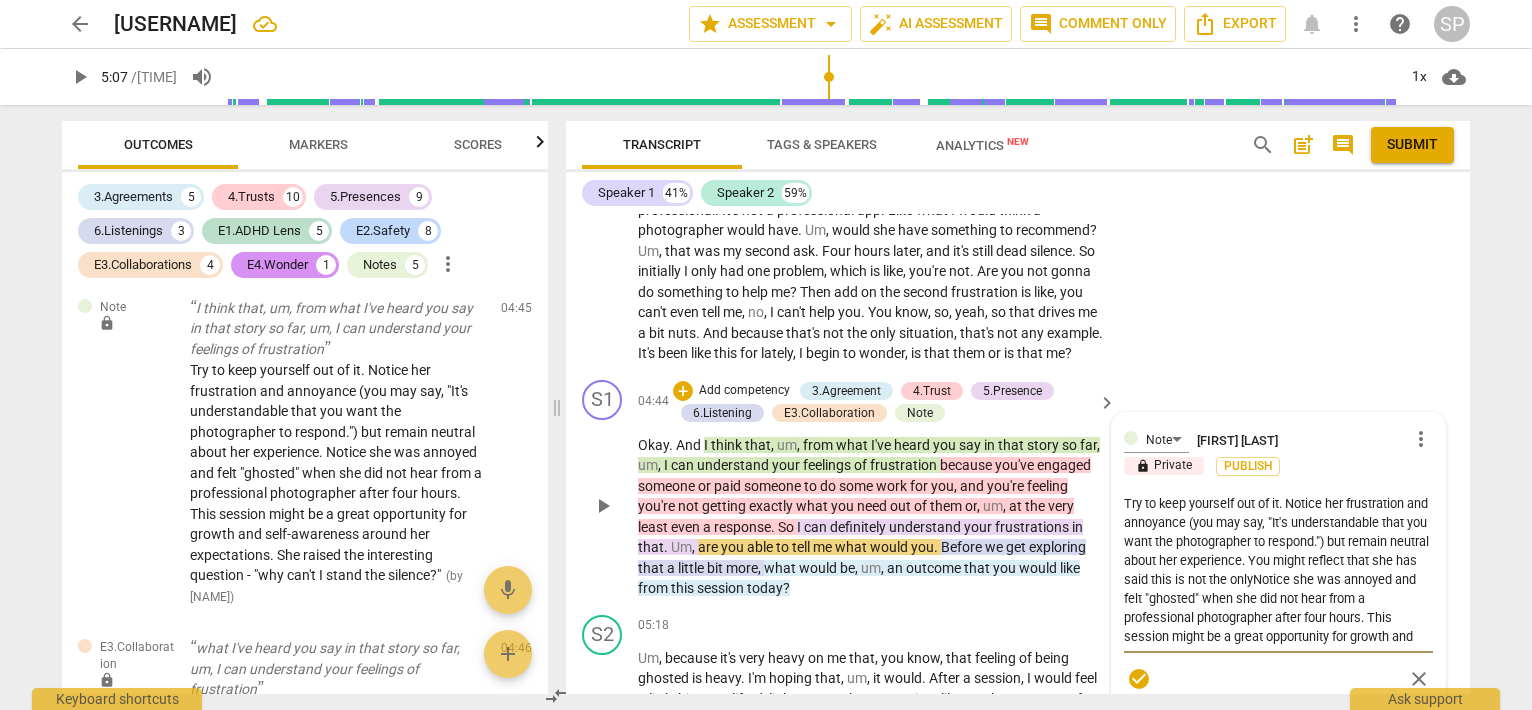 type on "Try to keep yourself out of it. Notice her frustration and annoyance (you may say, "It's understandable that you want the photographer to respond.") but remain neutral about her experience. You might reflect that she has said this is not the only Notice she was annoyed and felt "ghosted" when she did not hear from a professional photographer after four hours. This session might be a great opportunity for growth and self-awareness around her expectations.  She raised the interesting question - "why can't I stand the silence?"" 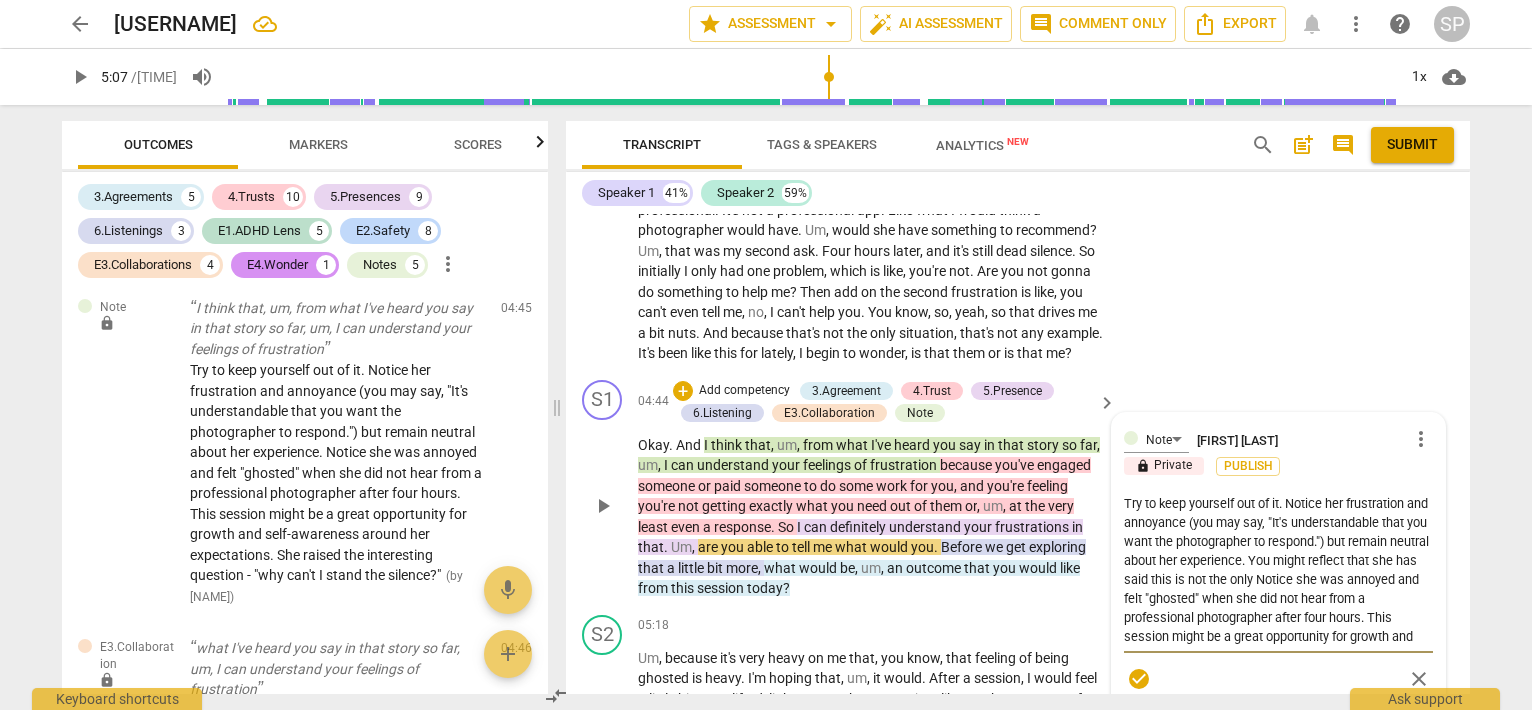 type on "Try to keep yourself out of it. Notice her frustration and annoyance (you may say, "It's understandable that you want the photographer to respond.") but remain neutral about her experience. You might reflect that she has said this is not the only eNotice she was annoyed and felt "ghosted" when she did not hear from a professional photographer after four hours. This session might be a great opportunity for growth and self-awareness around her expectations.  She raised the interesting question - "why can't I stand the silence?"" 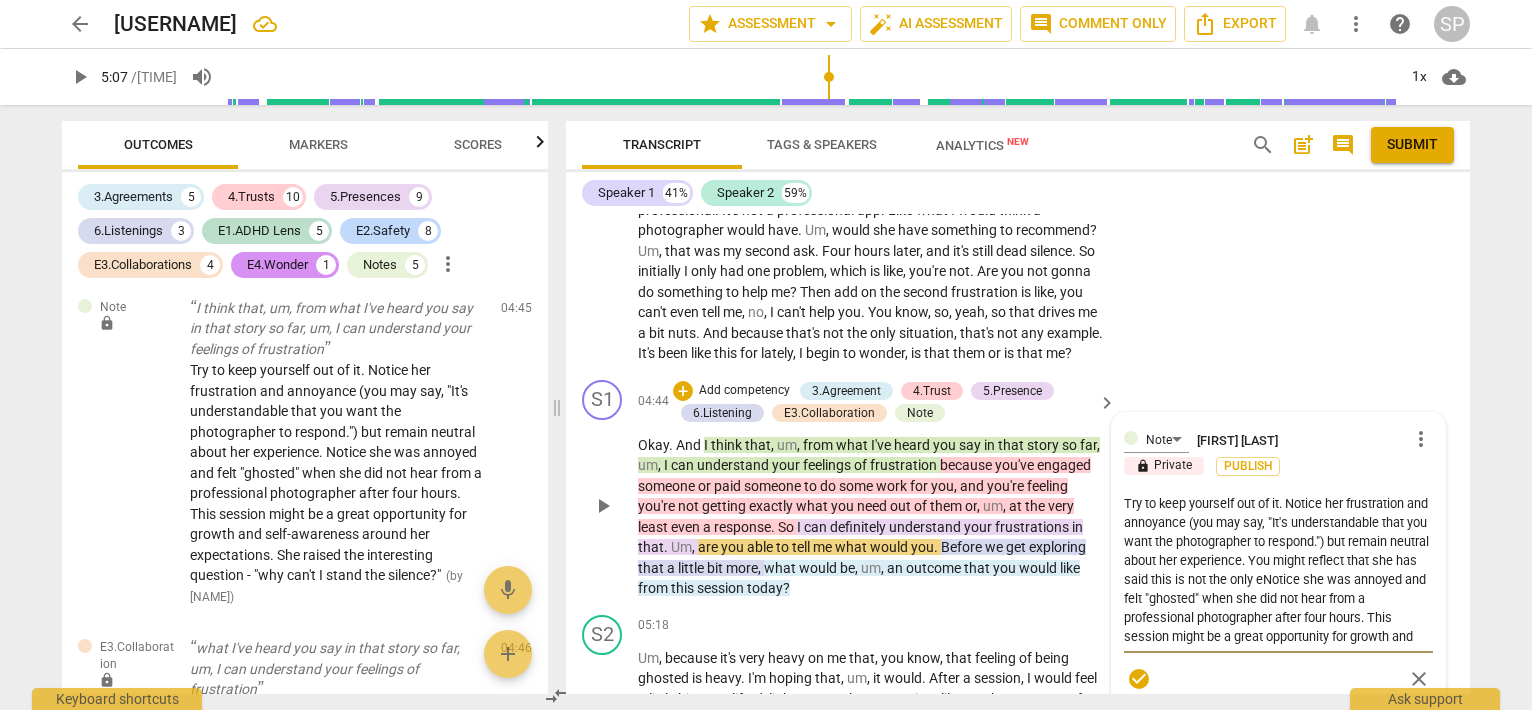 type on "Try to keep yourself out of it. Notice her frustration and annoyance (you may say, "It's understandable that you want the photographer to respond.") but remain neutral about her experience. You might reflect that she has said this is not the only exNotice she was annoyed and felt "ghosted" when she did not hear from a professional photographer after four hours. This session might be a great opportunity for growth and self-awareness around her expectations.  She raised the interesting question - "why can't I stand the silence?"" 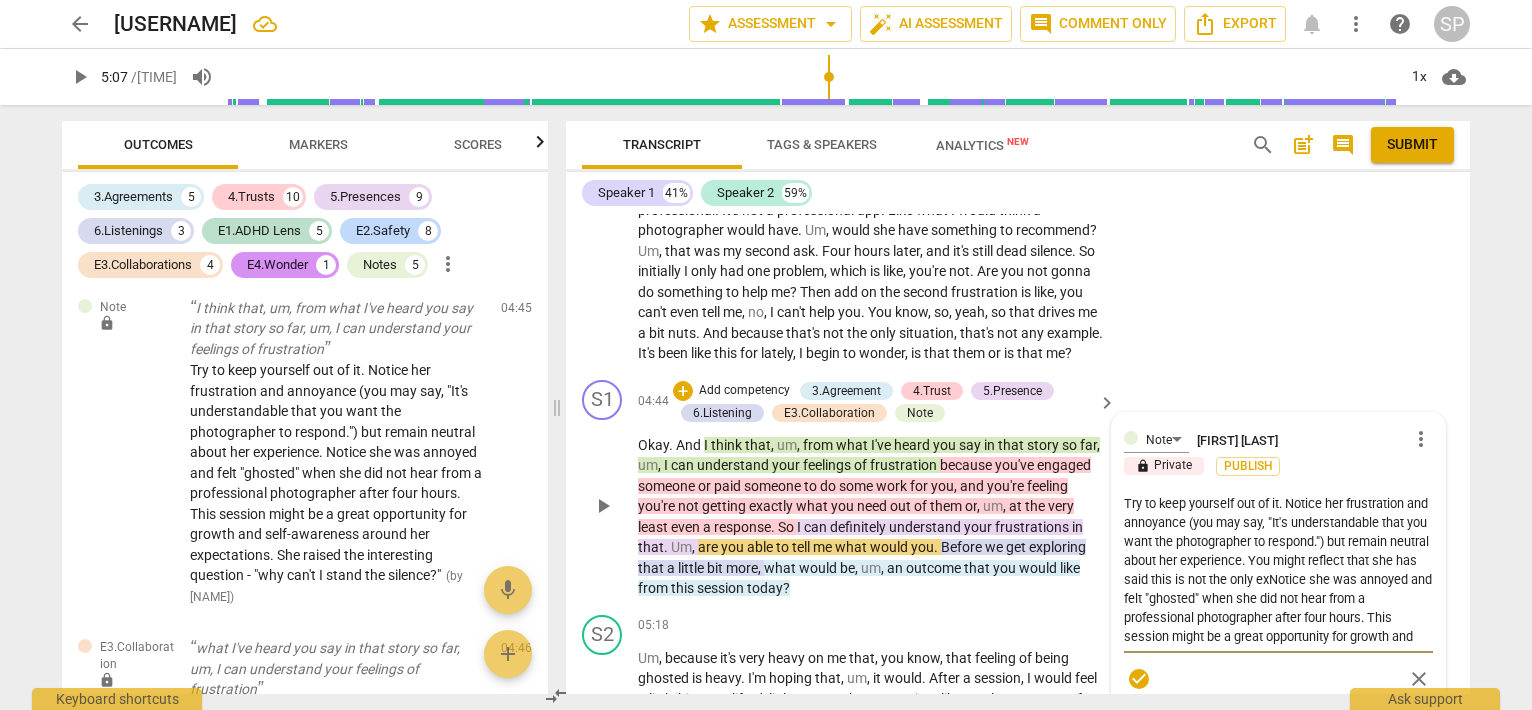 type on "Try to keep yourself out of it. Notice her frustration and annoyance (you may say, "It's understandable that you want the photographer to respond.") but remain neutral about her experience. You might reflect that she has said this is not the only exaNotice she was annoyed and felt "ghosted" when she did not hear from a professional photographer after four hours. This session might be a great opportunity for growth and self-awareness around her expectations.  She raised the interesting question - "why can't I stand the silence?"" 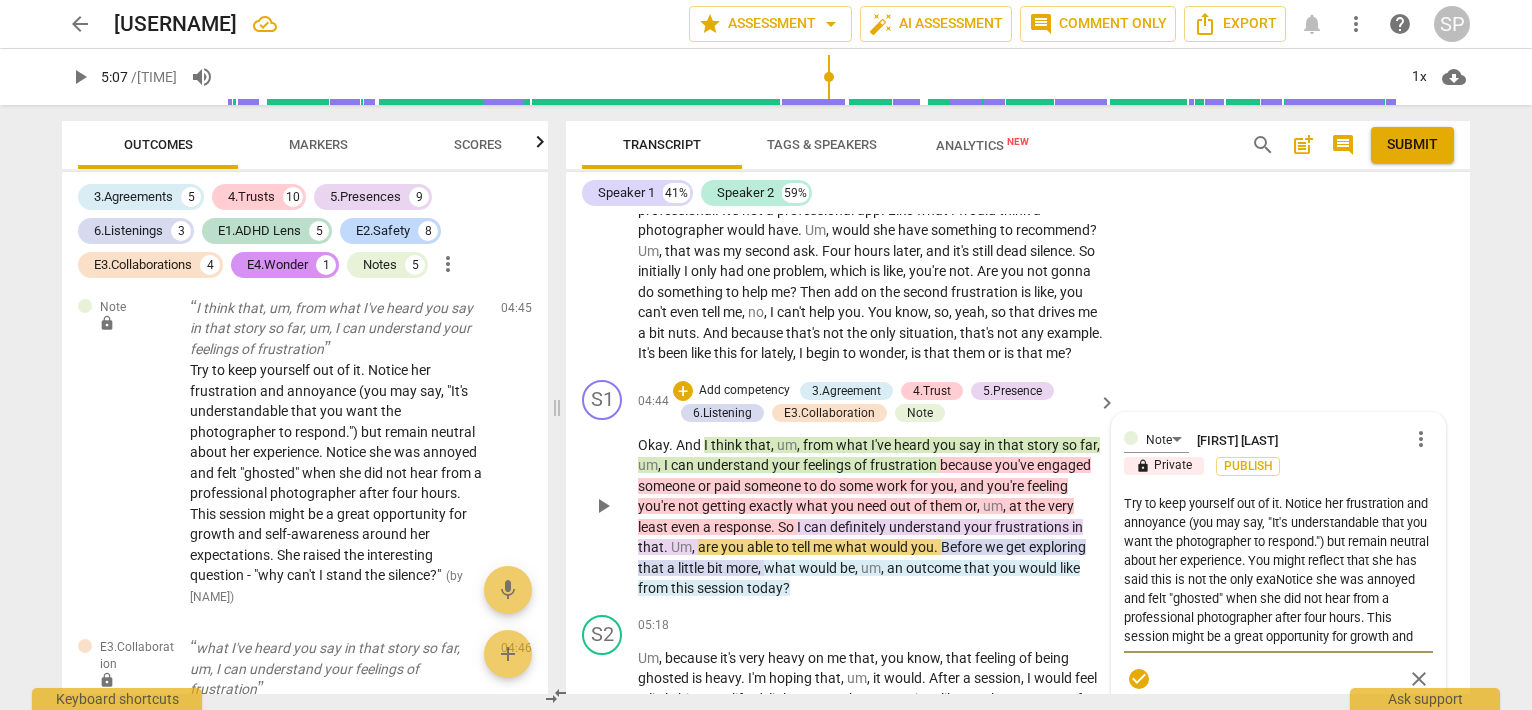 type on "Try to keep yourself out of it. Notice her frustration and annoyance (you may say, "It's understandable that you want the photographer to respond.") but remain neutral about her experience. You might reflect that she has said this is not the only examNotice she was annoyed and felt "ghosted" when she did not hear from a professional photographer after four hours. This session might be a great opportunity for growth and self-awareness around her expectations. She raised the interesting question - "why can't I stand the silence?"" 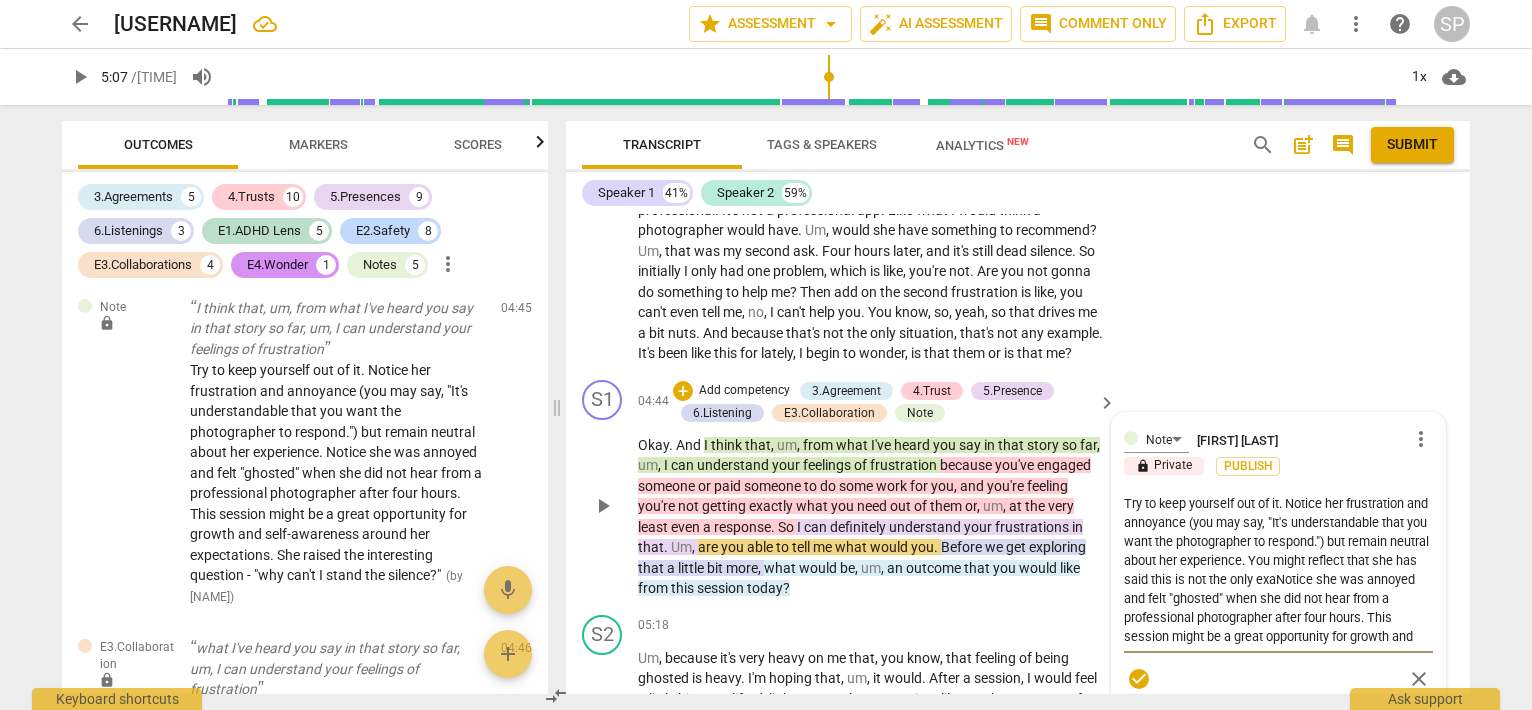 type on "Try to keep yourself out of it. Notice her frustration and annoyance (you may say, "It's understandable that you want the photographer to respond.") but remain neutral about her experience. You might reflect that she has said this is not the only examNotice she was annoyed and felt "ghosted" when she did not hear from a professional photographer after four hours. This session might be a great opportunity for growth and self-awareness around her expectations. She raised the interesting question - "why can't I stand the silence?"" 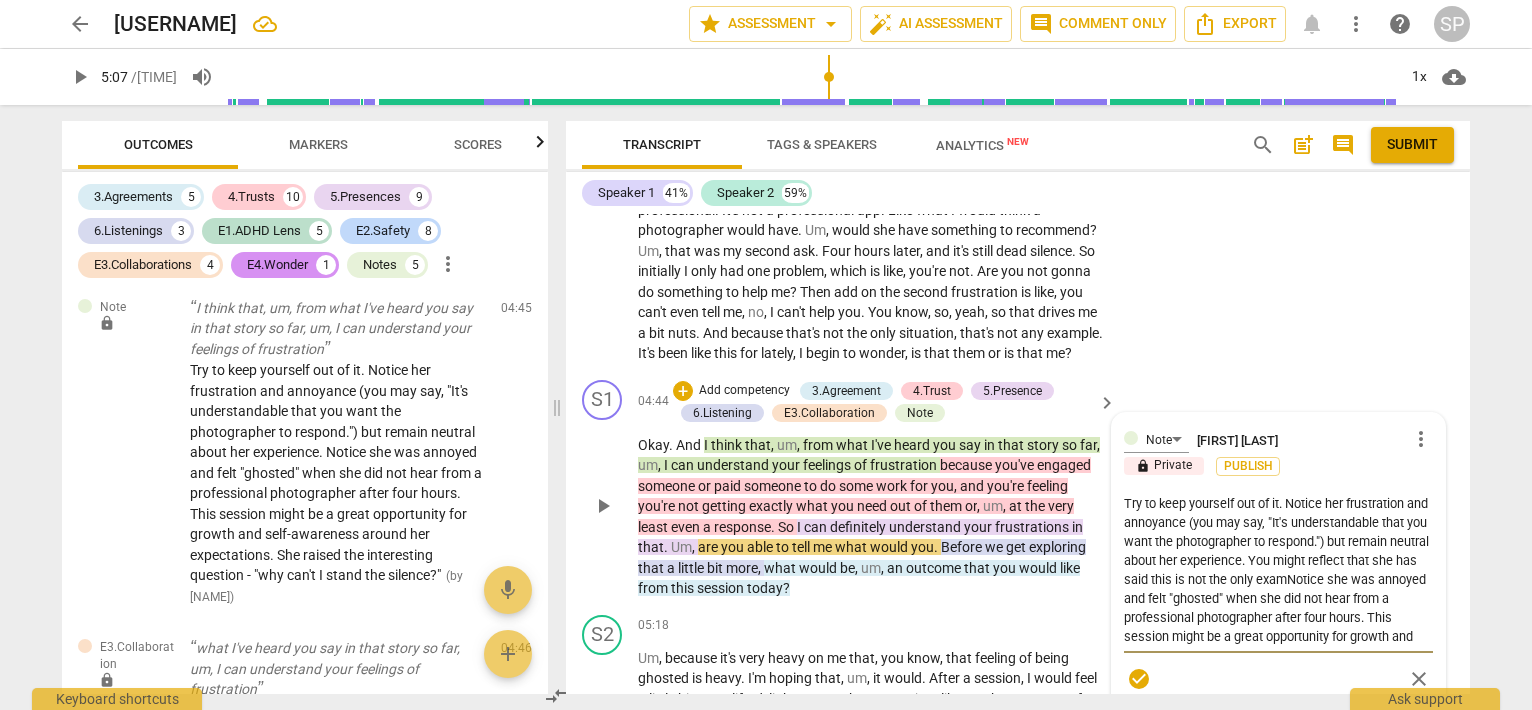 type on "Try to keep yourself out of it. Notice her frustration and annoyance (you may say, "It's understandable that you want the photographer to respond.") but remain neutral about her experience. You might reflect that she has said this is not the only exampNotice she was annoyed and felt "ghosted" when she did not hear from a professional photographer after four hours. This session might be a great opportunity for growth and self-awareness around her expectations.  She raised the interesting question - "why can't I stand the silence?"" 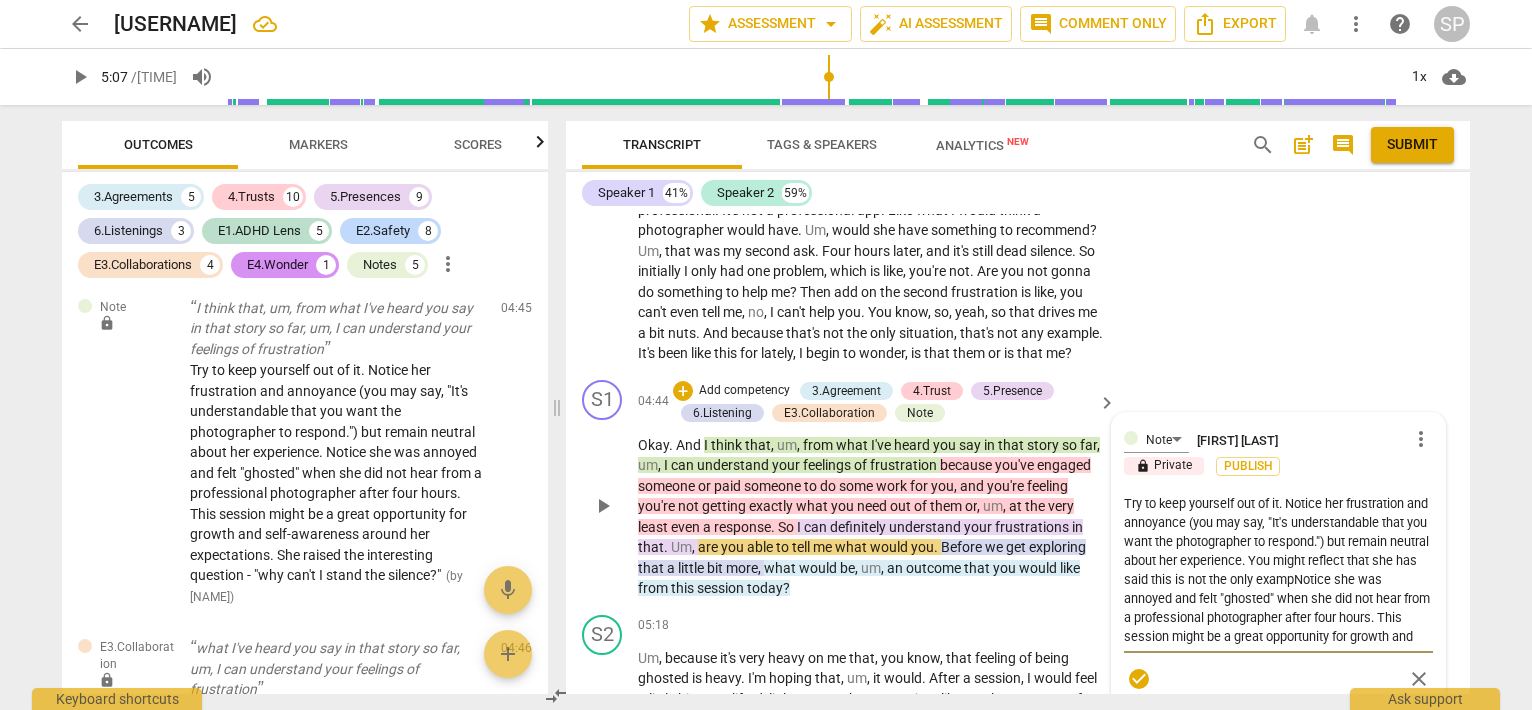 type on "Try to keep yourself out of it. Notice her frustration and annoyance (you may say, "It's understandable that you want the photographer to respond.") but remain neutral about her experience. You might reflect that she has said this is not the only examplNotice she was annoyed and felt "ghosted" when she did not hear from a professional photographer after four hours. This session might be a great opportunity for growth and self-awareness around her expectations.  She raised the interesting question - "why can't I stand the silence?"" 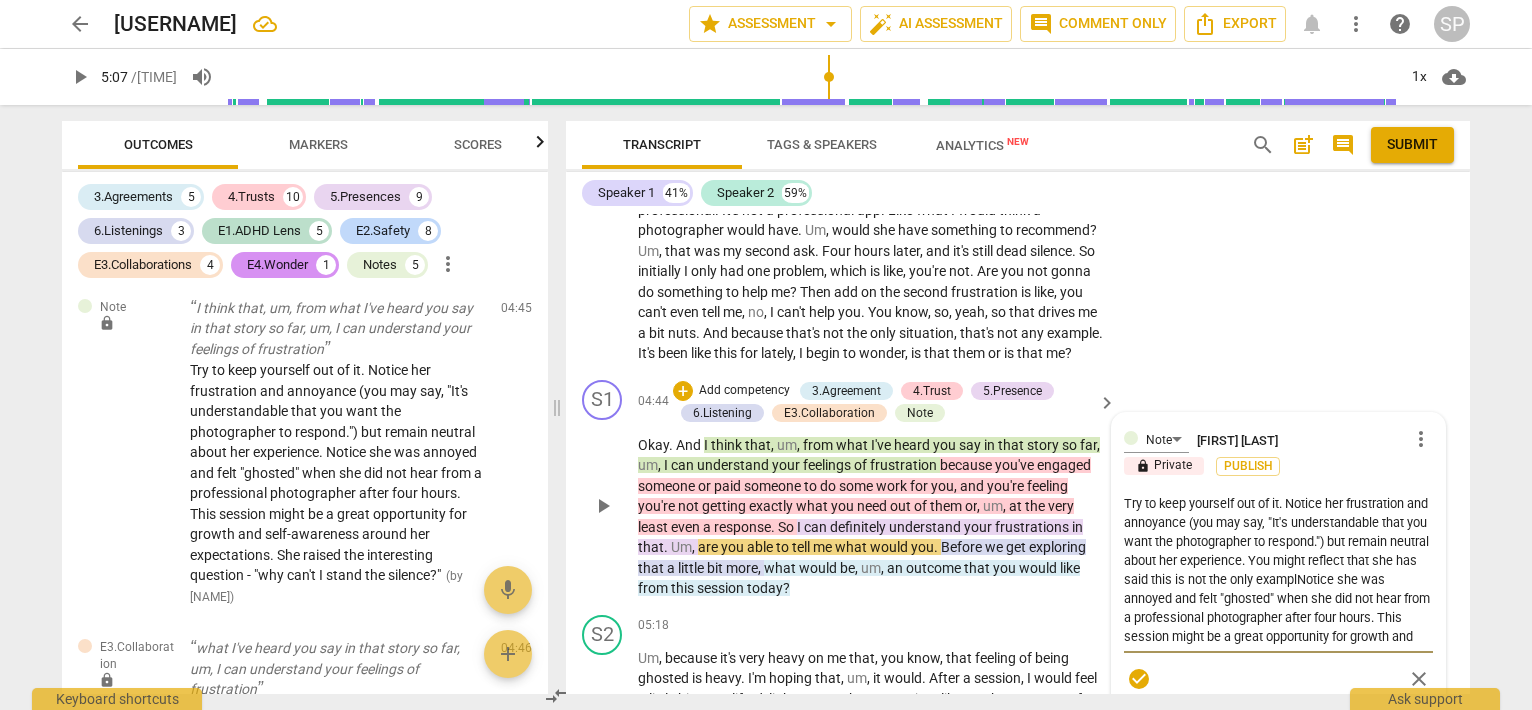 type on "Try to keep yourself out of it. Notice her frustration and annoyance (you may say, "It's understandable that you want the photographer to respond.") but remain neutral about her experience. You might reflect that she has said this is not the only exampleNotice she was annoyed and felt "ghosted" when she did not hear from a professional photographer after four hours. This session might be a great opportunity for growth and self-awareness around her expectations. She raised the interesting question - "why can't I stand the silence?"" 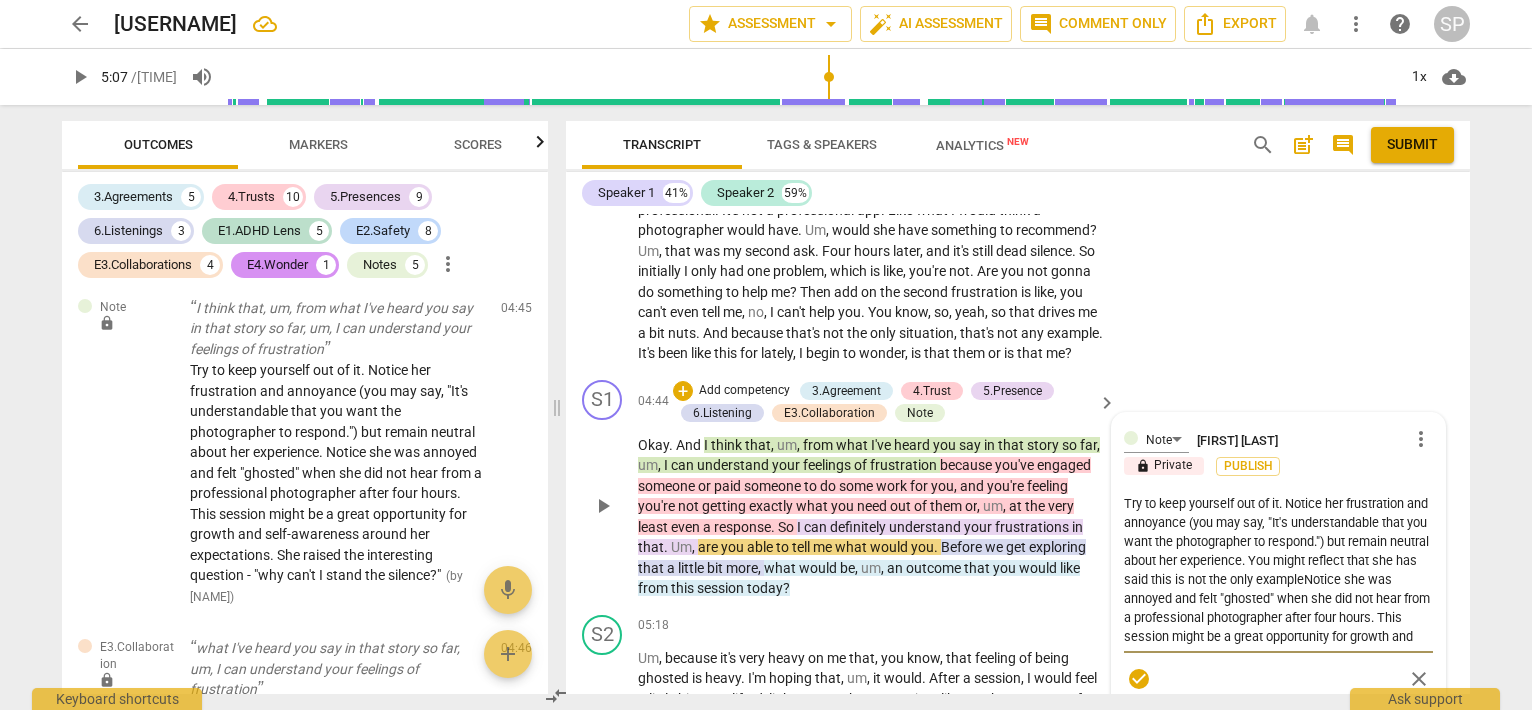 type on "Try to keep yourself out of it. Notice her frustration and annoyance (you may say, "It's understandable that you want the photographer to respond.") but remain neutral about her experience. You might reflect that she has said this is not the only example Notice she was annoyed and felt "ghosted" when she did not hear from a professional photographer after four hours. This session might be a great opportunity for growth and self-awareness around her expectations.  She raised the interesting question - "why can't I stand the silence?"" 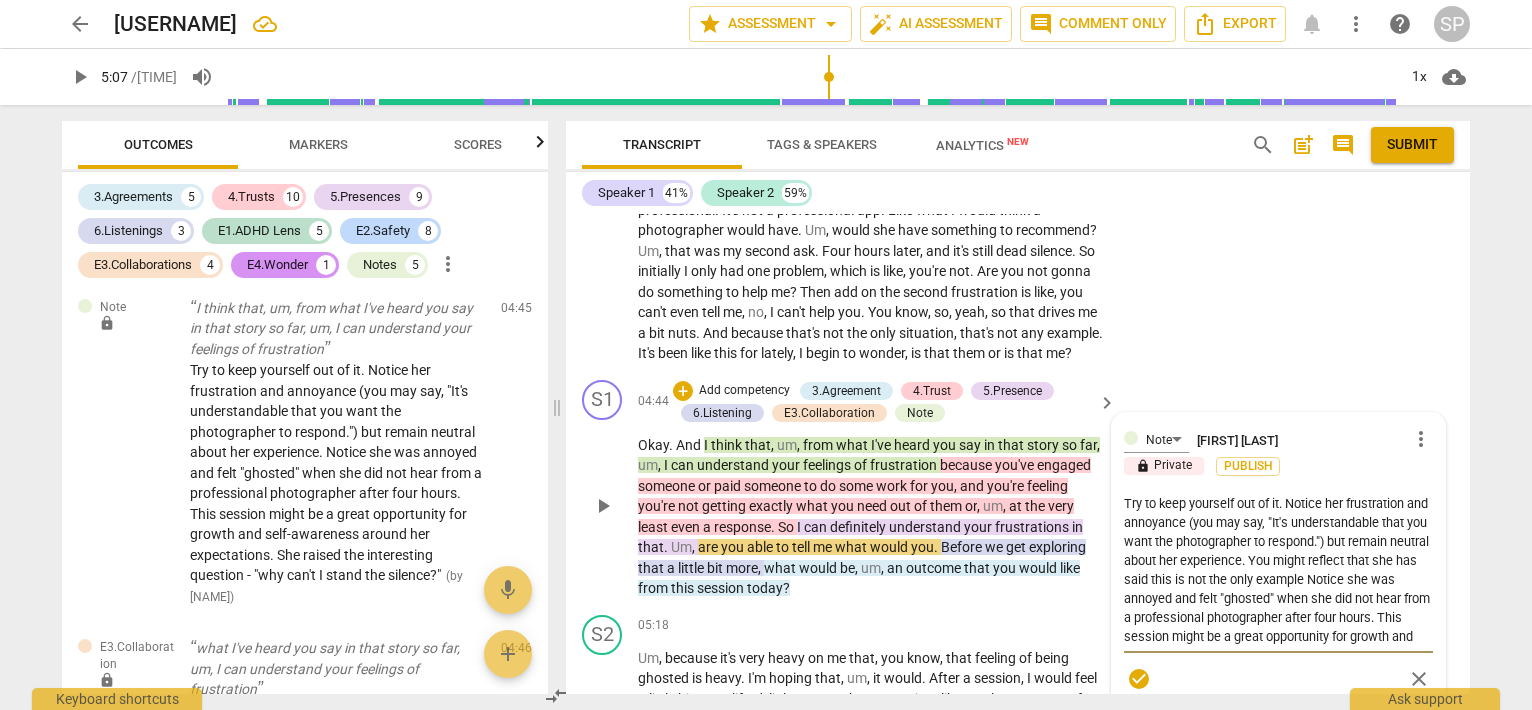 type on "Try to keep yourself out of it. Notice her frustration and annoyance (you may say, "It's understandable that you want the photographer to respond.") but remain neutral about her experience. You might reflect that she has said this is not the only example aNotice she was annoyed and felt "ghosted" when she did not hear from a professional photographer after four hours. This session might be a great opportunity for growth and self-awareness around her expectations. She raised the interesting question - "why can't I stand the silence?"" 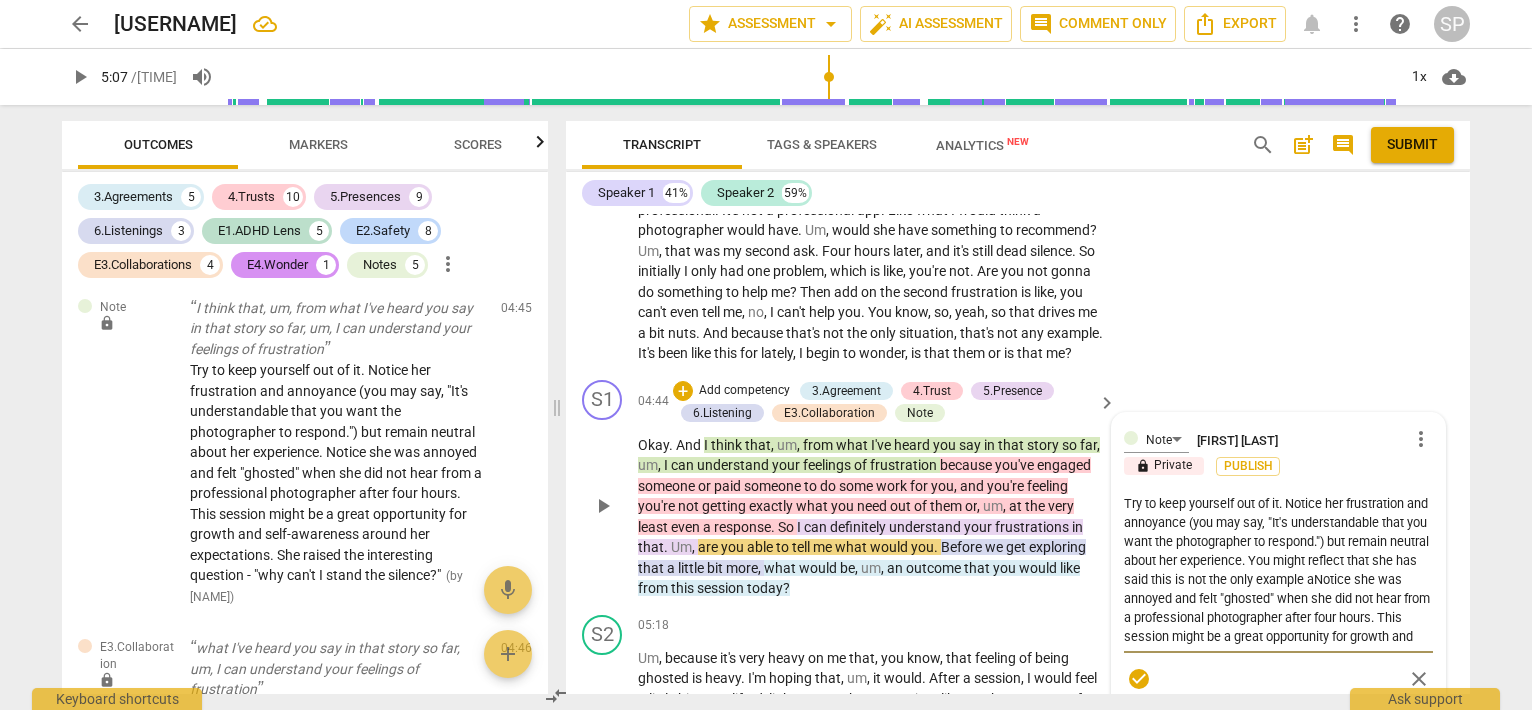 type on "Try to keep yourself out of it. Notice her frustration and annoyance (you may say, "It's understandable that you want the photographer to respond.") but remain neutral about her experience. You might reflect that she has said this is not the only example anNotice she was annoyed and felt "ghosted" when she did not hear from a professional photographer after four hours. This session might be a great opportunity for growth and self-awareness around her expectations.  She raised the interesting question - "why can't I stand the silence?"" 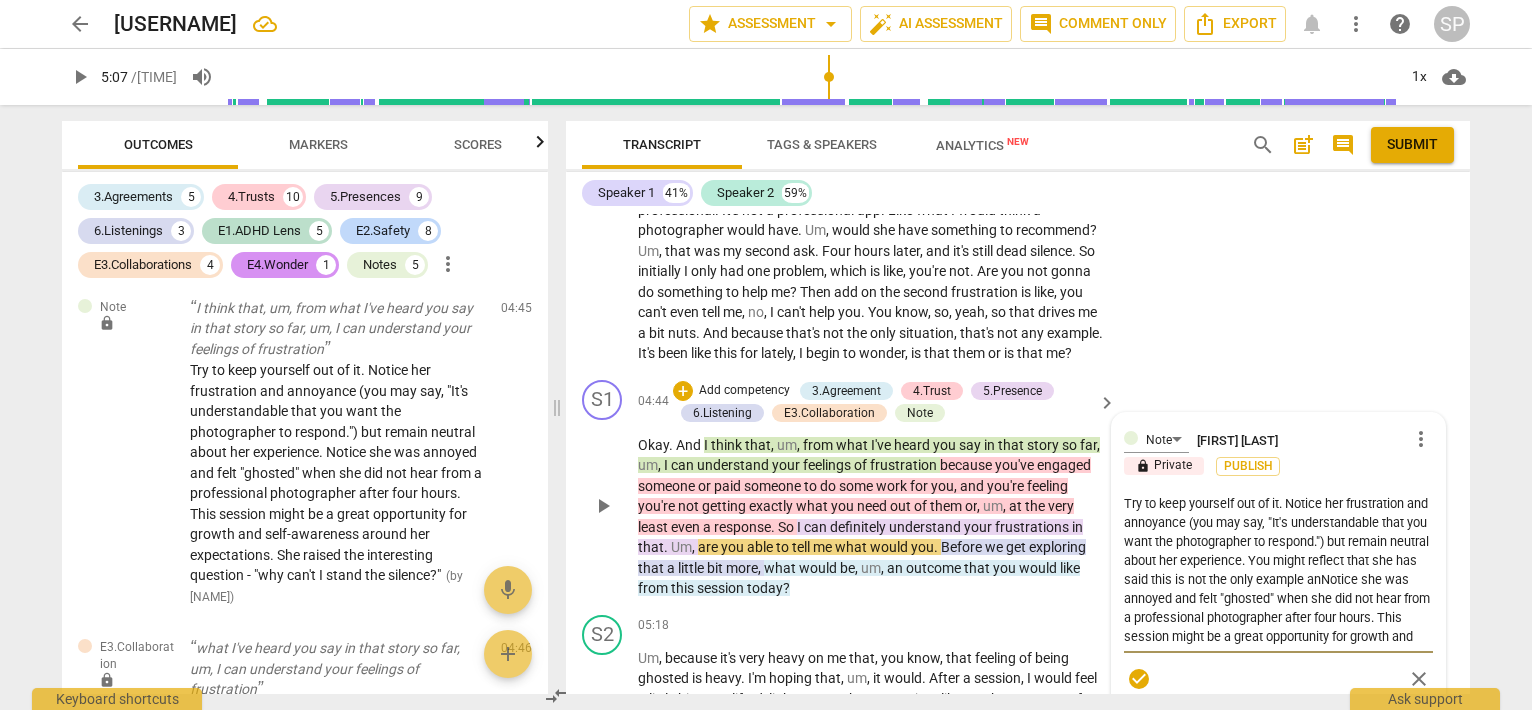 type on "Try to keep yourself out of it. Notice her frustration and annoyance (you may say, "It's understandable that you want the photographer to respond.") but remain neutral about her experience. You might reflect that she has said this is not the only example andNotice she was annoyed and felt "ghosted" when she did not hear from a professional photographer after four hours. This session might be a great opportunity for growth and self-awareness around her expectations. She raised the interesting question - "why can't I stand the silence?"" 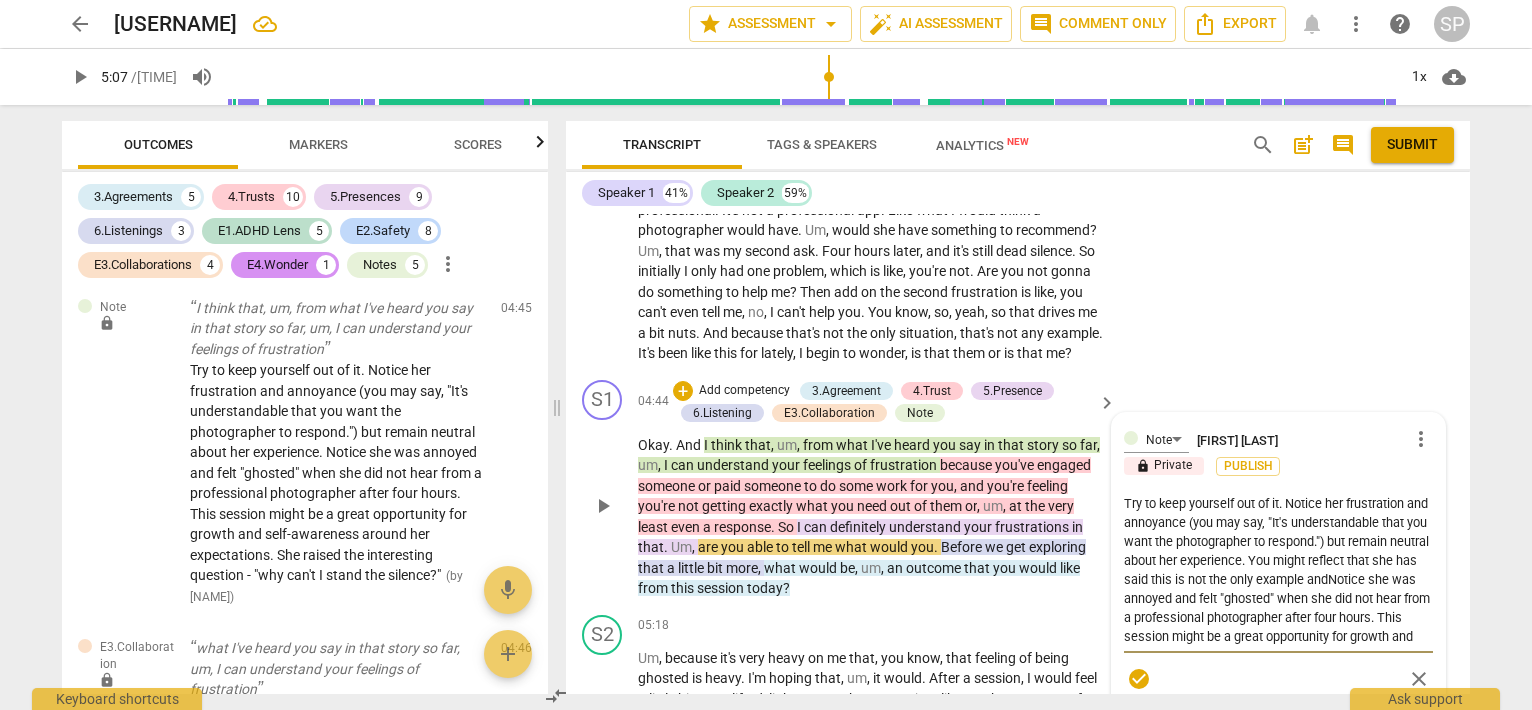 type on "Try to keep yourself out of it. Notice her frustration and annoyance (you may say, "It's understandable that you want the photographer to respond.") but remain neutral about her experience. You might reflect that she has said this is not the only example and Notice she was annoyed and felt "ghosted" when she did not hear from a professional photographer after four hours. This session might be a great opportunity for growth and self-awareness around her expectations.  She raised the interesting question - "why can't I stand the silence?"" 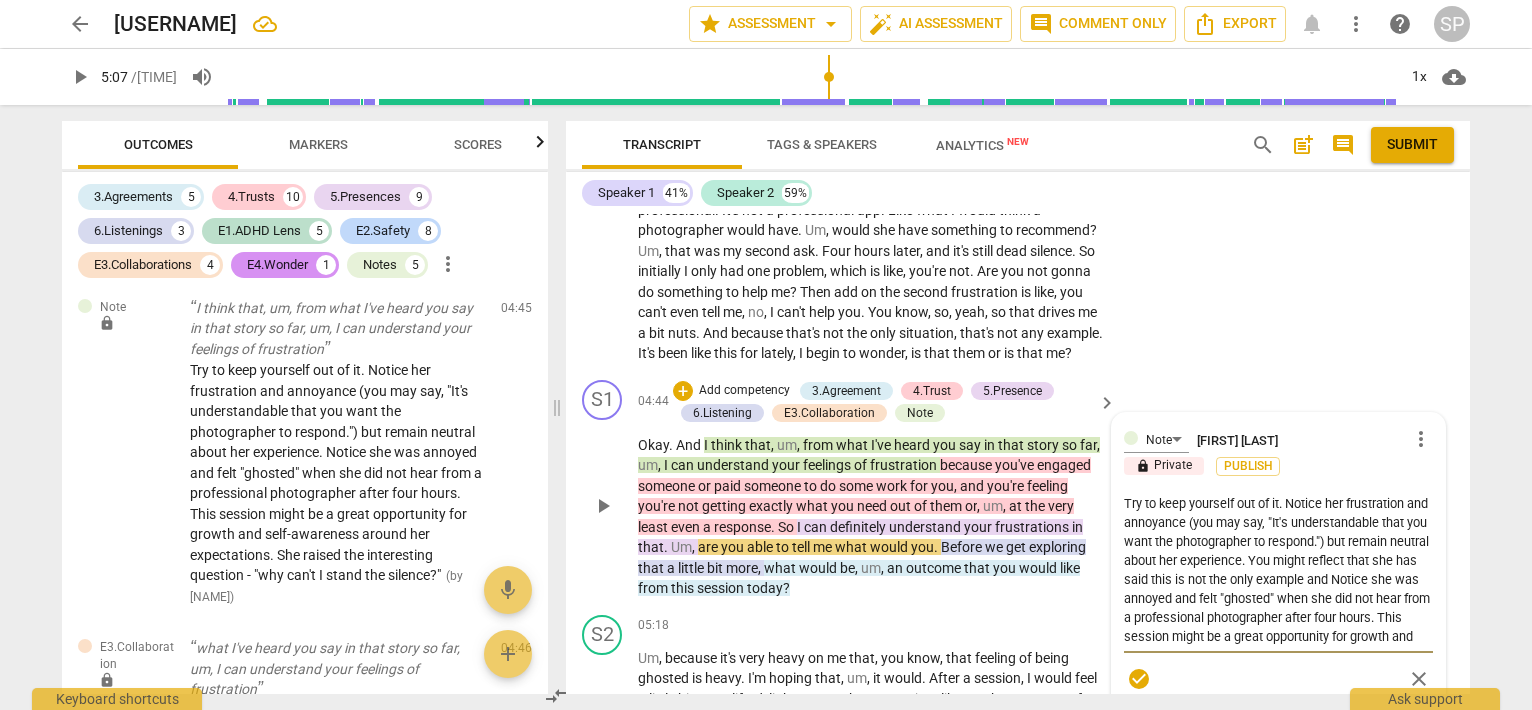 type on "Try to keep yourself out of it. Notice her frustration and annoyance (you may say, "It's understandable that you want the photographer to respond.") but remain neutral about her experience. You might reflect that she has said this is not the only example and (Notice she was annoyed and felt "ghosted" when she did not hear from a professional photographer after four hours. This session might be a great opportunity for growth and self-awareness around her expectations. She raised the interesting question - "why can't I stand the silence?"" 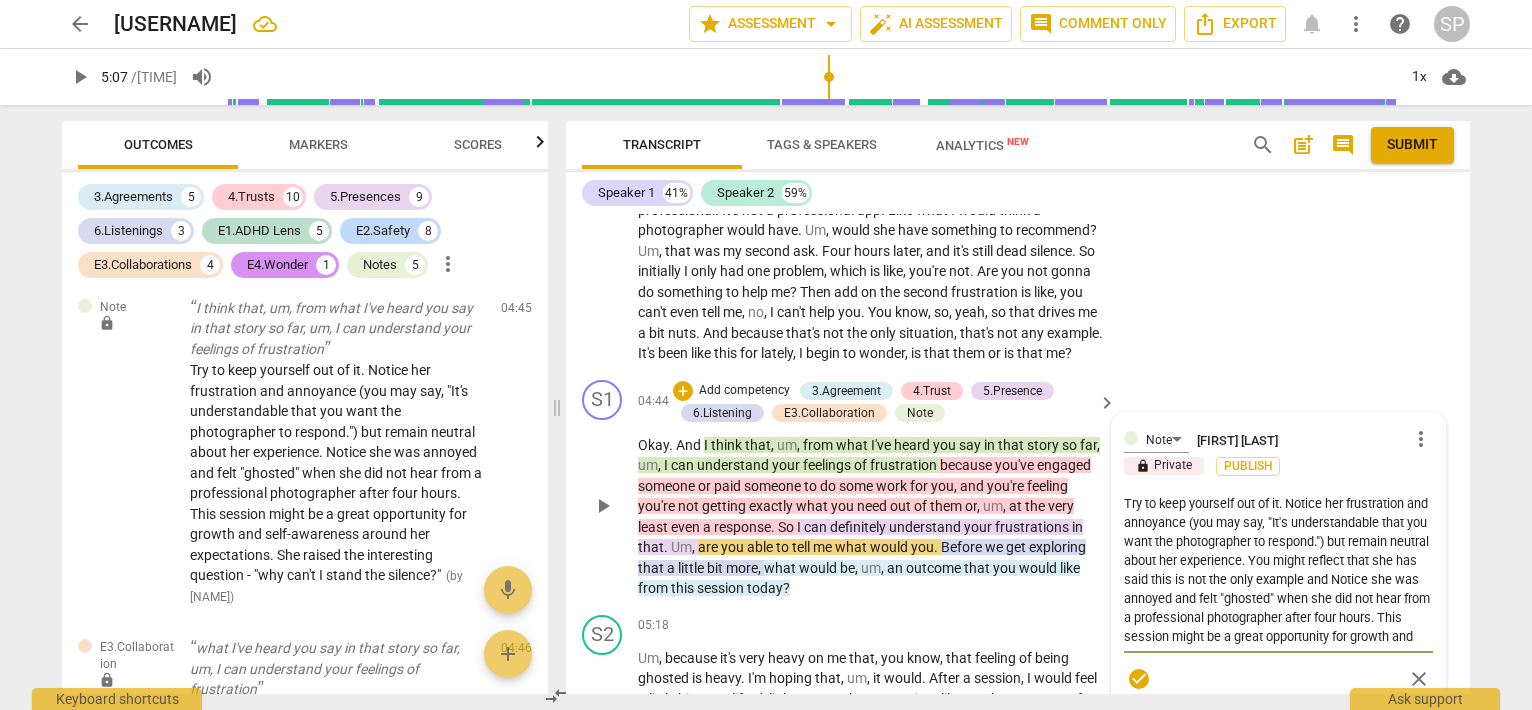 type on "Try to keep yourself out of it. Notice her frustration and annoyance (you may say, "It's understandable that you want the photographer to respond.") but remain neutral about her experience. You might reflect that she has said this is not the only example and (Notice she was annoyed and felt "ghosted" when she did not hear from a professional photographer after four hours. This session might be a great opportunity for growth and self-awareness around her expectations. She raised the interesting question - "why can't I stand the silence?"" 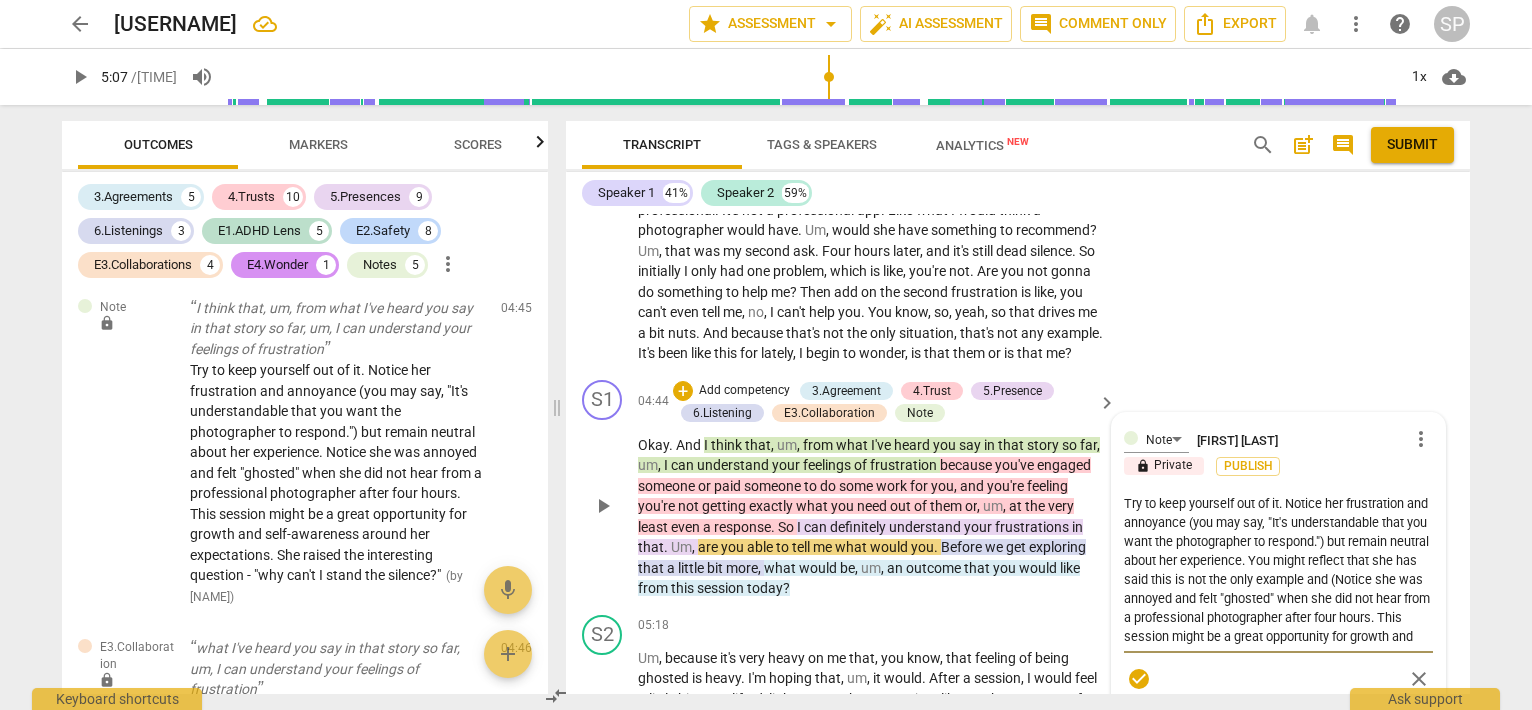 type on "Try to keep yourself out of it. Notice her frustration and annoyance (you may say, "It's understandable that you want the photographer to respond.") but remain neutral about her experience. You might reflect that she has said this is not the only example and (aNotice she was annoyed and felt "ghosted" when she did not hear from a professional photographer after four hours. This session might be a great opportunity for growth and self-awareness around her expectations.  She raised the interesting question - "why can't I stand the silence?"" 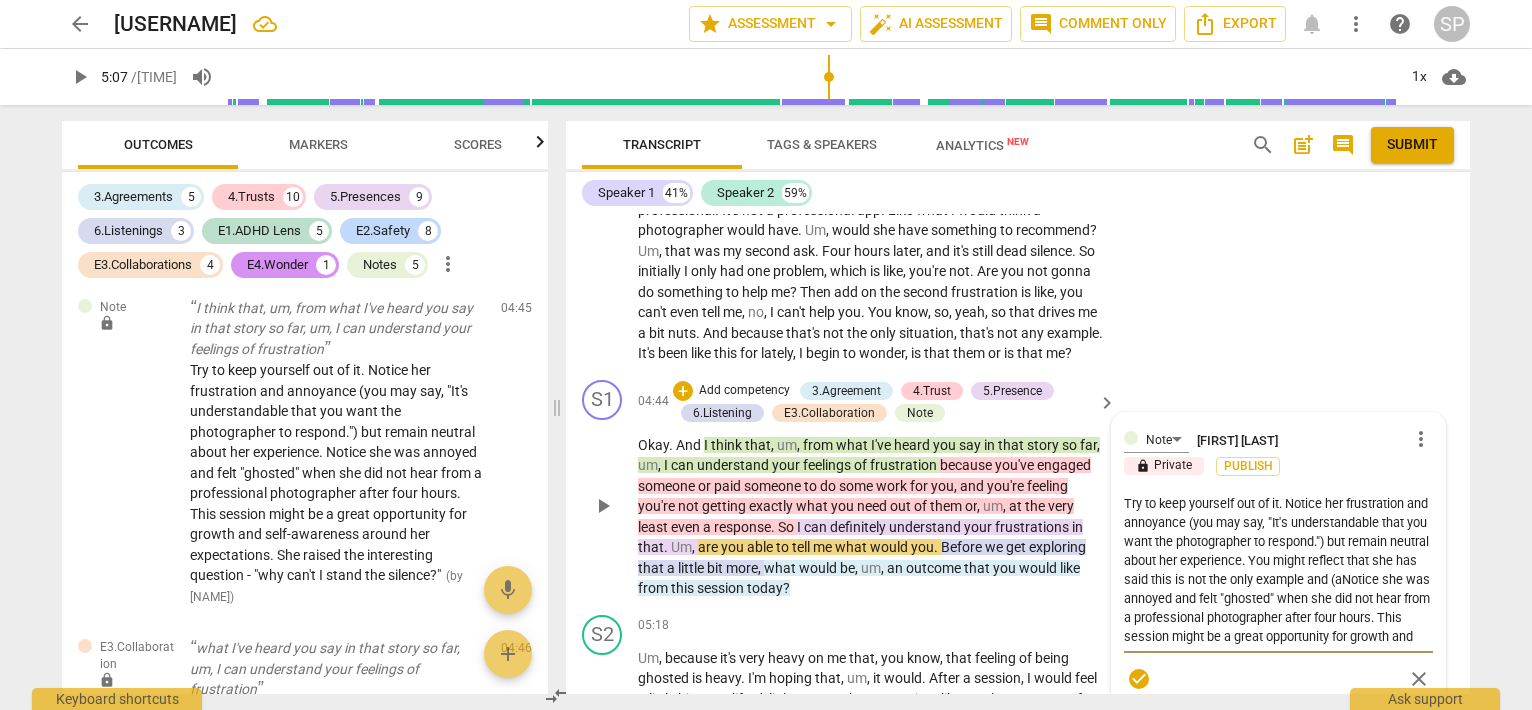 type on "Try to keep yourself out of it. Notice her frustration and annoyance (you may say, "It's understandable that you want the photographer to respond.") but remain neutral about her experience. You might reflect that she has said this is not the only example and (agNotice she was annoyed and felt "ghosted" when she did not hear from a professional photographer after four hours. This session might be a great opportunity for growth and self-awareness around her expectations.  She raised the interesting question - "why can't I stand the silence?"" 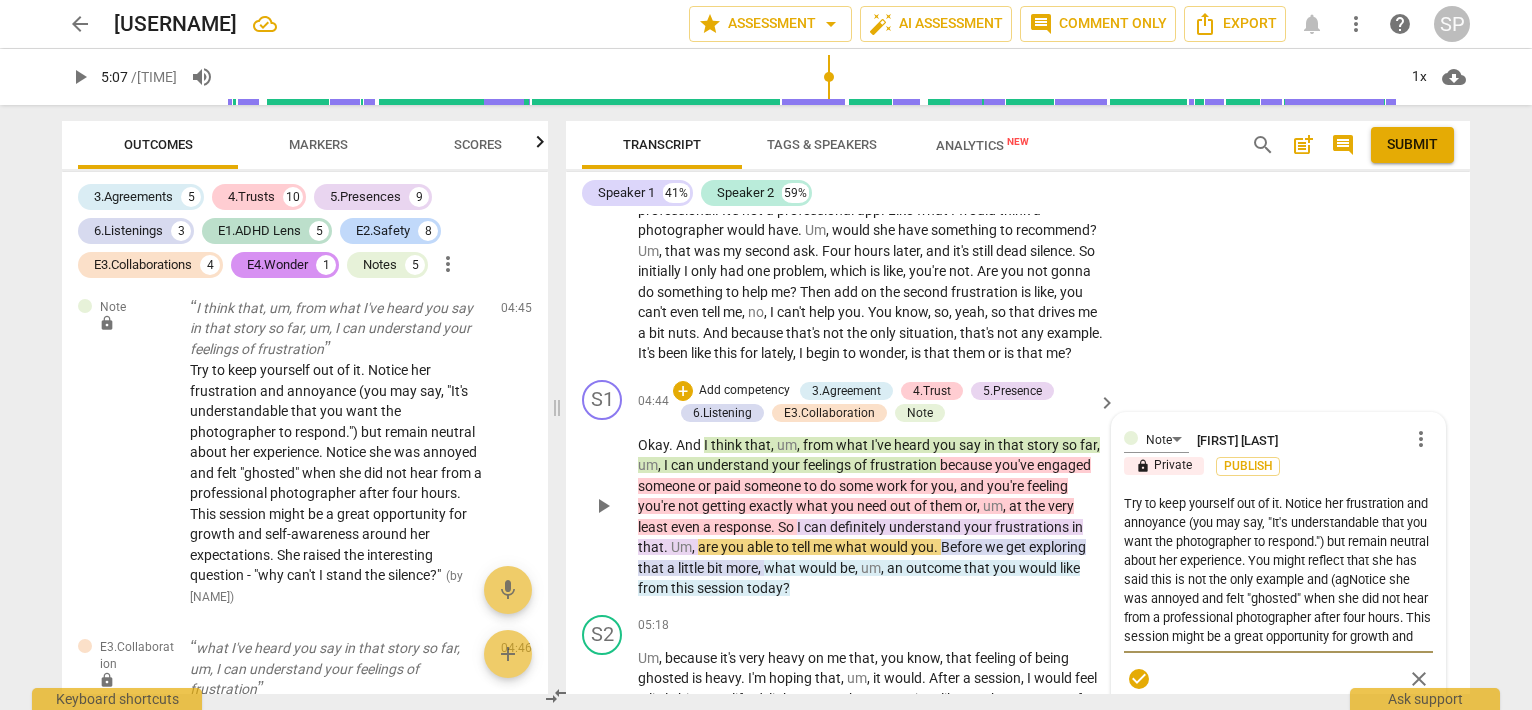 type on "Try to keep yourself out of it. Notice her frustration and annoyance (you may say, "It's understandable that you want the photographer to respond.") but remain neutral about her experience. You might reflect that she has said this is not the only example and (agaNotice she was annoyed and felt "ghosted" when she did not hear from a professional photographer after four hours. This session might be a great opportunity for growth and self-awareness around her expectations. She raised the interesting question - "why can't I stand the silence?"" 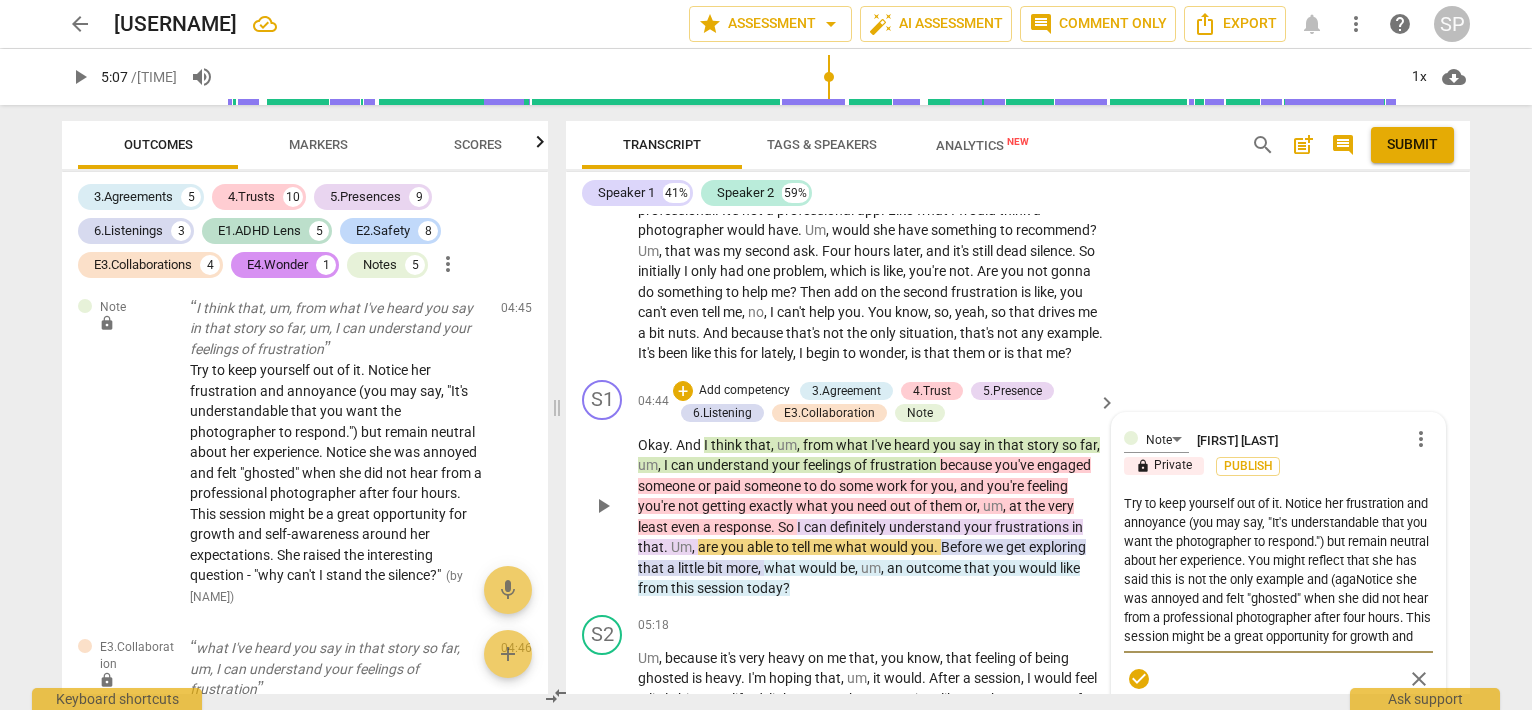 type on "Try to keep yourself out of it. Notice her frustration and annoyance (you may say, "It's understandable that you want the photographer to respond.") but remain neutral about her experience. You might reflect that she has said this is not the only example and (agaiNotice she was annoyed and felt "ghosted" when she did not hear from a professional photographer after four hours. This session might be a great opportunity for growth and self-awareness around her expectations. She raised the interesting question - "why can't I stand the silence?"" 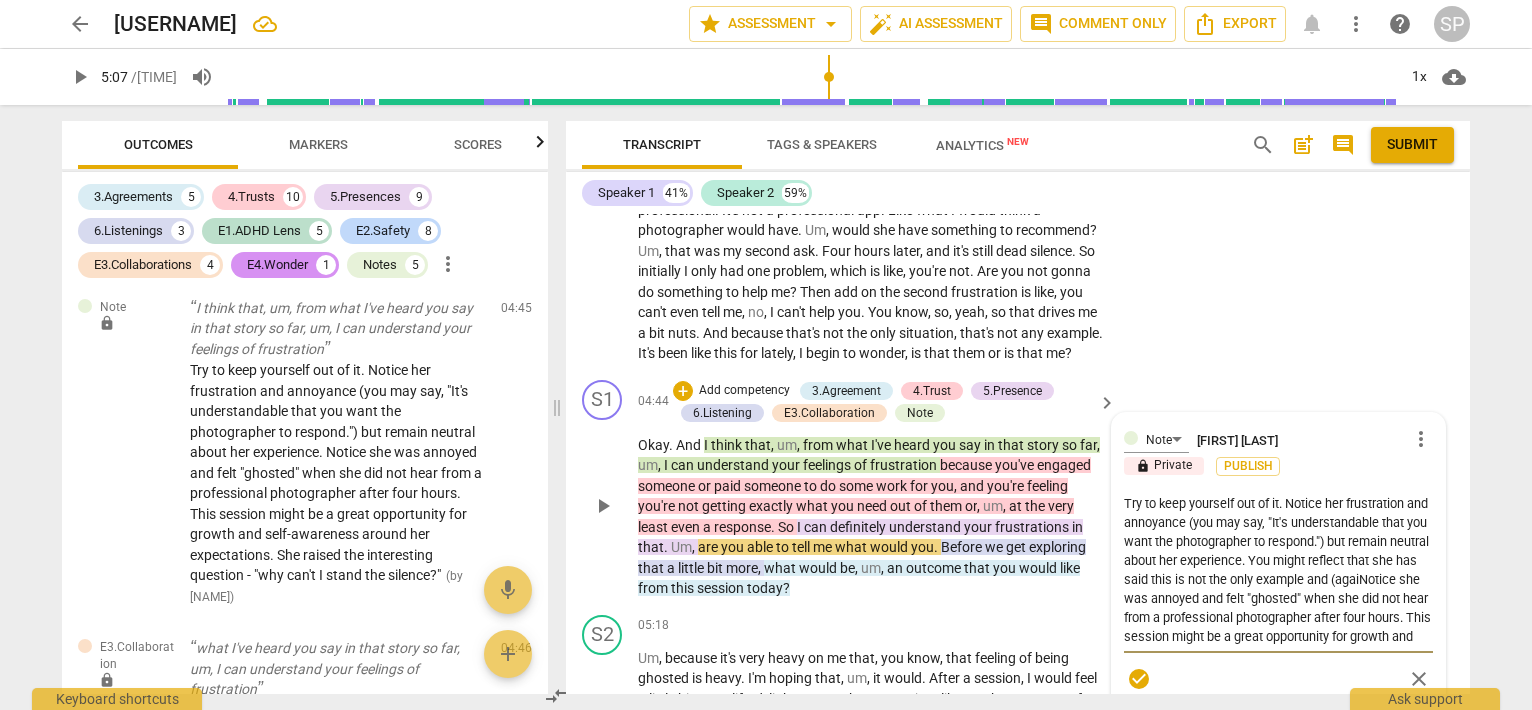 type on "Try to keep yourself out of it. Notice her frustration and annoyance (you may say, "It's understandable that you want the photographer to respond.") but remain neutral about her experience. You might reflect that she has said this is not the only example and (again) she is beginning to wonder if this difficulty tolNotice she was annoyed and felt "ghosted" when she did not hear from a professional photographer after four hours. This session might be a great opportunity for growth and self-awareness around her expectations. She raised the interesting question - "why can't I stand the silence?"" 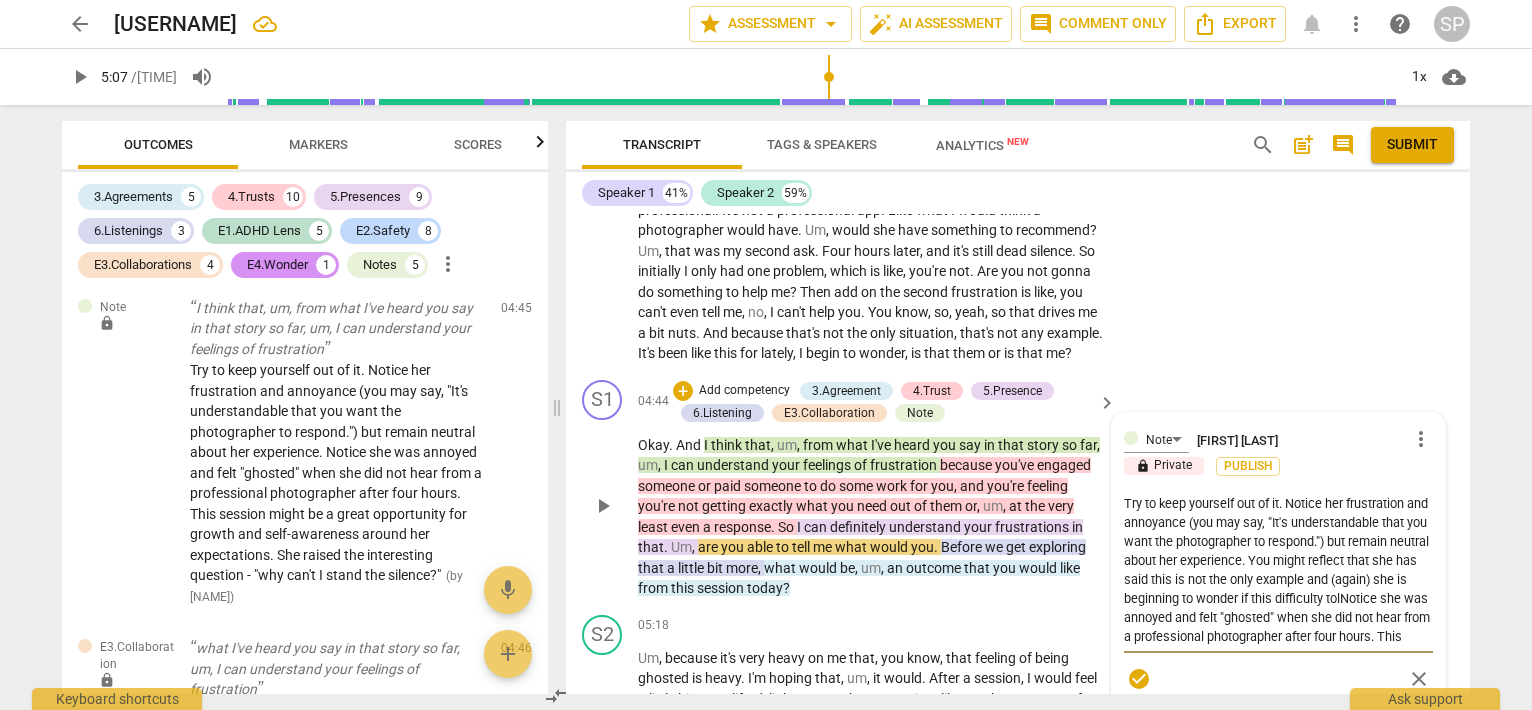 type on "Try to keep yourself out of it. Notice her frustration and annoyance (you may say, "It's understandable that you want the photographer to respond.") but remain neutral about her experience. You might reflect that she has said this is not the only example and (again)Notice she was annoyed and felt "ghosted" when she did not hear from a professional photographer after four hours. This session might be a great opportunity for growth and self-awareness around her expectations.  She raised the interesting question - "why can't I stand the silence?"" 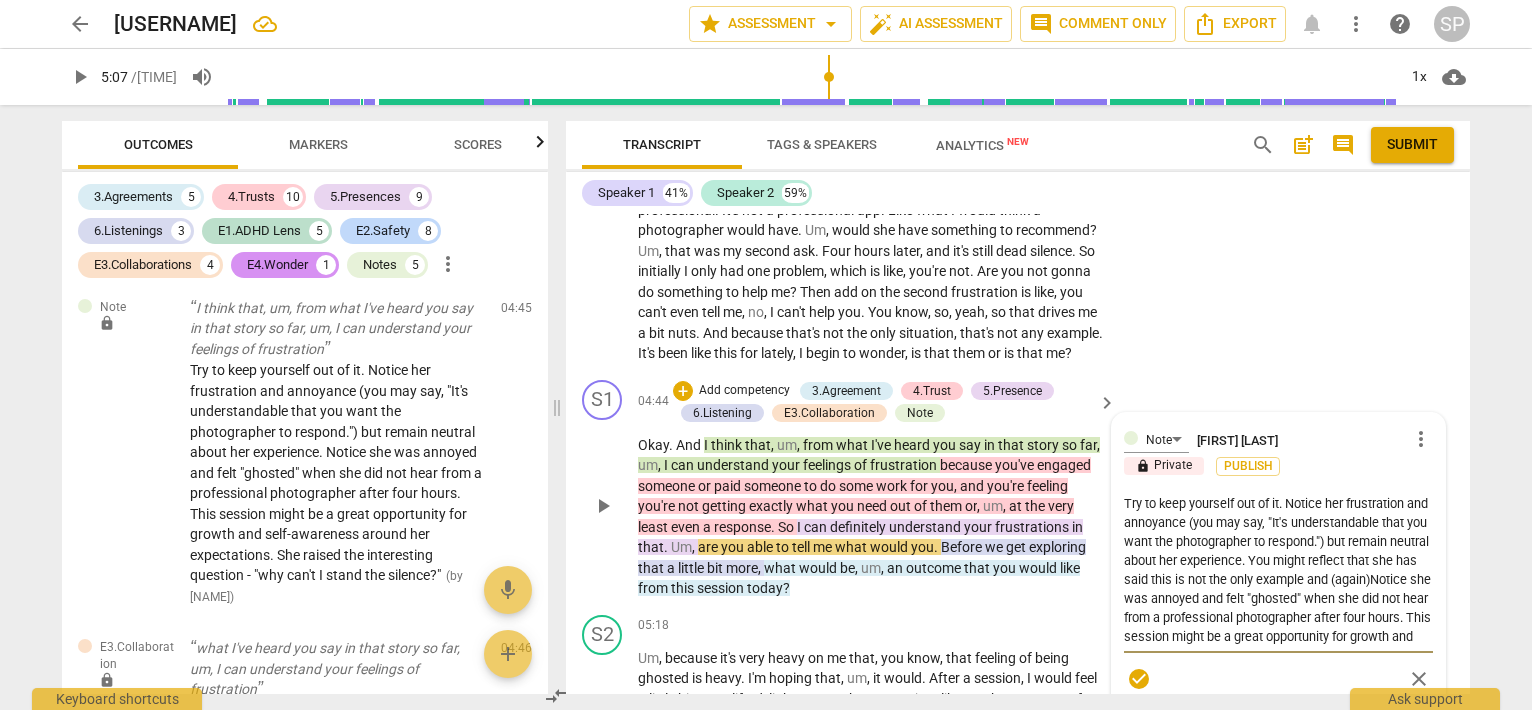 type on "Try to keep yourself out of it. Notice her frustration and annoyance (you may say, "It's understandable that you want the photographer to respond.") but remain neutral about her experience. You might reflect that she has said this is not the only example and (again) Notice she was annoyed and felt "ghosted" when she did not hear from a professional photographer after four hours. This session might be a great opportunity for growth and self-awareness around her expectations. She raised the interesting question - "why can't I stand the silence?"" 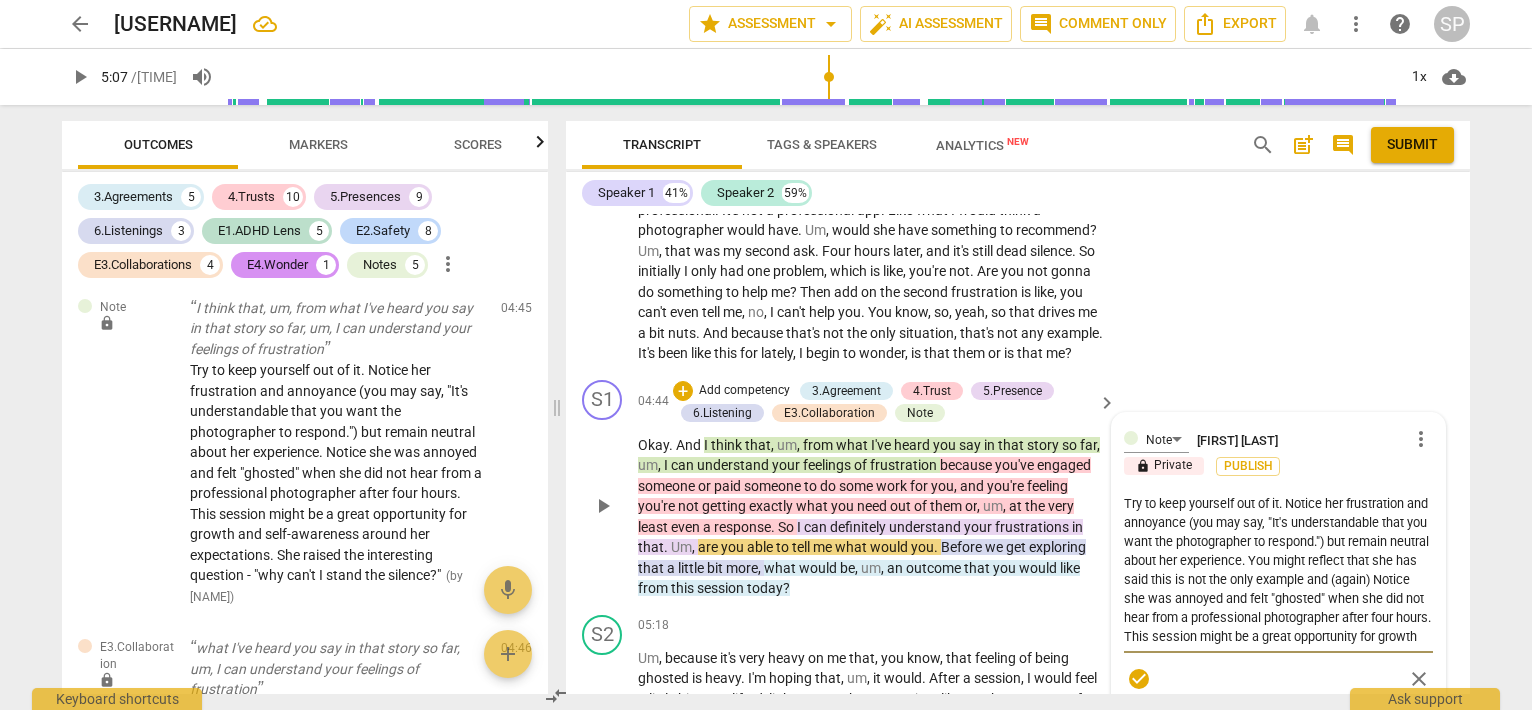 type on "Try to keep yourself out of it. Notice her frustration and annoyance (you may say, "It's understandable that you want the photographer to respond.") but remain neutral about her experience. You might reflect that she has said this is not the only example and (again) sNotice she was annoyed and felt "ghosted" when she did not hear from a professional photographer after four hours. This session might be a great opportunity for growth and self-awareness around her expectations. She raised the interesting question - "why can't I stand the silence?"" 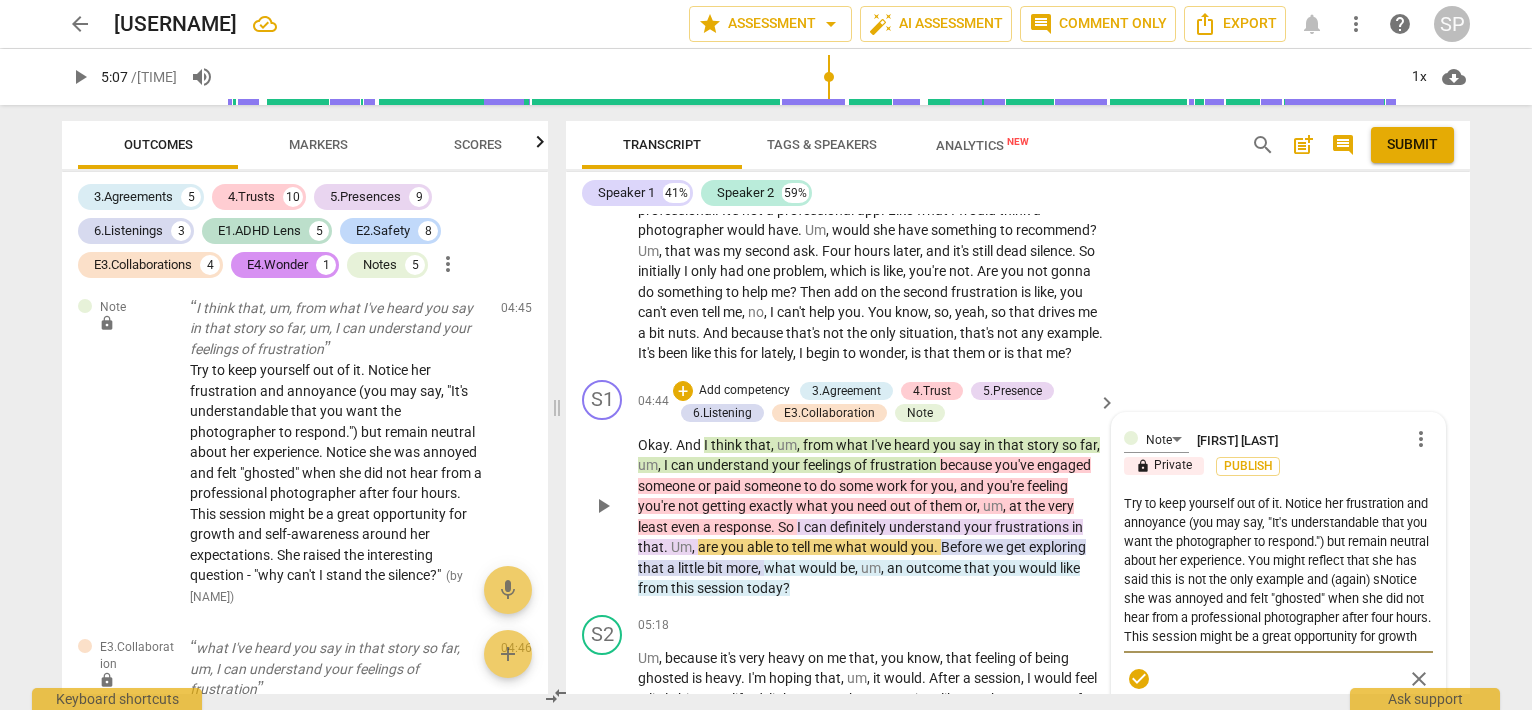 type on "Try to keep yourself out of it. Notice her frustration and annoyance (you may say, "It's understandable that you want the photographer to respond.") but remain neutral about her experience. You might reflect that she has said this is not the only example and (again) shNotice she was annoyed and felt "ghosted" when she did not hear from a professional photographer after [NUMBER] hours. This session might be a great opportunity for growth and self-awareness around her expectations.  She raised the interesting question - "why can't I stand the silence?"" 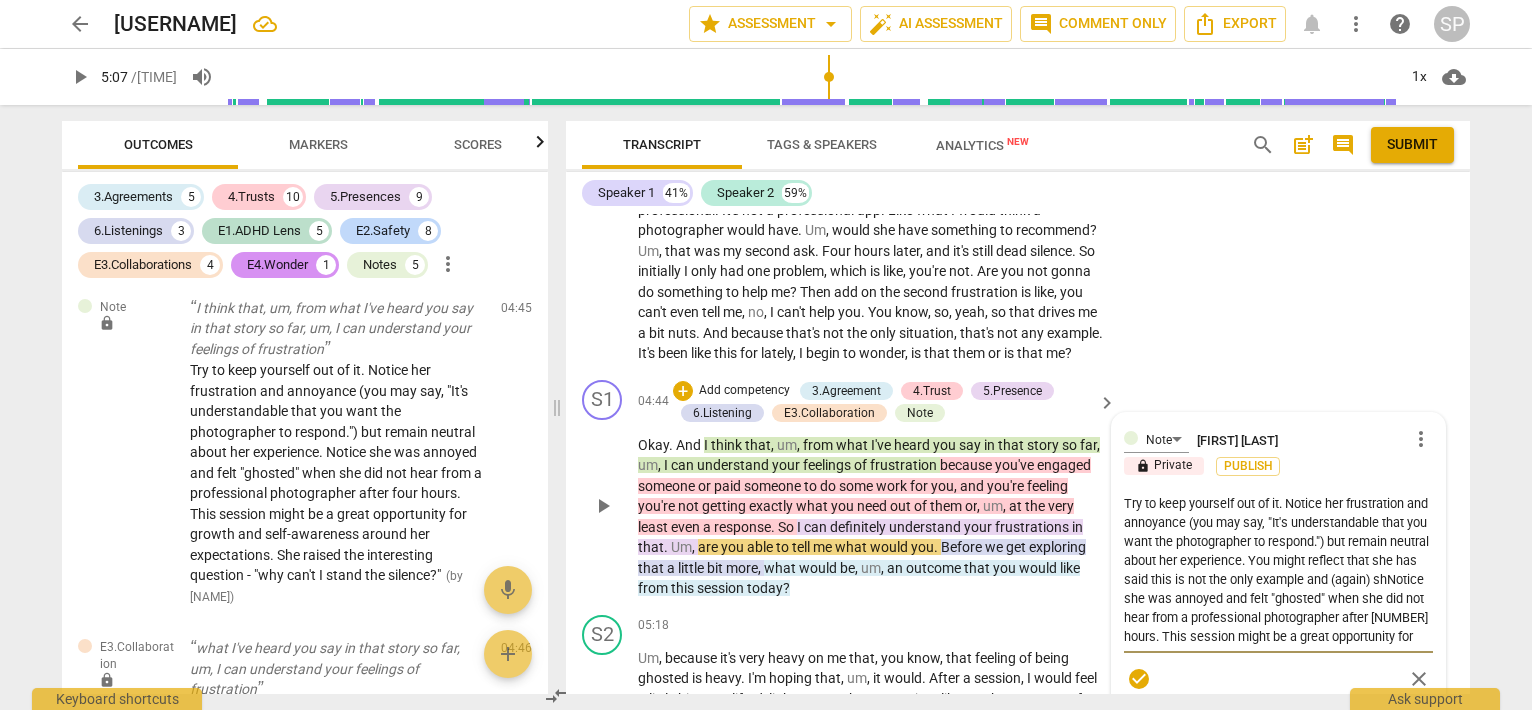 type on "Try to keep yourself out of it. Notice her frustration and annoyance (you may say, "It's understandable that you want the photographer to respond.") but remain neutral about her experience. You might reflect that she has said this is not the only example and (again) sheNotice she was annoyed and felt "ghosted" when she did not hear from a professional photographer after four hours. This session might be a great opportunity for growth and self-awareness around her expectations. She raised the interesting question - "why can't I stand the silence?"" 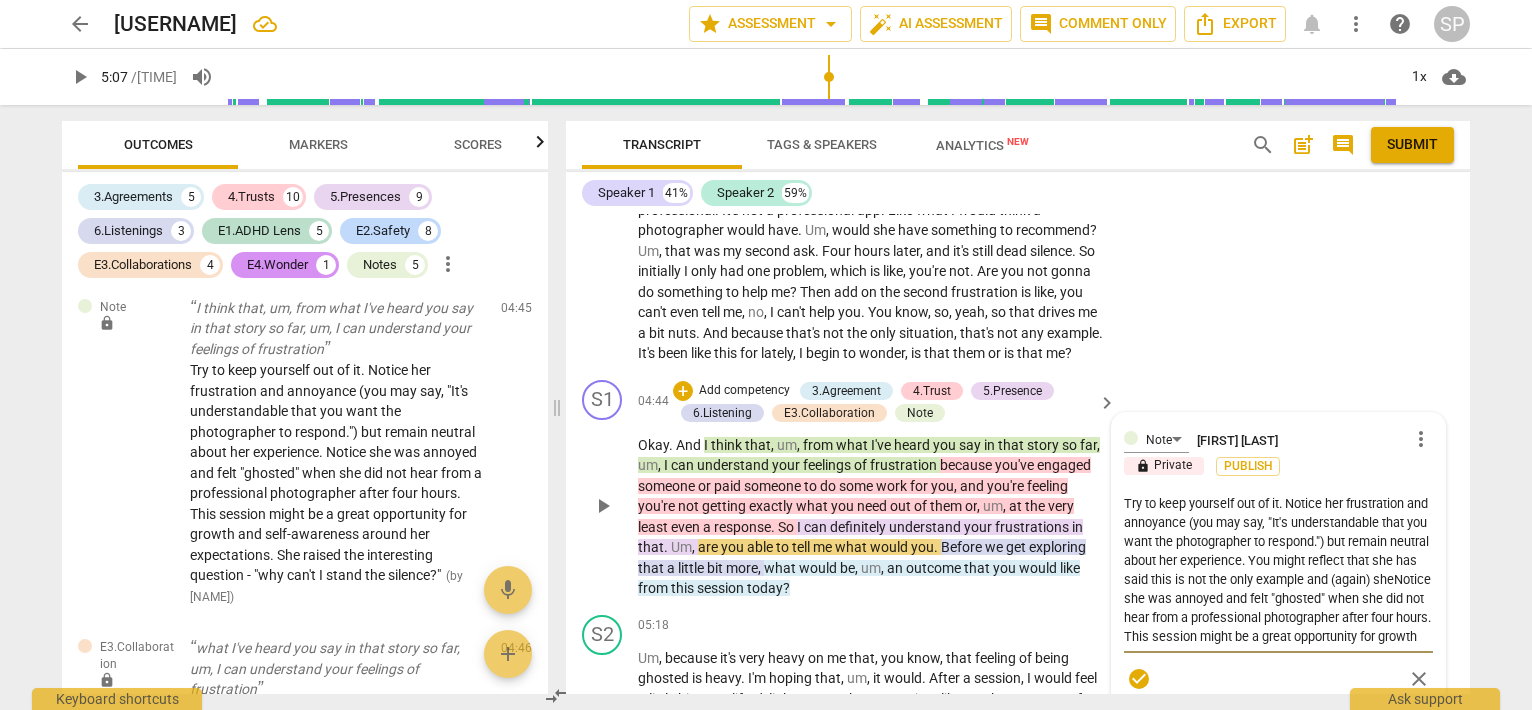 type on "Try to keep yourself out of it. Notice her frustration and annoyance (you may say, "It's understandable that you want the photographer to respond.") but remain neutral about her experience. You might reflect that she has said this is not the only example and (again) she Notice she was annoyed and felt "ghosted" when she did not hear from a professional photographer after four hours. This session might be a great opportunity for growth and self-awareness around her expectations. She raised the interesting question - "why can't I stand the silence?"" 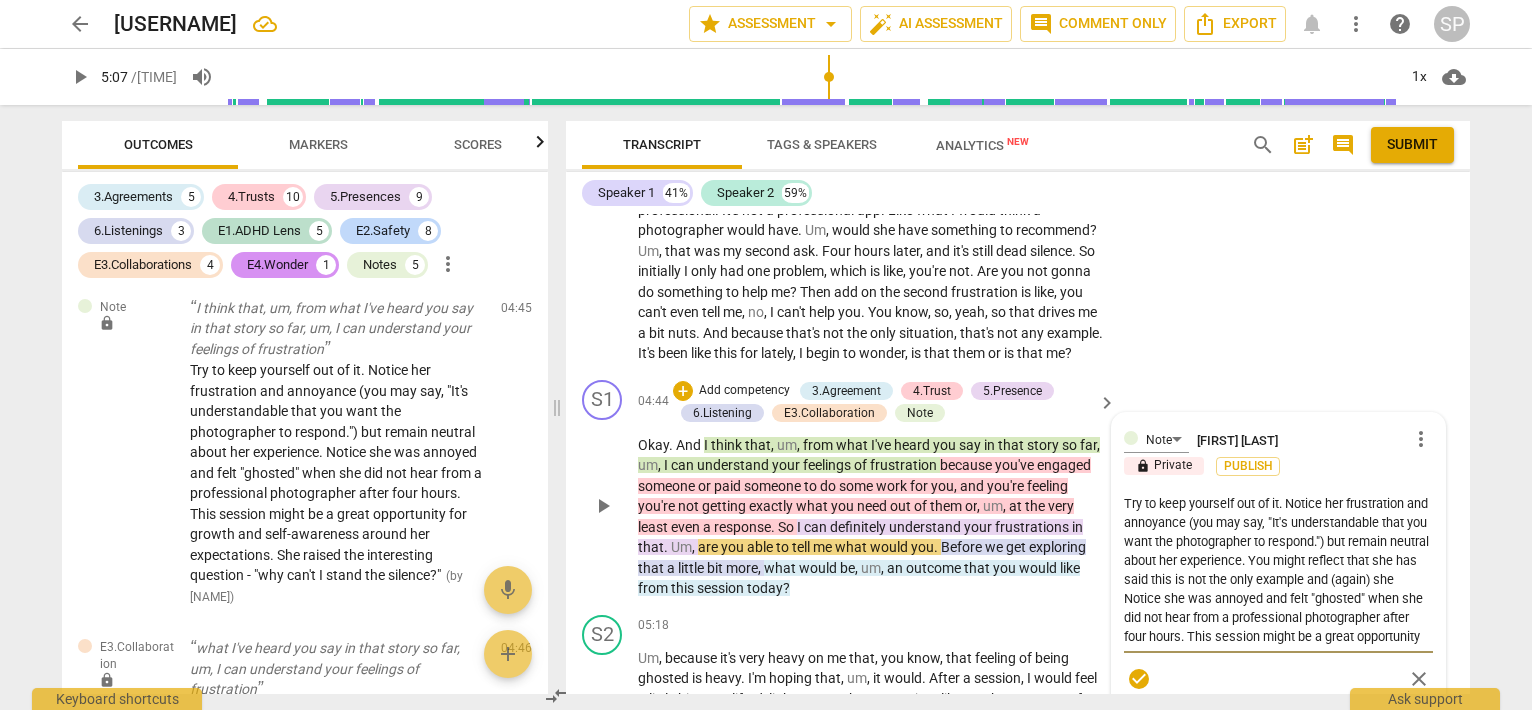 type on "Try to keep yourself out of it. Notice her frustration and annoyance (you may say, "It's understandable that you want the photographer to respond.") but remain neutral about her experience. You might reflect that she has said this is not the only example and (again) she iNotice she was annoyed and felt "ghosted" when she did not hear from a professional photographer after four hours. This session might be a great opportunity for growth and self-awareness around her expectations. She raised the interesting question - "why can't I stand the silence?"" 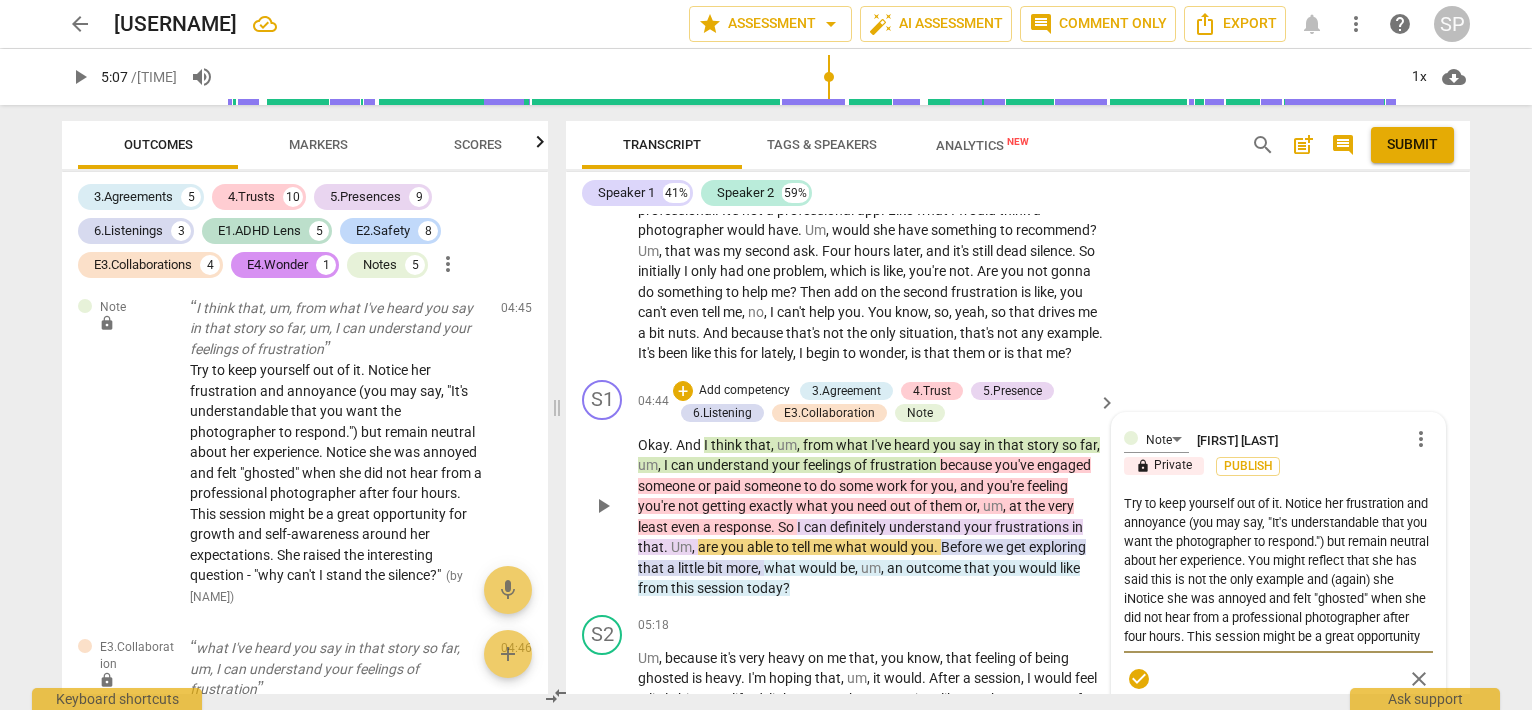 type on "Try to keep yourself out of it. Notice her frustration and annoyance (you may say, "It's understandable that you want the photographer to respond.") but remain neutral about her experience. You might reflect that she has said this is not the only example and (again) she isNotice she was annoyed and felt "ghosted" when she did not hear from a professional photographer after four hours. This session might be a great opportunity for growth and self-awareness around her expectations. She raised the interesting question - "why can't I stand the silence?"" 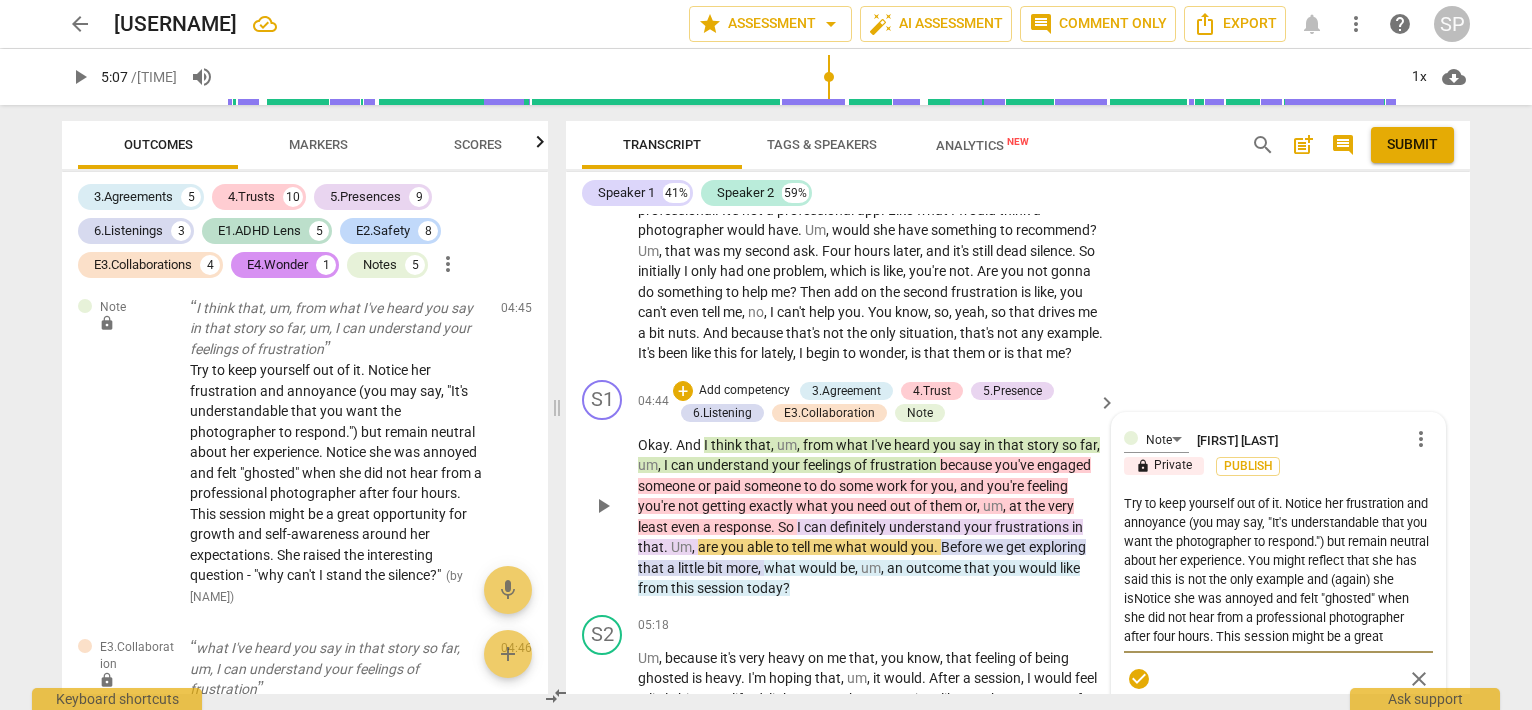 type on "Try to keep yourself out of it. Notice her frustration and annoyance (you may say, "It's understandable that you want the photographer to respond.") but remain neutral about her experience. You might reflect that she has said this is not the only example and (again) she is Notice she was annoyed and felt "ghosted" when she did not hear from a professional photographer after four hours. This session might be a great opportunity for growth and self-awareness around her expectations. She raised the interesting question - "why can't I stand the silence?"" 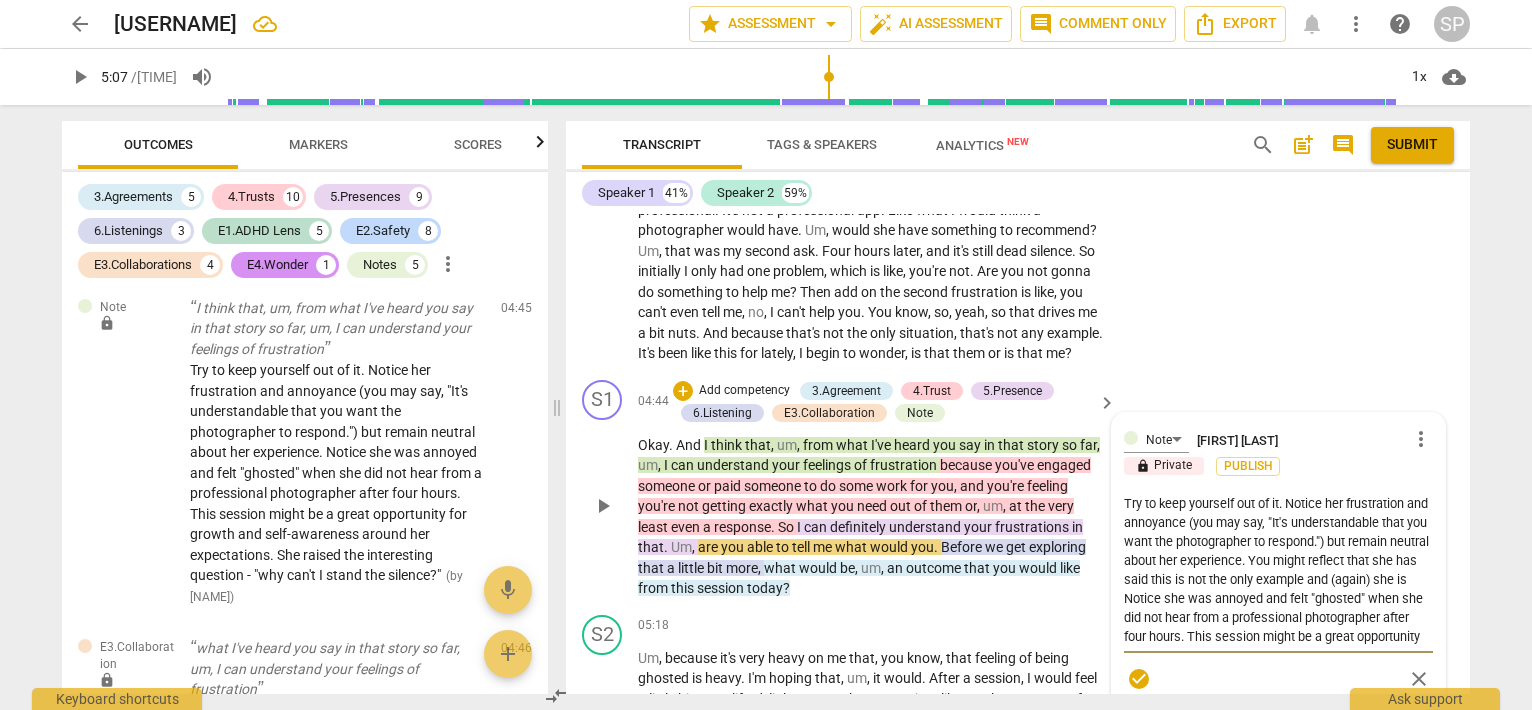 type on "Try to keep yourself out of it. Notice her frustration and annoyance (you may say, "It's understandable that you want the photographer to respond.") but remain neutral about her experience. You might reflect that she has said this is not the only example and (again) she is bNotice she was annoyed and felt "ghosted" when she did not hear from a professional photographer after four hours. This session might be a great opportunity for growth and self-awareness around her expectations. She raised the interesting question - "why can't I stand the silence?"" 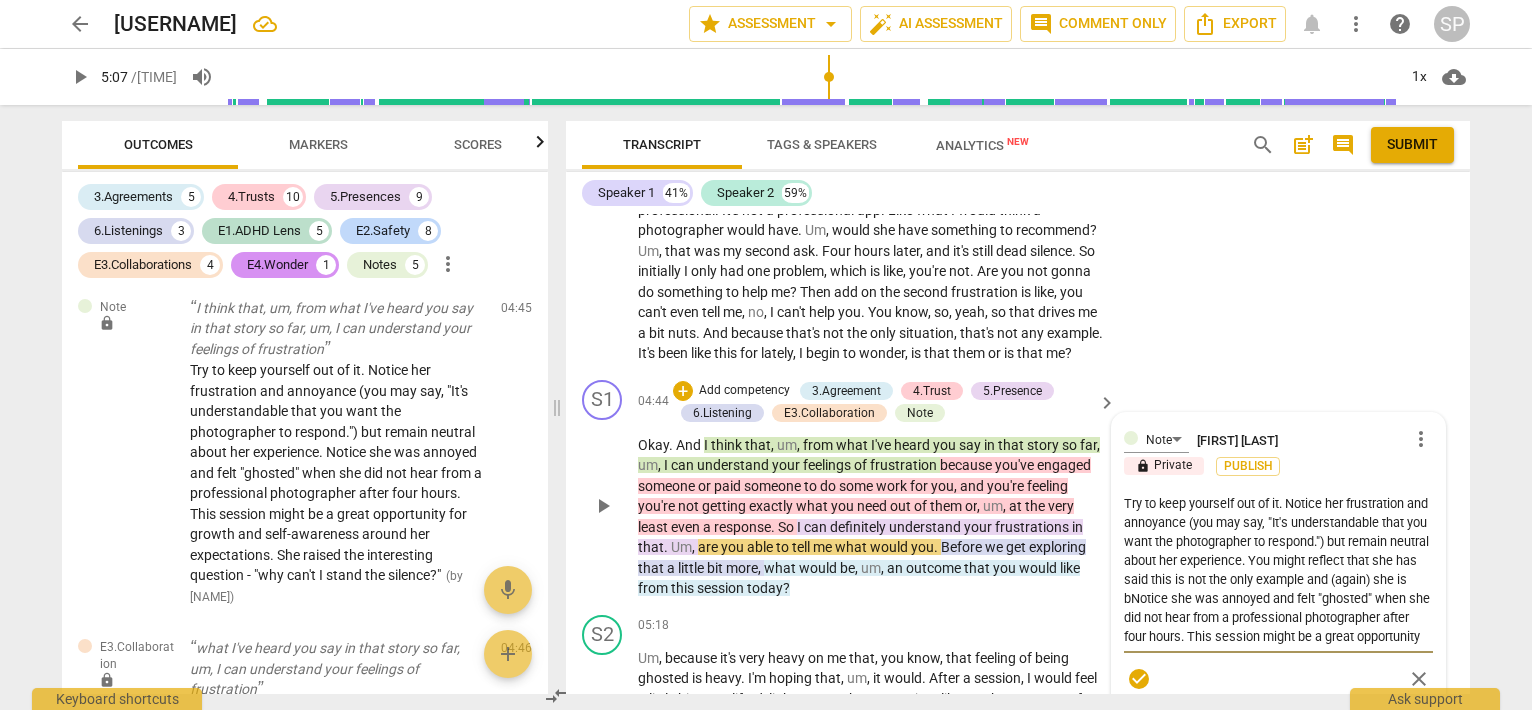 type on "Try to keep yourself out of it. Notice her frustration and annoyance (you may say, "It's understandable that you want the photographer to respond.") but remain neutral about her experience. You might reflect that she has said this is not the only example and (again) she is beNotice she was annoyed and felt "ghosted" when she did not hear from a professional photographer after four hours. This session might be a great opportunity for growth and self-awareness around her expectations.  She raised the interesting question - "why can't I stand the silence?"" 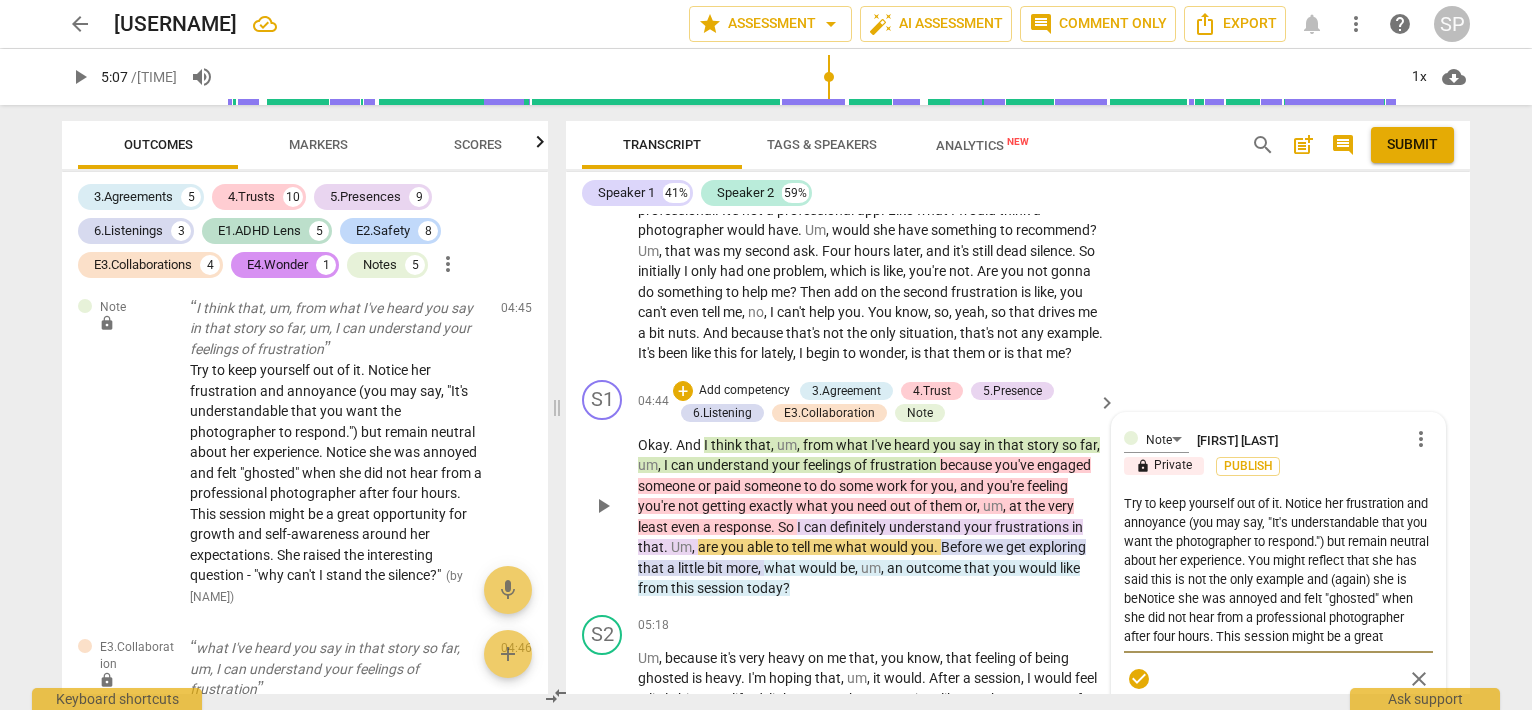 type on "Notice she was annoyed and felt "ghosted" when she did not hear from a professional photographer after four hours. This session might be a great opportunity for growth and self-awareness around her expectations. She raised the interesting question - "why can't I stand the silence?"" 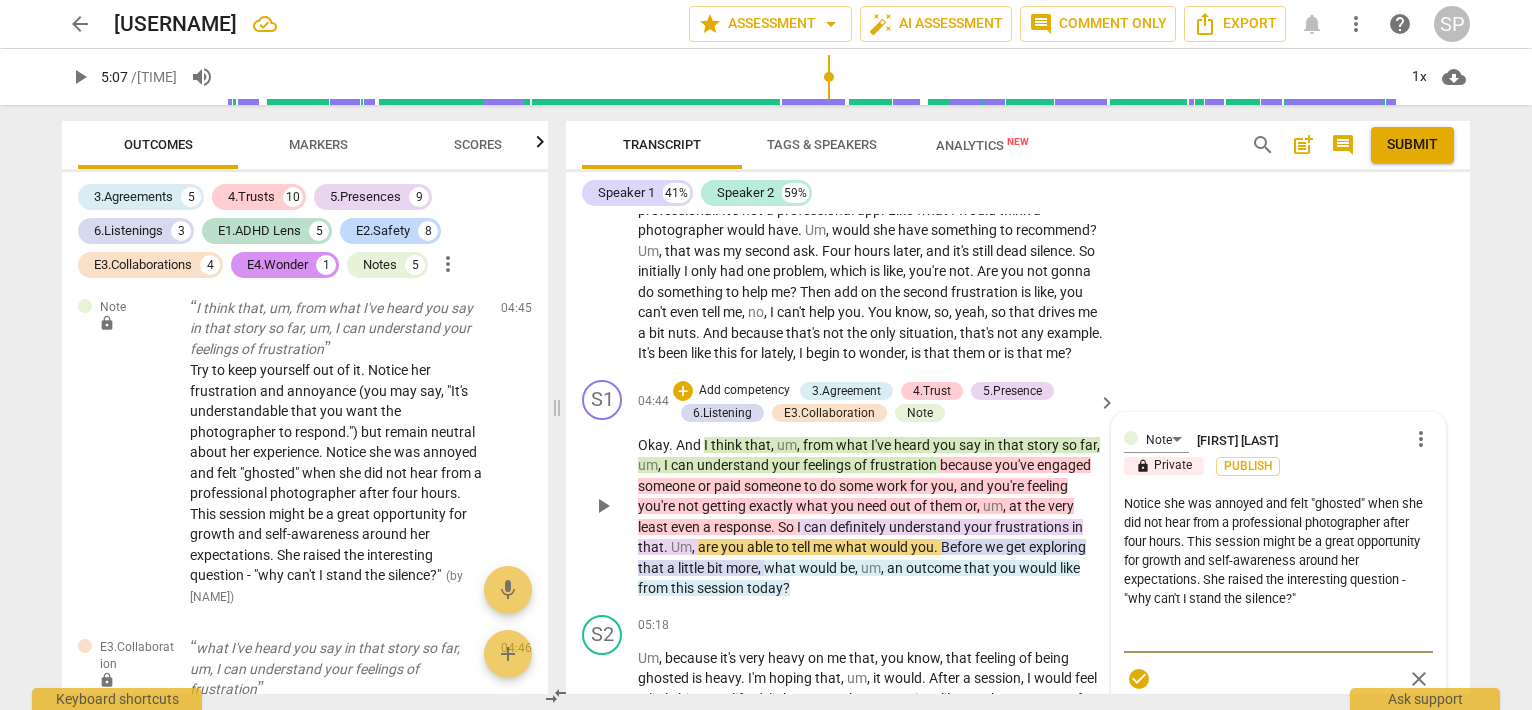 type on "Try to keep yourself out of it. Notice her frustration and annoyance (you may say, "It's understandable that you want the photographer to respond.") but remain neutral about her experience. You might reflect that she has said this is not the only example and (again) she is begiNotice she was annoyed and felt "ghosted" when she did not hear from a professional photographer after four hours. This session might be a great opportunity for growth and self-awareness around her expectations. She raised the interesting question - "why can't I stand the silence?"" 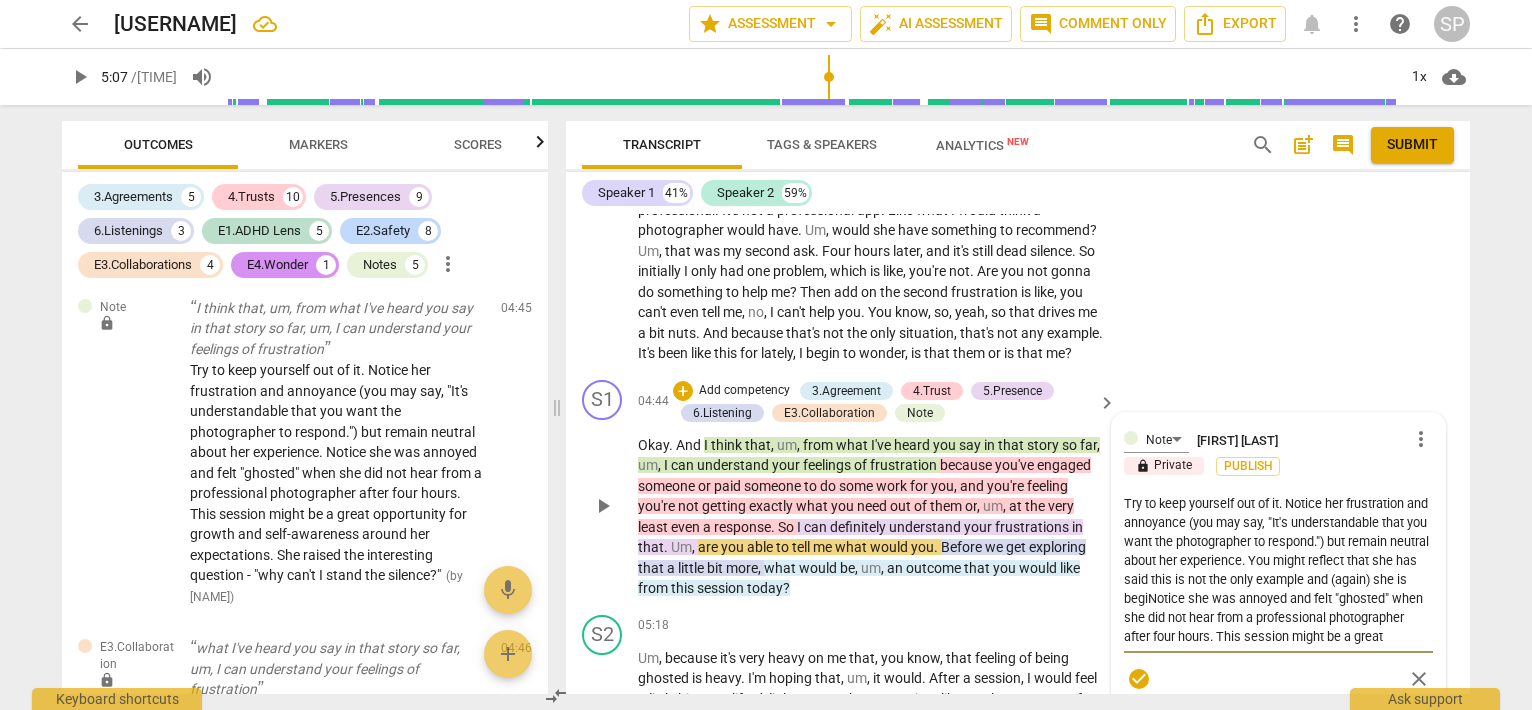 type on "Try to keep yourself out of it. Notice her frustration and annoyance (you may say, "It's understandable that you want the photographer to respond.") but remain neutral about her experience. You might reflect that she has said this is not the only example and (again) she is beginNotice she was annoyed and felt "ghosted" when she did not hear from a professional photographer after four hours. This session might be a great opportunity for growth and self-awareness around her expectations. She raised the interesting question - "why can't I stand the silence?"" 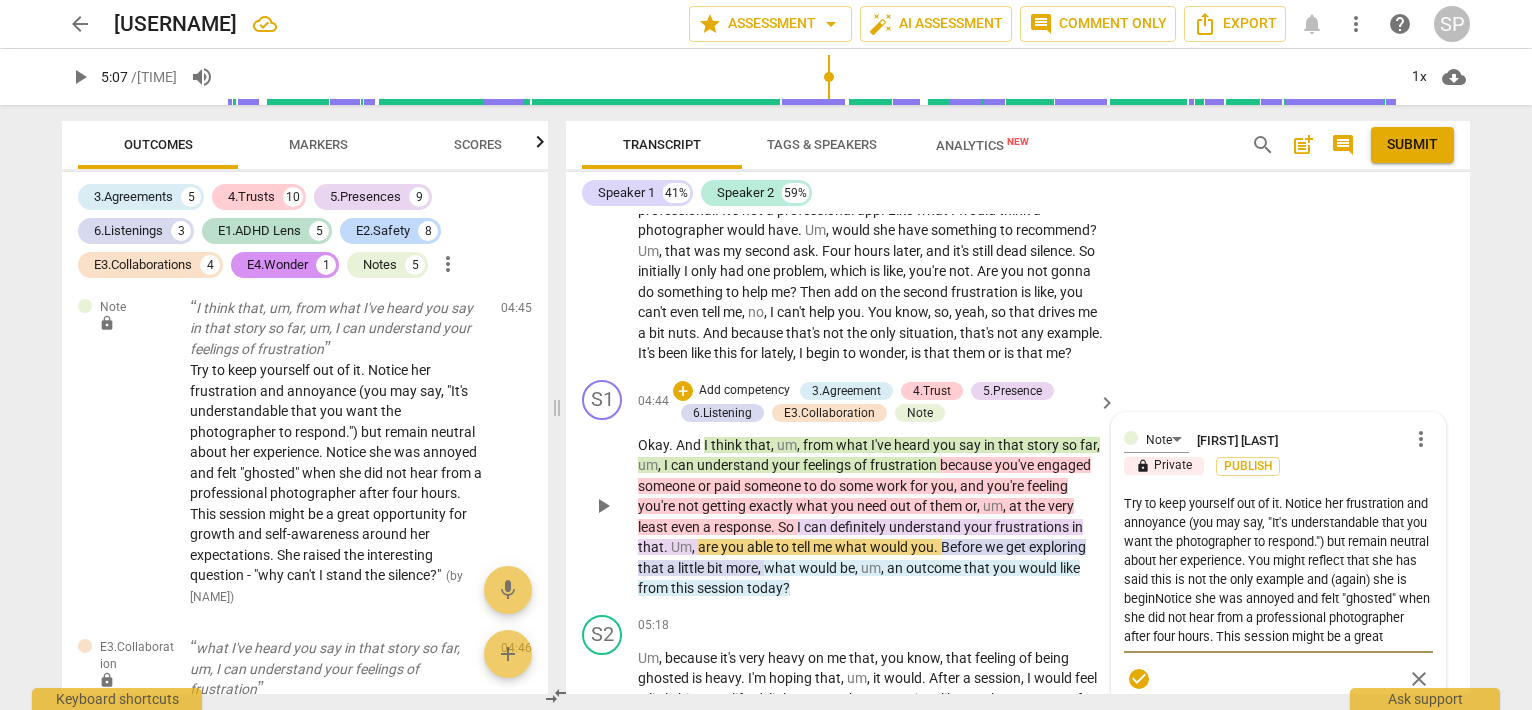 type on "Try to keep yourself out of it. Notice her frustration and annoyance (you may say, "It's understandable that you want the photographer to respond.") but remain neutral about her experience. You might reflect that she has said this is not the only example and (again) she is beginnNotice she was annoyed and felt "ghosted" when she did not hear from a professional photographer after four hours. This session might be a great opportunity for growth and self-awareness around her expectations.  She raised the interesting question - "why can't I stand the silence?"" 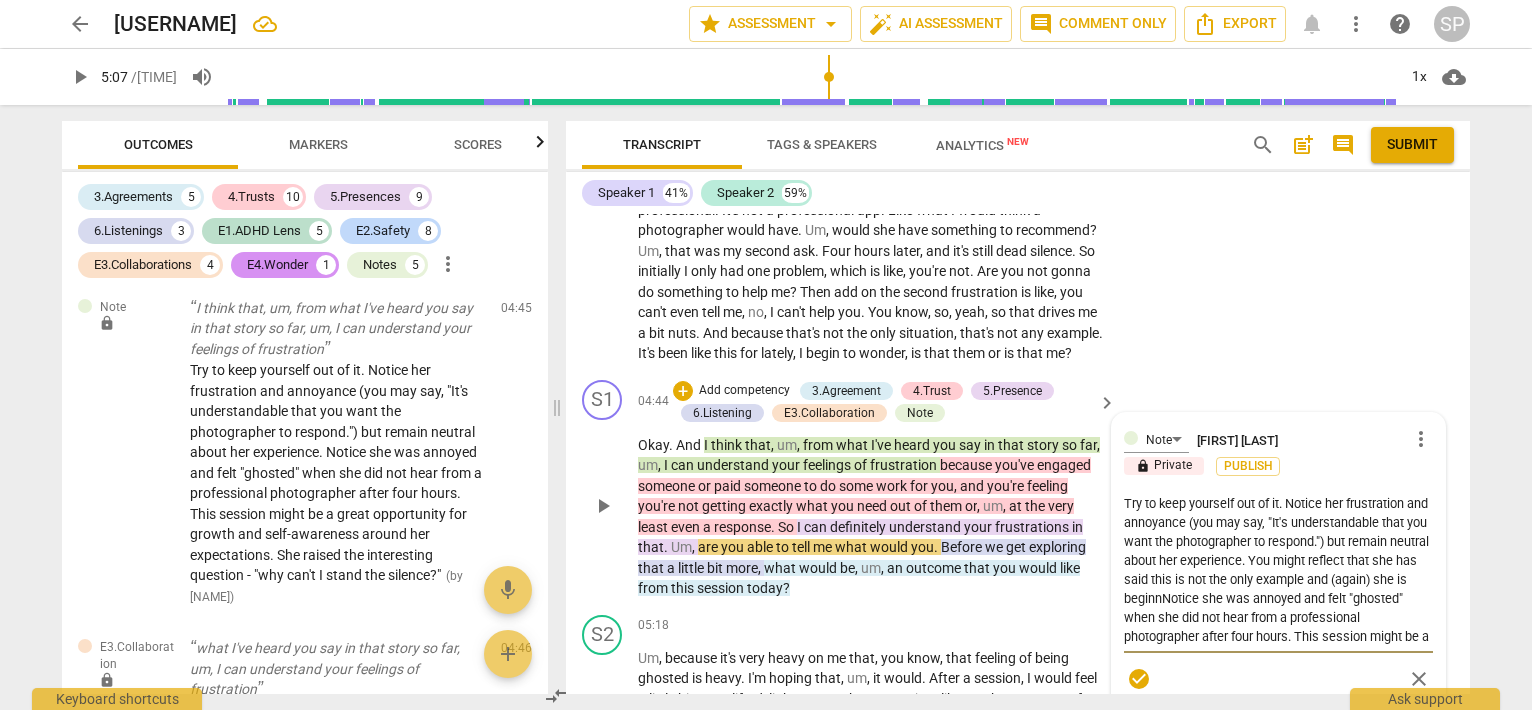 type on "Try to keep yourself out of it. Notice her frustration and annoyance (you may say, "It's understandable that you want the photographer to respond.") but remain neutral about her experience. You might reflect that she has said this is not the only example and (again) she is beginniNotice she was annoyed and felt "ghosted" when she did not hear from a professional photographer after four hours. This session might be a great opportunity for growth and self-awareness around her expectations. She raised the interesting question - "why can't I stand the silence?"" 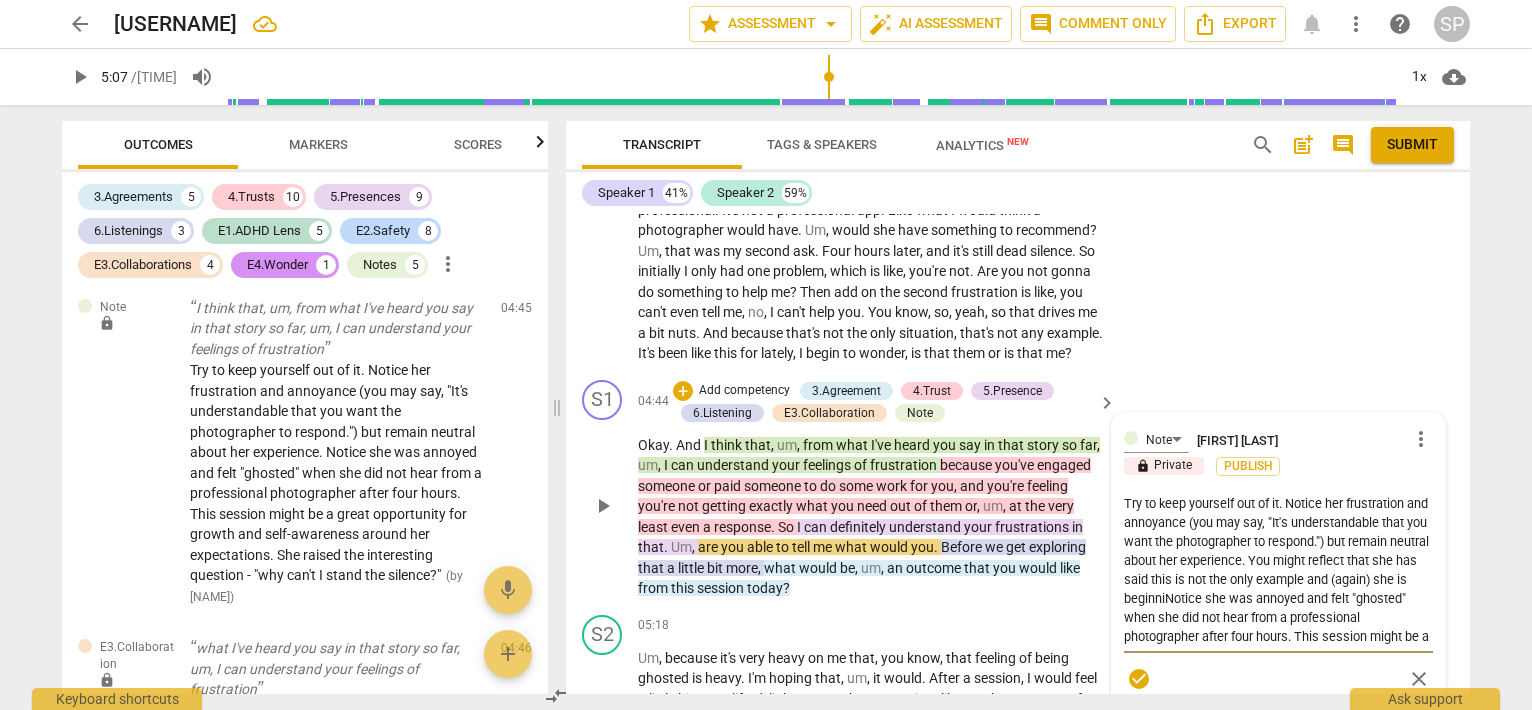type on "Try to keep yourself out of it. Notice her frustration and annoyance (you may say, "It's understandable that you want the photographer to respond.") but remain neutral about her experience. You might reflect that she has said this is not the only example and (again) she is beginninNotice she was annoyed and felt "ghosted" when she did not hear from a professional photographer after [NUMBER] hours. This session might be a great opportunity for growth and self-awareness around her expectations.  She raised the interesting question - "why can't I stand the silence?"" 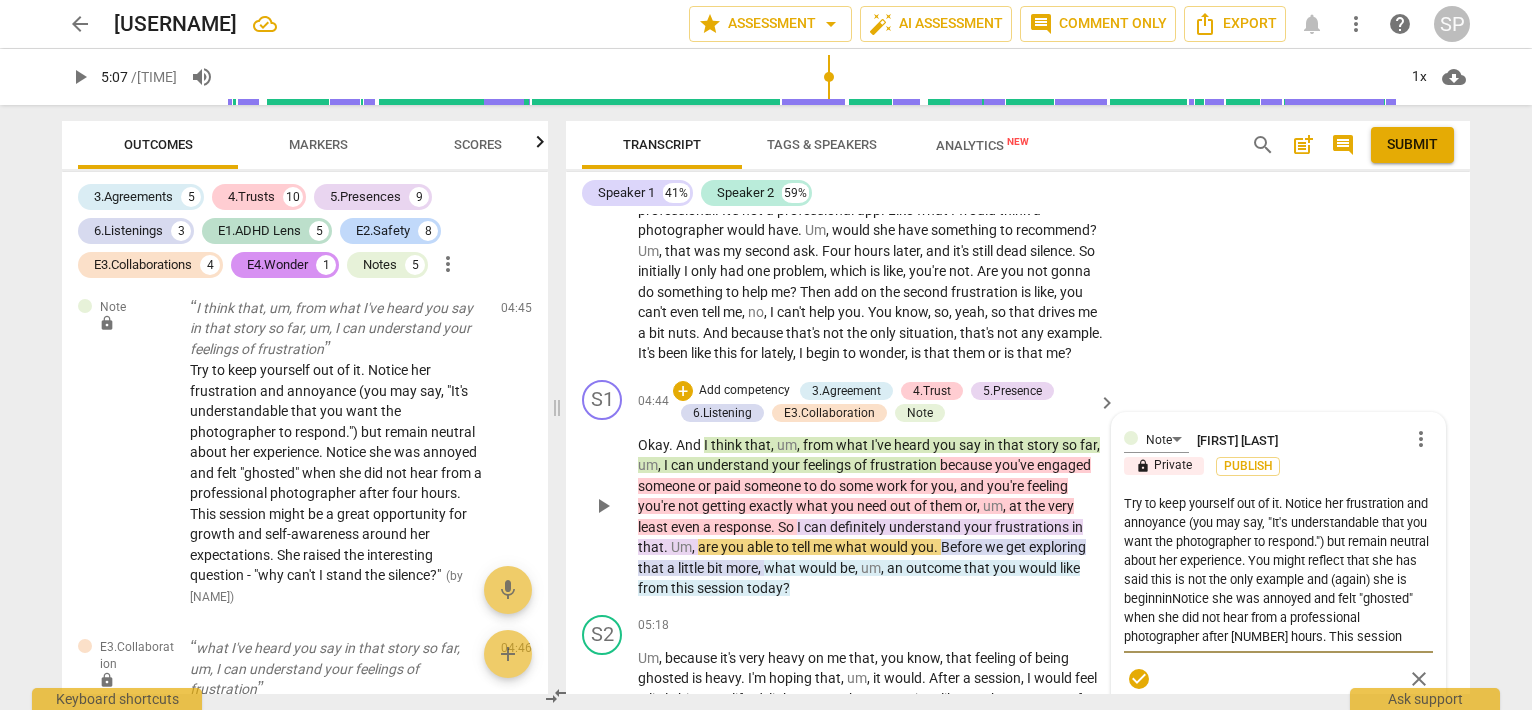 type on "Try to keep yourself out of it. Notice her frustration and annoyance (you may say, "It's understandable that you want the photographer to respond.") but remain neutral about her experience. You might reflect that she has said this is not the only example and (again) she is beginningNotice she was annoyed and felt "ghosted" when she did not hear from a professional photographer after four hours. This session might be a great opportunity for growth and self-awareness around her expectations. She raised the interesting question - "why can't I stand the silence?"" 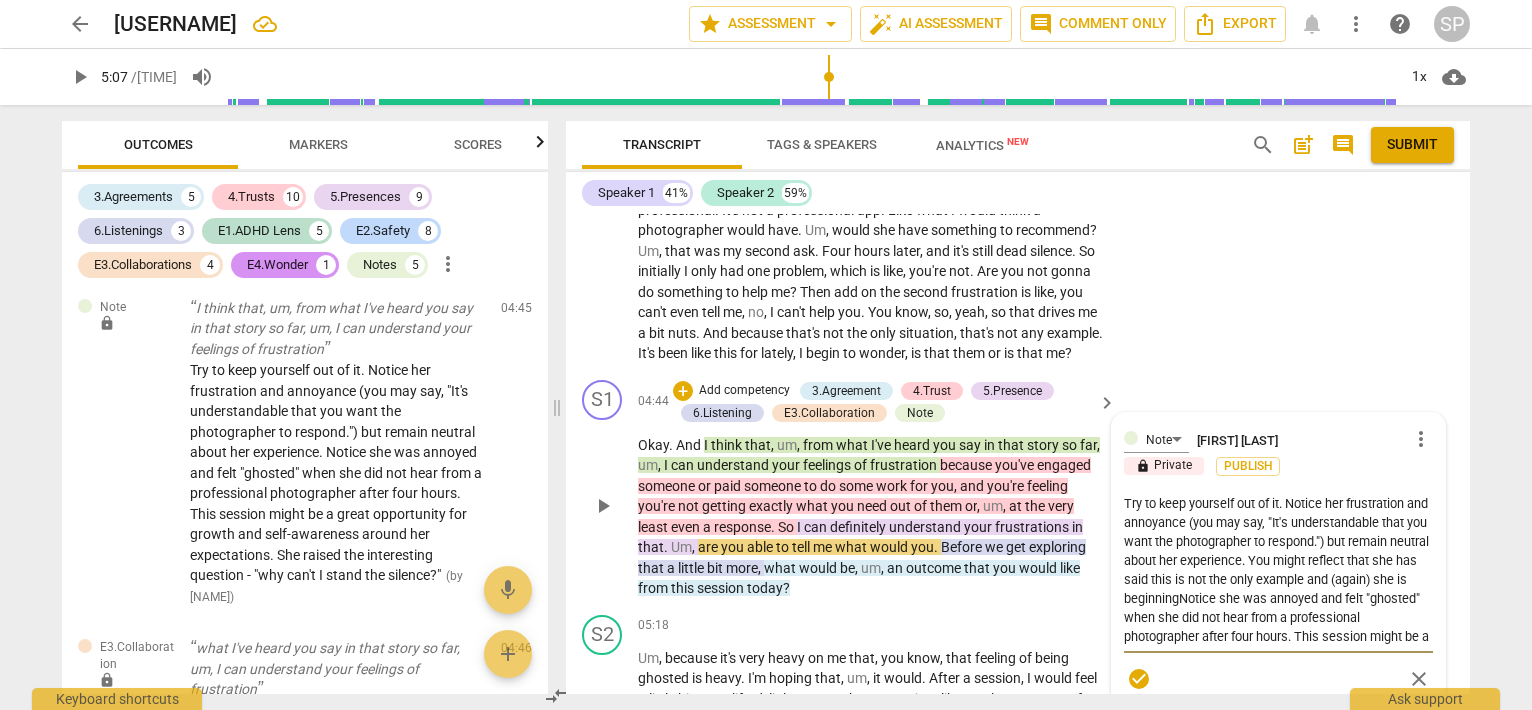 type on "Try to keep yourself out of it. Notice her frustration and annoyance (you may say, "It's understandable that you want the photographer to respond.") but remain neutral about her experience. You might reflect that she has said this is not the only example and (again) she is beginning Notice she was annoyed and felt "ghosted" when she did not hear from a professional photographer after four hours. This session might be a great opportunity for growth and self-awareness around her expectations. She raised the interesting question - "why can't I stand the silence?"" 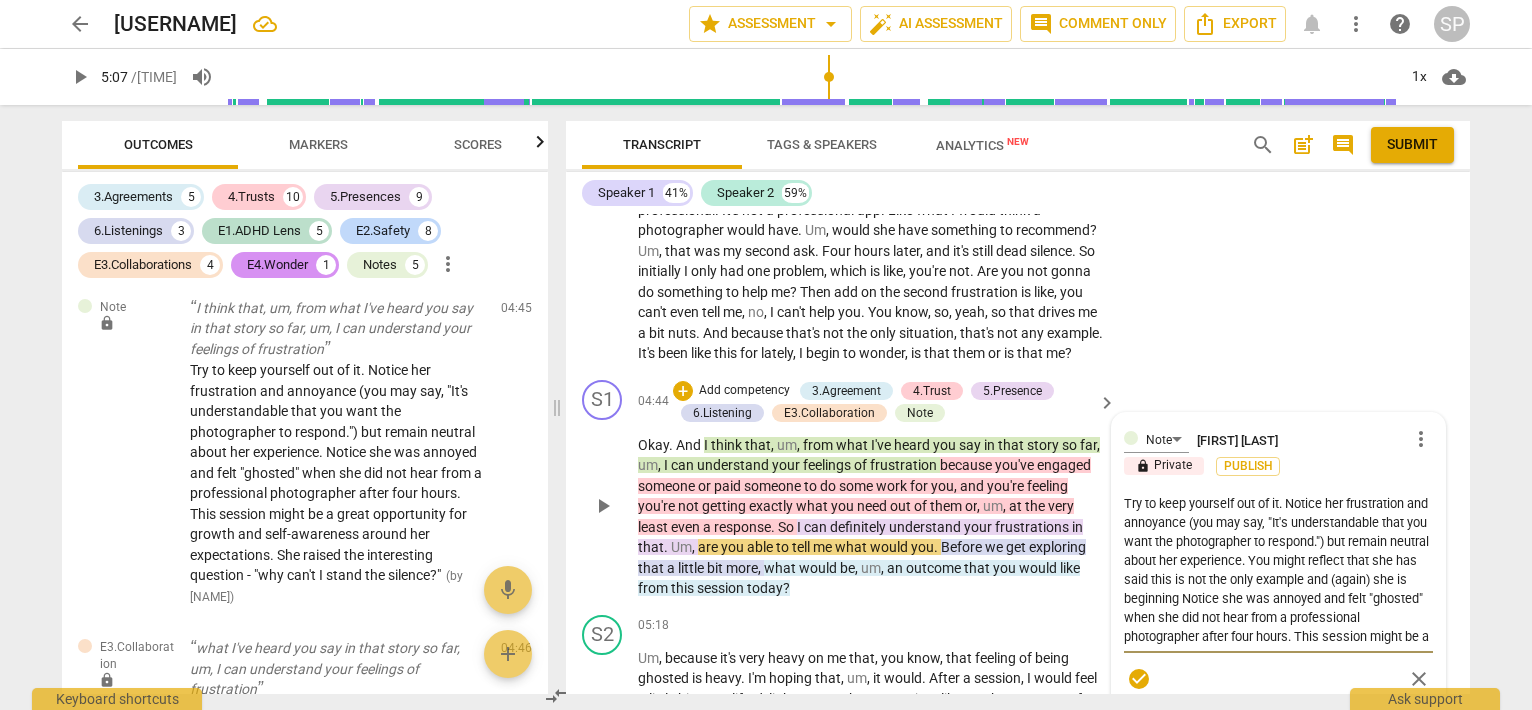 type on "Try to keep yourself out of it. Notice her frustration and annoyance (you may say, "It's understandable that you want the photographer to respond.") but remain neutral about her experience. You might reflect that she has said this is not the only example and (again) she is beginning tNotice she was annoyed and felt "ghosted" when she did not hear from a professional photographer after four hours. This session might be a great opportunity for growth and self-awareness around her expectations. She raised the interesting question - "why can't I stand the silence?"" 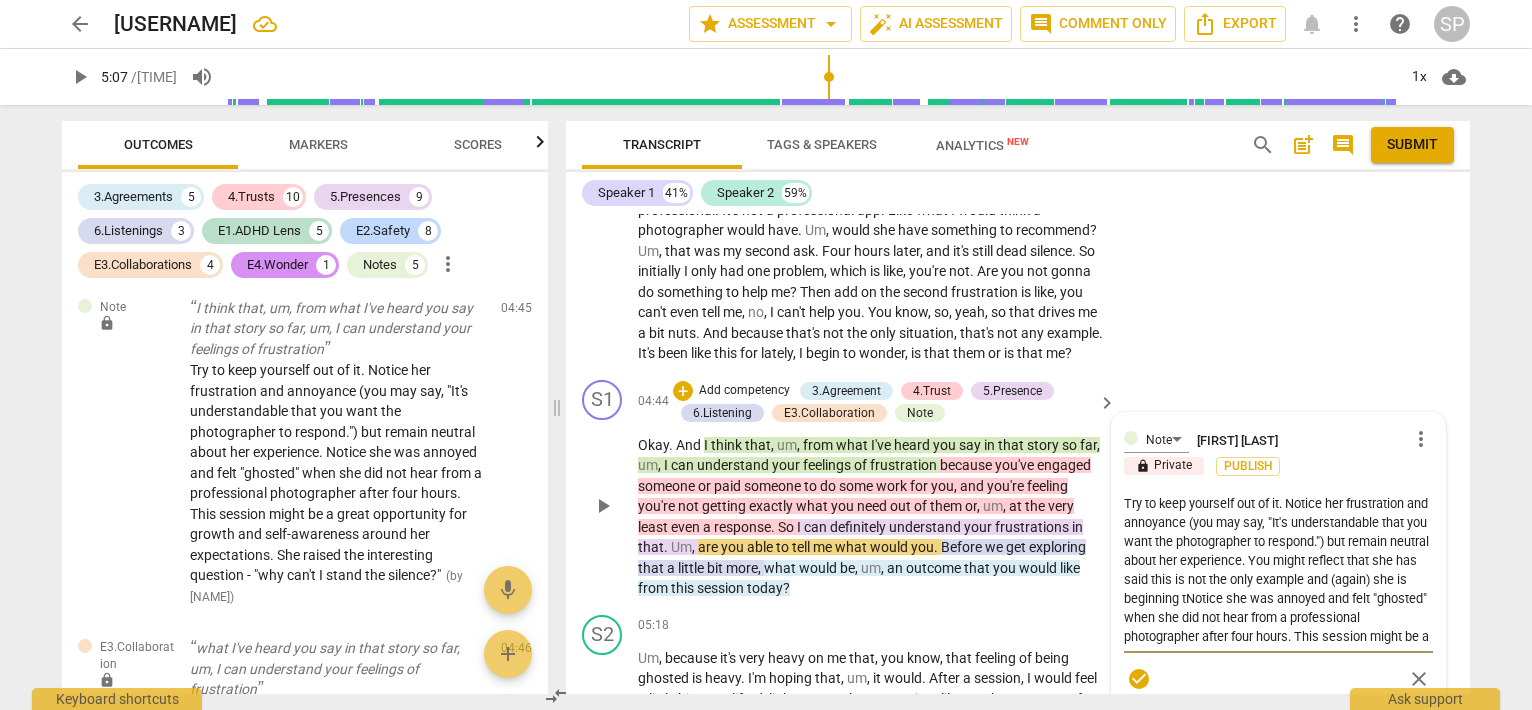 type on "Try to keep yourself out of it. Notice her frustration and annoyance (you may say, "It's understandable that you want the photographer to respond.") but remain neutral about her experience. You might reflect that she has said this is not the only example and (again) she is beginning toNotice she was annoyed and felt "ghosted" when she did not hear from a professional photographer after four hours. This session might be a great opportunity for growth and self-awareness around her expectations. She raised the interesting question - "why can't I stand the silence?"" 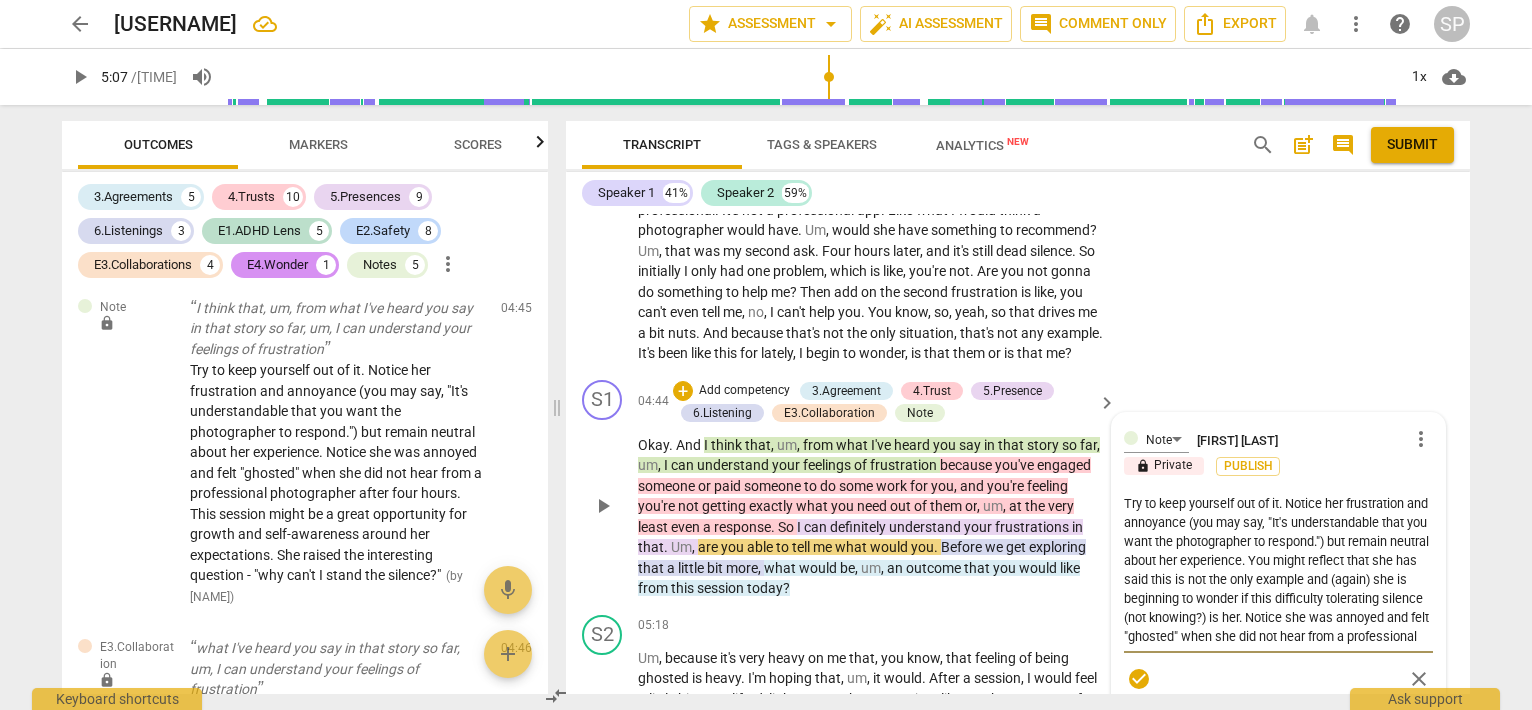 scroll, scrollTop: 95, scrollLeft: 0, axis: vertical 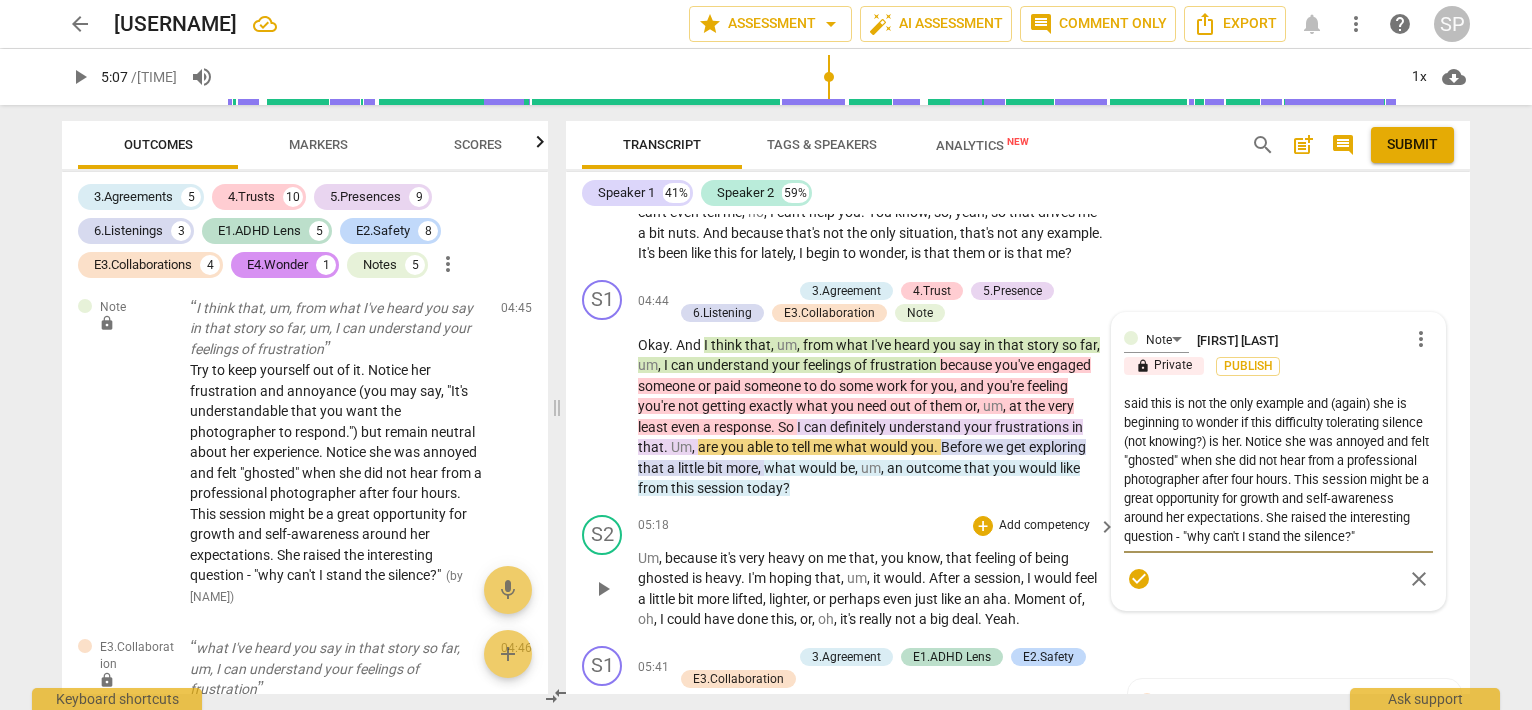 drag, startPoint x: 1121, startPoint y: 577, endPoint x: 1355, endPoint y: 652, distance: 245.72546 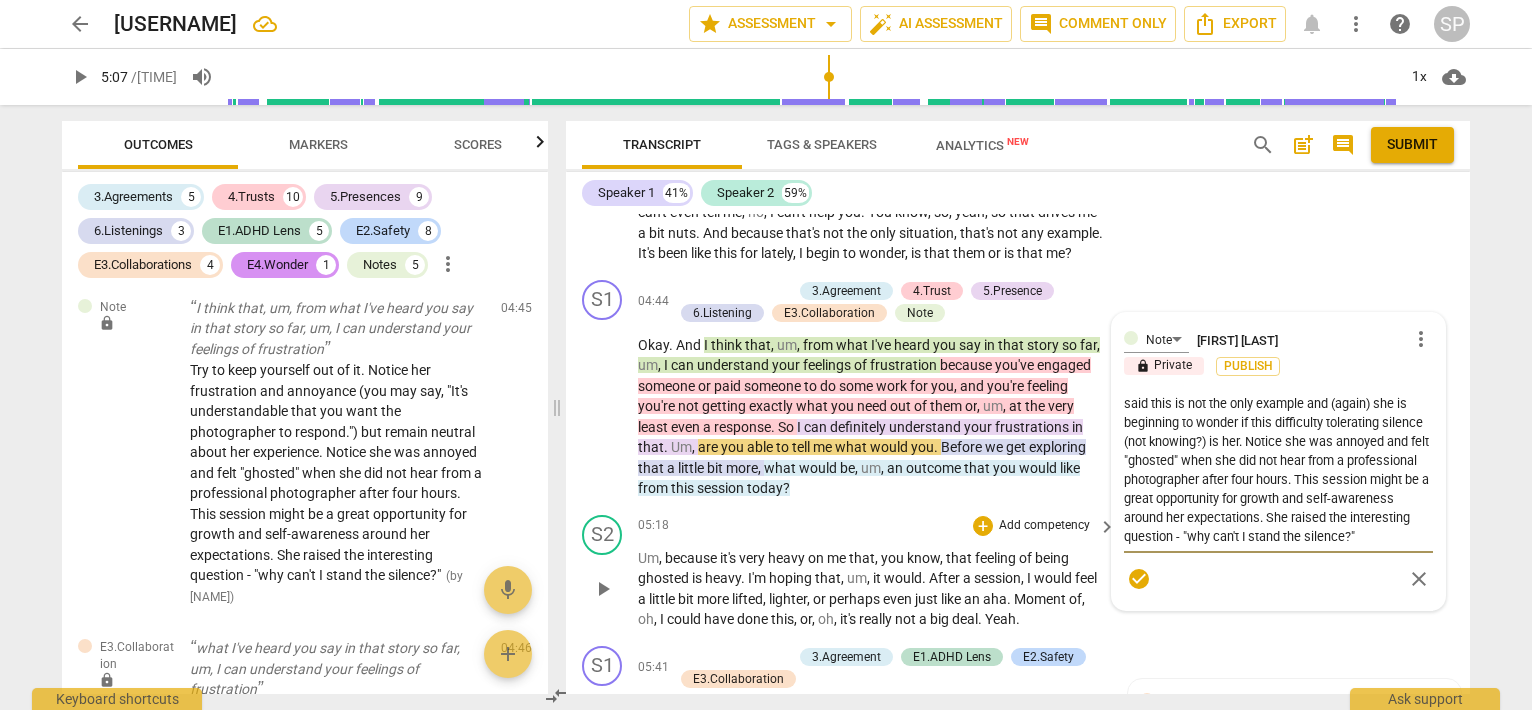 click on "S1 play_arrow pause 00:00 + Add competency 4.Trust 5.Presence keyboard_arrow_right So . Hi , [FIRST] . How are you today ? 4.Trust [LAST] [FIRST] 14:45 08-01-2025 lock Private Publish 4. Partners by inviting client to respond 5.Presence [LAST] [FIRST] 14:47 08-01-2025 lock Private Publish 4. Demonstrates curiosity S2 play_arrow pause 00:02 + Add competency keyboard_arrow_right Hi , [FIRST] . I'm good . S1 play_arrow pause 00:04 + Add competency 4.Trusts 5.Presence 6.Listening E1.ADHD Lens E2.Safety keyboard_arrow_right That's good . Um , we're here for our first coaching session today . Um , so I just wanted to get started first by asking , have you had any wins this week that you would like to share with me ? 4.Trust [LAST] [FIRST] 14:46 08-01-2025 lock Private Publish 3. Supports expression of feelings S2 play_arrow pause 00:20 + Add competency keyboard_arrow_right In a way , yes . Um , I have a couple of ." at bounding box center (1018, 454) 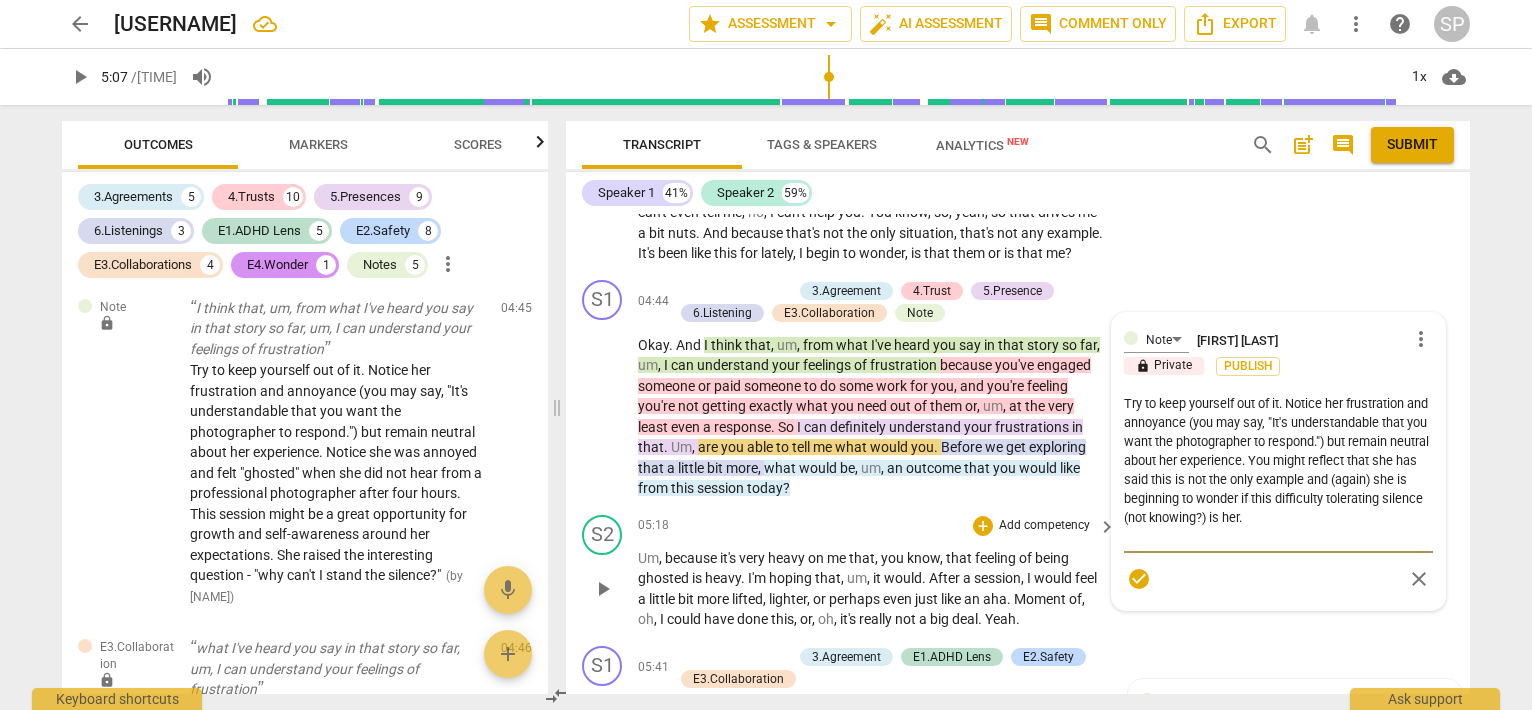 scroll, scrollTop: 0, scrollLeft: 0, axis: both 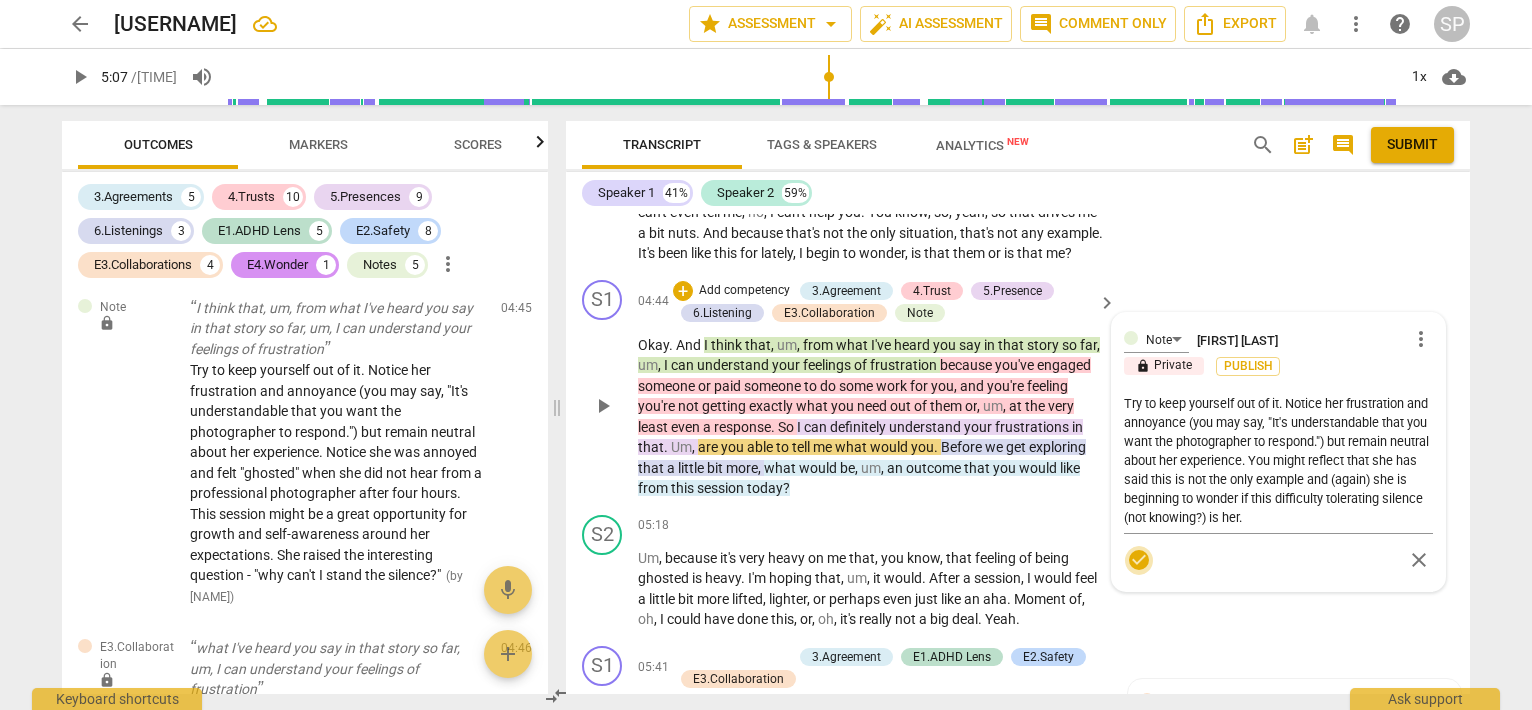click on "check_circle" at bounding box center (1139, 560) 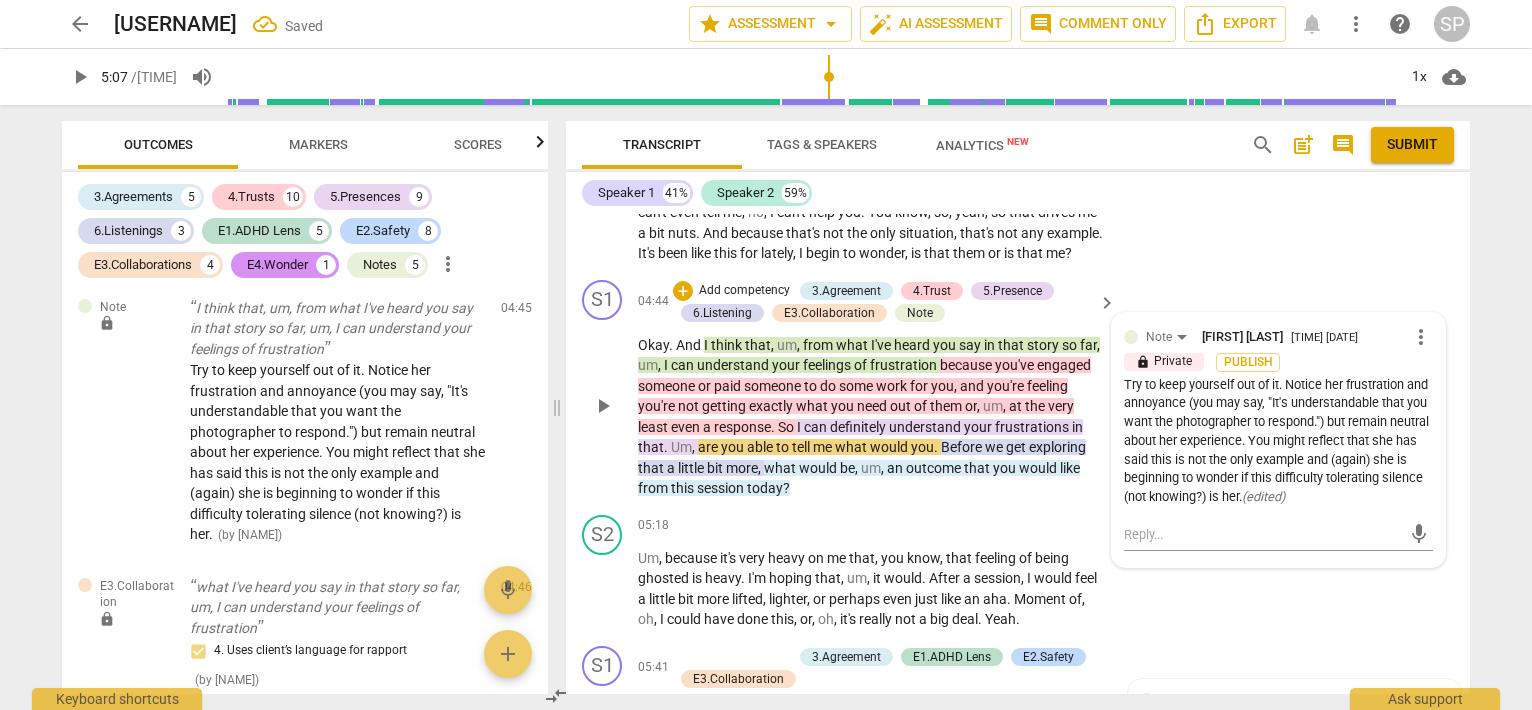 click on "play_arrow" at bounding box center (603, 406) 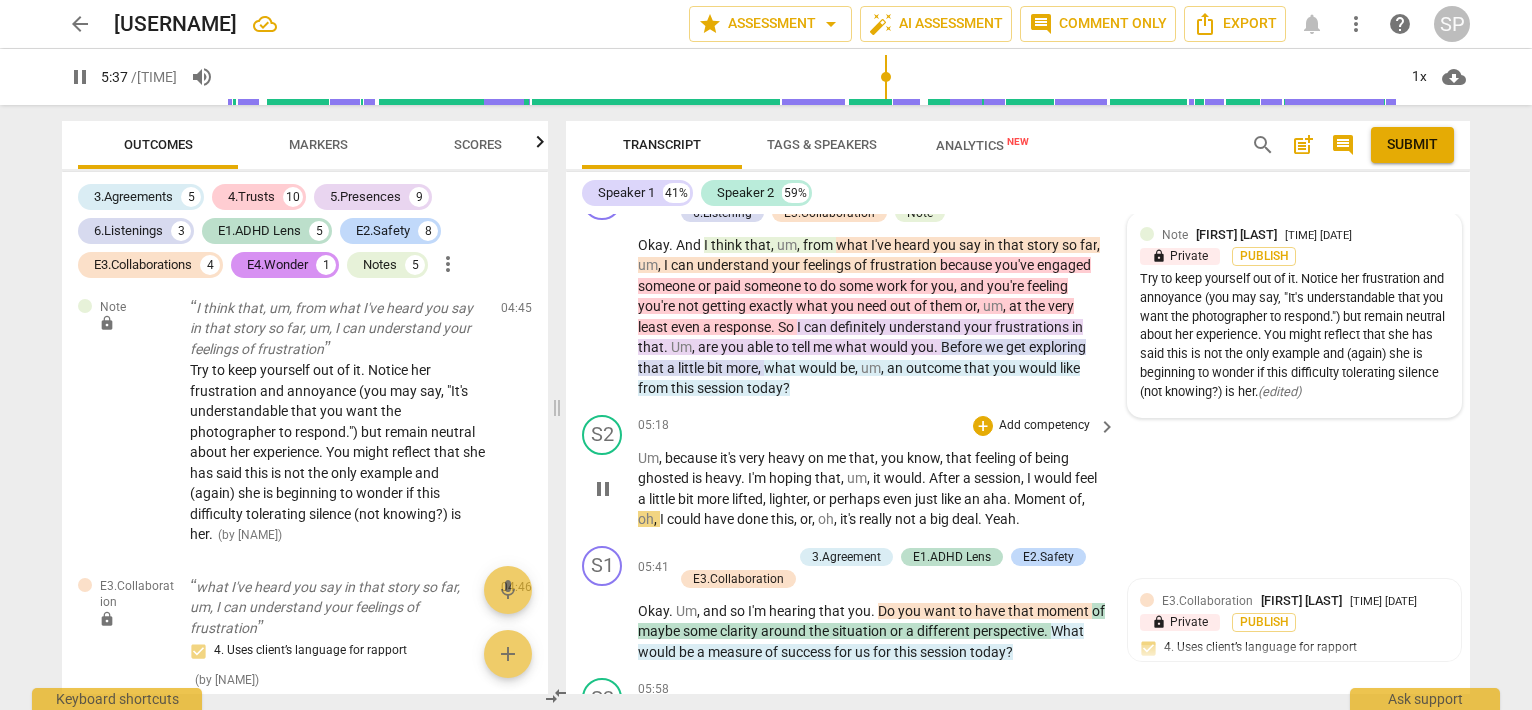 scroll, scrollTop: 2100, scrollLeft: 0, axis: vertical 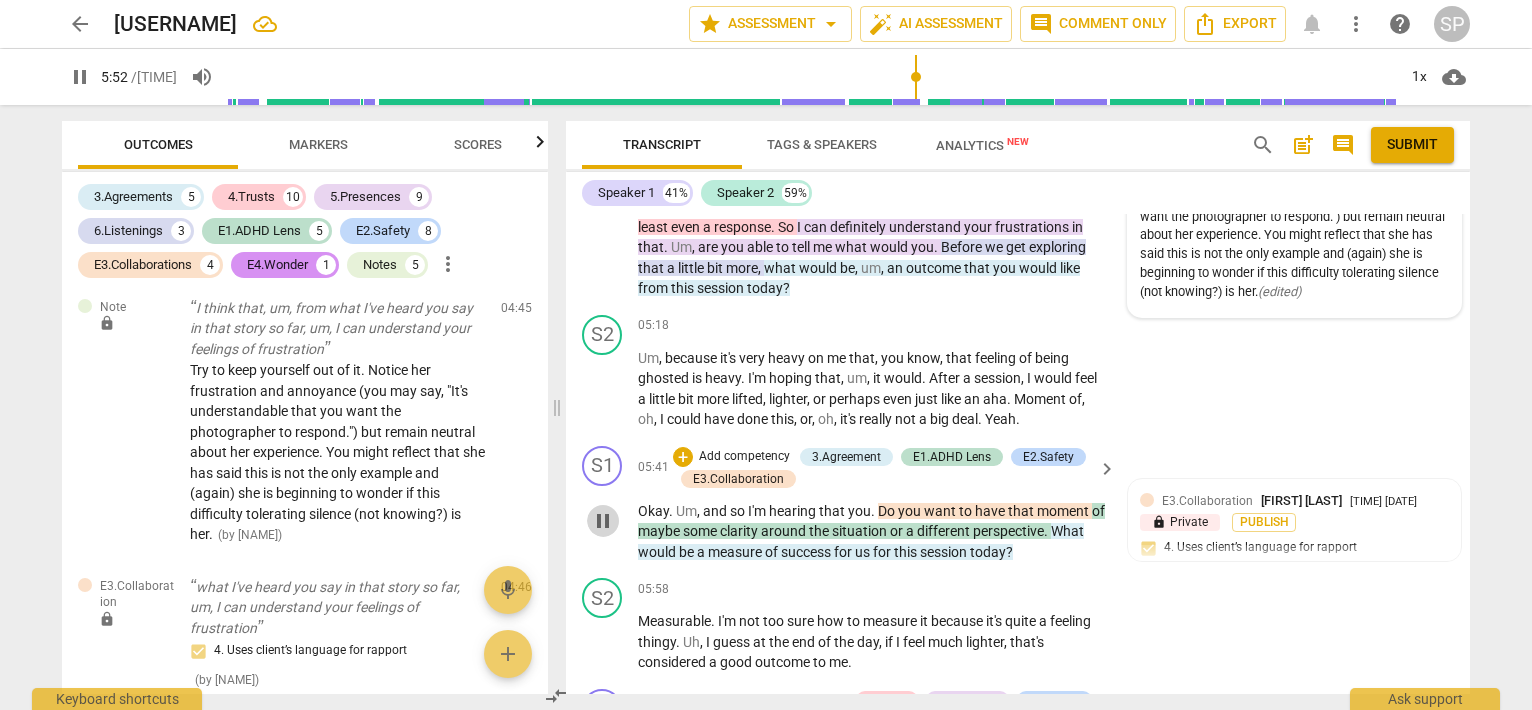 click on "pause" at bounding box center (603, 521) 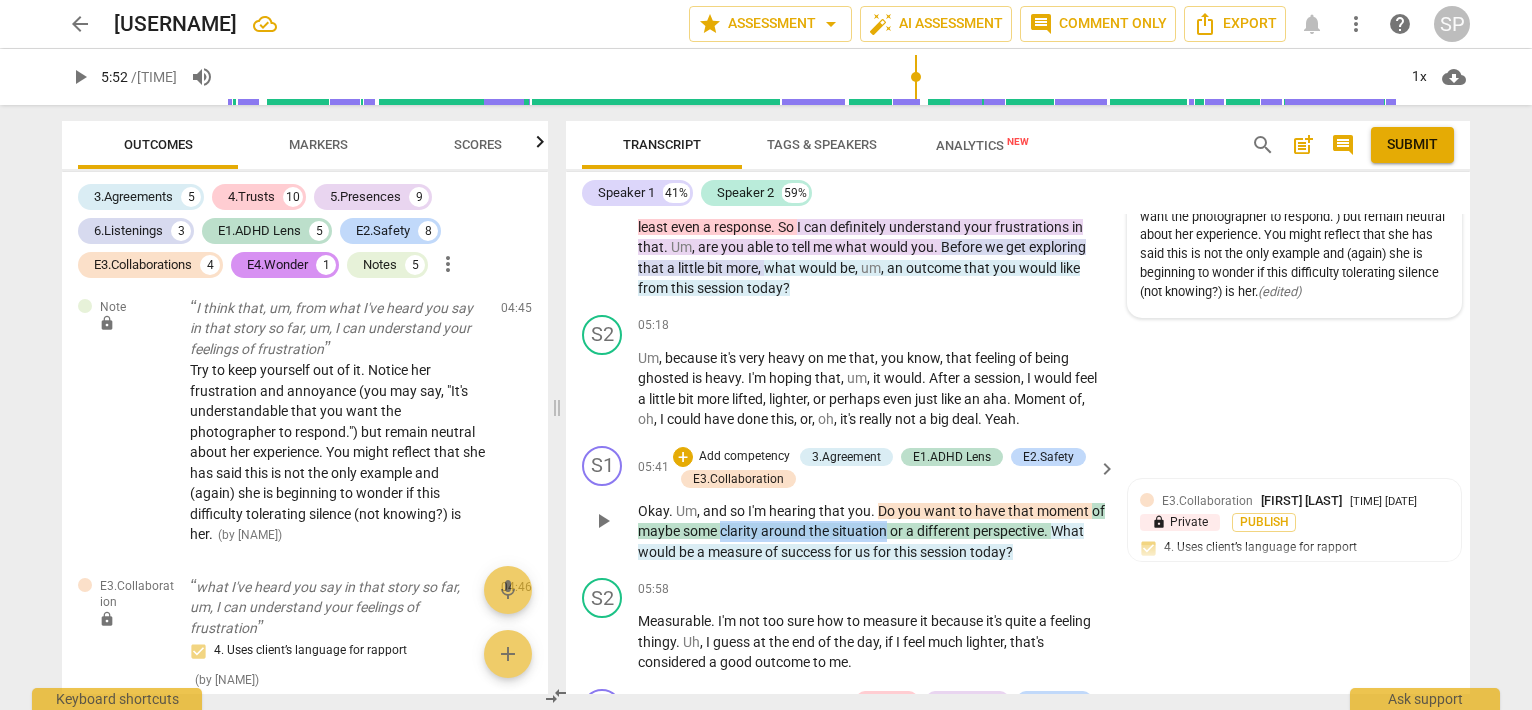 drag, startPoint x: 737, startPoint y: 568, endPoint x: 904, endPoint y: 575, distance: 167.14664 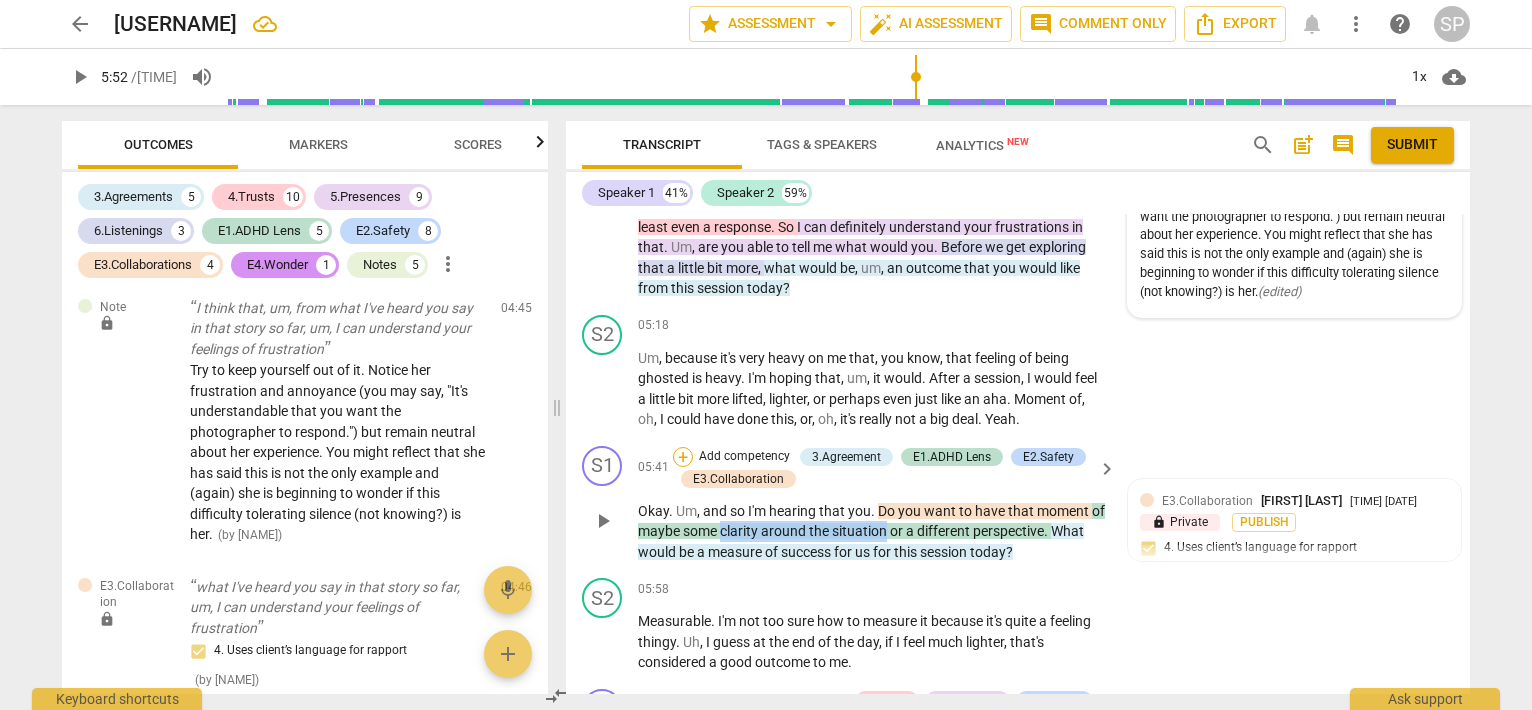 click on "+" at bounding box center [683, 457] 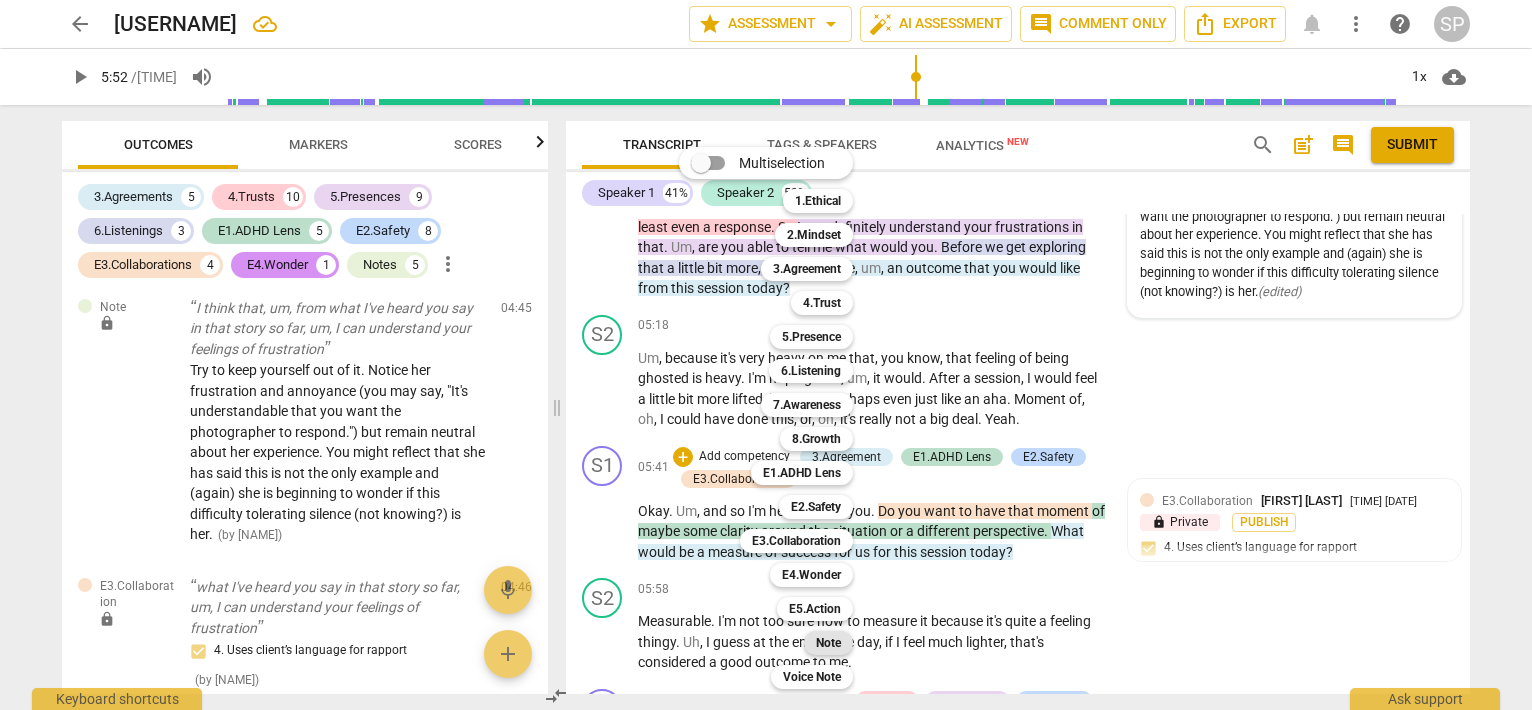 click on "Note" at bounding box center (828, 643) 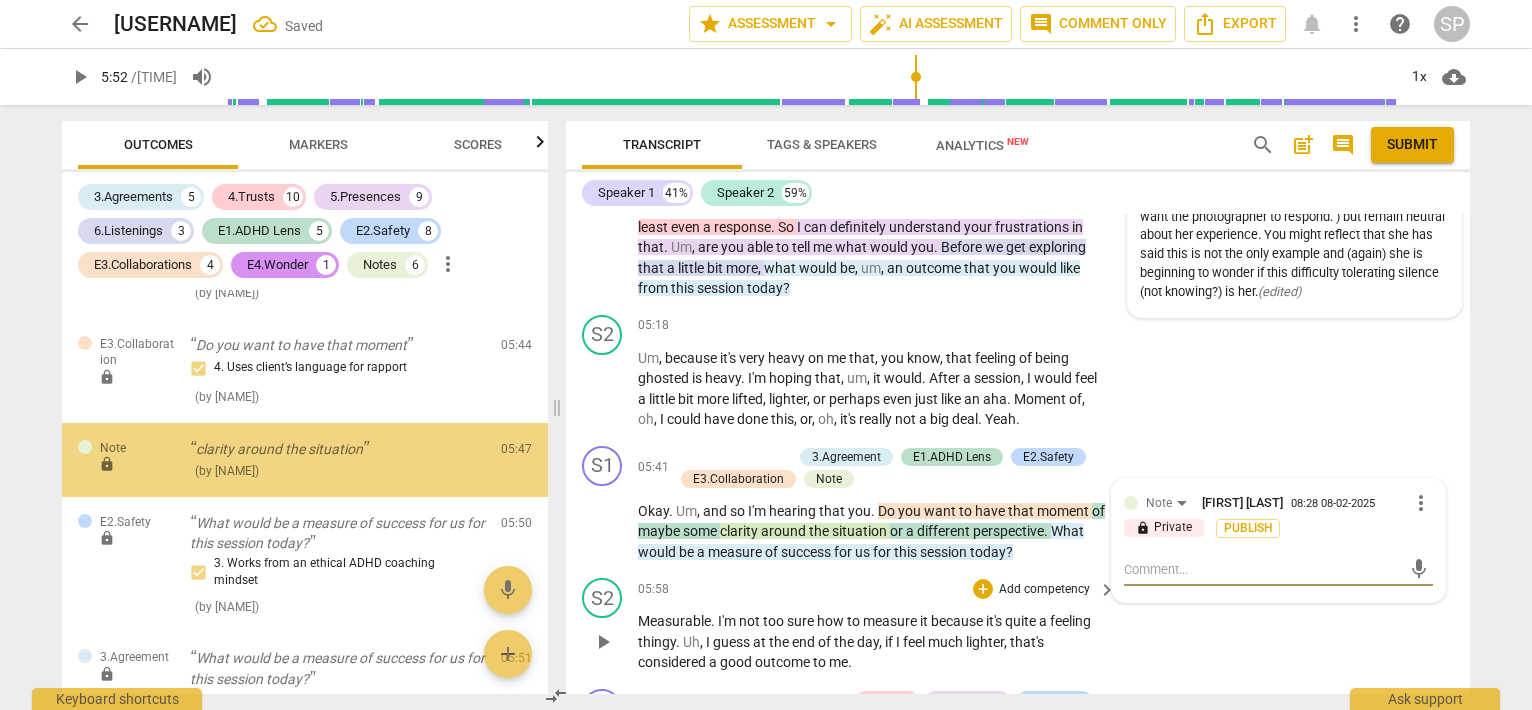 scroll, scrollTop: 6449, scrollLeft: 0, axis: vertical 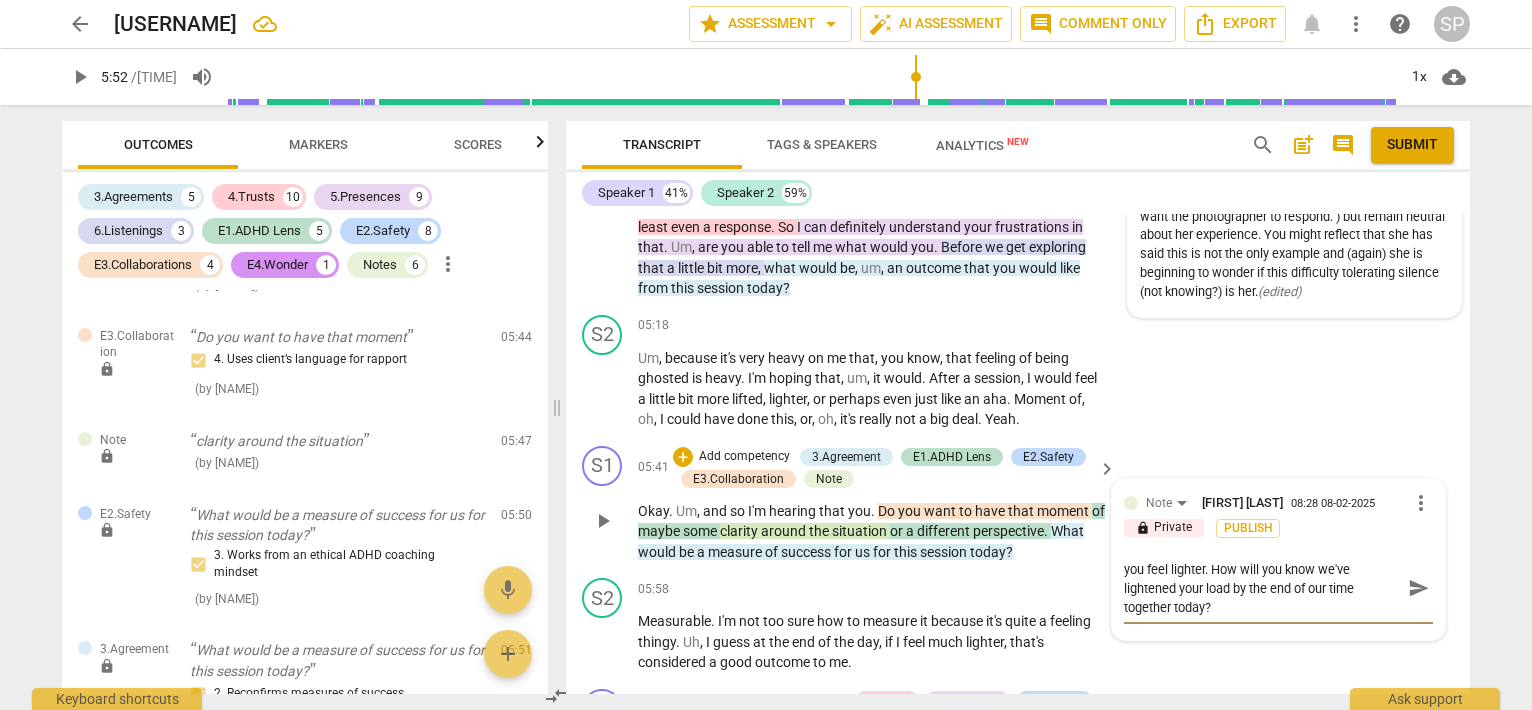 click on "Use her language -- maybe lift the heaviness so you feel lighter. How will you know we've lightened your load by the end of our time together today?" at bounding box center (1262, 588) 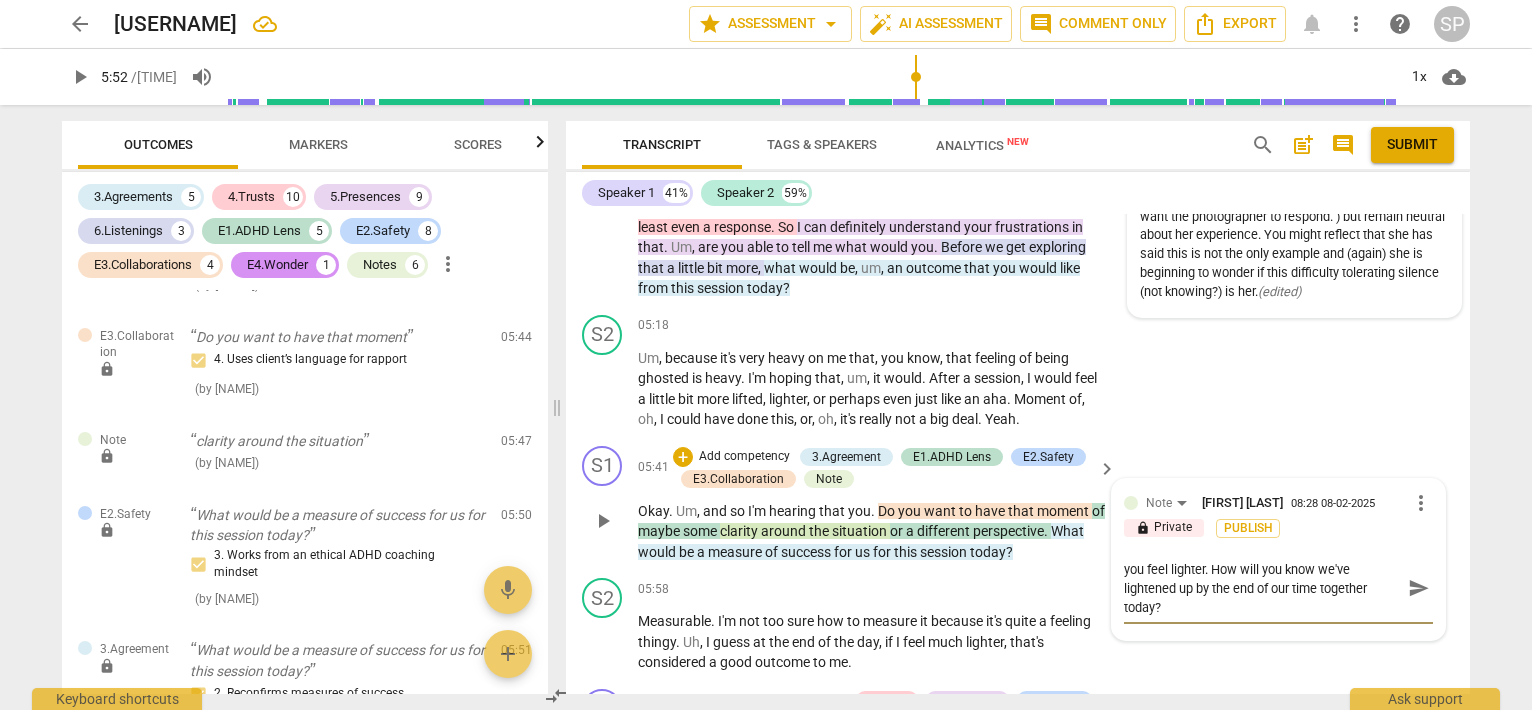 click on "Use her language -- maybe lift the heaviness so you feel lighter. How will you know we've lightened up by the end of our time together today?" at bounding box center (1262, 588) 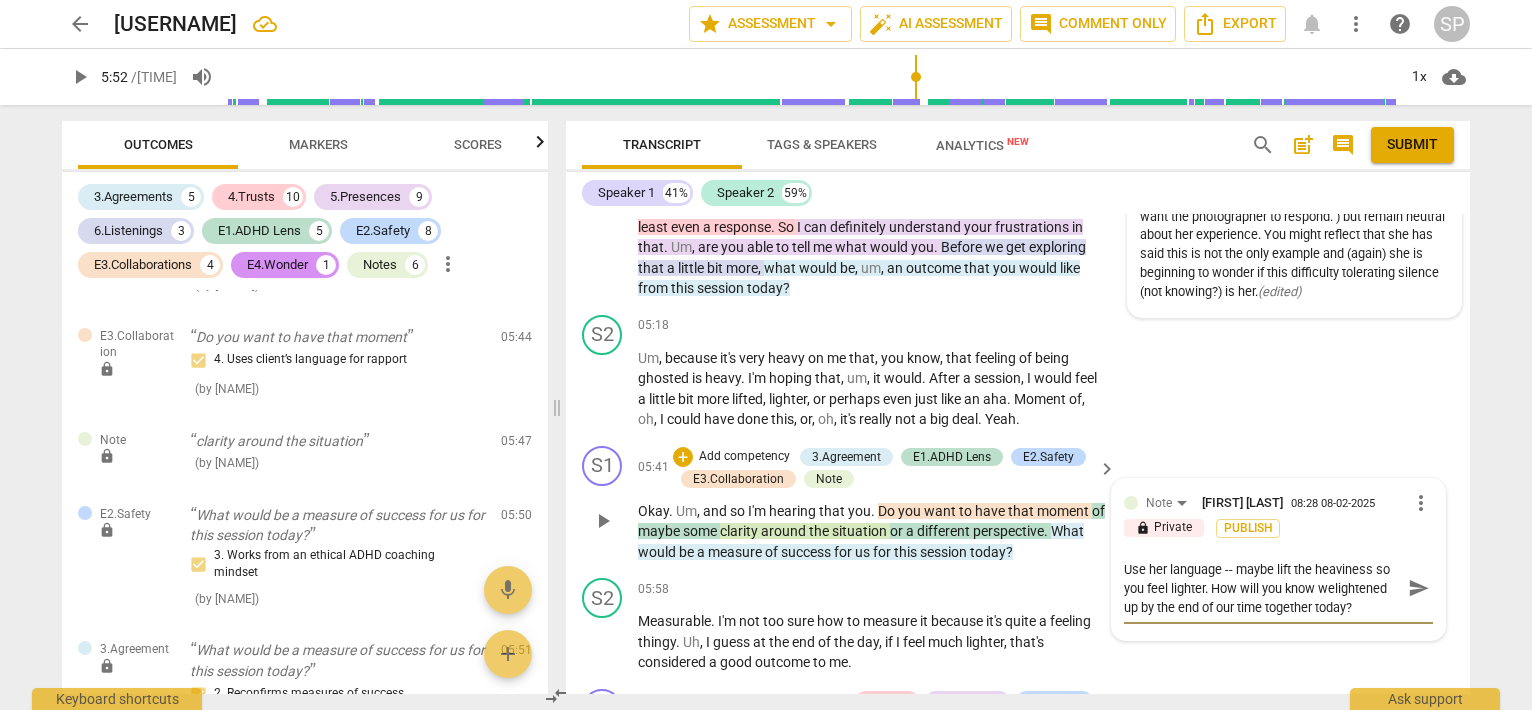 scroll, scrollTop: 0, scrollLeft: 0, axis: both 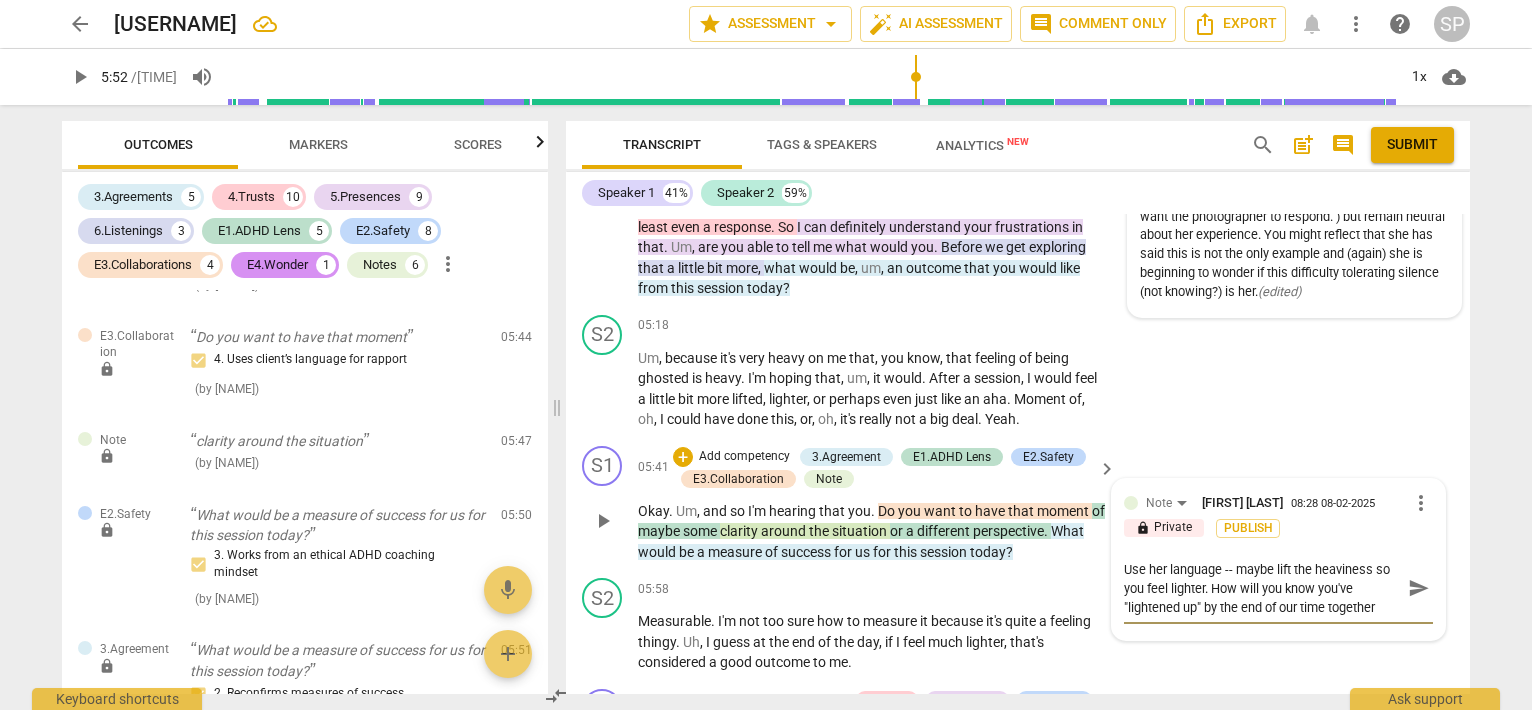 click on "Use her language -- maybe lift the heaviness so you feel lighter. How will you know you've "lightened up" by the end of our time together today?" at bounding box center [1262, 588] 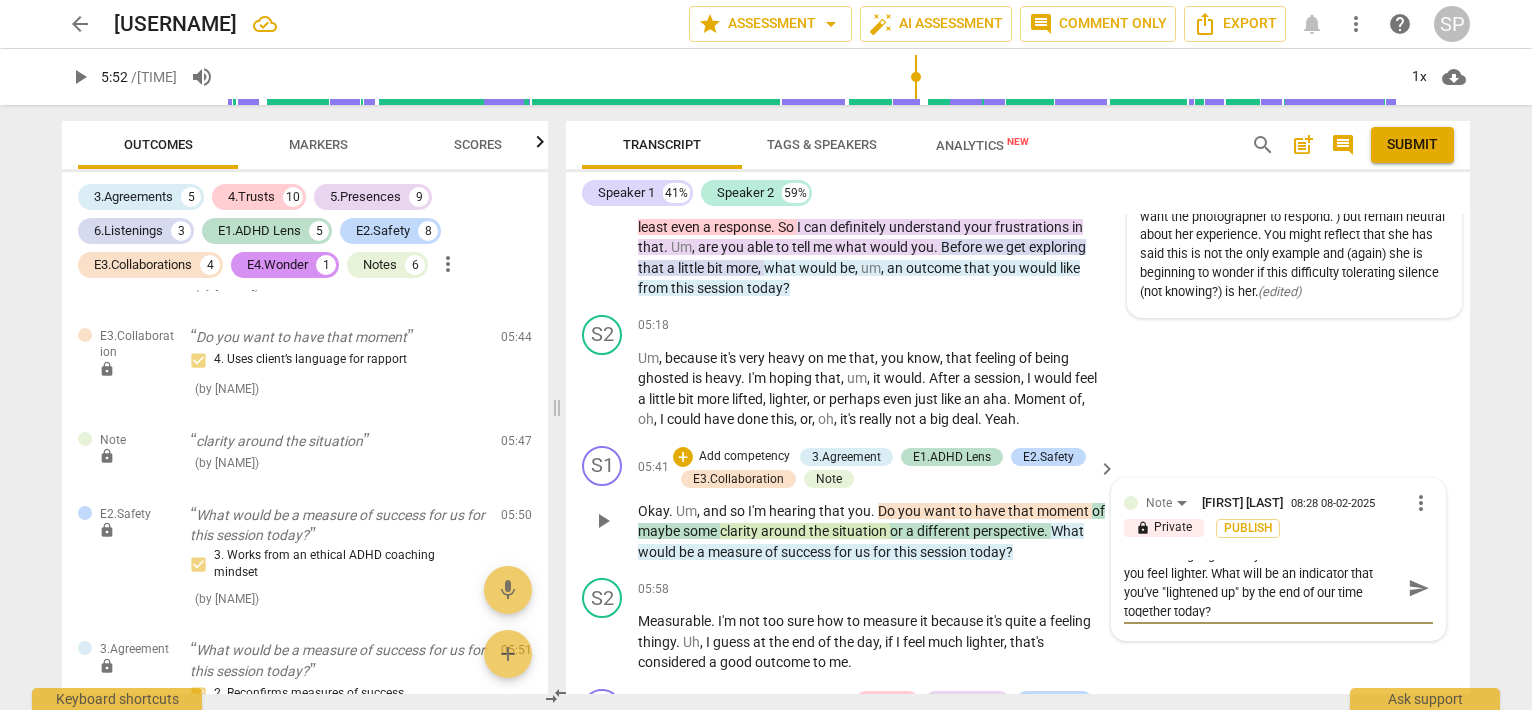scroll, scrollTop: 19, scrollLeft: 0, axis: vertical 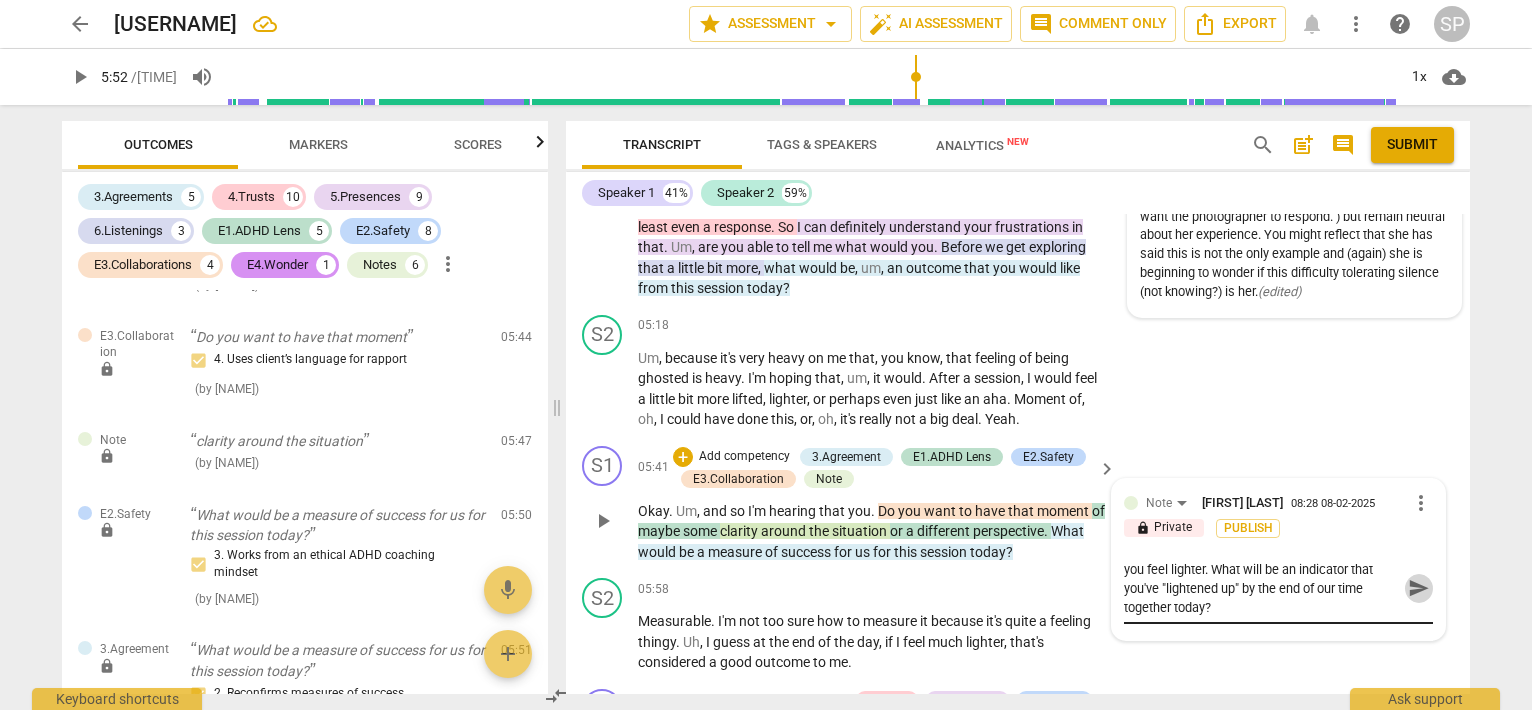click on "send" at bounding box center (1419, 588) 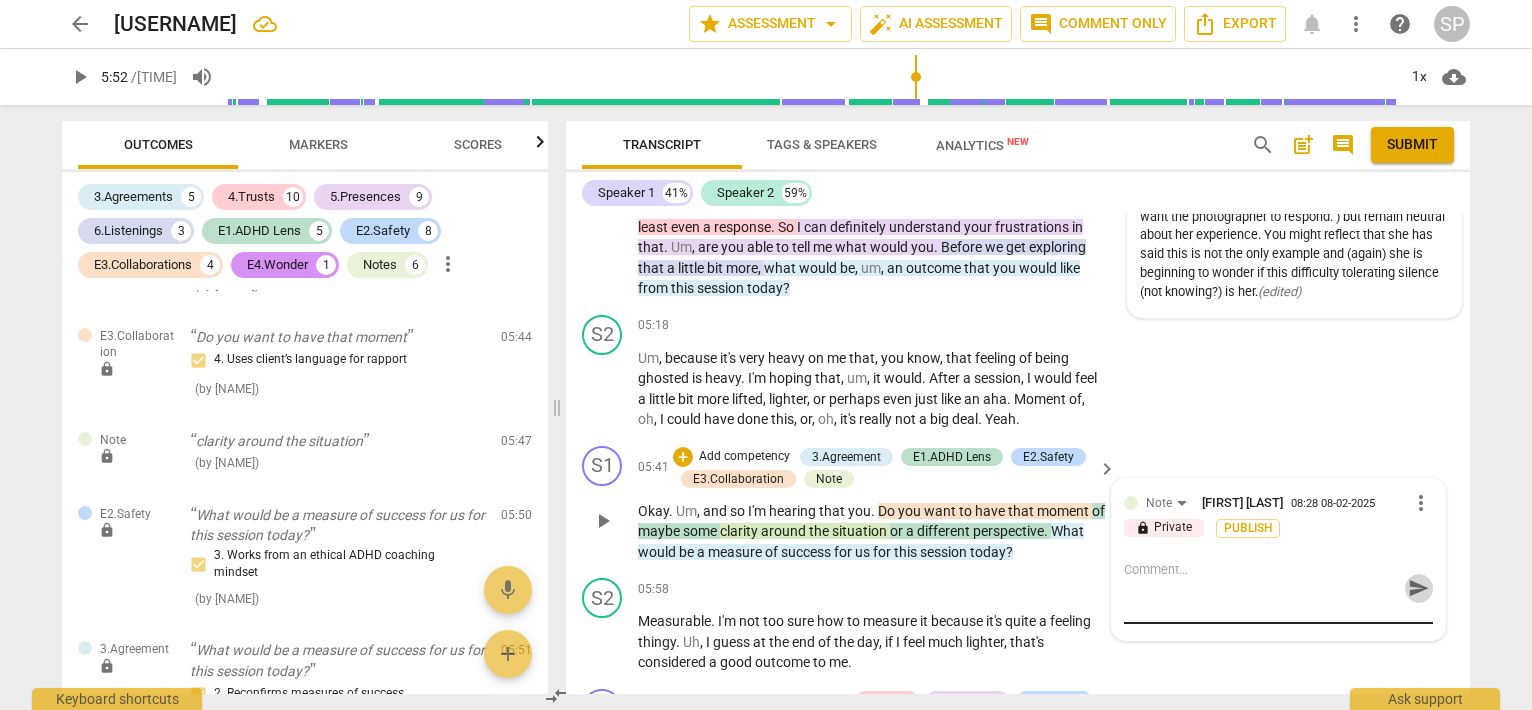 scroll, scrollTop: 0, scrollLeft: 0, axis: both 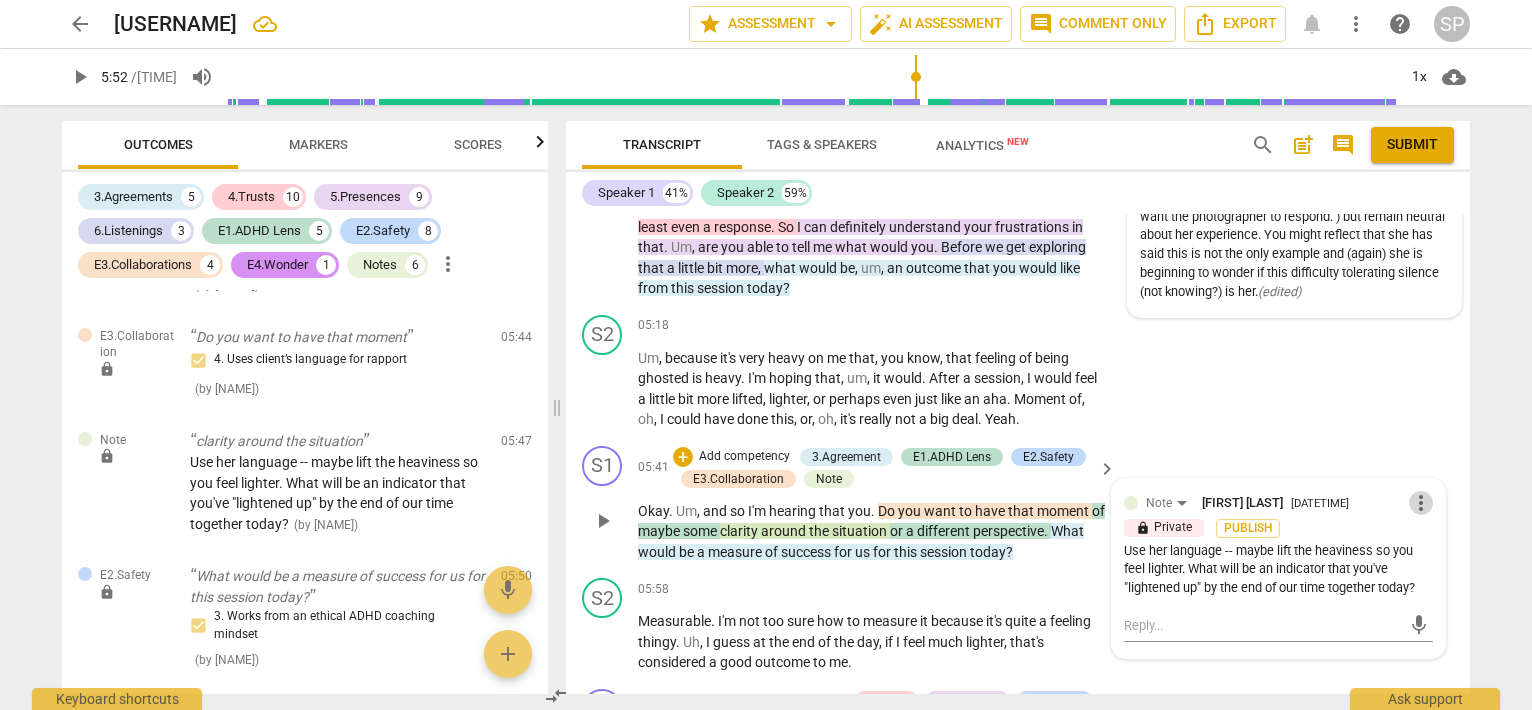 click on "more_vert" at bounding box center (1421, 503) 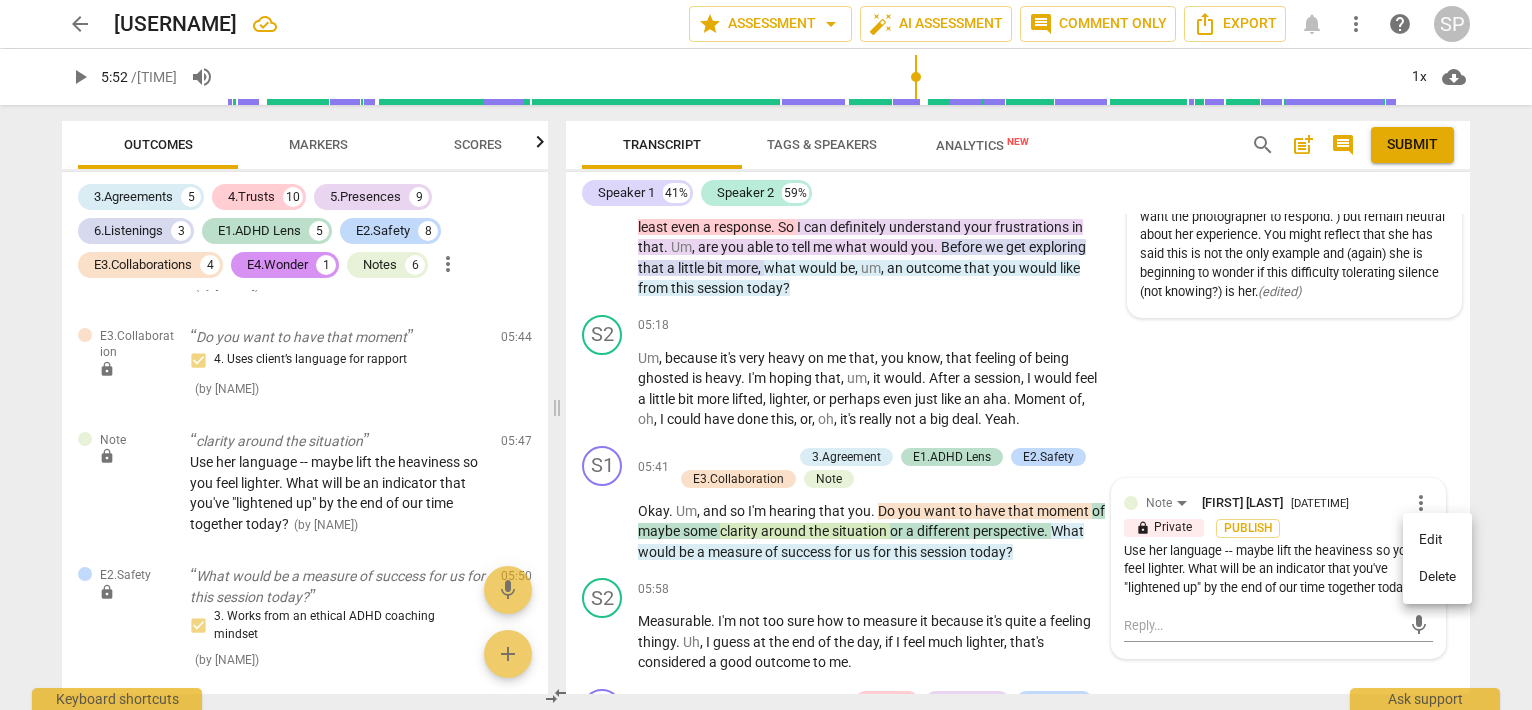click on "Edit" at bounding box center (1437, 540) 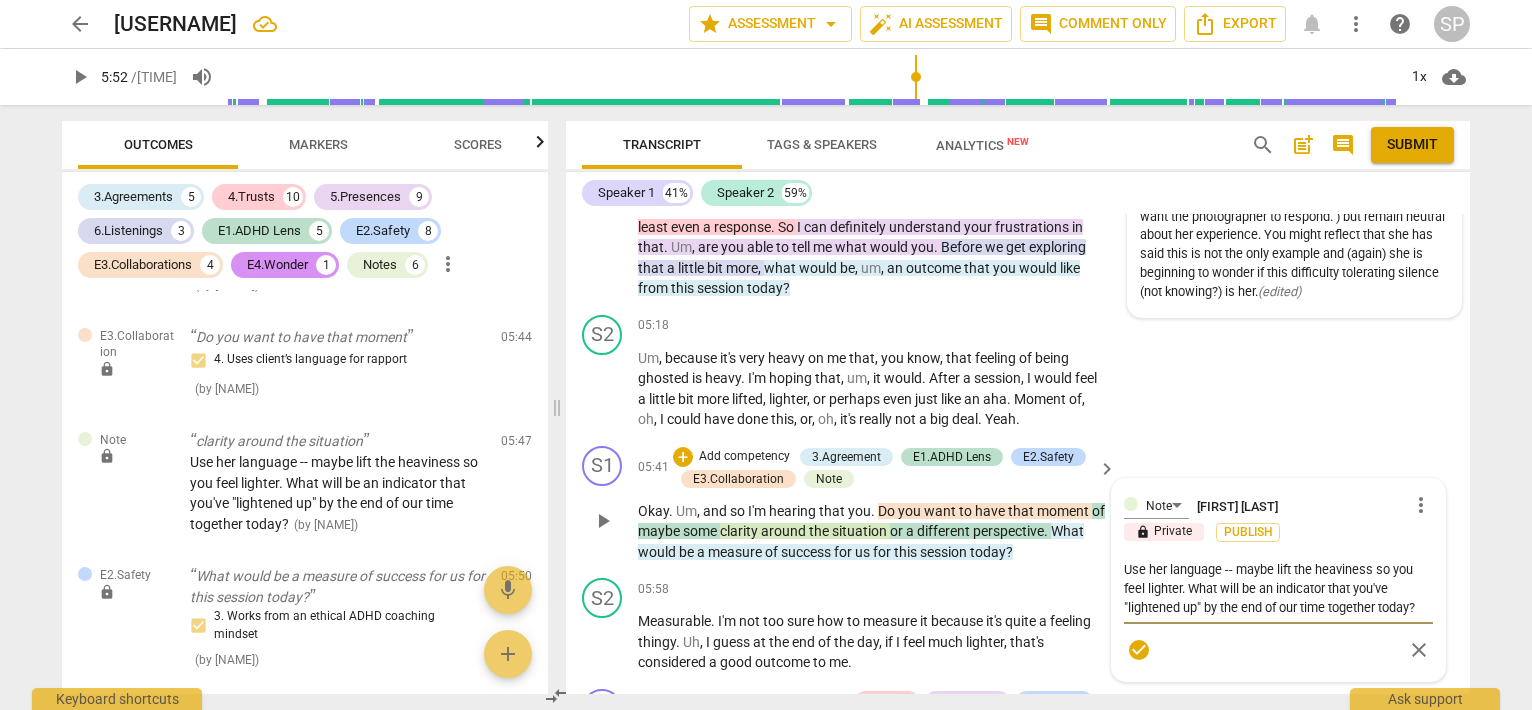 click on "Use her language -- maybe lift the heaviness so you feel lighter. What will be an indicator that you've "lightened up" by the end of our time together today?" at bounding box center [1278, 588] 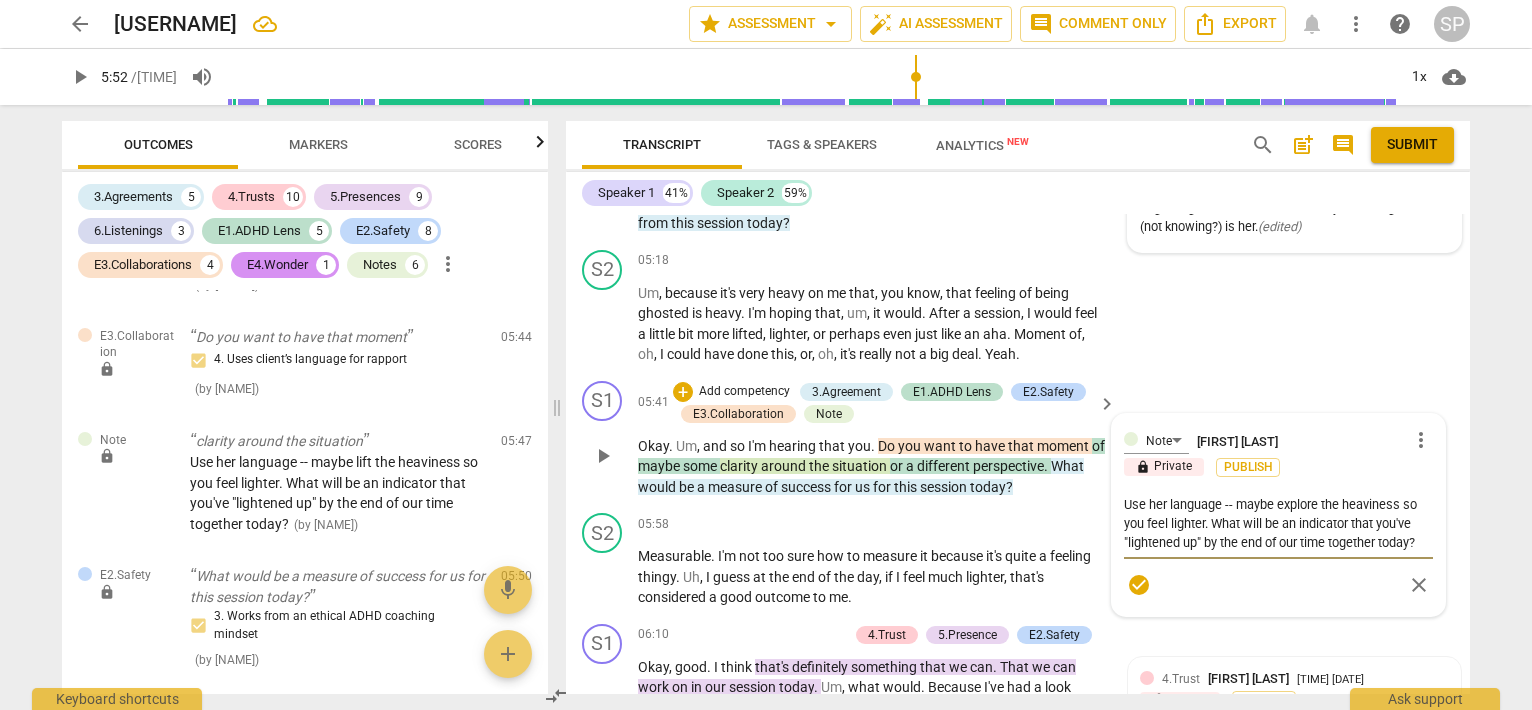 scroll, scrollTop: 2200, scrollLeft: 0, axis: vertical 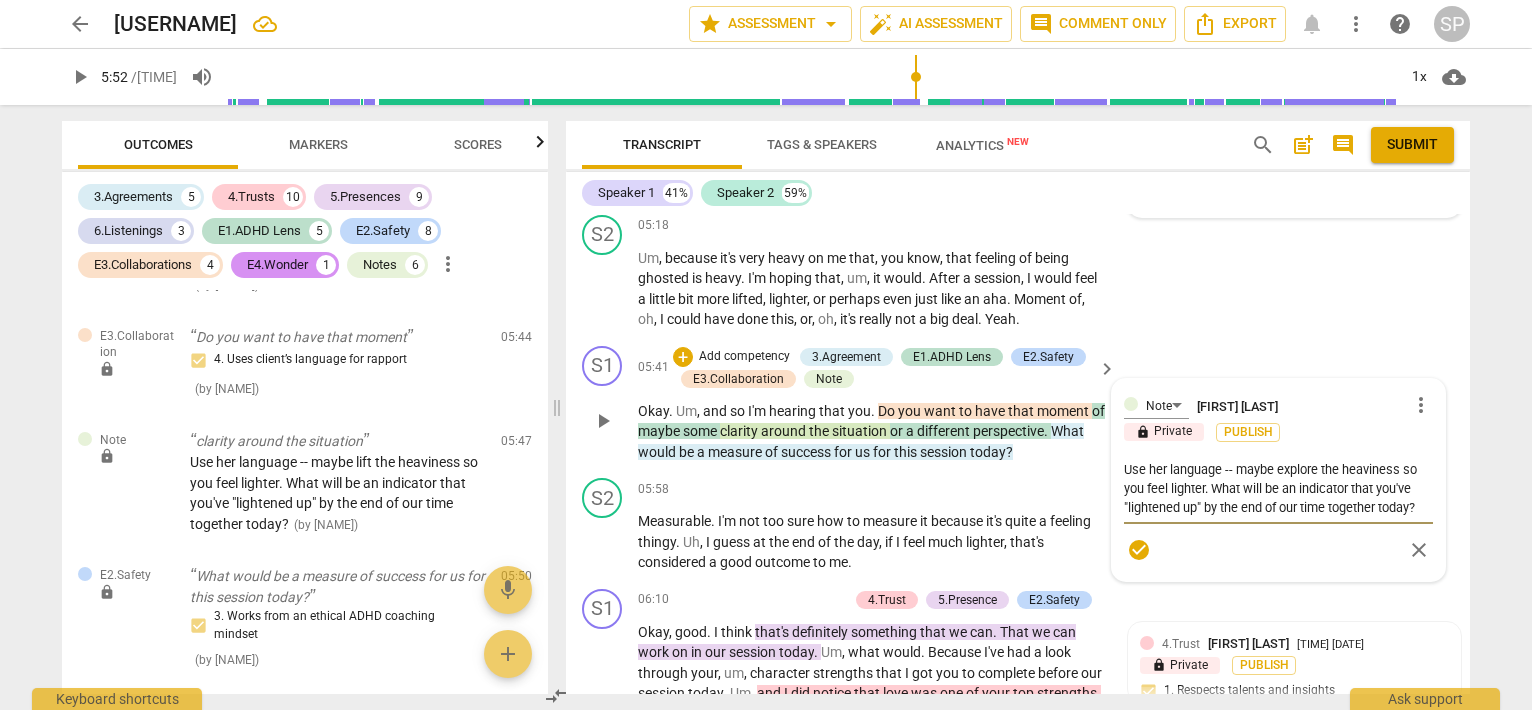click on "Use her language -- maybe explore the heaviness so you feel lighter. What will be an indicator that you've "lightened up" by the end of our time together today?" at bounding box center [1278, 488] 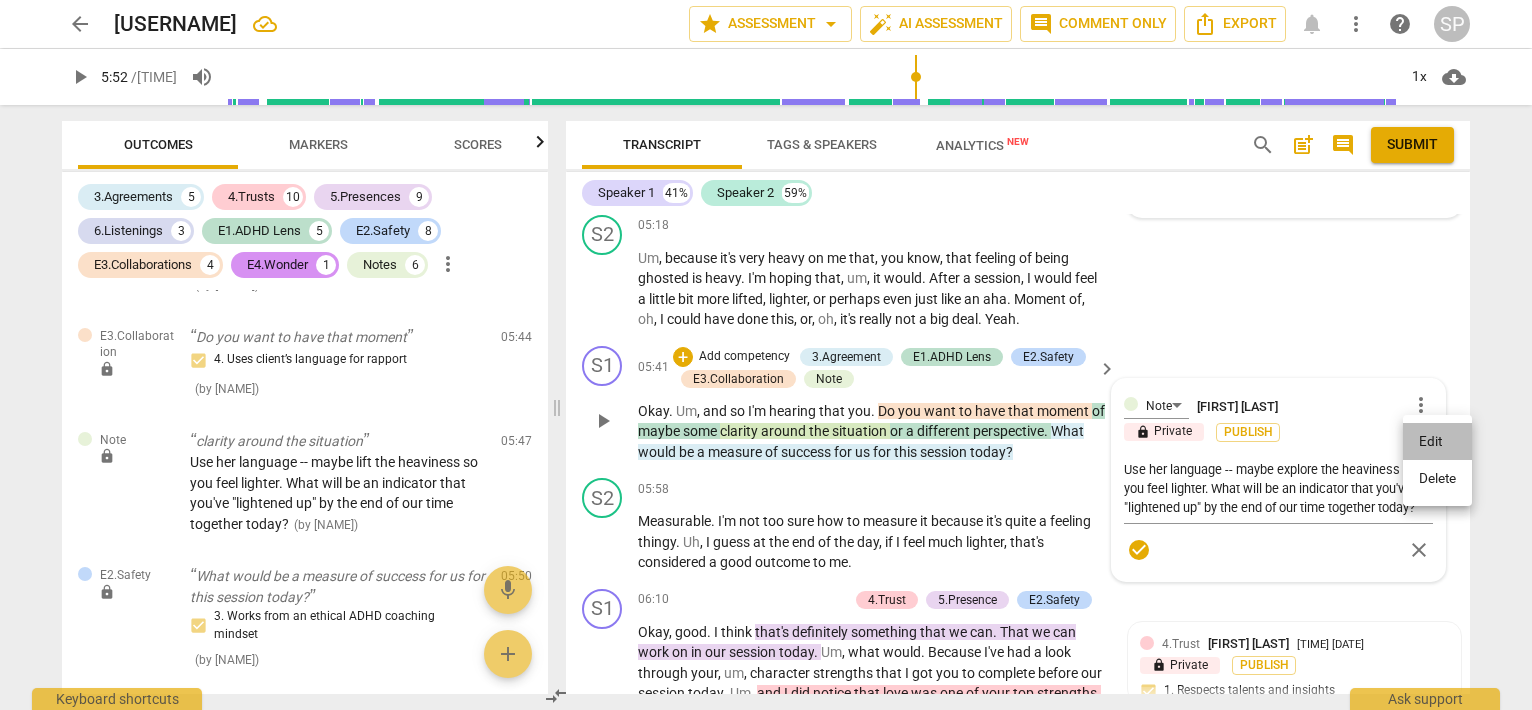 click on "Edit" at bounding box center (1437, 442) 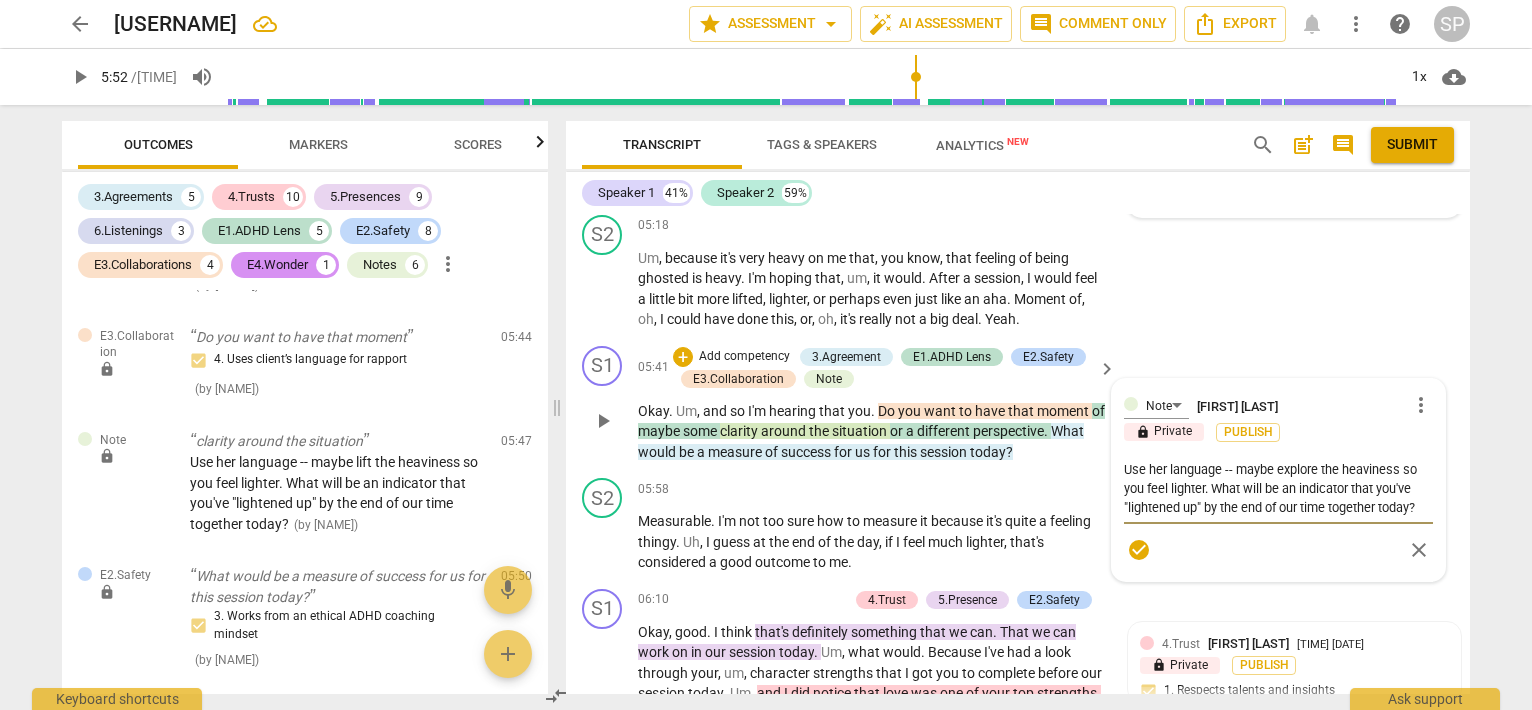 click on "Use her language -- maybe explore the heaviness so you feel lighter. What will be an indicator that you've "lightened up" by the end of our time together today?" at bounding box center [1278, 488] 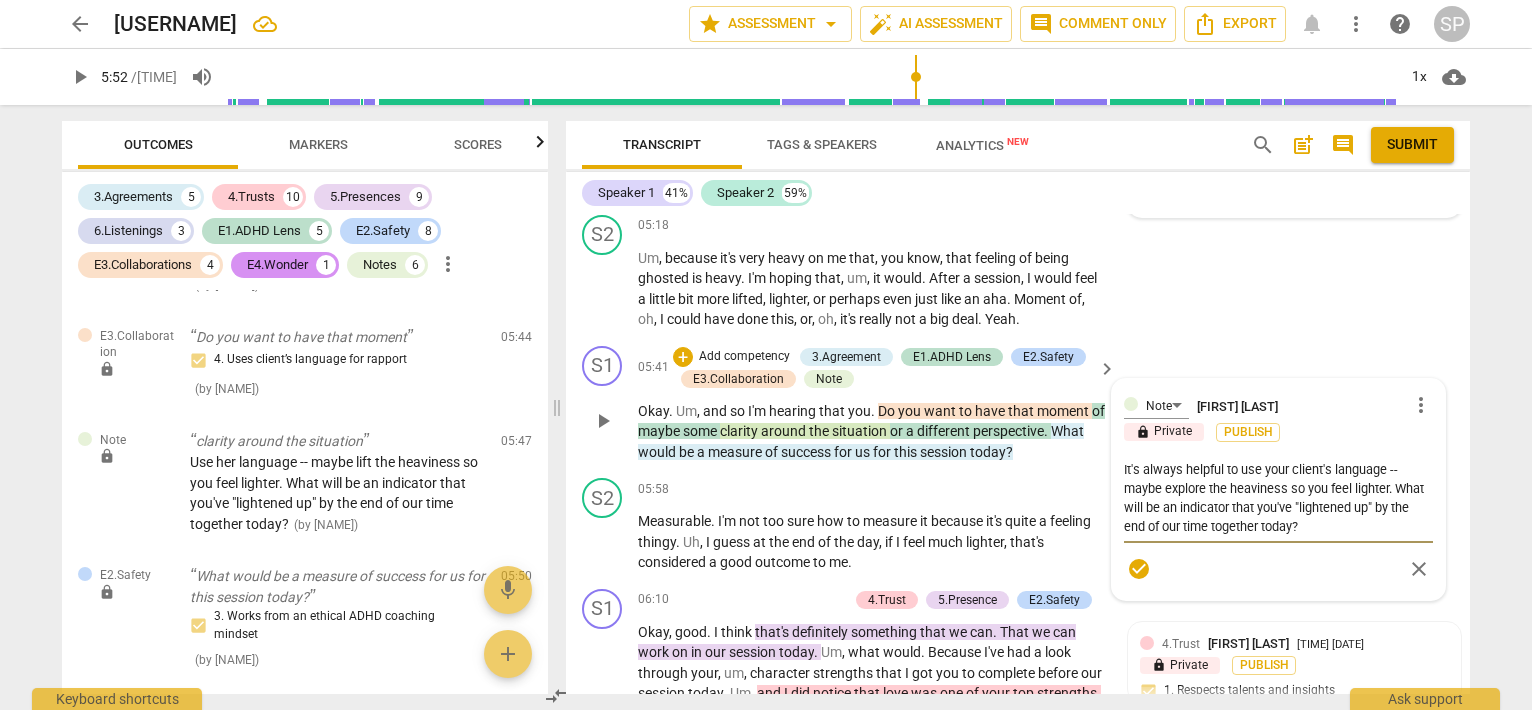 click on "It's always helpful to use your client's language -- maybe explore the heaviness so you feel lighter. What will be an indicator that you've "lightened up" by the end of our time together today?" at bounding box center [1278, 498] 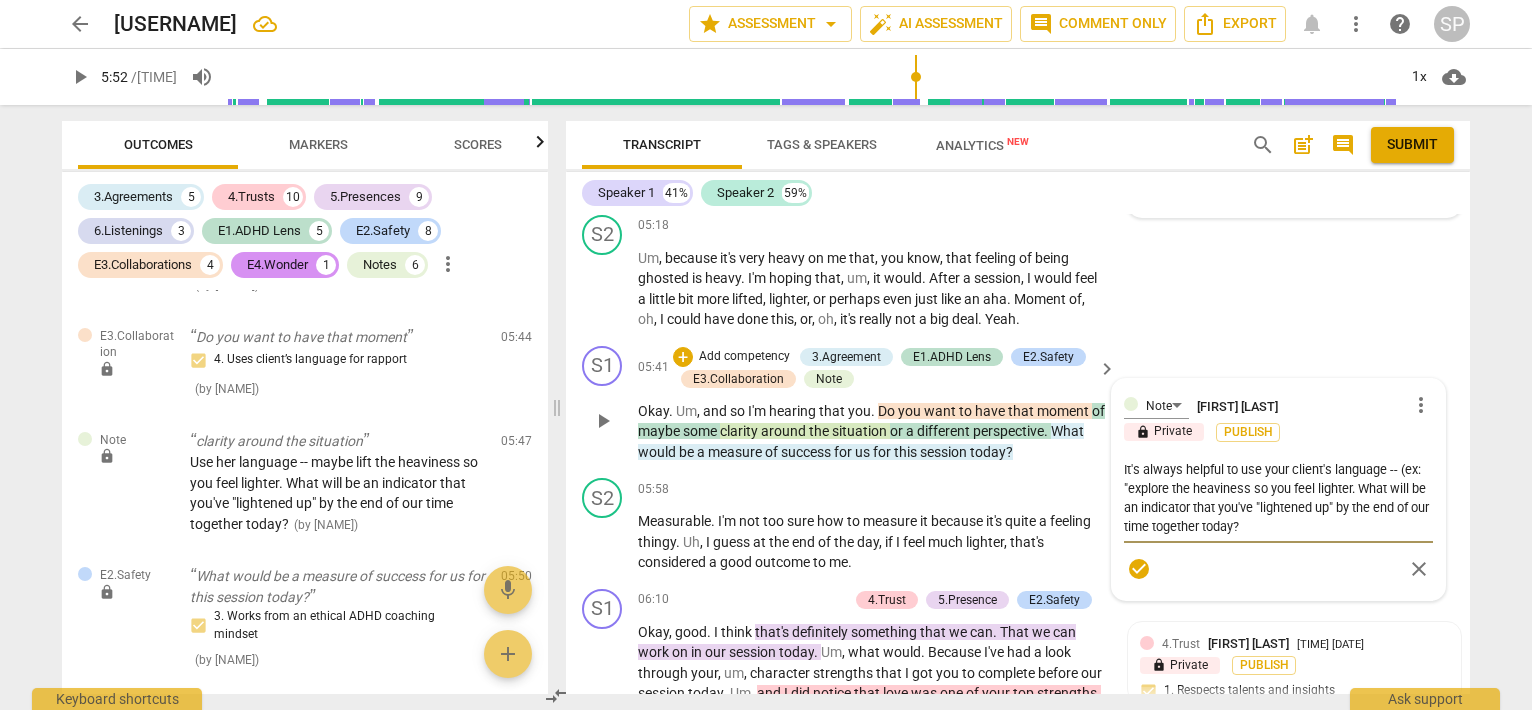 click on "It's always helpful to use your client's language -- (ex: "explore the heaviness so you feel lighter. What will be an indicator that you've "lightened up" by the end of our time together today?" at bounding box center (1278, 498) 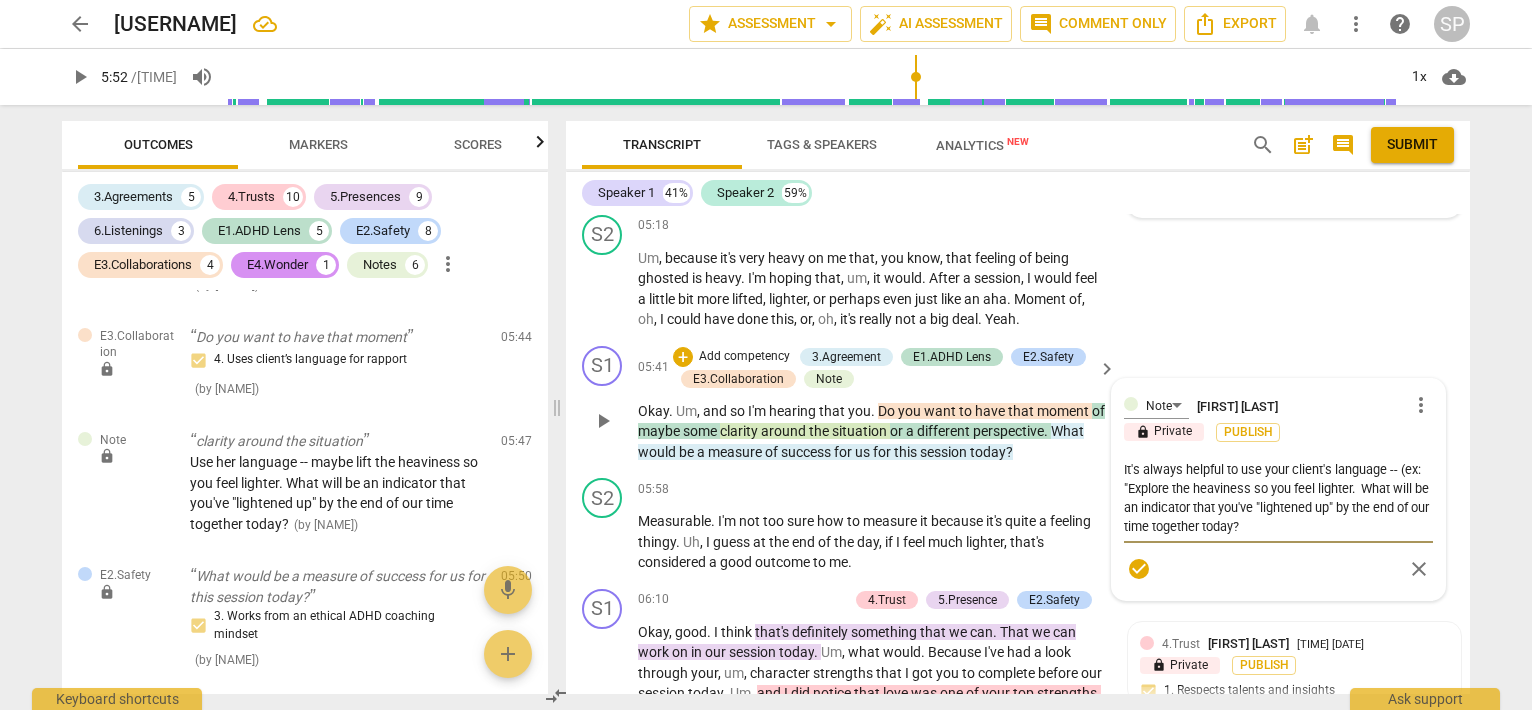 click on "It's always helpful to use your client's language -- (ex: "Explore the heaviness so you feel lighter.  What will be an indicator that you've "lightened up" by the end of our time together today?" at bounding box center [1278, 498] 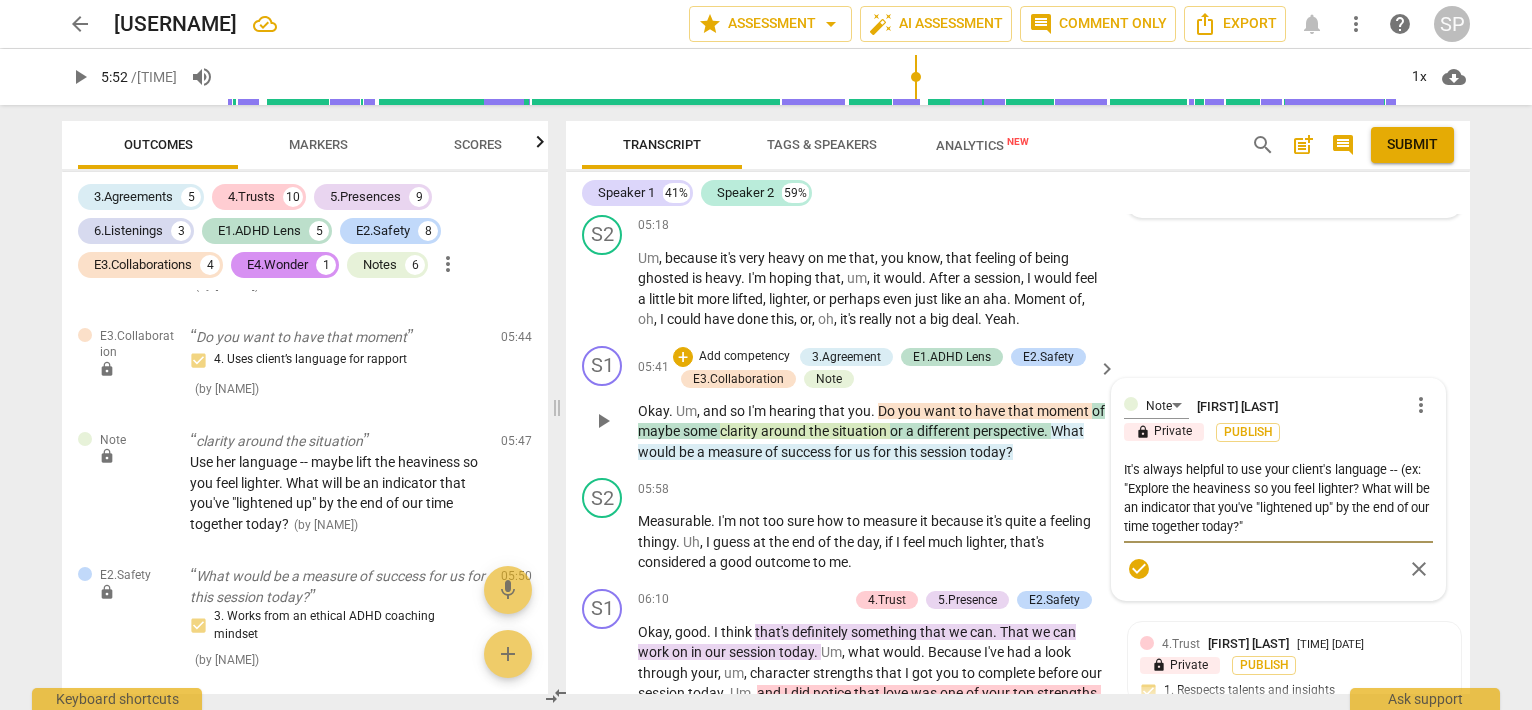 click on "It's always helpful to use your client's language -- (ex: "Explore the heaviness so you feel lighter? What will be an indicator that you've "lightened up" by the end of our time together today?"" at bounding box center [1278, 498] 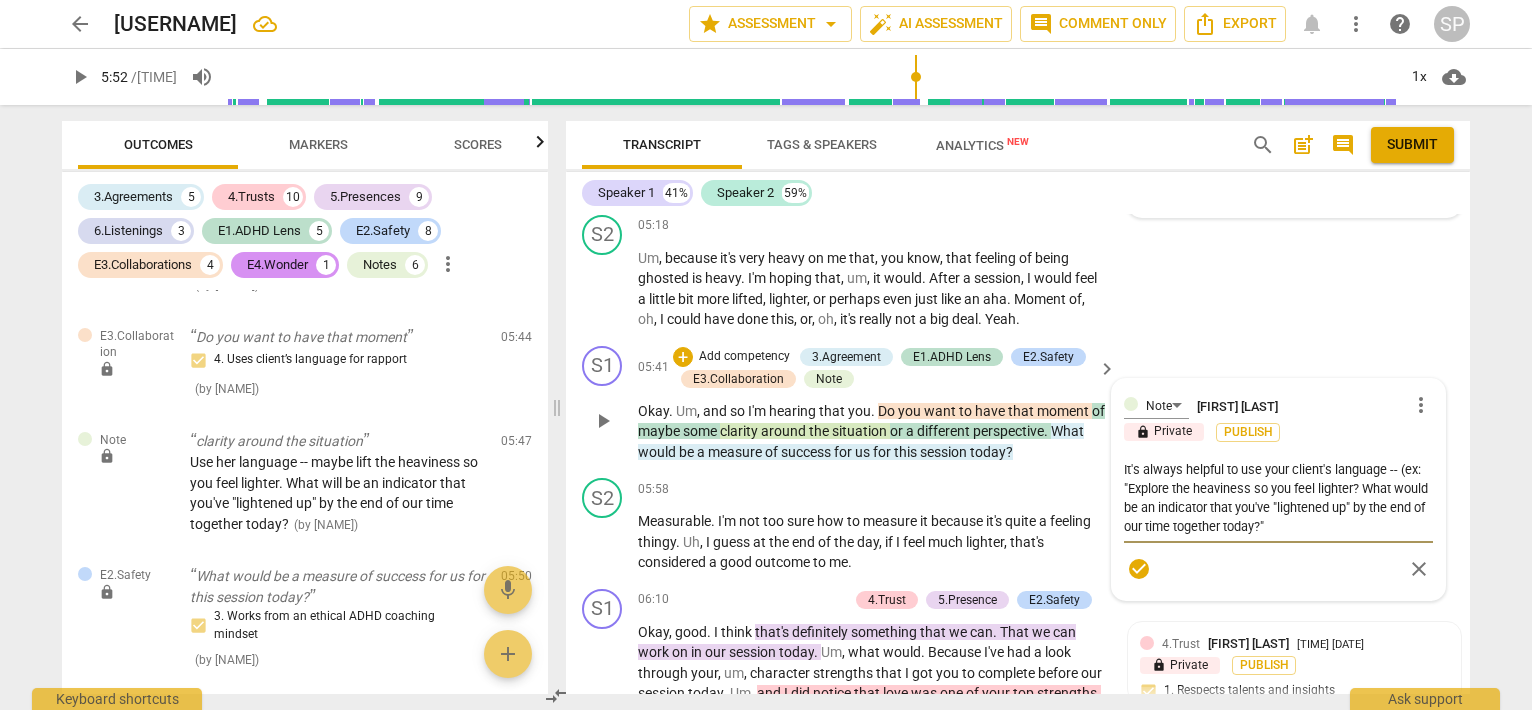 click on "It's always helpful to use your client's language -- (ex: "Explore the heaviness so you feel lighter? What would be an indicator that you've "lightened up" by the end of our time together today?"" at bounding box center [1278, 498] 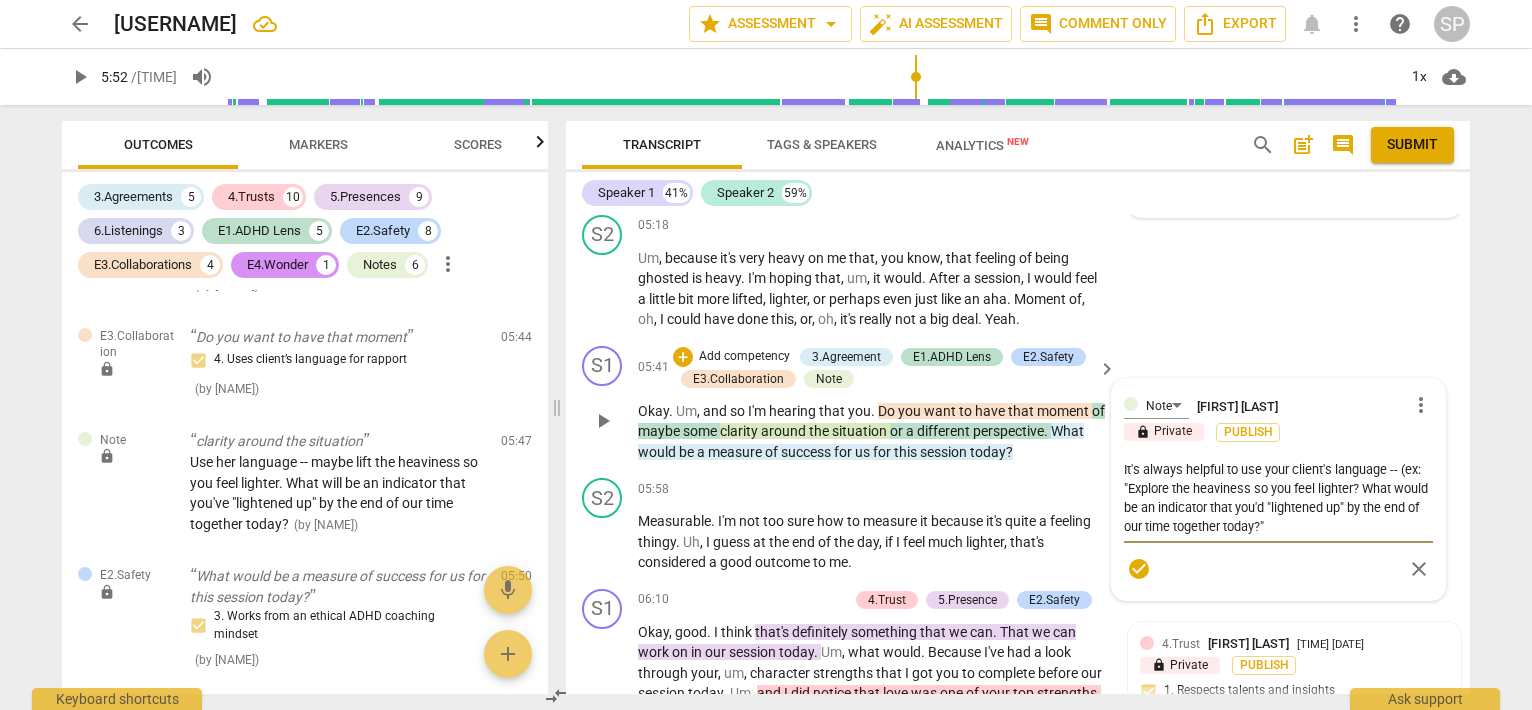 click on "It's always helpful to use your client's language -- (ex: "Explore the heaviness so you feel lighter? What would be an indicator that you'd "lightened up" by the end of our time together today?"" at bounding box center [1278, 498] 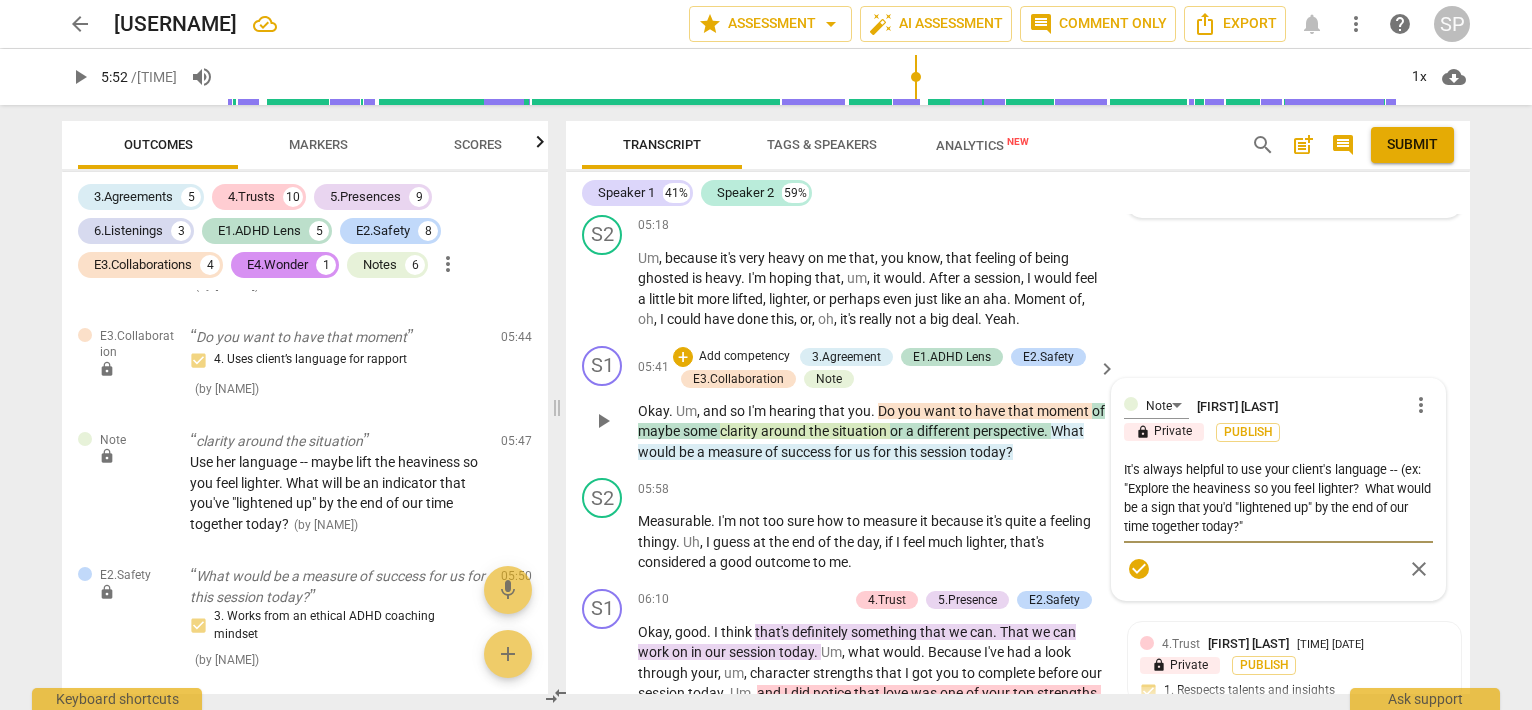 click on "It's always helpful to use your client's language -- (ex: "Explore the heaviness so you feel lighter?  What would be a sign that you'd "lightened up" by the end of our time together today?"" at bounding box center (1278, 498) 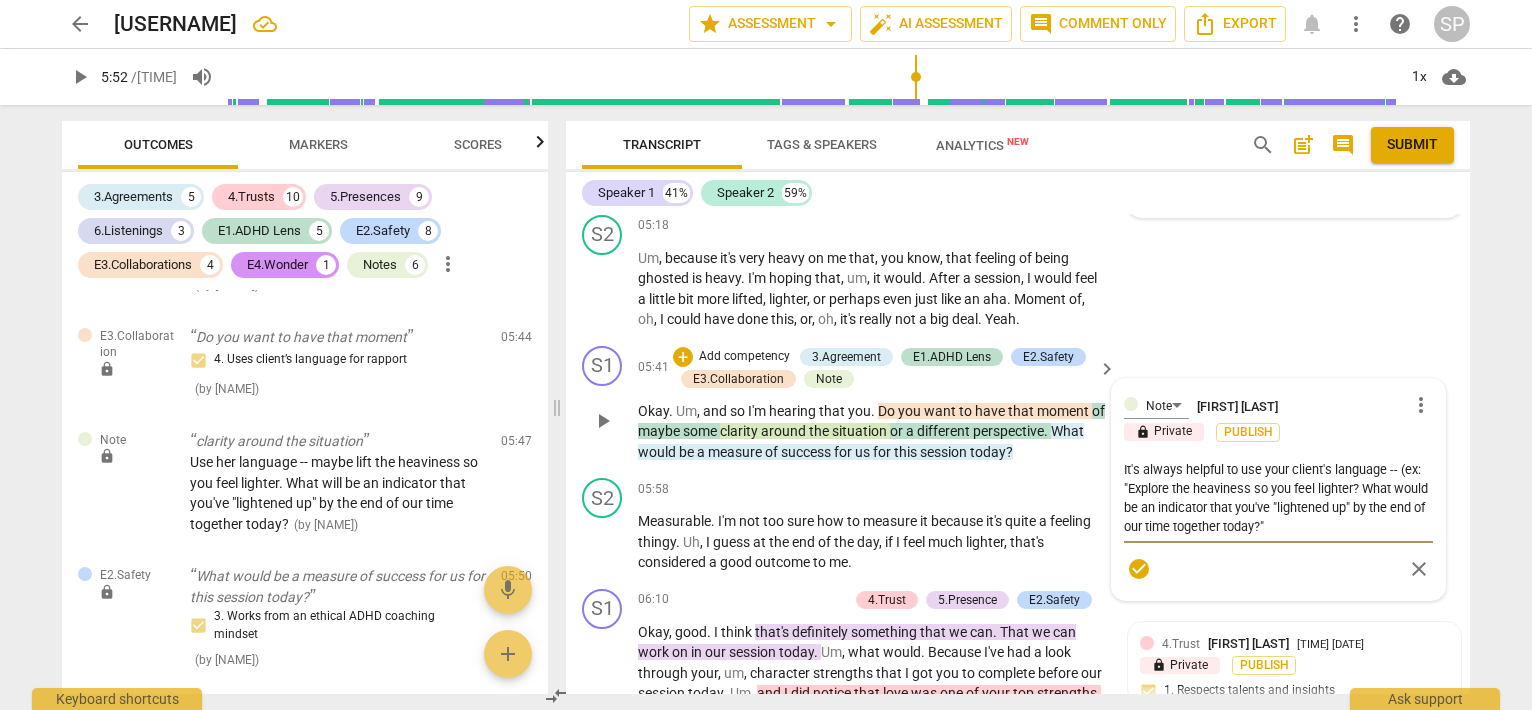 drag, startPoint x: 1351, startPoint y: 543, endPoint x: 1350, endPoint y: 562, distance: 19.026299 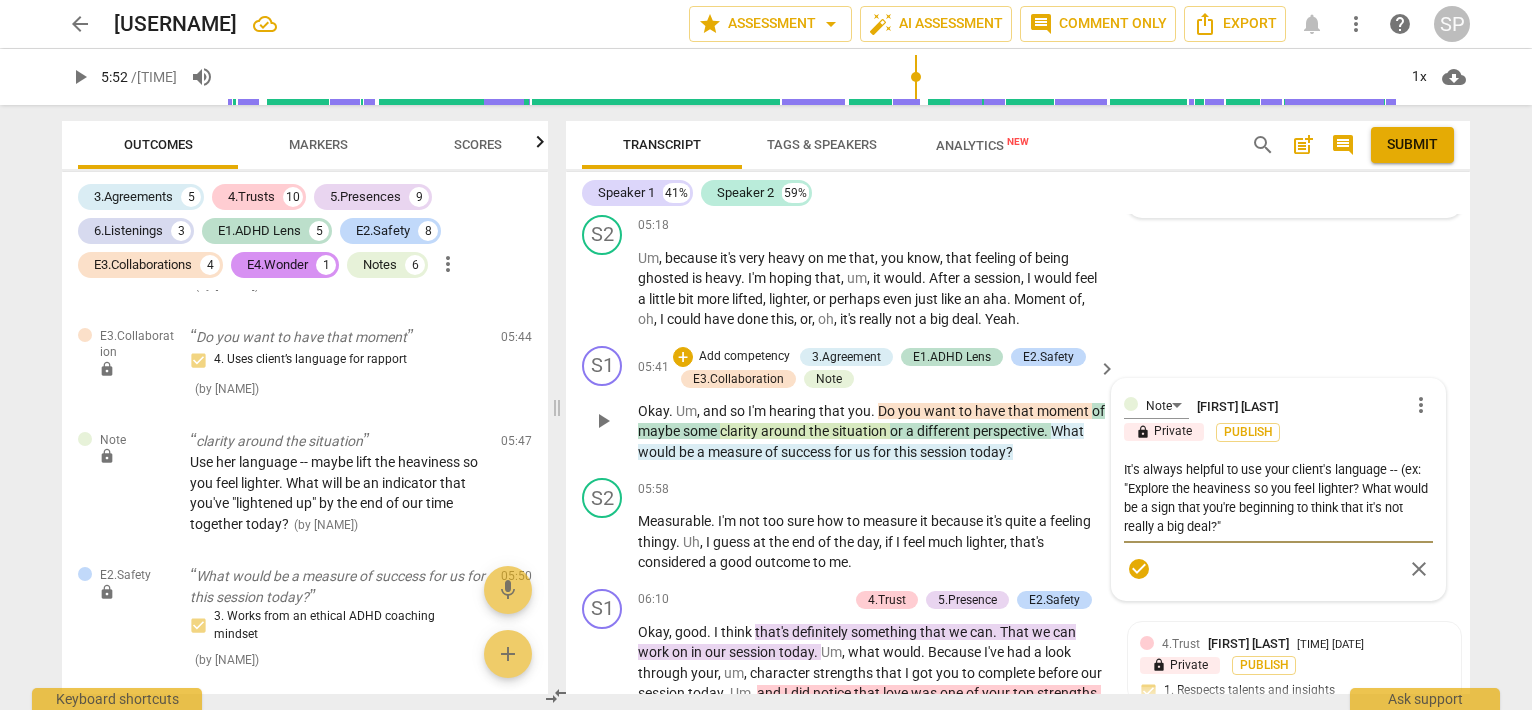 click on "It's always helpful to use your client's language -- (ex: "Explore the heaviness so you feel lighter? What would be a sign that you're beginning to think that it's not really a big deal?"" at bounding box center (1278, 498) 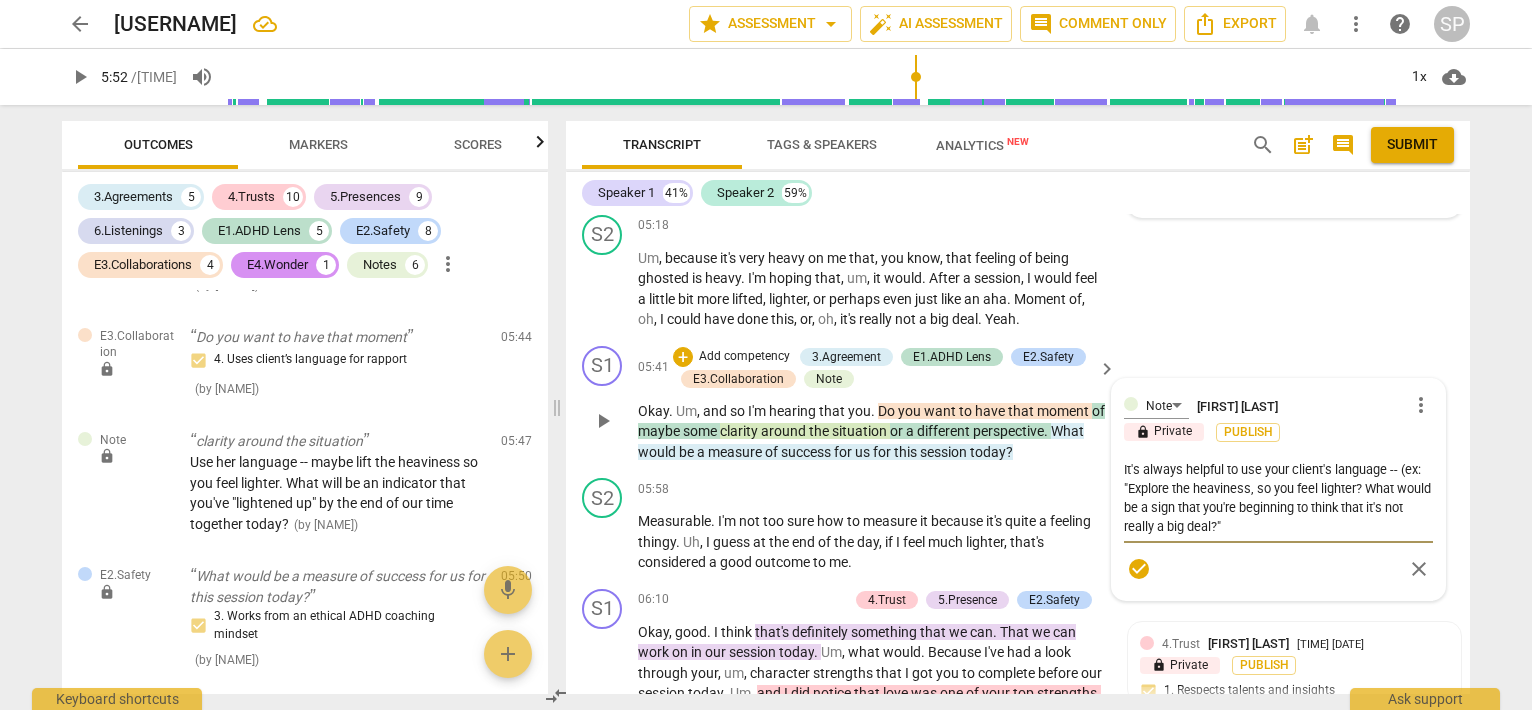 click on "It's always helpful to use your client's language -- (ex: "Explore the heaviness, so you feel lighter? What would be a sign that you're beginning to think that it's not really a big deal?"" at bounding box center [1278, 498] 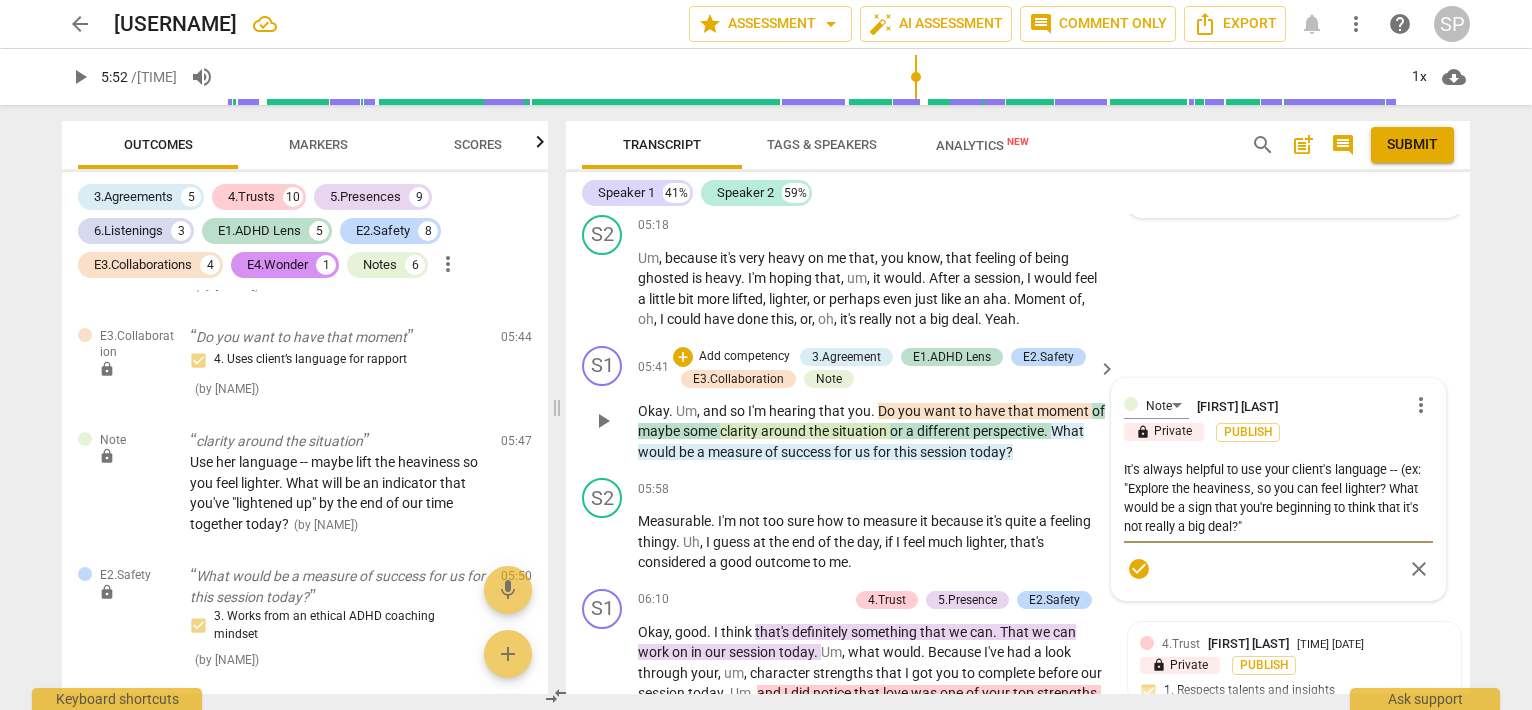 click on "It's always helpful to use your client's language -- (ex: "Explore the heaviness, so you can feel lighter? What would be a sign that you're beginning to think that it's not really a big deal?"" at bounding box center [1278, 498] 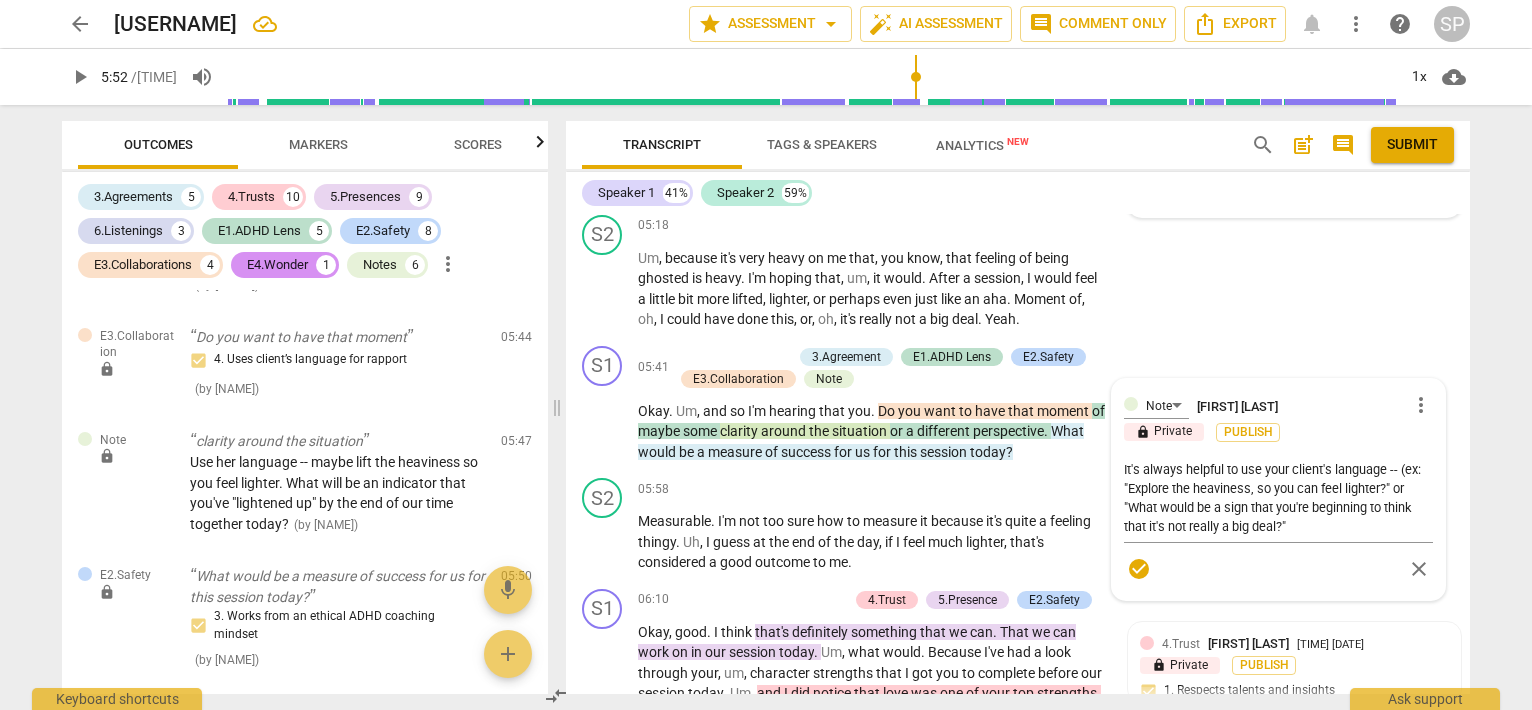 click on "arrow_back [FIRST]OShea_B131_CSP1 star    Assessment   arrow_drop_down auto_fix_high    AI Assessment comment    Comment only    Export notifications more_vert help SP play_arrow 5:52   /  9:59 volume_up 1x cloud_download Outcomes Markers Scores 3.Agreements 5 4.Trusts 10 5.Presences 9 6.Listenings 3 E1.ADHD Lens 5 E2.Safety 8 E3.Collaborations 4 E4.Wonder 1 Notes 6 more_vert 4.Trust lock Hi, [FIRST]. How are you today? 4. Partners by inviting client to respond ( by Sara Prince ) 00:00 edit delete 5.Presence lock Hi, [FIRST]. How are you today? 4. Demonstrates curiosity ( by Sara Prince ) 00:00 edit delete 4.Trust lock That's good. 3. Supports expression of feelings ( by Sara Prince ) 00:04 edit delete 4.Trust lock have you had any wins this week that you would like to share with me? 1. Respects talents and insights ( by Sara Prince ) 00:12 edit delete 5.Presence lock have you had any wins this week that you would like to share with me? 1. Responds to the whole person (the who) ( by Sara Prince )" at bounding box center [766, 355] 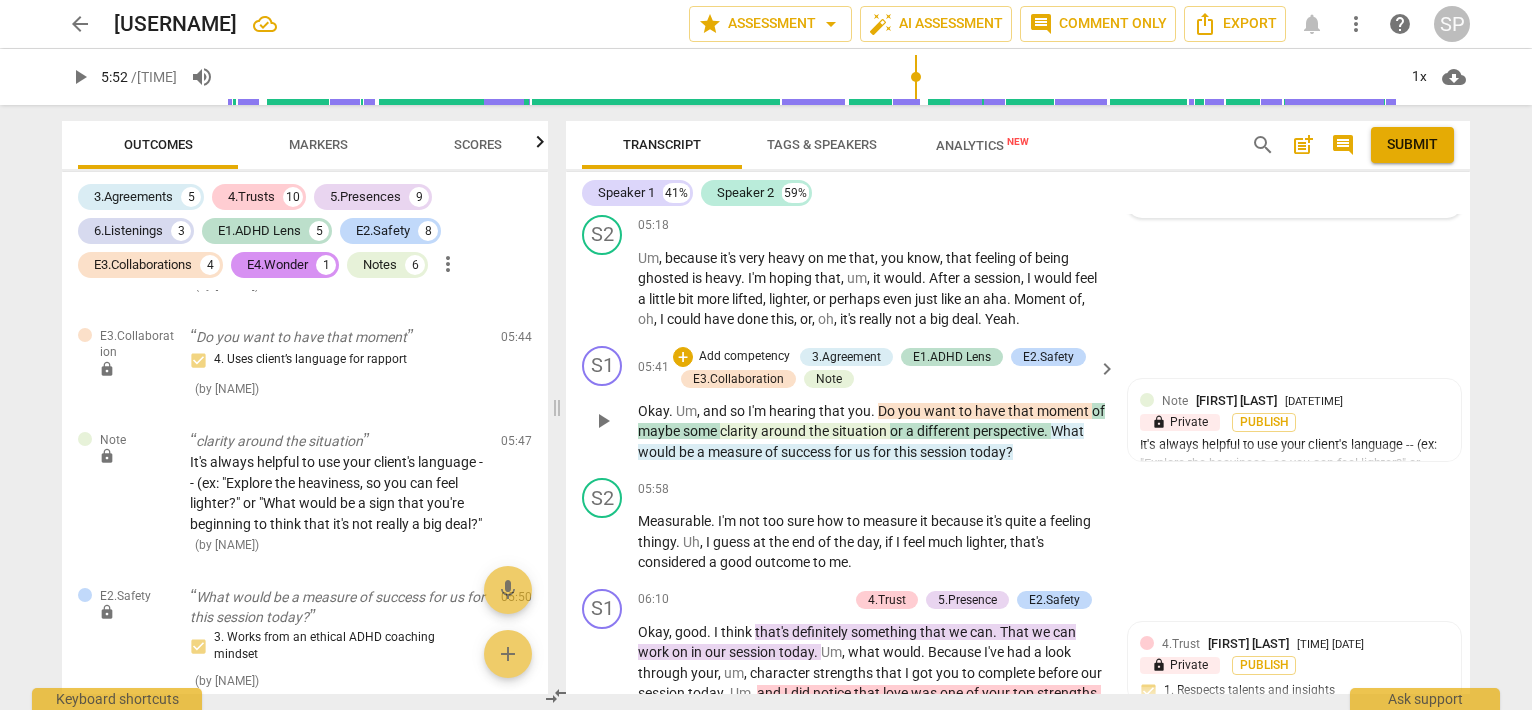 click on "play_arrow" at bounding box center (603, 421) 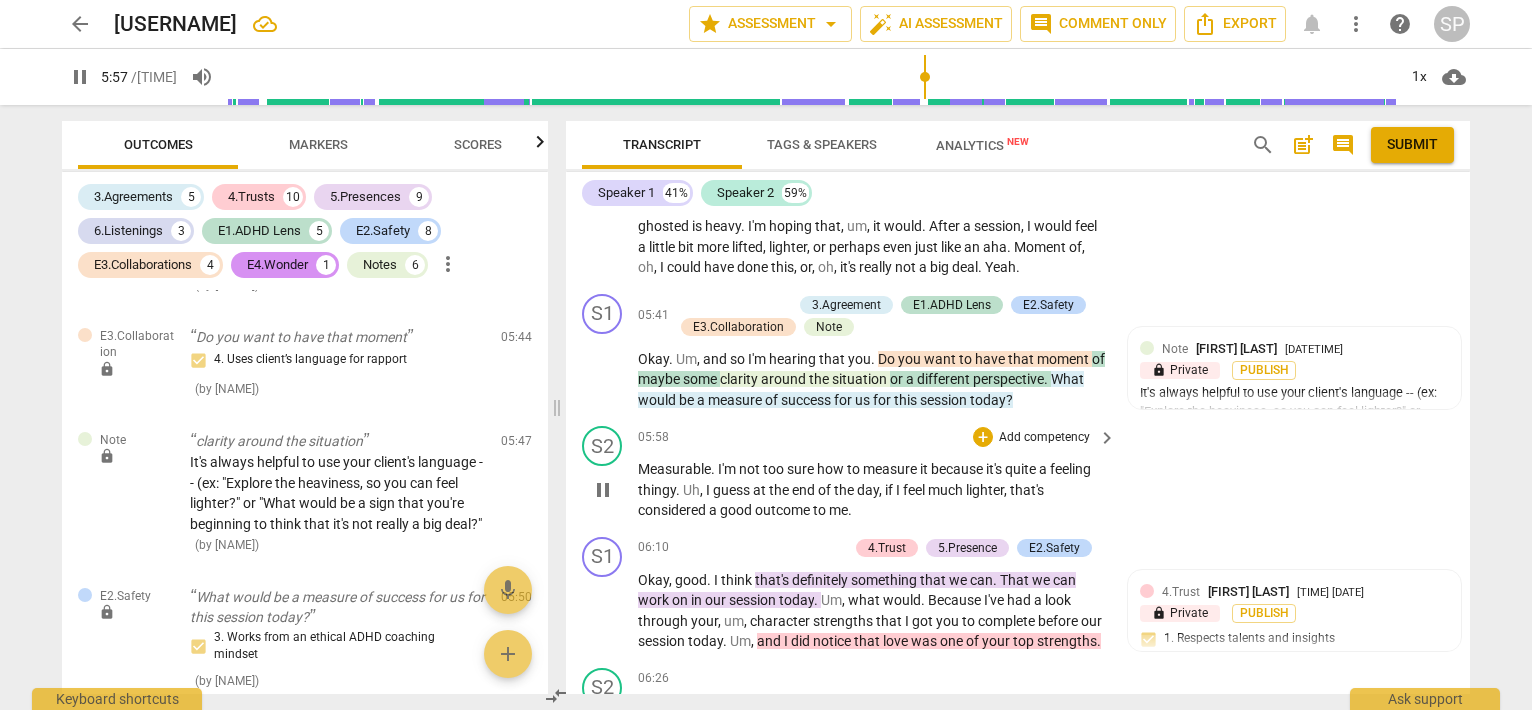 scroll, scrollTop: 2300, scrollLeft: 0, axis: vertical 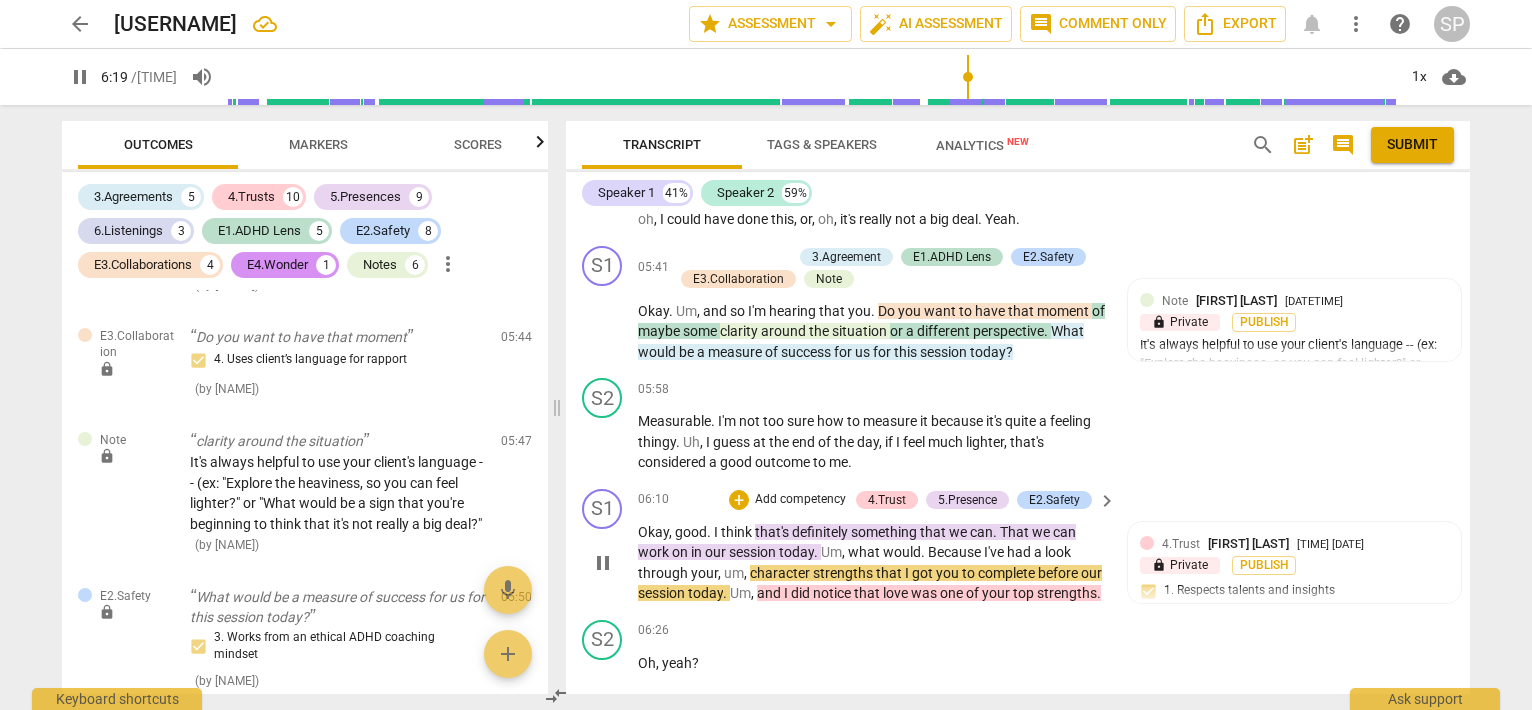 click on "pause" at bounding box center (603, 563) 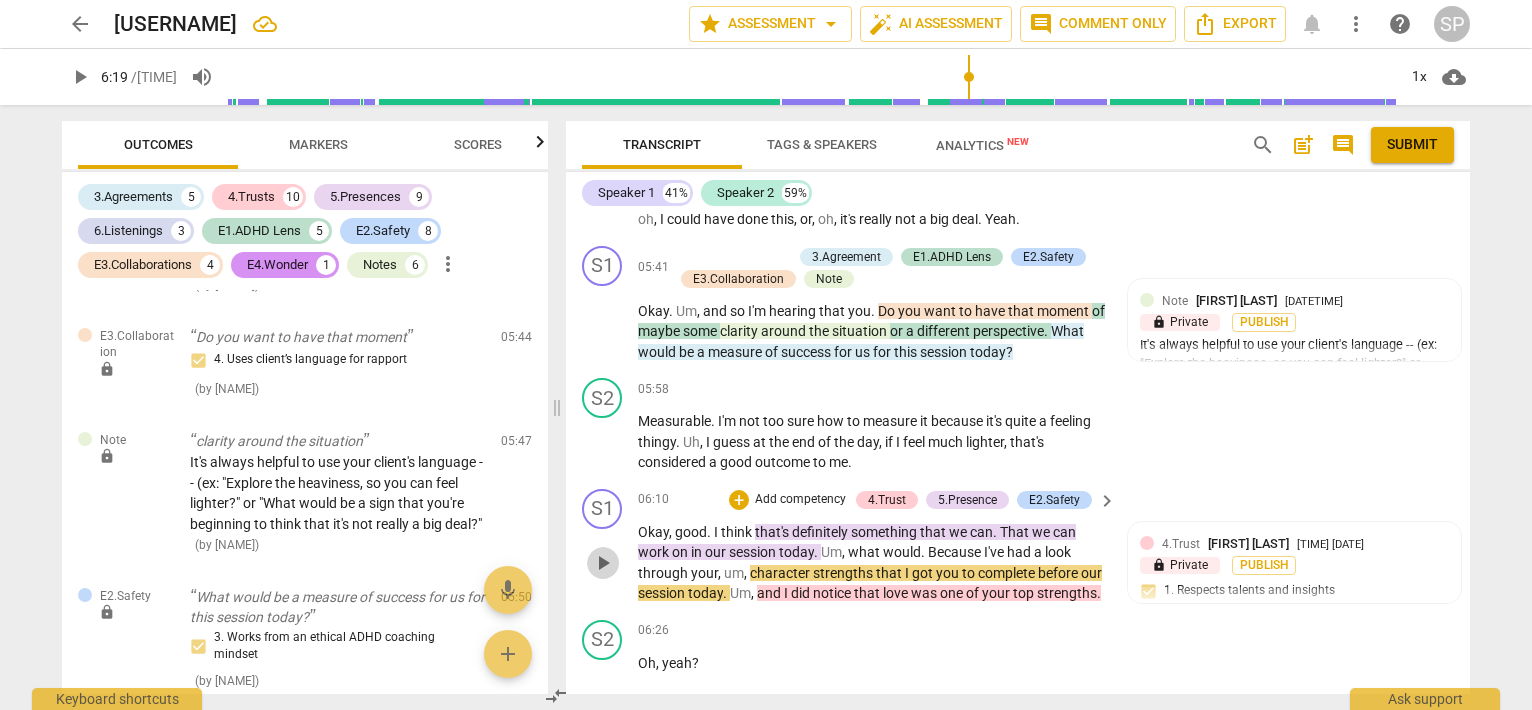 click on "play_arrow" at bounding box center [603, 563] 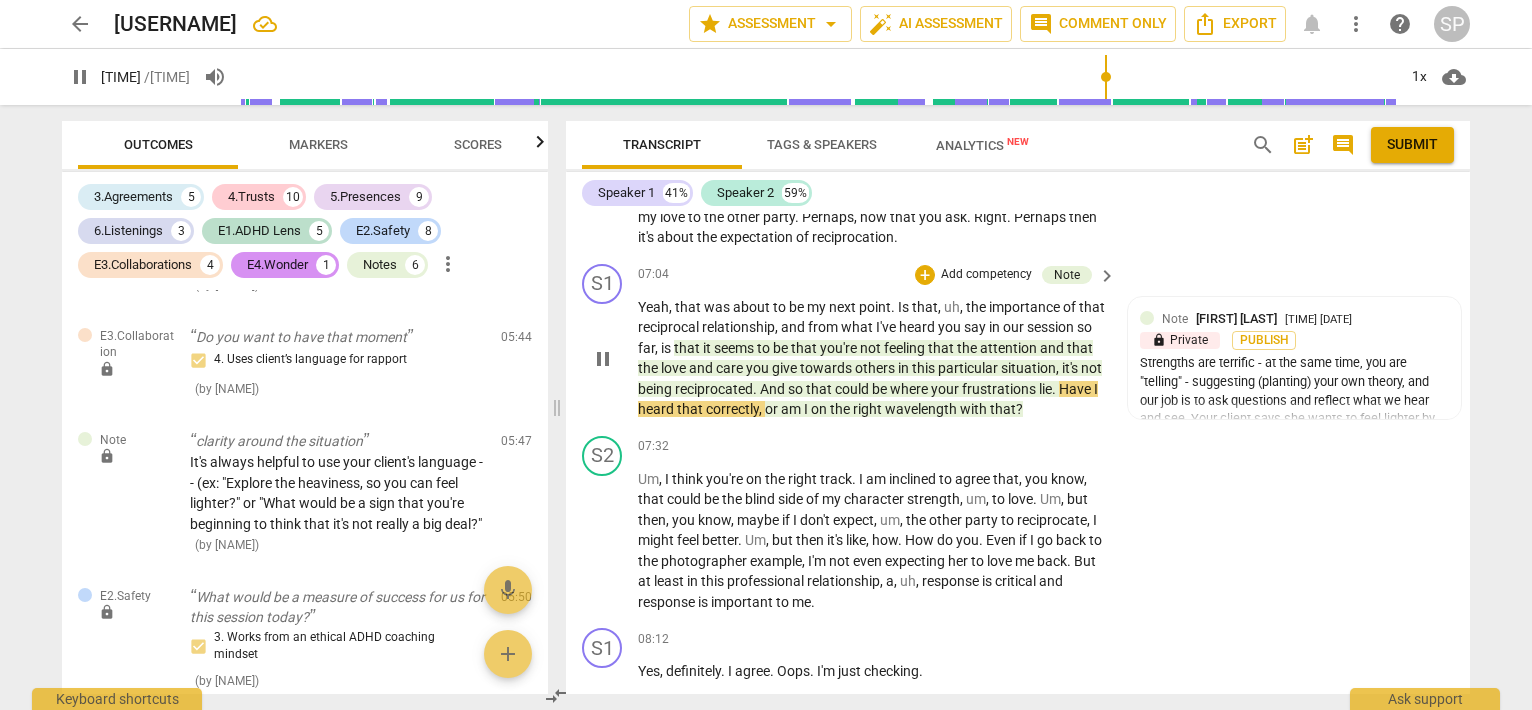 scroll, scrollTop: 3000, scrollLeft: 0, axis: vertical 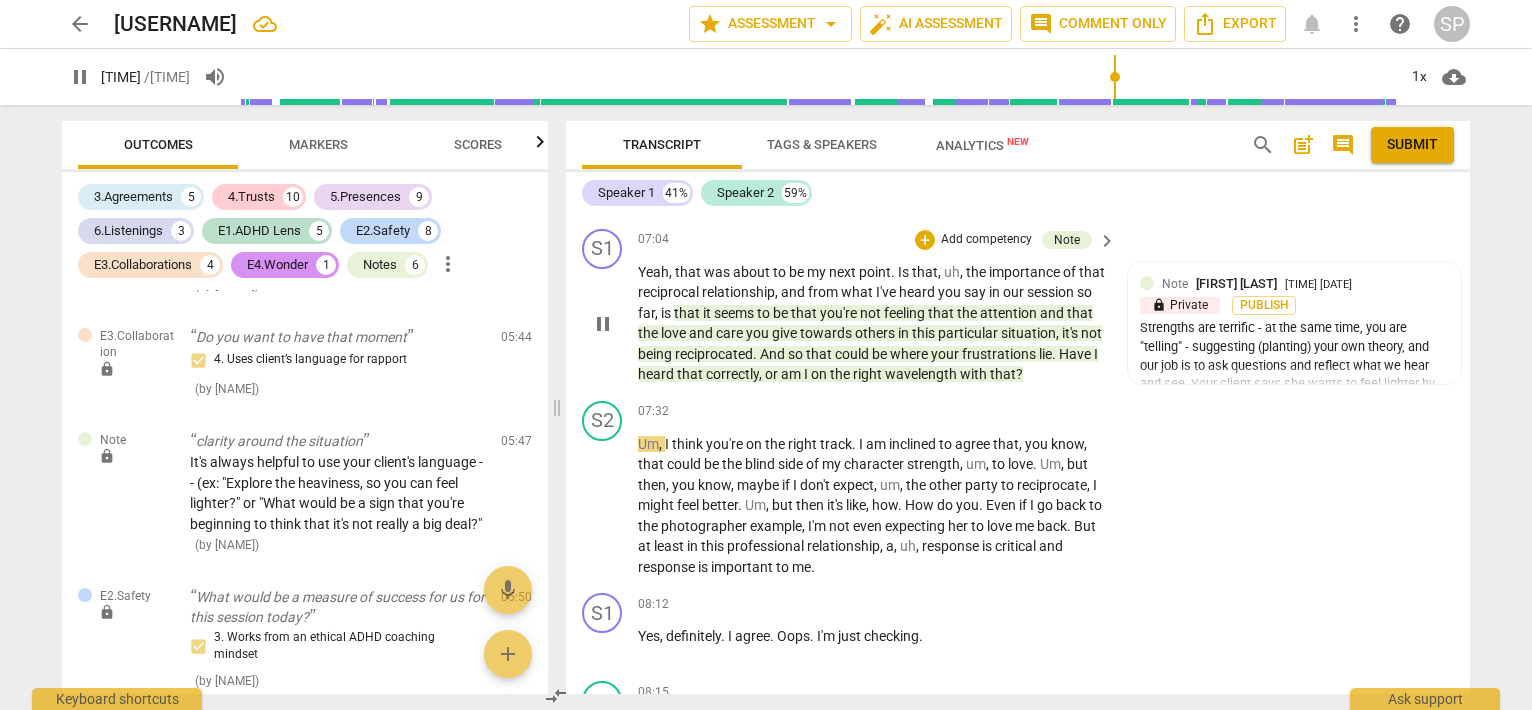 click on "pause" at bounding box center (603, 324) 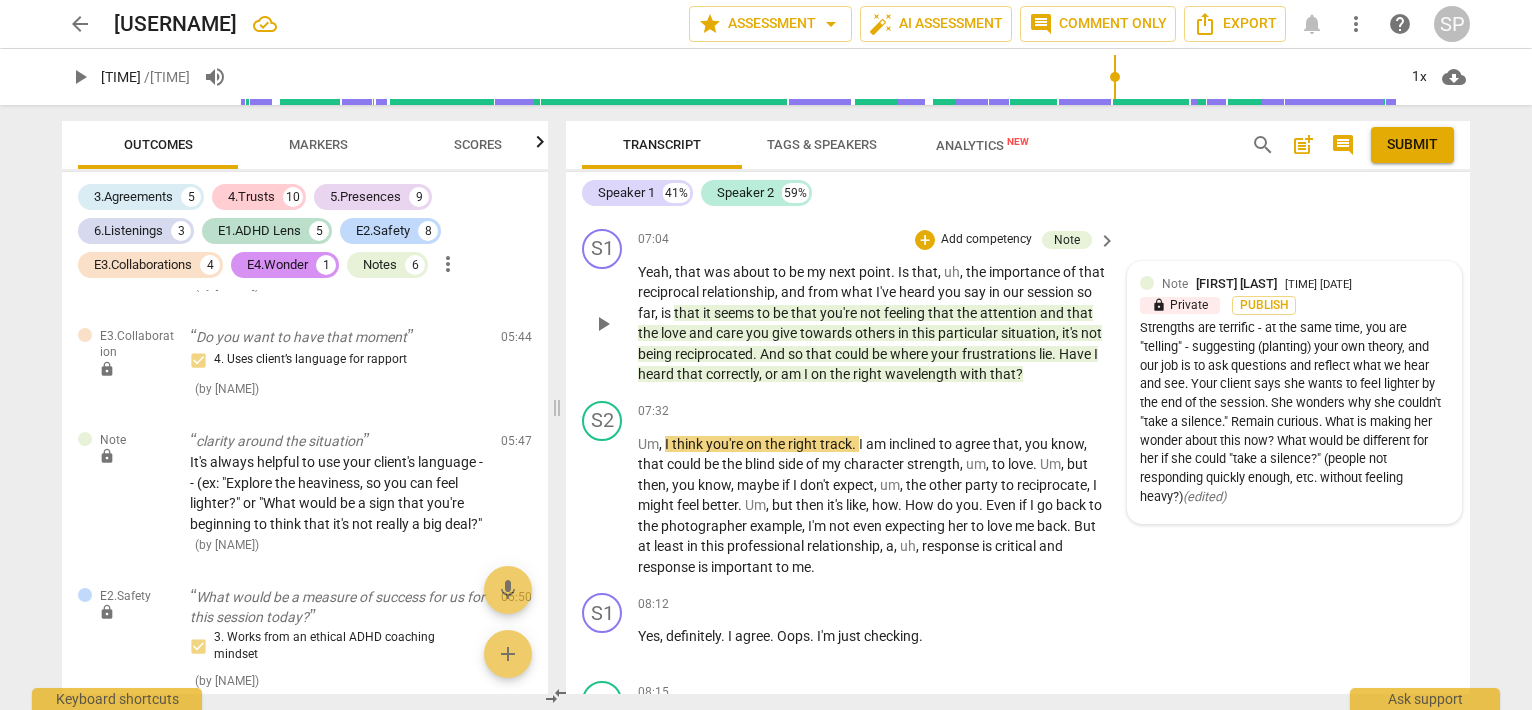 click on "Strengths are terrific - at the same time, you are "telling" - suggesting (planting) your own theory, and our job is to ask questions and reflect what we hear and see. Your client says she wants to feel lighter by the end of the session. She wonders why she couldn't "take a silence." Remain curious. What is making her wonder about this now? What would be different for her if she could "take a silence?" (people not responding quickly enough, etc. without feeling heavy?)" at bounding box center [1294, 413] 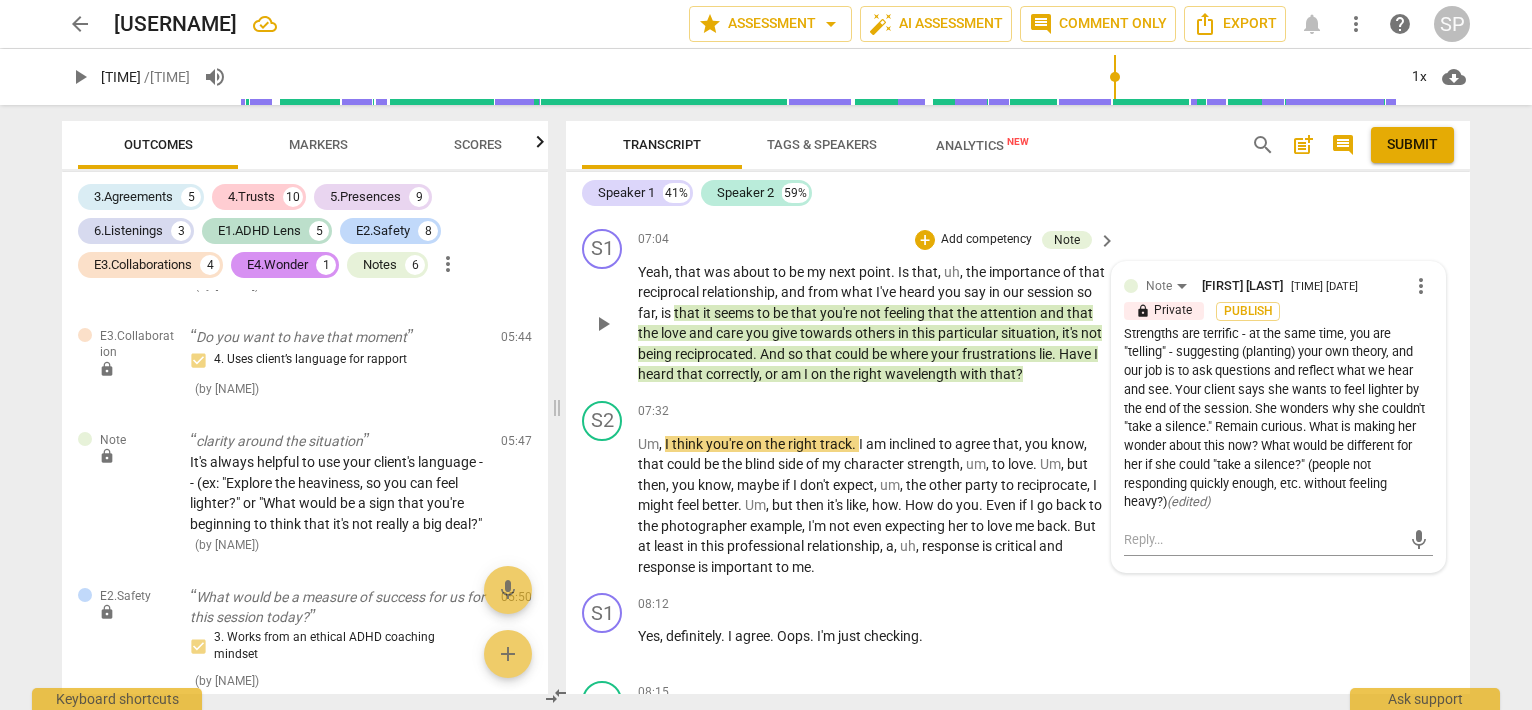 click on "Strengths are terrific - at the same time, you are "telling" - suggesting (planting) your own theory, and our job is to ask questions and reflect what we hear and see. Your client says she wants to feel lighter by the end of the session. She wonders why she couldn't "take a silence." Remain curious. What is making her wonder about this now? What would be different for her if she could "take a silence?" (people not responding quickly enough, etc. without feeling heavy?)" at bounding box center (1278, 419) 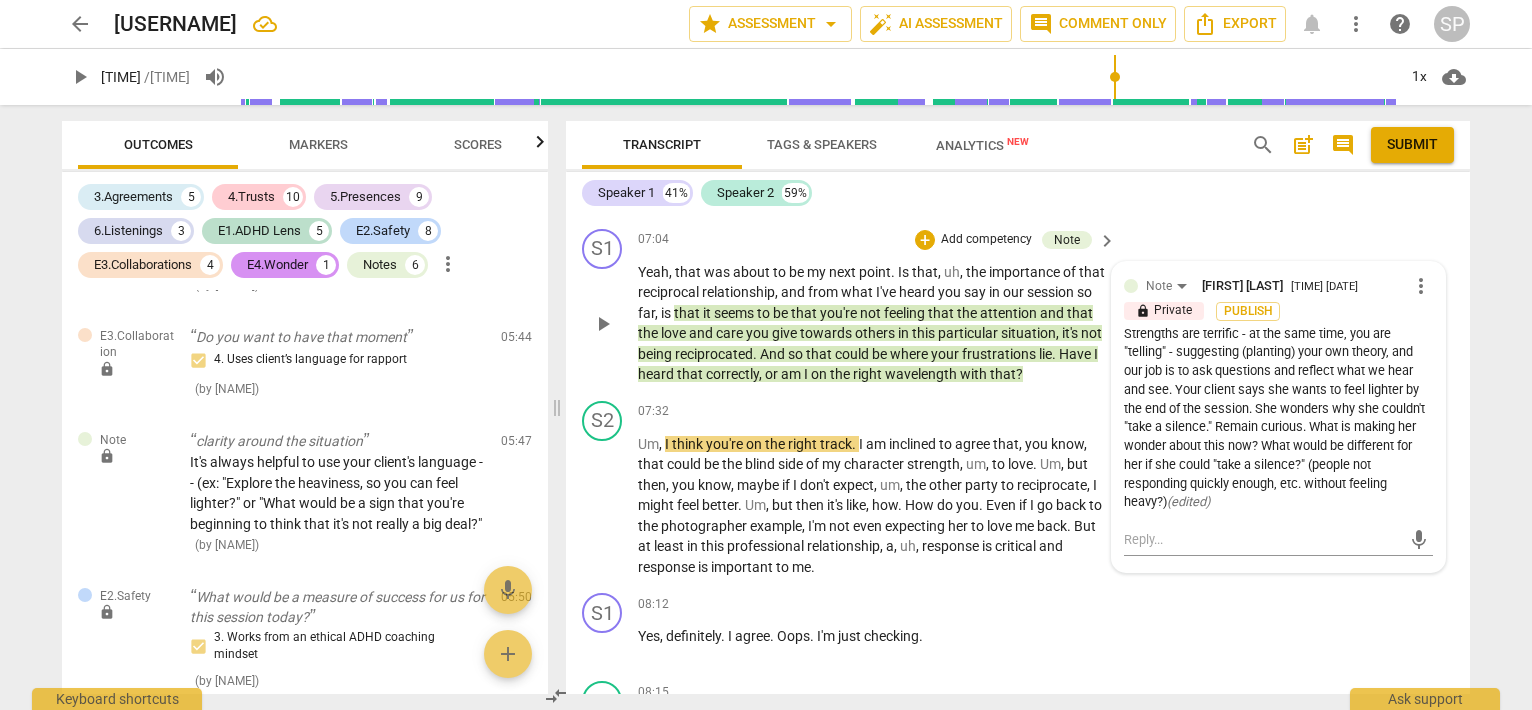 click on "more_vert" at bounding box center [1421, 286] 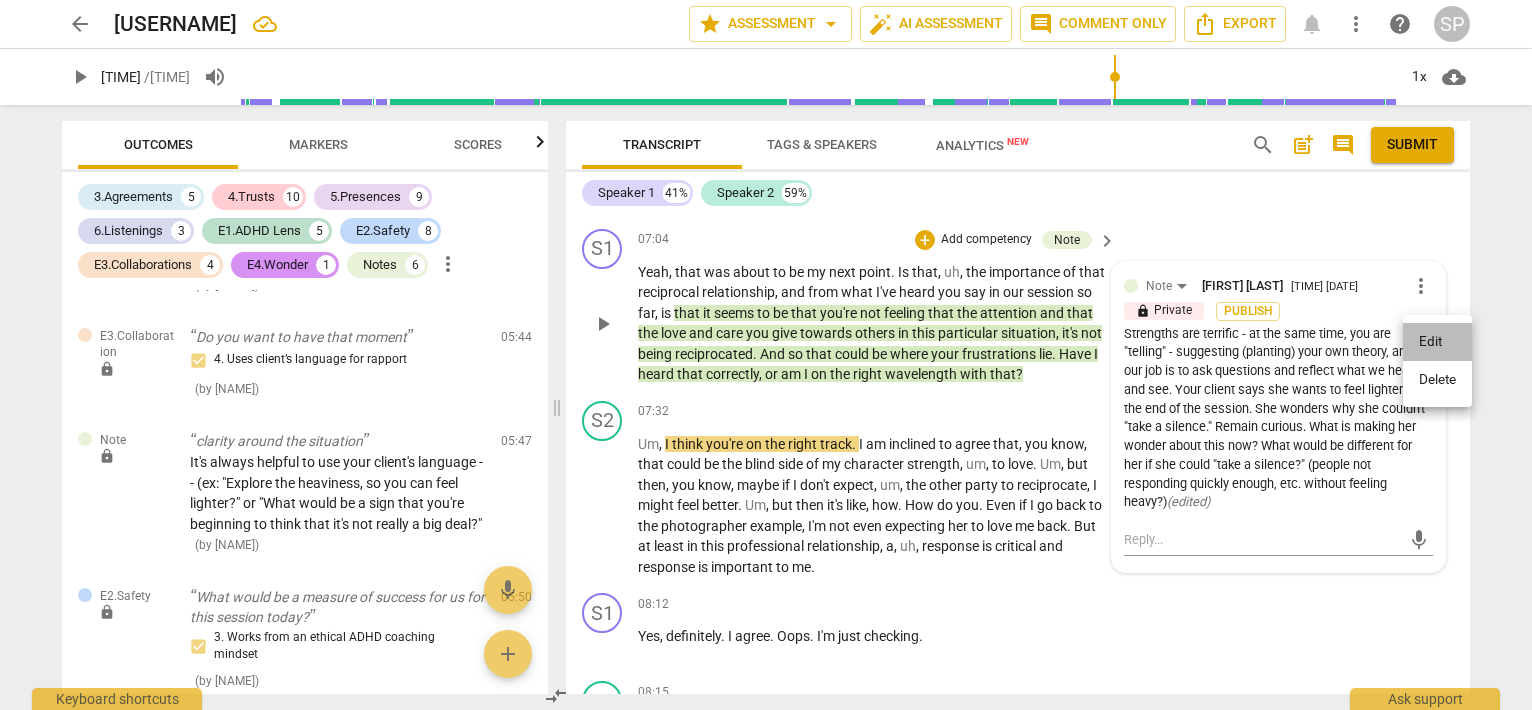 click on "Edit" at bounding box center (1437, 342) 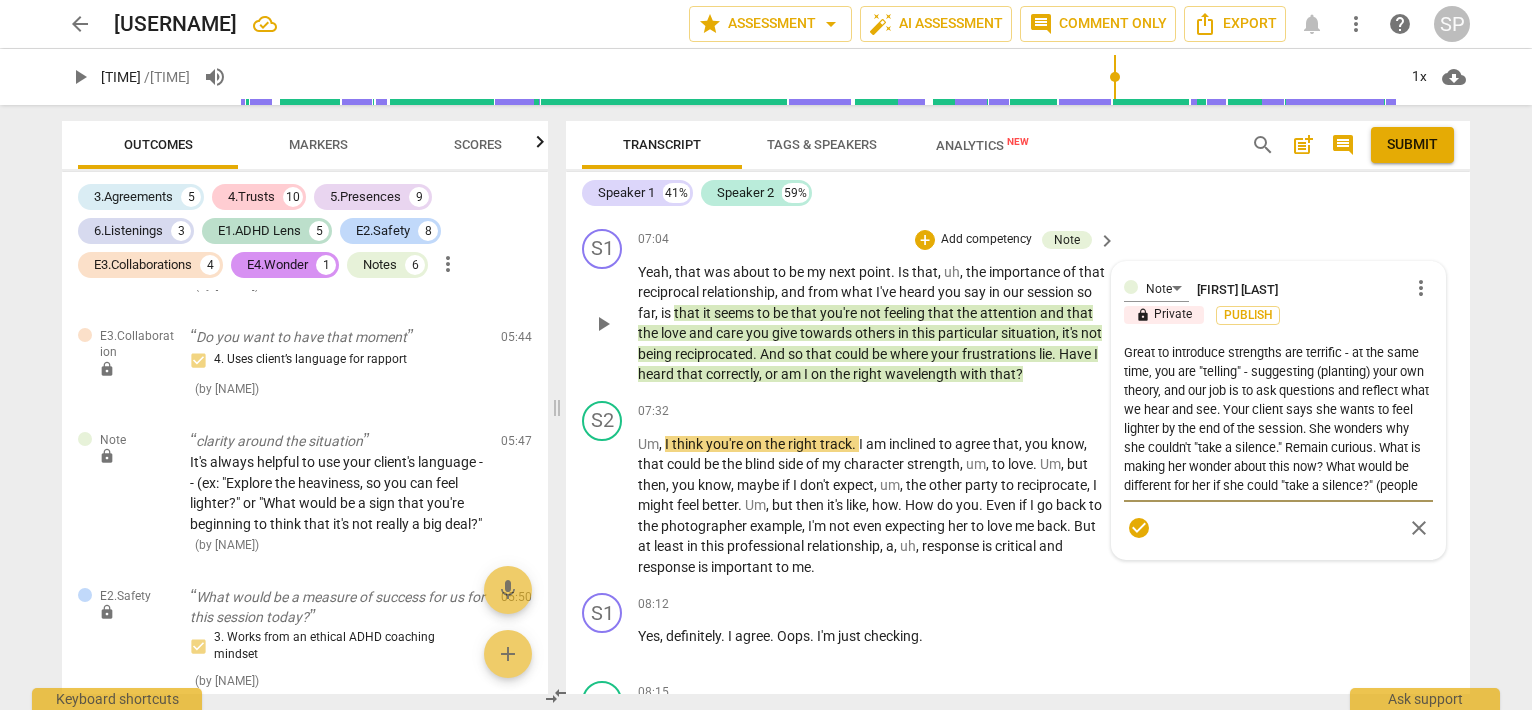 click on "Great to introduce strengths are terrific - at the same time, you are "telling" - suggesting (planting) your own theory, and our job is to ask questions and reflect what we hear and see. Your client says she wants to feel lighter by the end of the session. She wonders why she couldn't "take a silence." Remain curious. What is making her wonder about this now? What would be different for her if she could "take a silence?" (people not responding quickly enough, etc. without feeling heavy?)" at bounding box center (1278, 419) 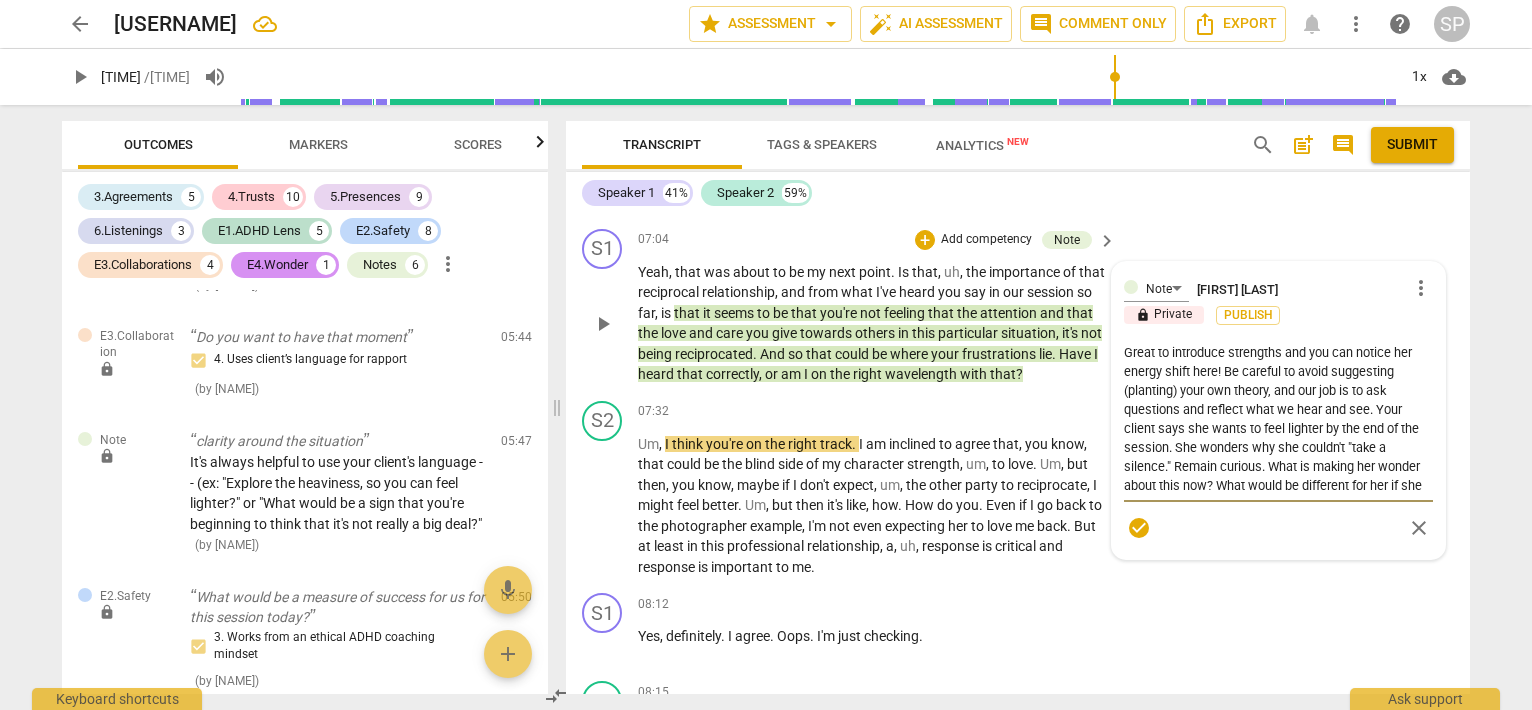 click on "Great to introduce strengths and you can notice her energy shift here! Be careful to avoid suggesting (planting) your own theory, and our job is to ask questions and reflect what we hear and see. Your client says she wants to feel lighter by the end of the session. She wonders why she couldn't "take a silence." Remain curious. What is making her wonder about this now? What would be different for her if she could "take a silence?" (people not responding quickly enough, etc. without feeling heavy?)" at bounding box center (1278, 419) 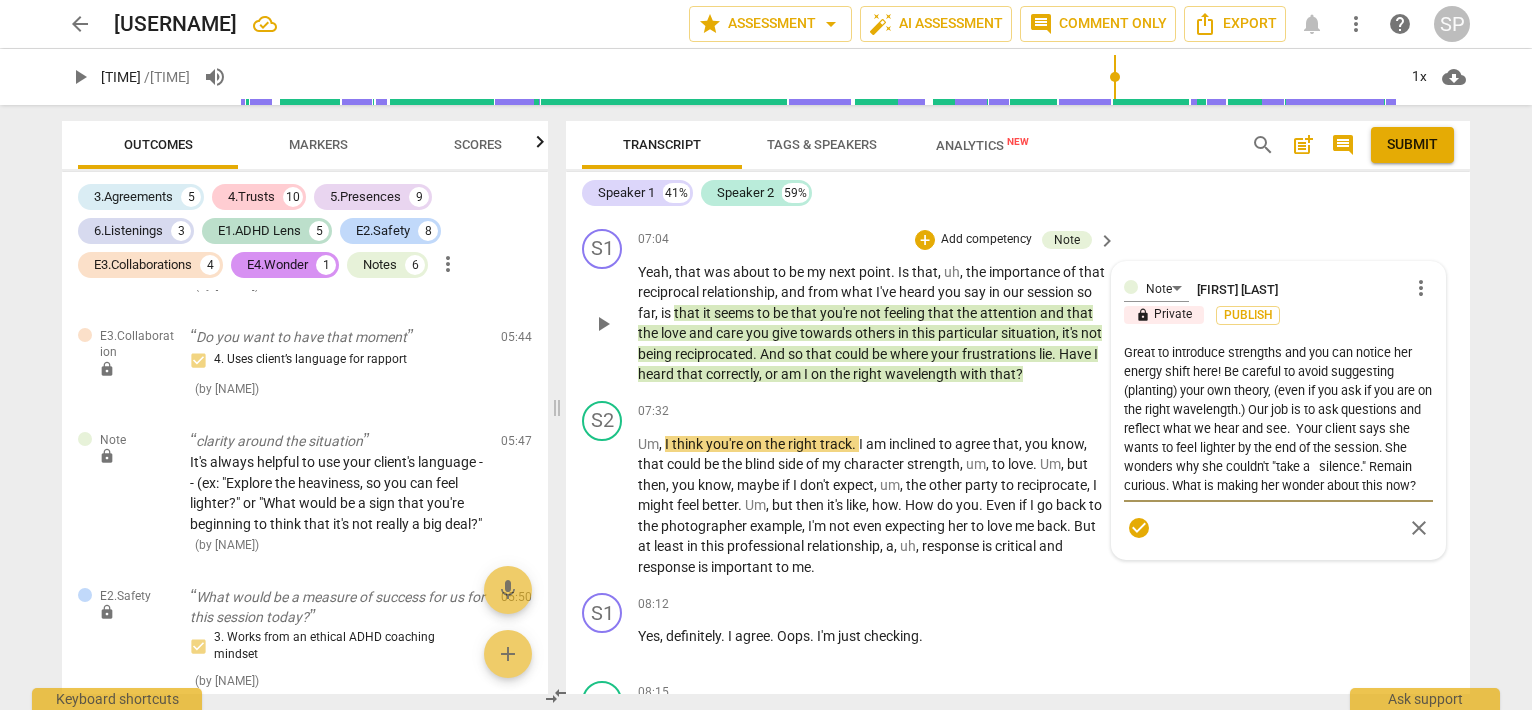 scroll, scrollTop: 56, scrollLeft: 0, axis: vertical 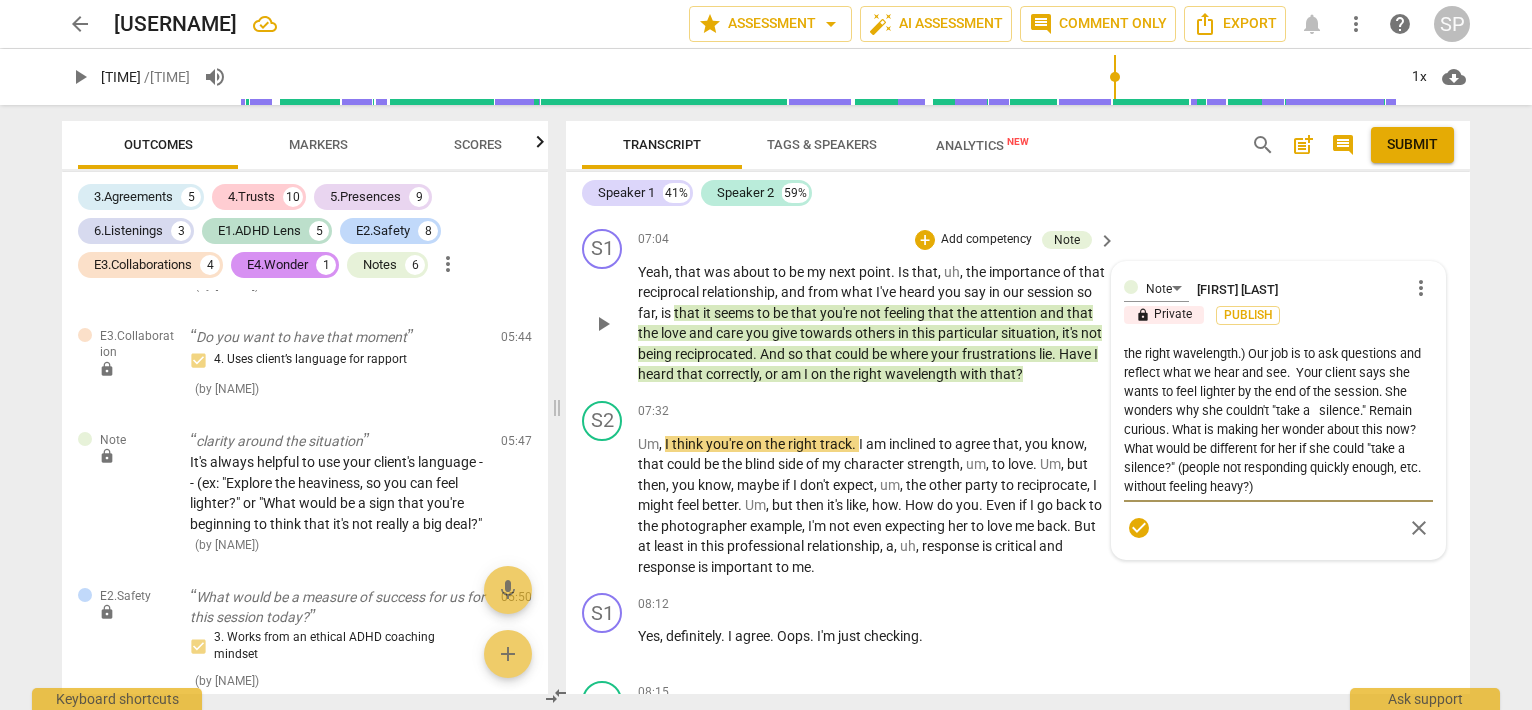 drag, startPoint x: 1315, startPoint y: 428, endPoint x: 1399, endPoint y: 464, distance: 91.389275 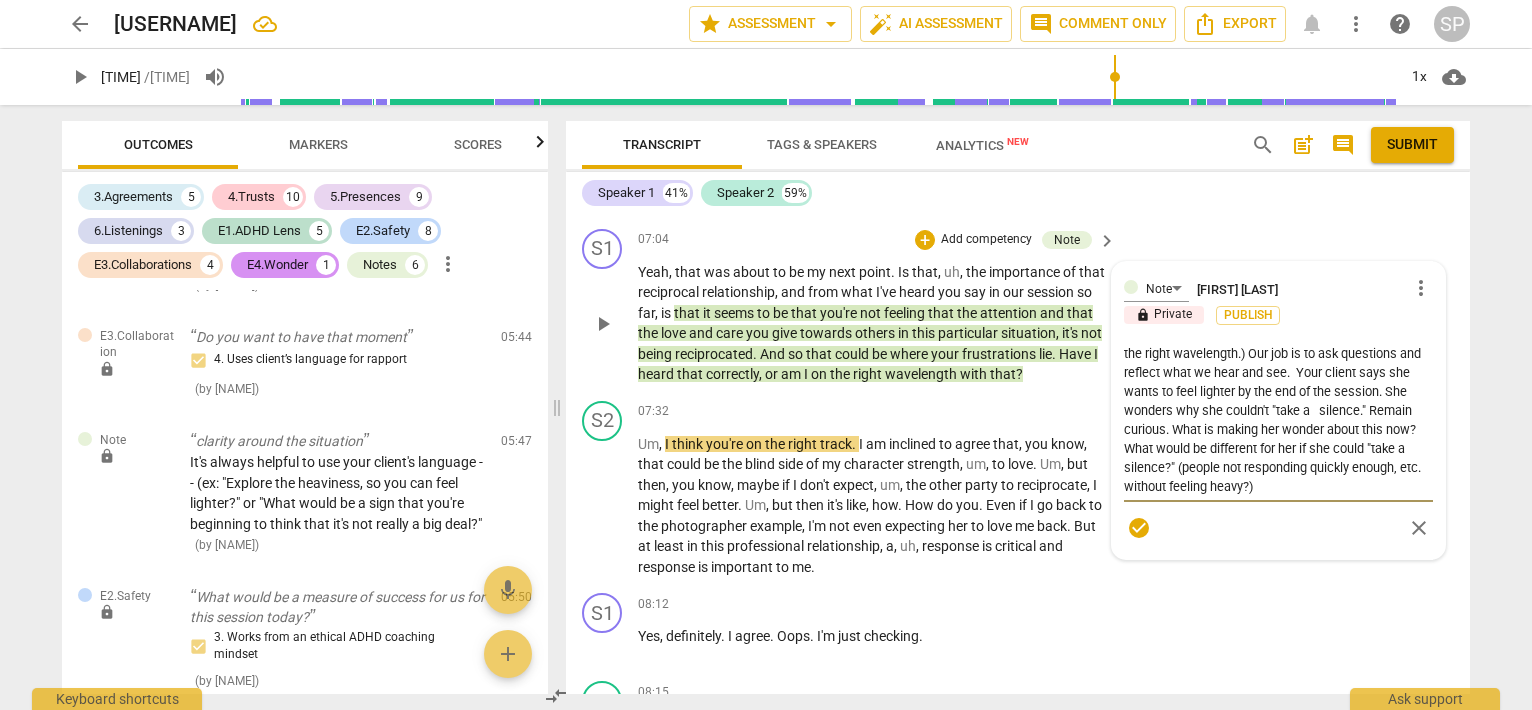 click on "Great to introduce strengths and you can notice her energy shift here! Be careful to avoid suggesting (planting) your own theory, (even if you ask if you are on the right wavelength.) Our job is to ask questions and reflect what we hear and see.  Your client says she wants to feel lighter by the end of the session. She wonders why she couldn't "take a   silence." Remain curious. What is making her wonder about this now? What would be different for her if she could "take a silence?" (people not responding quickly enough, etc. without feeling heavy?)" at bounding box center (1278, 419) 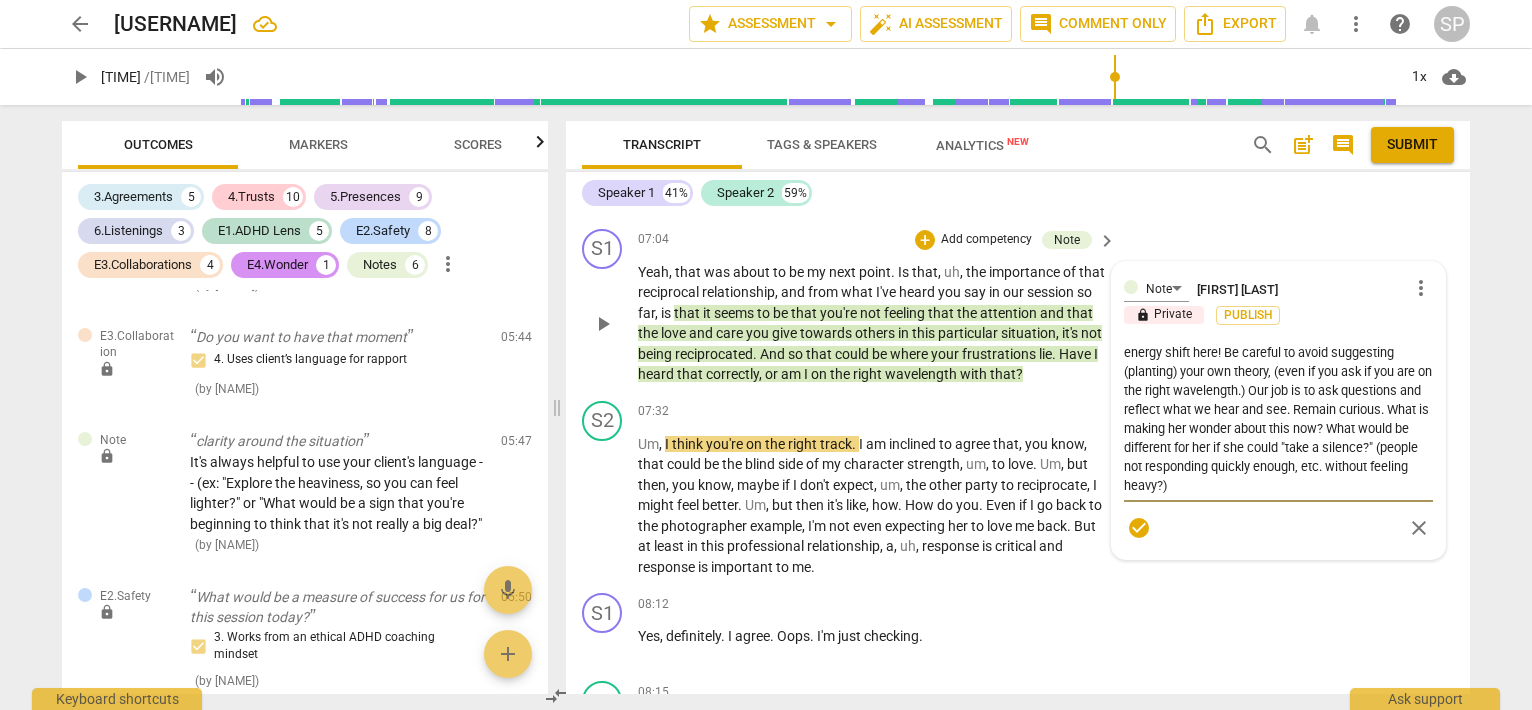 scroll, scrollTop: 19, scrollLeft: 0, axis: vertical 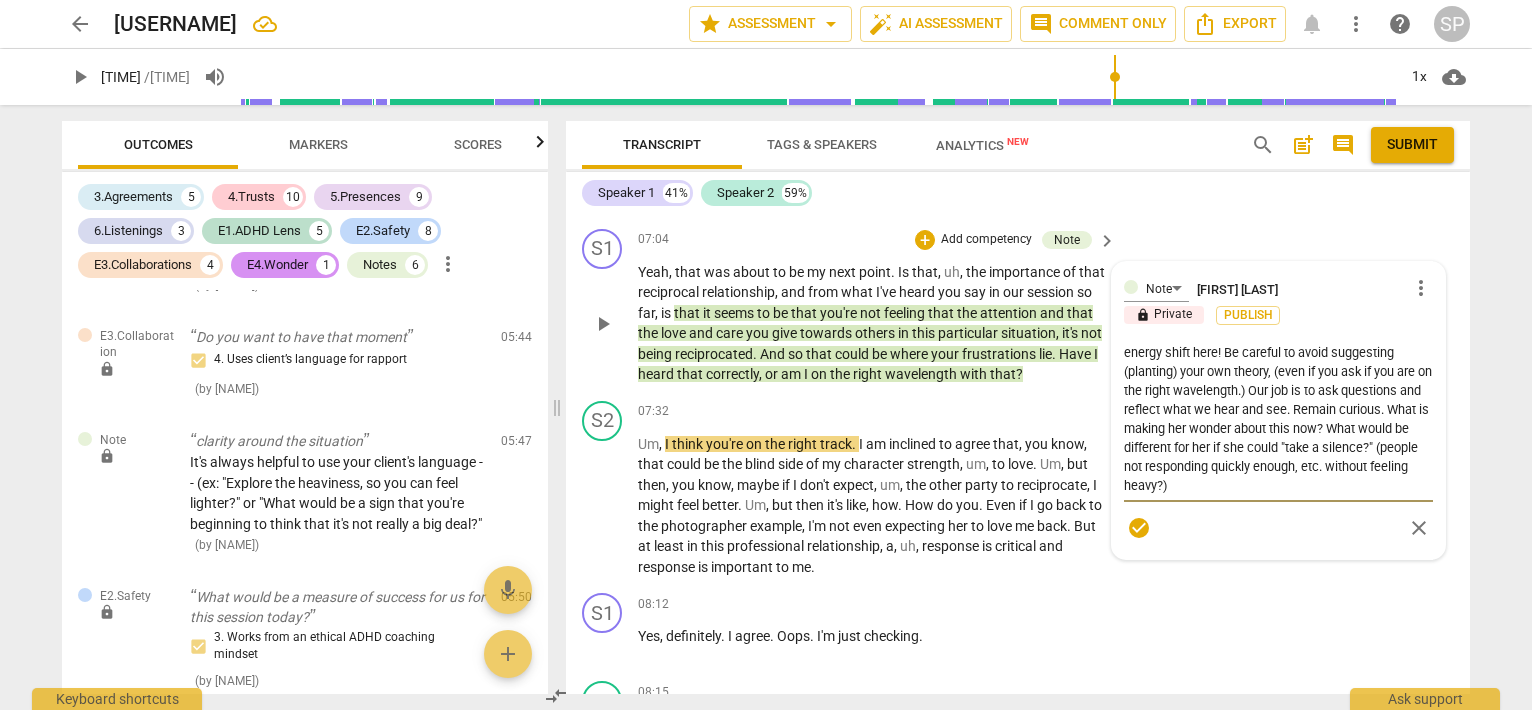 click on "Great to introduce strengths and you can notice her energy shift here! Be careful to avoid suggesting (planting) your own theory, (even if you ask if you are on the right wavelength.) Our job is to ask questions and reflect what we hear and see. Remain curious. What is making her wonder about this now? What would be different for her if she could "take a silence?" (people not responding quickly enough, etc. without feeling heavy?)" at bounding box center [1278, 419] 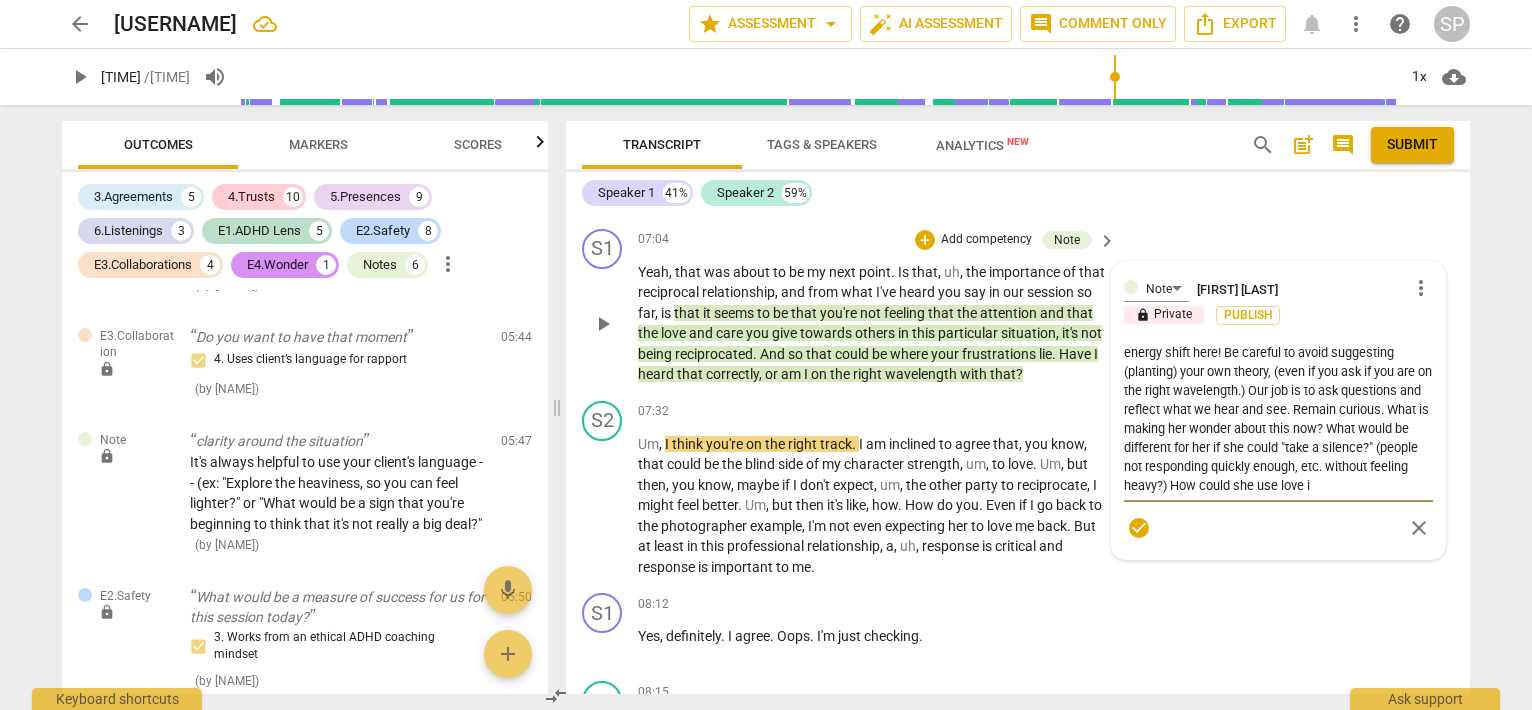 scroll, scrollTop: 38, scrollLeft: 0, axis: vertical 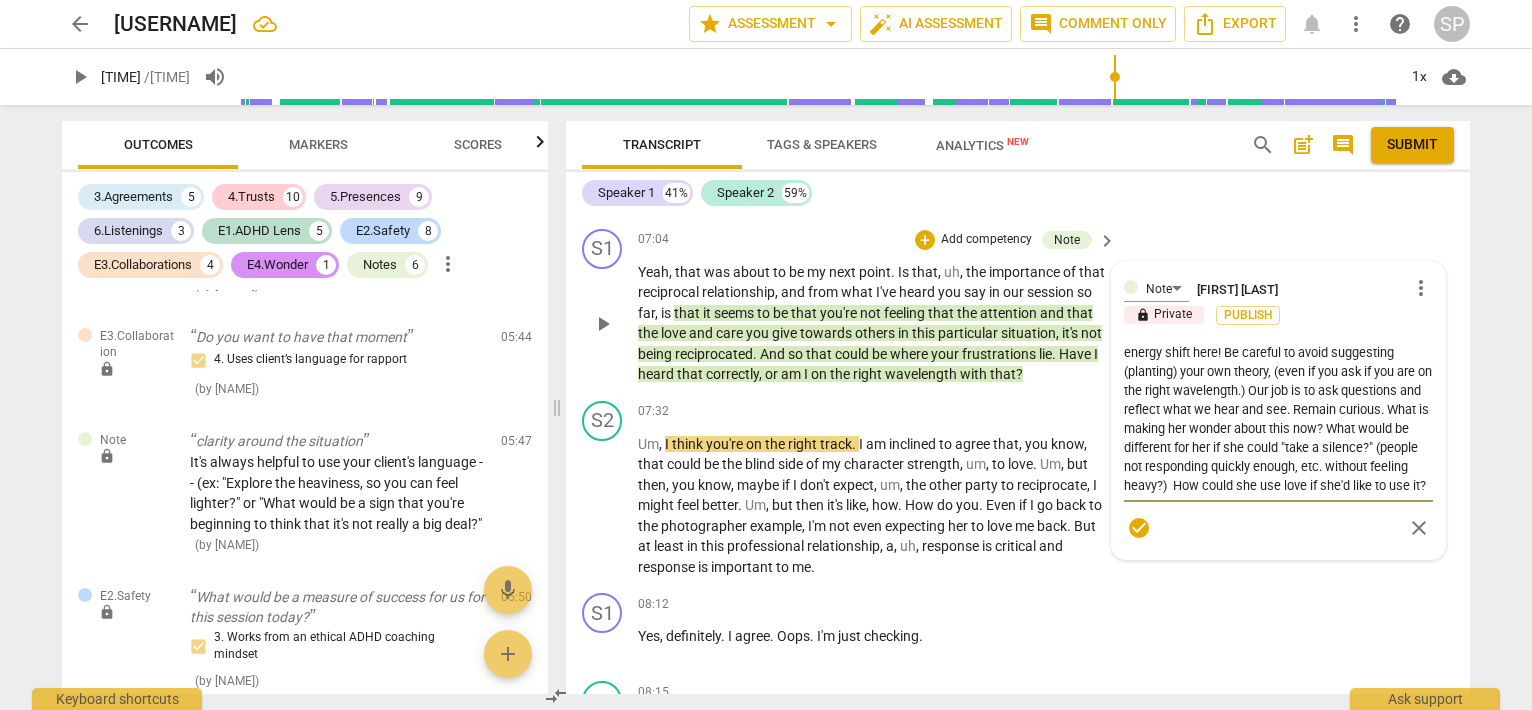 click on "check_circle" at bounding box center (1139, 528) 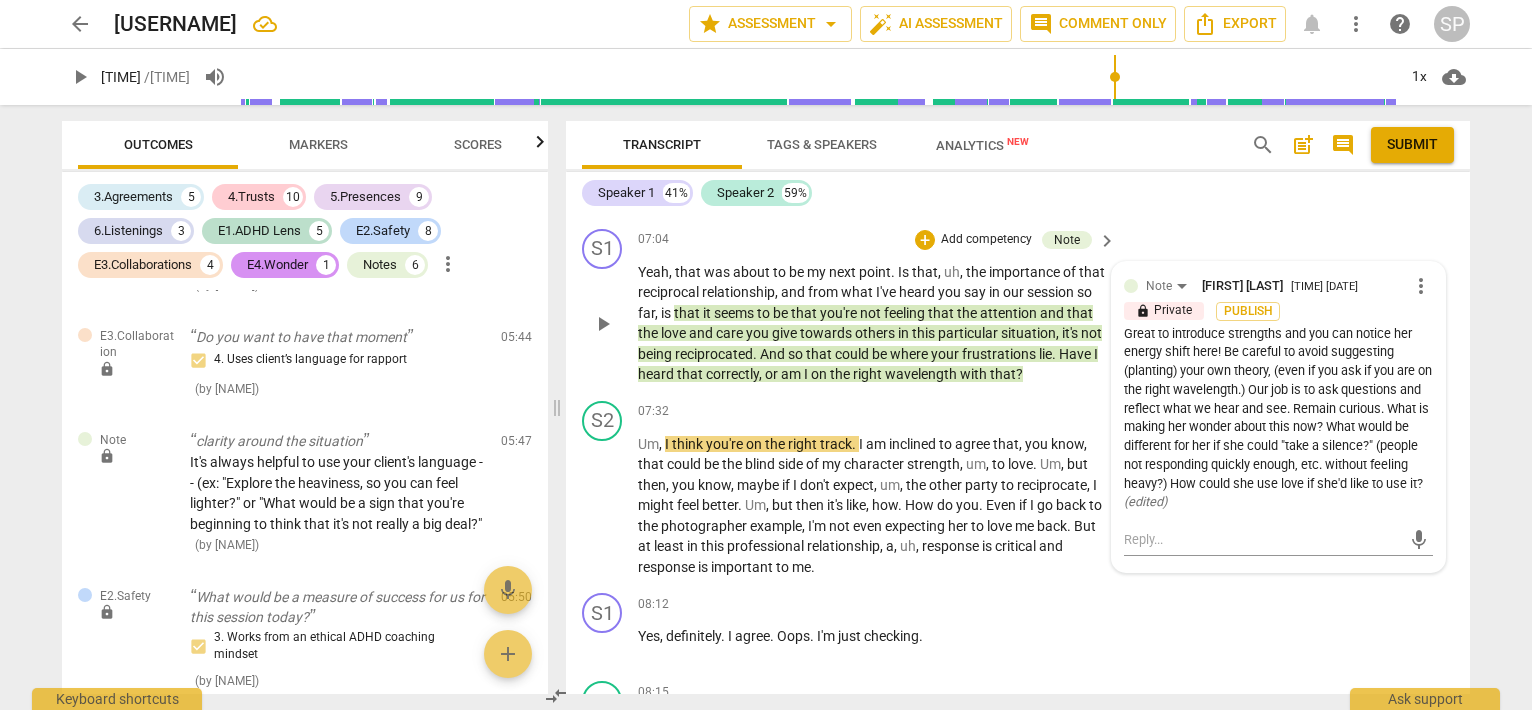 click on "play_arrow" at bounding box center [603, 324] 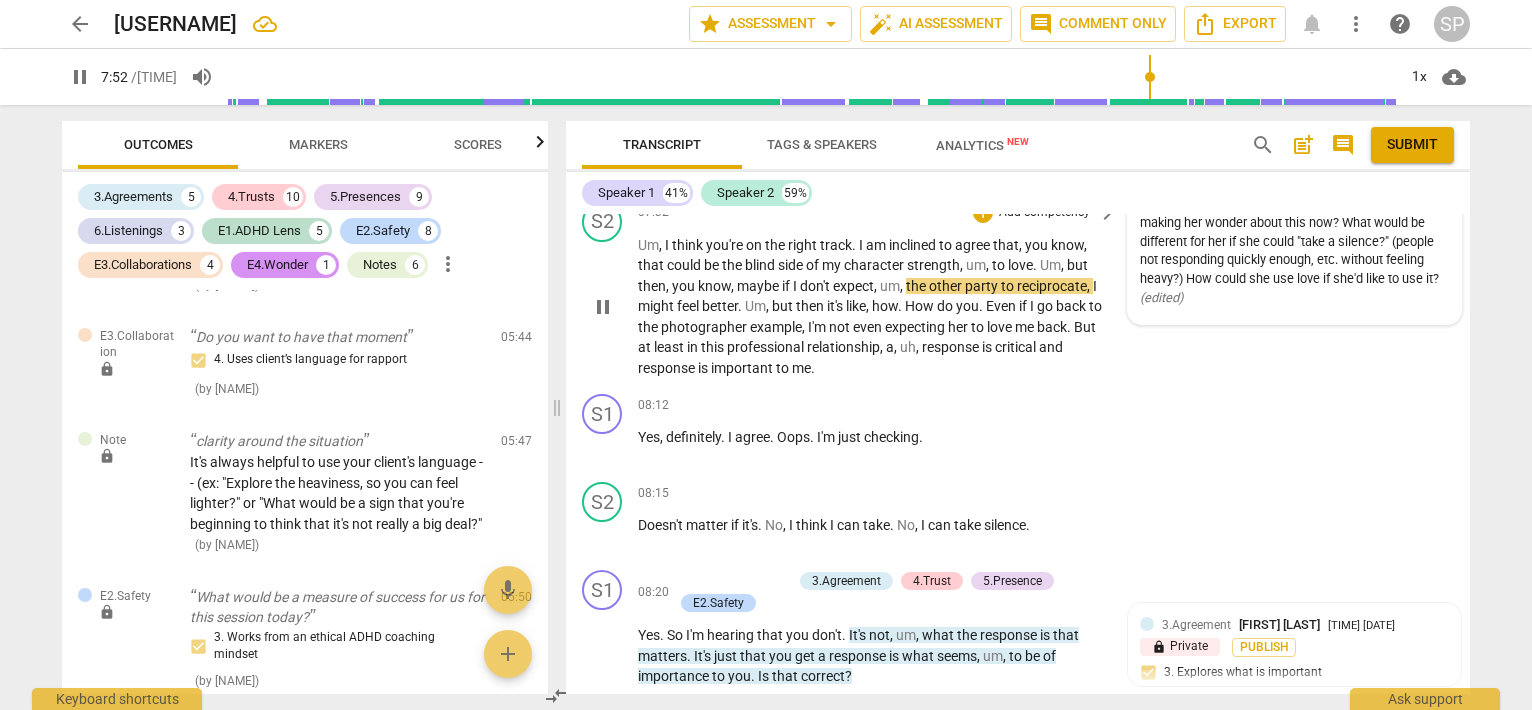 scroll, scrollTop: 3200, scrollLeft: 0, axis: vertical 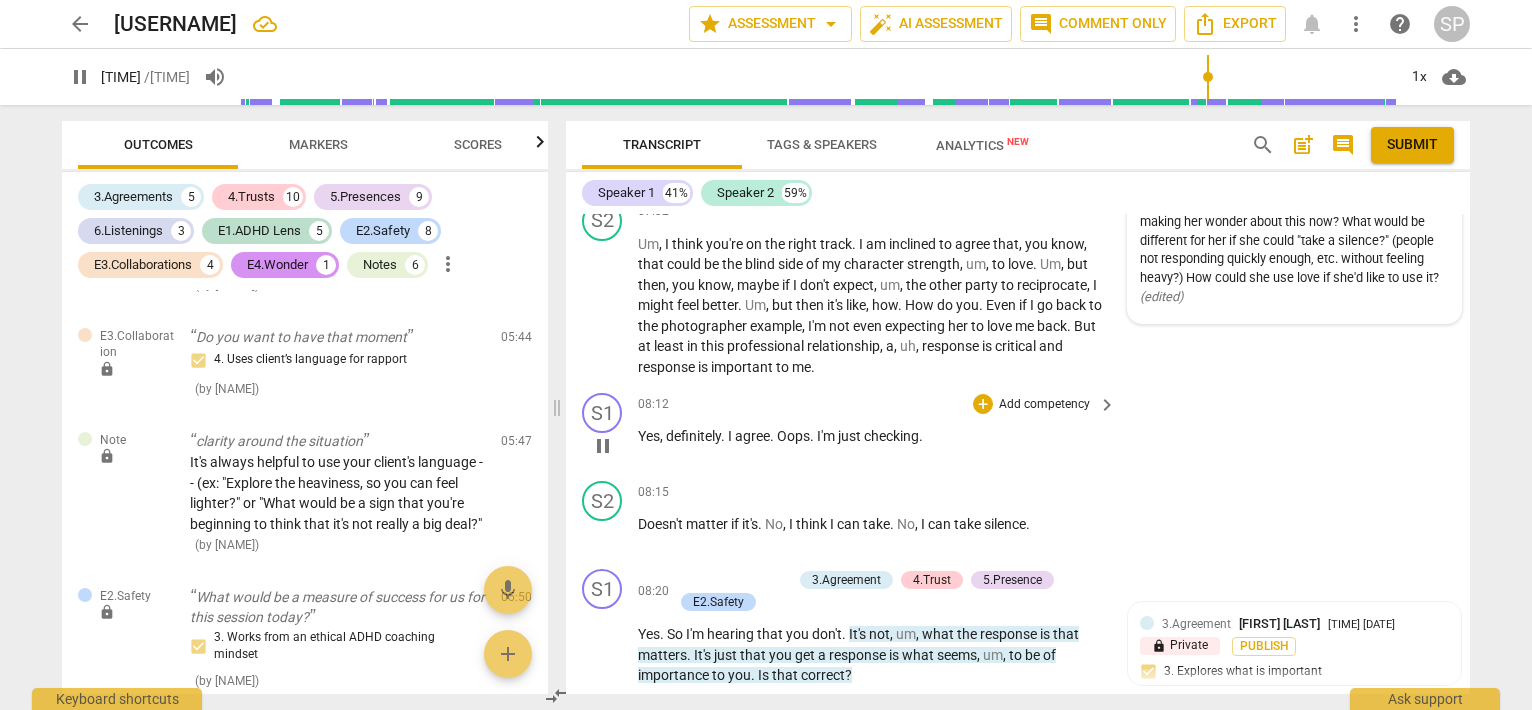 click on "S1 play_arrow pause 00:00 + Add competency 4.Trust 5.Presence keyboard_arrow_right So . Hi , [FIRST] . How are you today ? 4.Trust [LAST] [FIRST] 14:45 08-01-2025 lock Private Publish 4. Partners by inviting client to respond 5.Presence [LAST] [FIRST] 14:47 08-01-2025 lock Private Publish 4. Demonstrates curiosity S2 play_arrow pause 00:02 + Add competency keyboard_arrow_right Hi , [FIRST] . I'm good . S1 play_arrow pause 00:04 + Add competency 4.Trusts 5.Presence 6.Listening E1.ADHD Lens E2.Safety keyboard_arrow_right That's good . Um , we're here for our first coaching session today . Um , so I just wanted to get started first by asking , have you had any wins this week that you would like to share with me ? 4.Trust [LAST] [FIRST] 14:46 08-01-2025 lock Private Publish 3. Supports expression of feelings S2 play_arrow pause 00:20 + Add competency keyboard_arrow_right In a way , yes . Um , I have a couple of ." at bounding box center [1018, 454] 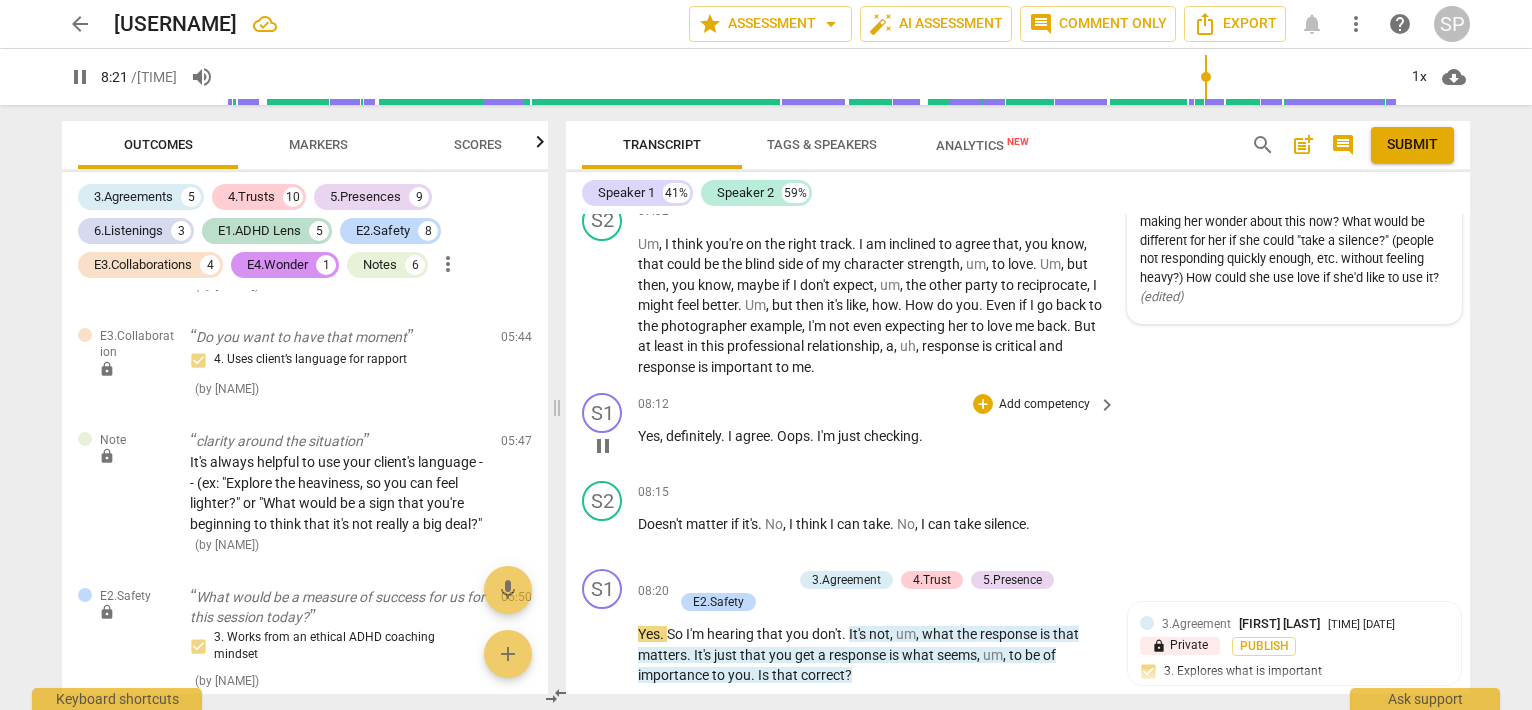 scroll, scrollTop: 3687, scrollLeft: 0, axis: vertical 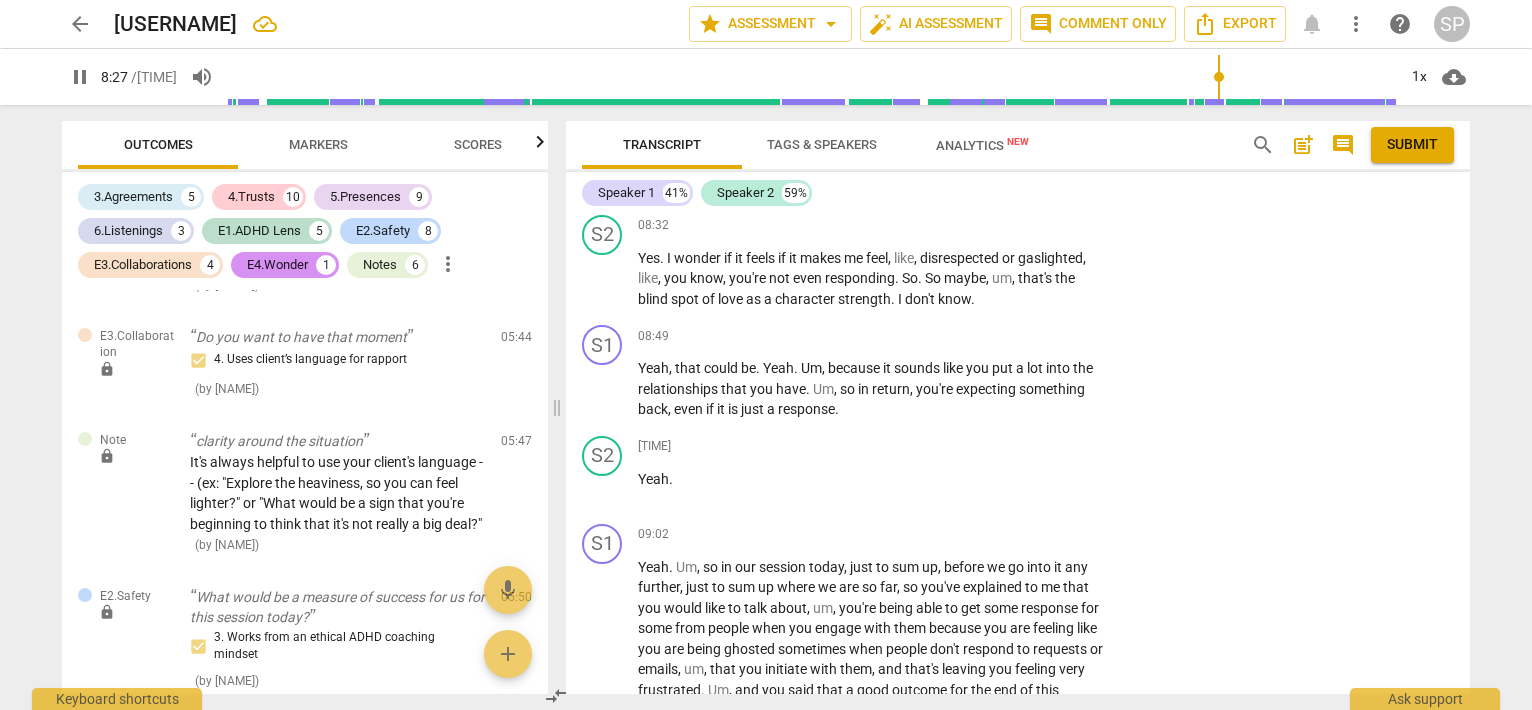 click on "pause" at bounding box center (603, 157) 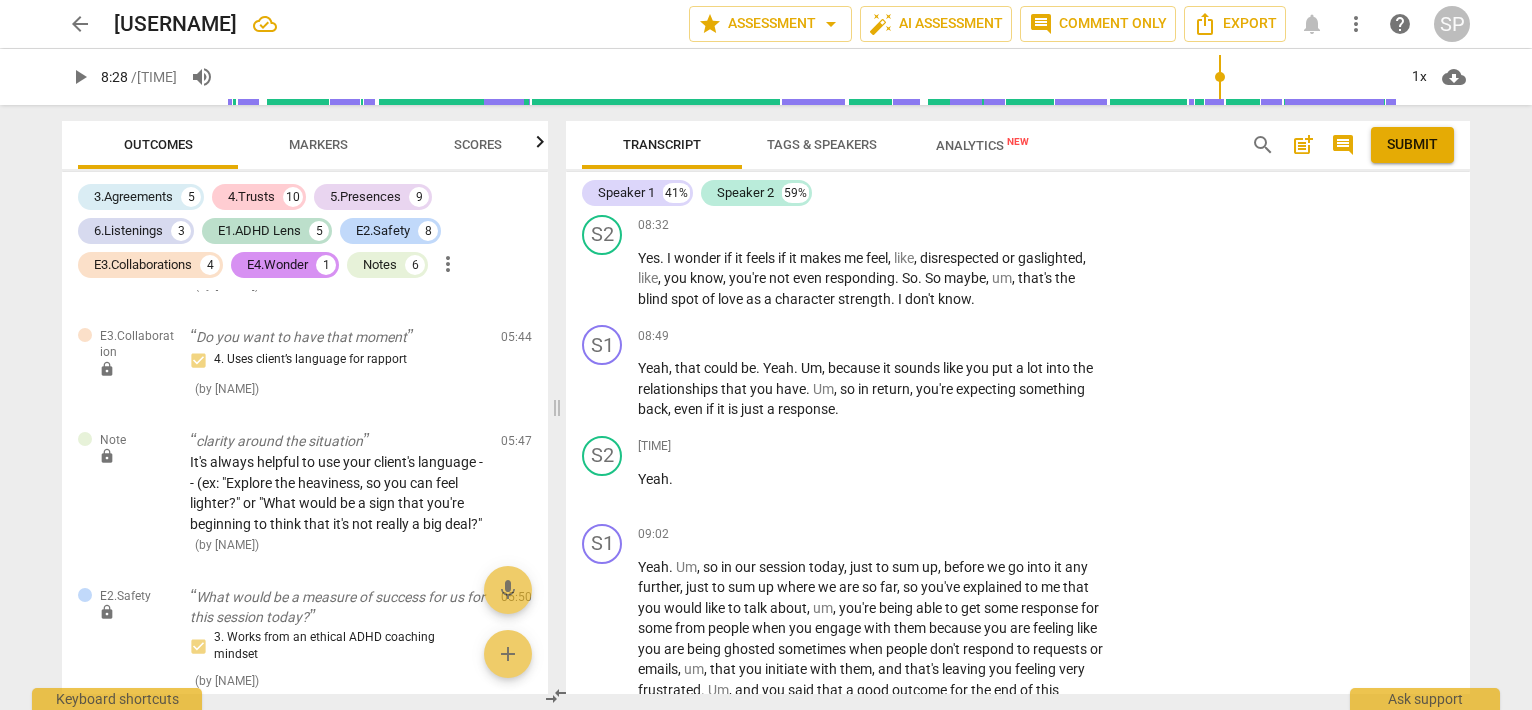 scroll, scrollTop: 3587, scrollLeft: 0, axis: vertical 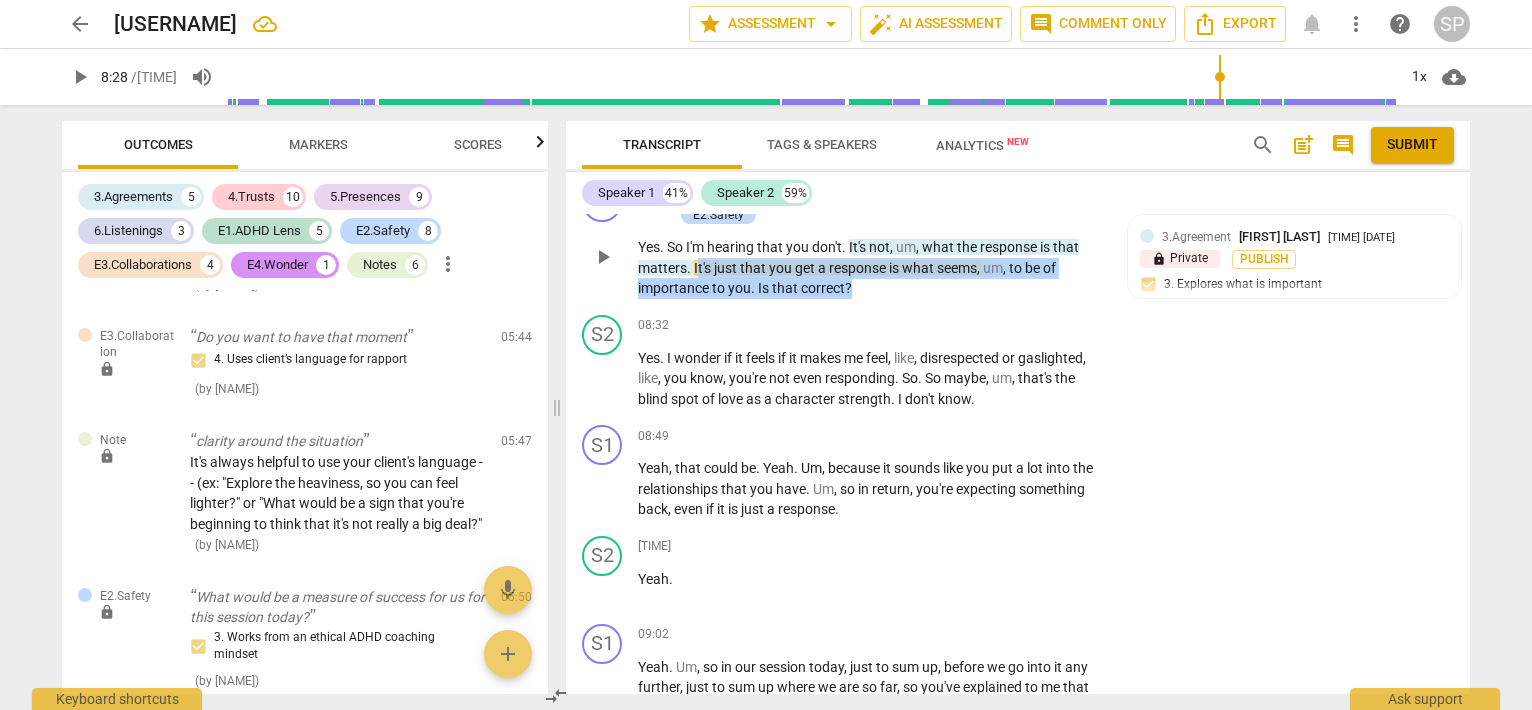 drag, startPoint x: 695, startPoint y: 345, endPoint x: 956, endPoint y: 360, distance: 261.43066 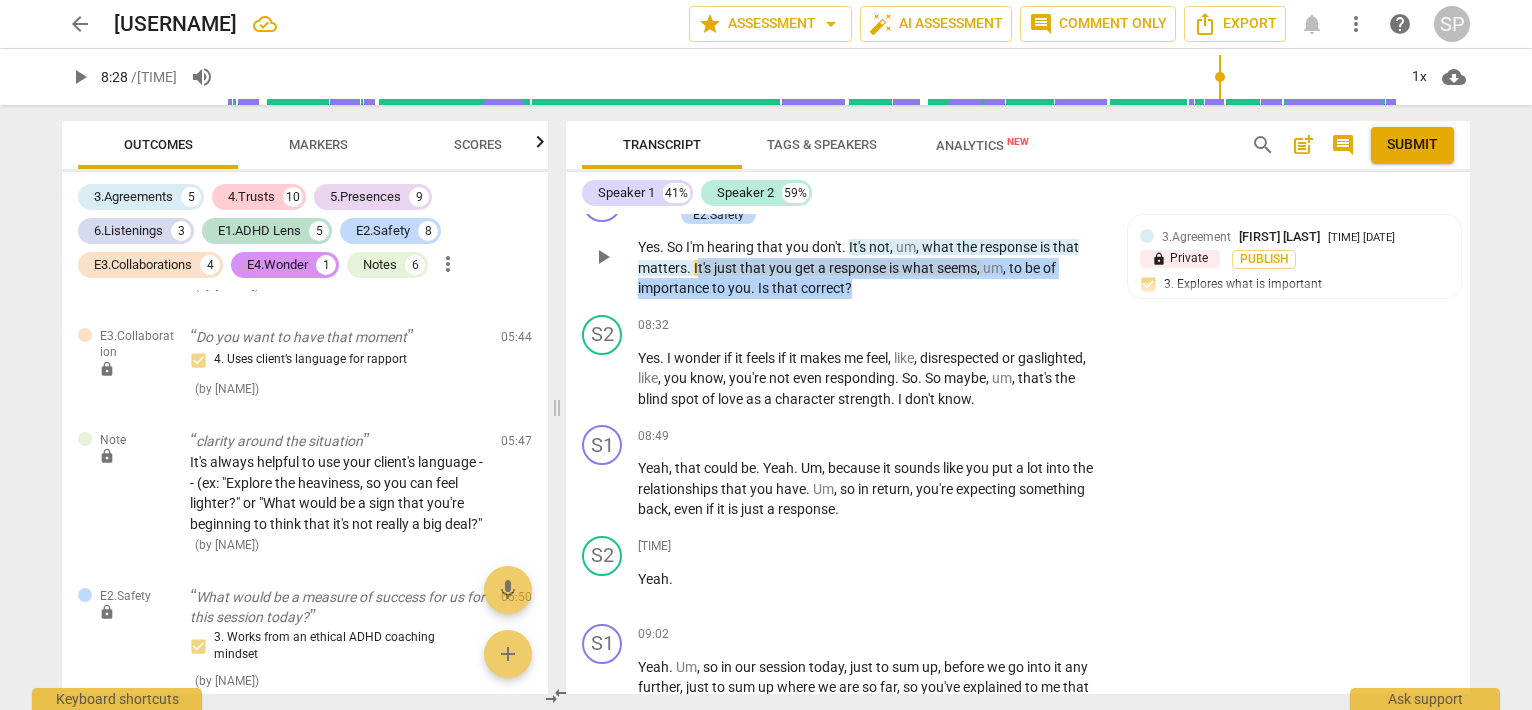 click on "+" at bounding box center [683, 193] 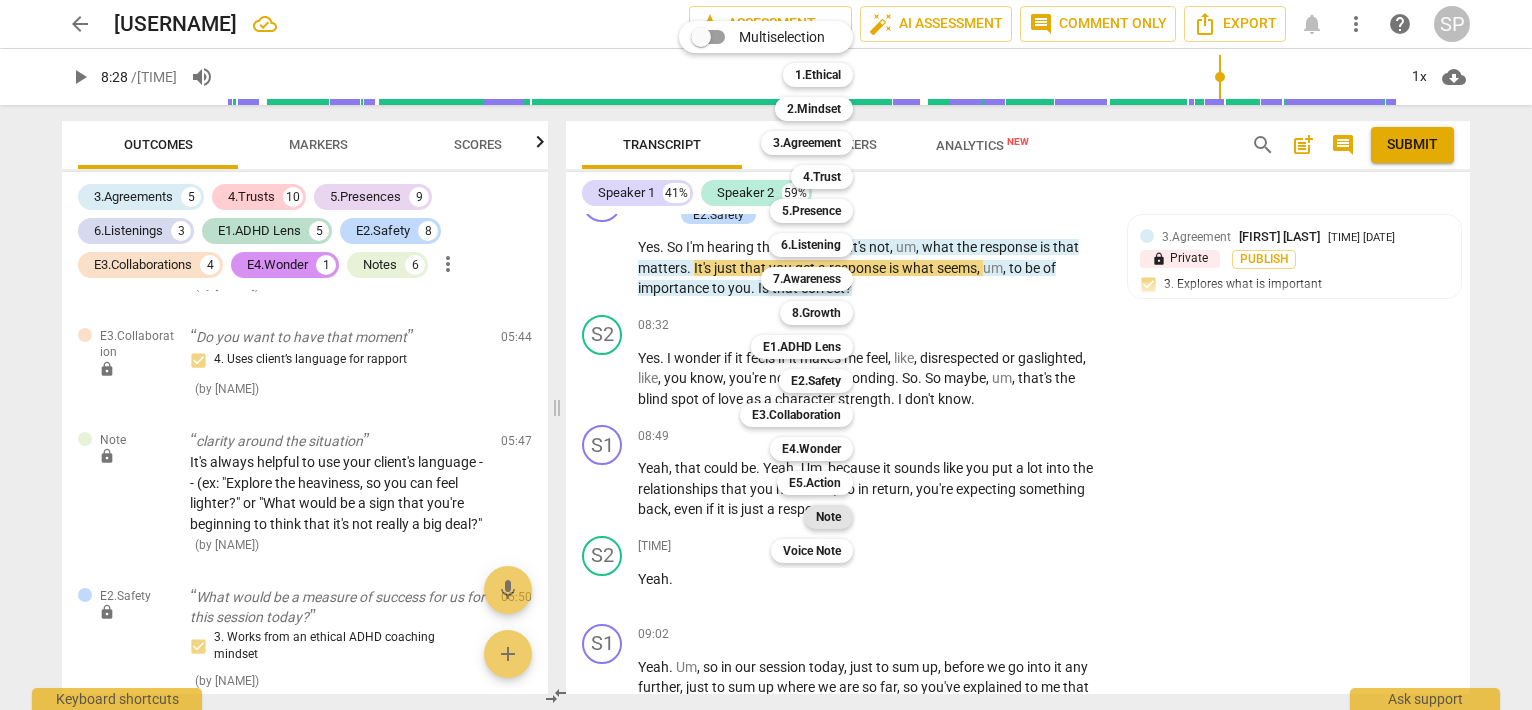 click on "Note" at bounding box center (828, 517) 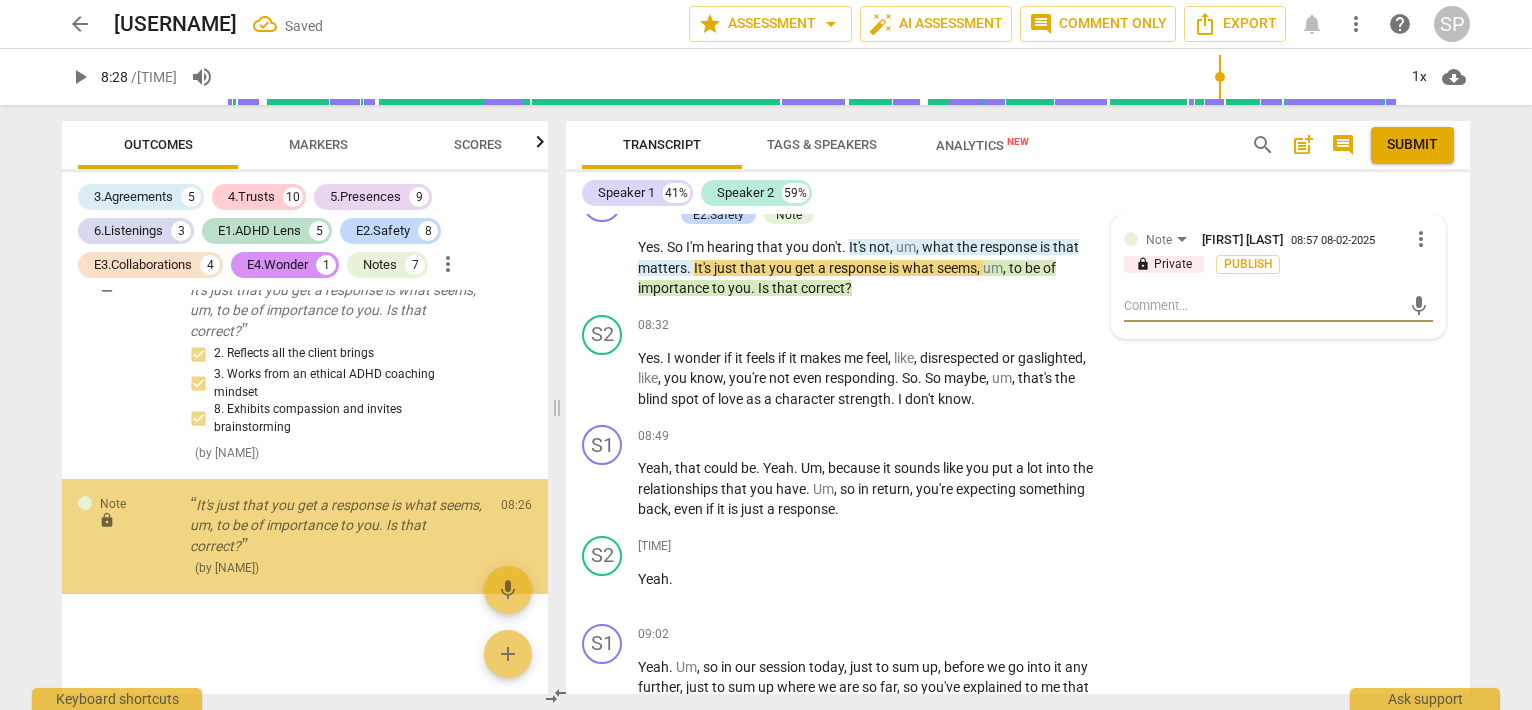 scroll, scrollTop: 8801, scrollLeft: 0, axis: vertical 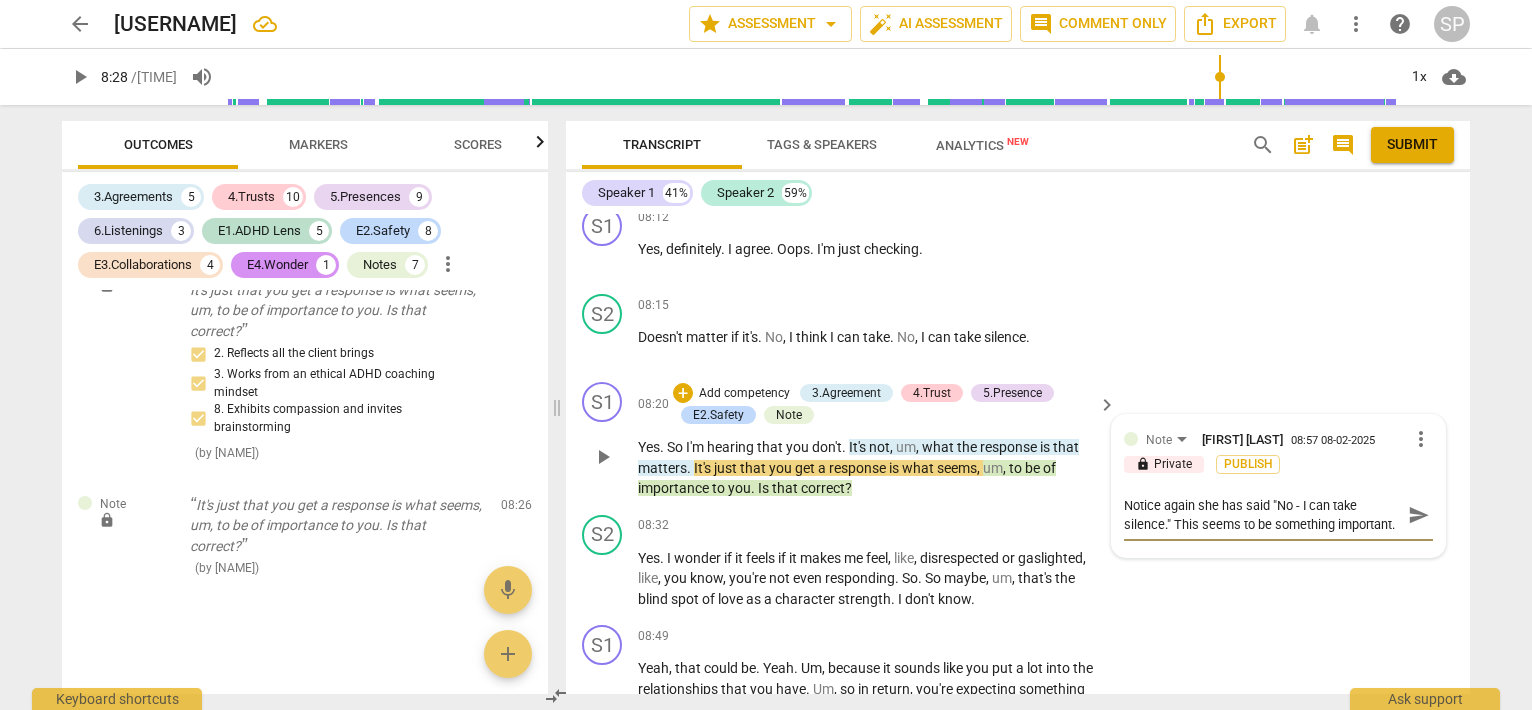 click on "Notice again she has said "No - I can take silence." This seems to be something important." at bounding box center [1262, 515] 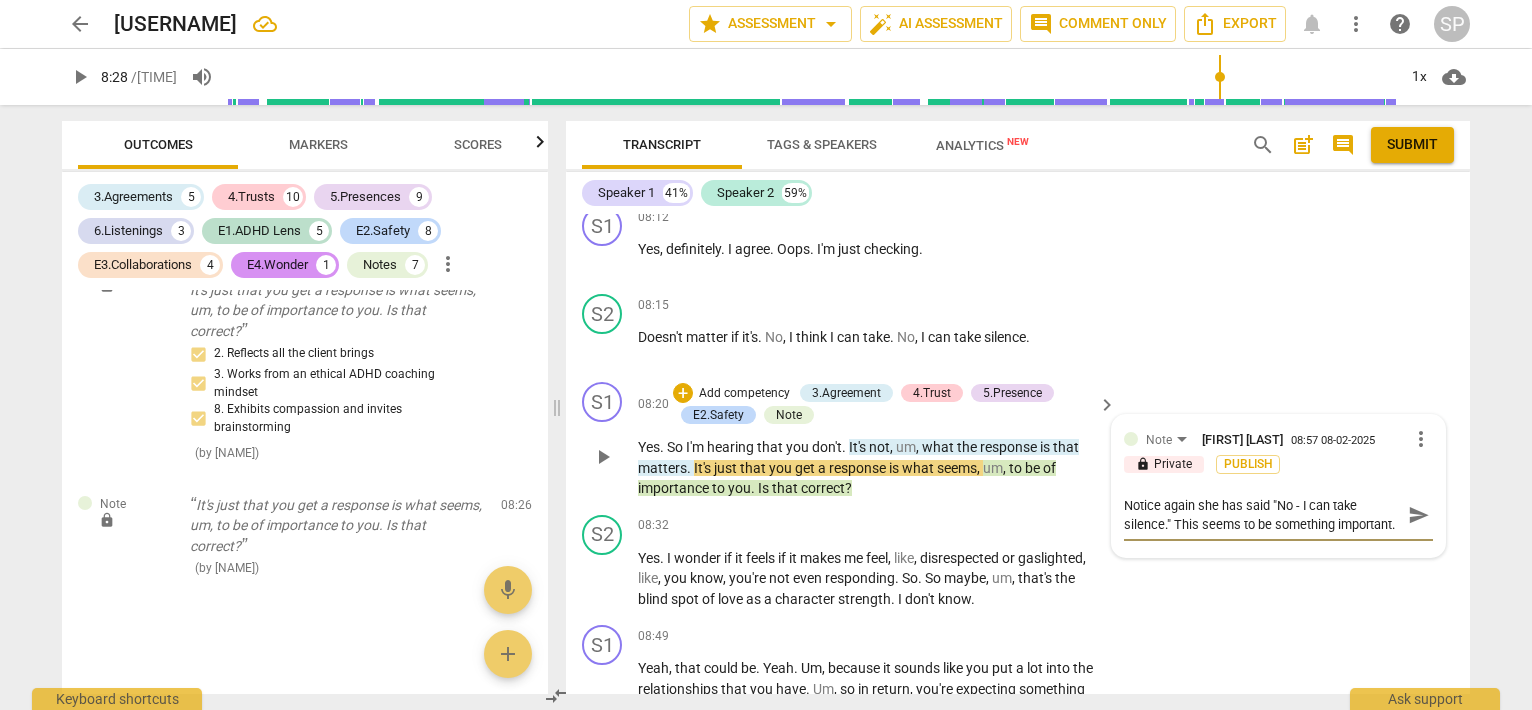 click on "Notice again she has said "No - I can take silence." This seems to be something important." at bounding box center [1262, 515] 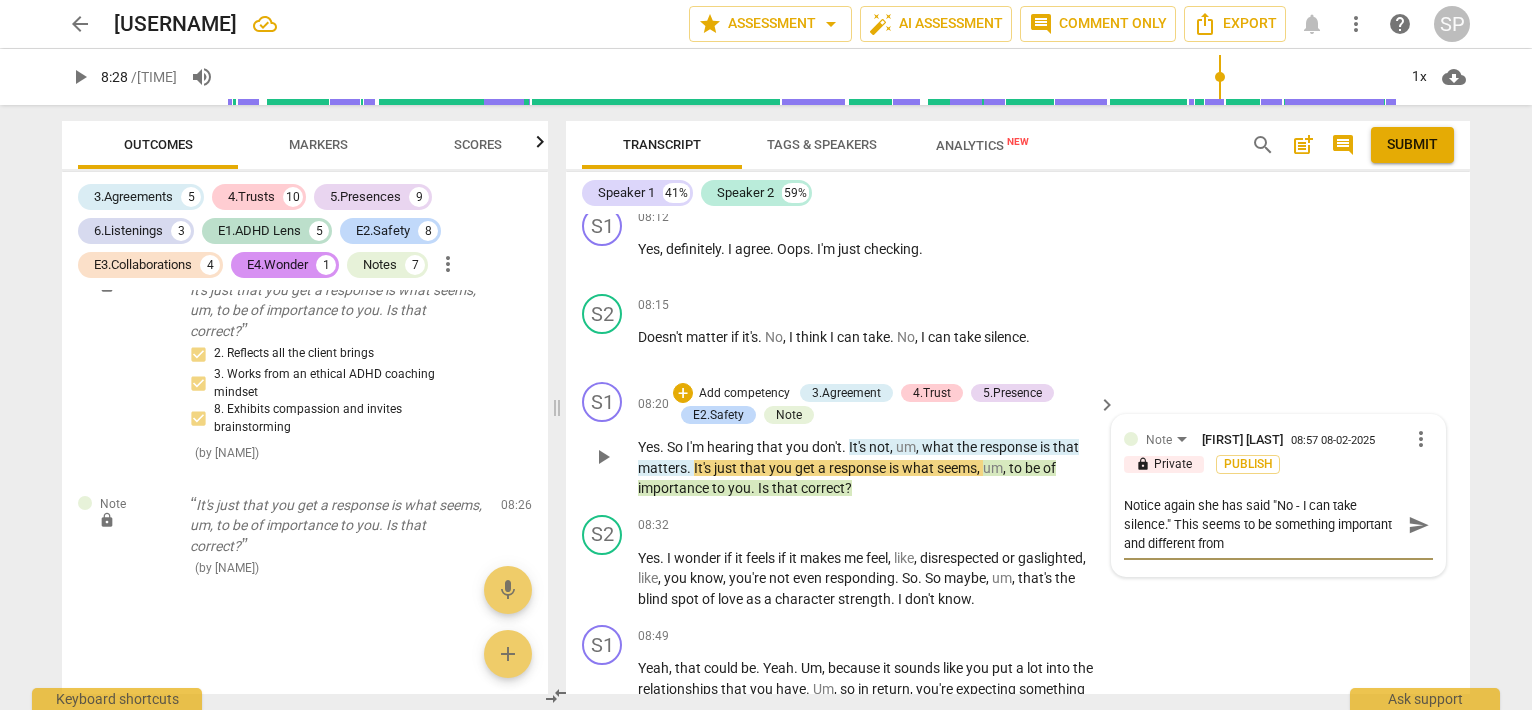 scroll, scrollTop: 0, scrollLeft: 0, axis: both 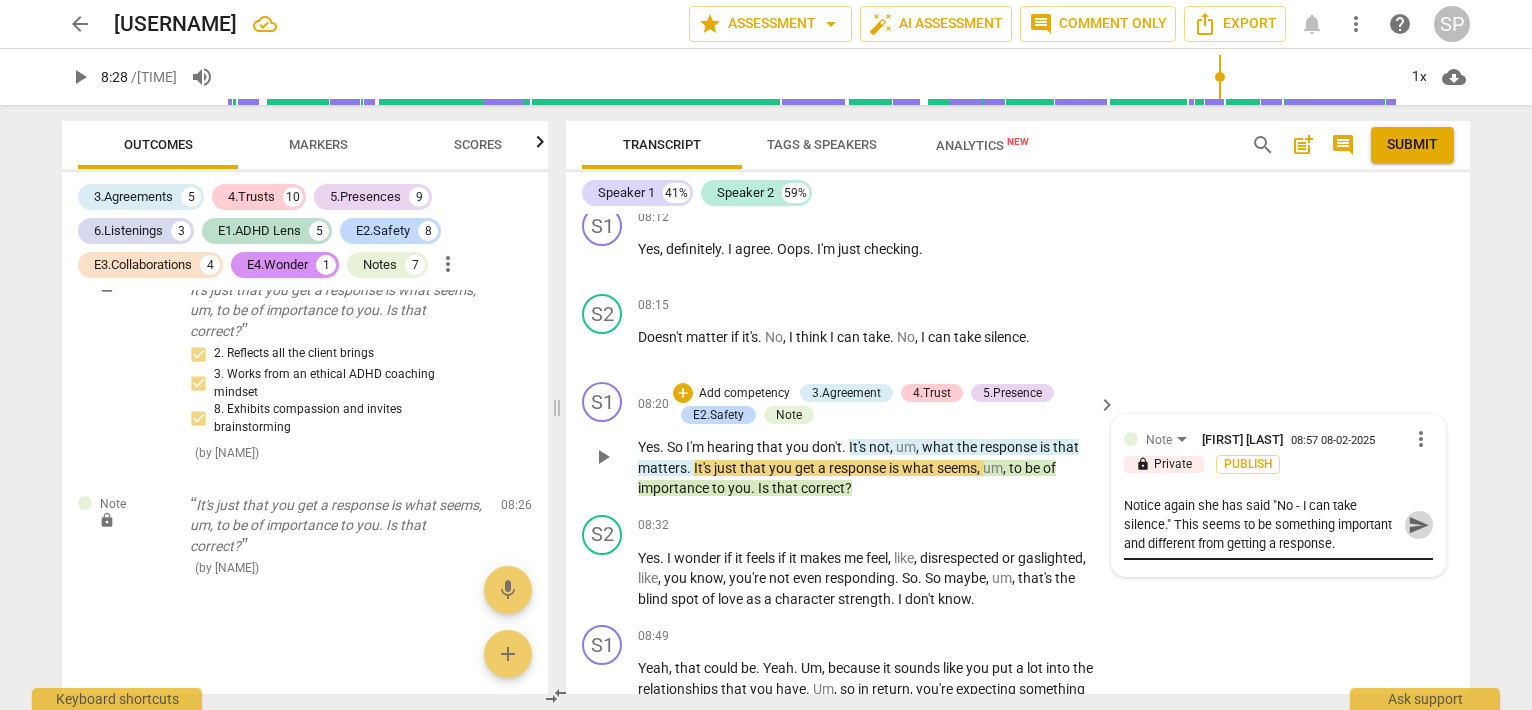 click on "send" at bounding box center (1419, 525) 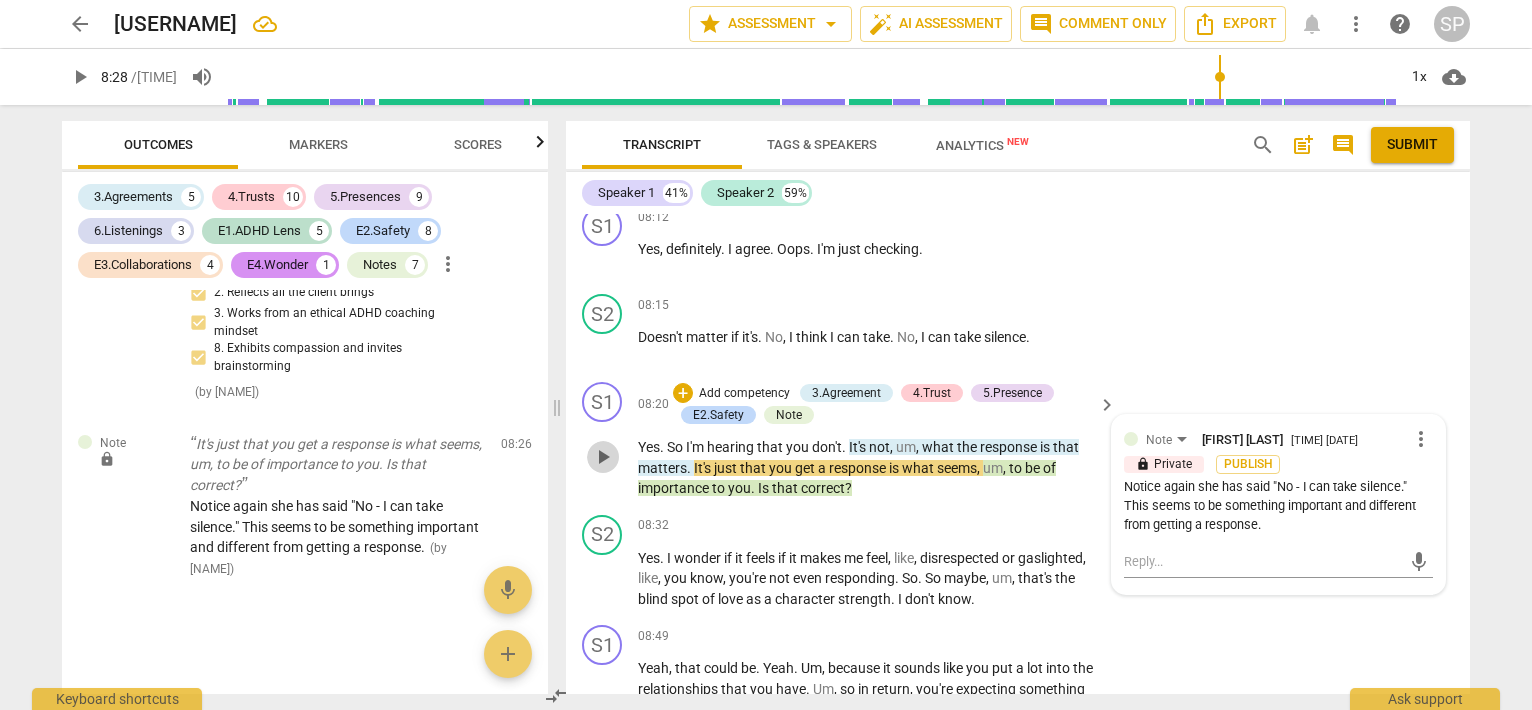 click on "play_arrow" at bounding box center (603, 457) 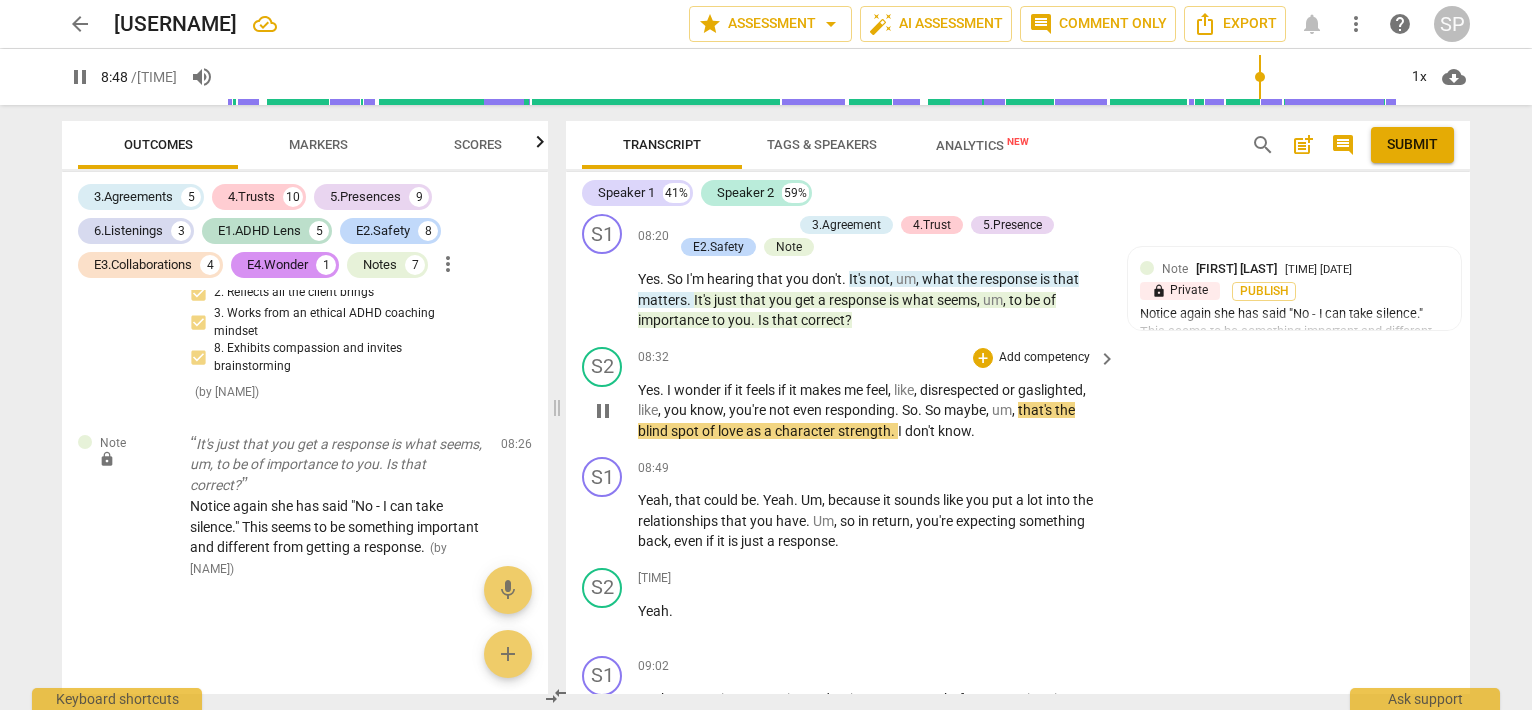 scroll, scrollTop: 3587, scrollLeft: 0, axis: vertical 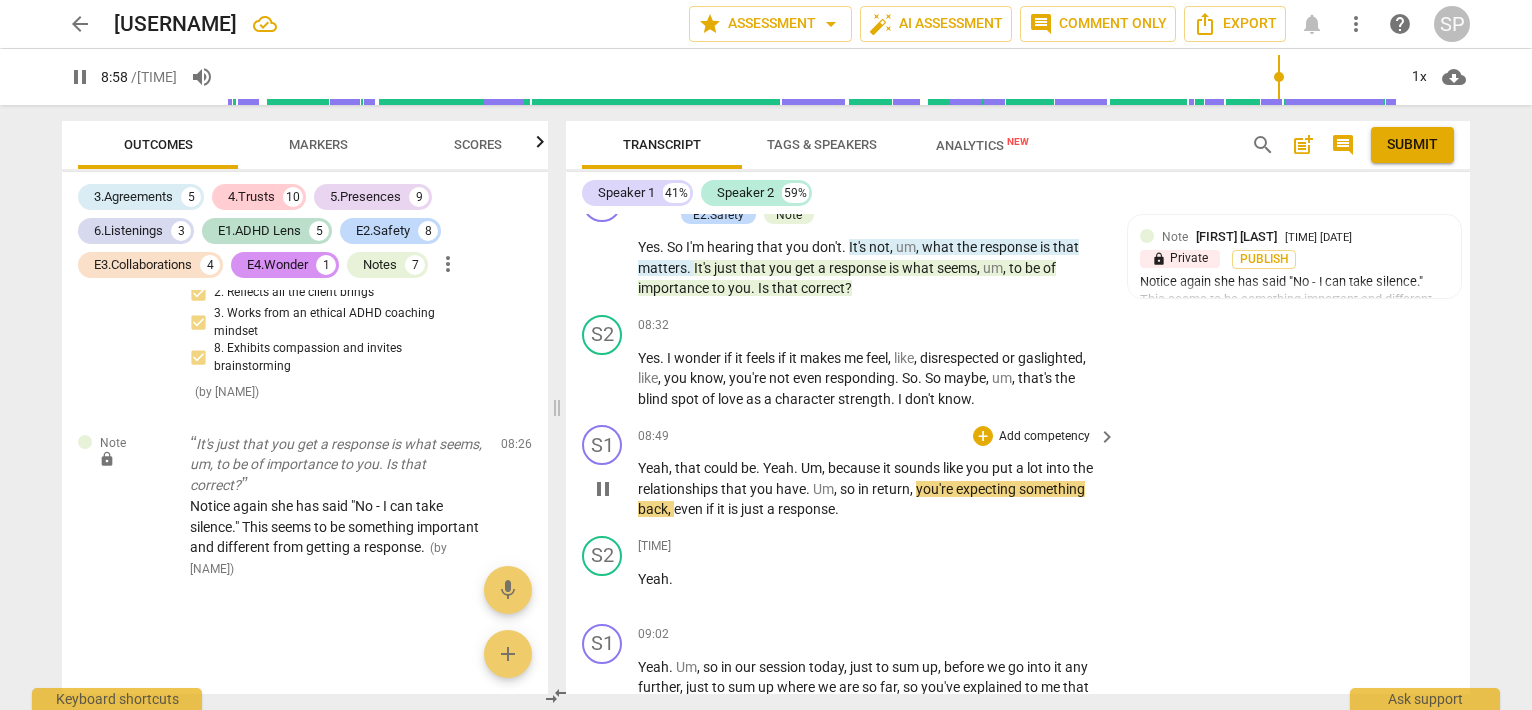 click on "pause" at bounding box center (603, 489) 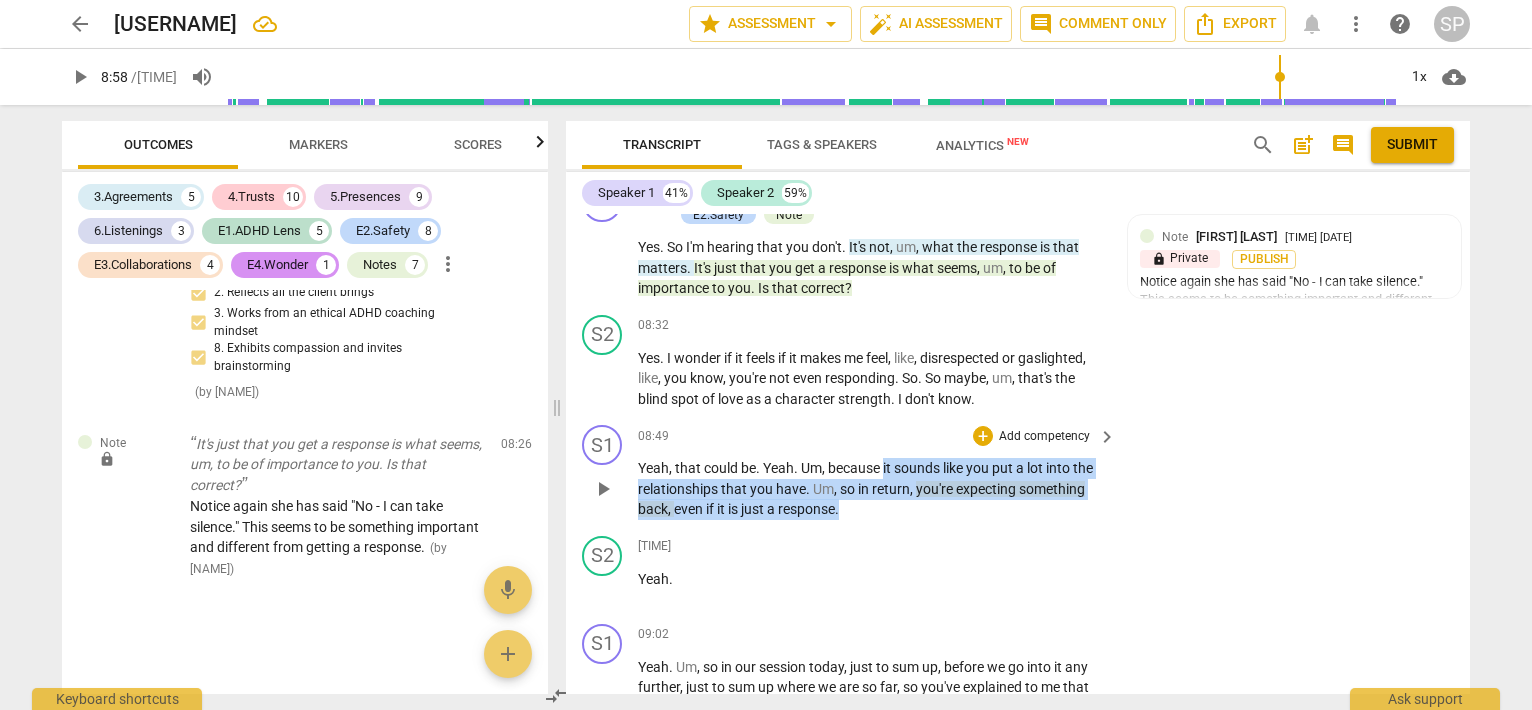 drag, startPoint x: 883, startPoint y: 541, endPoint x: 883, endPoint y: 581, distance: 40 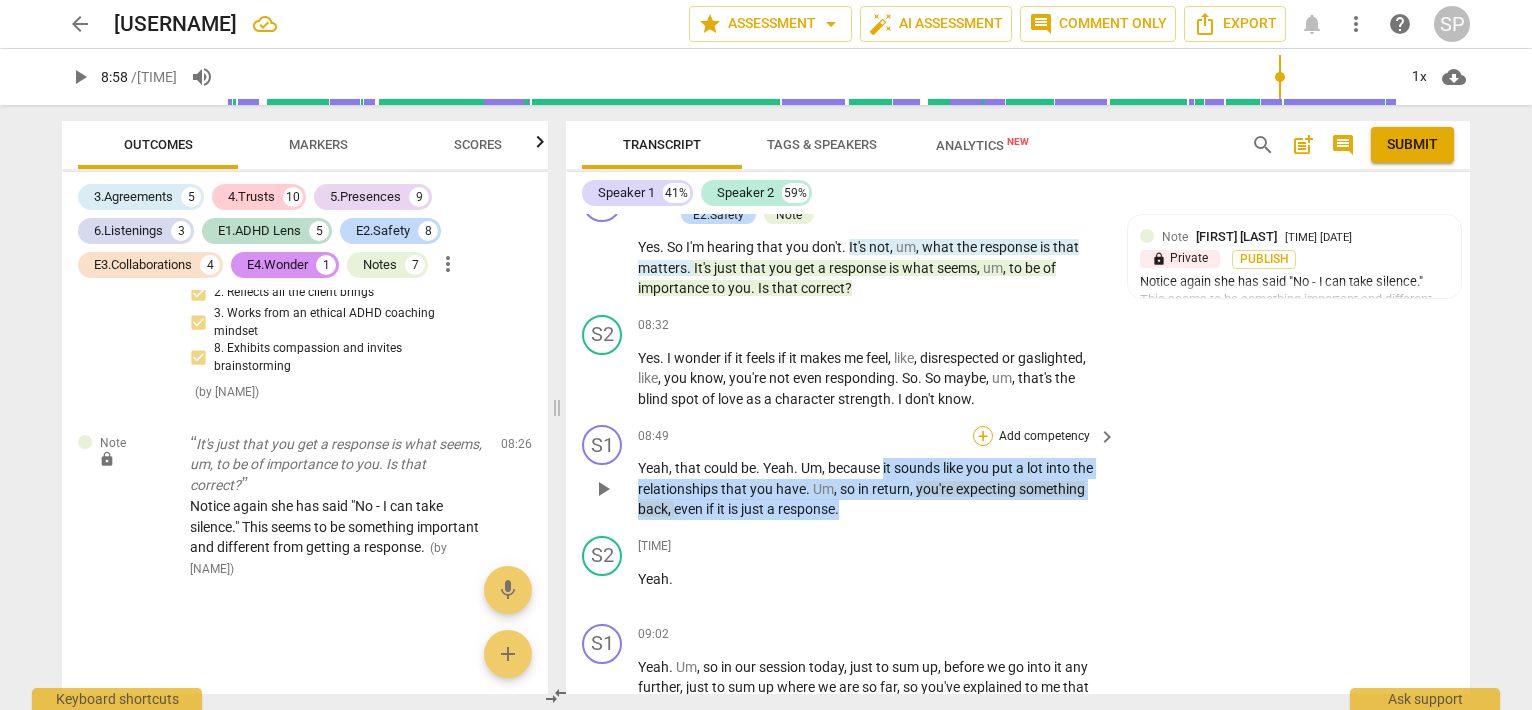 click on "+" at bounding box center [983, 436] 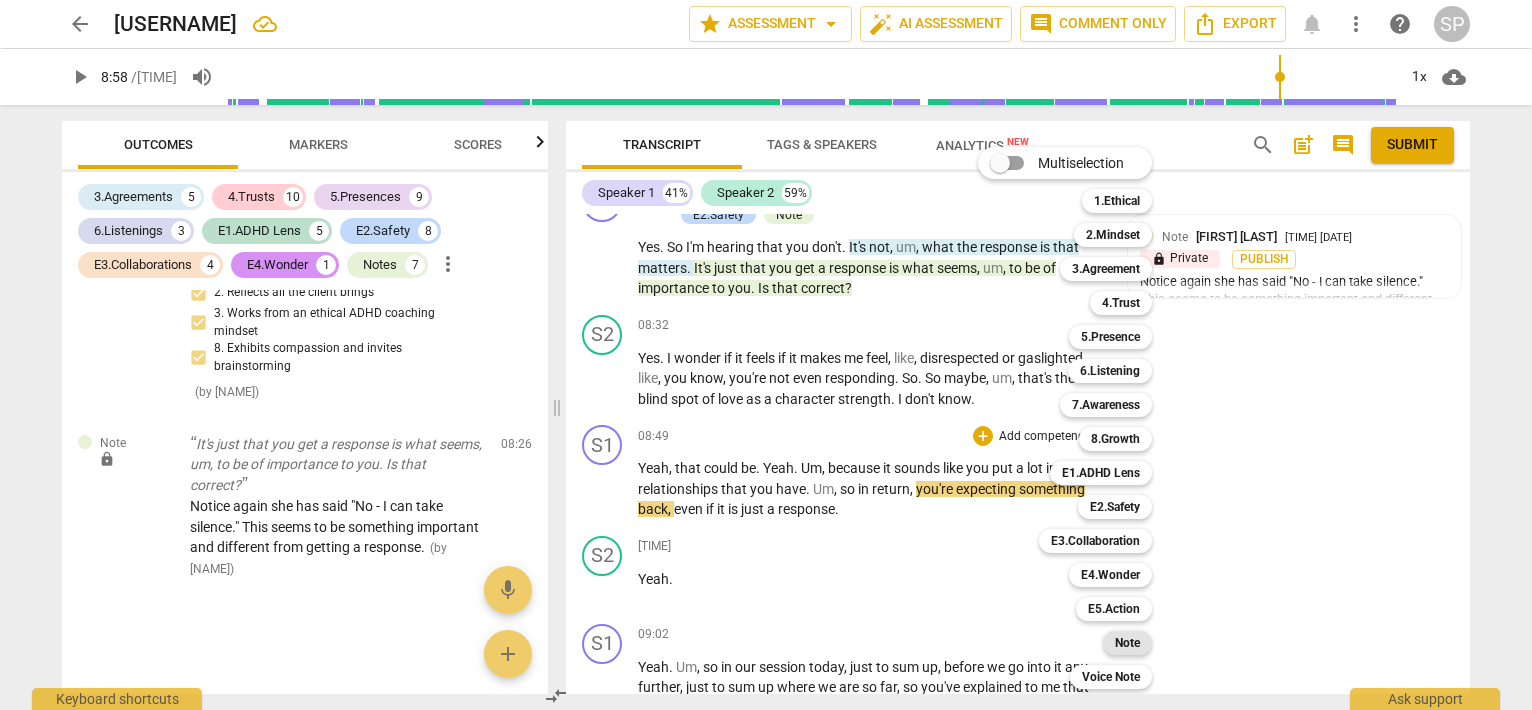 click on "Note" at bounding box center (1127, 643) 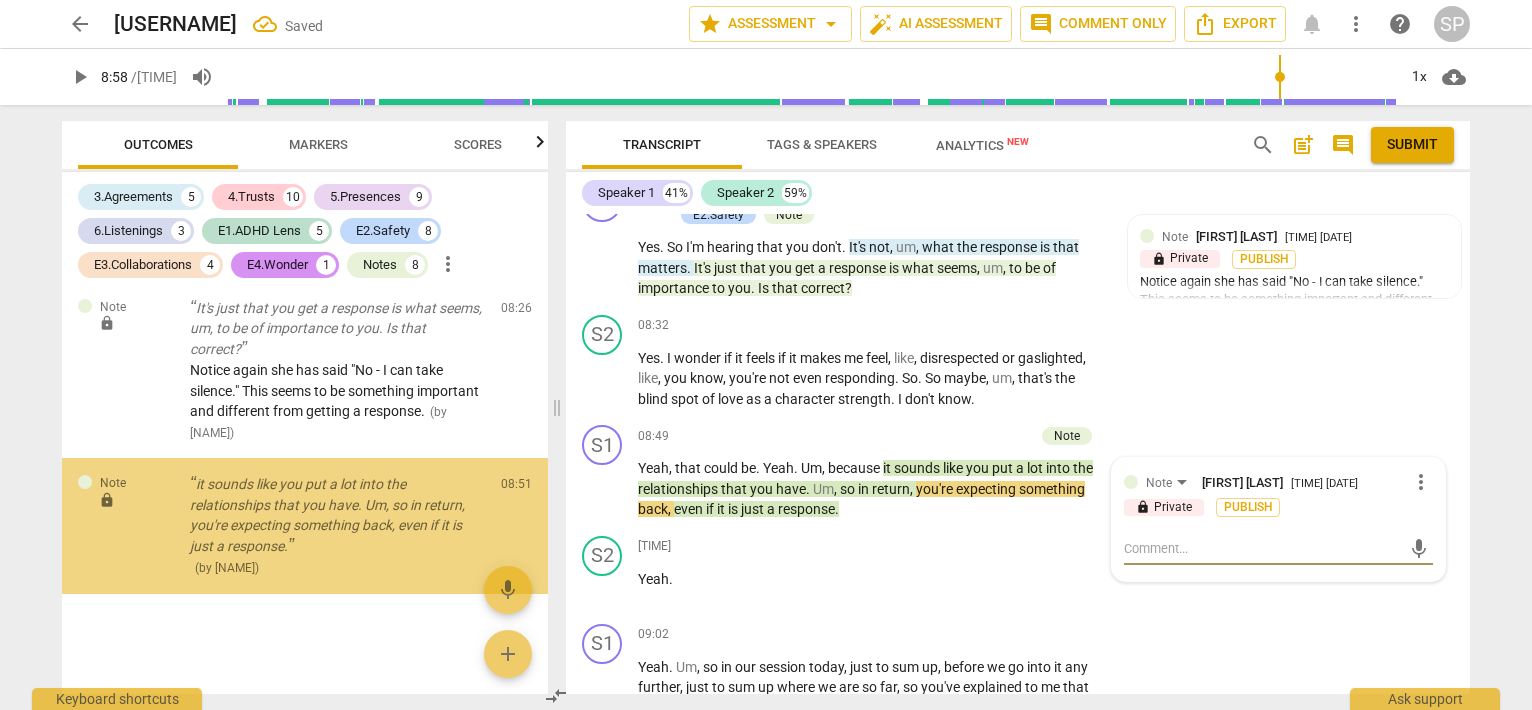 scroll, scrollTop: 8999, scrollLeft: 0, axis: vertical 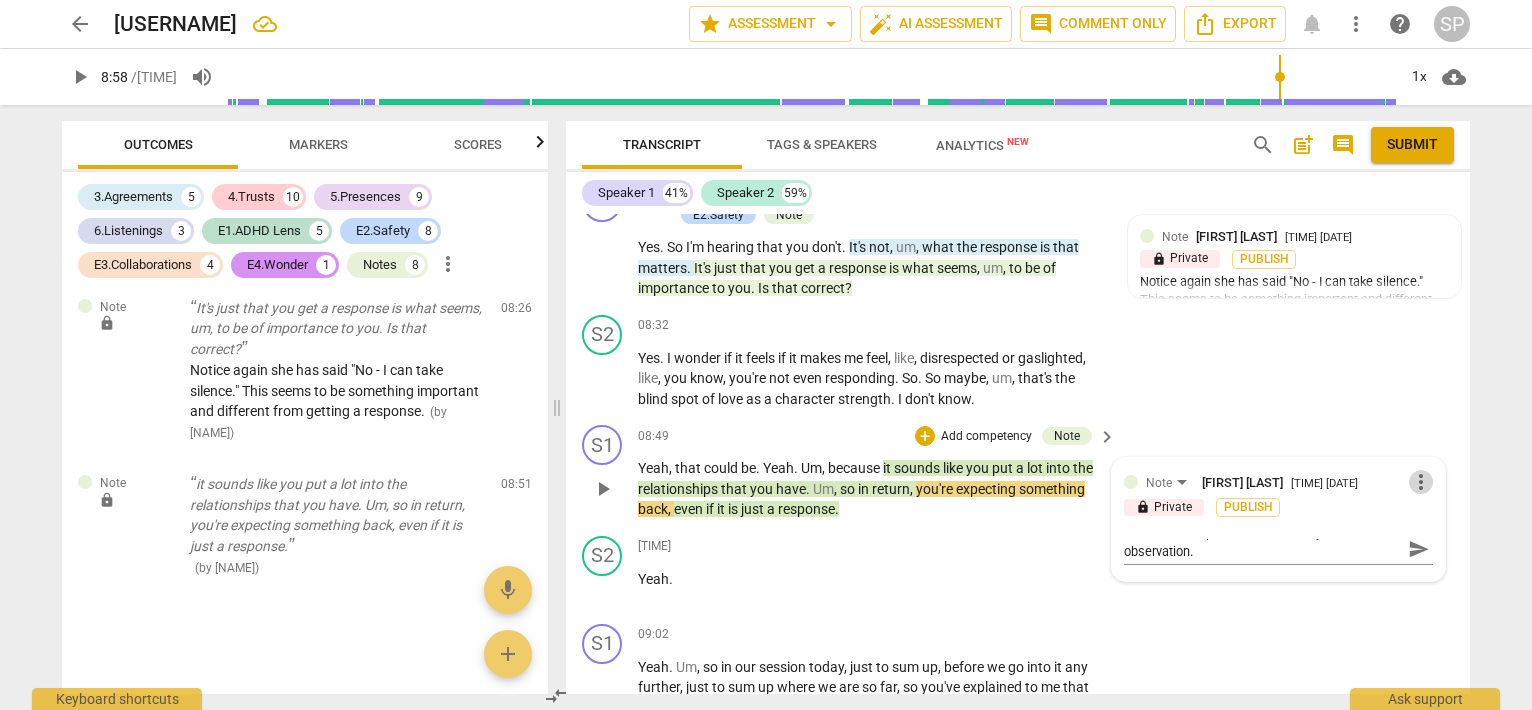 click on "more_vert" at bounding box center [1421, 482] 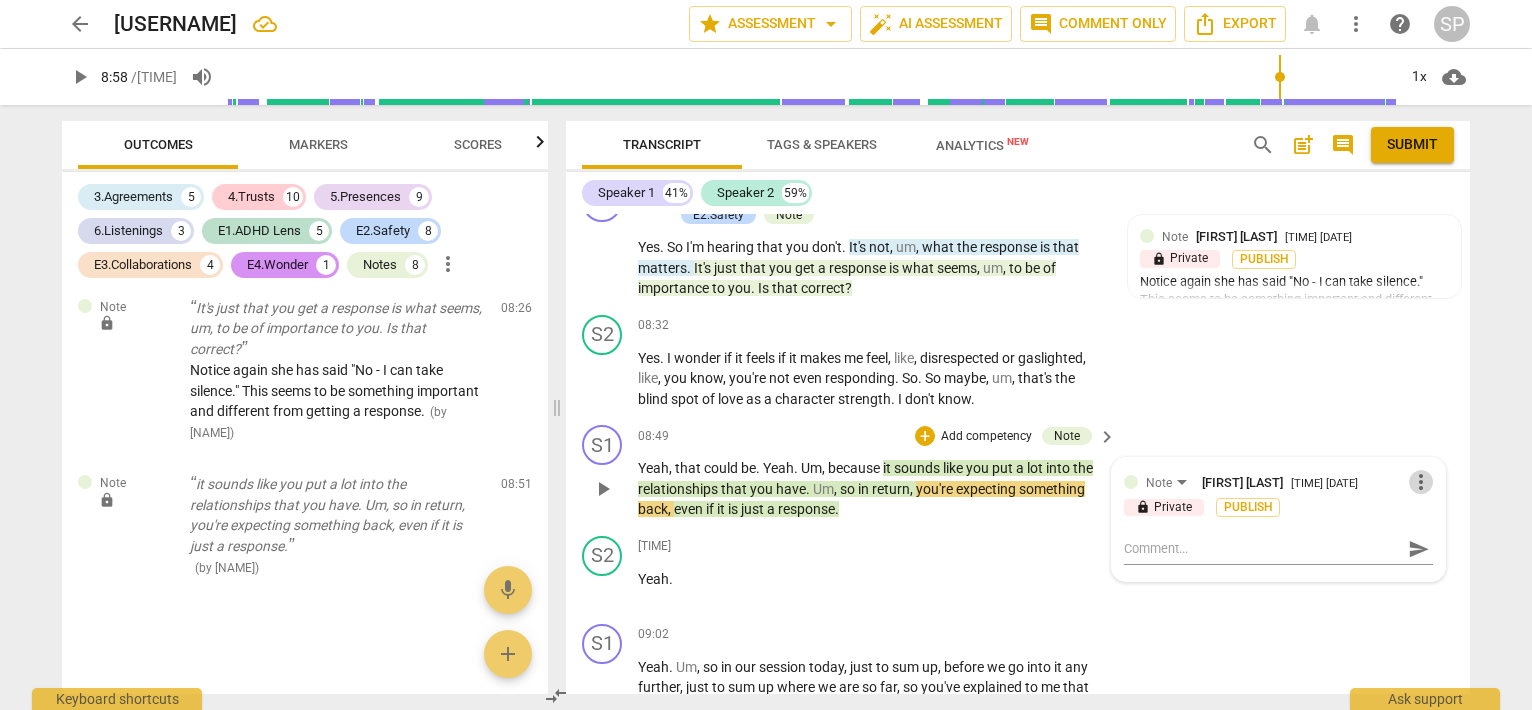 scroll, scrollTop: 0, scrollLeft: 0, axis: both 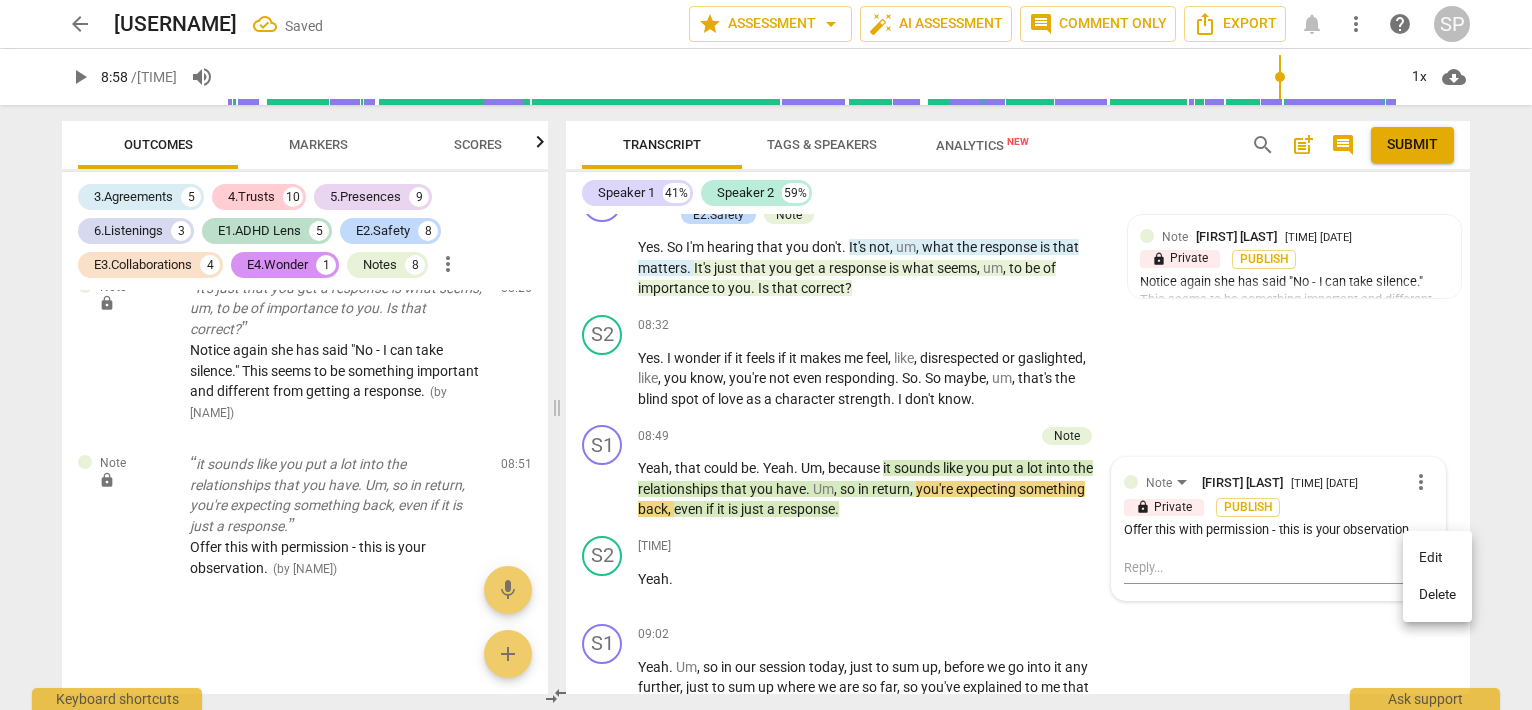 click at bounding box center [766, 355] 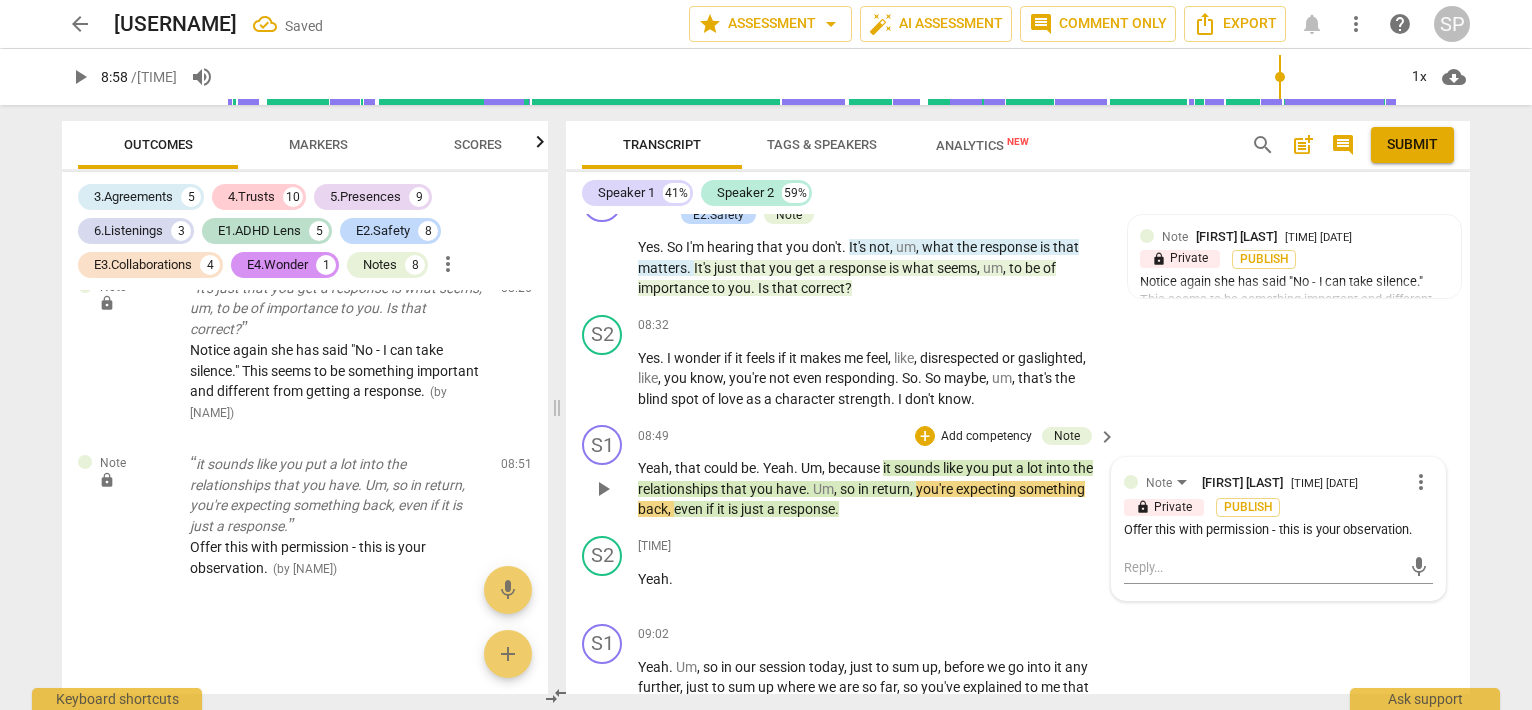 click on "Note [PERSON] [LASTNAME] [TIME] [DATE] more_vert lock Private Publish Offer this with permission - this is your observation." at bounding box center (1278, 507) 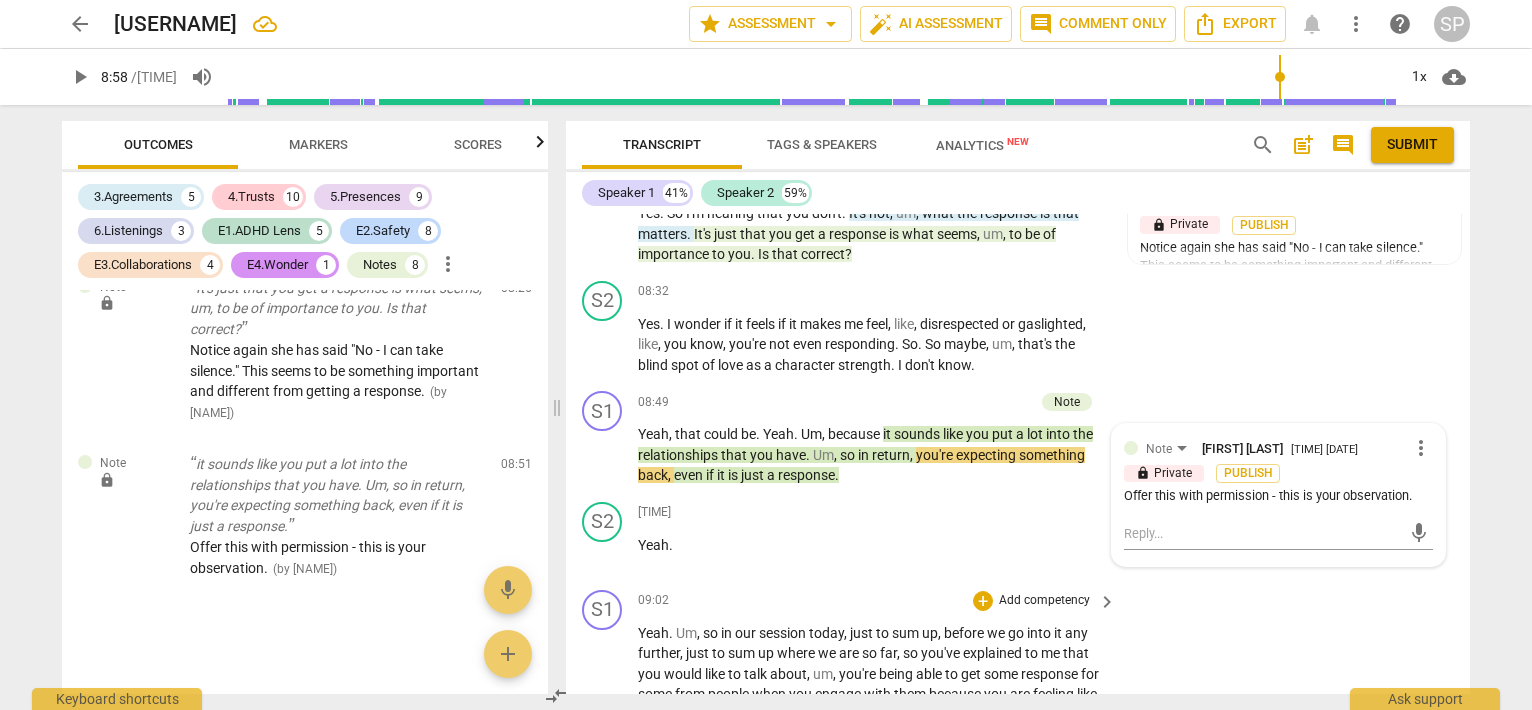 scroll, scrollTop: 3587, scrollLeft: 0, axis: vertical 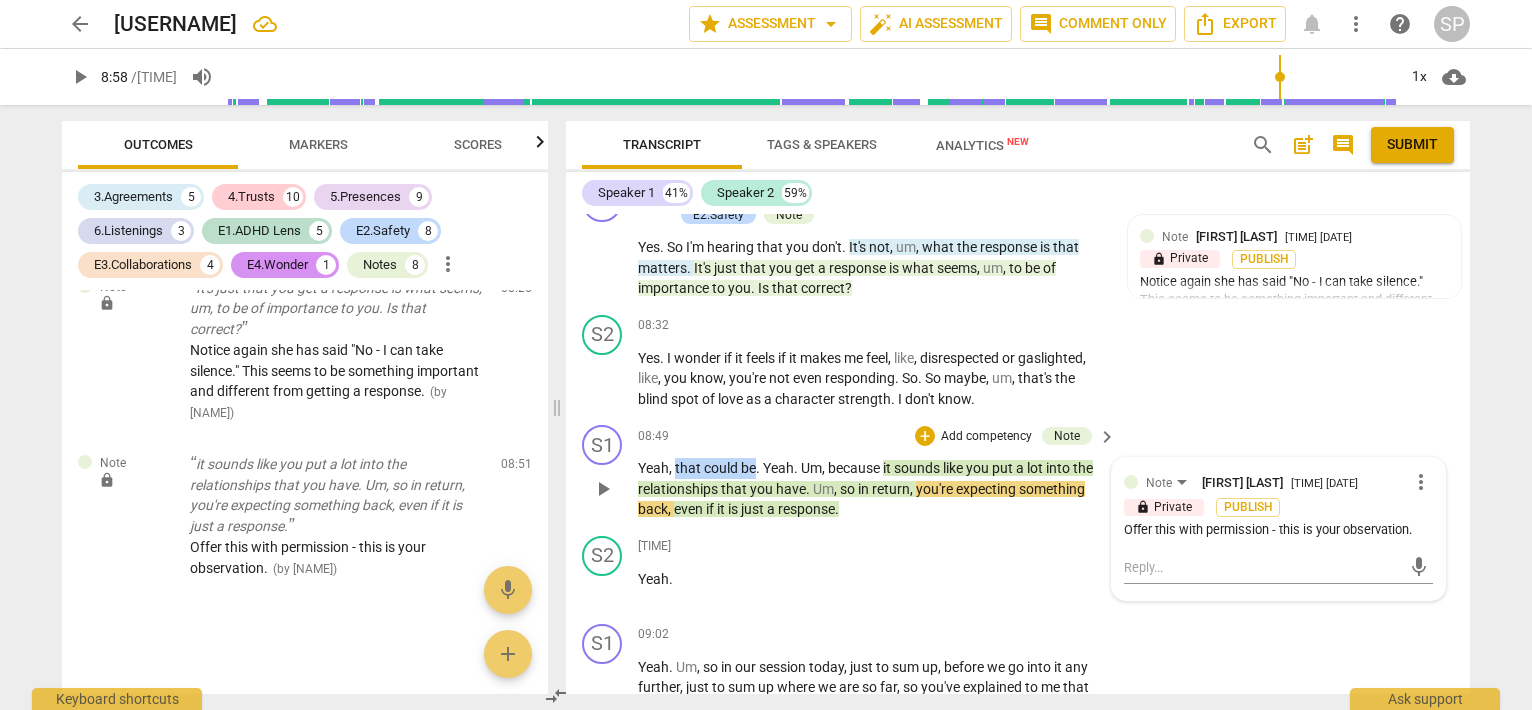 drag, startPoint x: 674, startPoint y: 541, endPoint x: 756, endPoint y: 546, distance: 82.1523 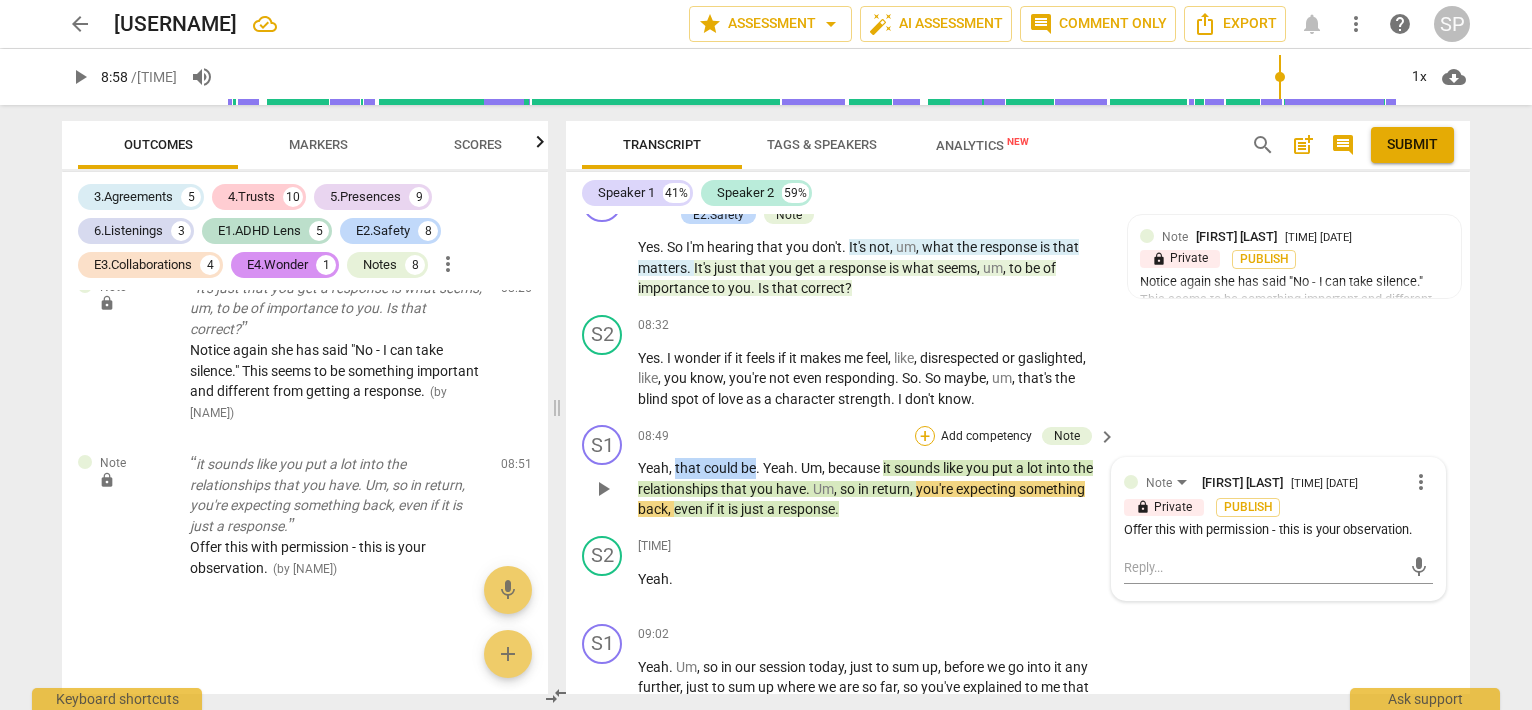 click on "+" at bounding box center (925, 436) 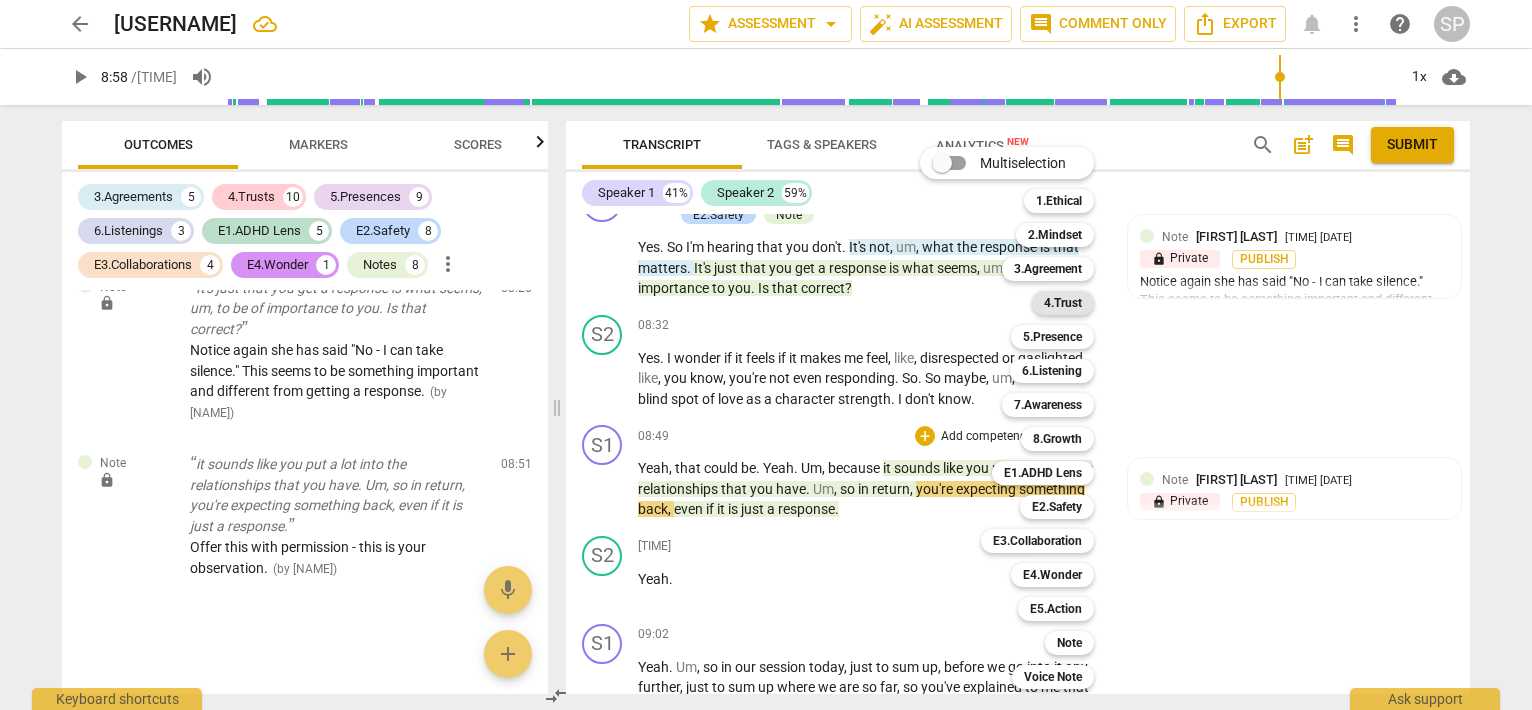 click on "4.Trust" at bounding box center (1063, 303) 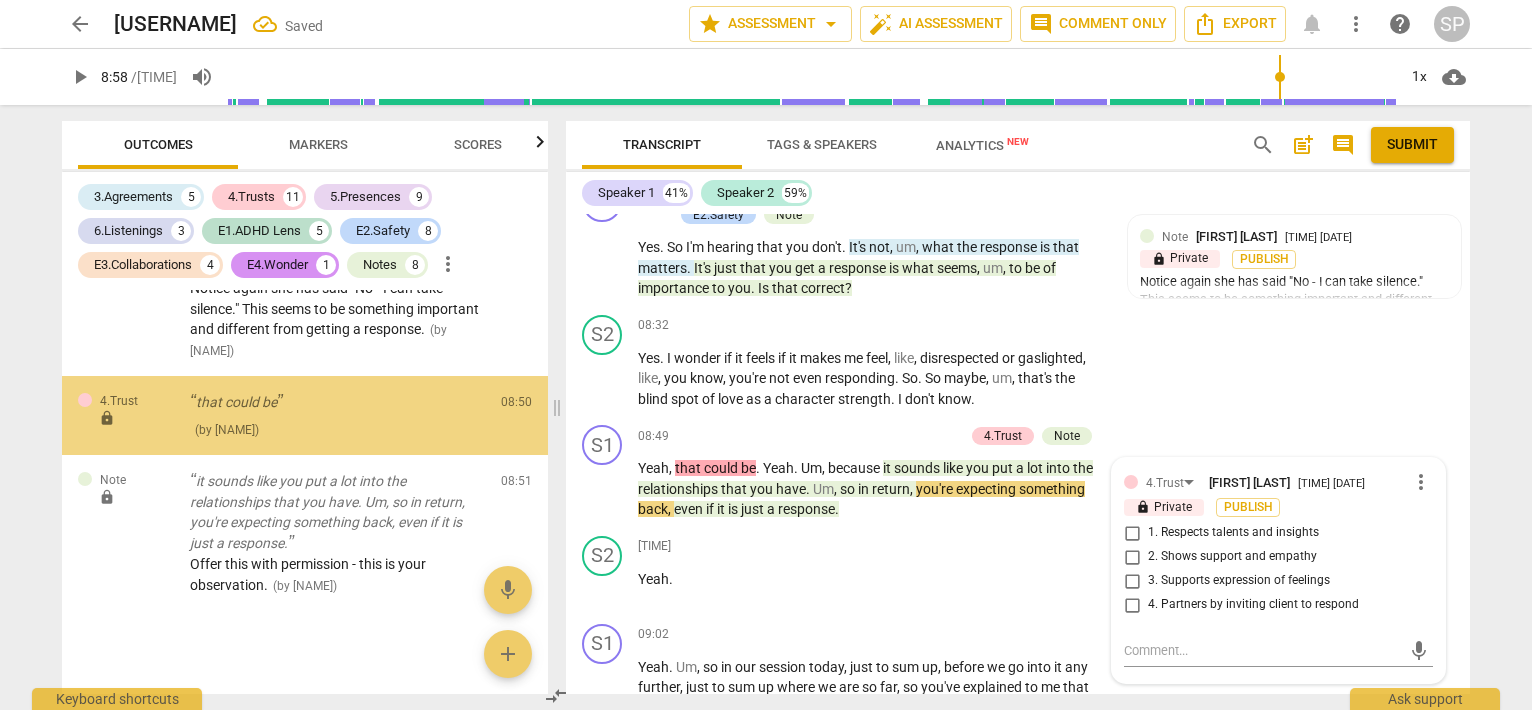 scroll, scrollTop: 3859, scrollLeft: 0, axis: vertical 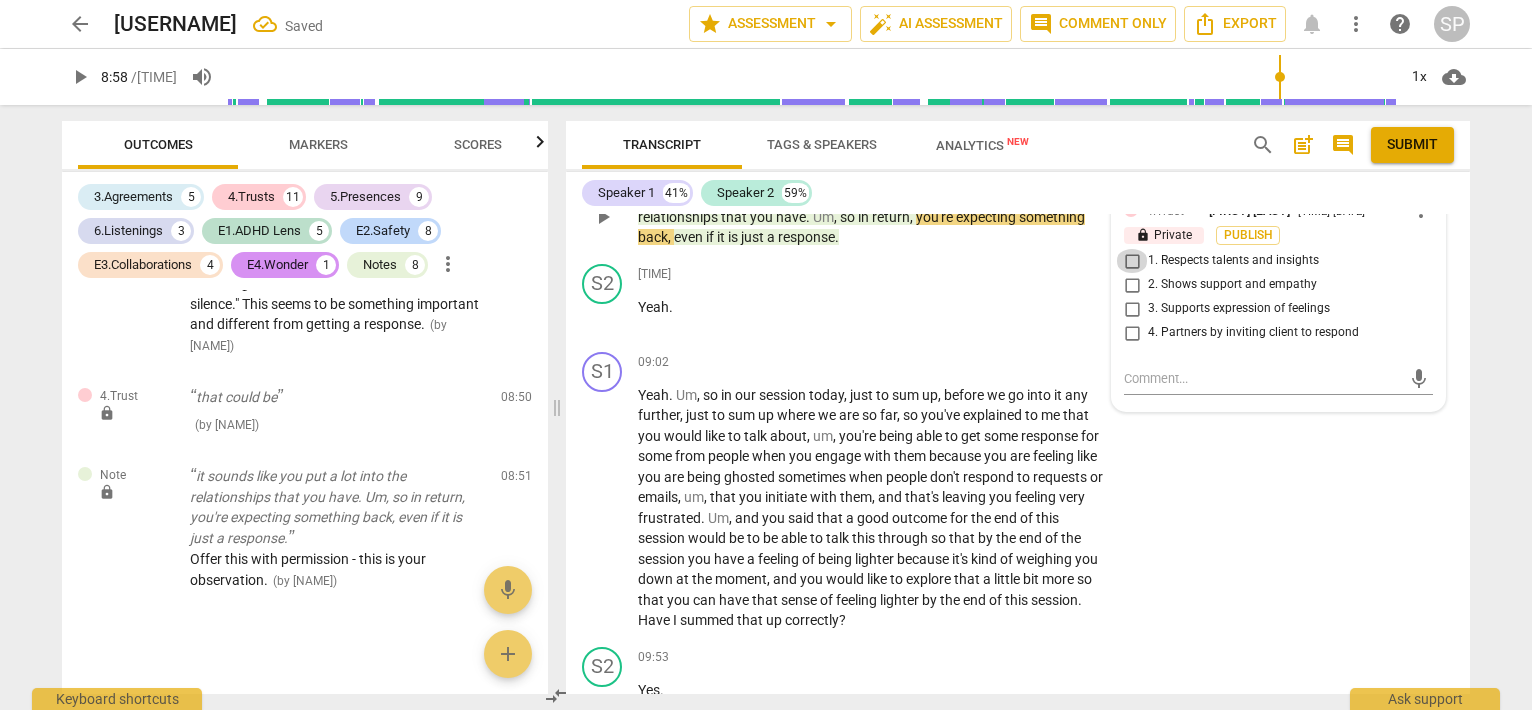 click on "1. Respects talents and insights" at bounding box center (1132, 261) 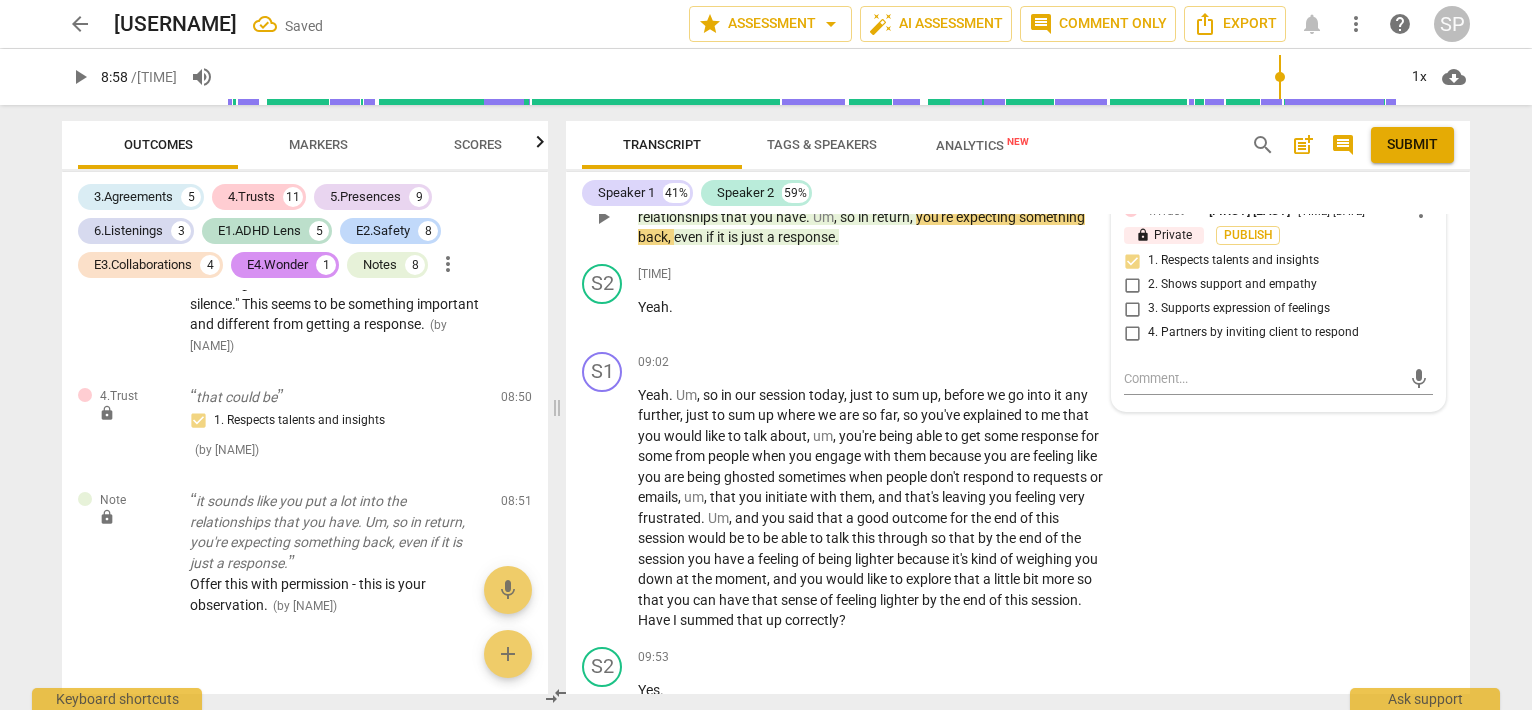 click on "3. Supports expression of feelings" at bounding box center [1132, 309] 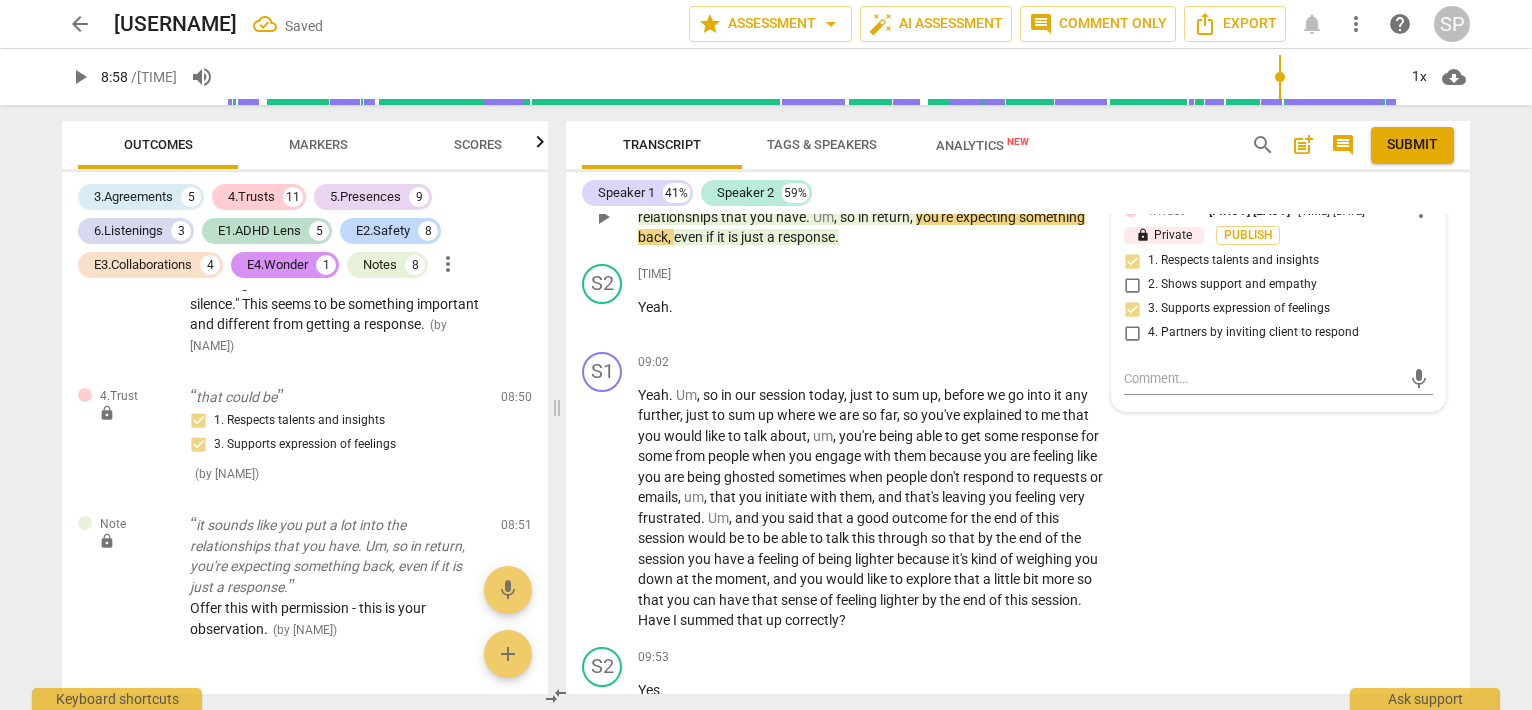click on "S1 play_arrow pause 08:49 + Add competency 4.Trust Note keyboard_arrow_right Yeah , that could be . Yeah . Um , because it sounds like you put a lot into the relationships that you have . Um , so in return , you're expecting something back , even if it is just a response . 4.Trust [LAST_NAME] [FIRST_NAME] 09:01 08-02-2025 more_vert lock Private Publish 1. Respects talents and insights 2. Shows support and empathy 3. Supports expression of feelings 4. Partners by inviting client to respond mic" at bounding box center [1018, 200] 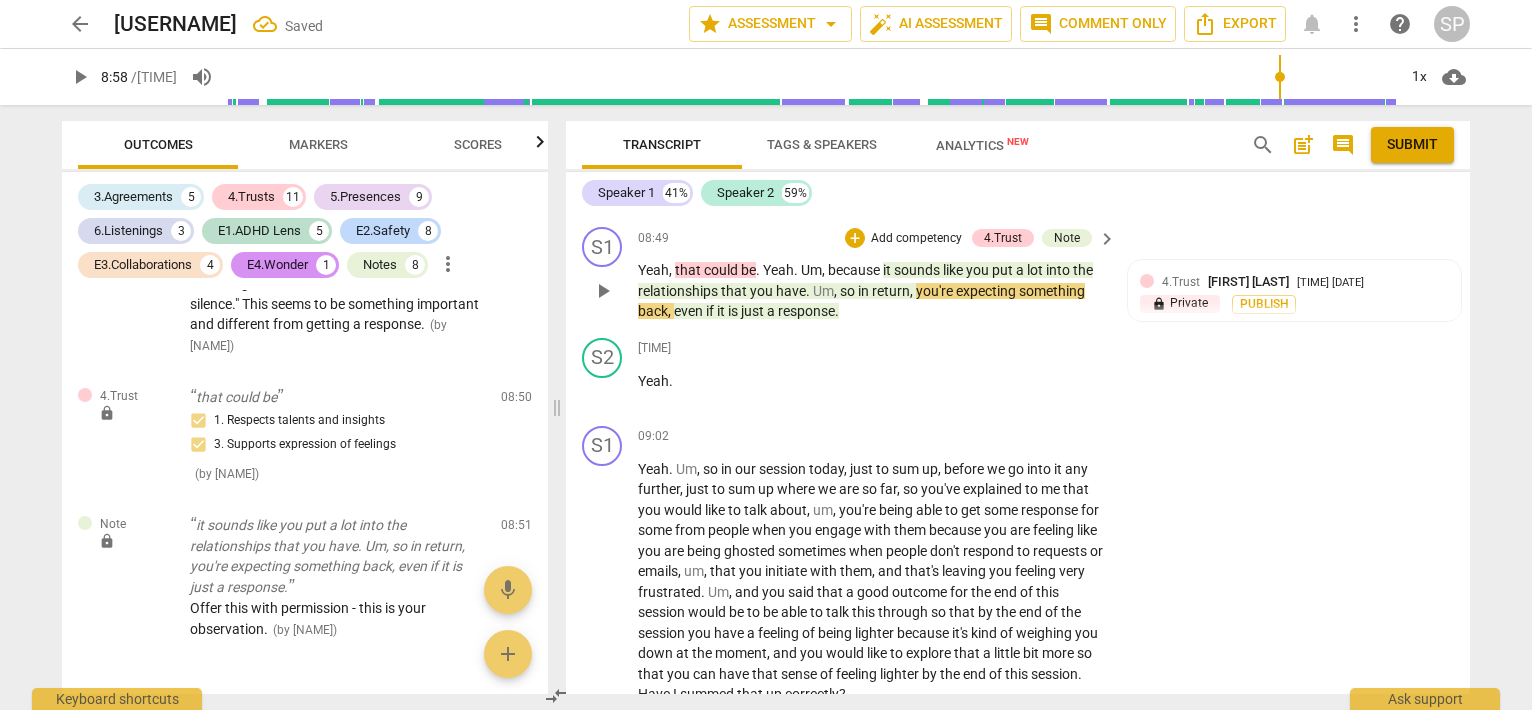 scroll, scrollTop: 3659, scrollLeft: 0, axis: vertical 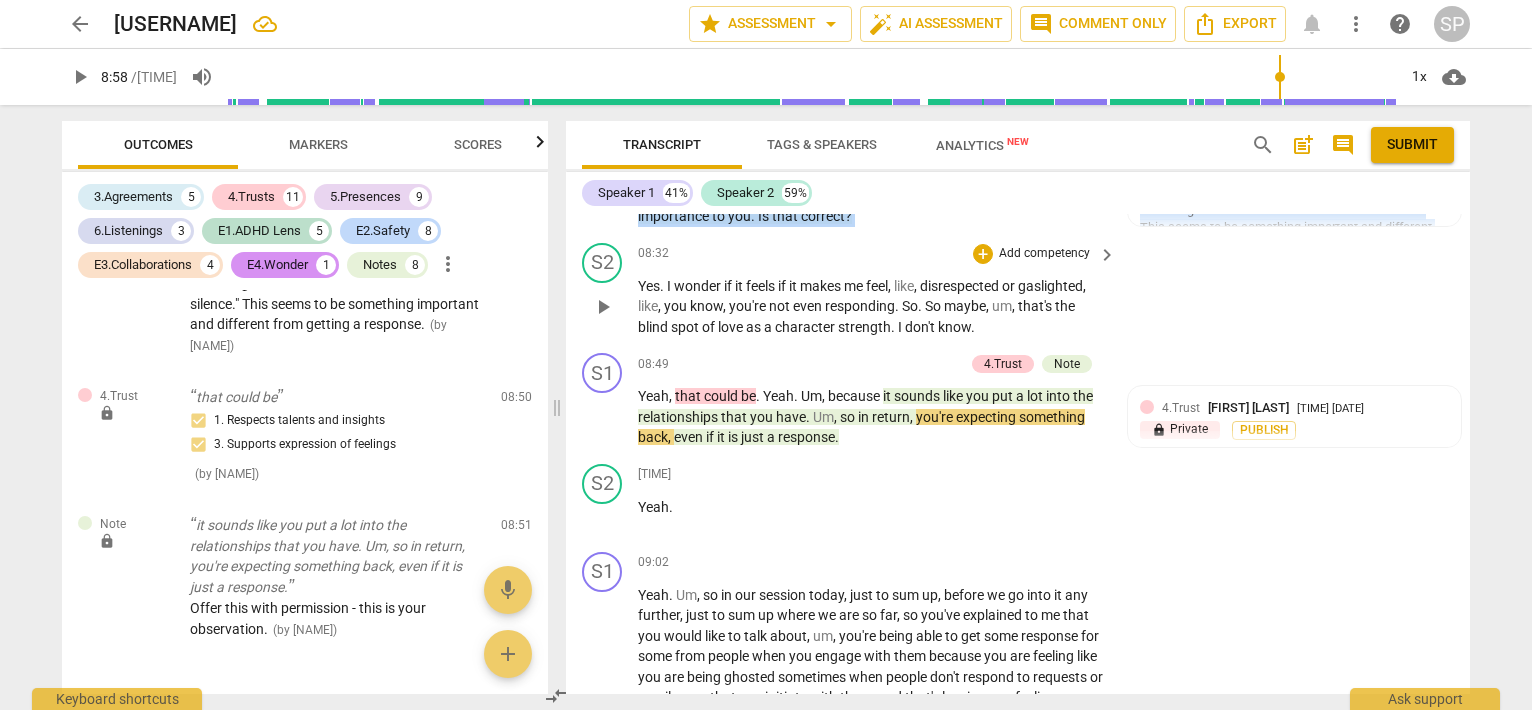 drag, startPoint x: 688, startPoint y: 249, endPoint x: 846, endPoint y: 333, distance: 178.94133 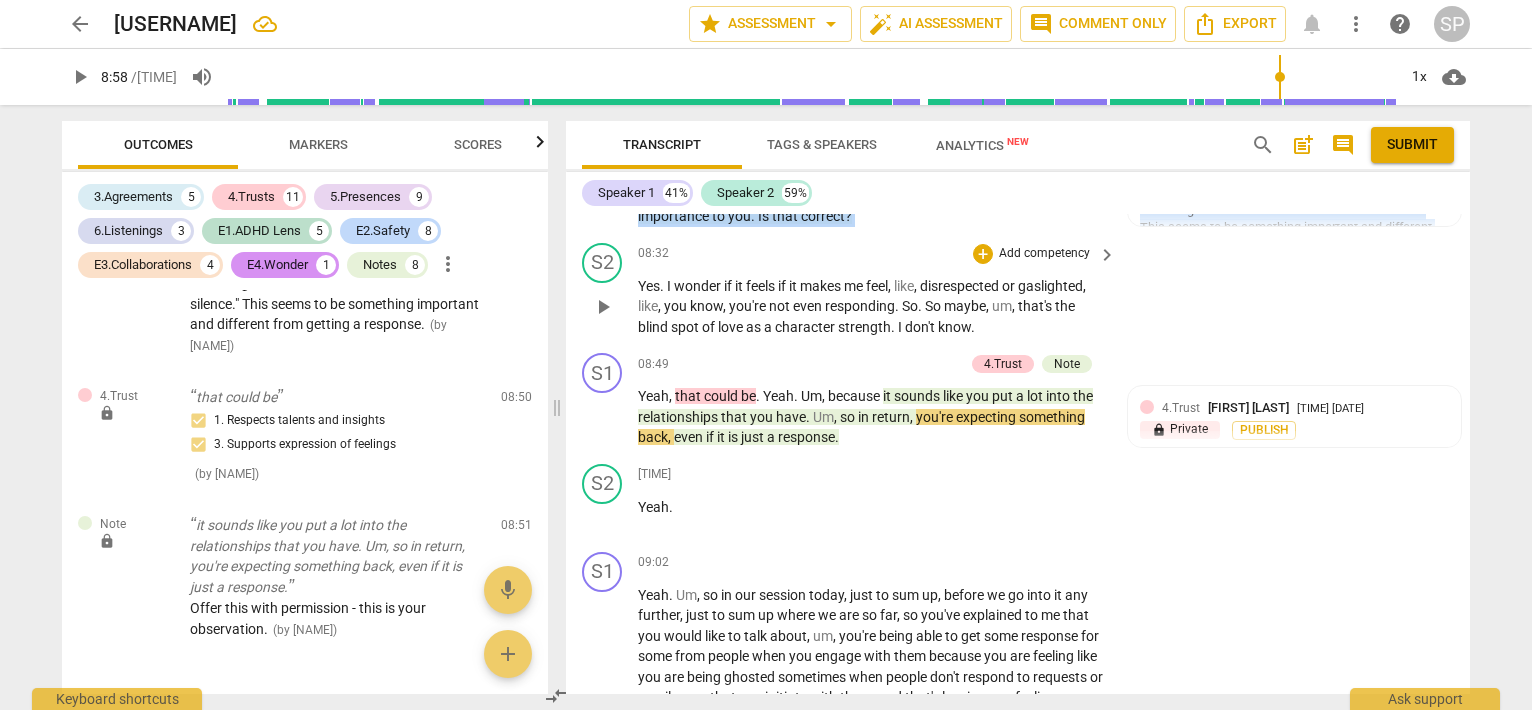 click on "S1 play_arrow pause 00:00 + Add competency 4.Trust 5.Presence keyboard_arrow_right So . Hi , [FIRST] . How are you today ? 4.Trust [LAST] [FIRST] 14:45 08-01-2025 lock Private Publish 4. Partners by inviting client to respond 5.Presence [LAST] [FIRST] 14:47 08-01-2025 lock Private Publish 4. Demonstrates curiosity S2 play_arrow pause 00:02 + Add competency keyboard_arrow_right Hi , [FIRST] . I'm good . S1 play_arrow pause 00:04 + Add competency 4.Trusts 5.Presence 6.Listening E1.ADHD Lens E2.Safety keyboard_arrow_right That's good . Um , we're here for our first coaching session today . Um , so I just wanted to get started first by asking , have you had any wins this week that you would like to share with me ? 4.Trust [LAST] [FIRST] 14:46 08-01-2025 lock Private Publish 3. Supports expression of feelings S2 play_arrow pause 00:20 + Add competency keyboard_arrow_right In a way , yes . Um , I have a couple of ." at bounding box center (1018, 454) 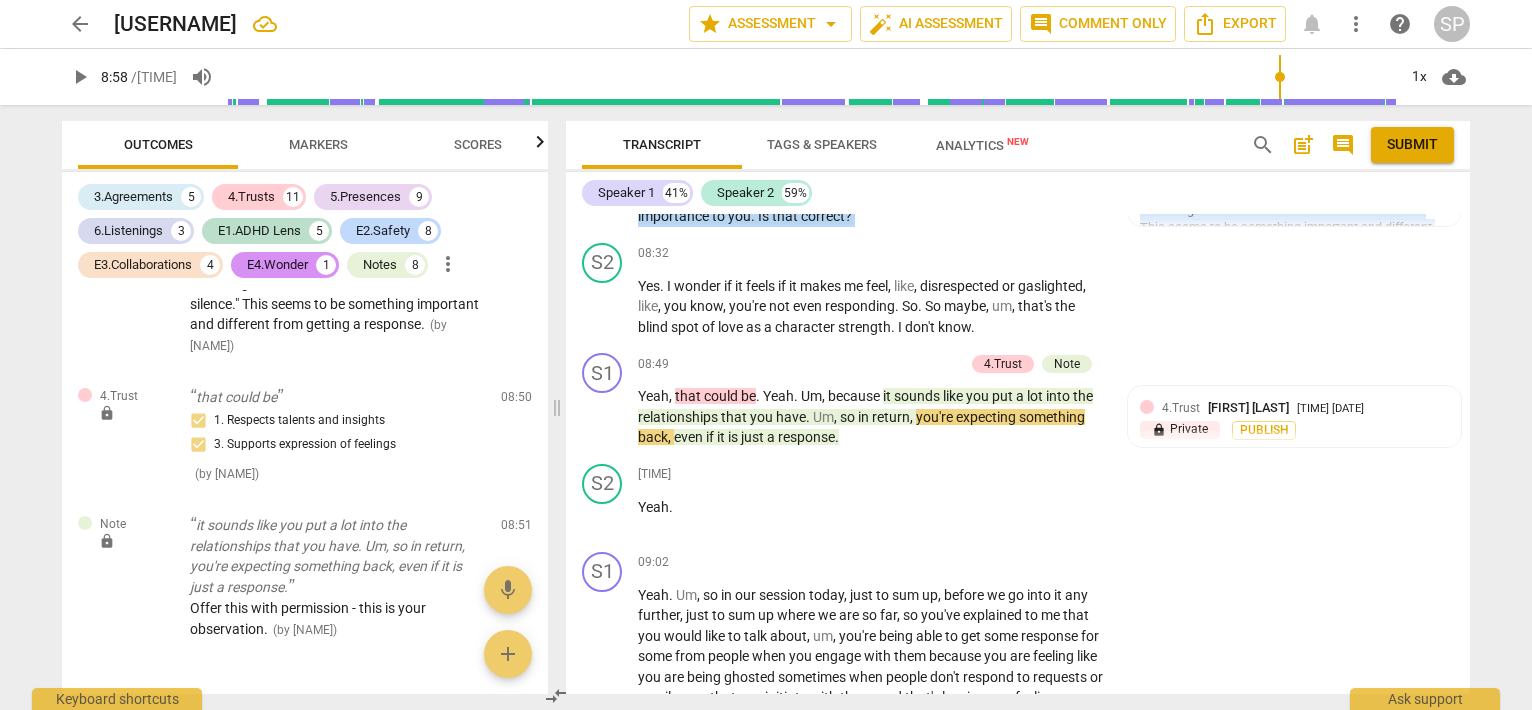 click on "+ Add competency 3.Agreement 4.Trust 5.Presence E2.Safety Note" at bounding box center [882, 132] 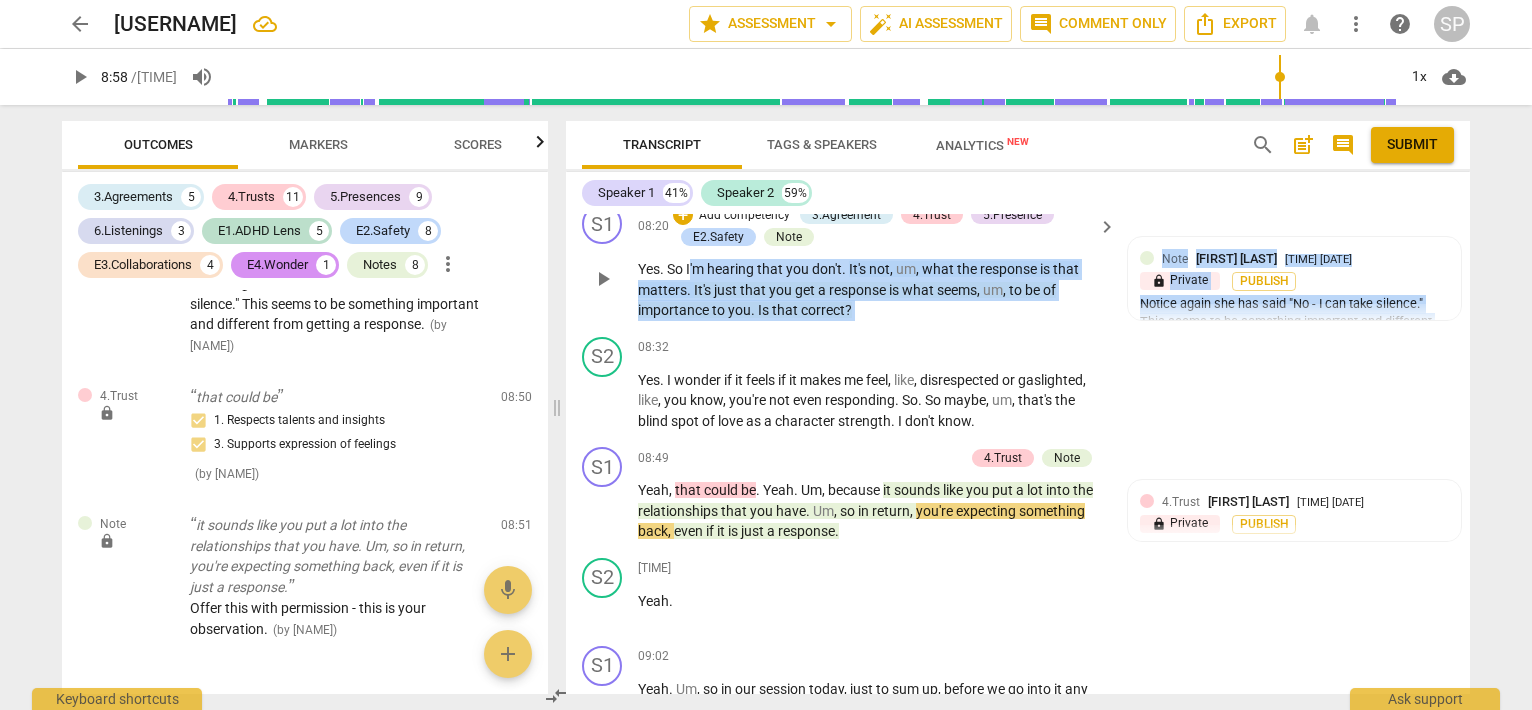 scroll, scrollTop: 3459, scrollLeft: 0, axis: vertical 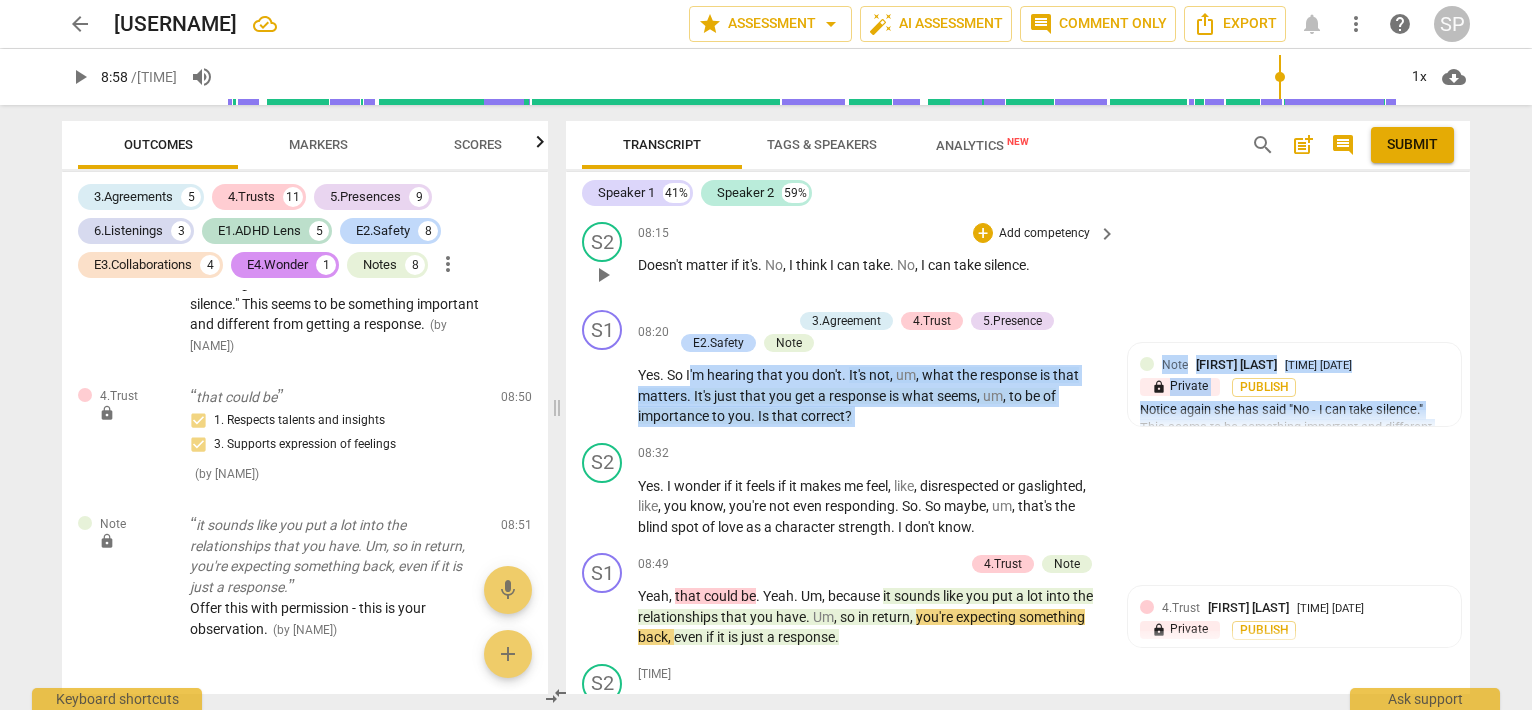 click on "08:15 + Add competency keyboard_arrow_right" at bounding box center (878, 233) 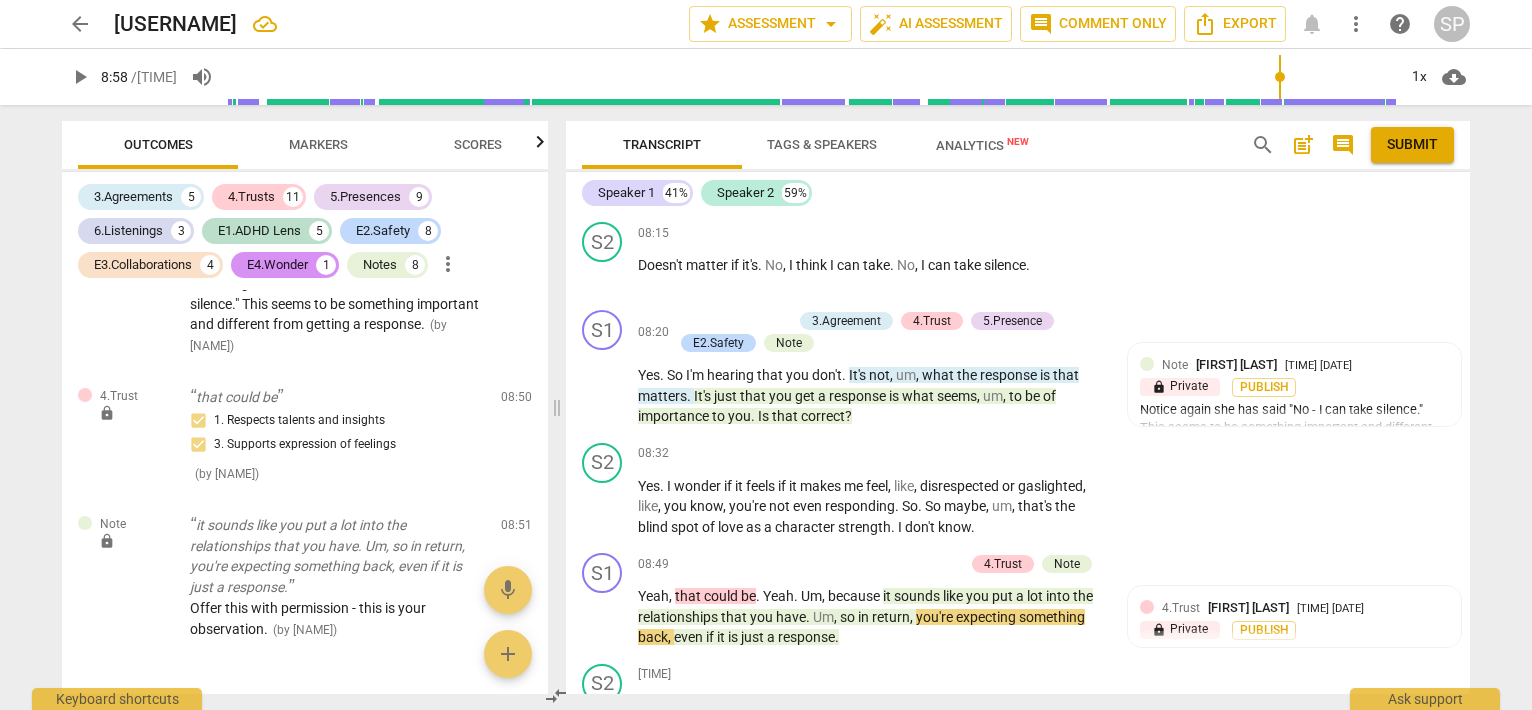 click on "S1 play_arrow pause 08:12 + Add competency keyboard_arrow_right Yes ,   definitely .   I   agree .   Oops .   I'm   just   checking ." at bounding box center (1018, 170) 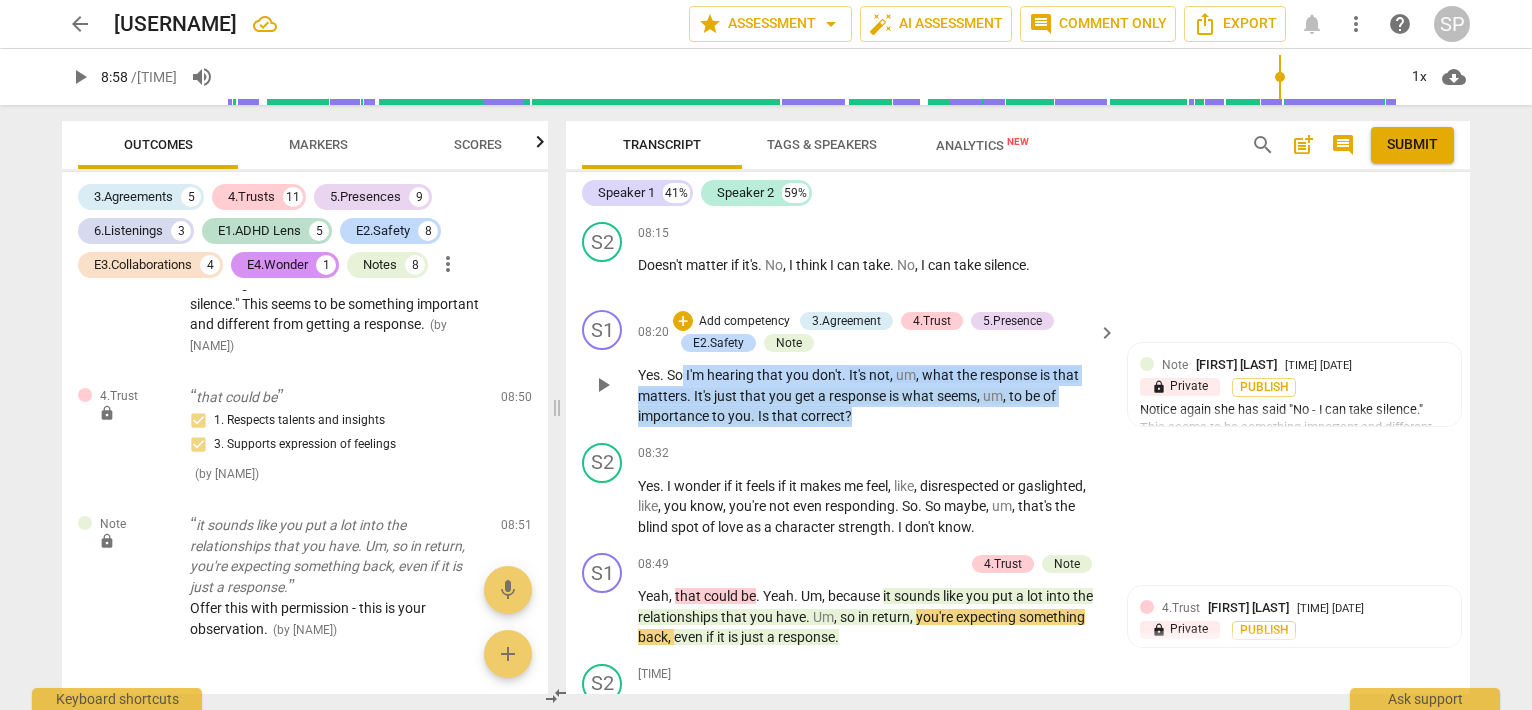 drag, startPoint x: 684, startPoint y: 447, endPoint x: 856, endPoint y: 494, distance: 178.30592 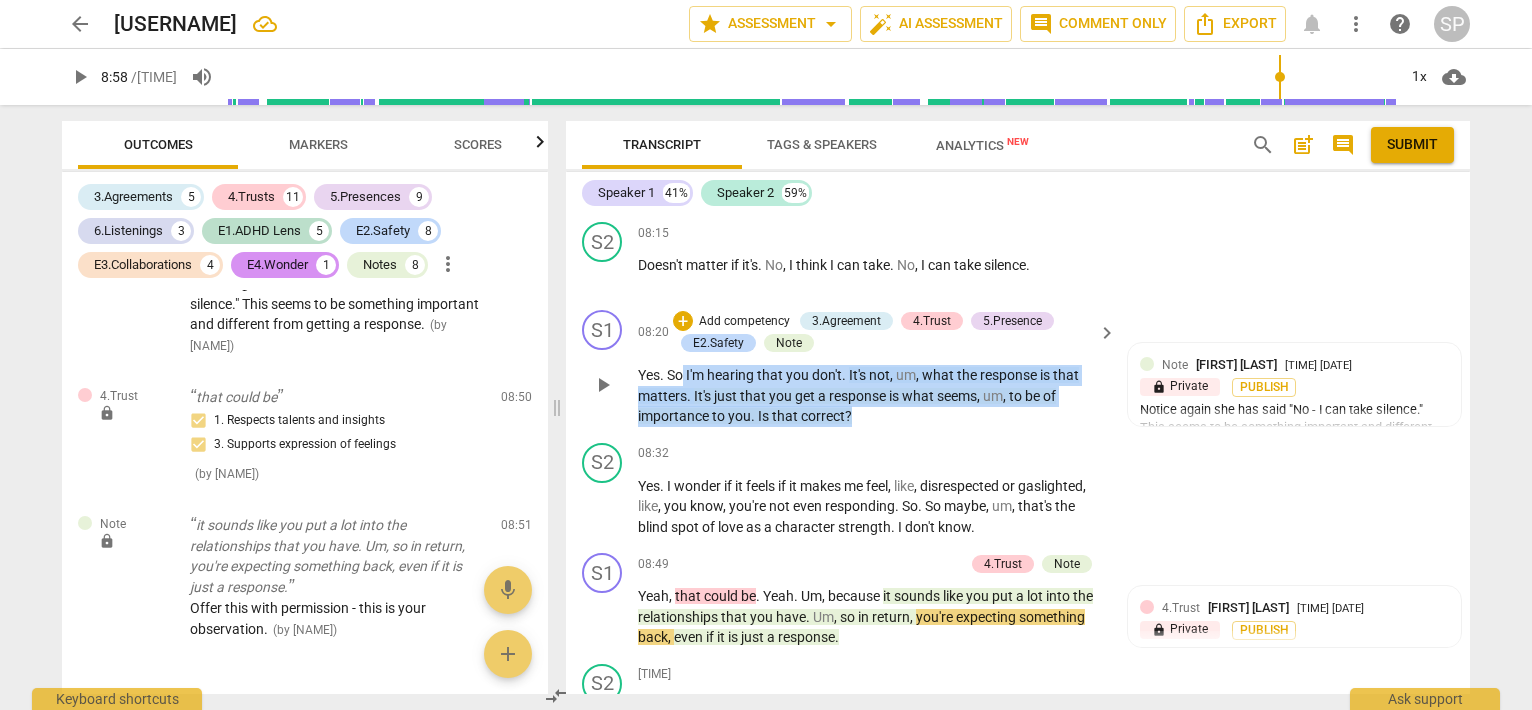 click on "Yes .   So   I'm   hearing   that   you   don't .   It's   not ,   um ,   what   the   response   is   that   matters .   It's   just   that   you   get   a   response   is   what   seems ,   um ,   to   be   of   importance   to   you .   Is   that   correct ?" at bounding box center [872, 396] 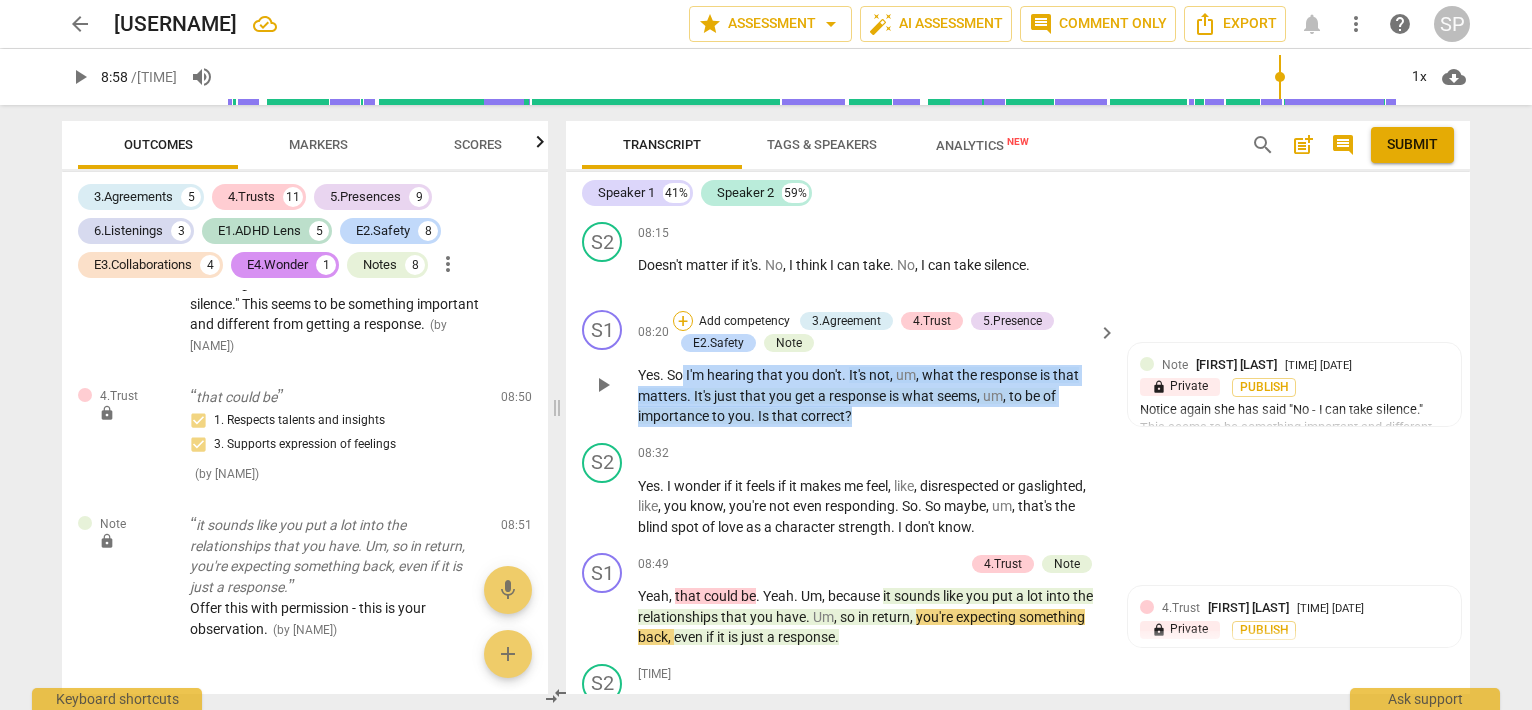 click on "+" at bounding box center (683, 321) 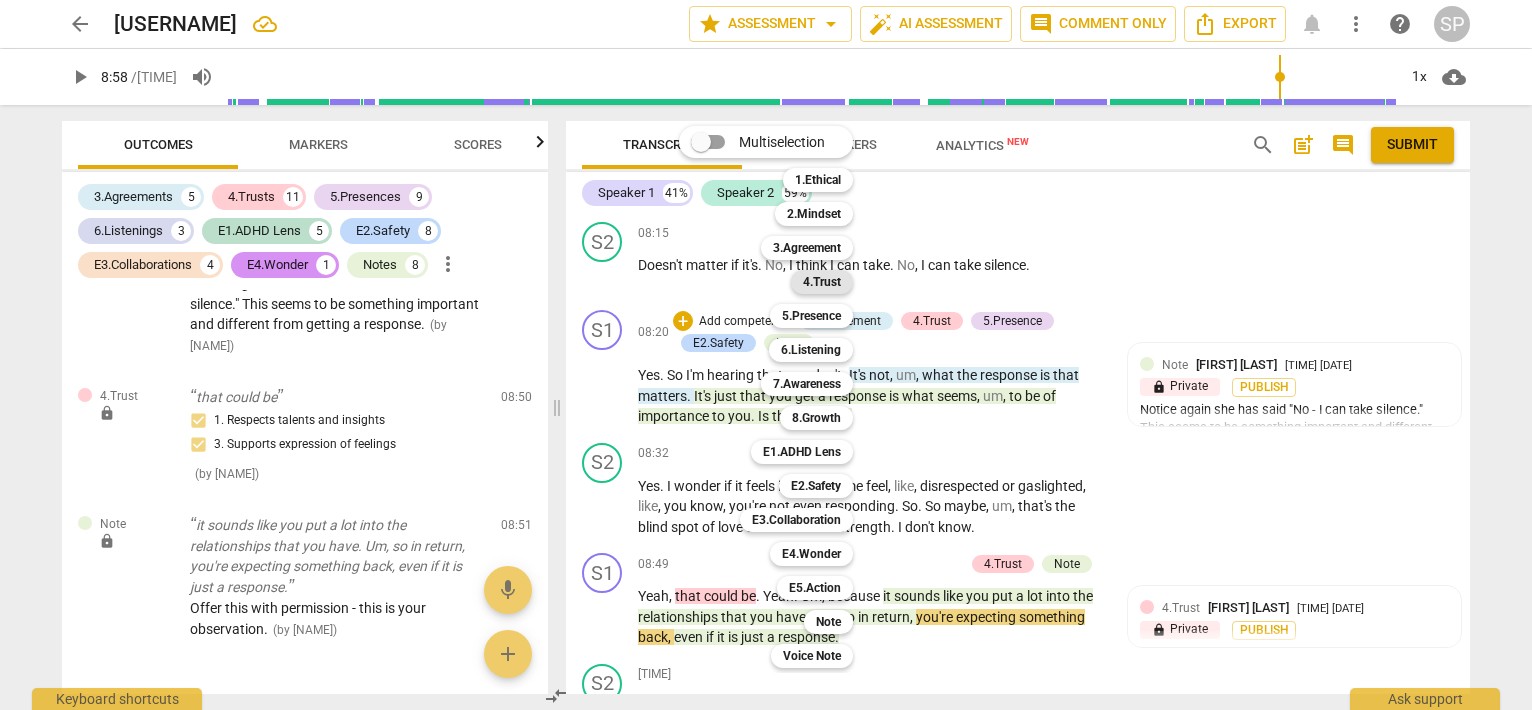 click on "4.Trust" at bounding box center (822, 282) 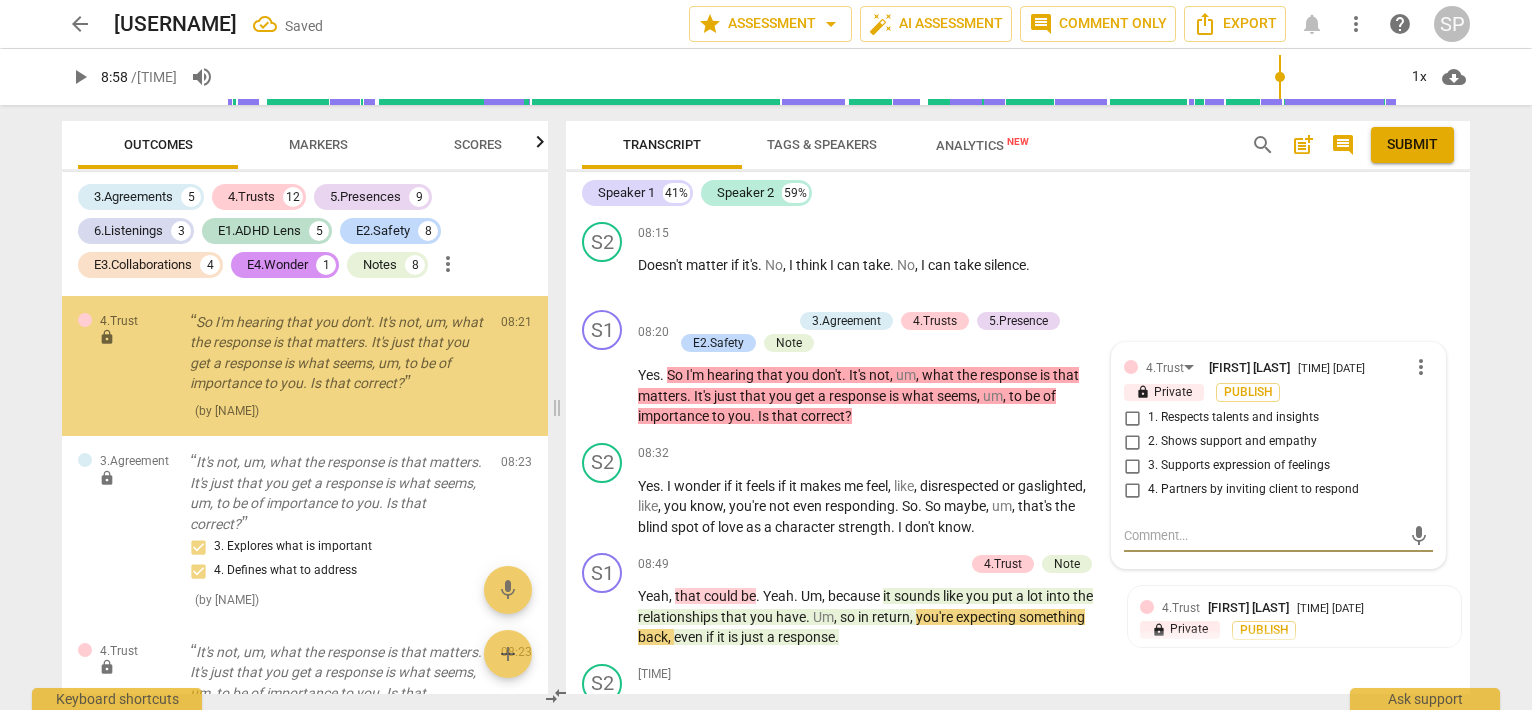 scroll, scrollTop: 8030, scrollLeft: 0, axis: vertical 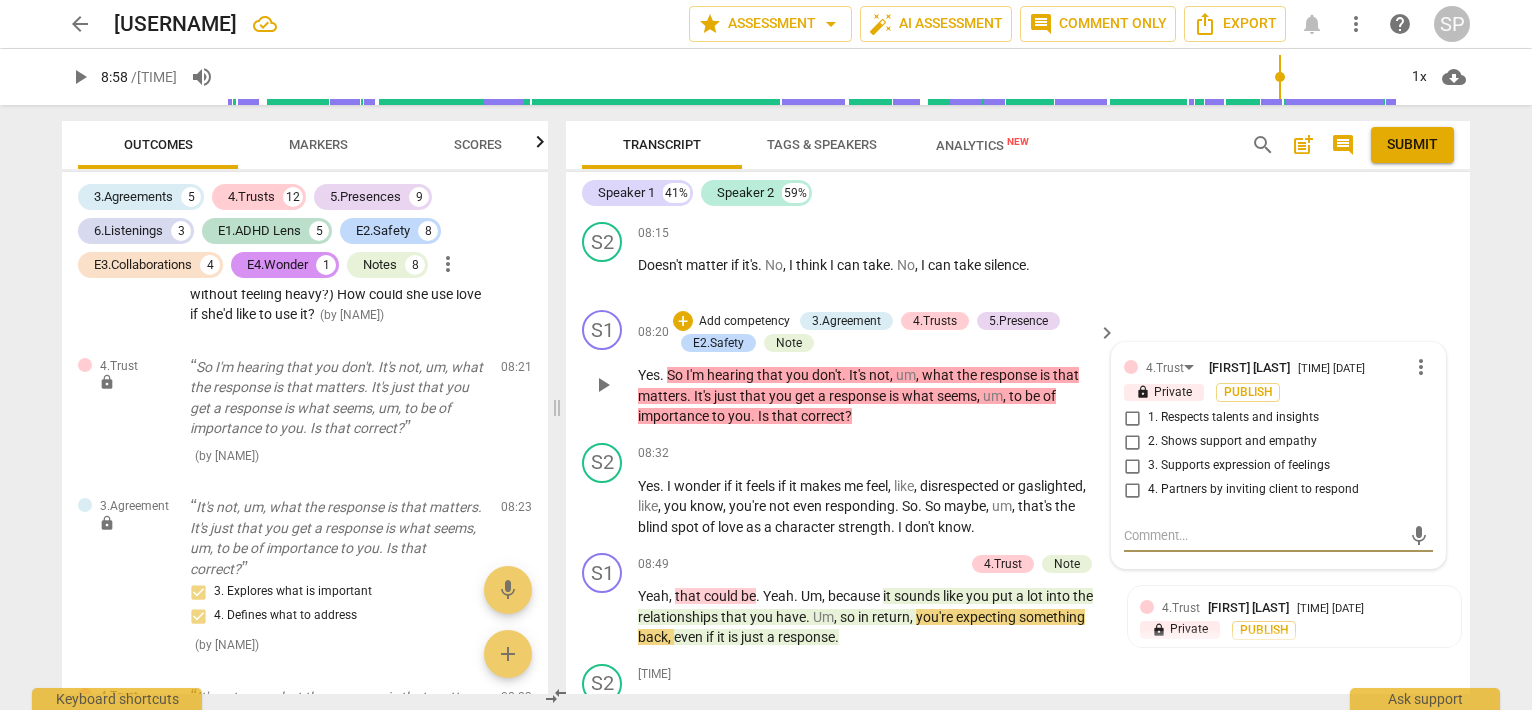 click on "4. Partners by inviting client to respond" at bounding box center [1132, 490] 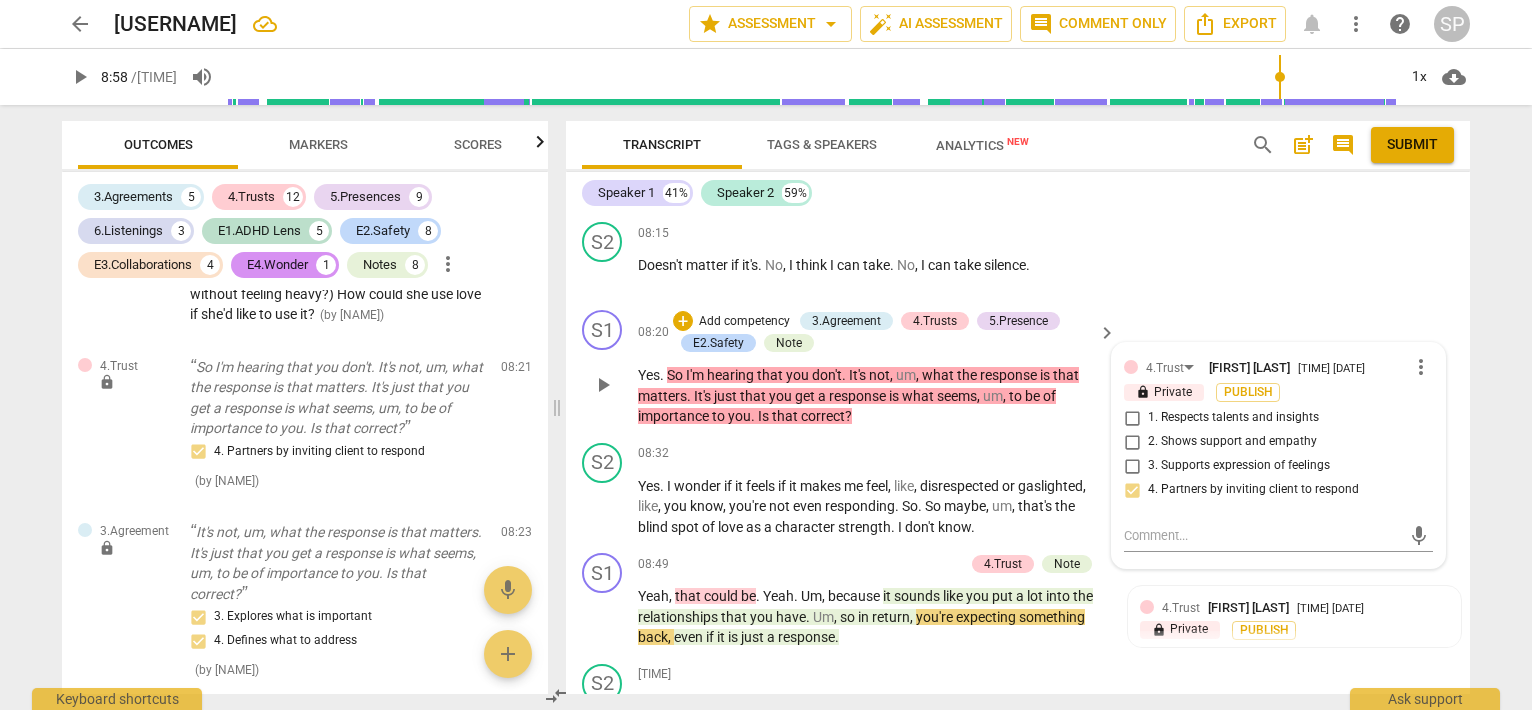 click on "1. Respects talents and insights" at bounding box center (1132, 418) 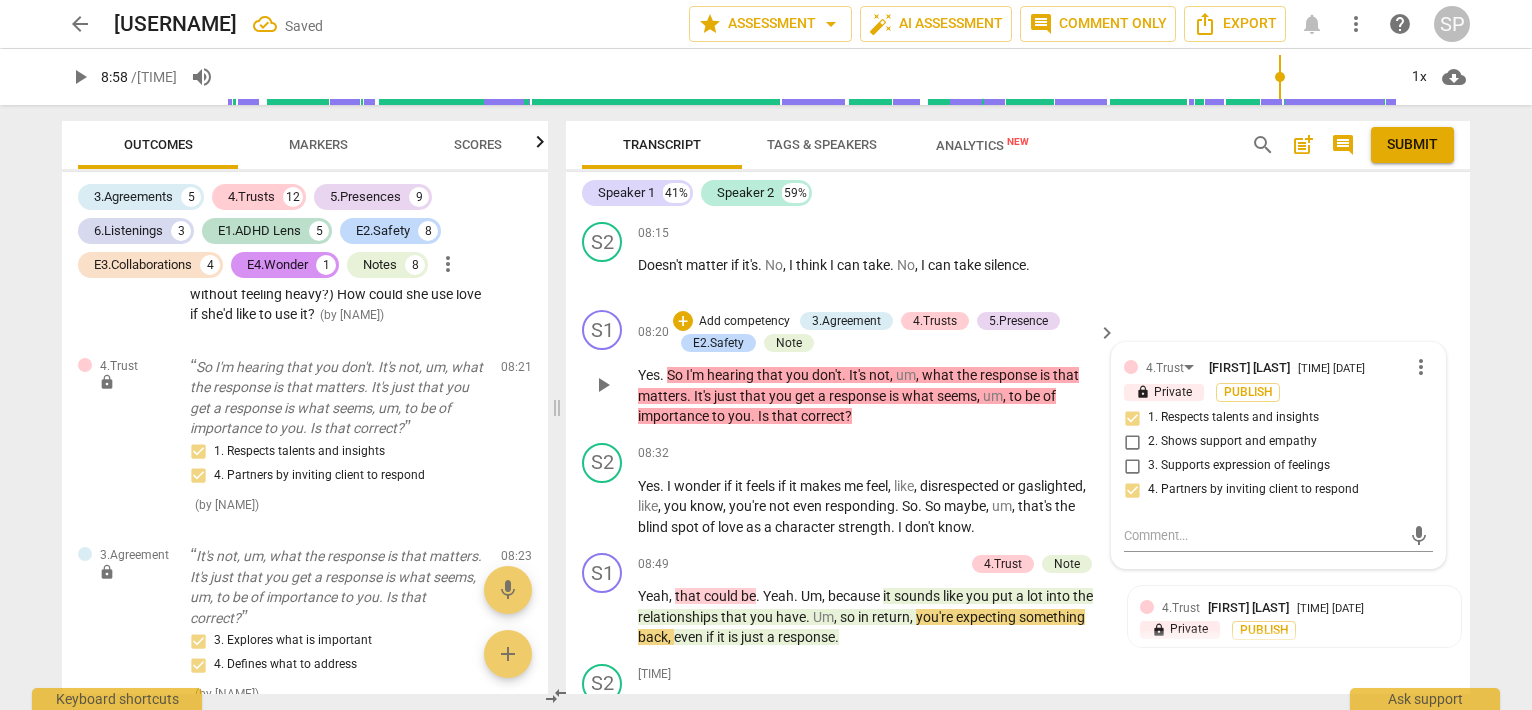click on "3. Supports expression of feelings" at bounding box center [1132, 466] 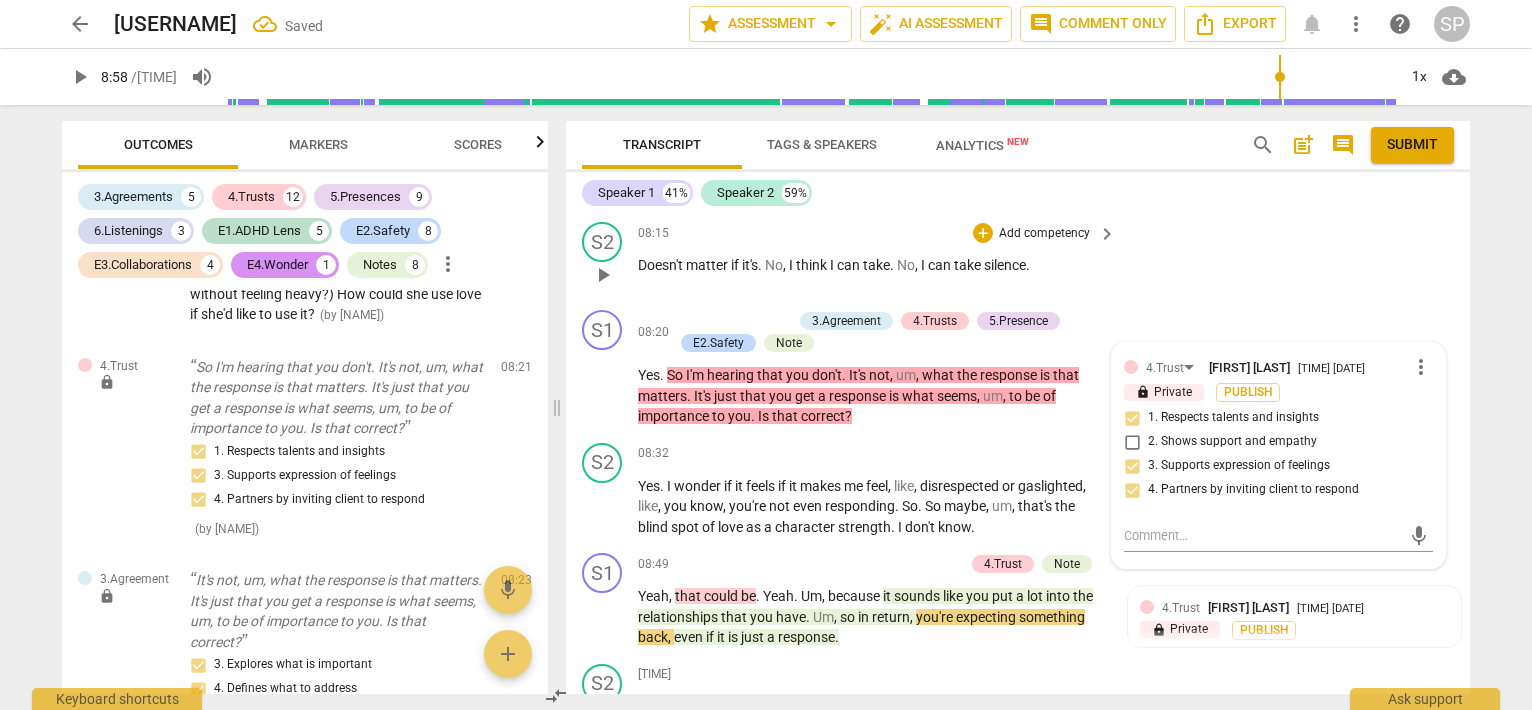 click on "S2 play_arrow pause [TIME] + Add competency keyboard_arrow_right Doesn't   matter   if   it's .   No ,   I   think   I   can   take .   No ,   I   can   take   silence ." at bounding box center [1018, 258] 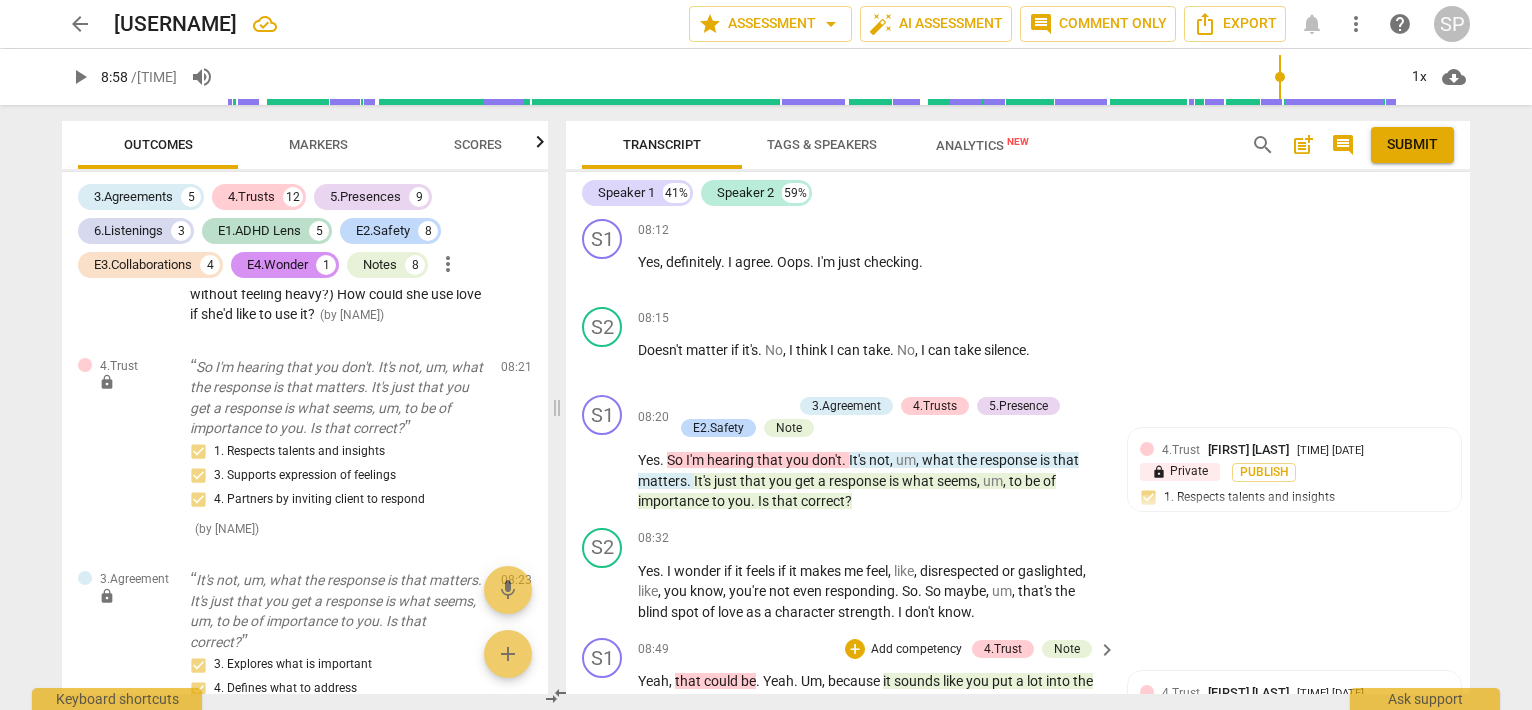 scroll, scrollTop: 3359, scrollLeft: 0, axis: vertical 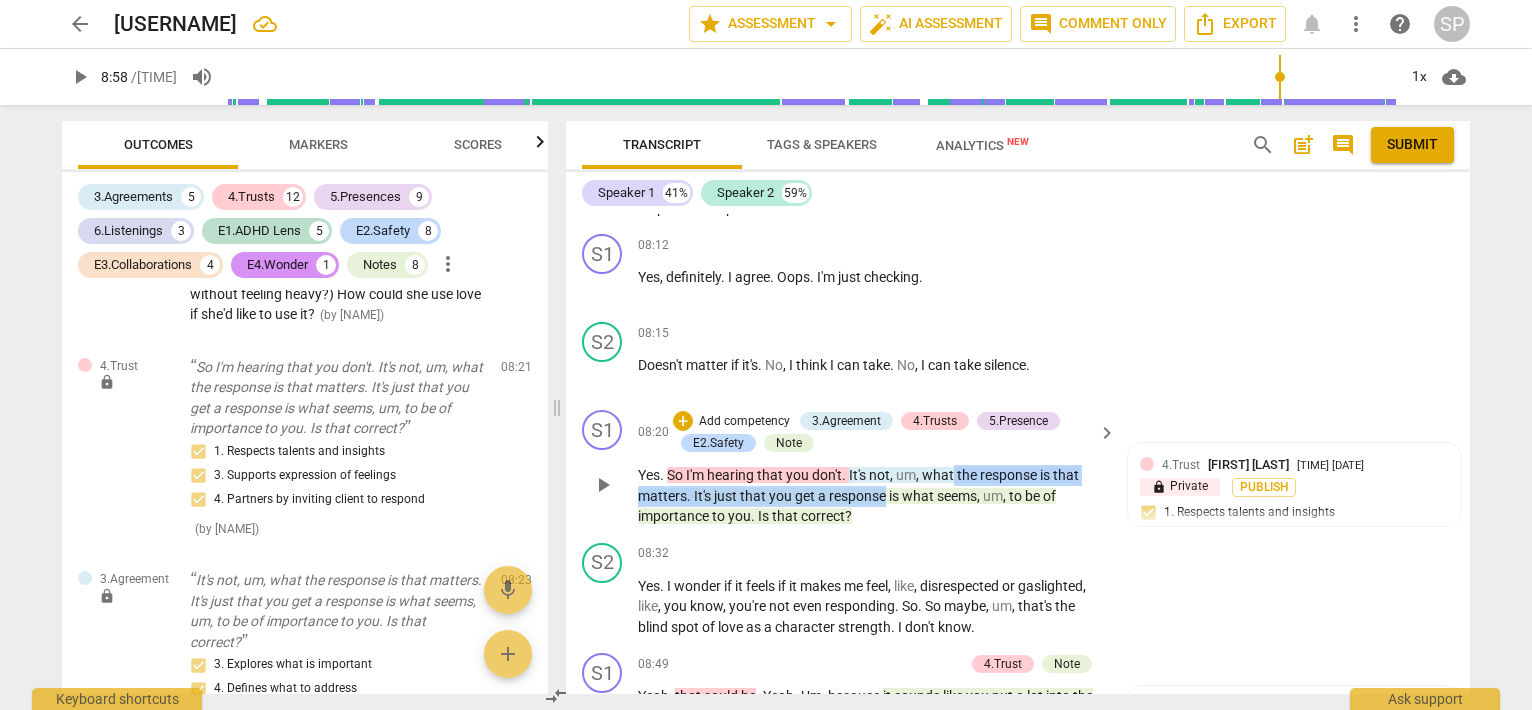 drag, startPoint x: 952, startPoint y: 547, endPoint x: 884, endPoint y: 580, distance: 75.58439 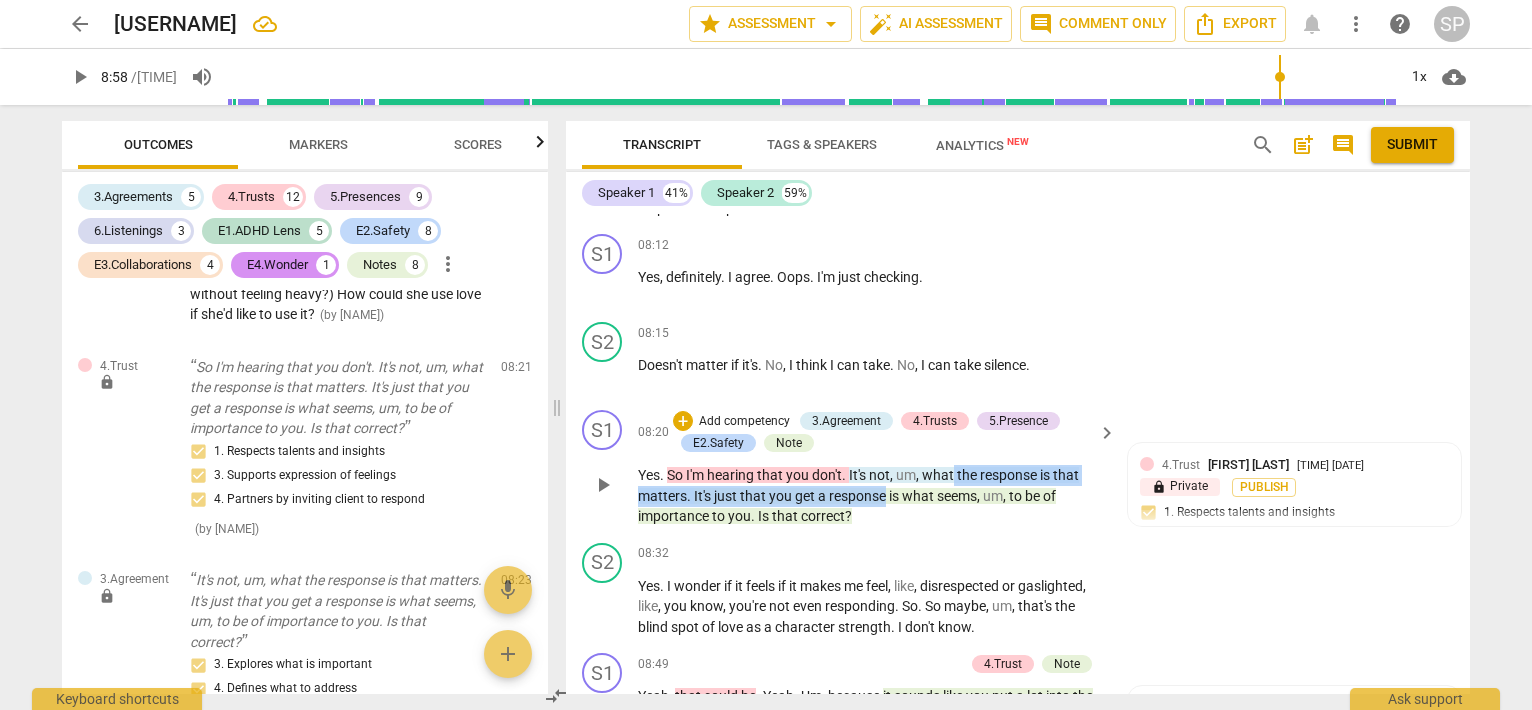 click on "Yes .   So   I'm   hearing   that   you   don't .   It's   not ,   um ,   what   the   response   is   that   matters .   It's   just   that   you   get   a   response   is   what   seems ,   um ,   to   be   of   importance   to   you .   Is   that   correct ?" at bounding box center (872, 496) 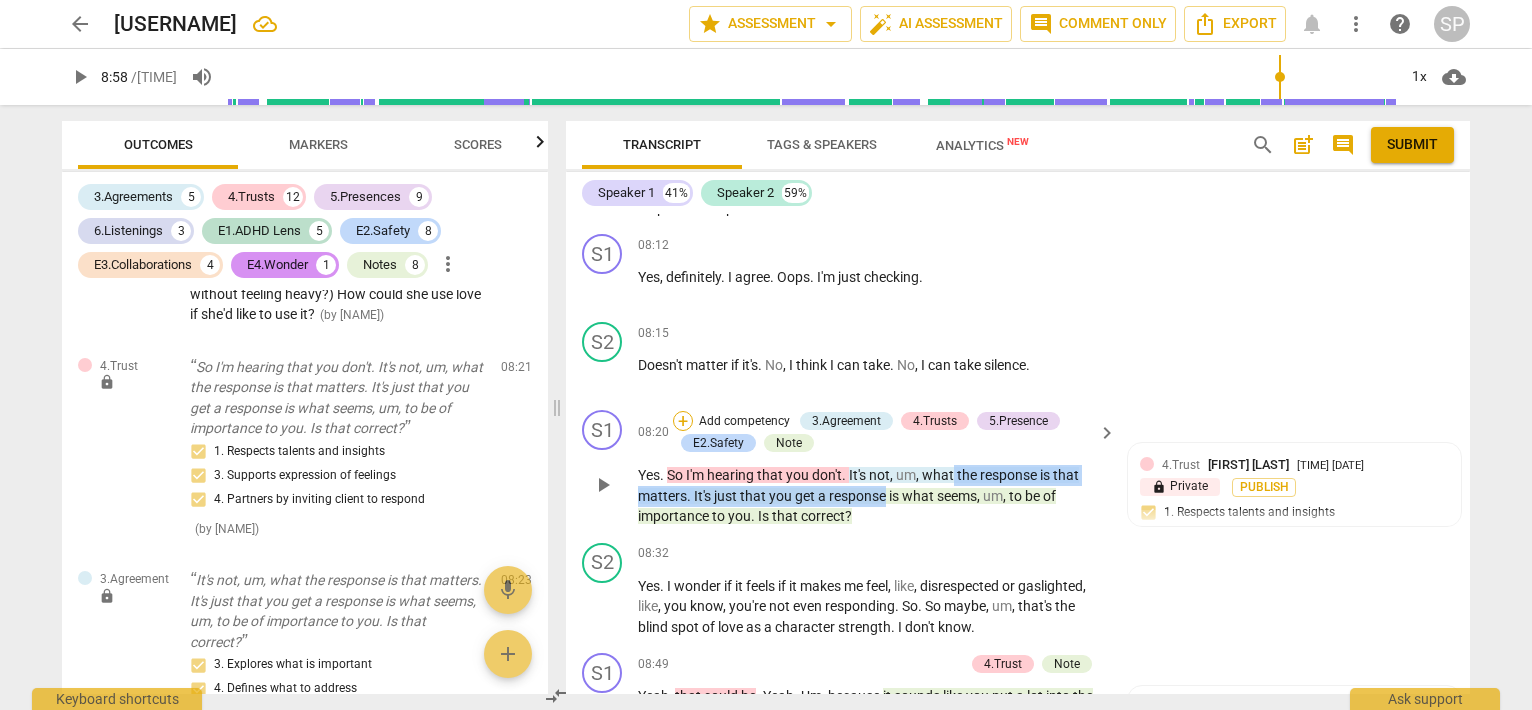 click on "+" at bounding box center [683, 421] 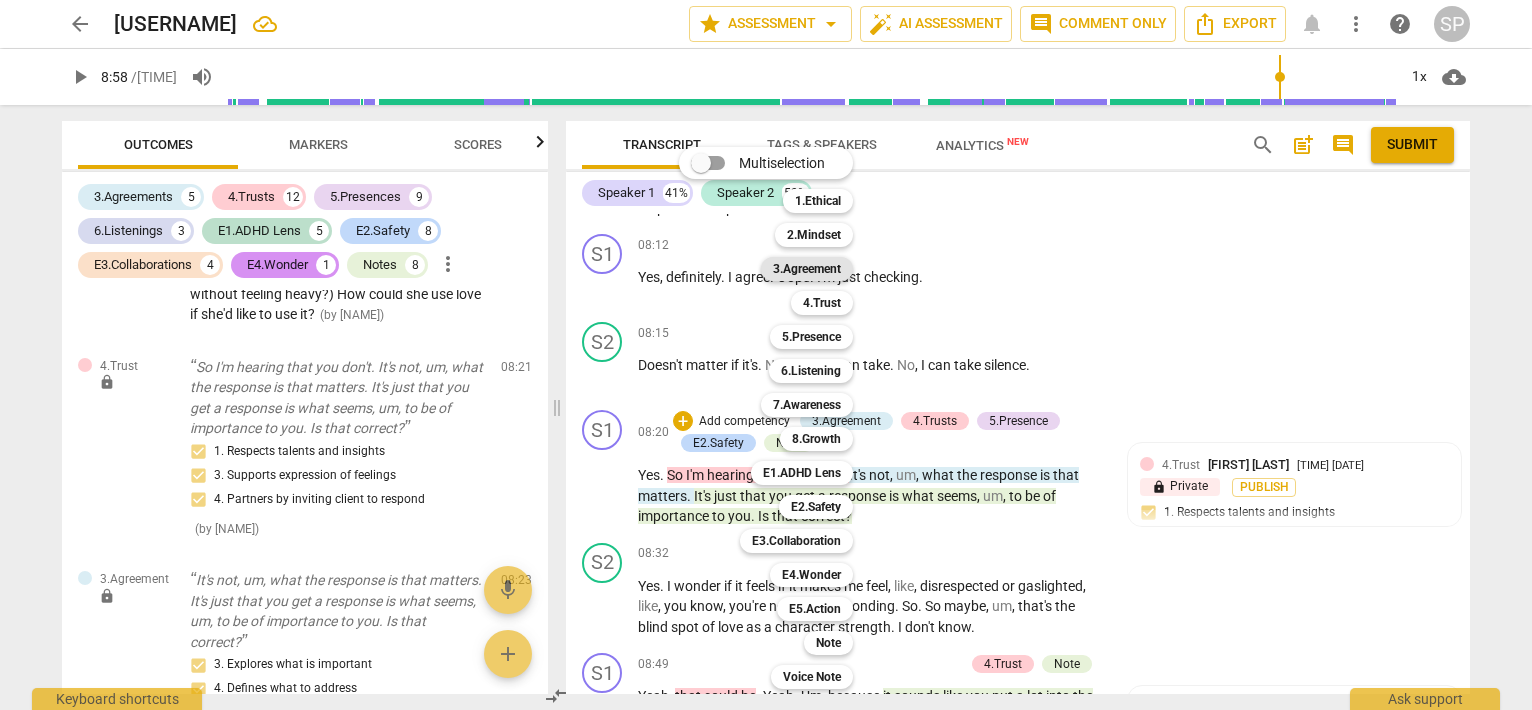 click on "3.Agreement" at bounding box center [807, 269] 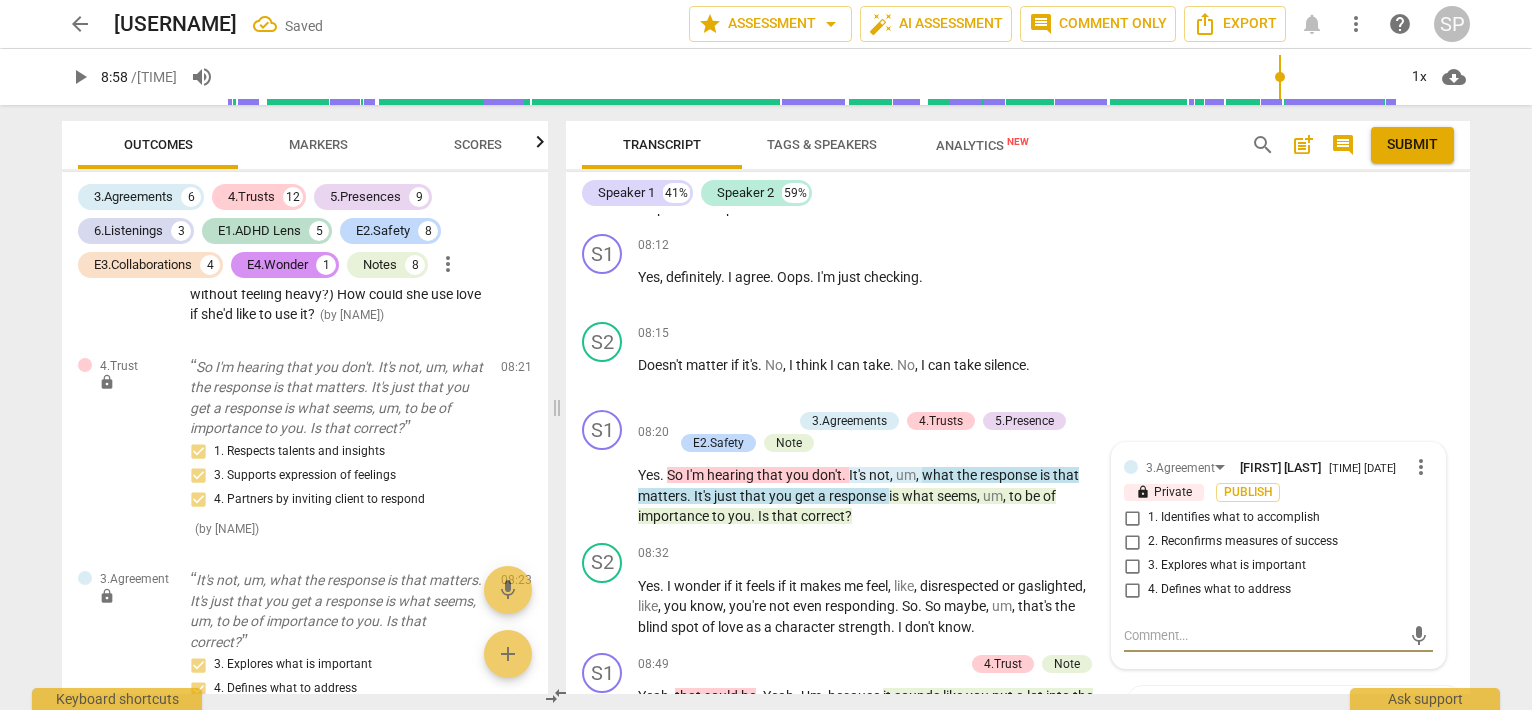 scroll, scrollTop: 3616, scrollLeft: 0, axis: vertical 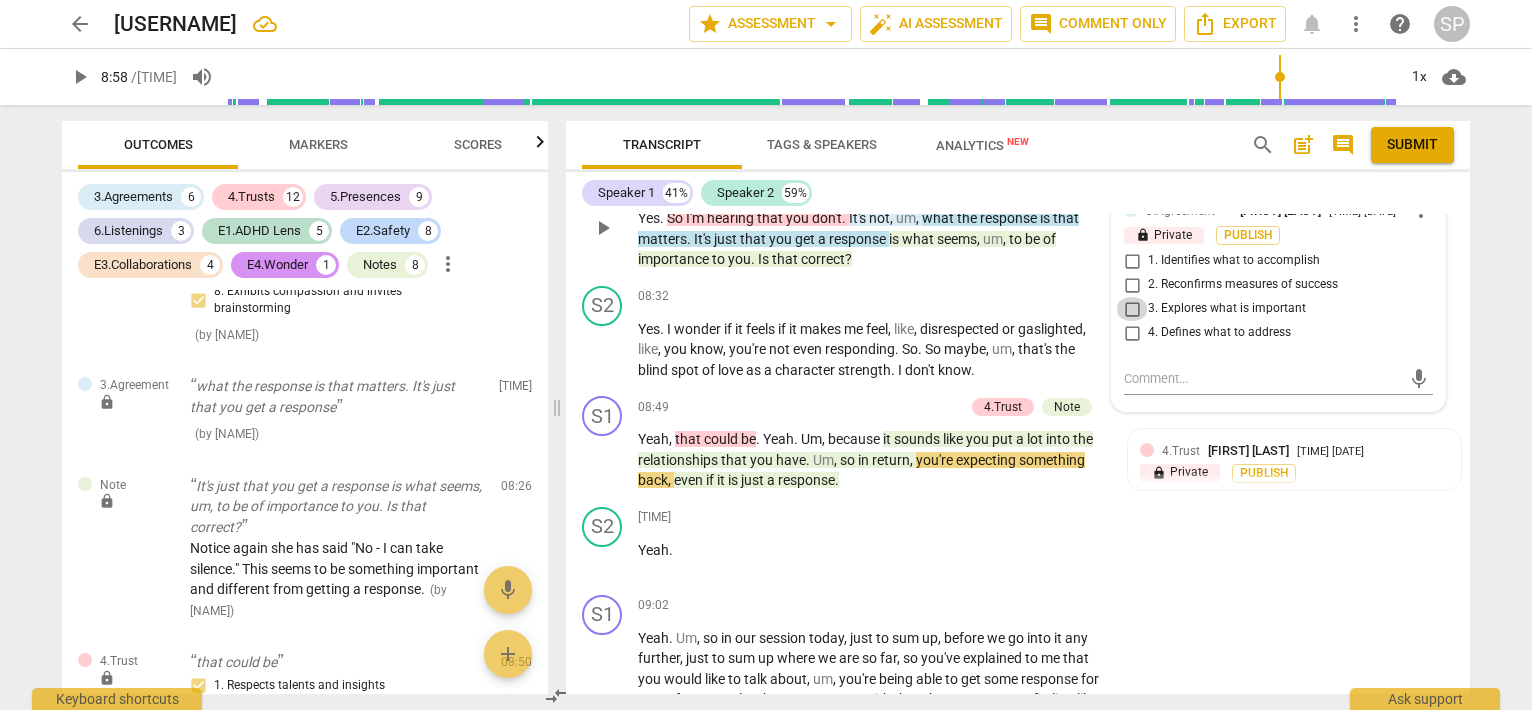 click on "3. Explores what is important" at bounding box center (1132, 309) 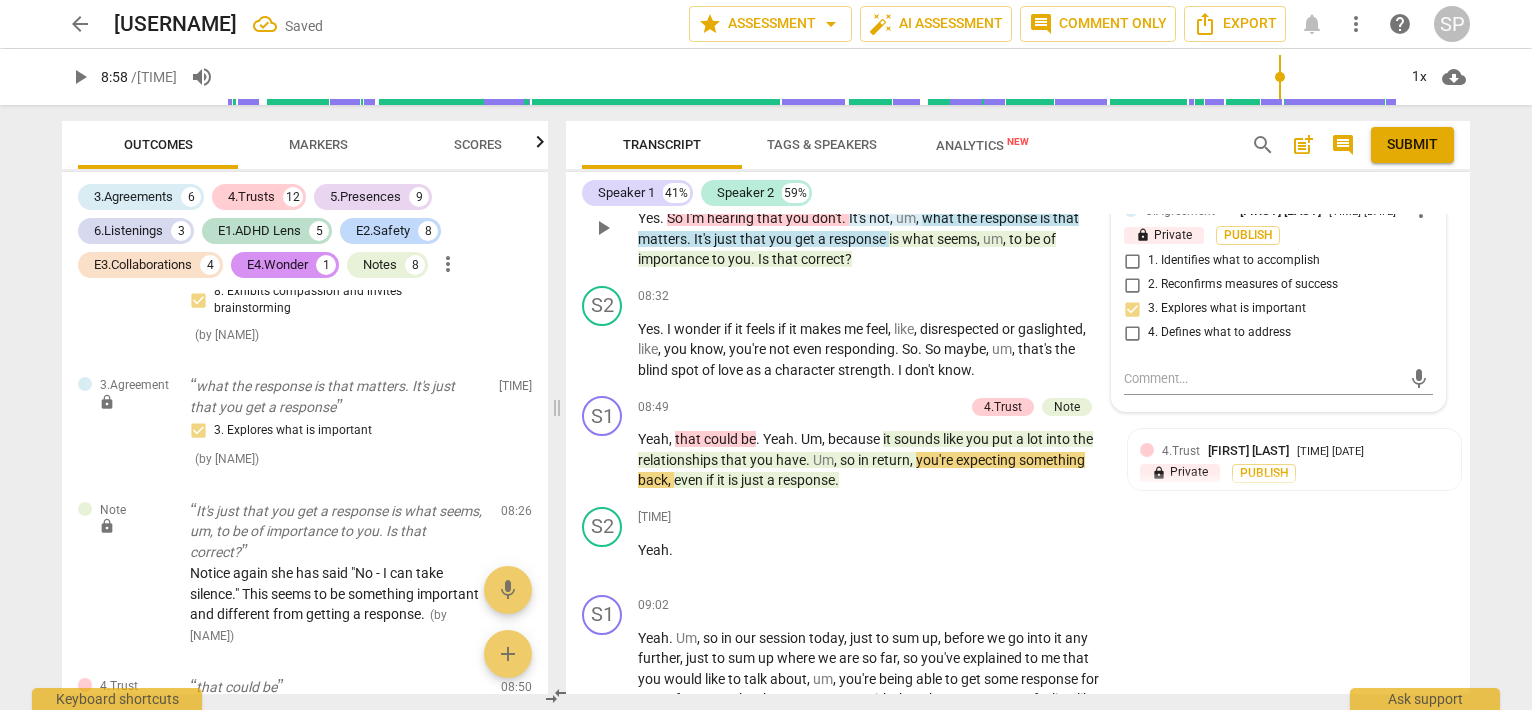 click on "S1 play_arrow pause 08:20 + Add competency 3.Agreements 4.Trusts 5.Presence E2.Safety Note keyboard_arrow_right Yes . So I'm hearing that you don't . It's not , um , what the response is that matters . It's just that you get a response is what seems , um , to be of importance to you . Is that correct ? 3.Agreement [LAST_NAME] [FIRST_NAME] 09:04 08-02-2025 more_vert lock Private Publish 1. Identifies what to accomplish 2. Reconfirms measures of success 3. Explores what is important 4. Defines what to address mic" at bounding box center [1018, 211] 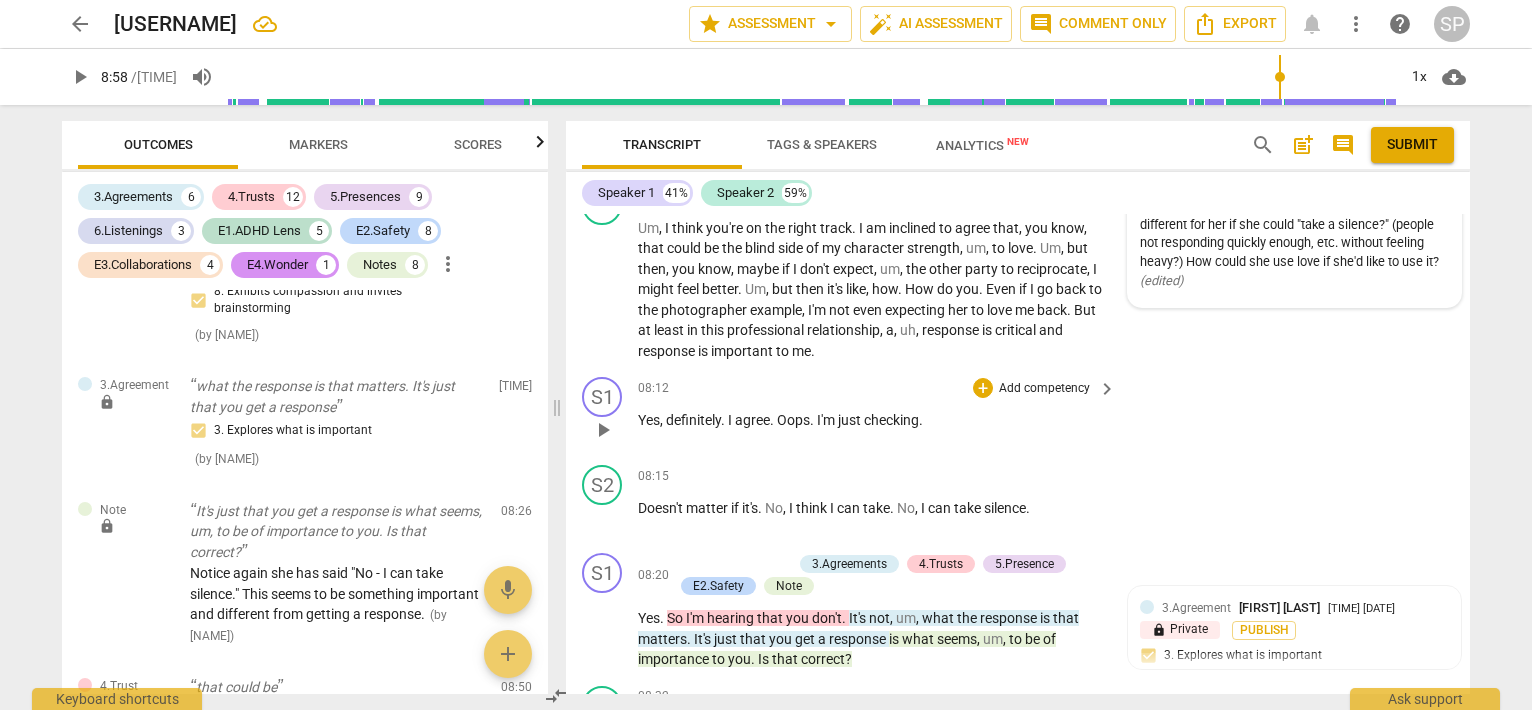 scroll, scrollTop: 3116, scrollLeft: 0, axis: vertical 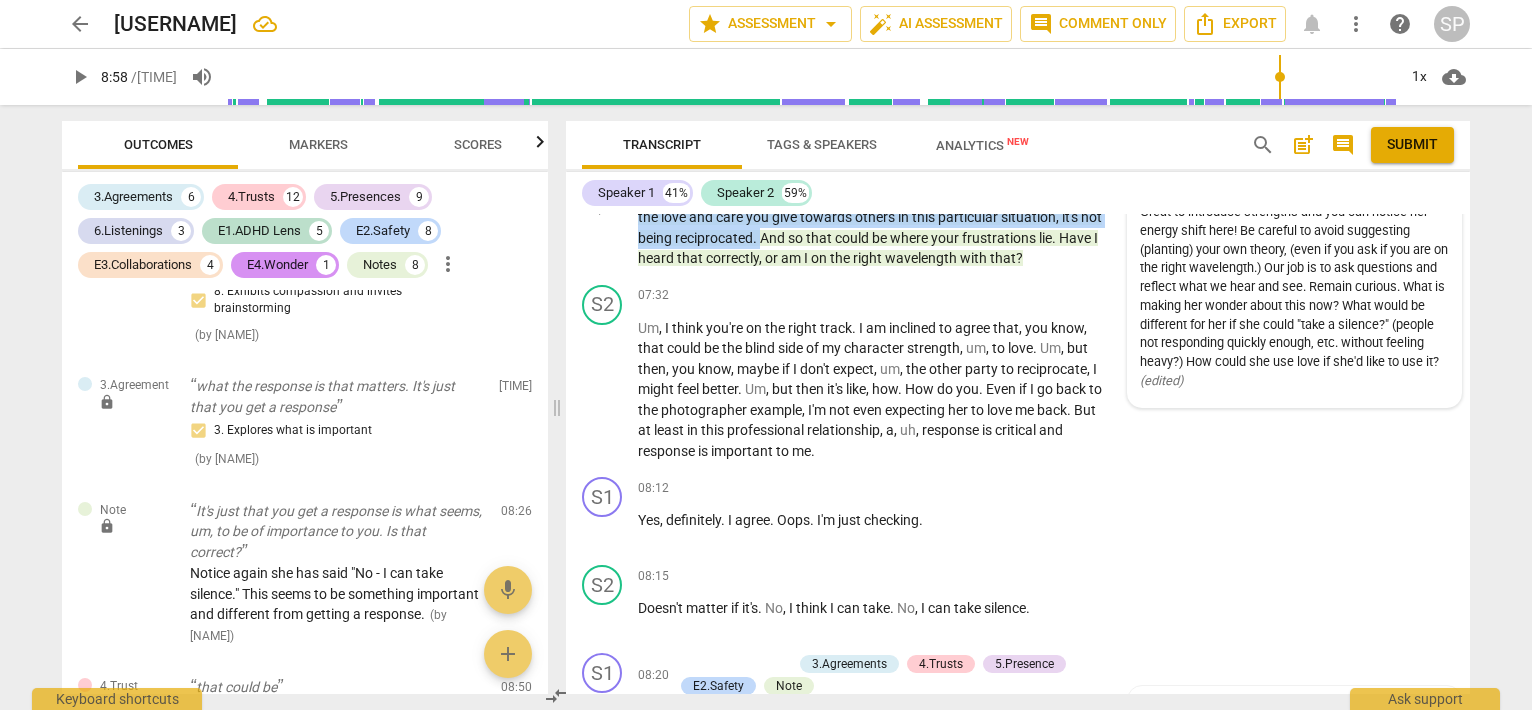 drag, startPoint x: 788, startPoint y: 251, endPoint x: 926, endPoint y: 298, distance: 145.78409 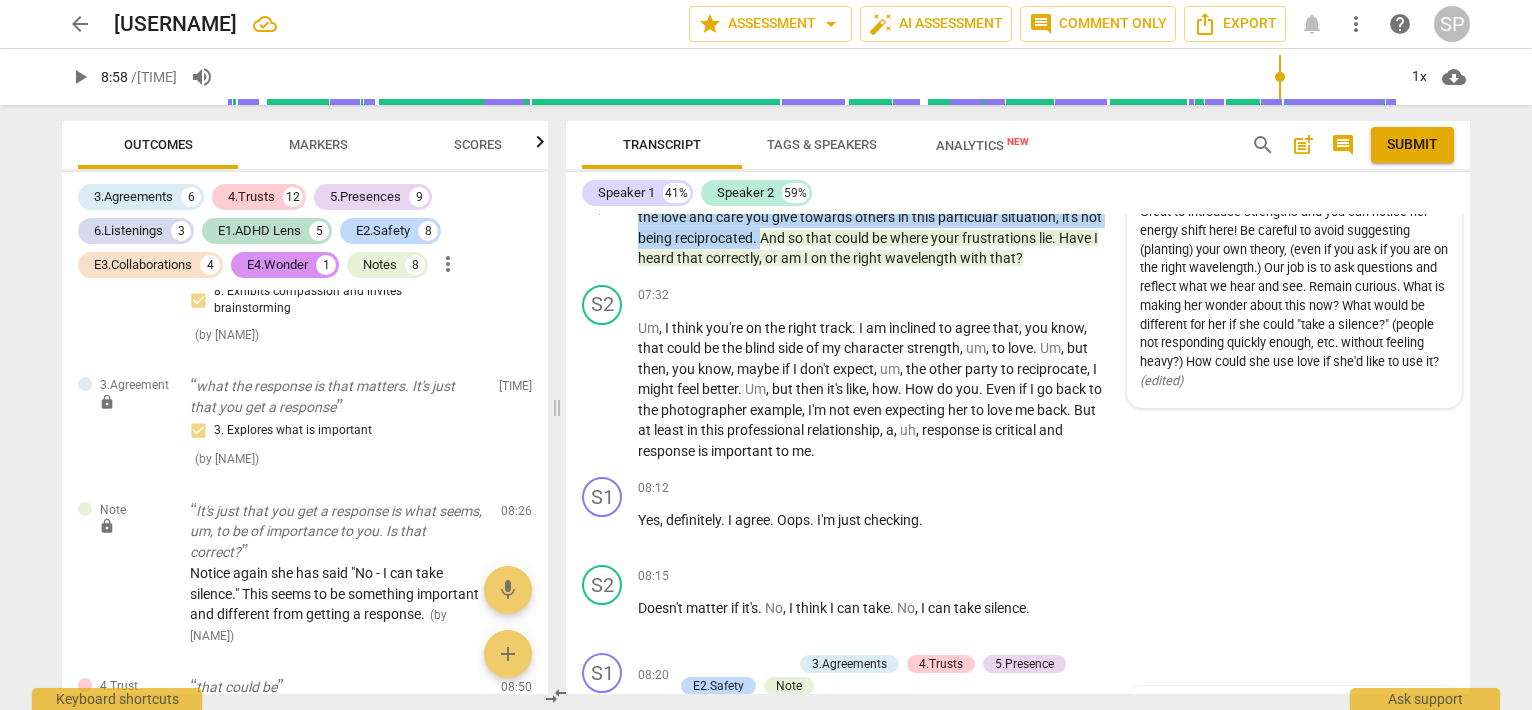 click on "Yeah , that was about to be my next point . Is that , uh , the importance of that reciprocal relationship , and from what I've heard you say in our session so far , is that it seems to be that you're not feeling that the attention and that the love and care you give towards others in this particular situation , it's not being reciprocated . And so that could be where your frustrations lie . Have I heard that correctly , or am I on the right wavelength with that ?" at bounding box center [872, 207] 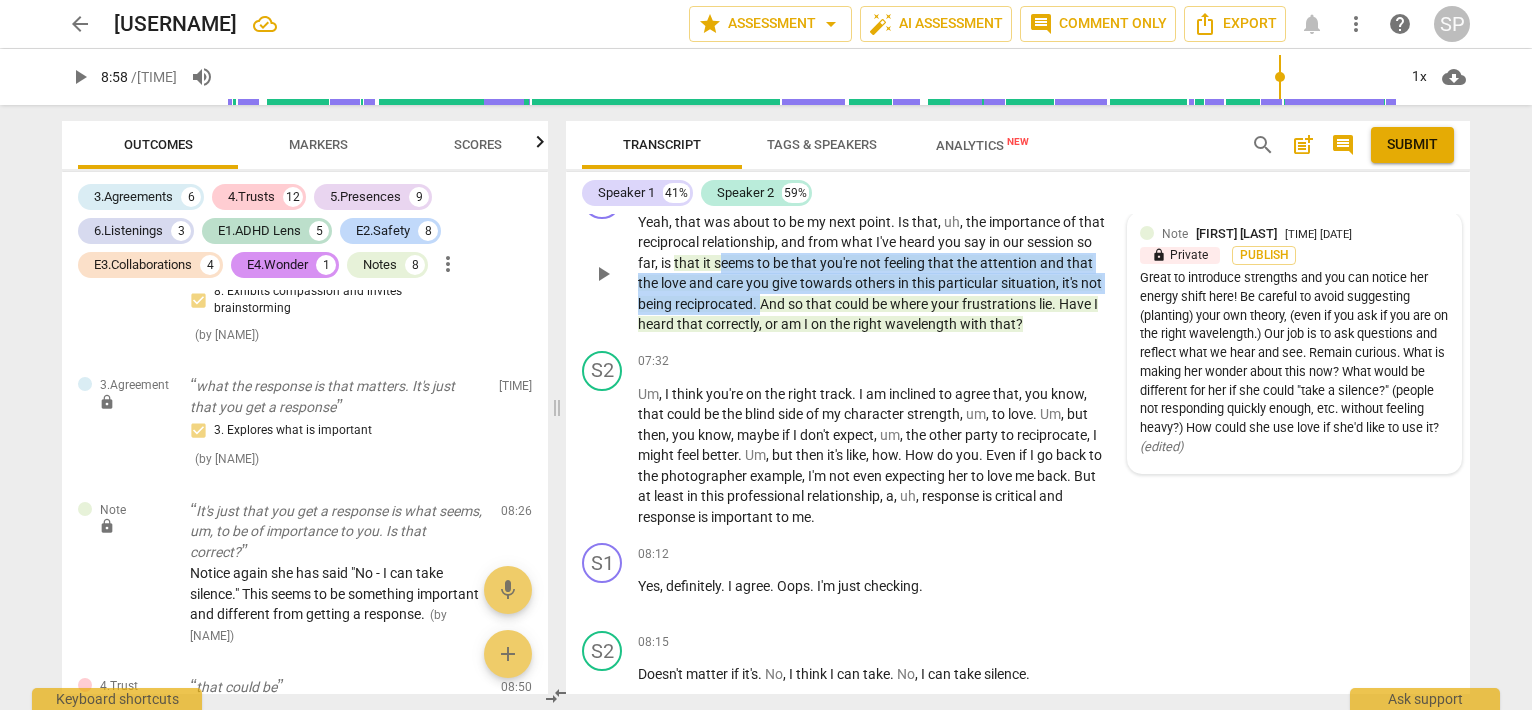 scroll, scrollTop: 3016, scrollLeft: 0, axis: vertical 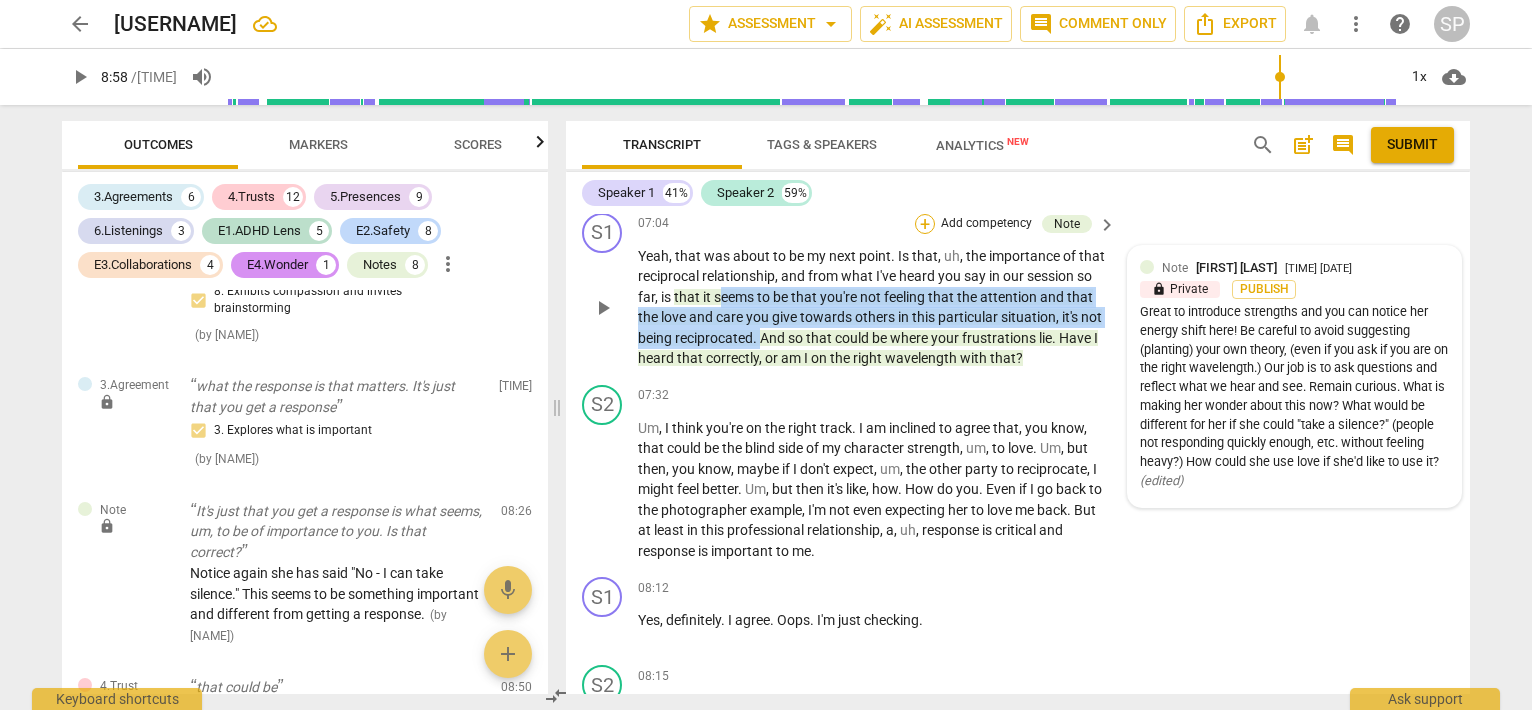 click on "+" at bounding box center [925, 224] 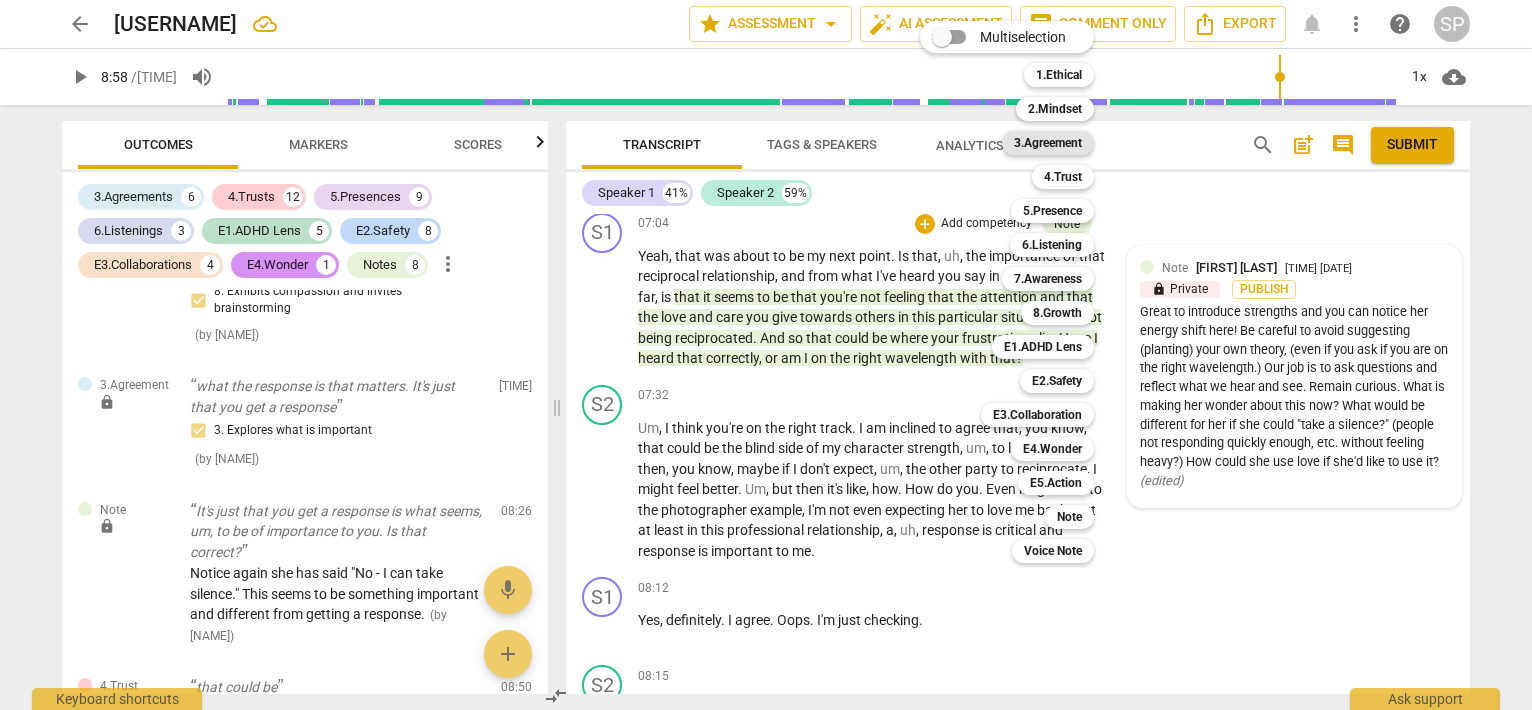 click on "3.Agreement" at bounding box center (1048, 143) 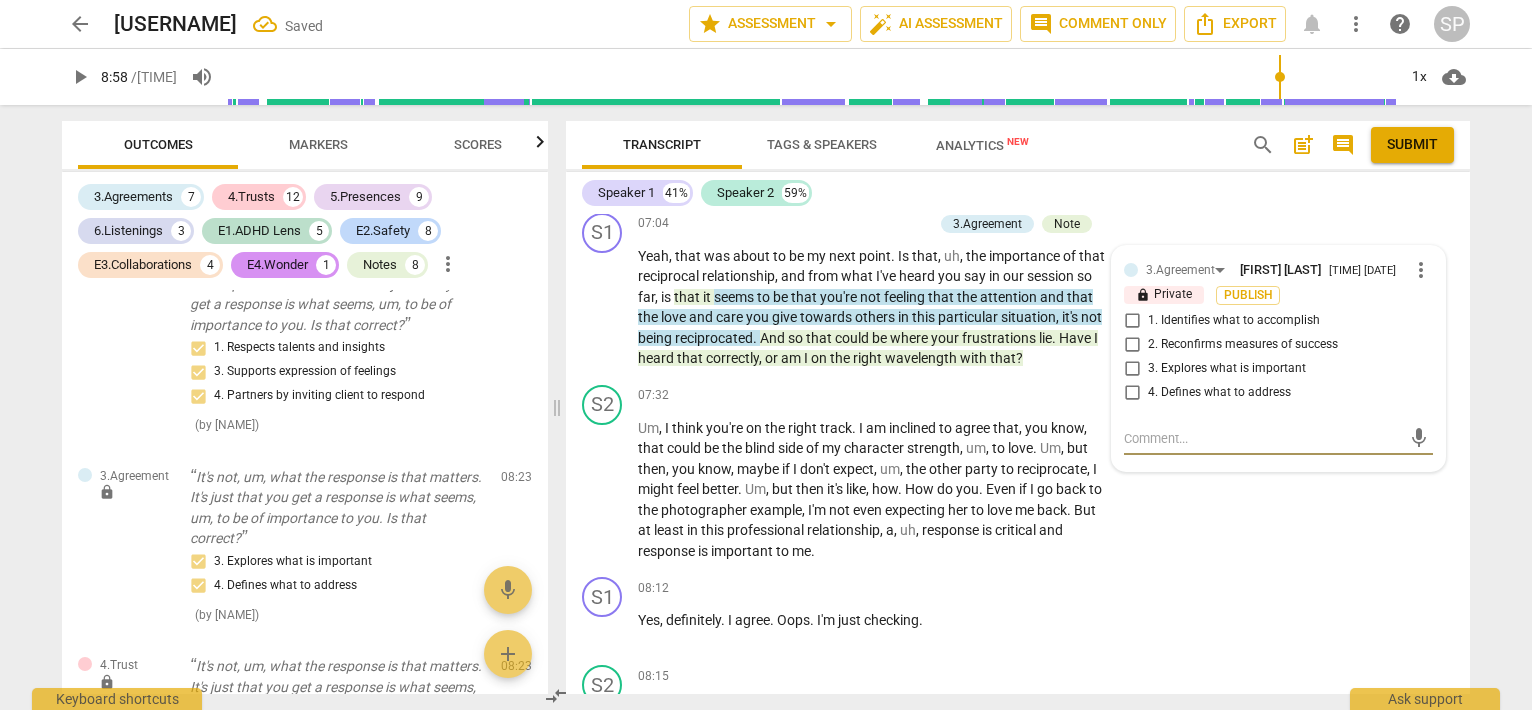 scroll, scrollTop: 8030, scrollLeft: 0, axis: vertical 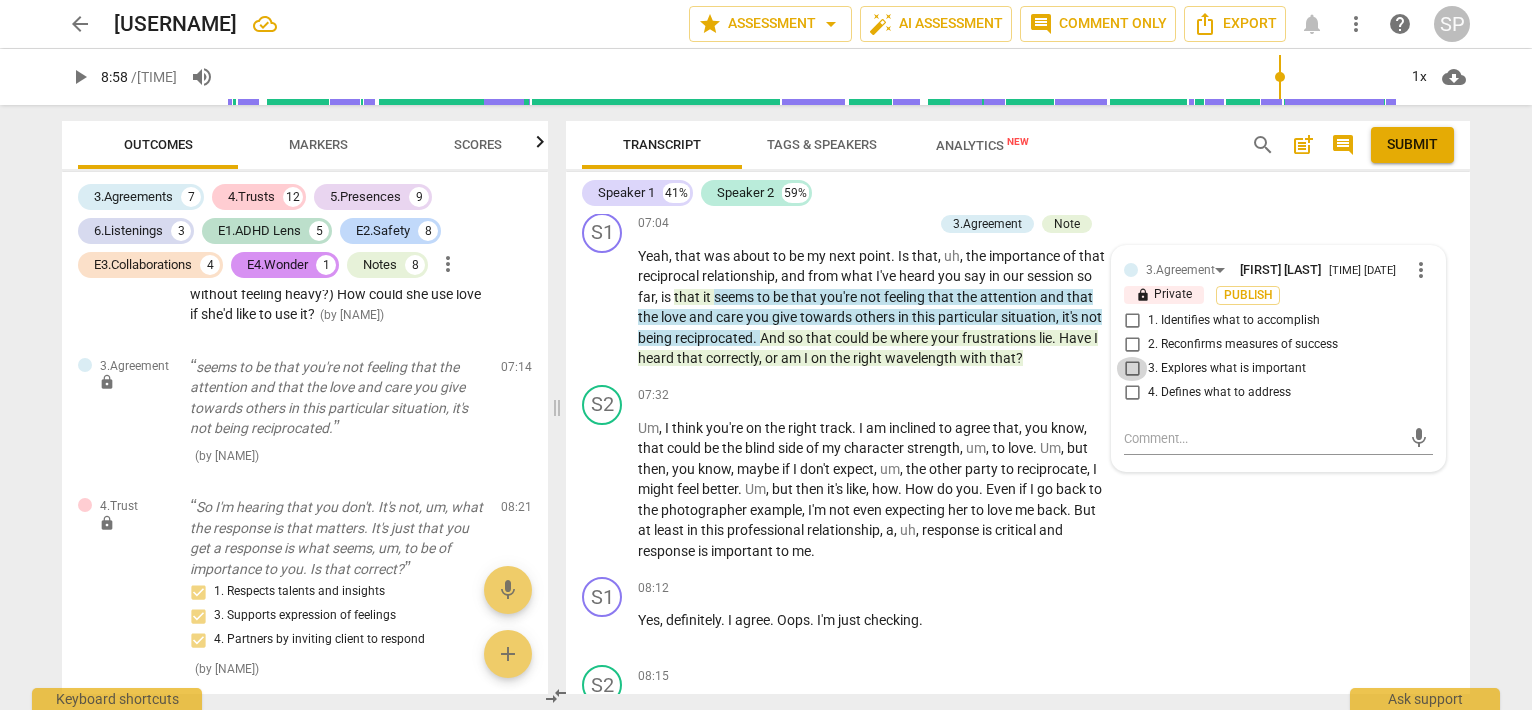 click on "3. Explores what is important" at bounding box center (1132, 369) 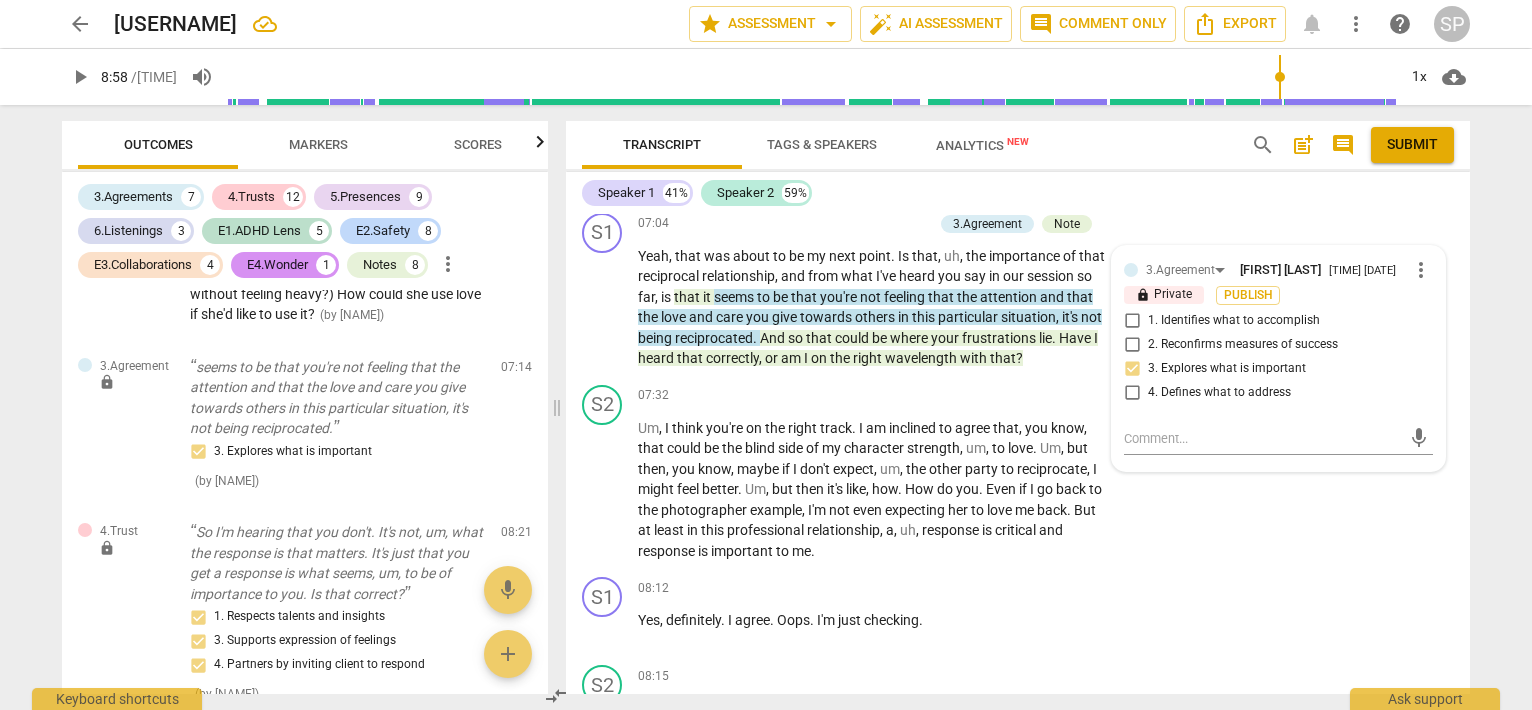 click on "4. Defines what to address" at bounding box center (1132, 393) 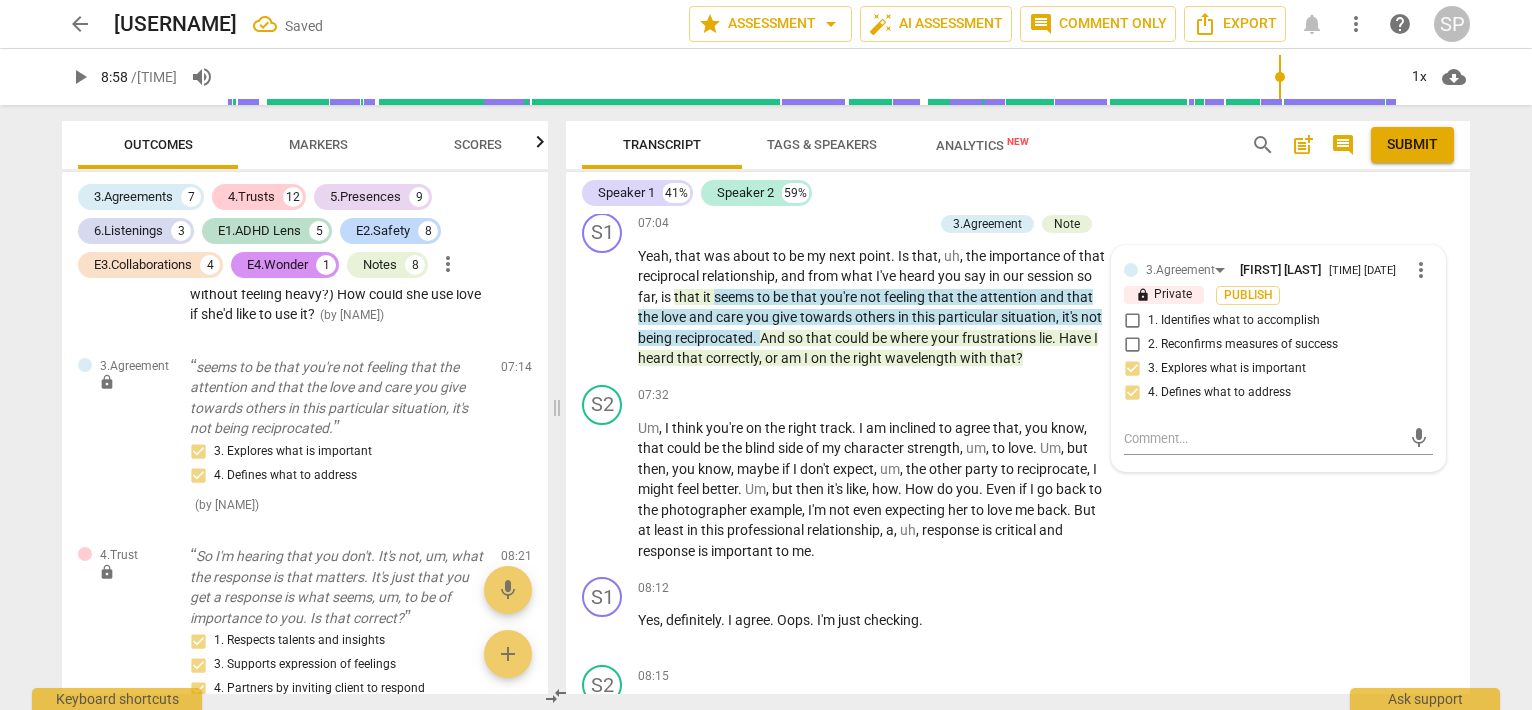 click on "Yeah , that was about to be my next point . Is that , uh , the importance of that reciprocal relationship , and from what I've heard you say in our session so far , is that it seems to be that you're not feeling that the attention and that the love and care you give towards others in this particular situation , it's not being reciprocated . And so that could be where your frustrations lie . Have I heard that correctly , or am I on the right wavelength with that ?" at bounding box center [872, 307] 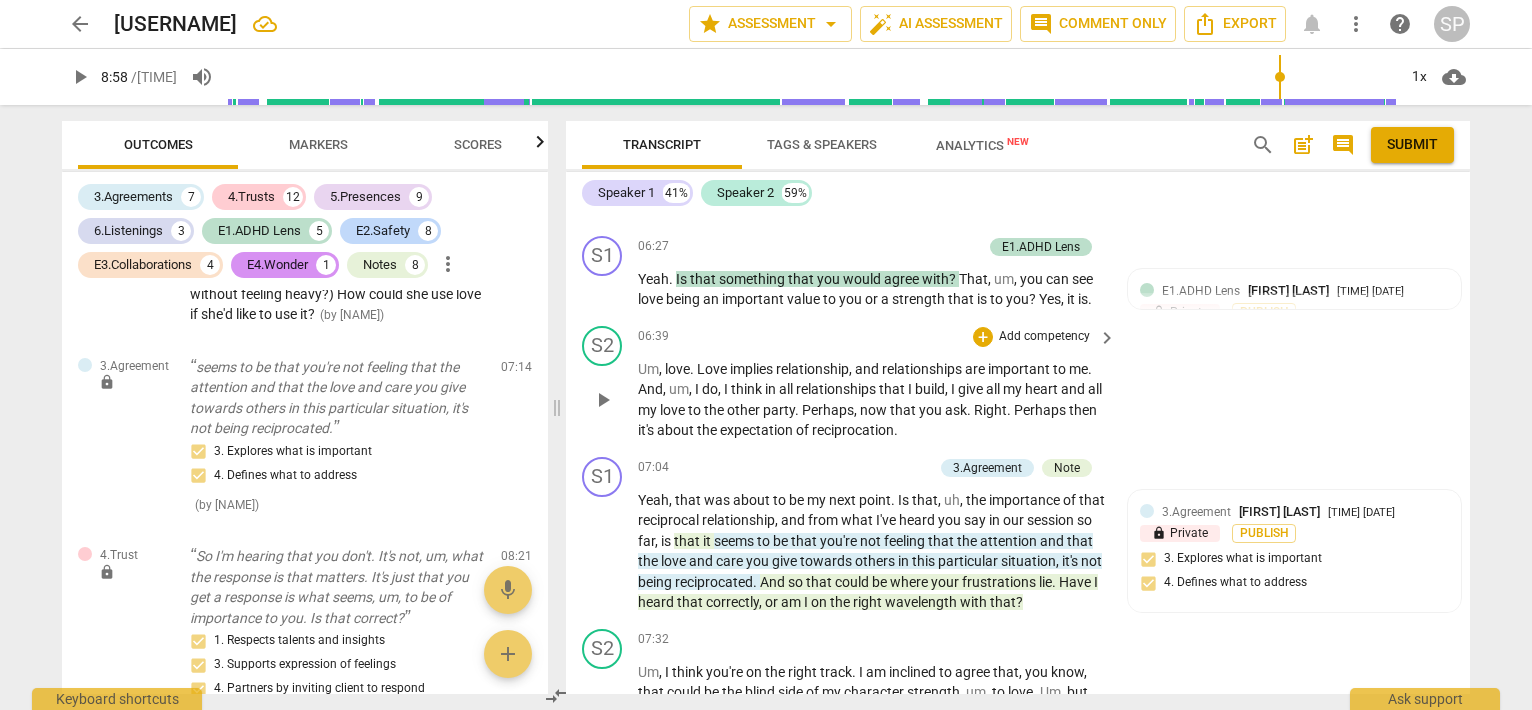scroll, scrollTop: 2816, scrollLeft: 0, axis: vertical 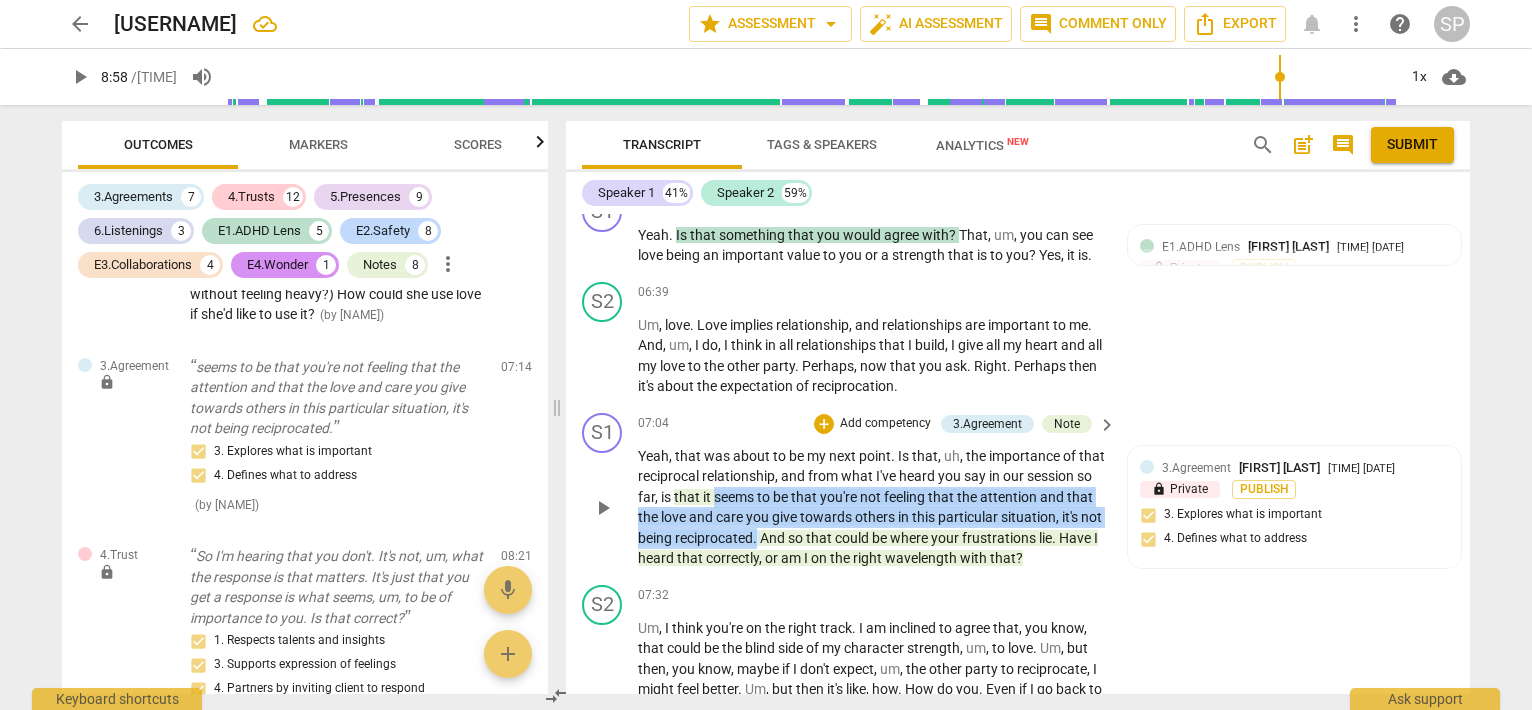 drag, startPoint x: 784, startPoint y: 546, endPoint x: 923, endPoint y: 591, distance: 146.1027 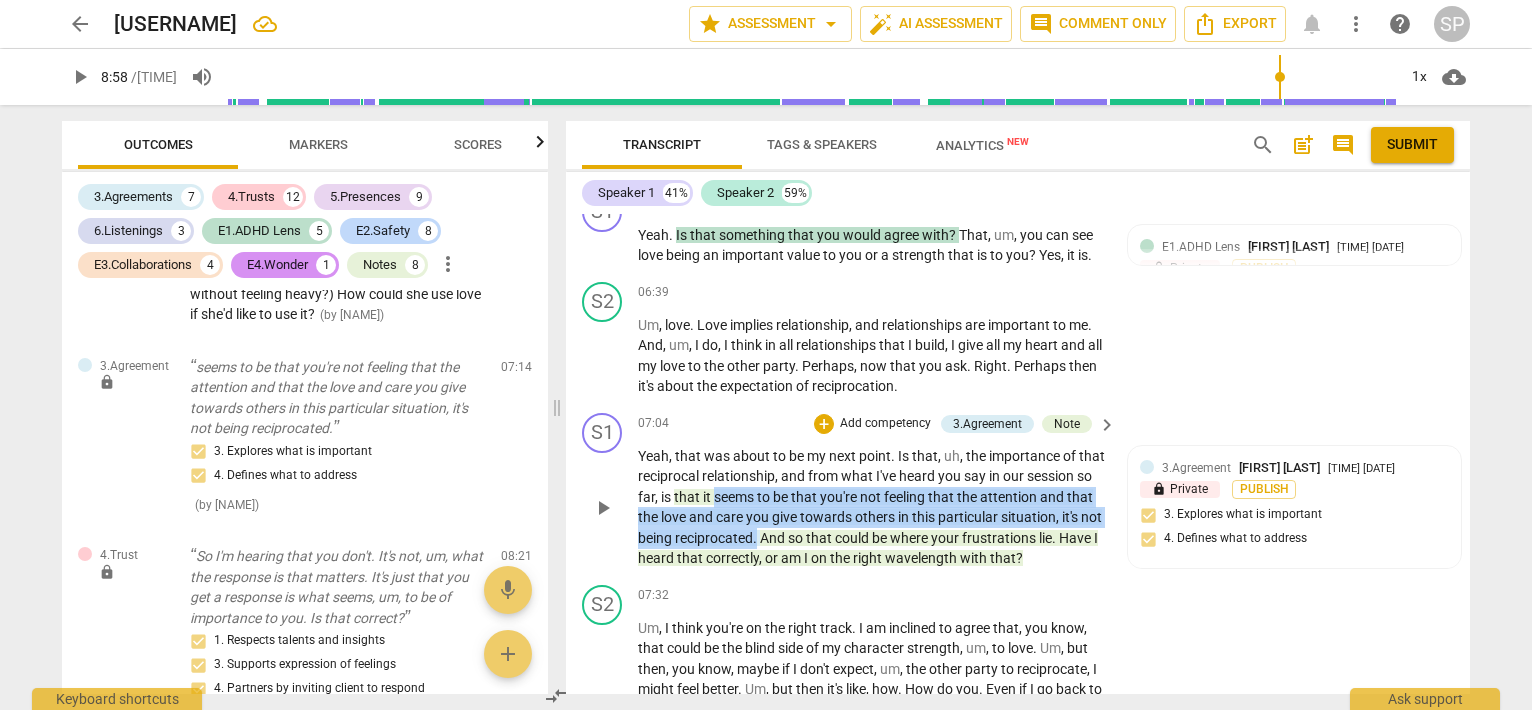 click on "Yeah , that was about to be my next point . Is that , uh , the importance of that reciprocal relationship , and from what I've heard you say in our session so far , is that it seems to be that you're not feeling that the attention and that the love and care you give towards others in this particular situation , it's not being reciprocated . And so that could be where your frustrations lie . Have I heard that correctly , or am I on the right wavelength with that ?" at bounding box center (872, 507) 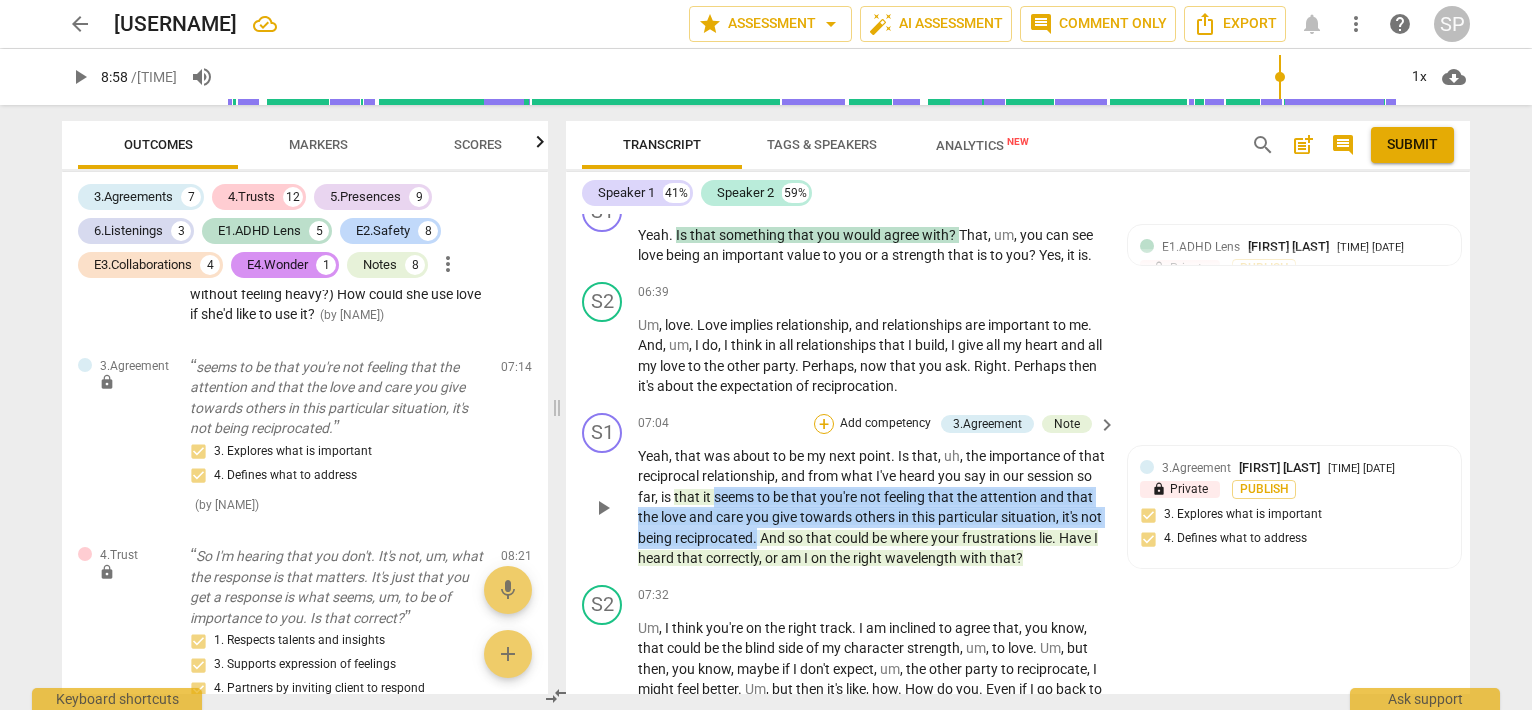 click on "+" at bounding box center (824, 424) 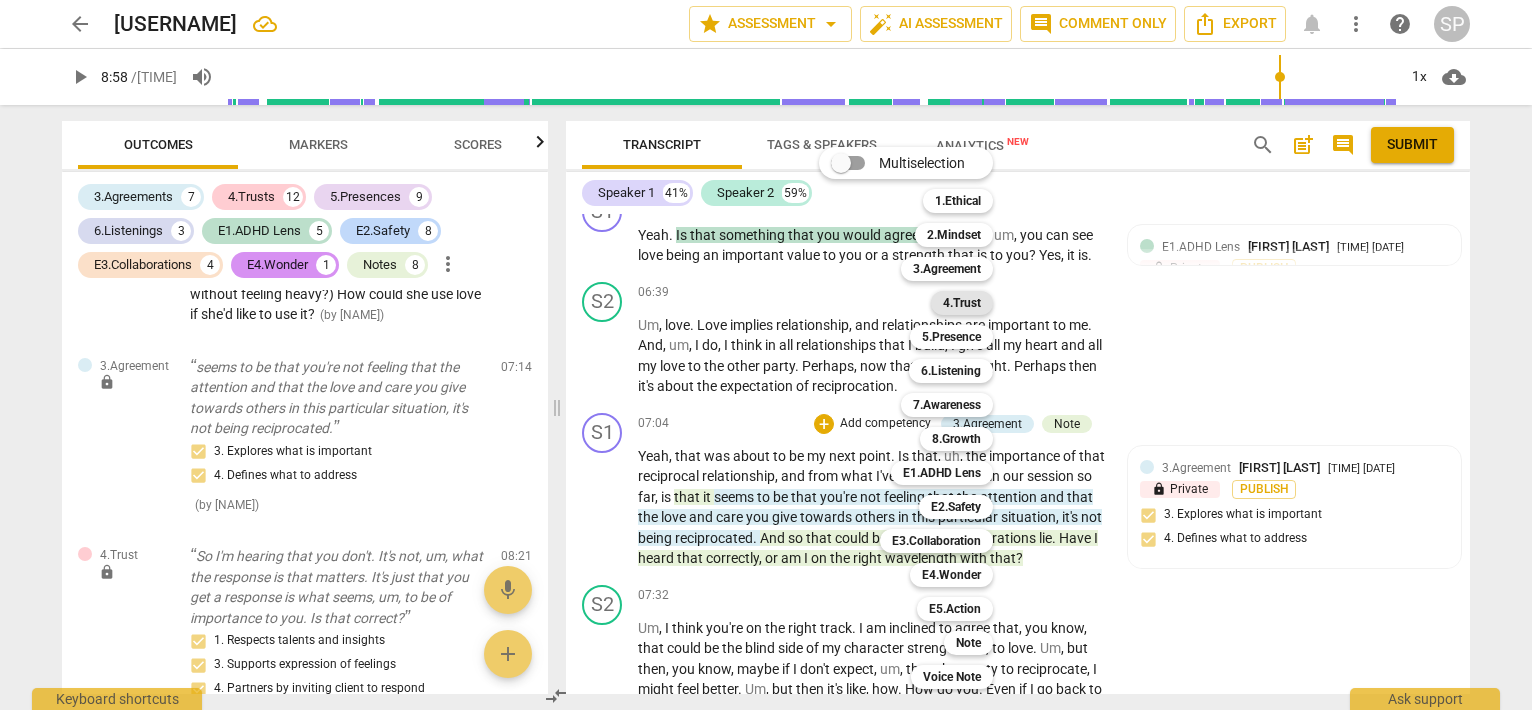click on "4.Trust" at bounding box center [962, 303] 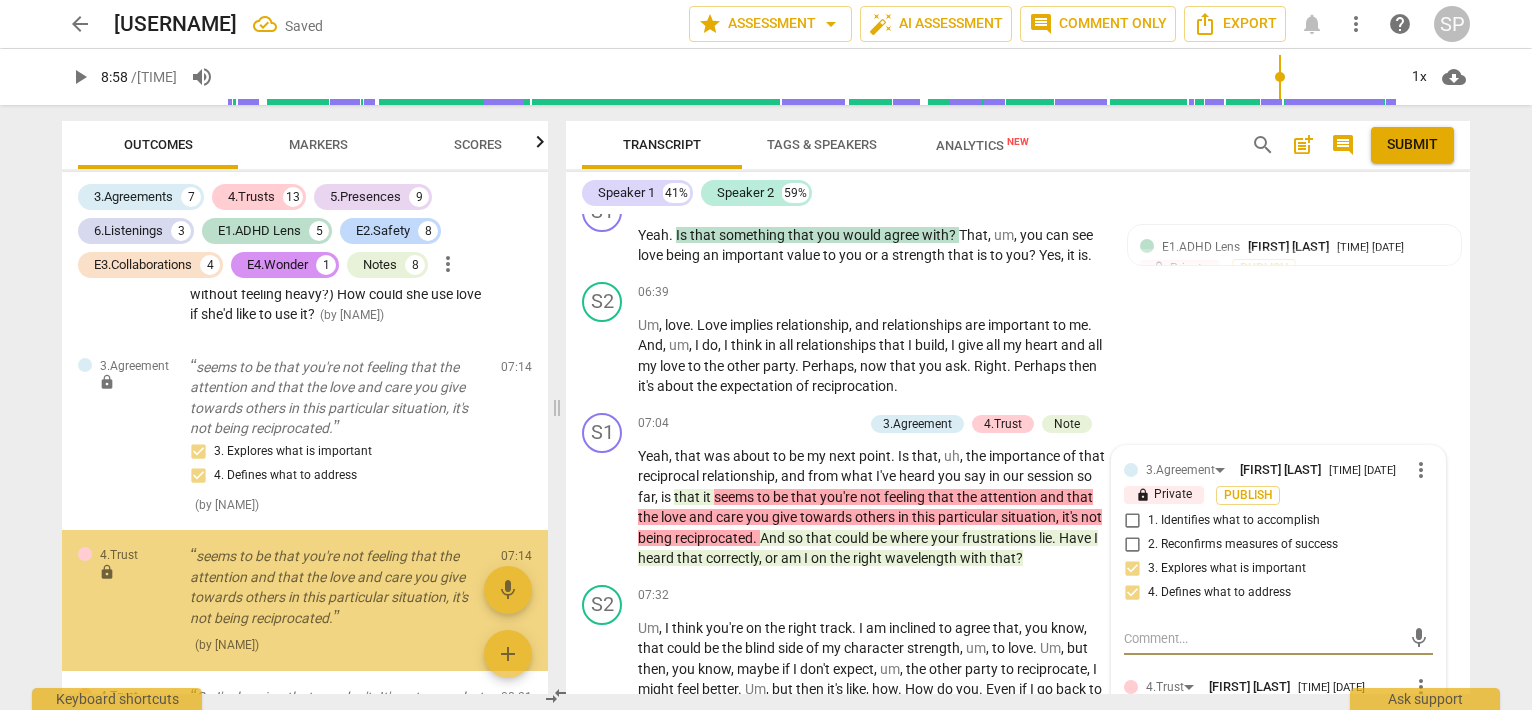 scroll, scrollTop: 2824, scrollLeft: 0, axis: vertical 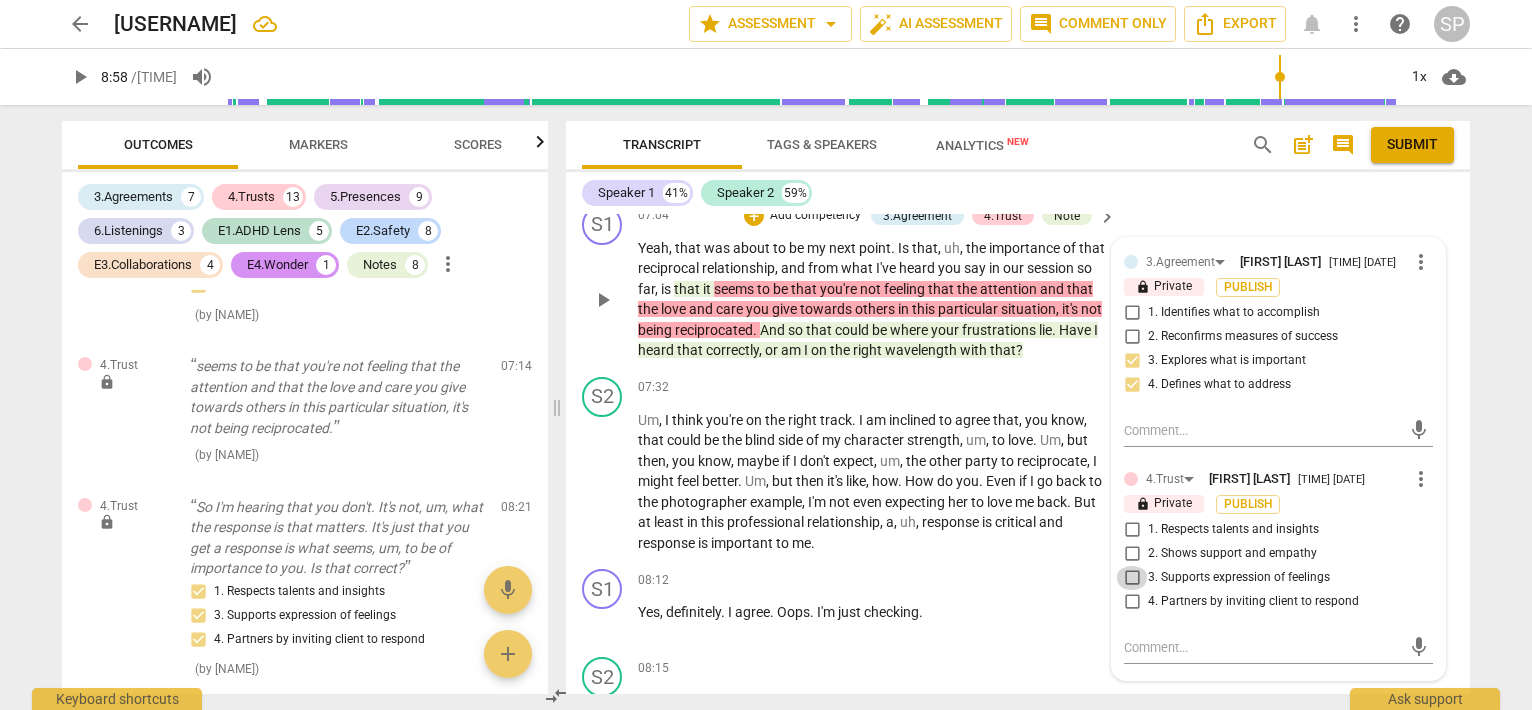 click on "3. Supports expression of feelings" at bounding box center [1132, 578] 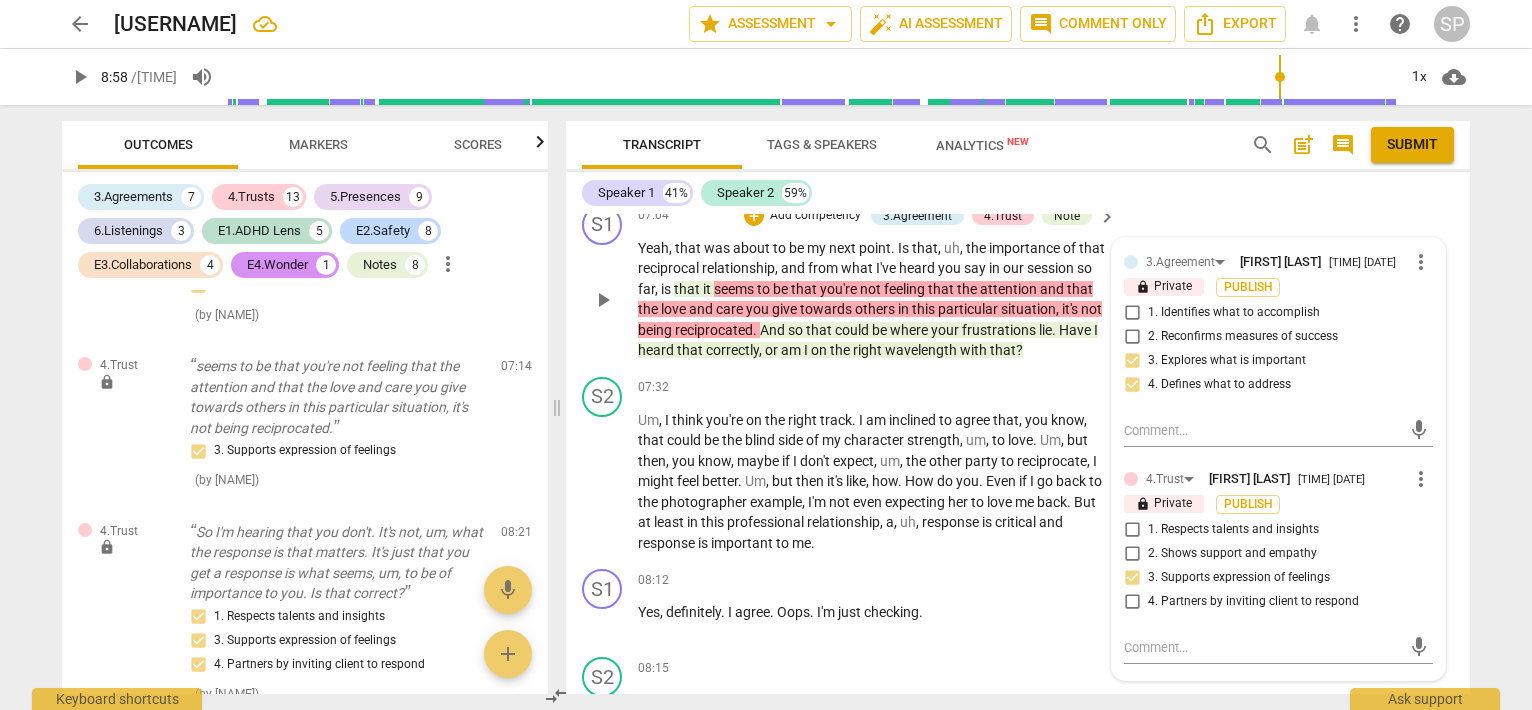 click on "more_vert" at bounding box center [1421, 479] 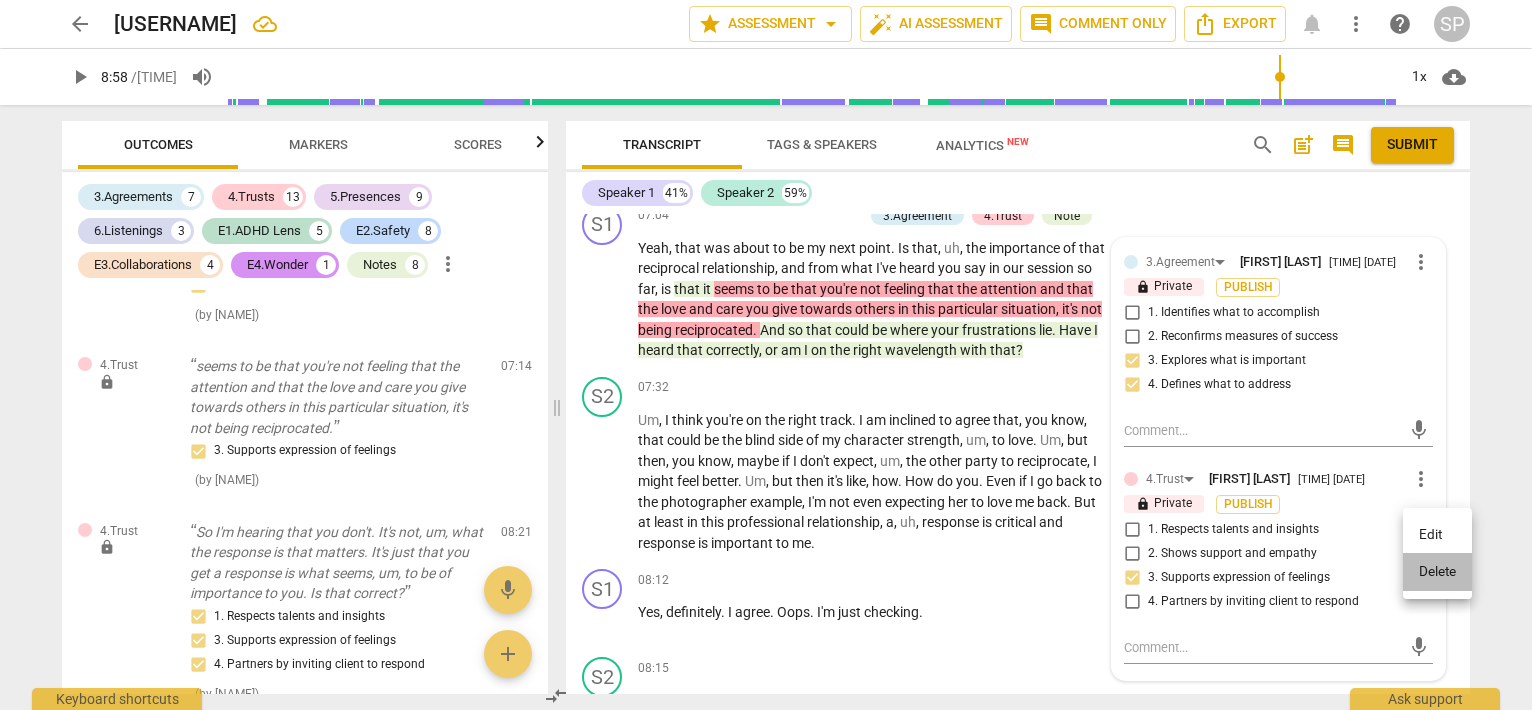 click on "Delete" at bounding box center [1437, 572] 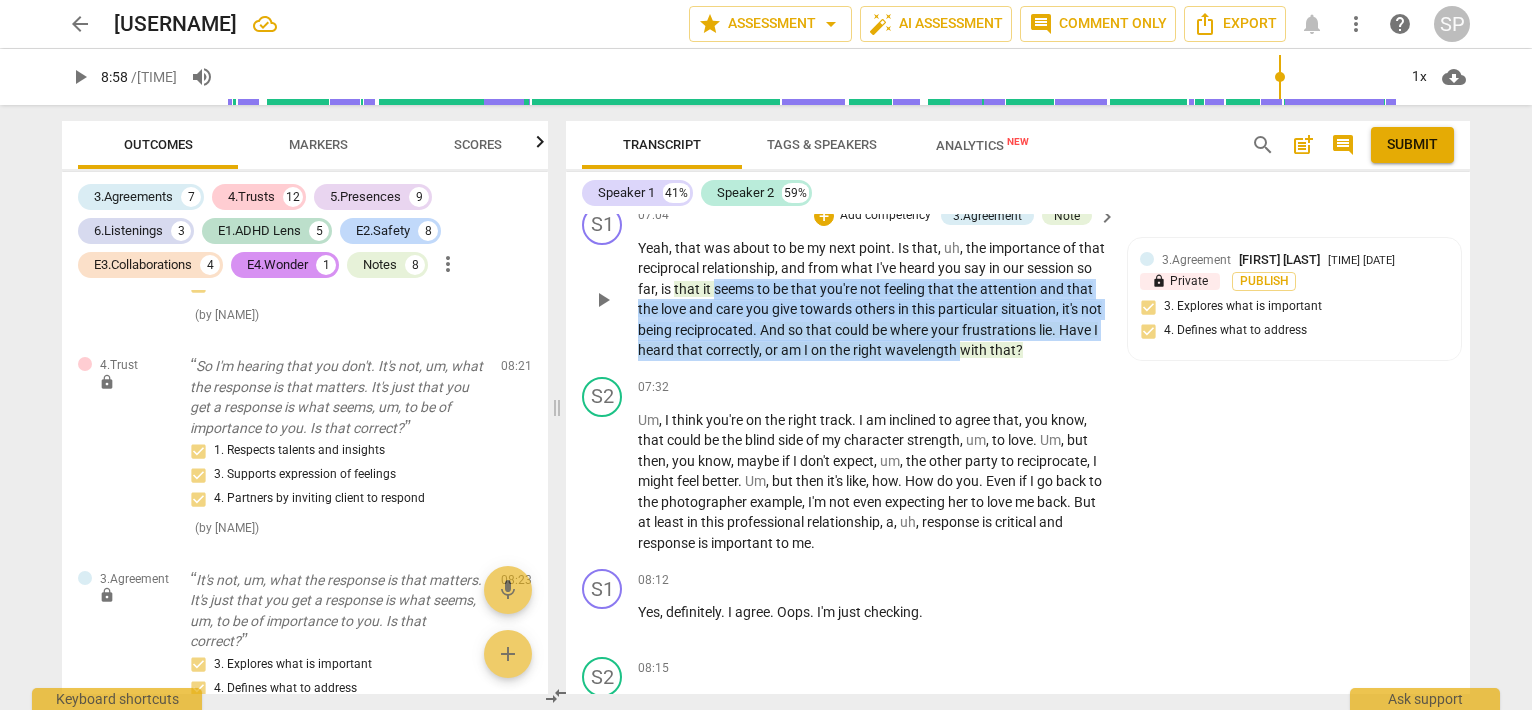 drag, startPoint x: 783, startPoint y: 341, endPoint x: 714, endPoint y: 431, distance: 113.40635 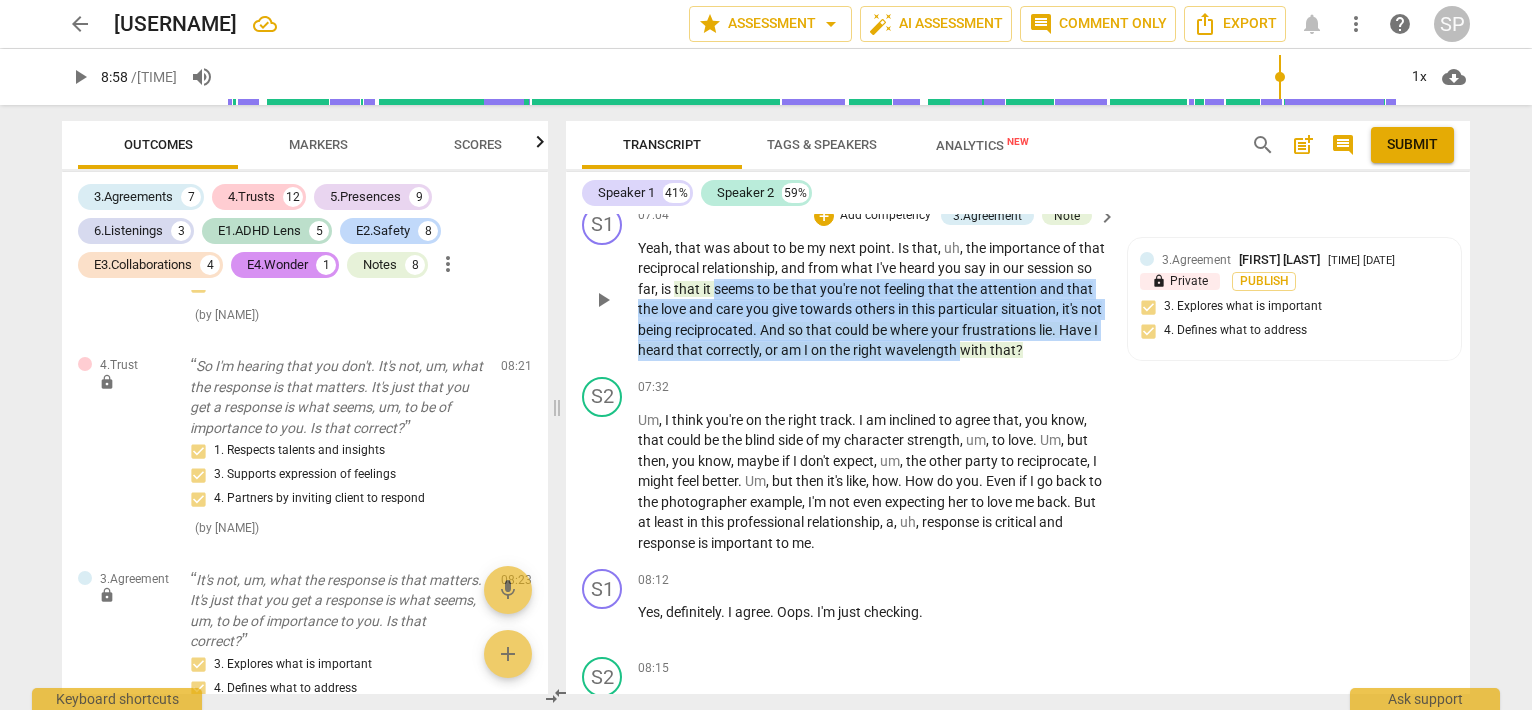 click on "Yeah , that was about to be my next point . Is that , uh , the importance of that reciprocal relationship , and from what I've heard you say in our session so far , is that it seems to be that you're not feeling that the attention and that the love and care you give towards others in this particular situation , it's not being reciprocated . And so that could be where your frustrations lie . Have I heard that correctly , or am I on the right wavelength with that ?" at bounding box center [872, 299] 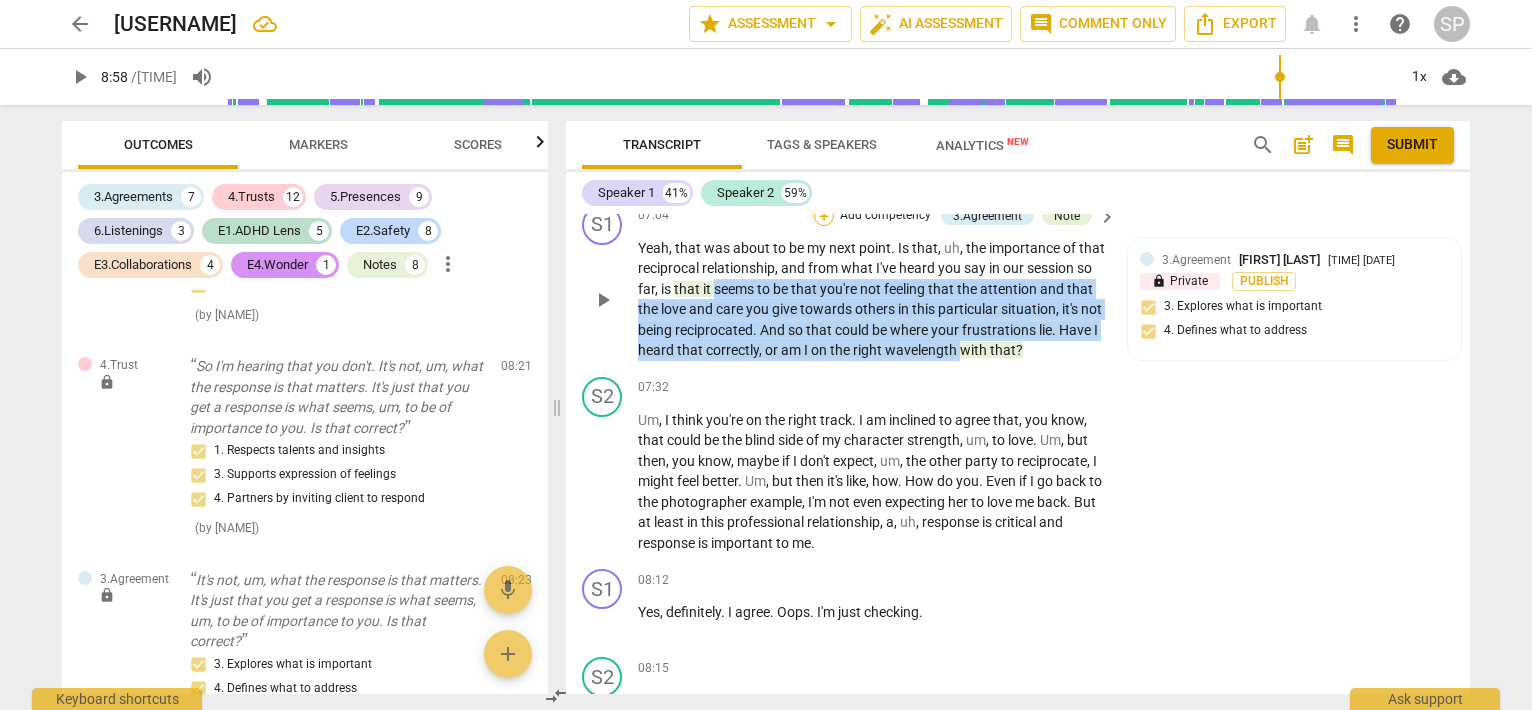 click on "+" at bounding box center (824, 216) 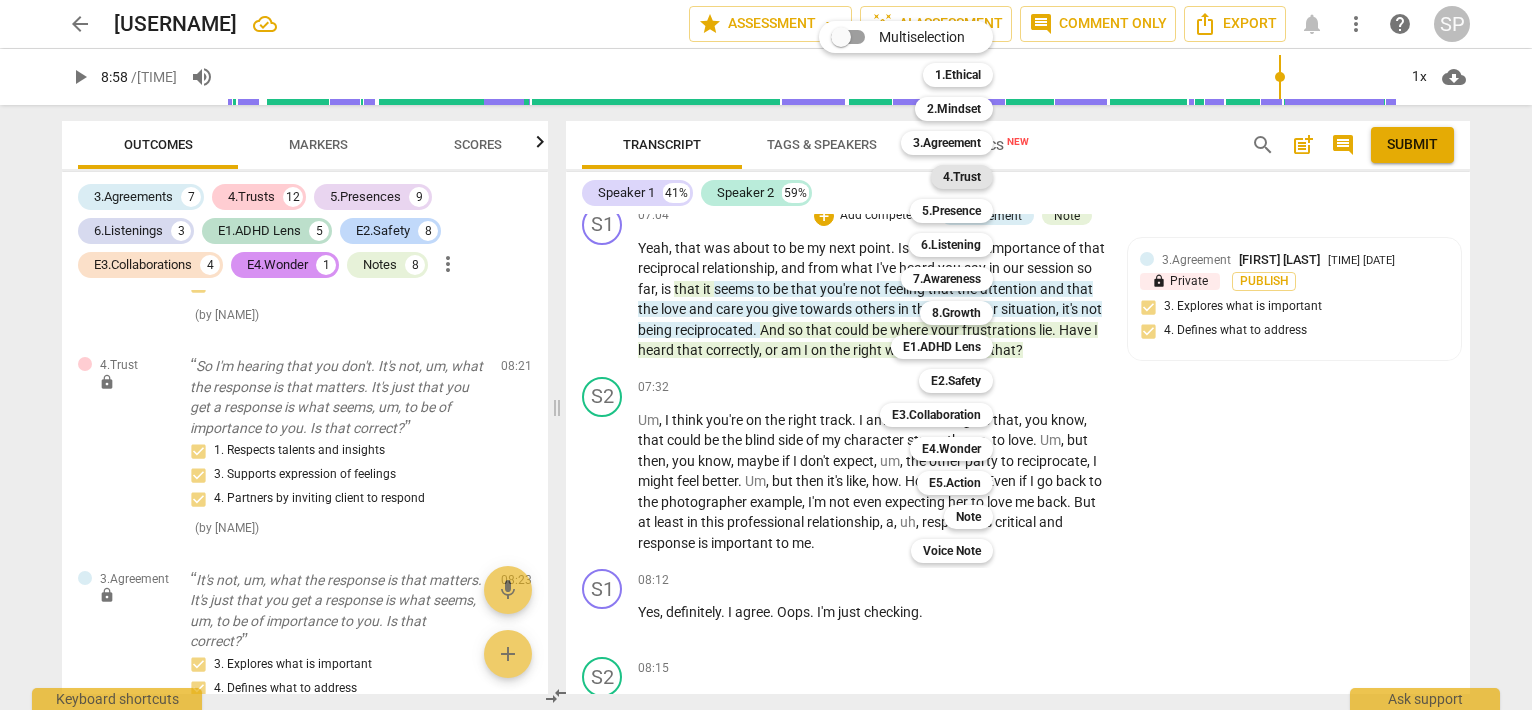 click on "4.Trust" at bounding box center (962, 177) 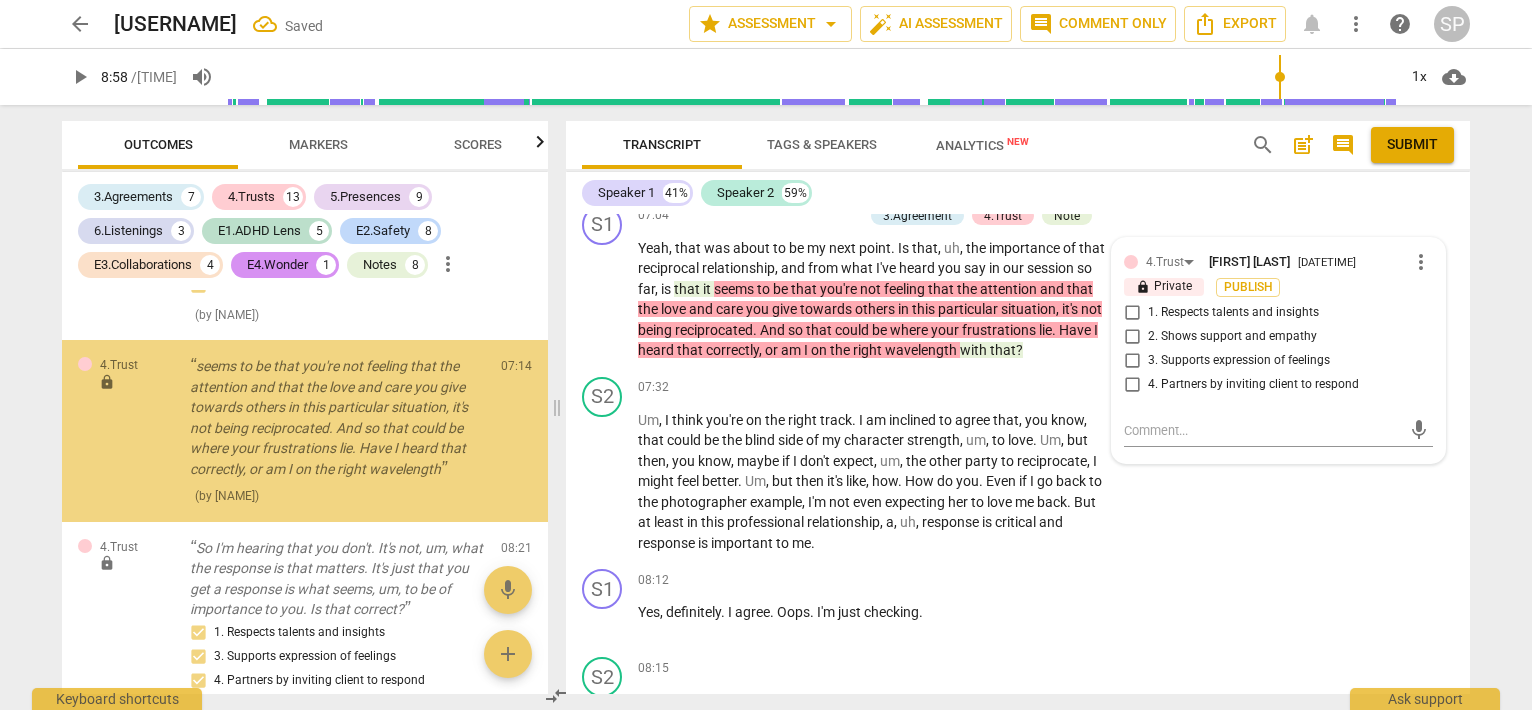 scroll, scrollTop: 8240, scrollLeft: 0, axis: vertical 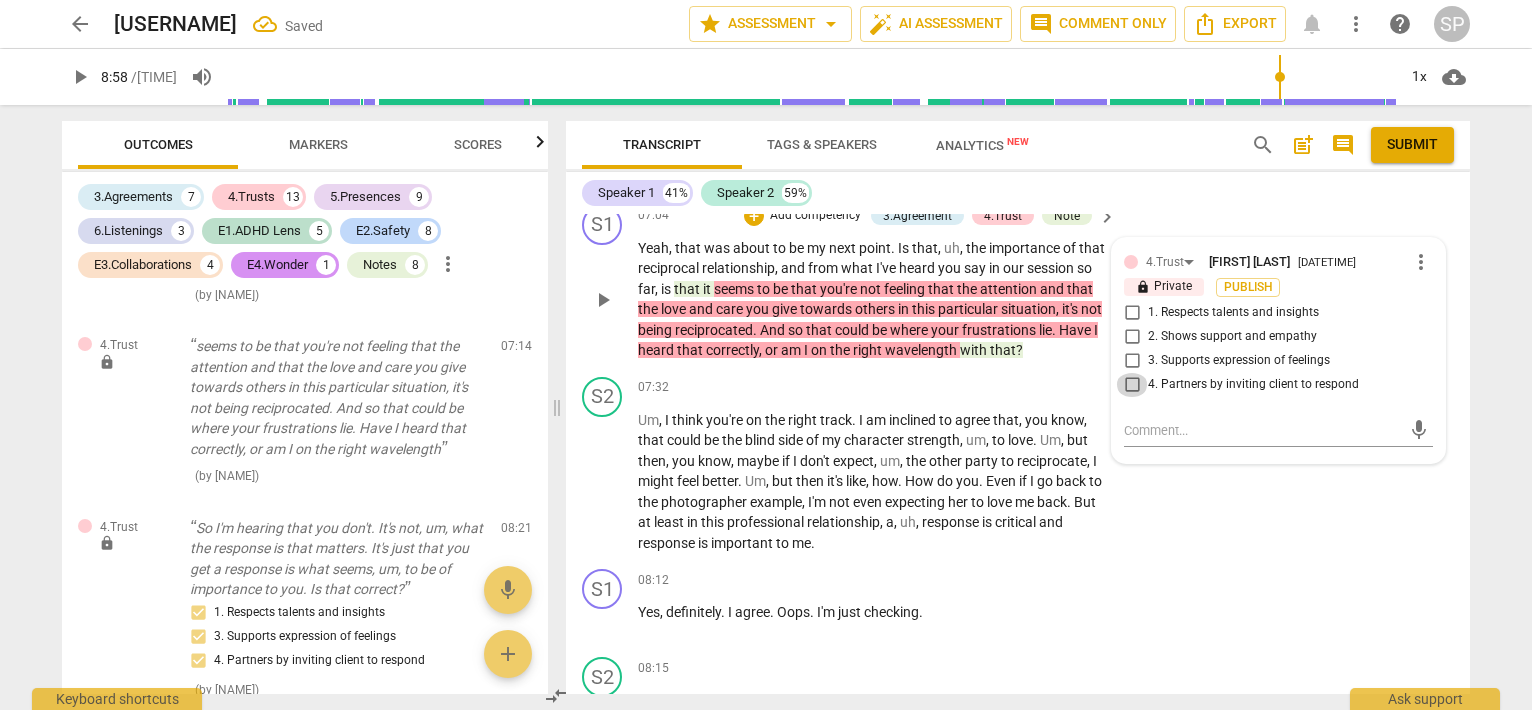 click on "4. Partners by inviting client to respond" at bounding box center [1132, 385] 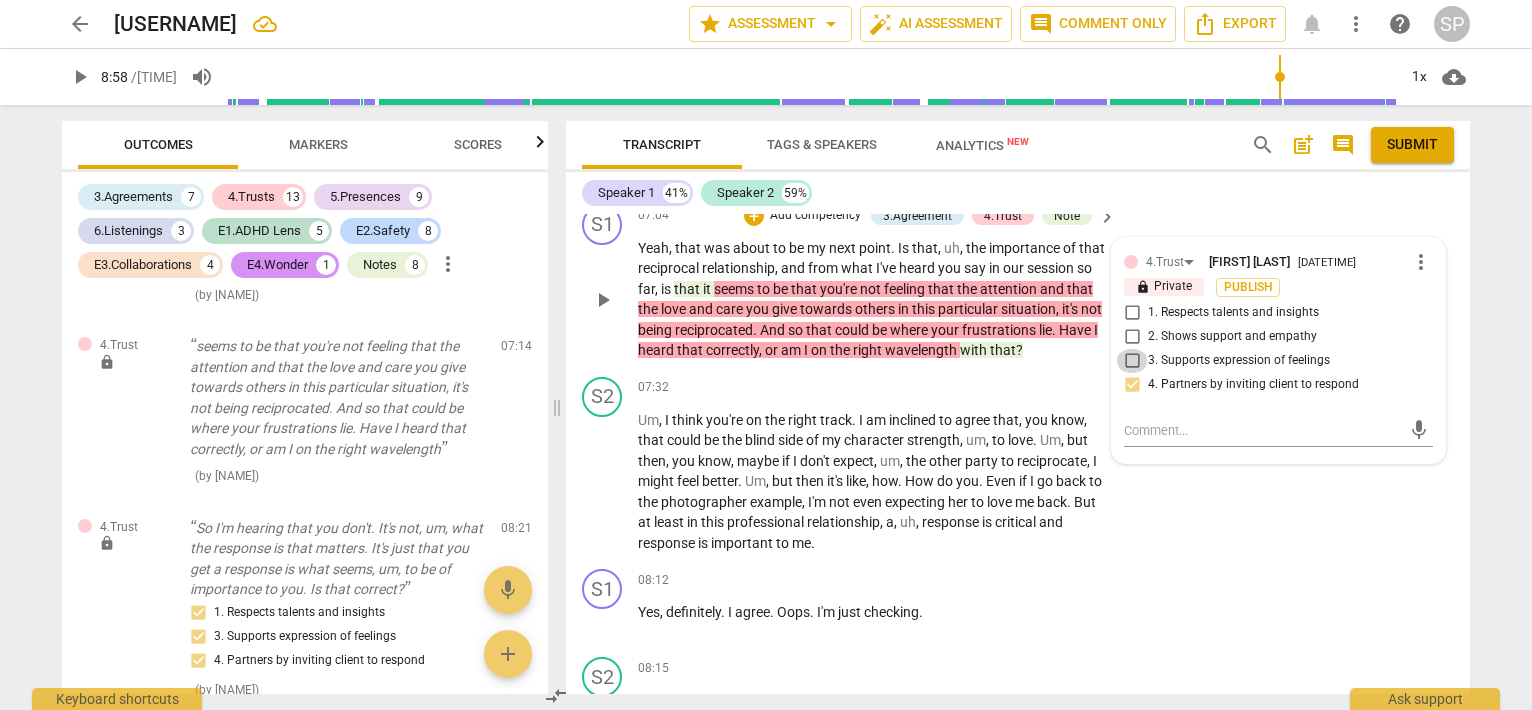click on "3. Supports expression of feelings" at bounding box center [1132, 361] 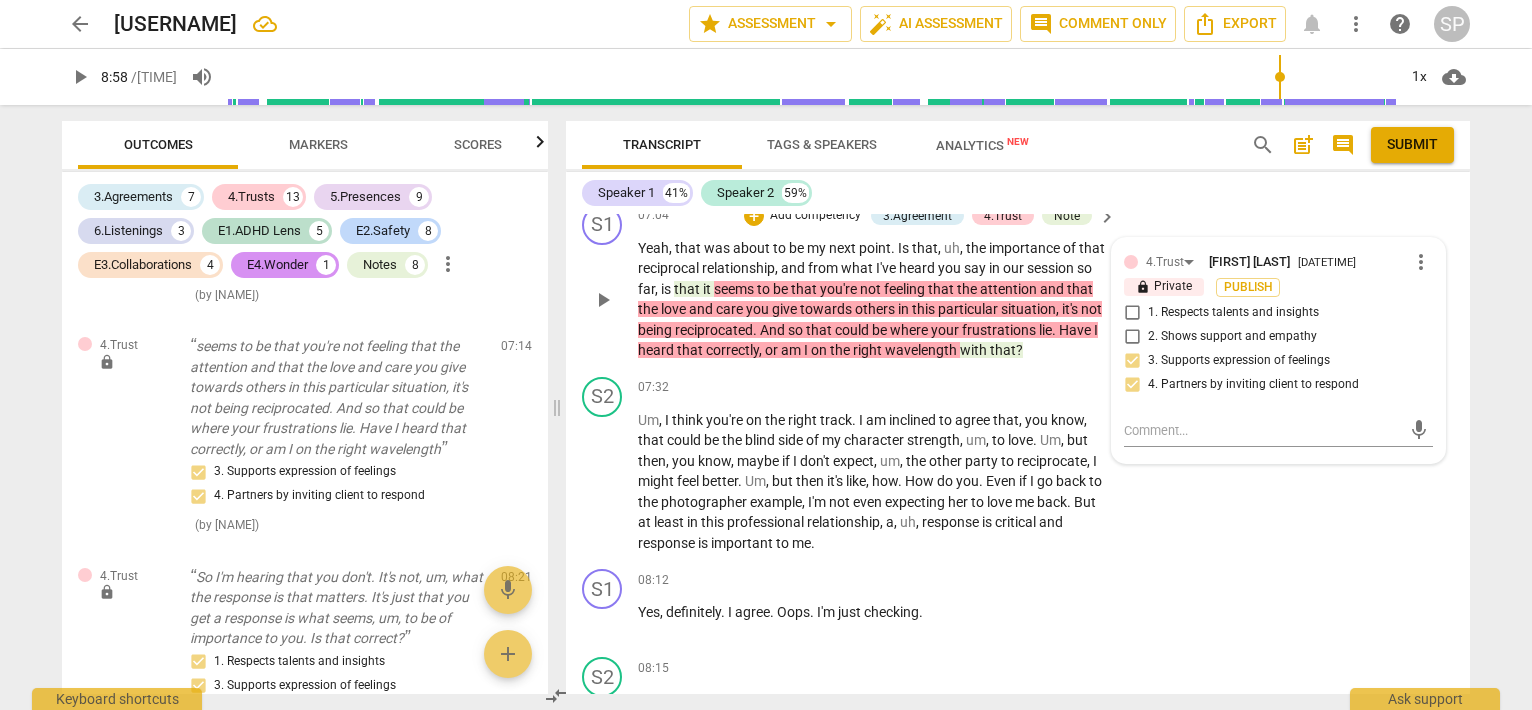 click on "S1 play_arrow pause 07:04 + Add competency 3.Agreement 4.Trust Note keyboard_arrow_right Yeah , that was about to be my next point . Is that , uh , the importance of that reciprocal relationship , and from what I've heard you say in our session so far , is that it seems to be that you're not feeling that the attention and that the love and care you give towards others in this particular situation , it's not being reciprocated . And so that could be where your frustrations lie . Have I heard that correctly , or am I on the right wavelength with that ? 4.Trust [NAME] 09:09 08-02-2025 more_vert lock Private Publish 1. Respects talents and insights 2. Shows support and empathy 3. Supports expression of feelings 4. Partners by inviting client to respond mic" at bounding box center (1018, 283) 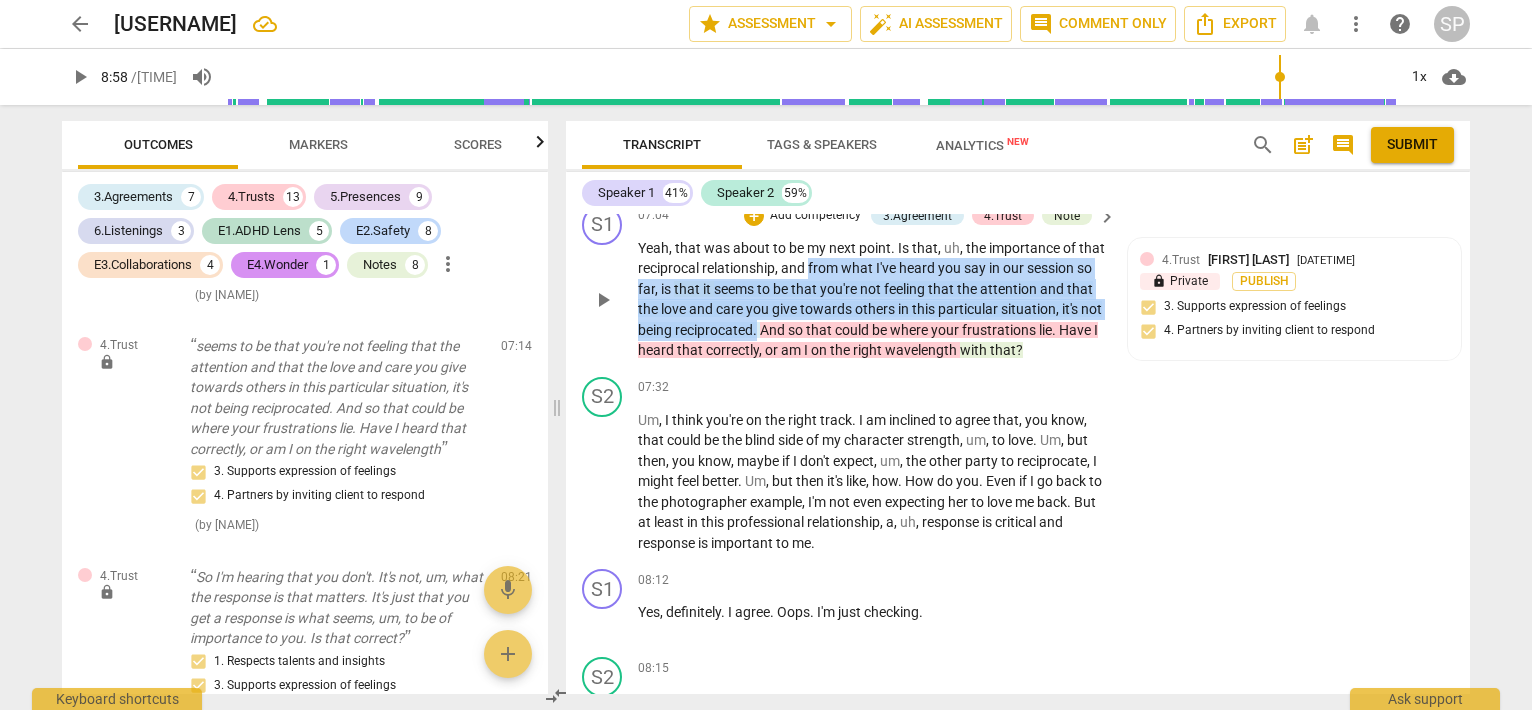 drag, startPoint x: 837, startPoint y: 320, endPoint x: 925, endPoint y: 380, distance: 106.50822 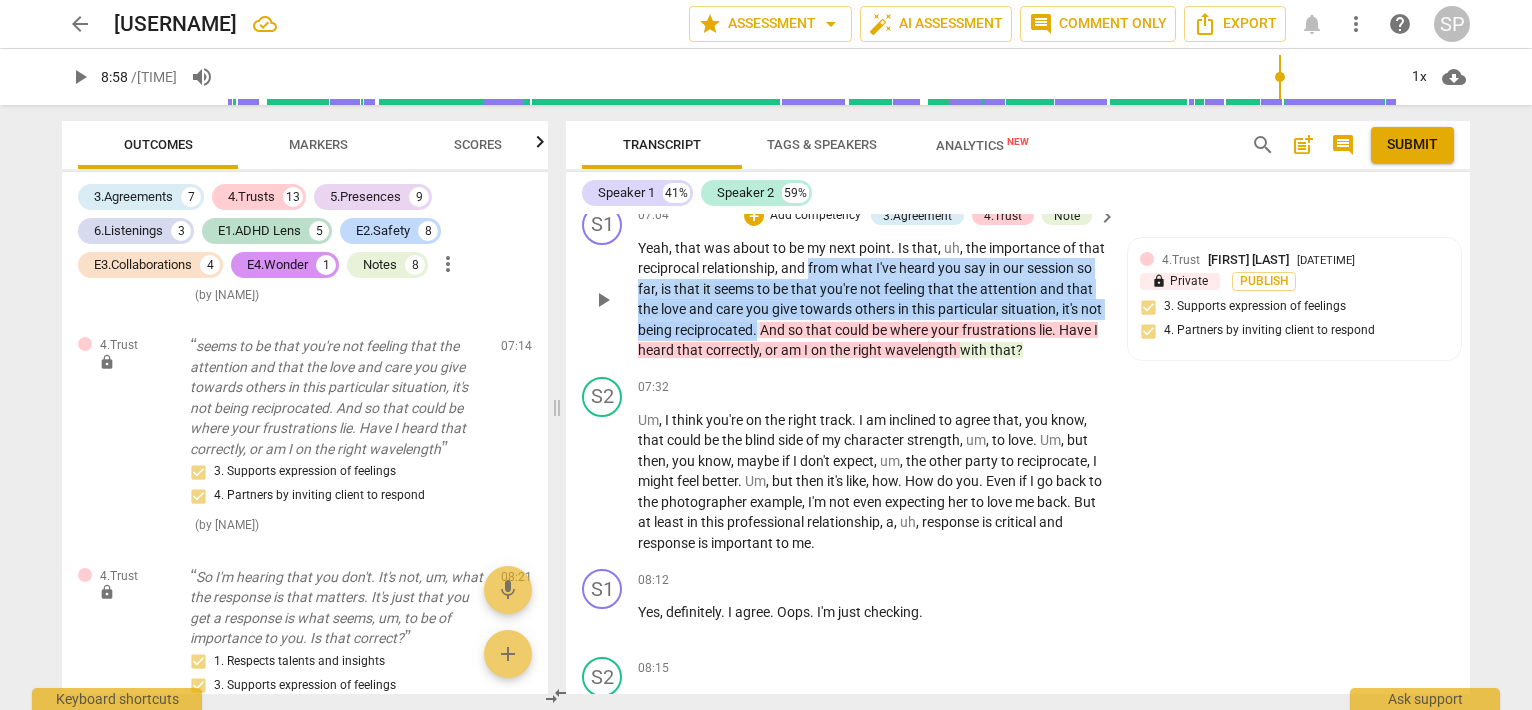 click on "Yeah , that was about to be my next point . Is that , uh , the importance of that reciprocal relationship , and from what I've heard you say in our session so far , is that it seems to be that you're not feeling that the attention and that the love and care you give towards others in this particular situation , it's not being reciprocated . And so that could be where your frustrations lie . Have I heard that correctly , or am I on the right wavelength with that ?" at bounding box center (872, 299) 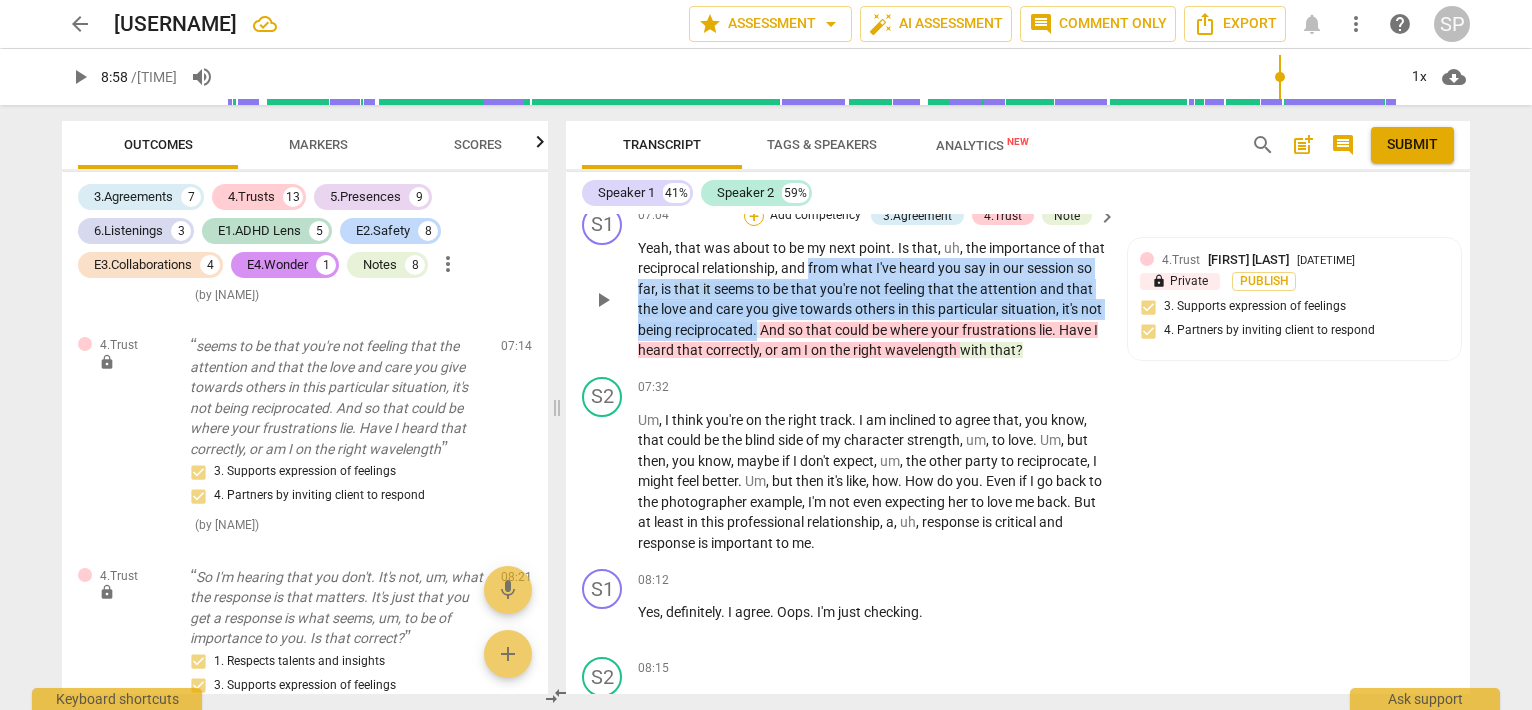 click on "+" at bounding box center (754, 216) 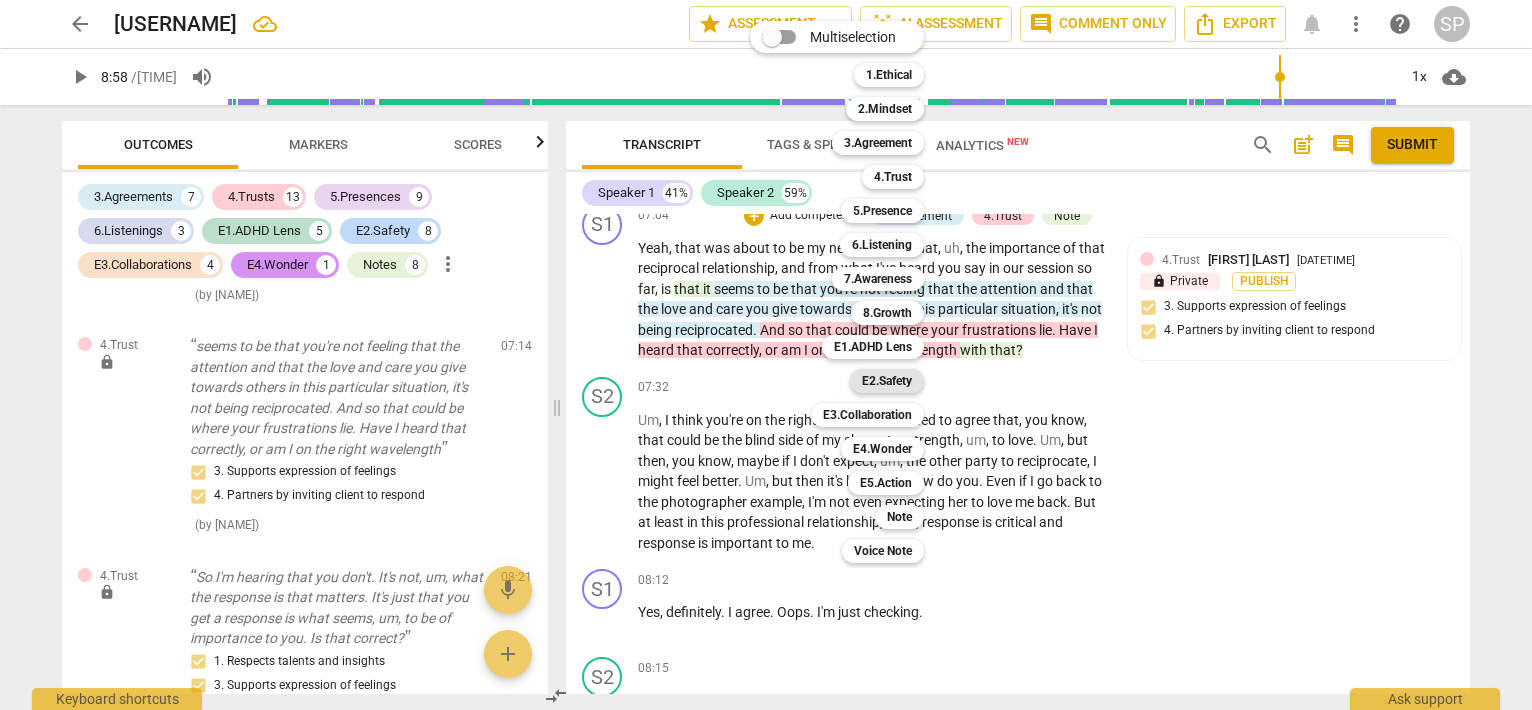 click on "E2.Safety" at bounding box center (887, 381) 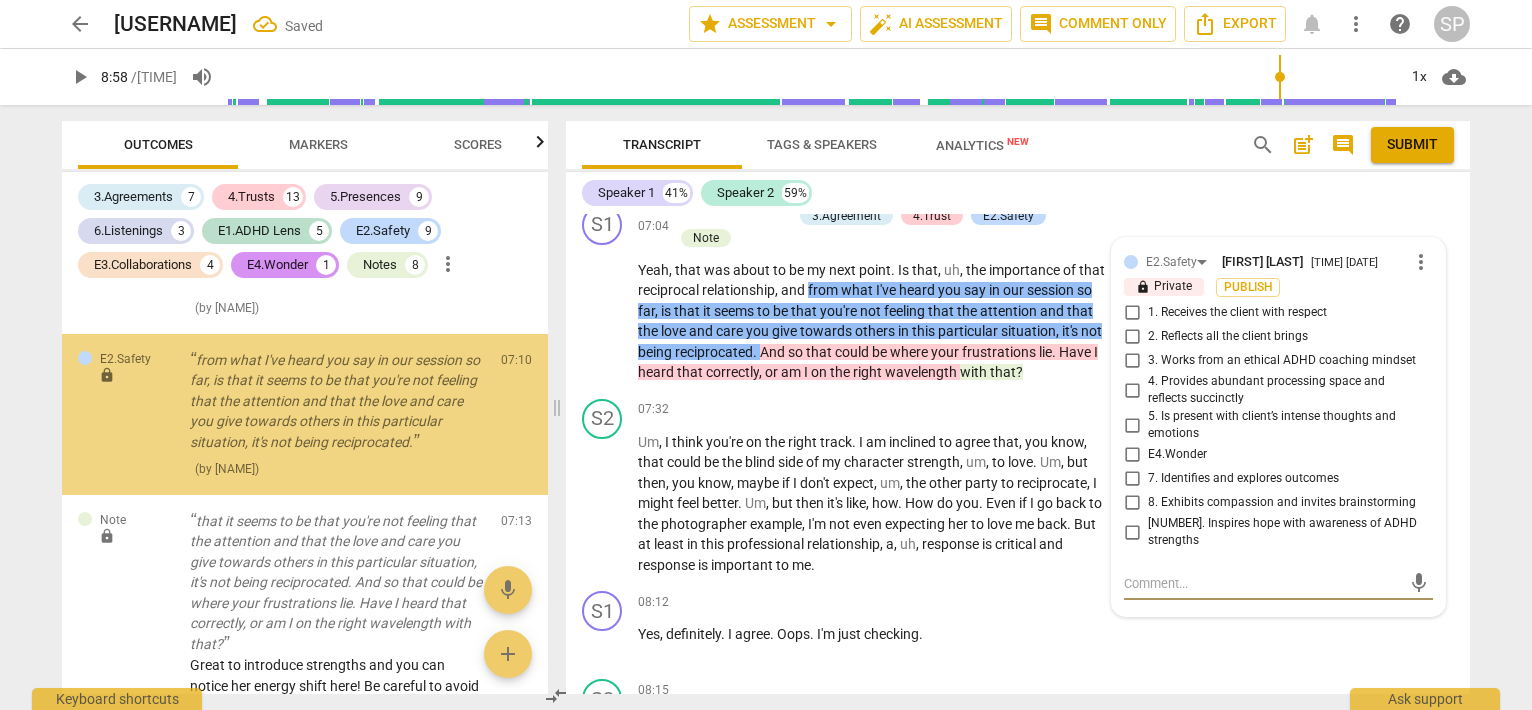 scroll, scrollTop: 7618, scrollLeft: 0, axis: vertical 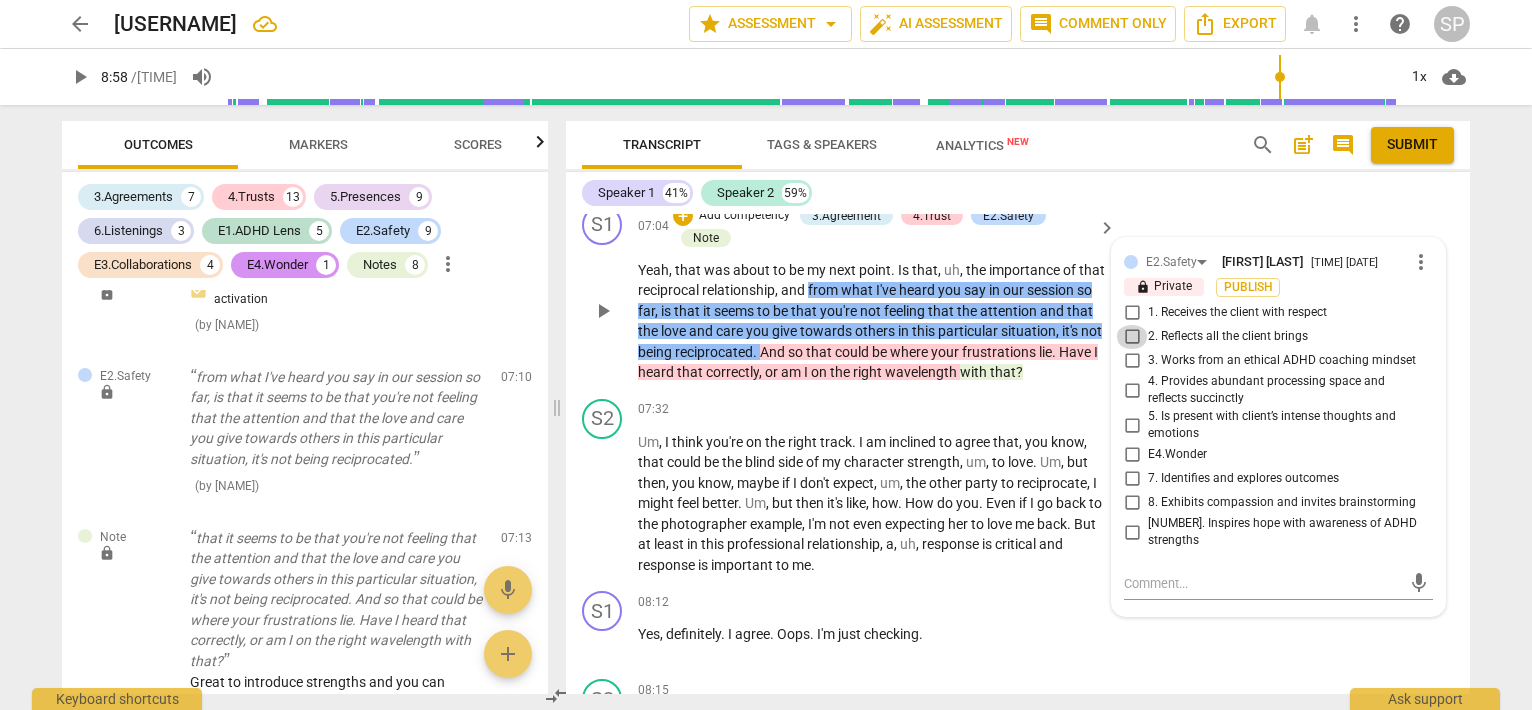 click on "2. Reflects all the client brings" at bounding box center (1132, 337) 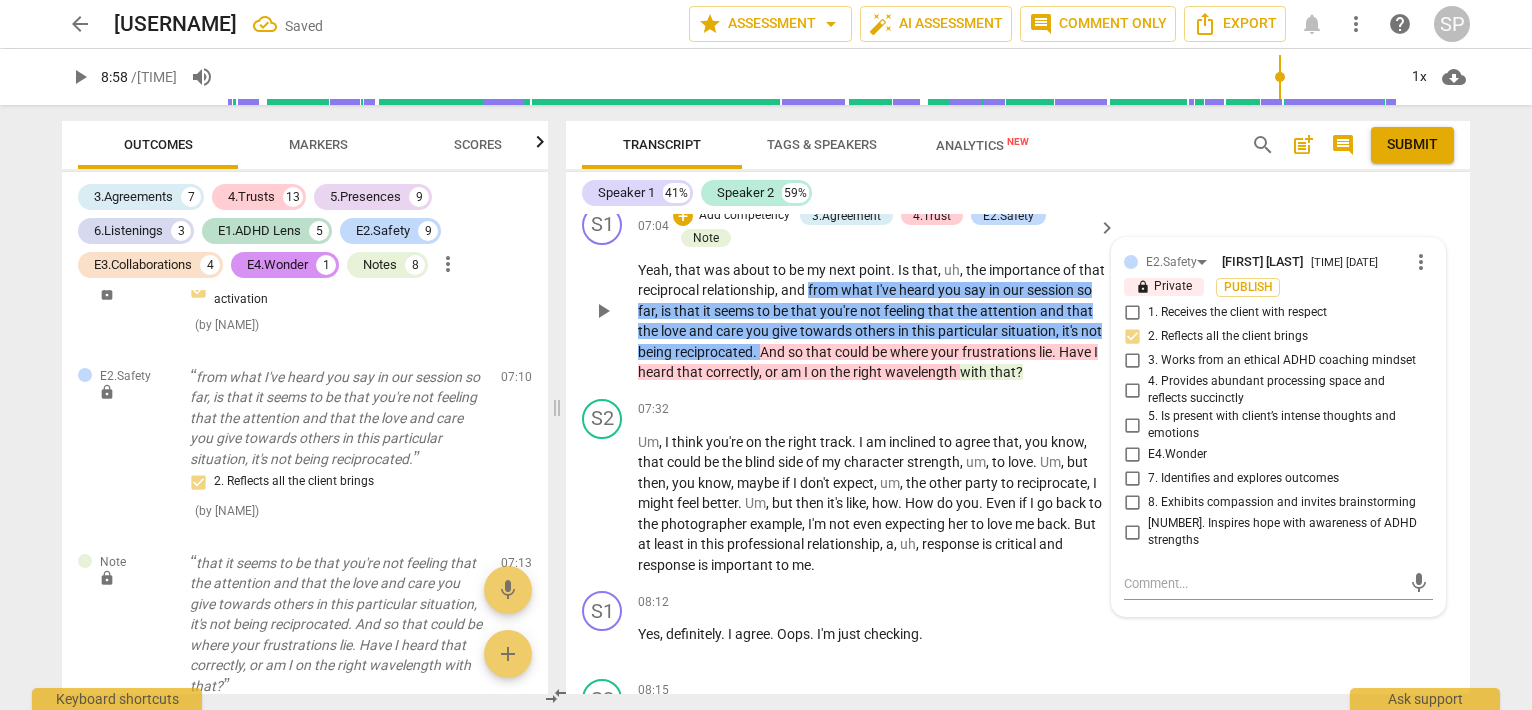 click on "8. Exhibits compassion and invites brainstorming" at bounding box center [1132, 503] 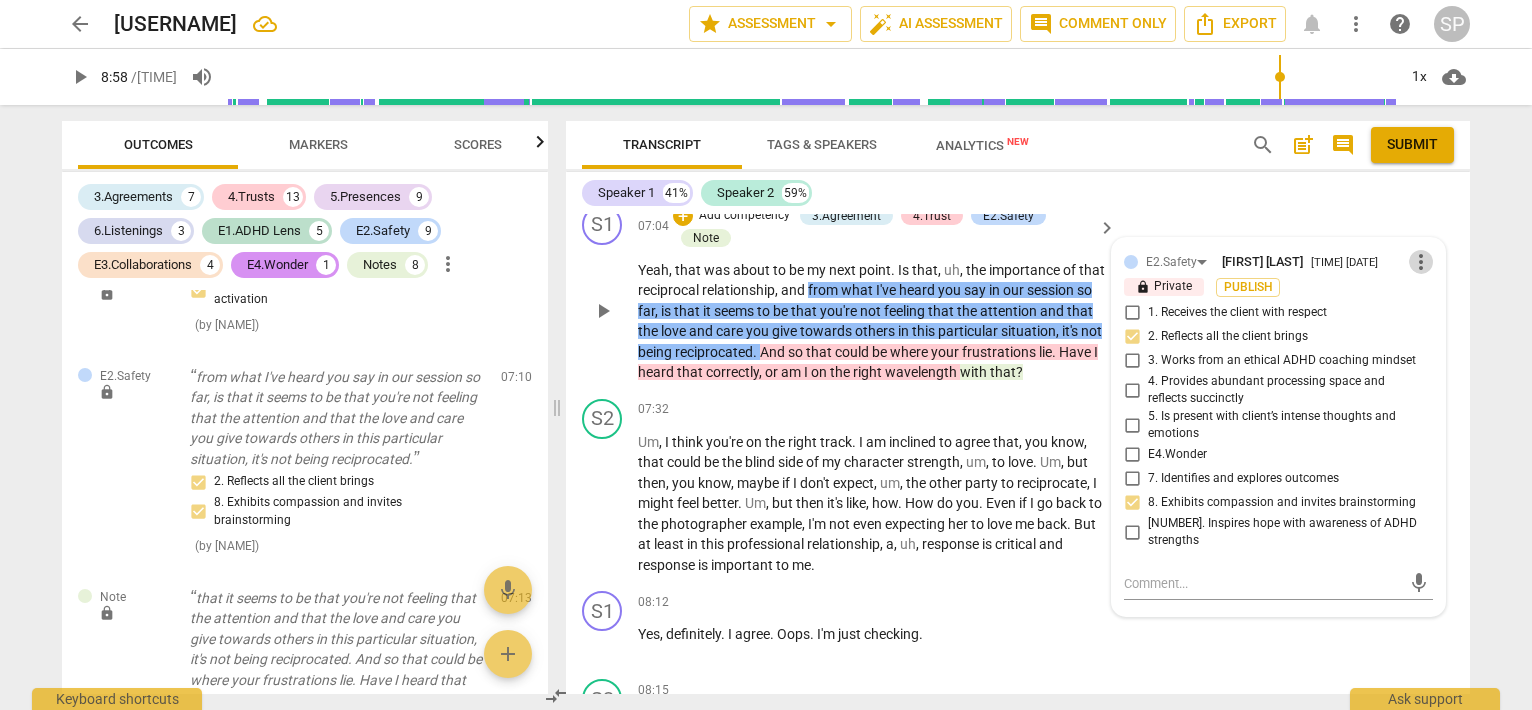 click on "more_vert" at bounding box center [1421, 262] 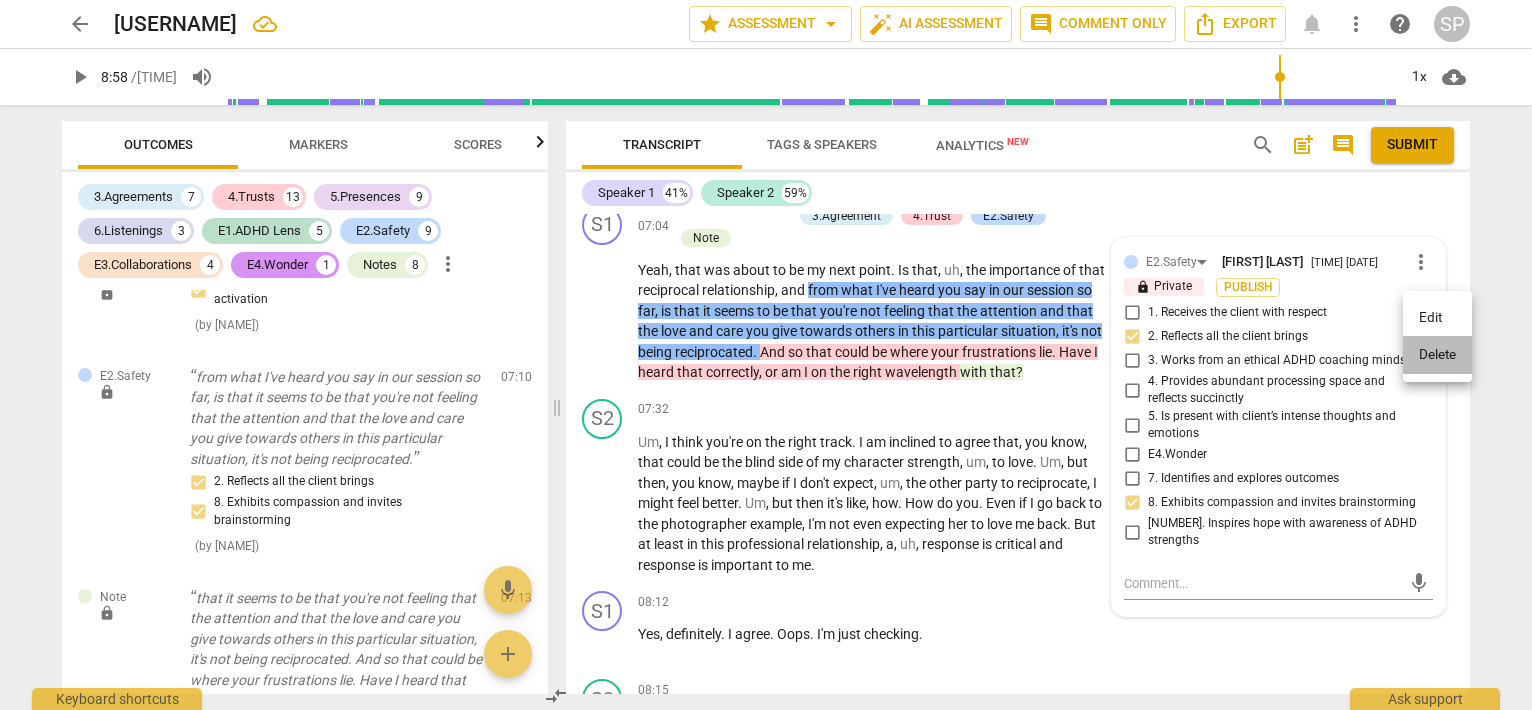 click on "Delete" at bounding box center (1437, 355) 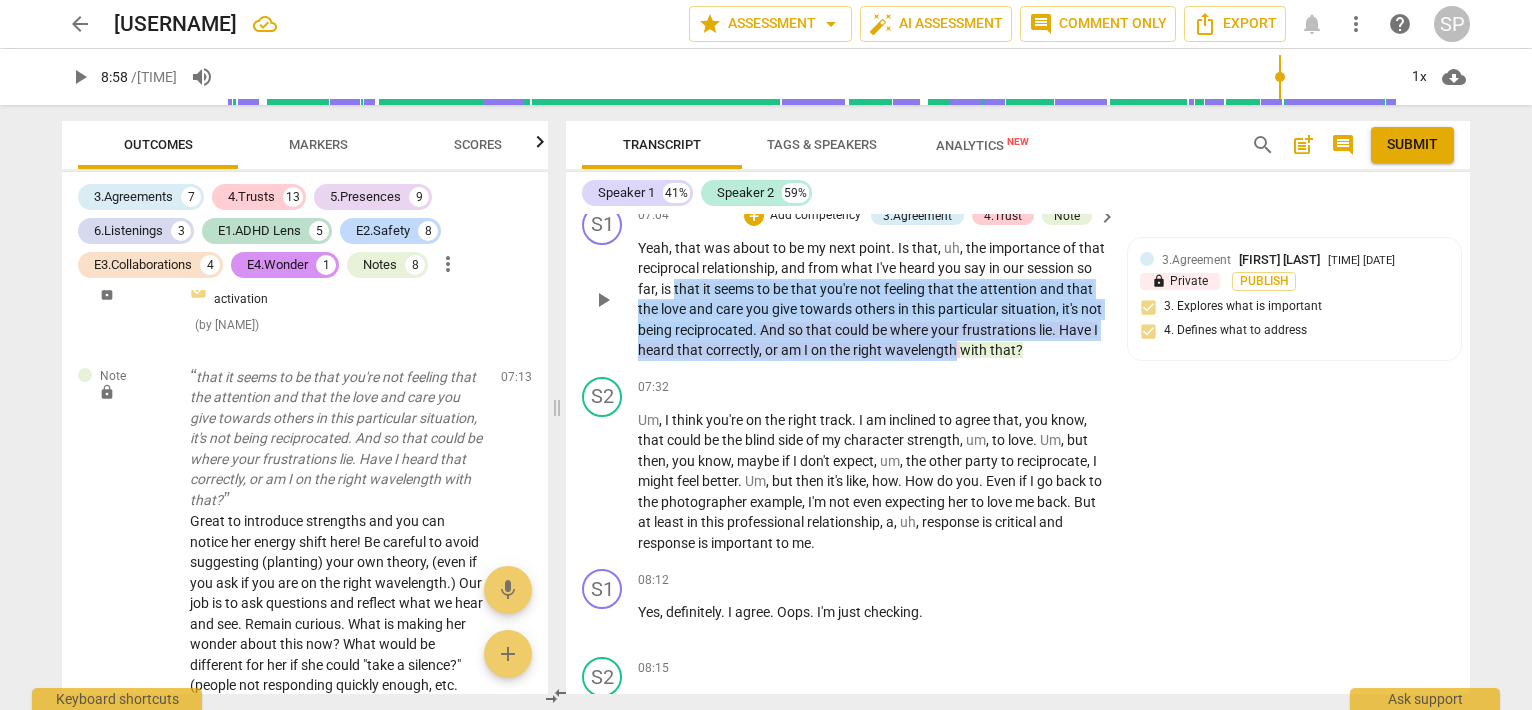drag, startPoint x: 744, startPoint y: 338, endPoint x: 705, endPoint y: 419, distance: 89.89995 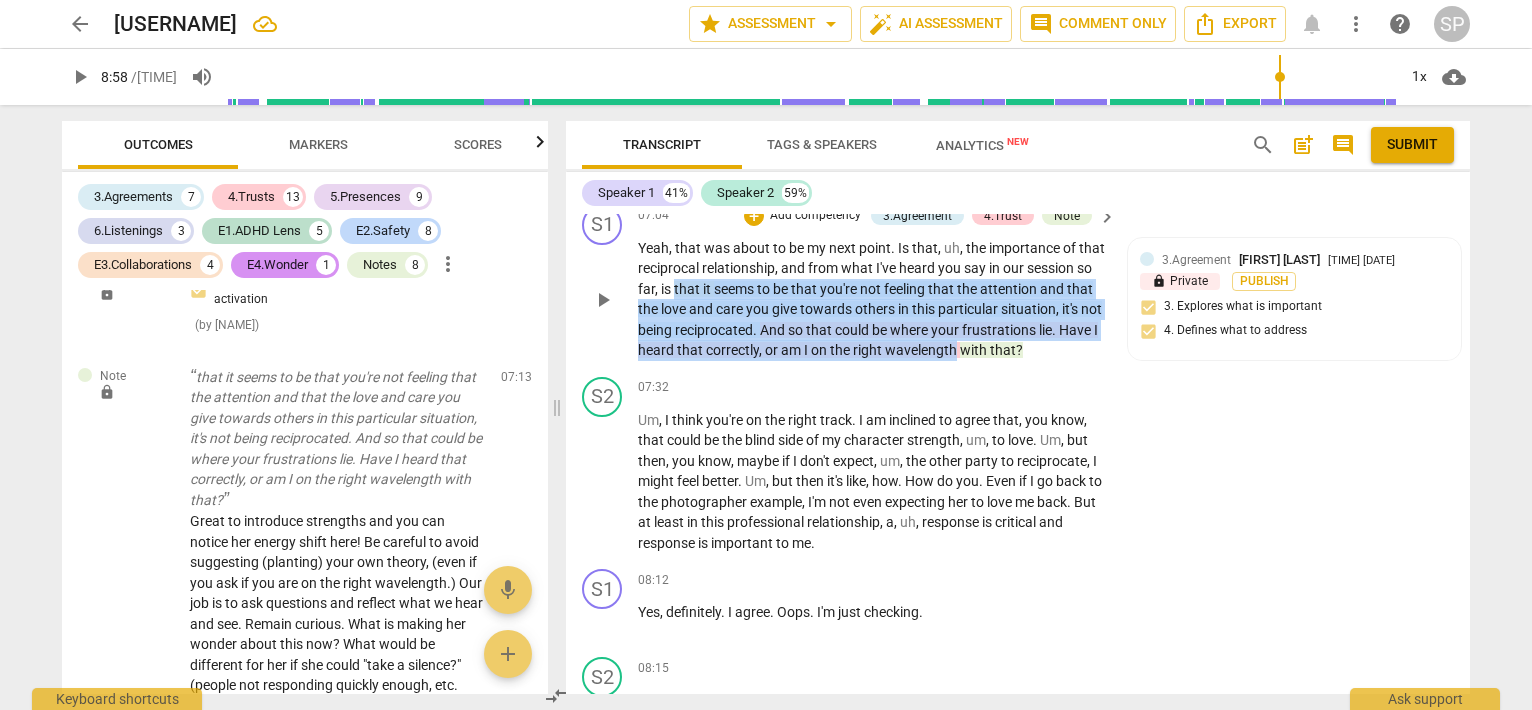click on "Yeah , that was about to be my next point . Is that , uh , the importance of that reciprocal relationship , and from what I've heard you say in our session so far , is that it seems to be that you're not feeling that the attention and that the love and care you give towards others in this particular situation , it's not being reciprocated . And so that could be where your frustrations lie . Have I heard that correctly , or am I on the right wavelength with that ?" at bounding box center [872, 299] 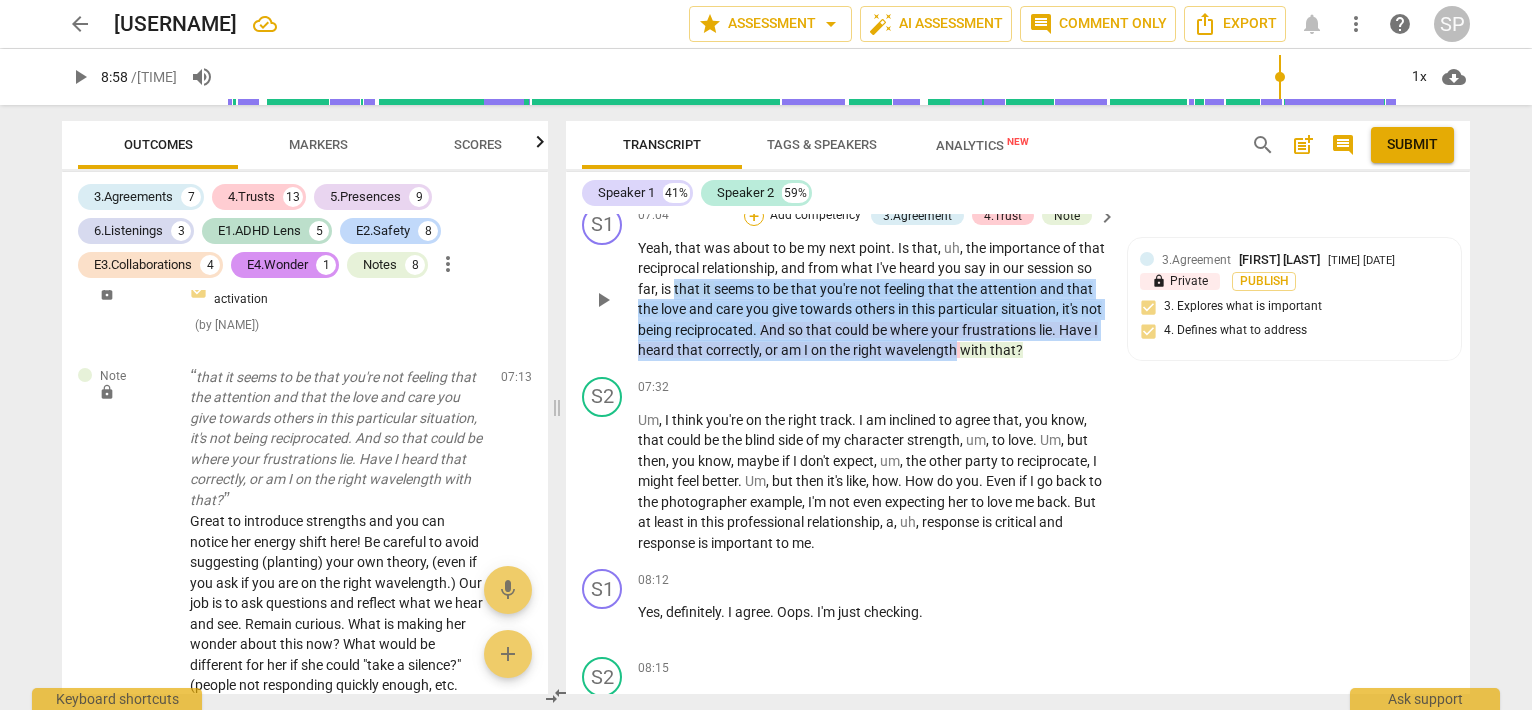 click on "+" at bounding box center (754, 216) 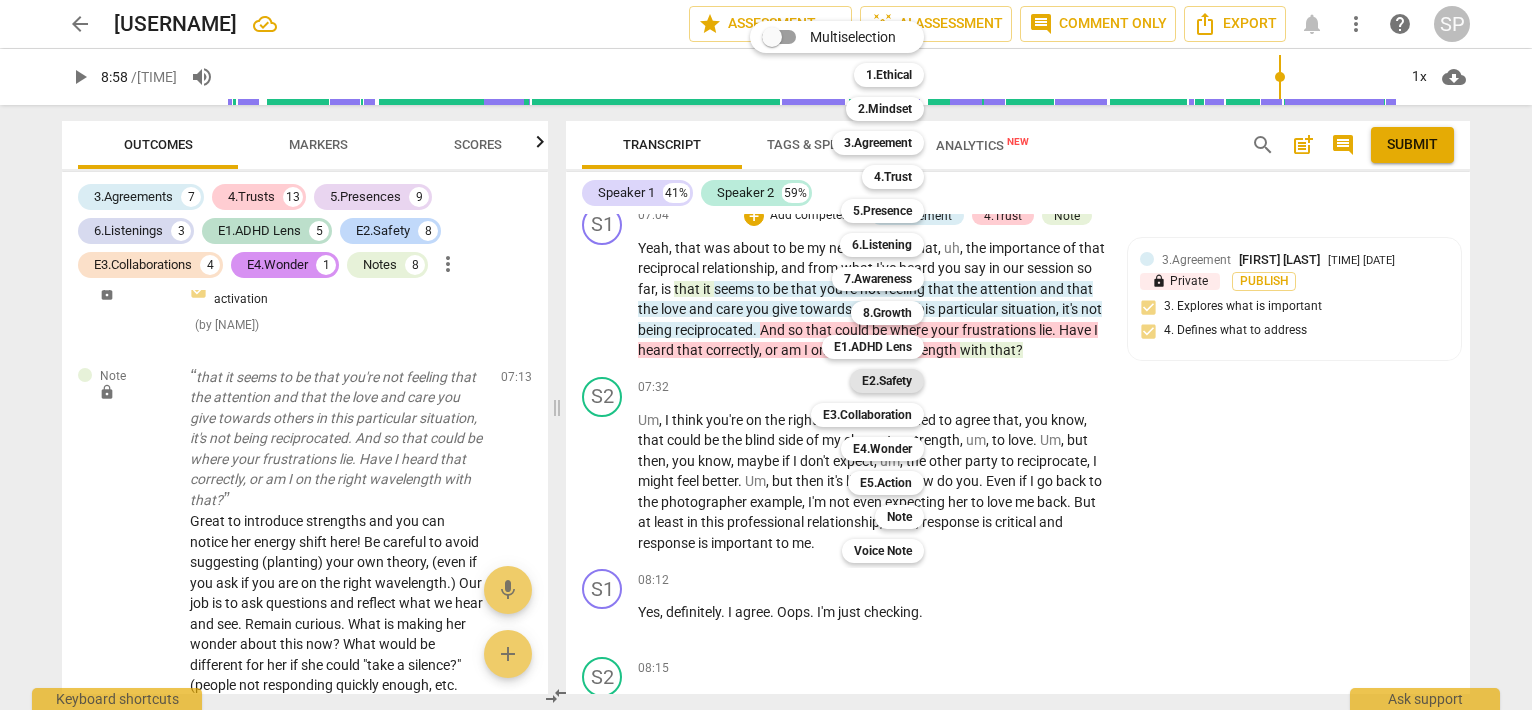 click on "E2.Safety" at bounding box center (887, 381) 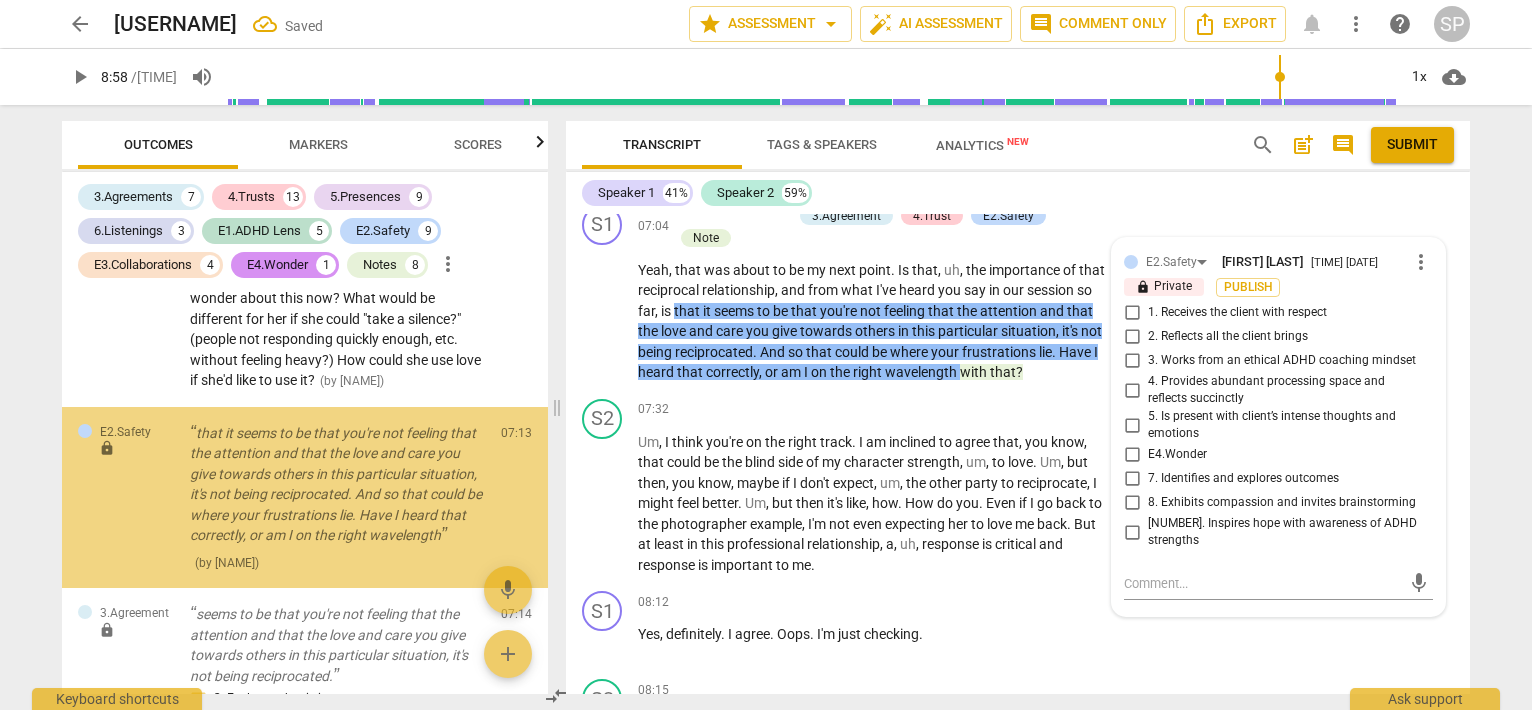 scroll, scrollTop: 8051, scrollLeft: 0, axis: vertical 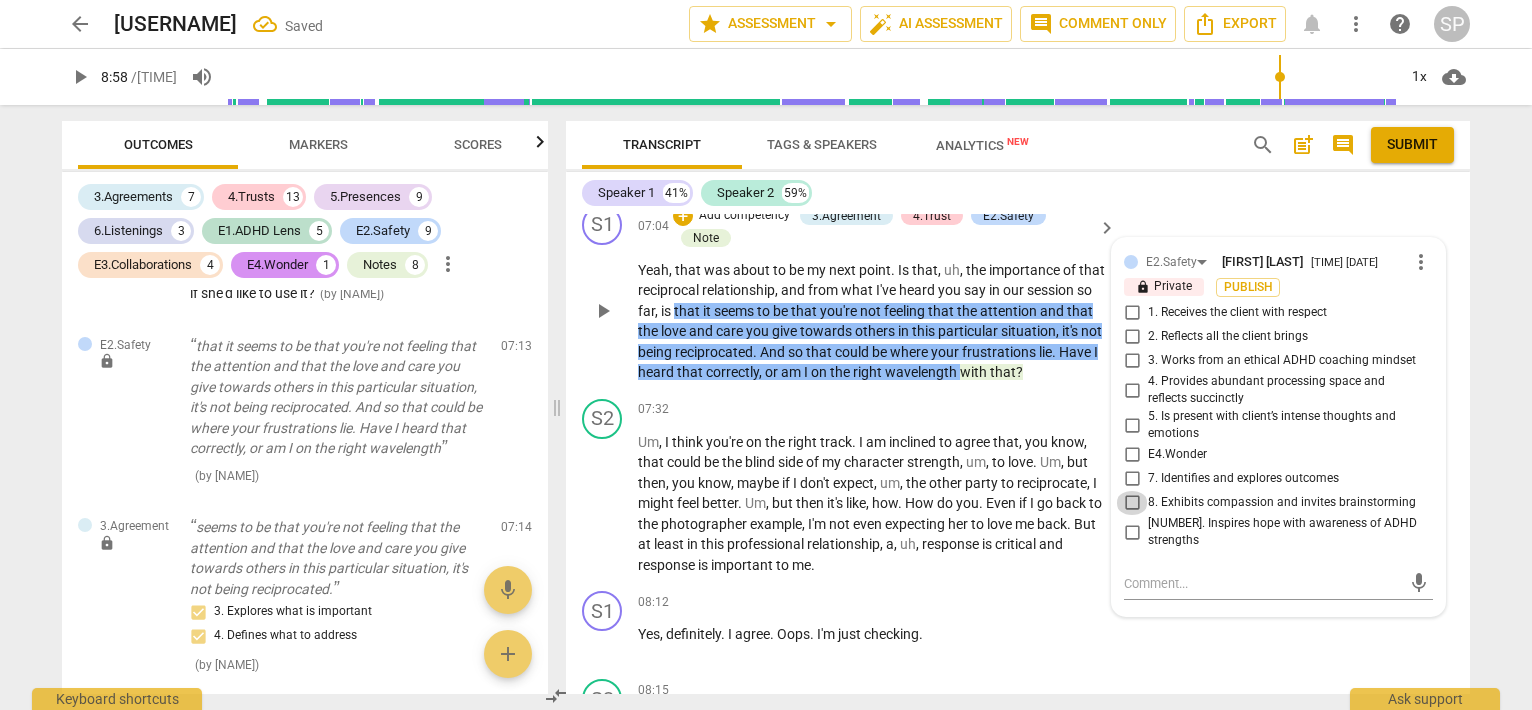 click on "8. Exhibits compassion and invites brainstorming" at bounding box center (1132, 503) 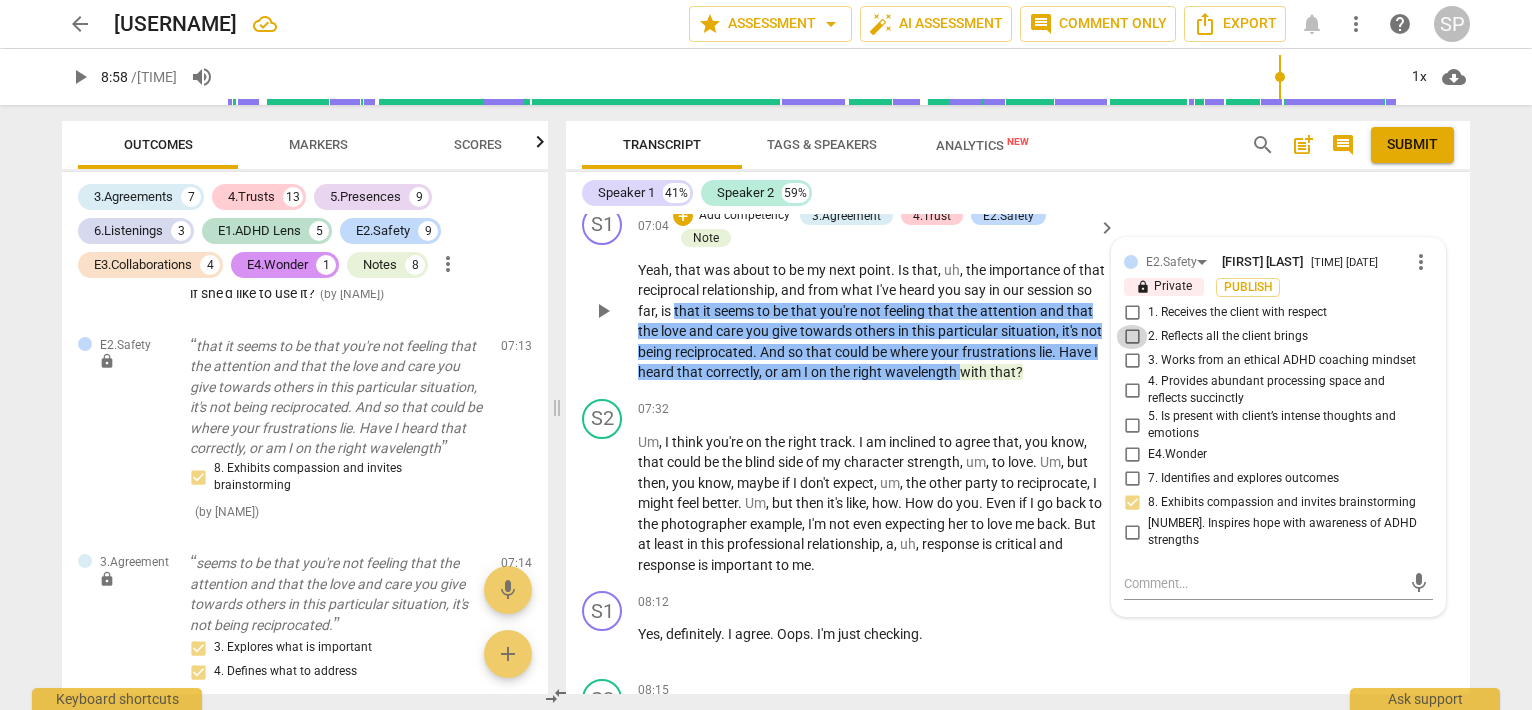 click on "2. Reflects all the client brings" at bounding box center [1132, 337] 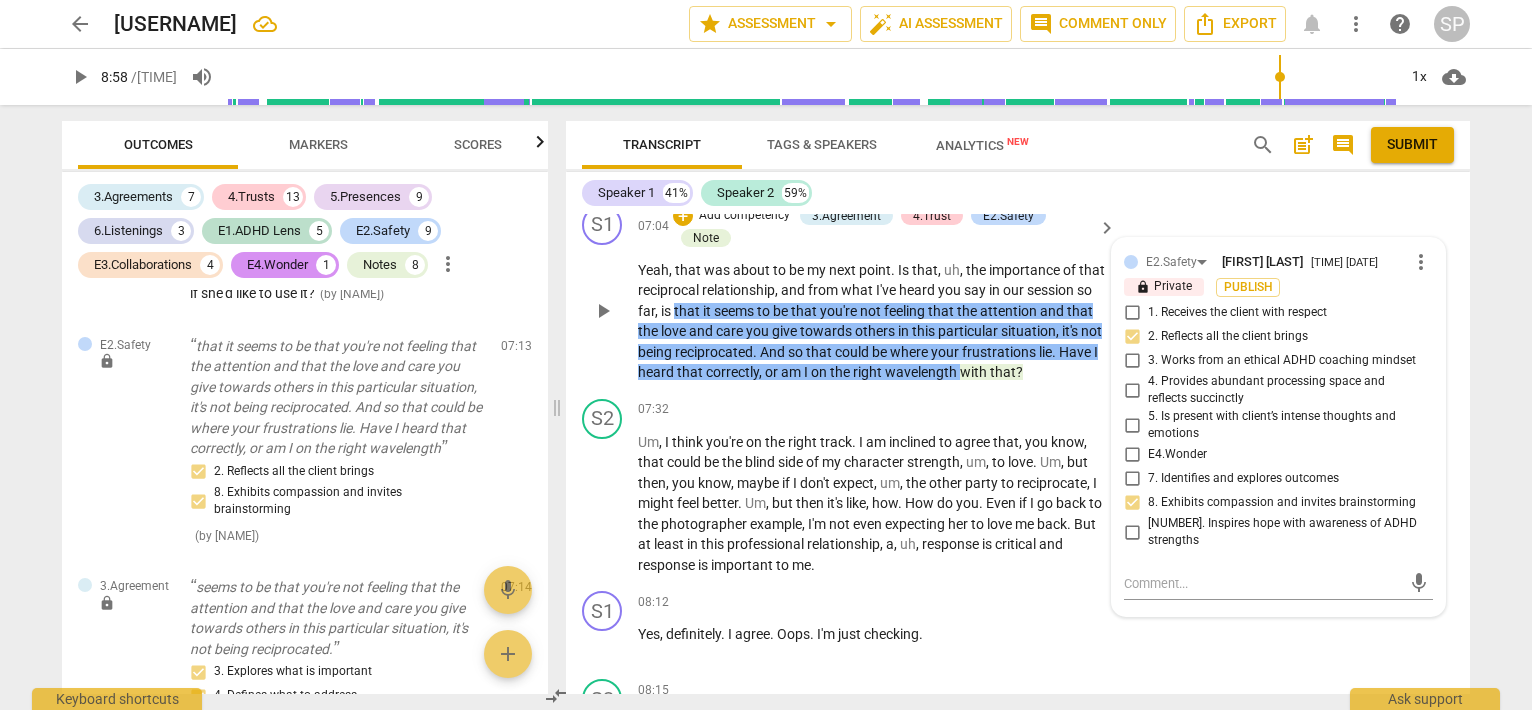 click on "5. Is present with client’s intense thoughts and emotions" at bounding box center [1132, 425] 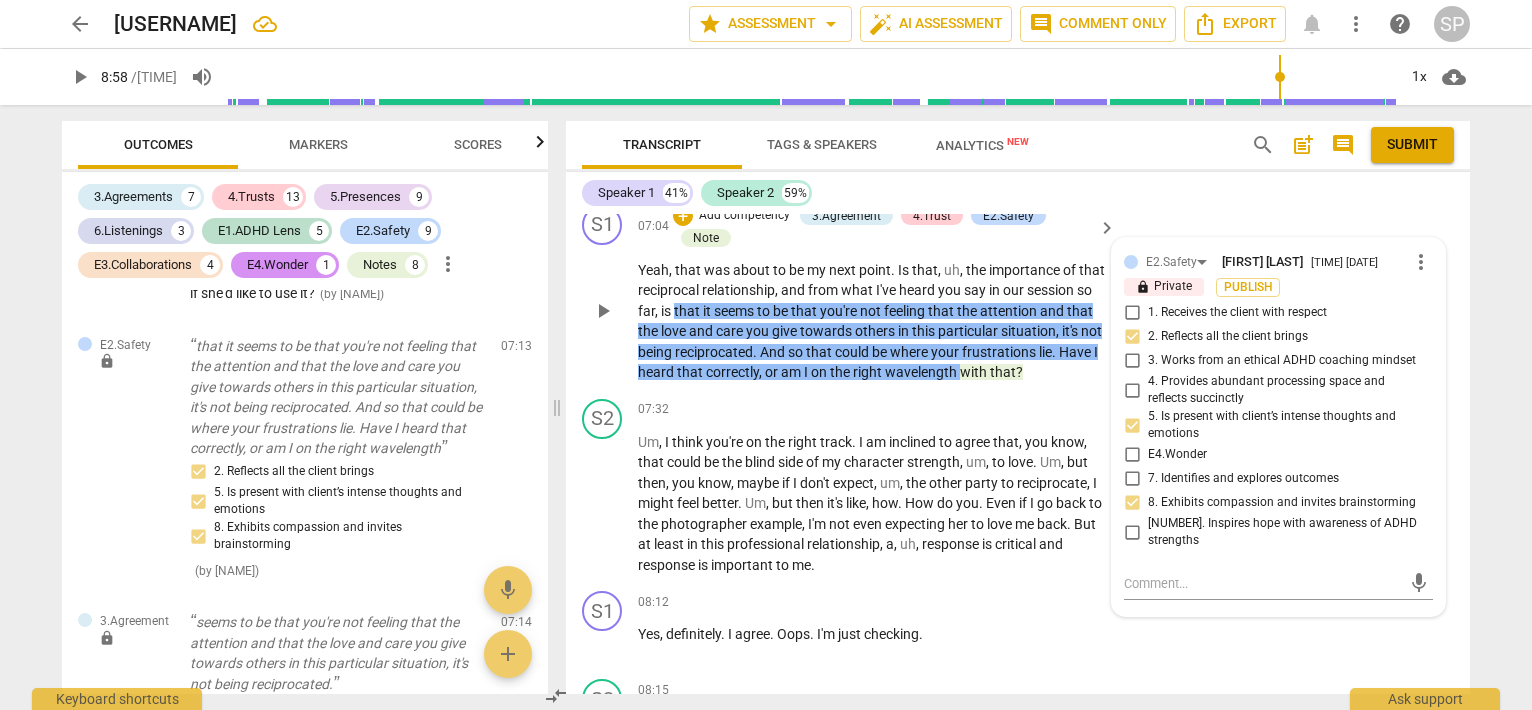 click on "7. Identifies and explores outcomes" at bounding box center [1132, 479] 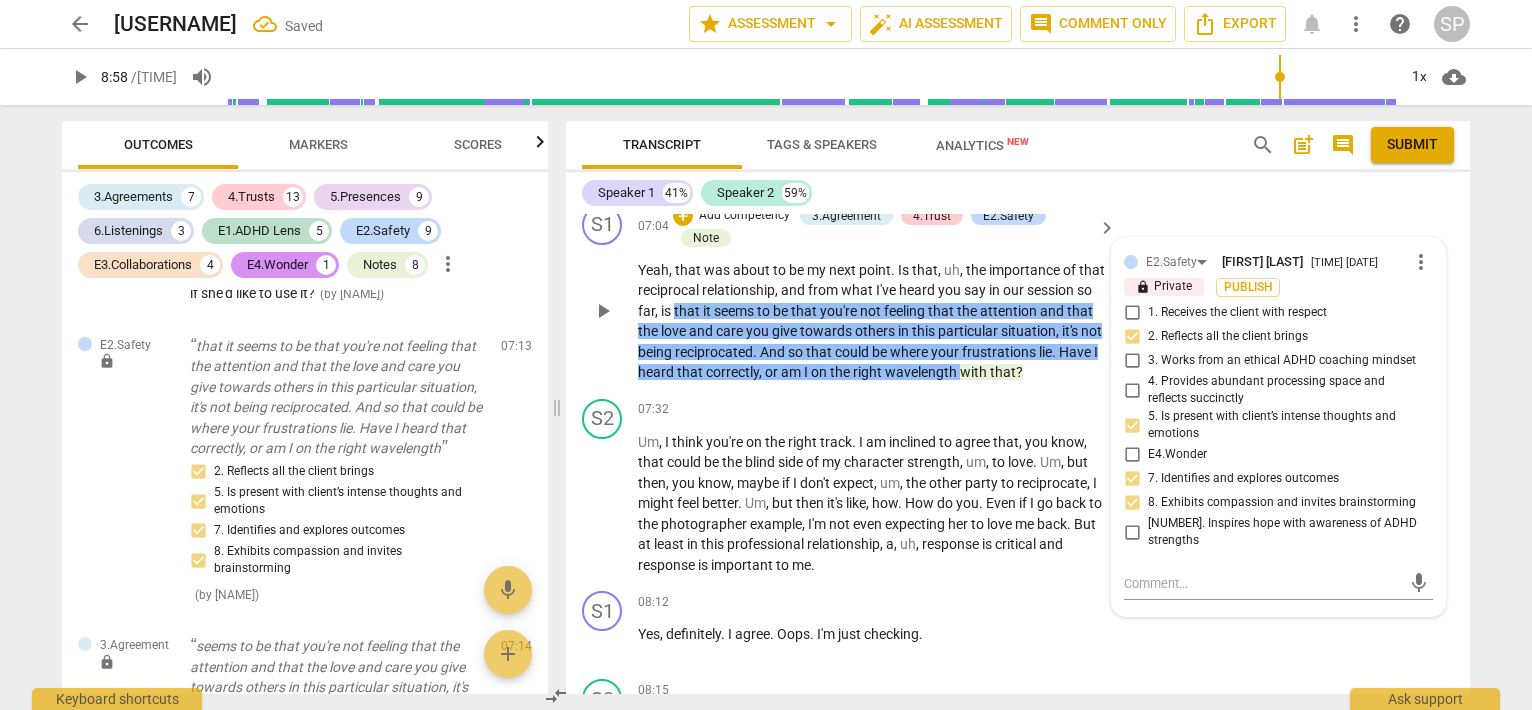 click on "Yeah , that was about to be my next point . Is that , uh , the importance of that reciprocal relationship , and from what I've heard you say in our session so far , is that it seems to be that you're not feeling that the attention and that the love and care you give towards others in this particular situation , it's not being reciprocated . And so that could be where your frustrations lie . Have I heard that correctly , or am I on the right wavelength with that ?" at bounding box center [872, 321] 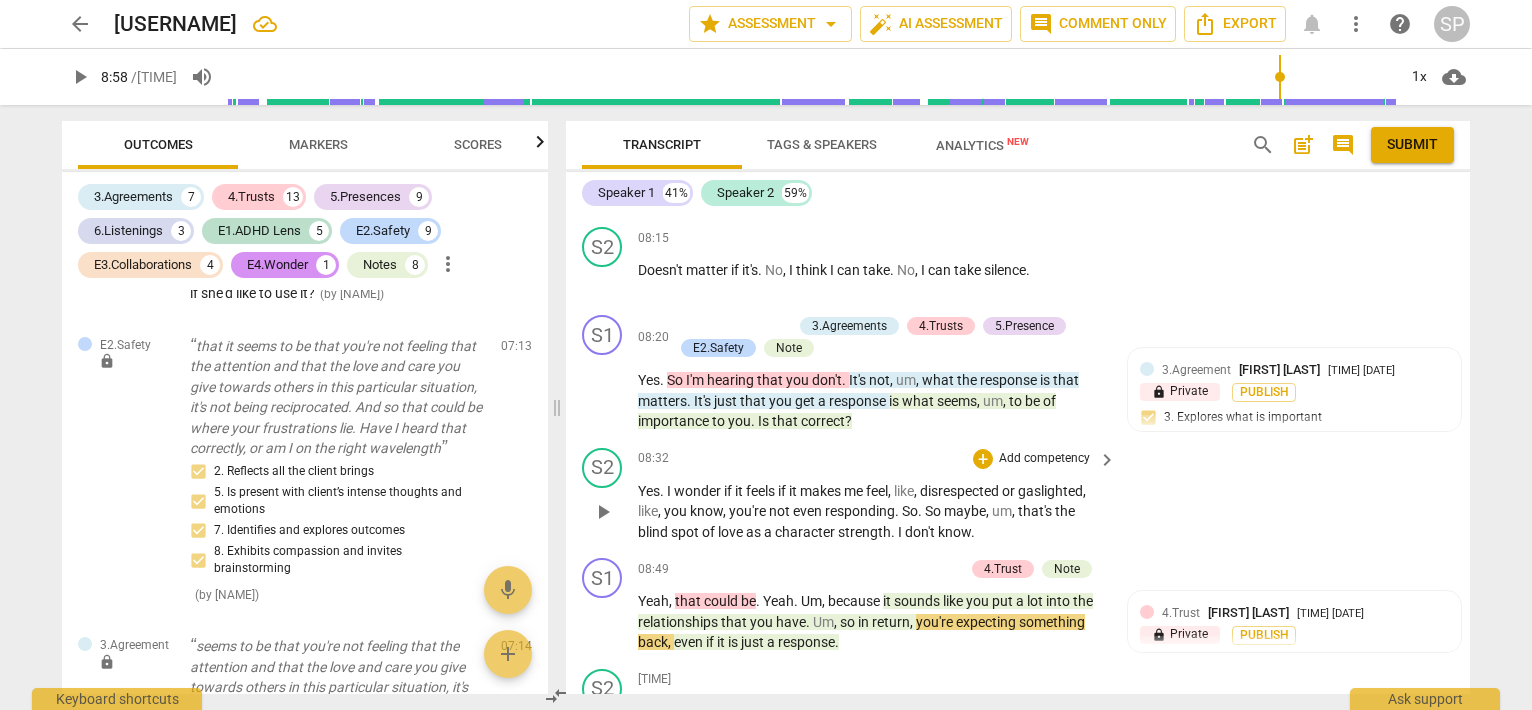 scroll, scrollTop: 3524, scrollLeft: 0, axis: vertical 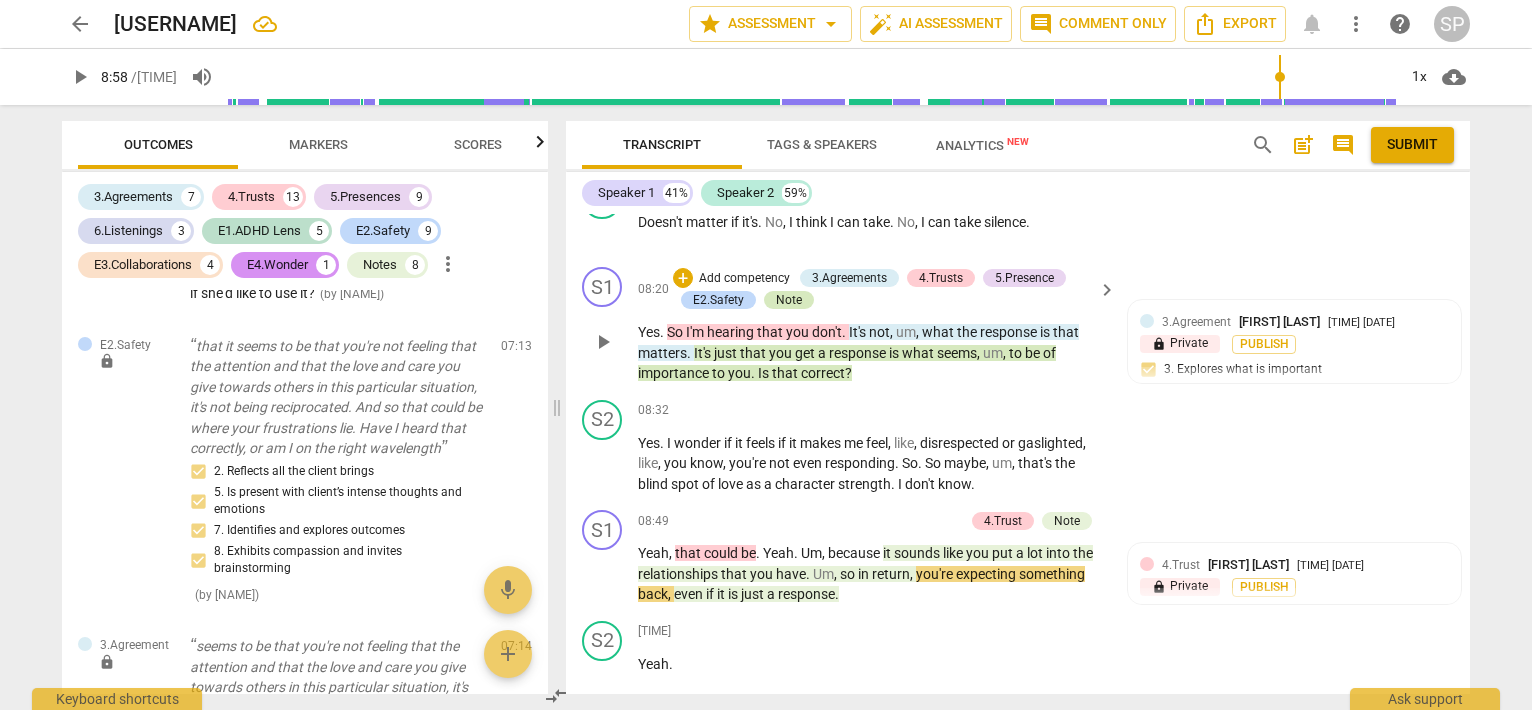 click on "Note" at bounding box center [789, 300] 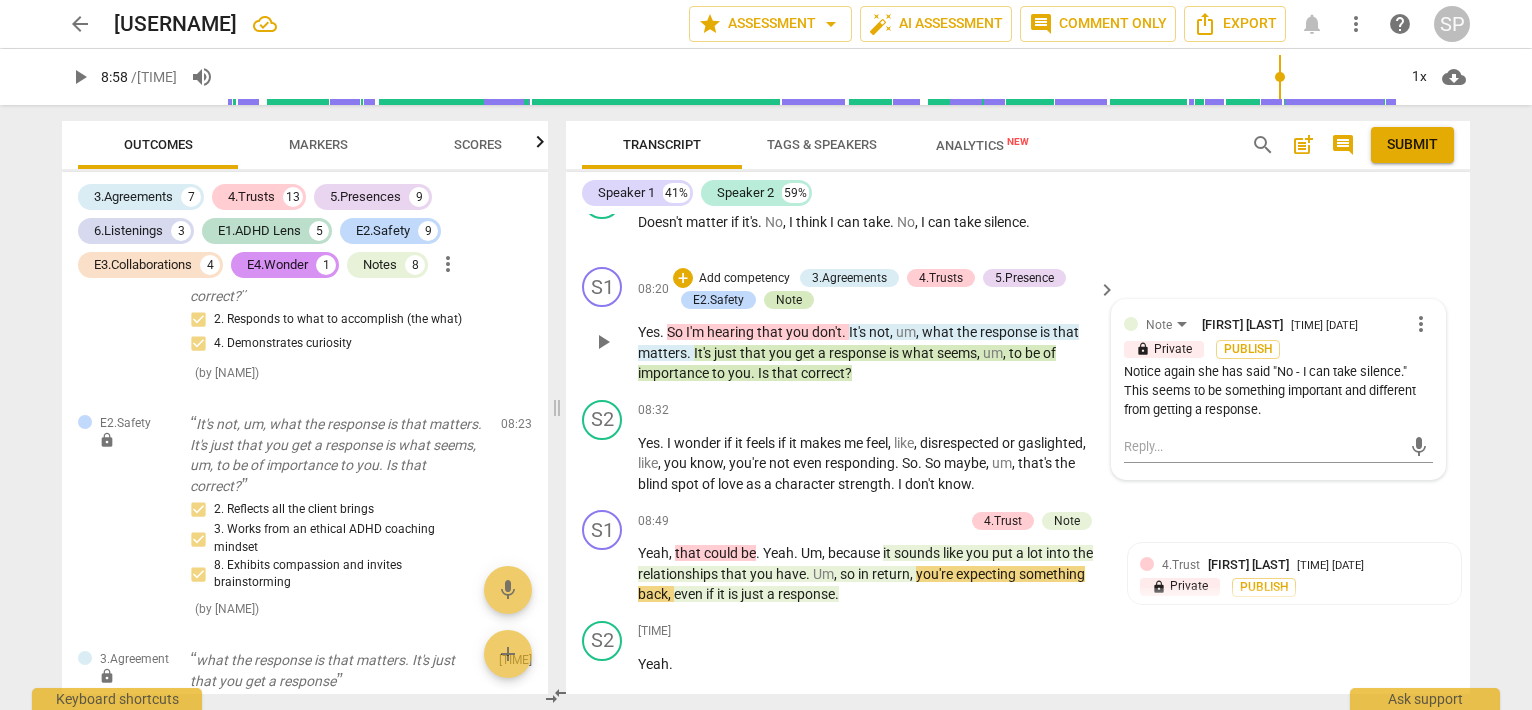 scroll, scrollTop: 9936, scrollLeft: 0, axis: vertical 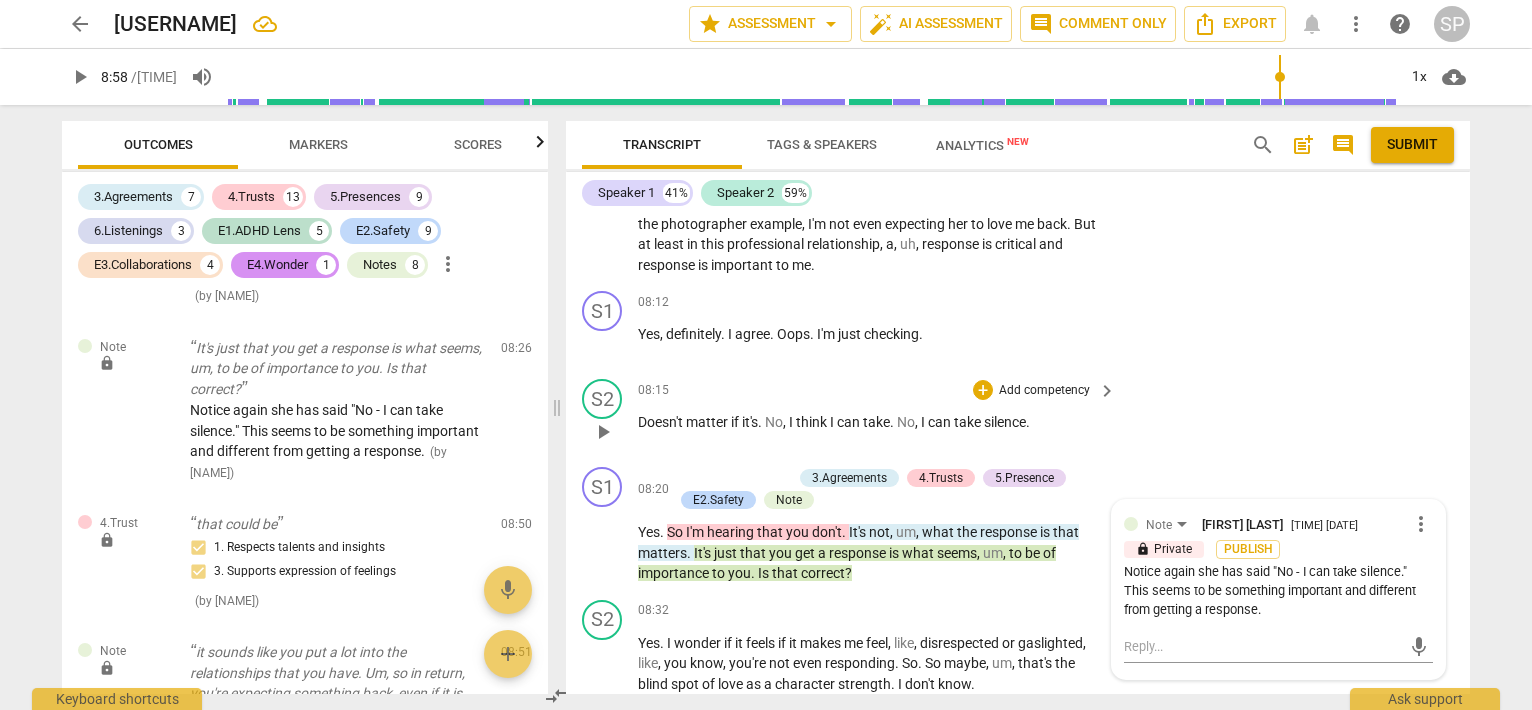 click on "play_arrow" at bounding box center (603, 432) 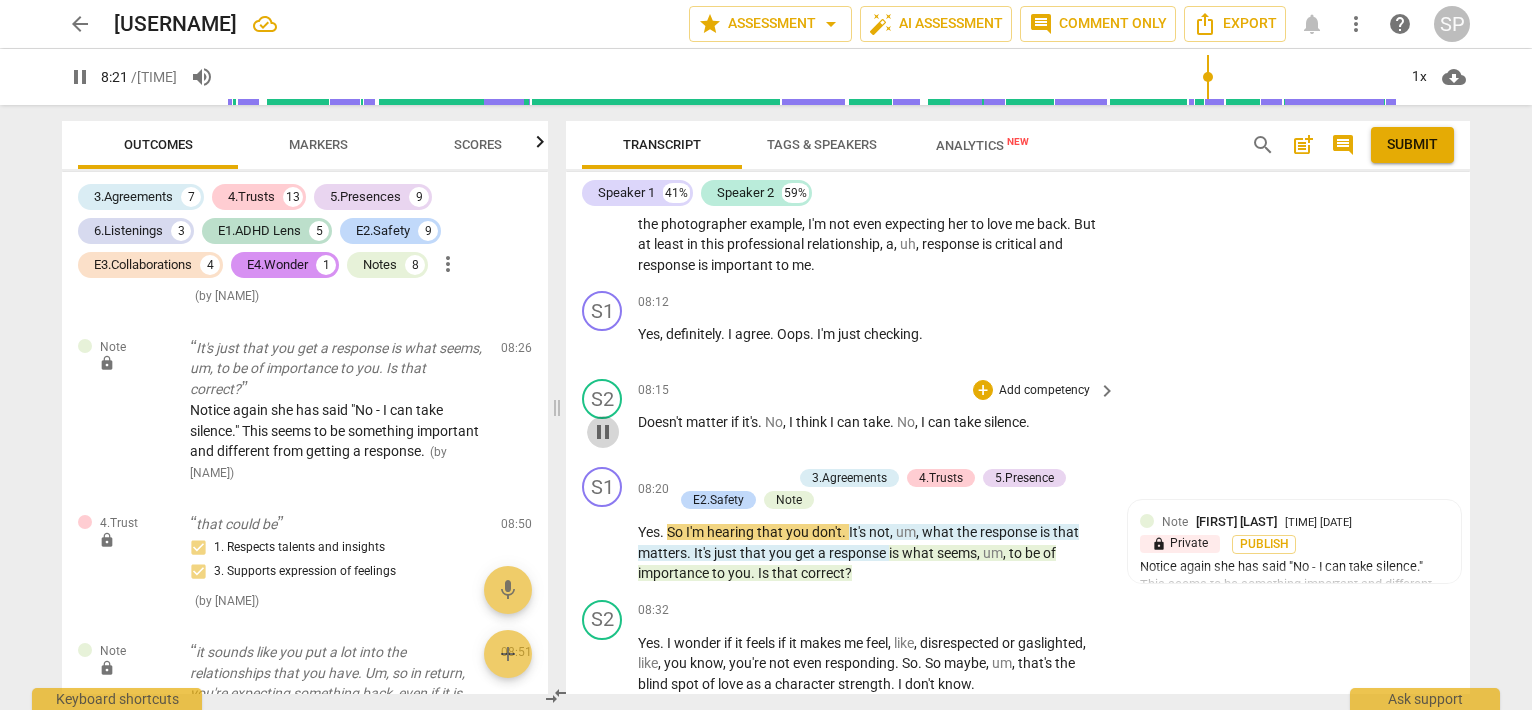 click on "pause" at bounding box center (603, 432) 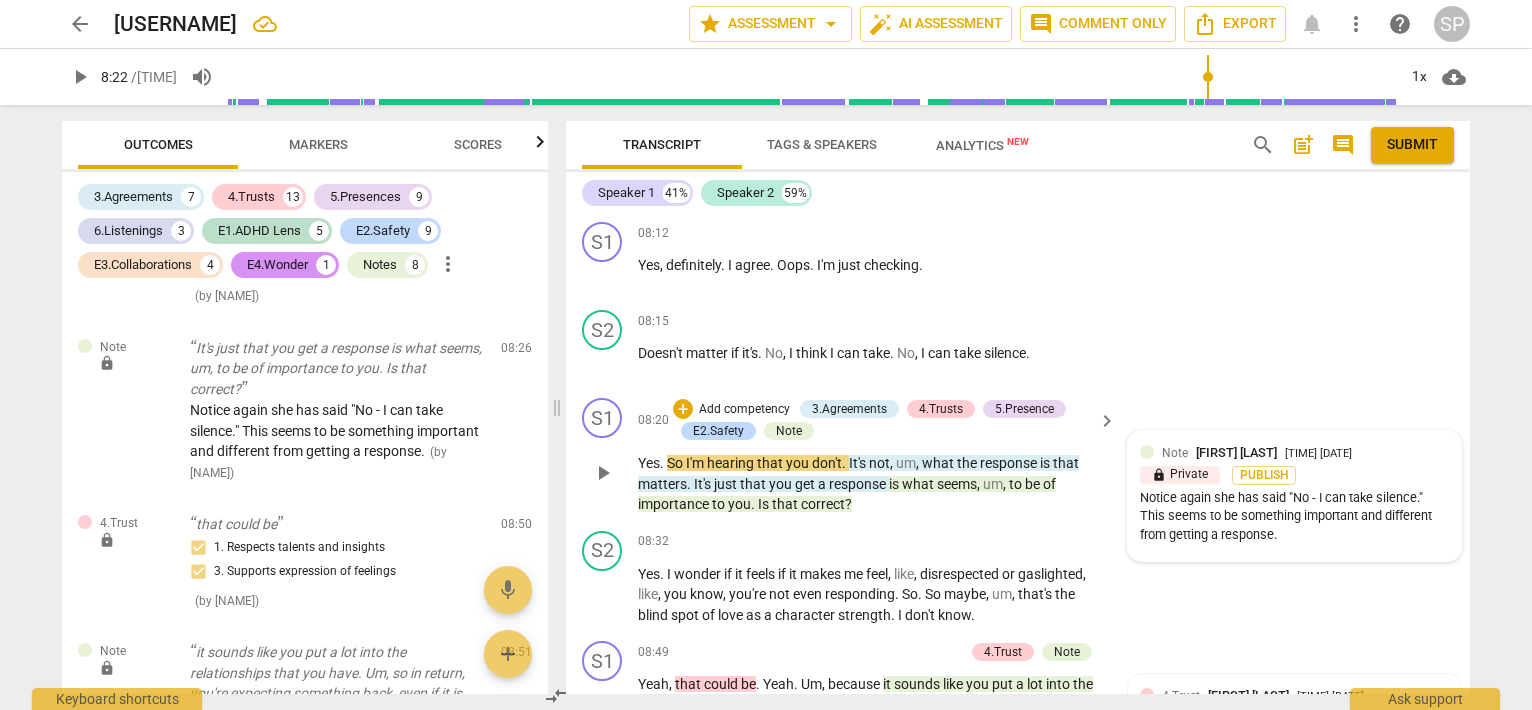 scroll, scrollTop: 3424, scrollLeft: 0, axis: vertical 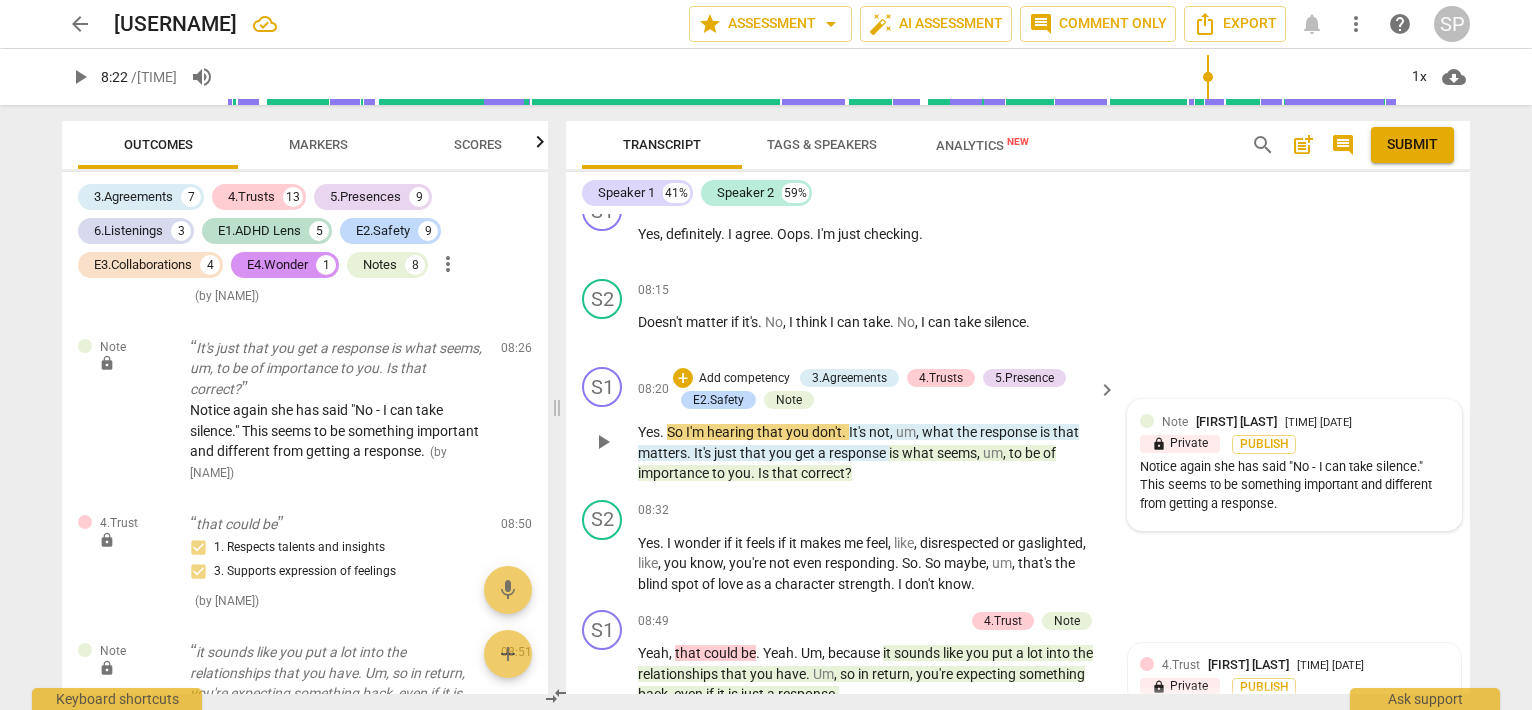 click on "Notice again she has said "No - I can take silence." This seems to be something important and different from getting a response." at bounding box center (1294, 486) 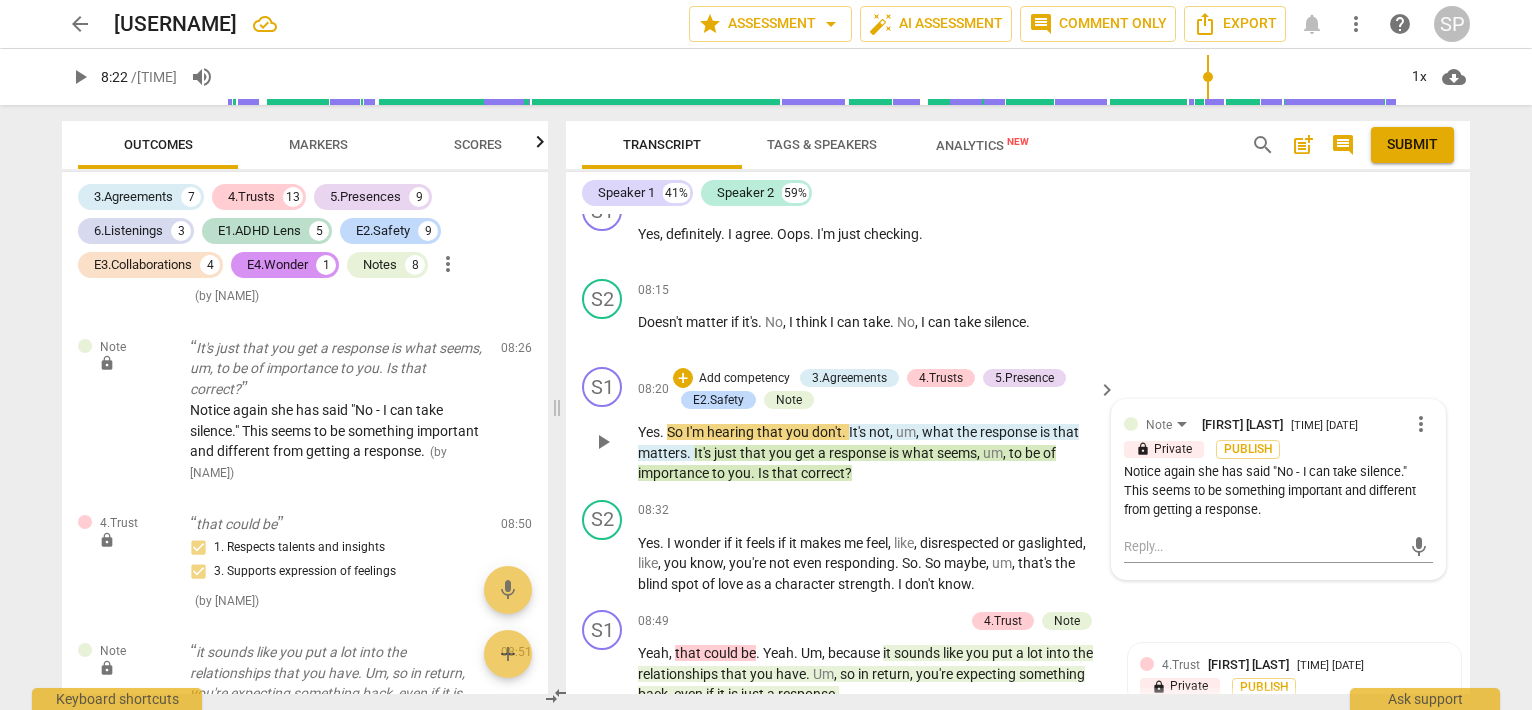 click on "Notice again she has said "No - I can take silence." This seems to be something important and different from getting a response." at bounding box center [1278, 491] 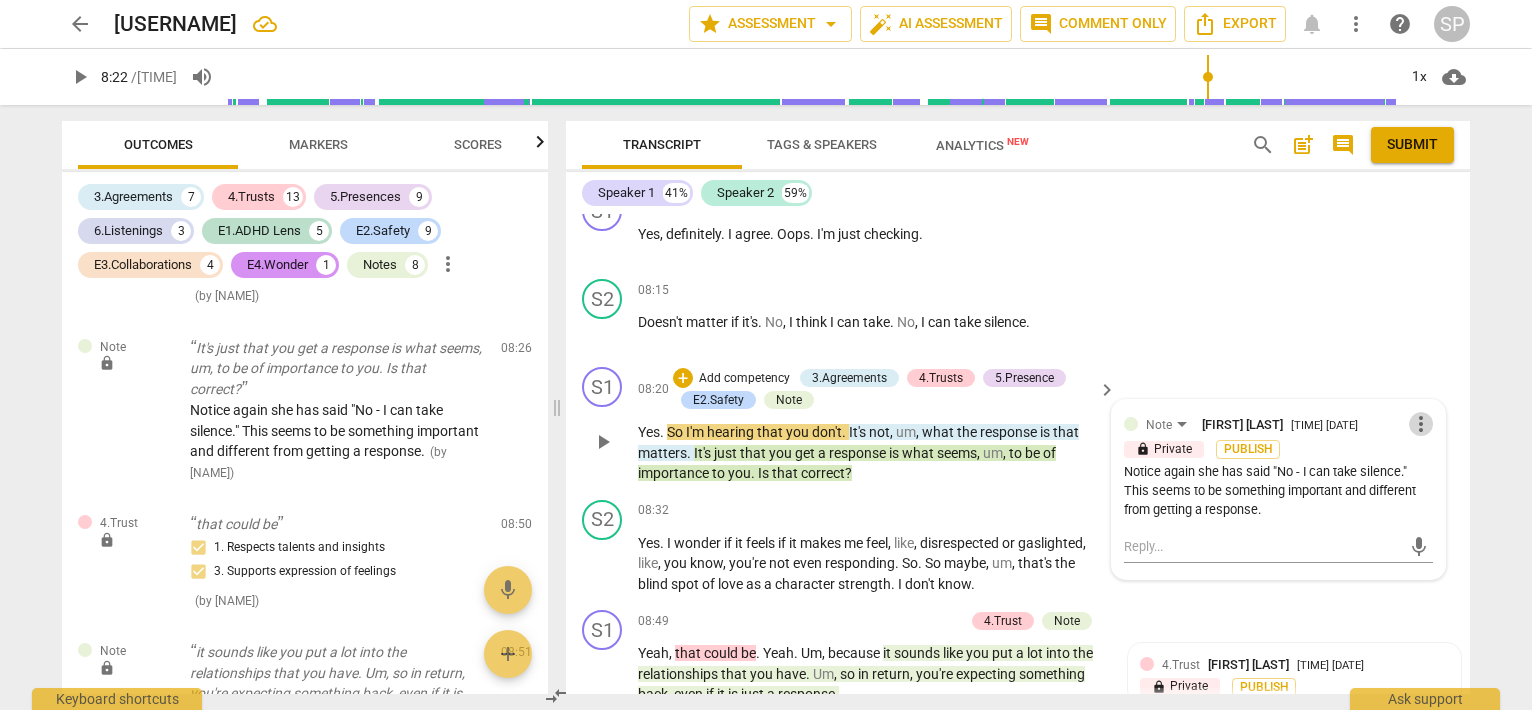 click on "more_vert" at bounding box center [1421, 424] 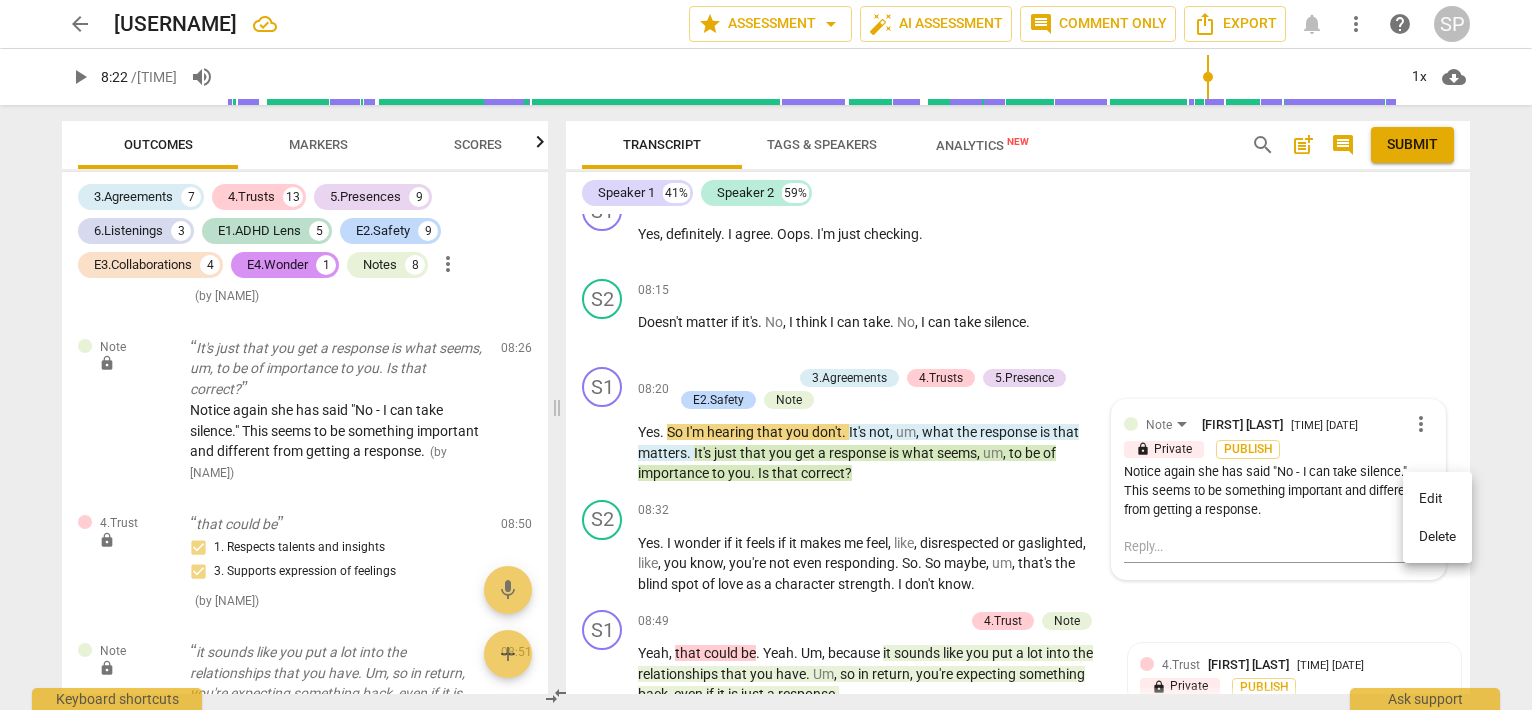 click on "Edit" at bounding box center [1437, 499] 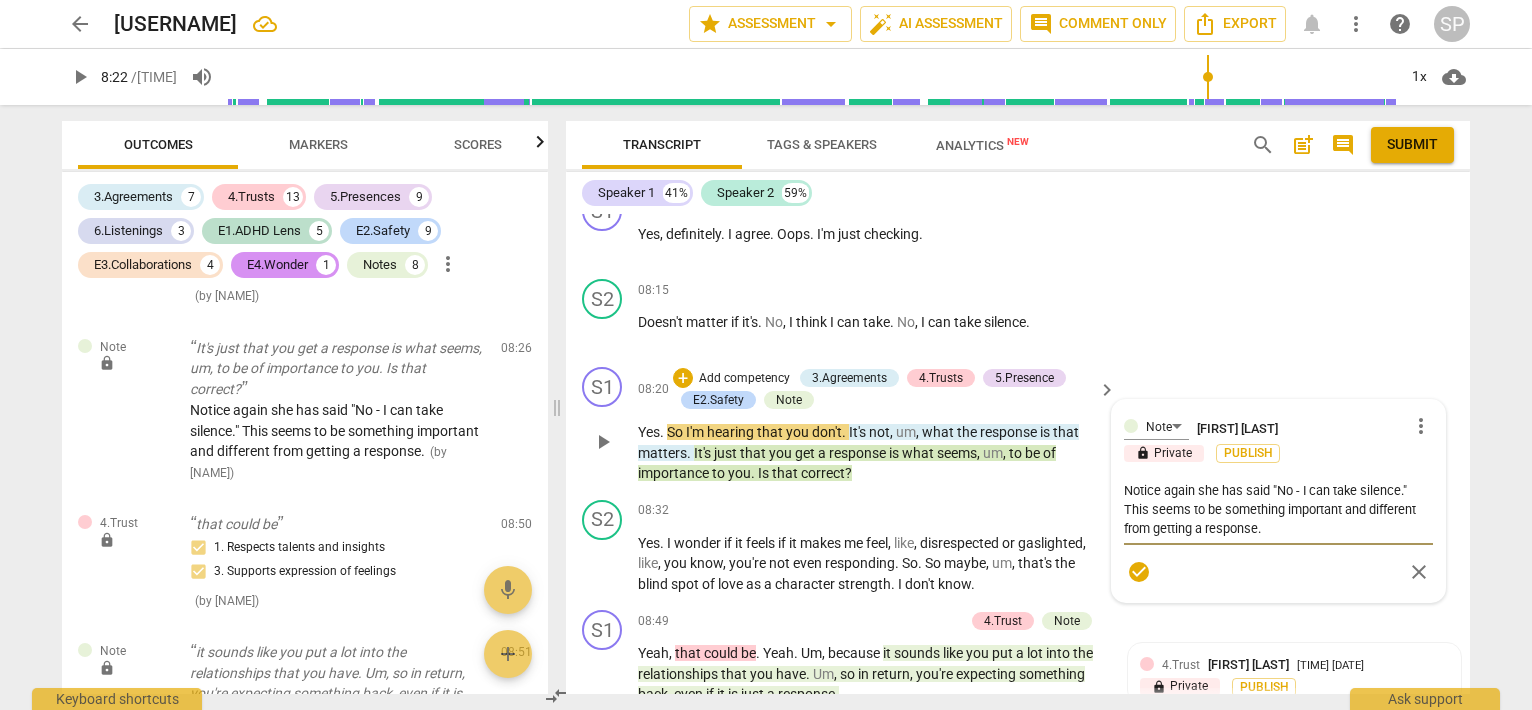 click on "Notice again she has said "No - I can take silence." This seems to be something important and different from getting a response." at bounding box center (1278, 509) 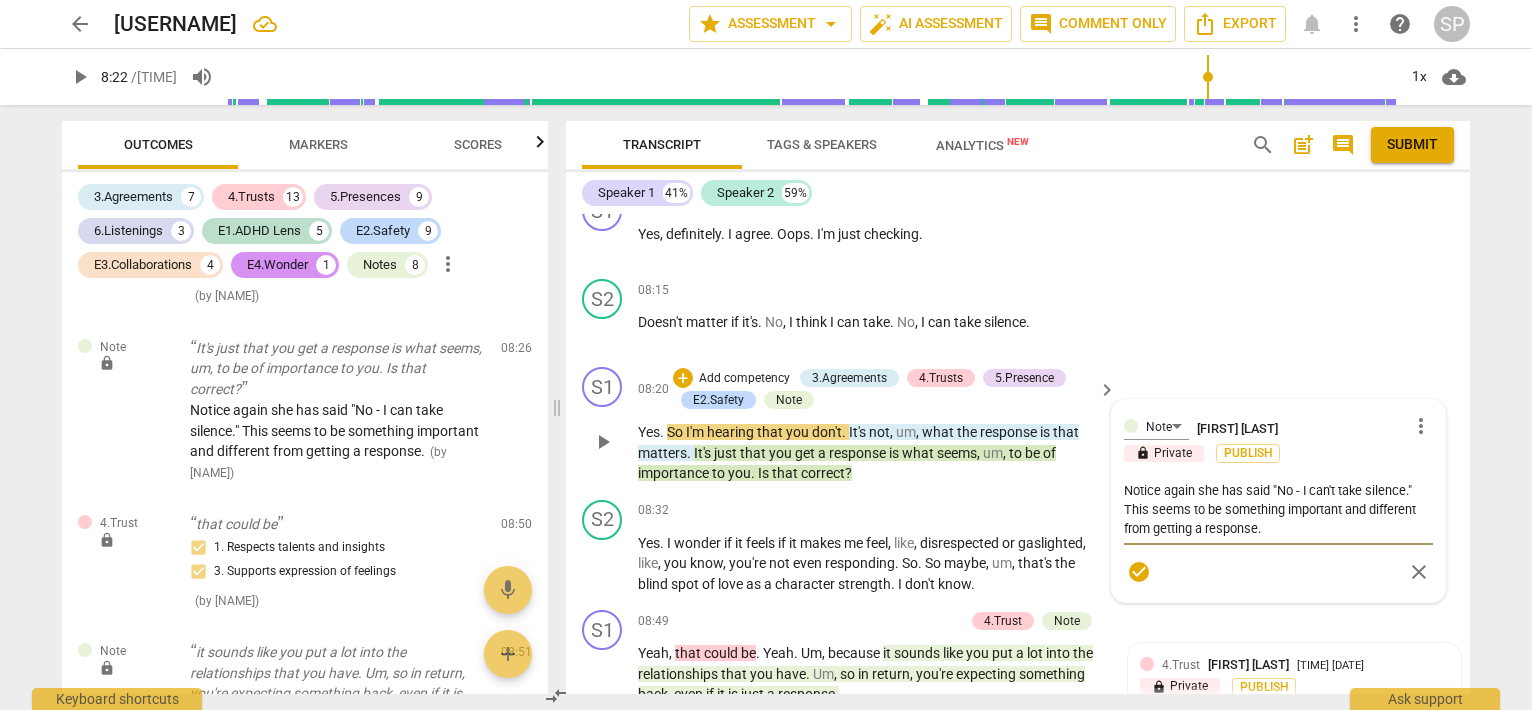 click on "Notice again she has said "No - I can't take silence." This seems to be something important and different from getting a response." at bounding box center (1278, 509) 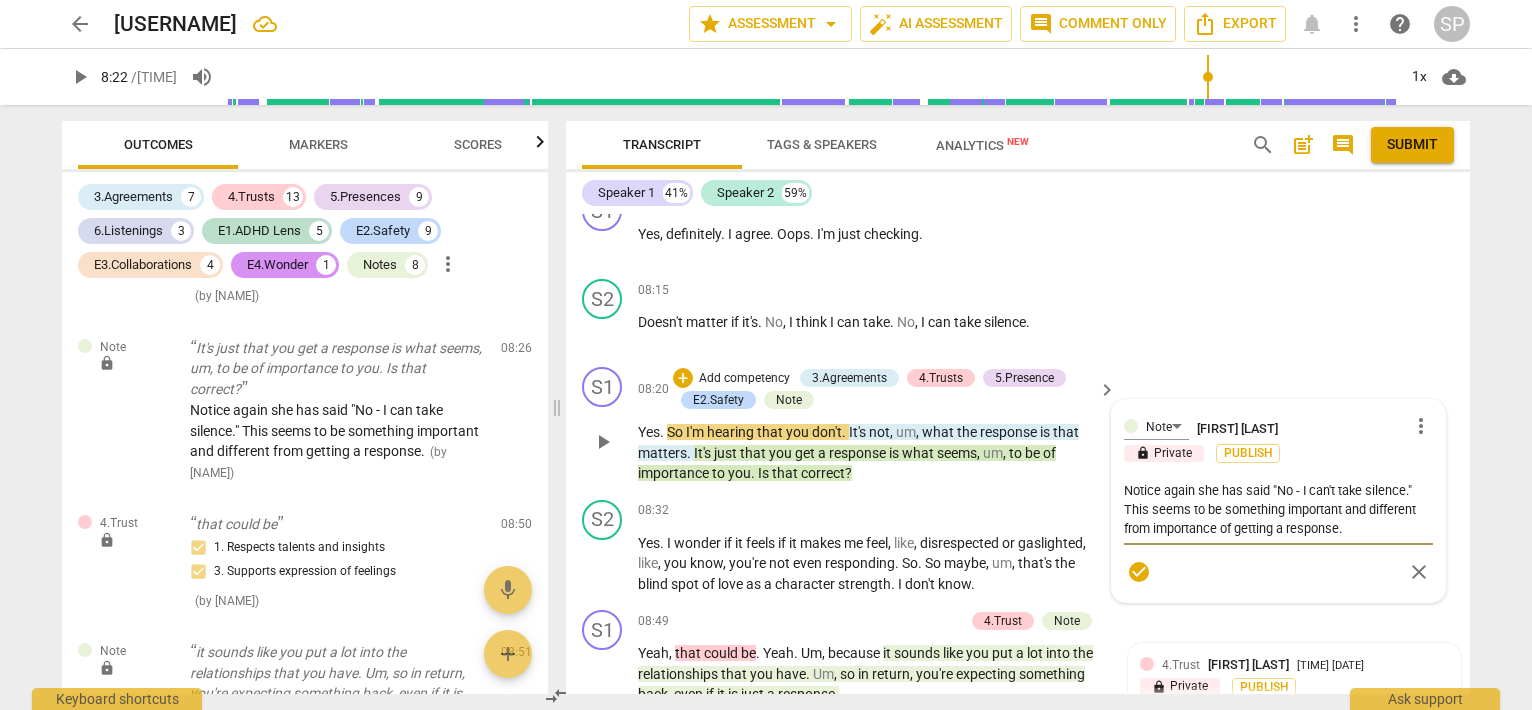 click on "Notice again she has said "No - I can't take silence." This seems to be something important and different from importance of getting a response." at bounding box center [1278, 509] 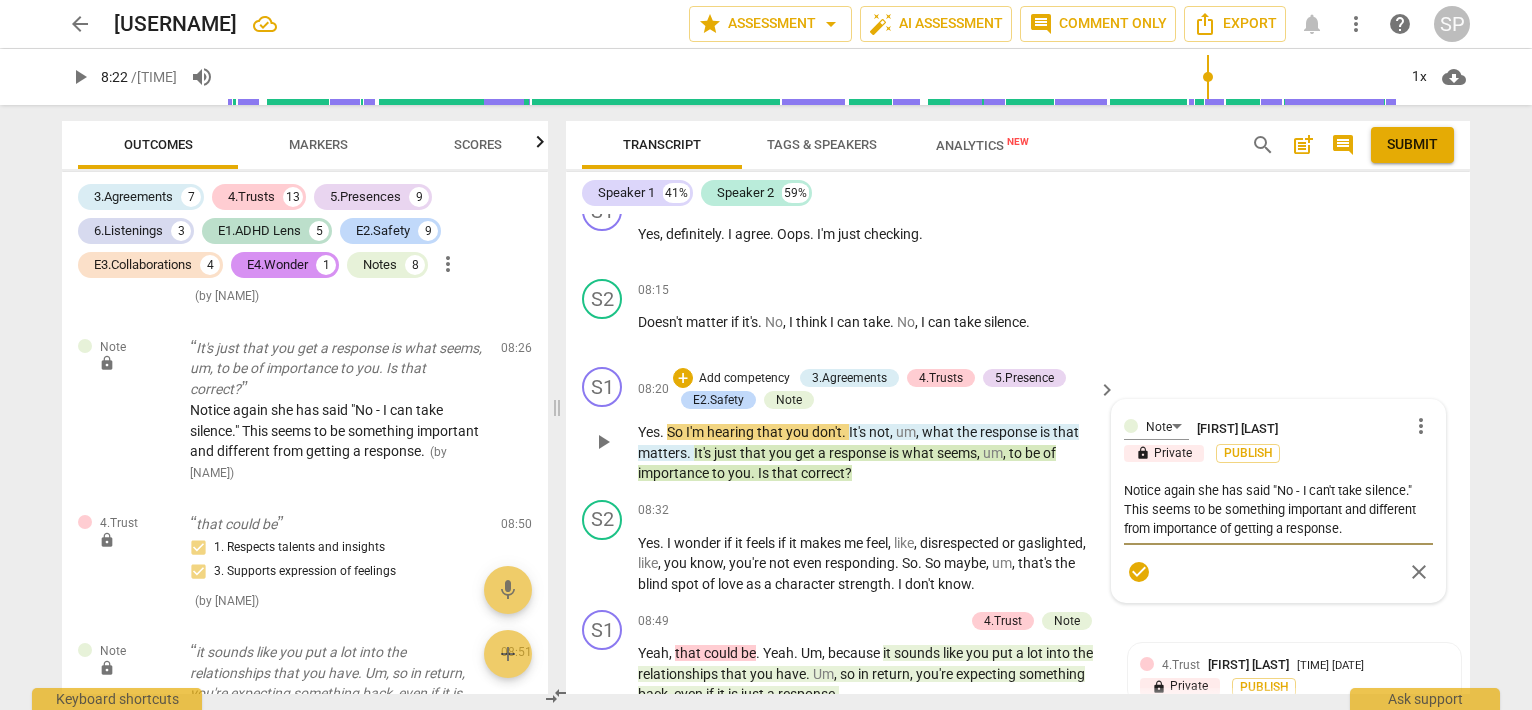 drag, startPoint x: 1280, startPoint y: 585, endPoint x: 1345, endPoint y: 599, distance: 66.4906 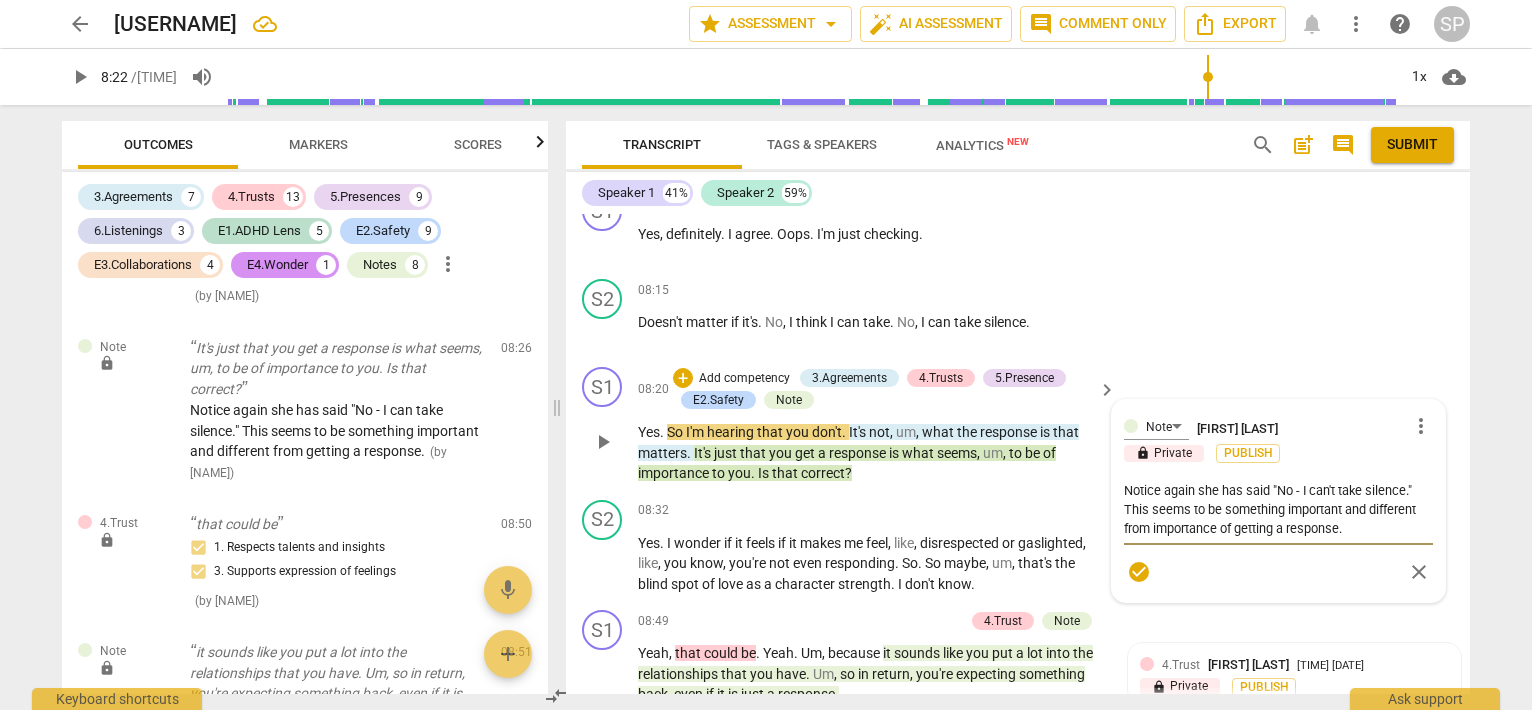 click on "Notice again she has said "No - I can't take silence." This seems to be something important and different from importance of getting a response." at bounding box center [1278, 509] 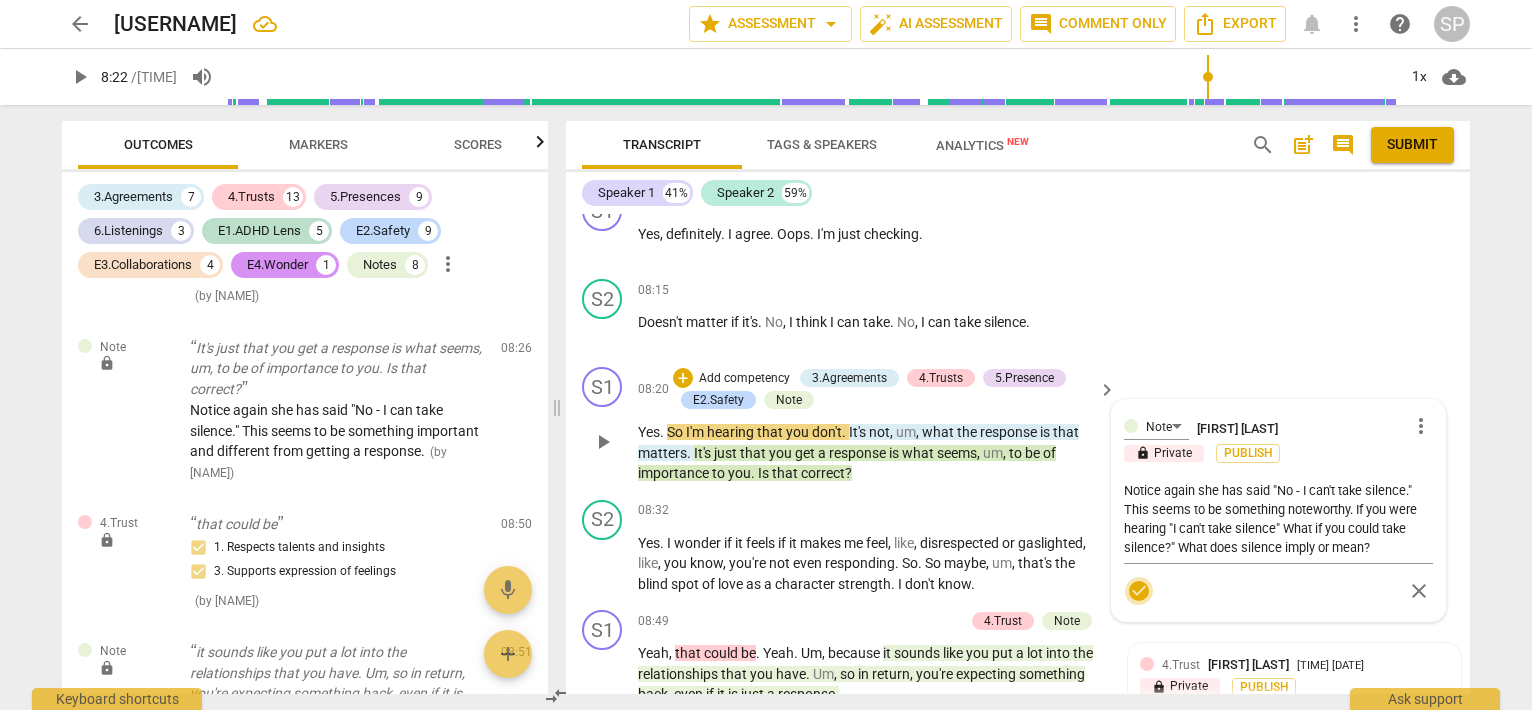 click on "check_circle" at bounding box center (1139, 591) 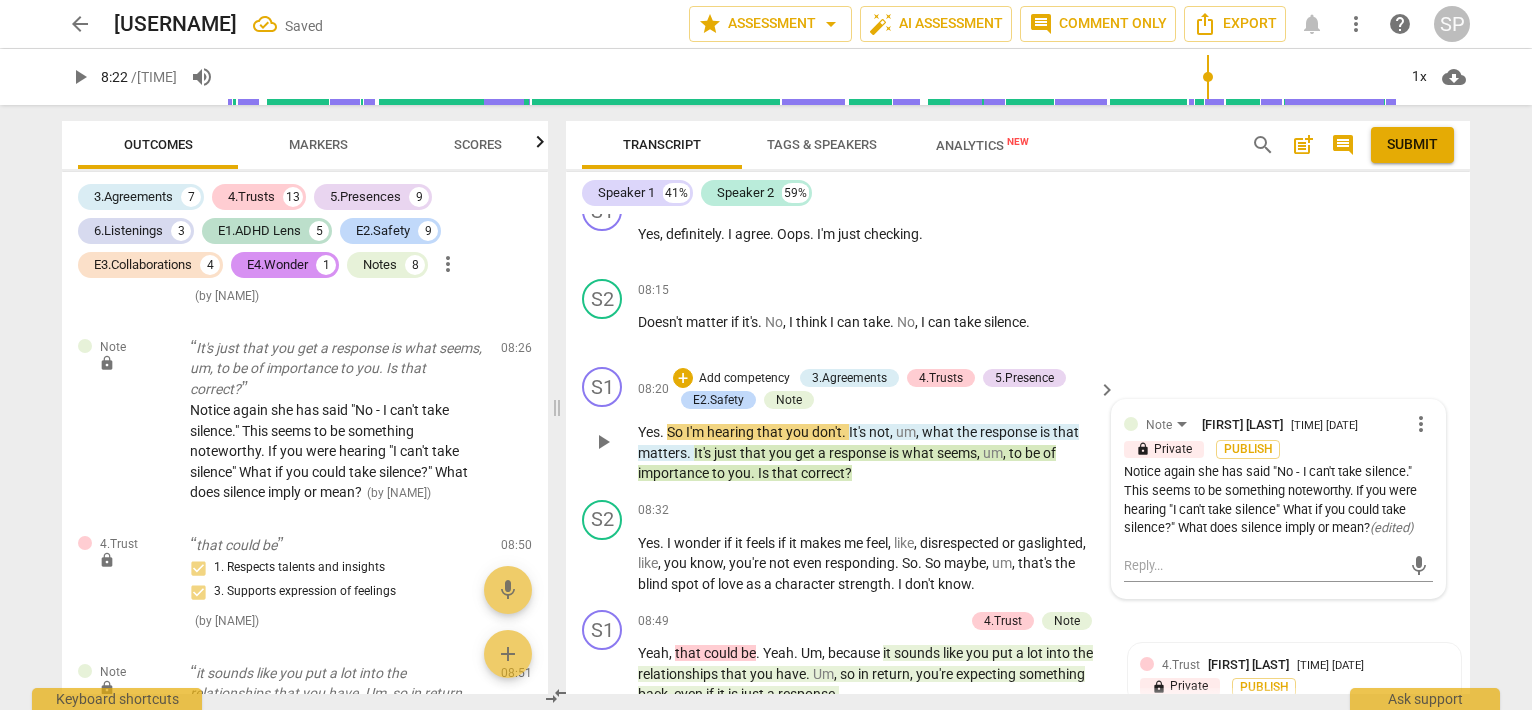 click on "more_vert" at bounding box center (1421, 424) 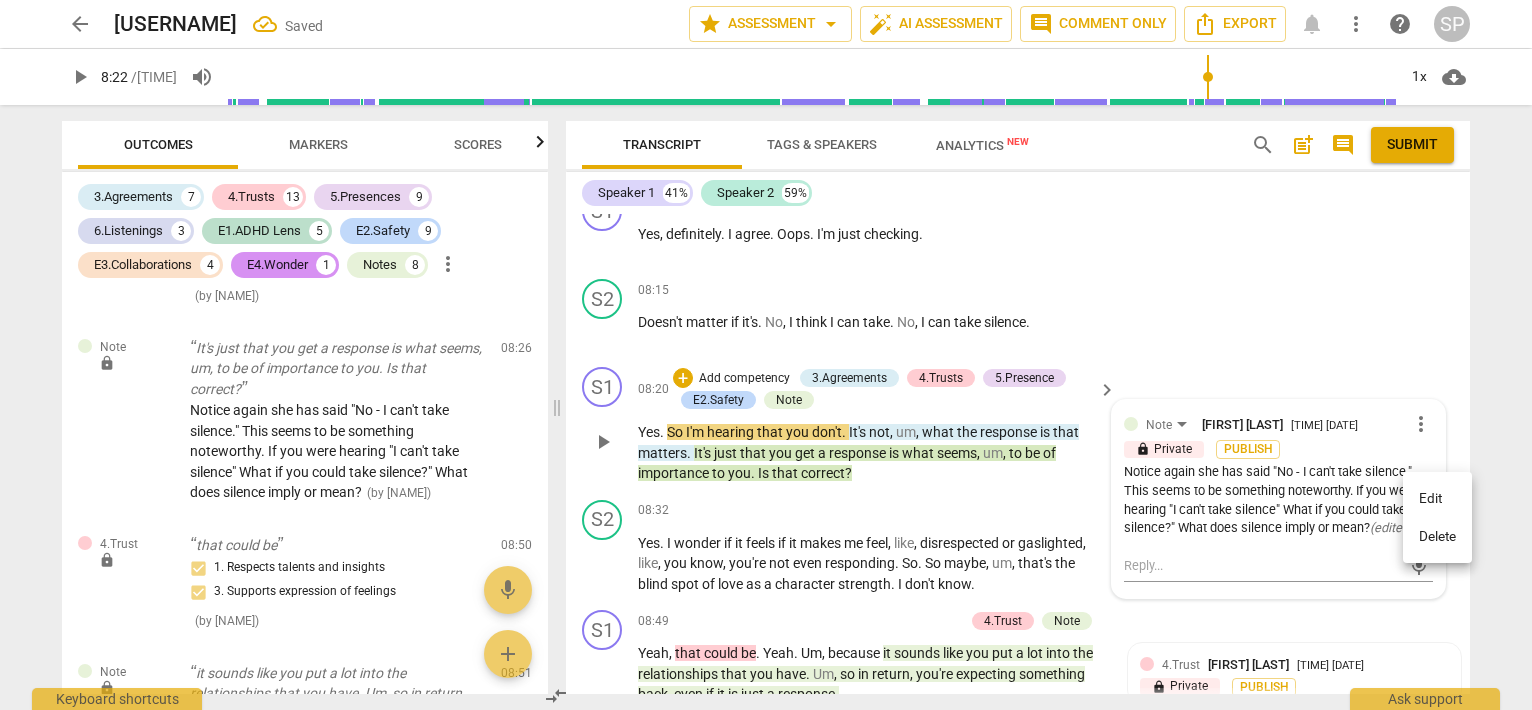 click on "Edit" at bounding box center [1437, 499] 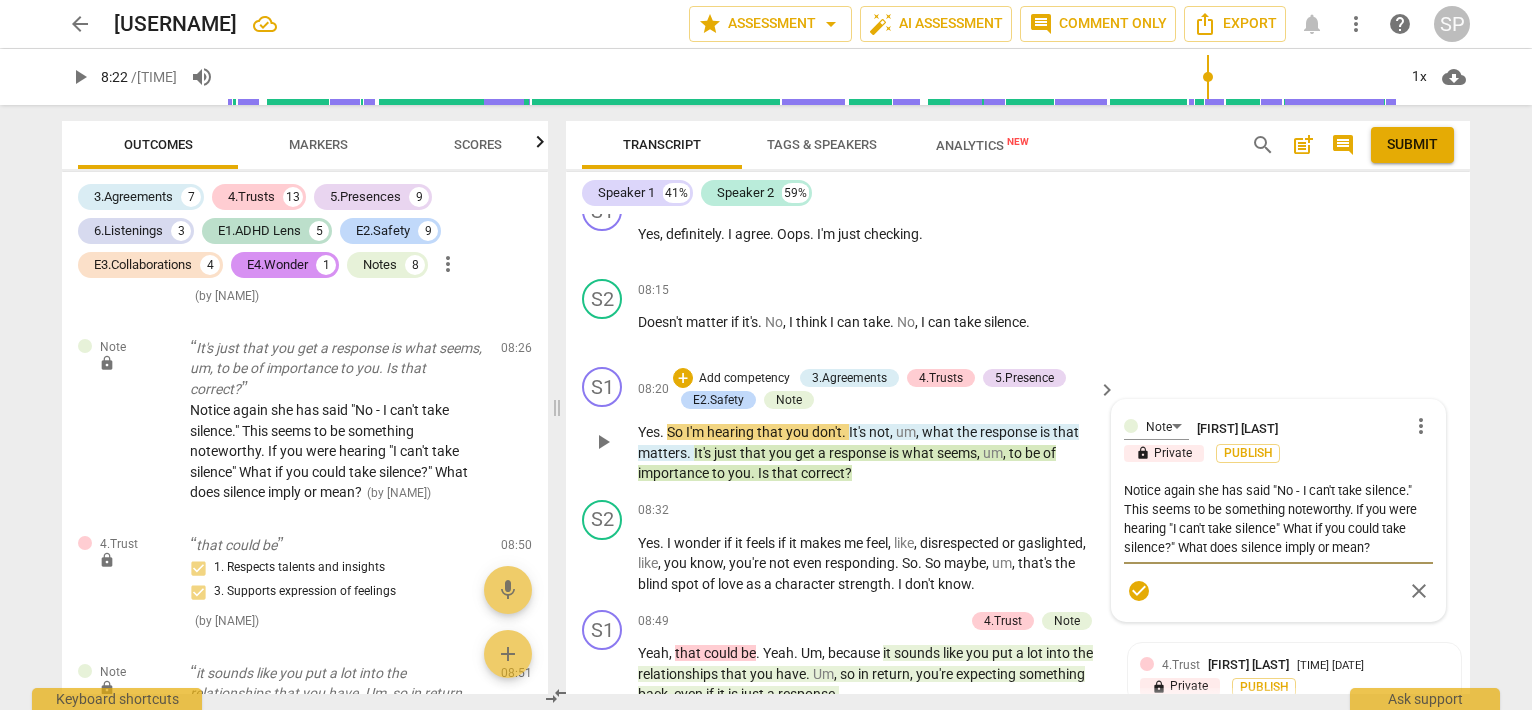 click on "Notice again she has said "No - I can't take silence." This seems to be something noteworthy. If you were hearing "I can't take silence" What if you could take silence?" What does silence imply or mean?" at bounding box center [1278, 519] 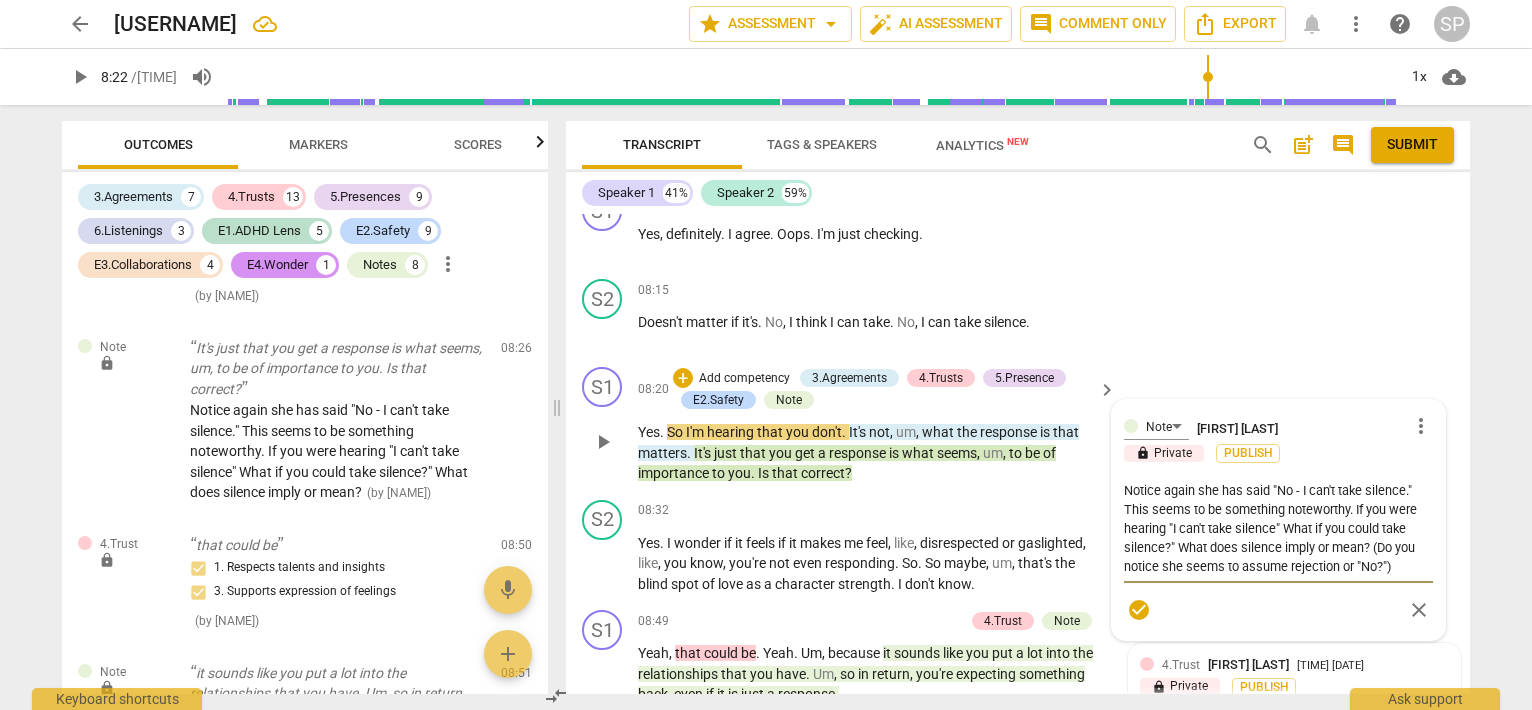 click on "Notice again she has said "No - I can't take silence." This seems to be something noteworthy. If you were hearing "I can't take silence" What if you could take silence?" What does silence imply or mean? (Do you notice she seems to assume rejection or "No?")" at bounding box center (1278, 528) 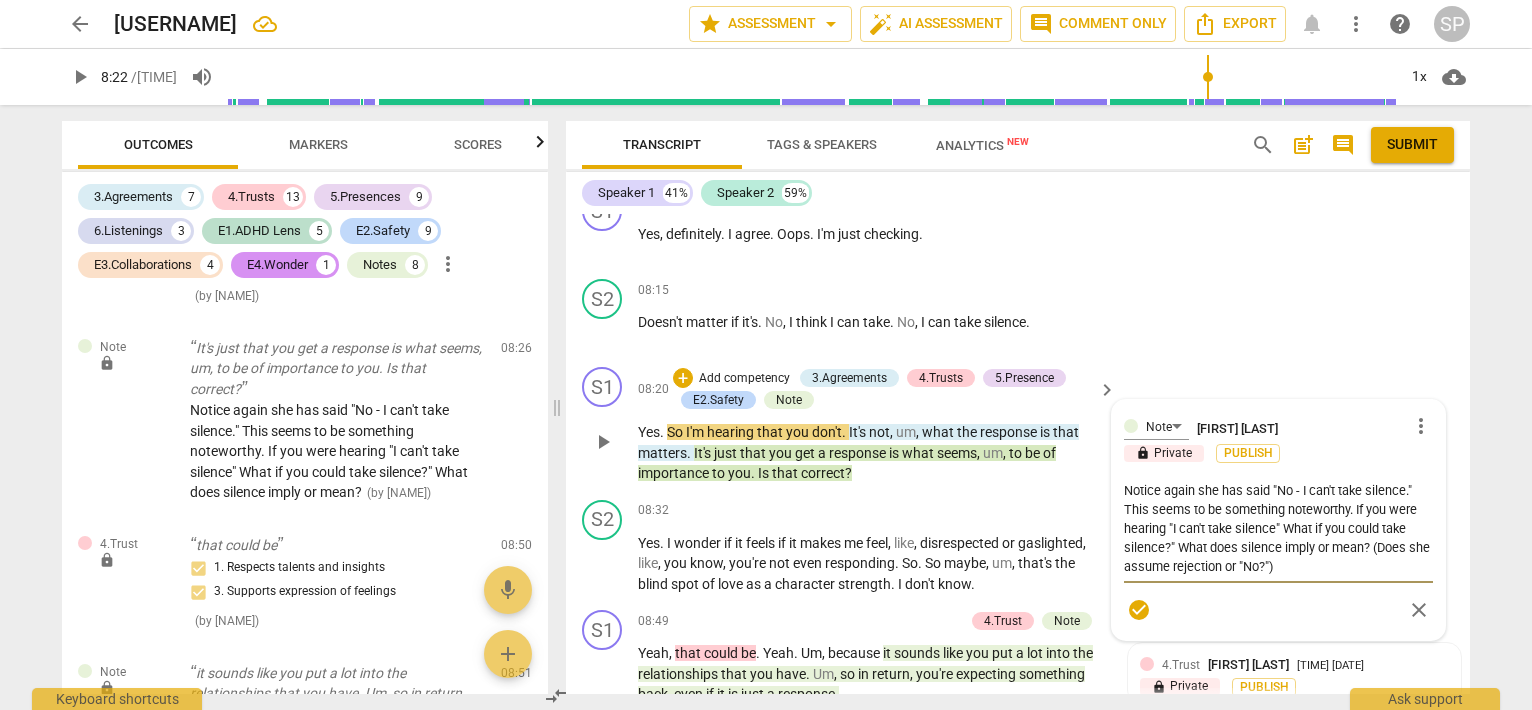 click on "Notice again she has said "No - I can't take silence." This seems to be something noteworthy. If you were hearing "I can't take silence" What if you could take silence?" What does silence imply or mean? (Does she assume rejection or "No?")" at bounding box center [1278, 528] 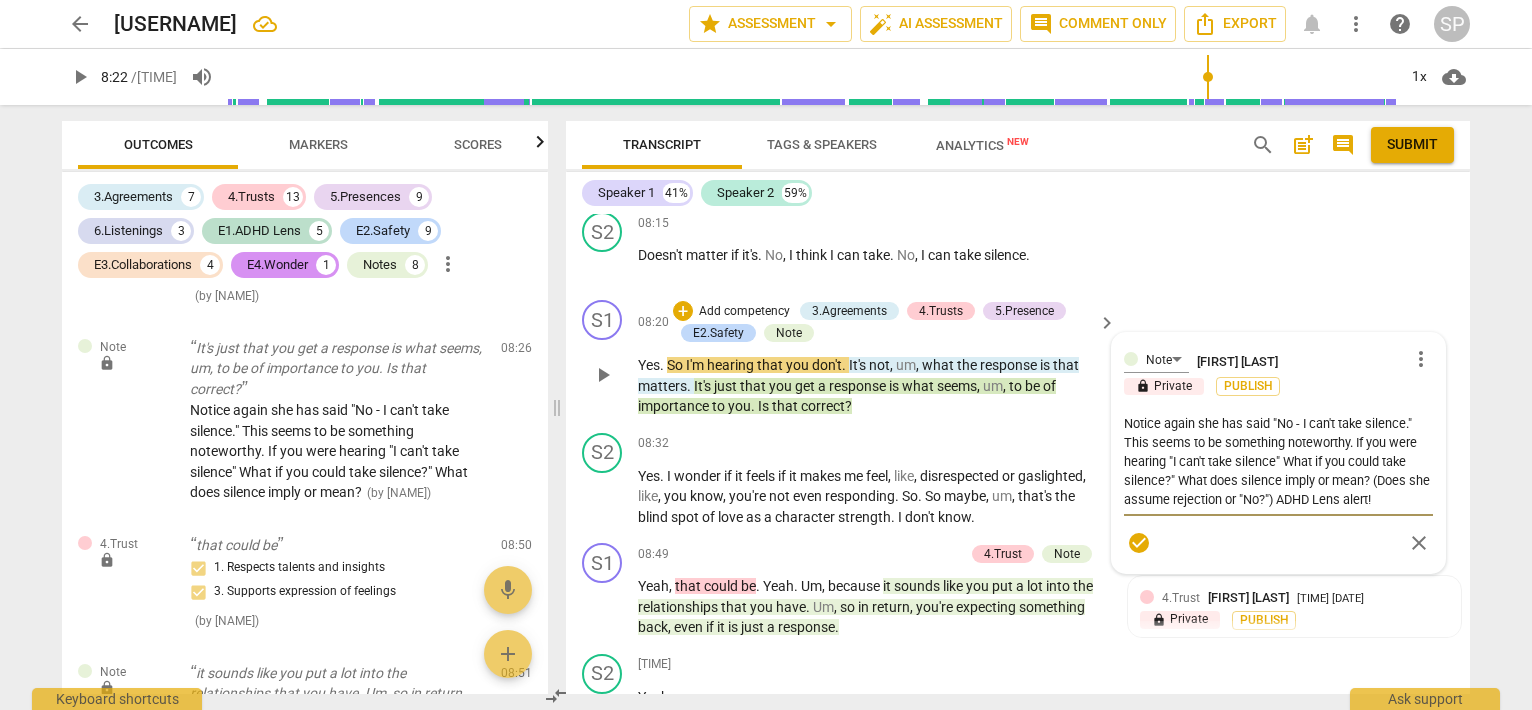 scroll, scrollTop: 3524, scrollLeft: 0, axis: vertical 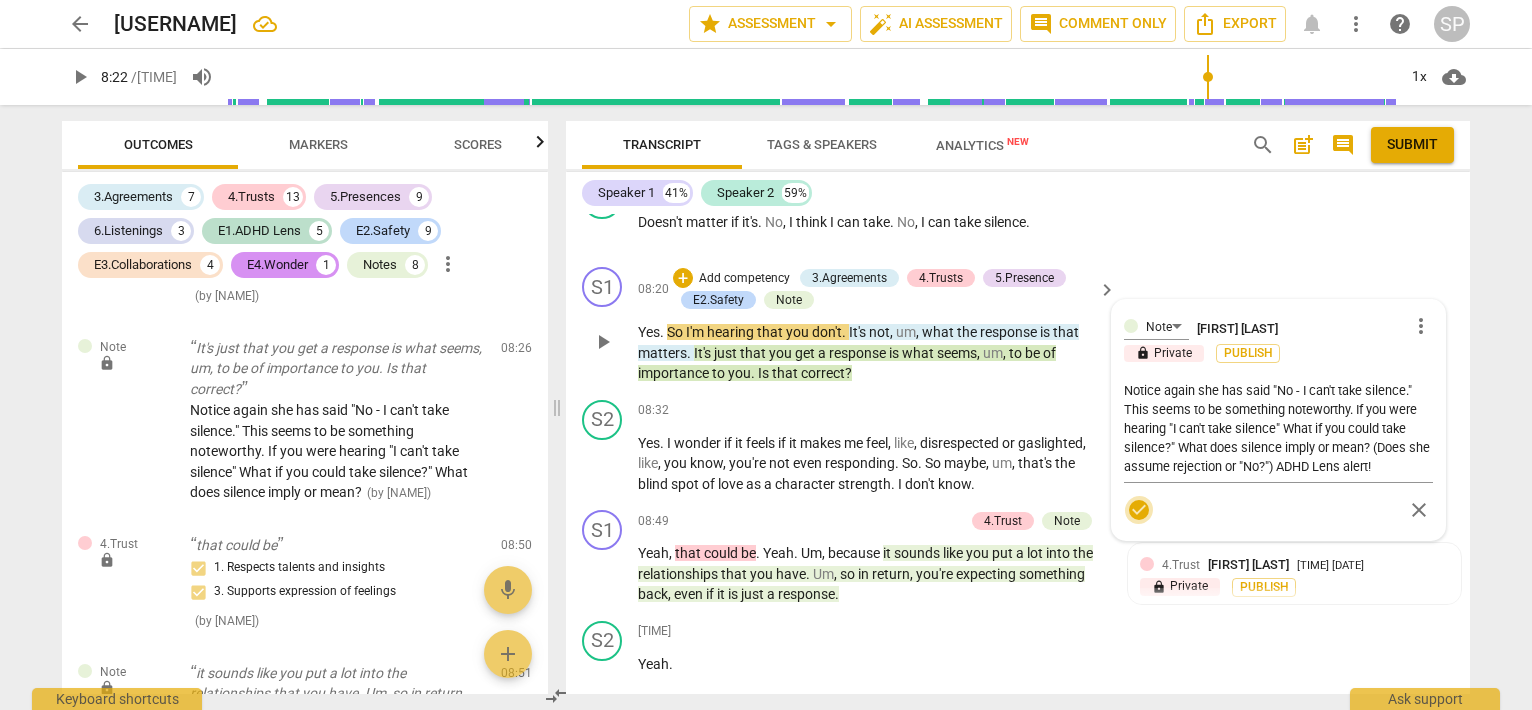 click on "check_circle" at bounding box center (1139, 510) 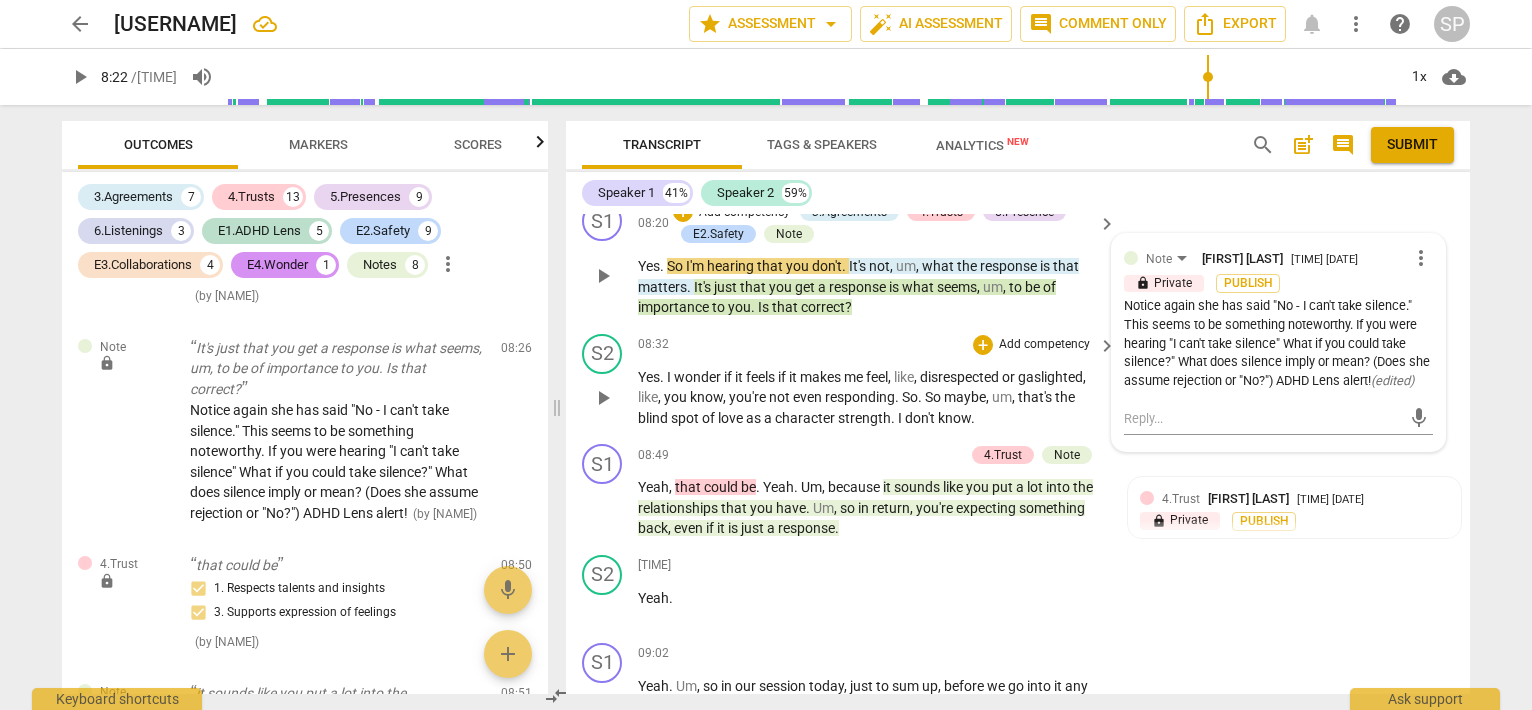 scroll, scrollTop: 3624, scrollLeft: 0, axis: vertical 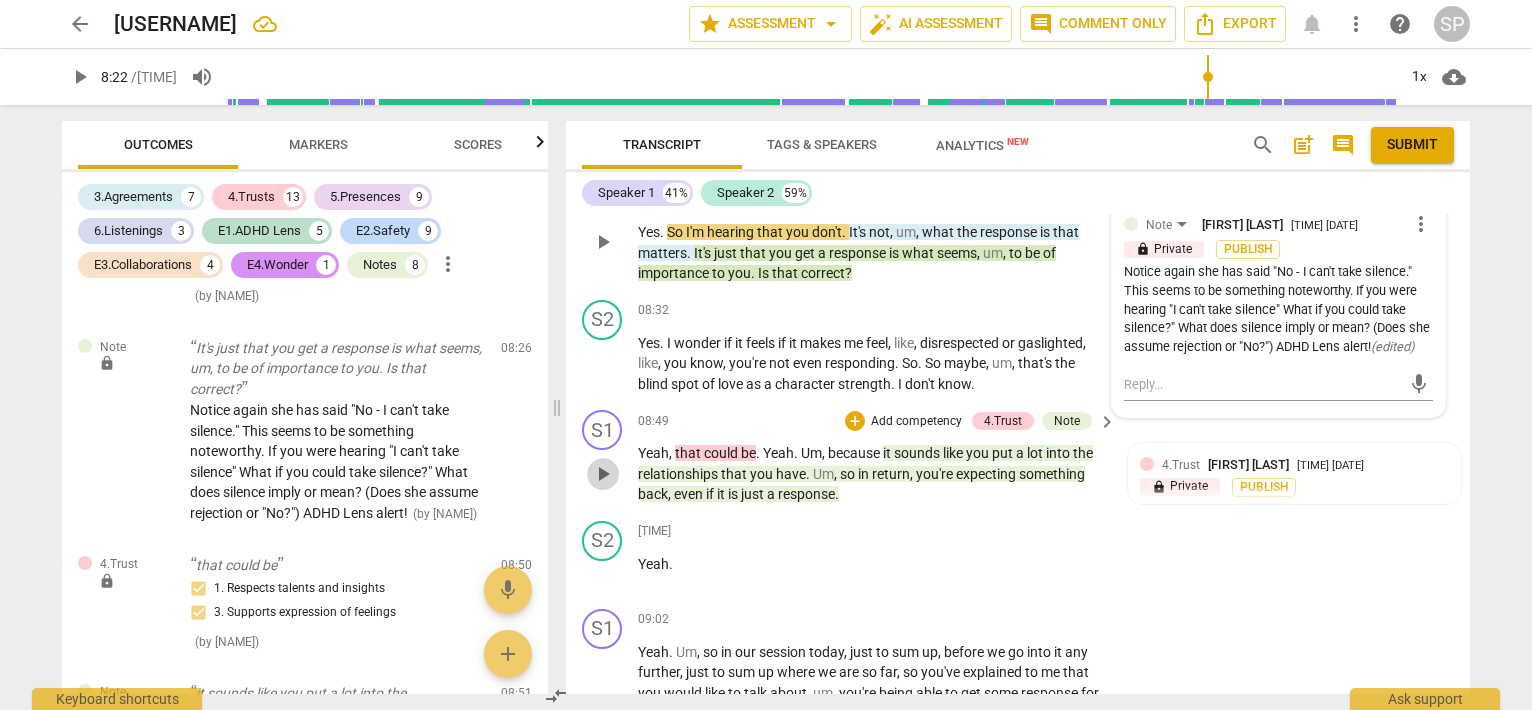 click on "play_arrow" at bounding box center [603, 474] 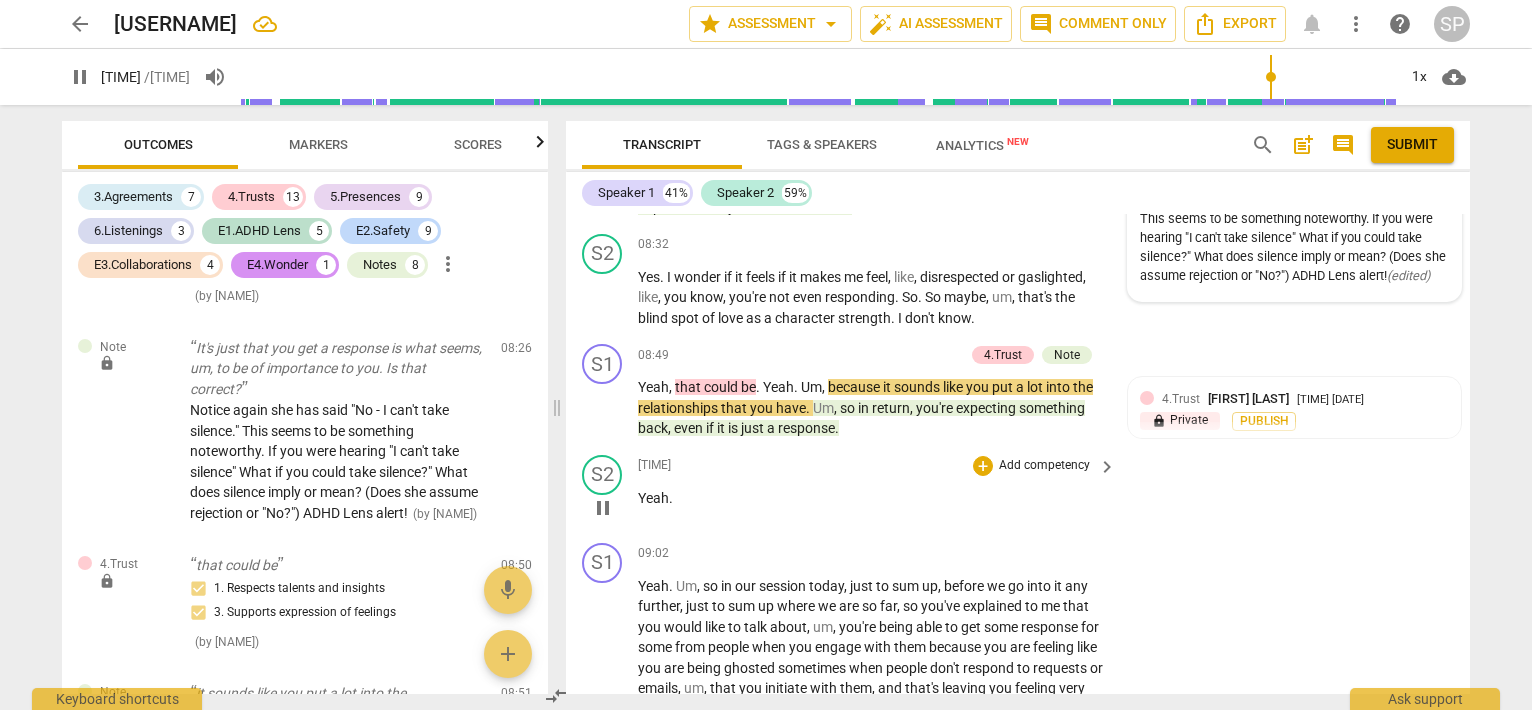 scroll, scrollTop: 3724, scrollLeft: 0, axis: vertical 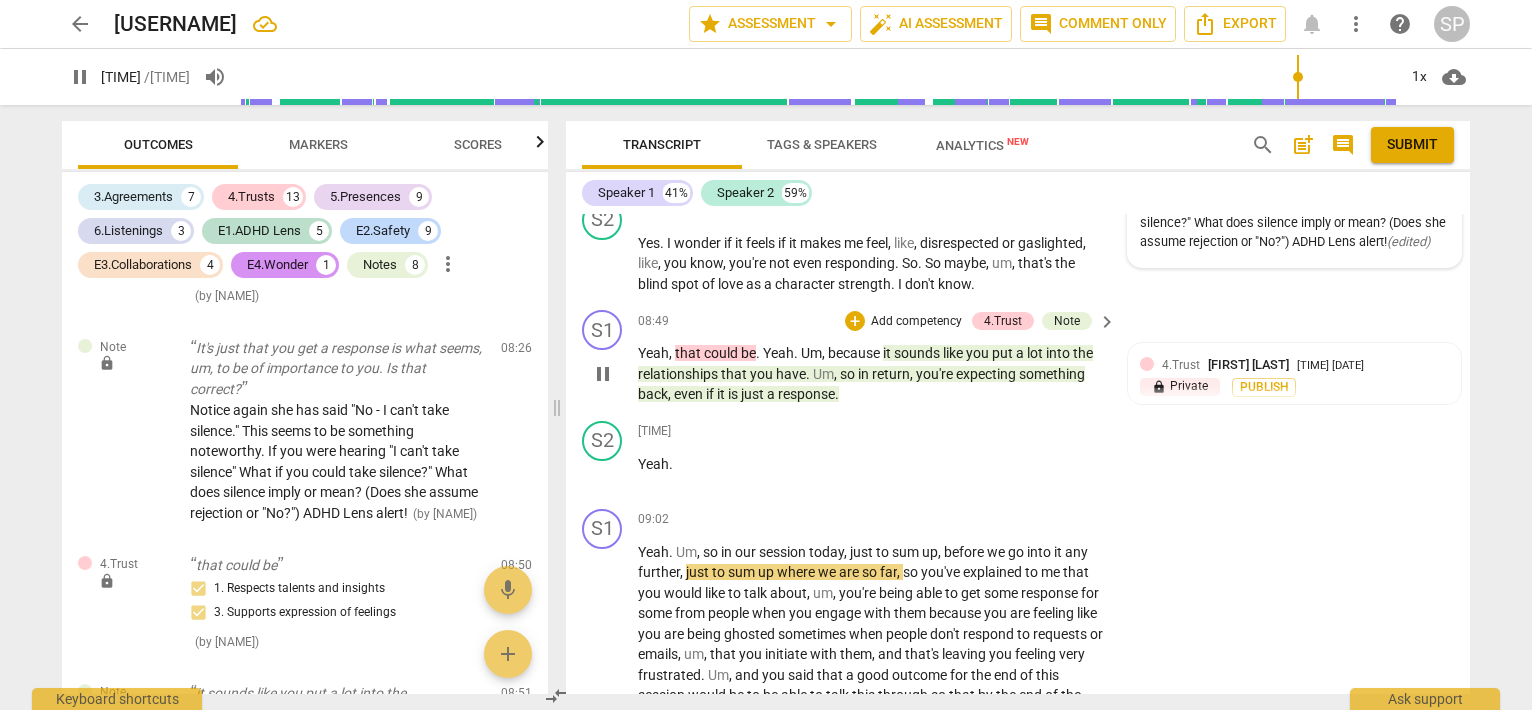 click on "pause" at bounding box center [603, 374] 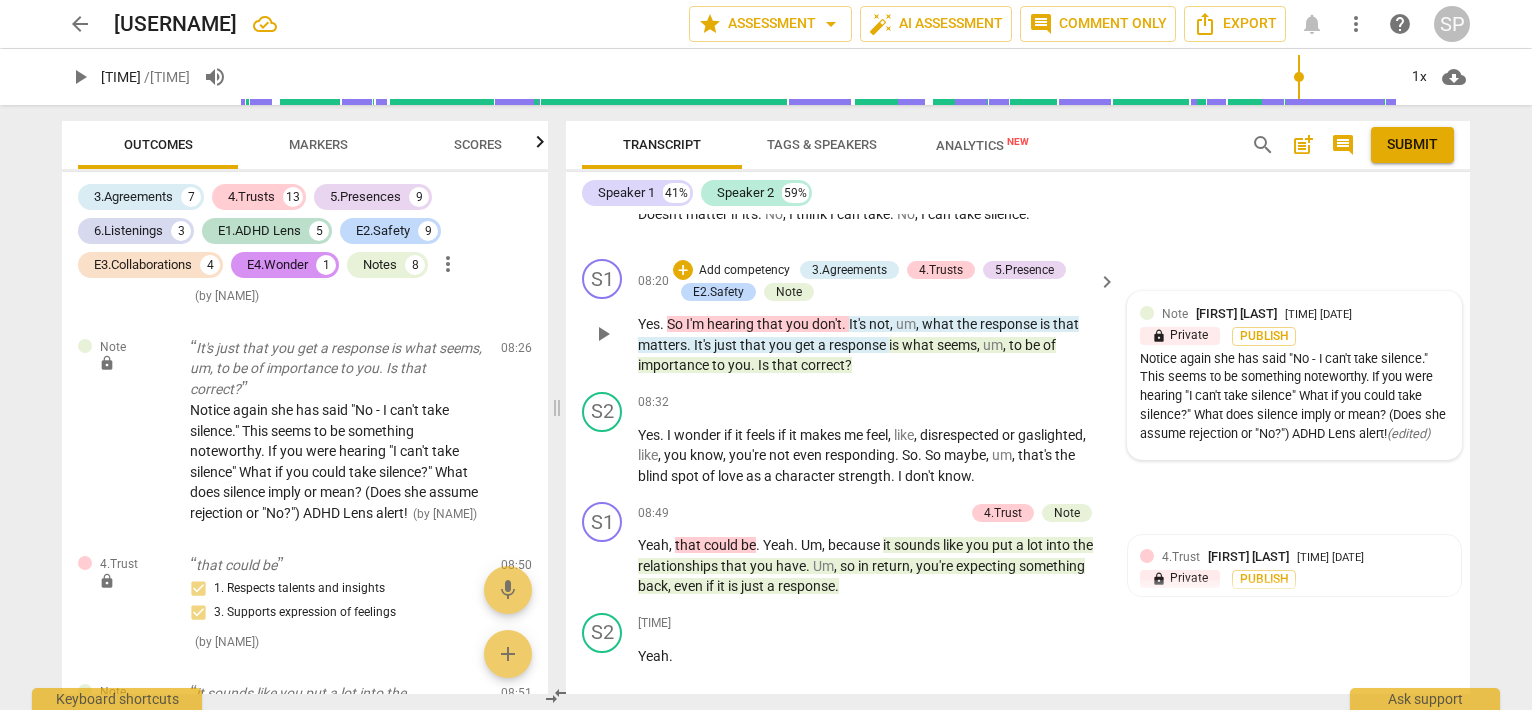 scroll, scrollTop: 3524, scrollLeft: 0, axis: vertical 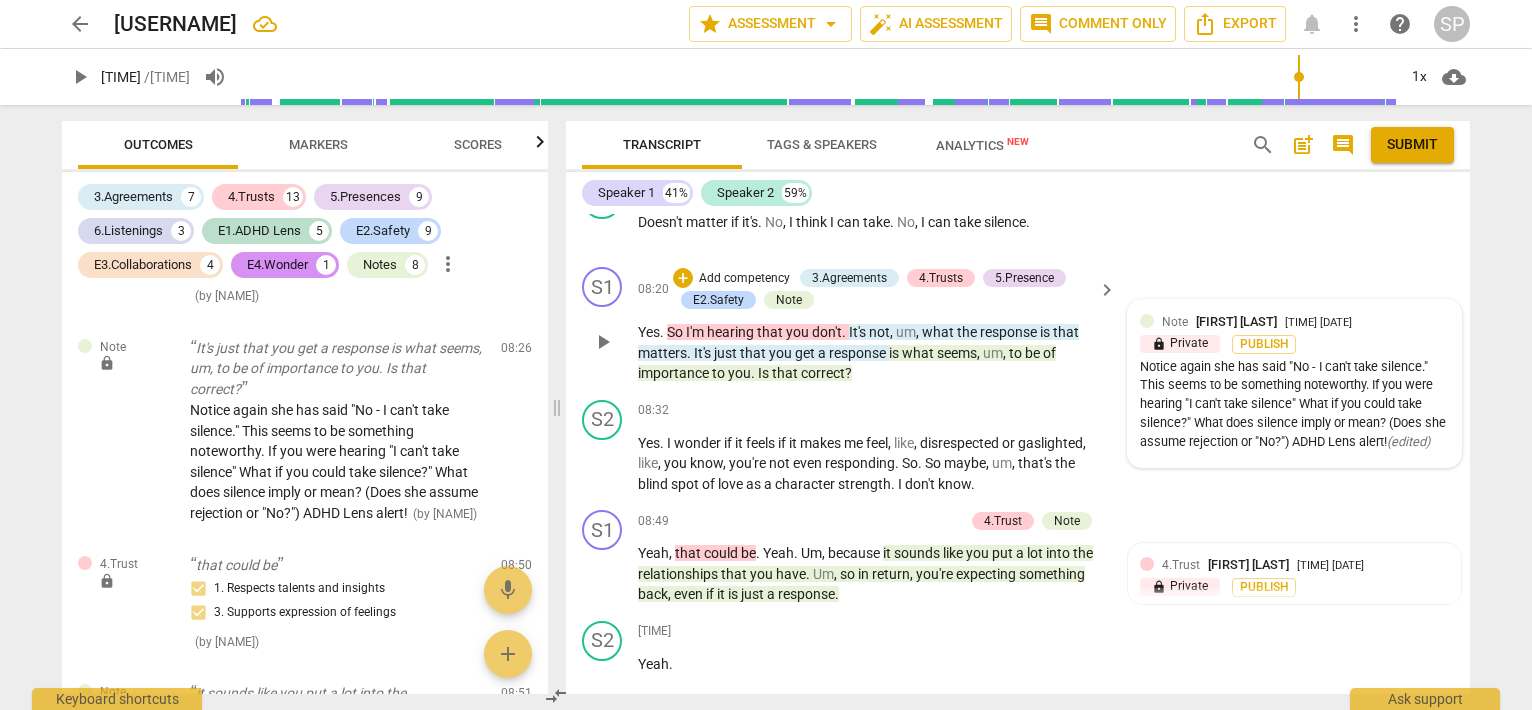 click on "lock Private Publish" at bounding box center [1294, 344] 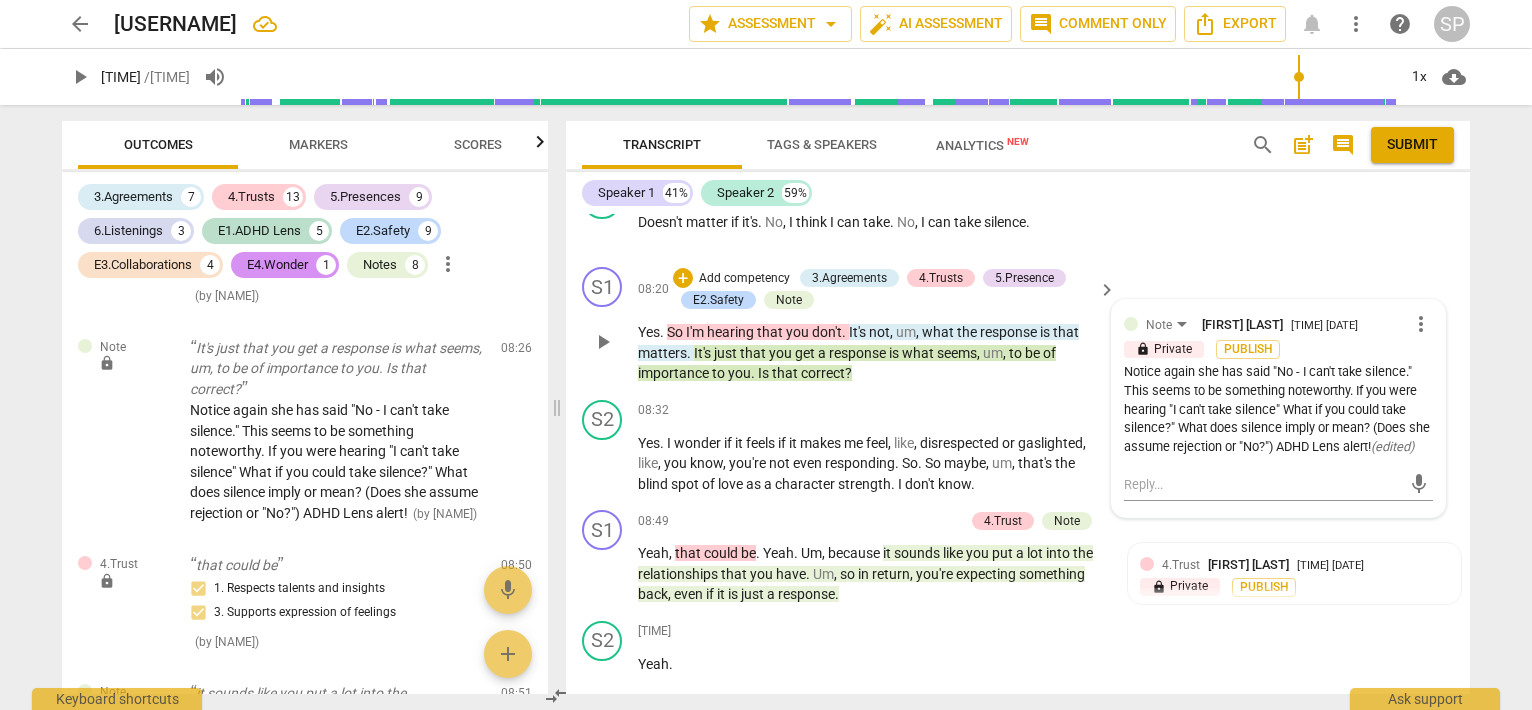 click on "more_vert" at bounding box center [1421, 324] 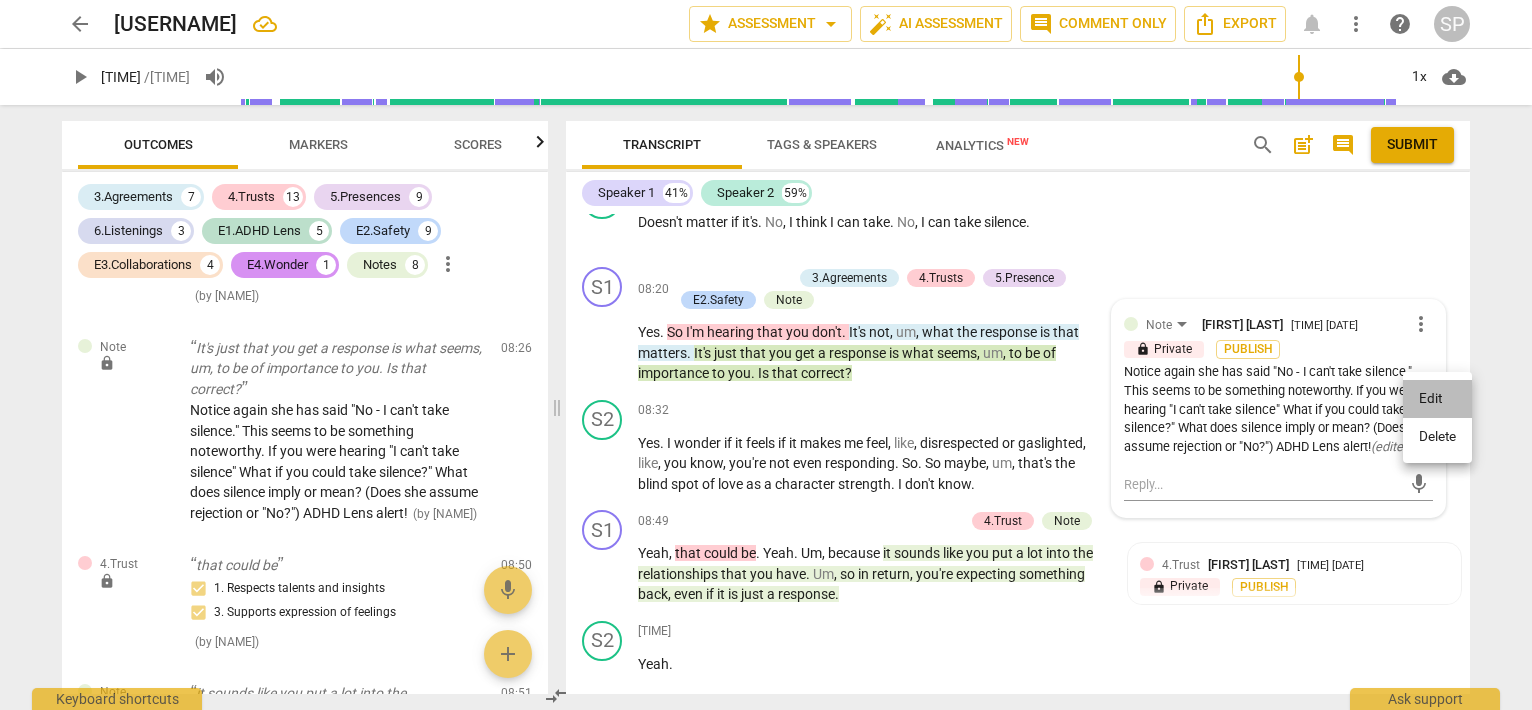 click on "Edit" at bounding box center [1437, 399] 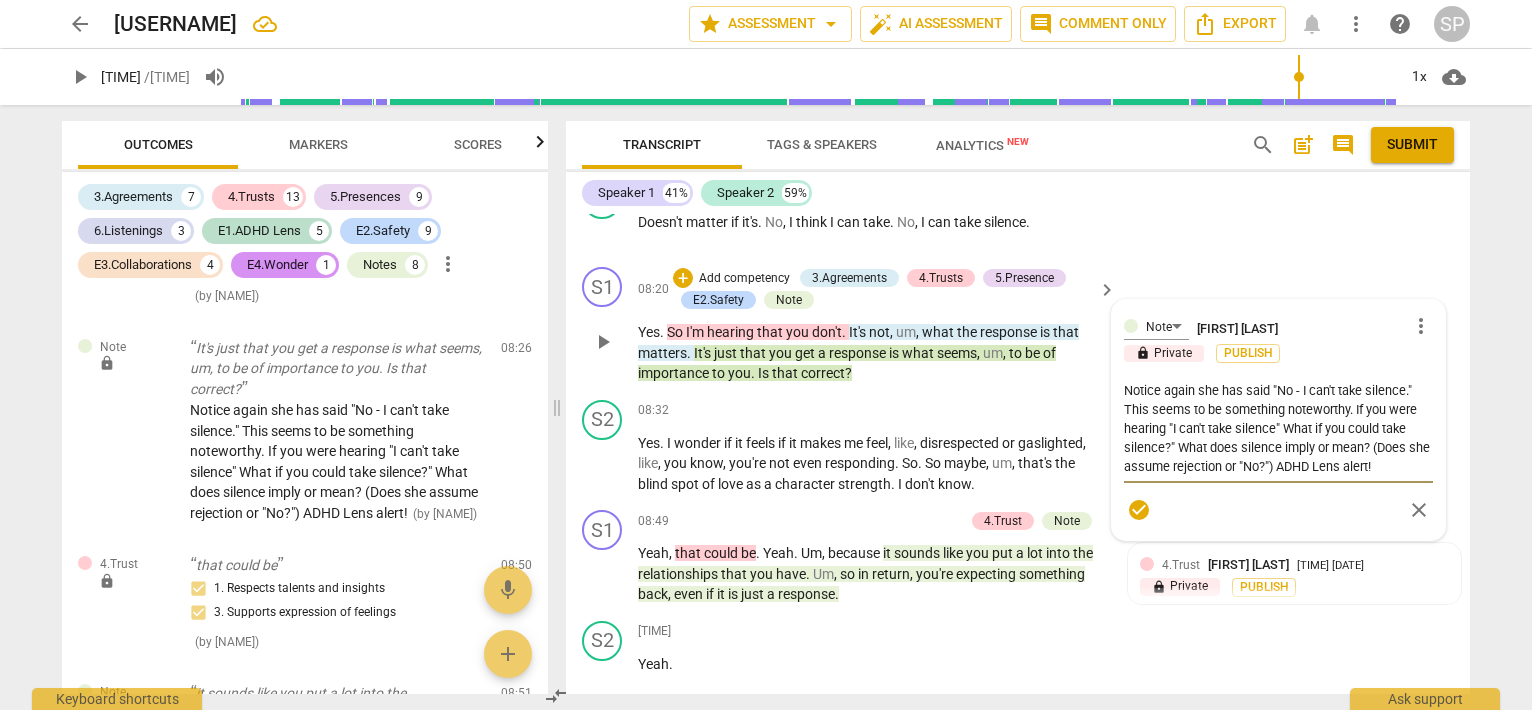 click on "Notice again she has said "No - I can't take silence." This seems to be something noteworthy. If you were hearing "I can't take silence" What if you could take silence?" What does silence imply or mean? (Does she assume rejection or "No?") ADHD Lens alert!" at bounding box center [1278, 428] 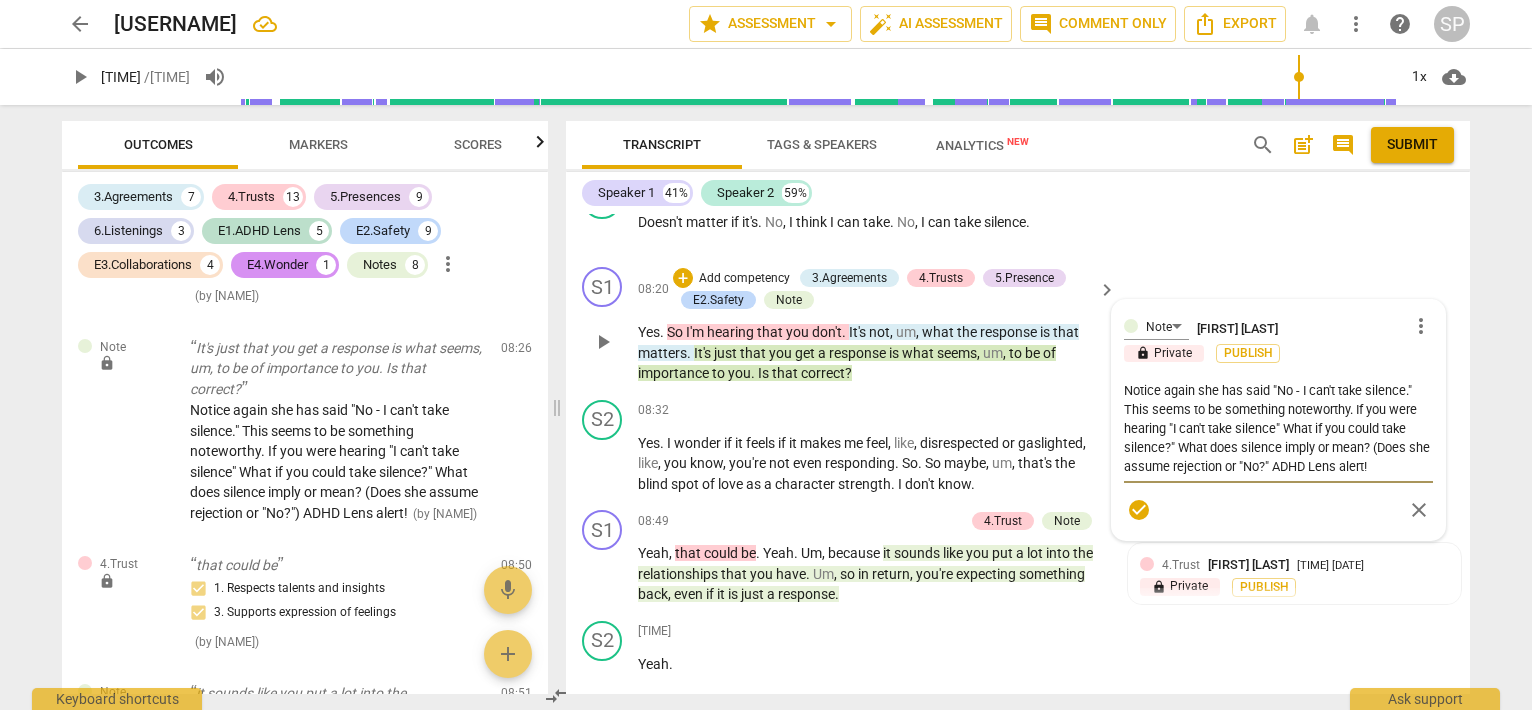 click on "Notice again she has said "No - I can't take silence." This seems to be something noteworthy. If you were hearing "I can't take silence" What if you could take silence?" What does silence imply or mean? (Does she assume rejection or "No?" ADHD Lens alert!" at bounding box center [1278, 428] 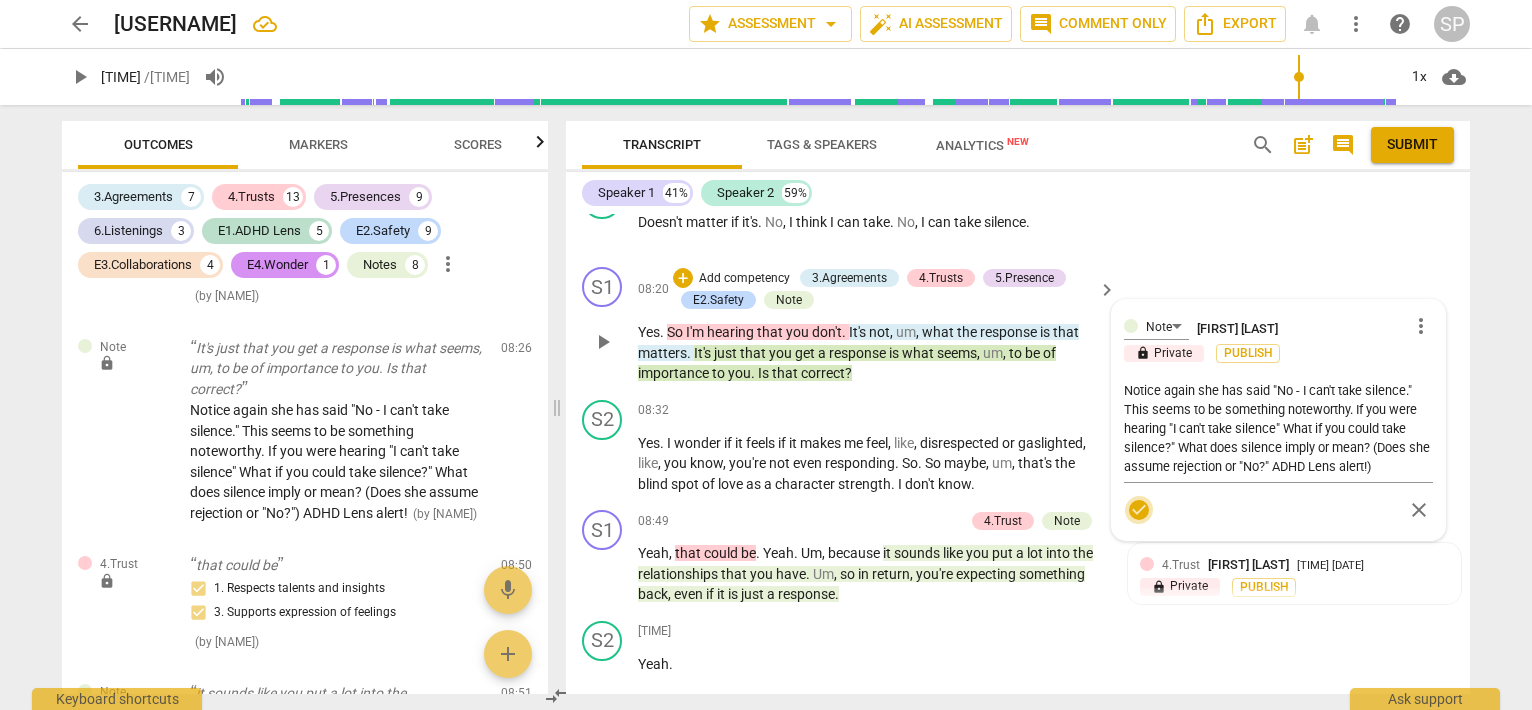 click on "check_circle" at bounding box center [1139, 510] 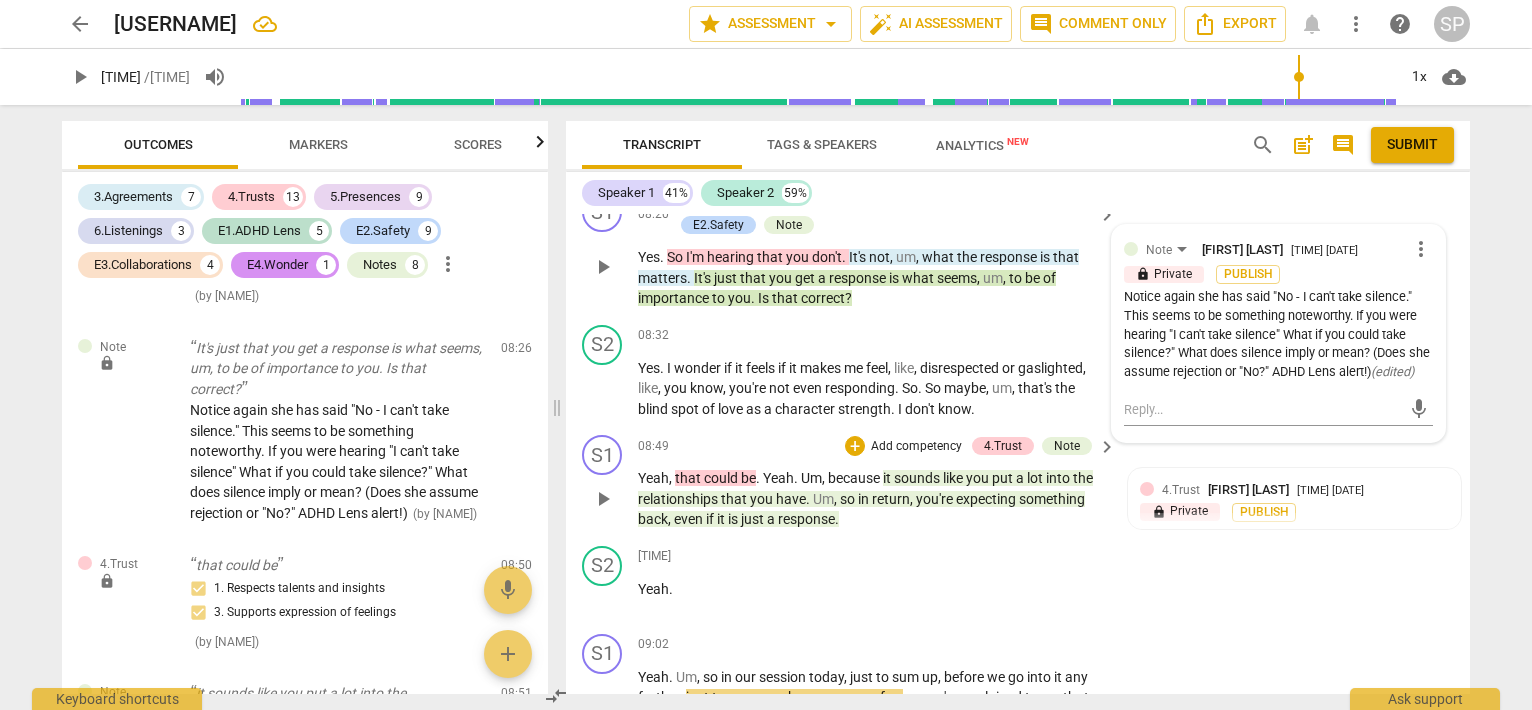 scroll, scrollTop: 3624, scrollLeft: 0, axis: vertical 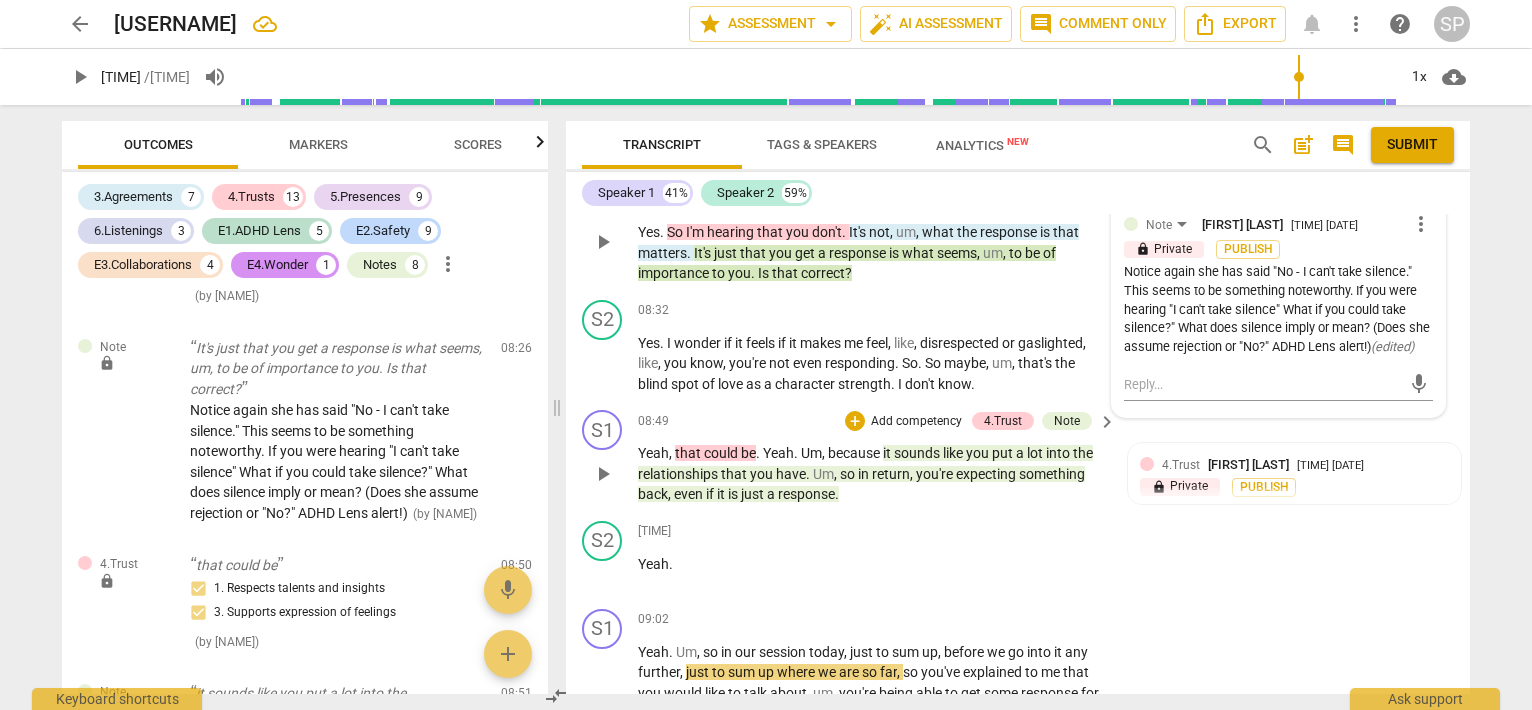 click on "play_arrow" at bounding box center [603, 474] 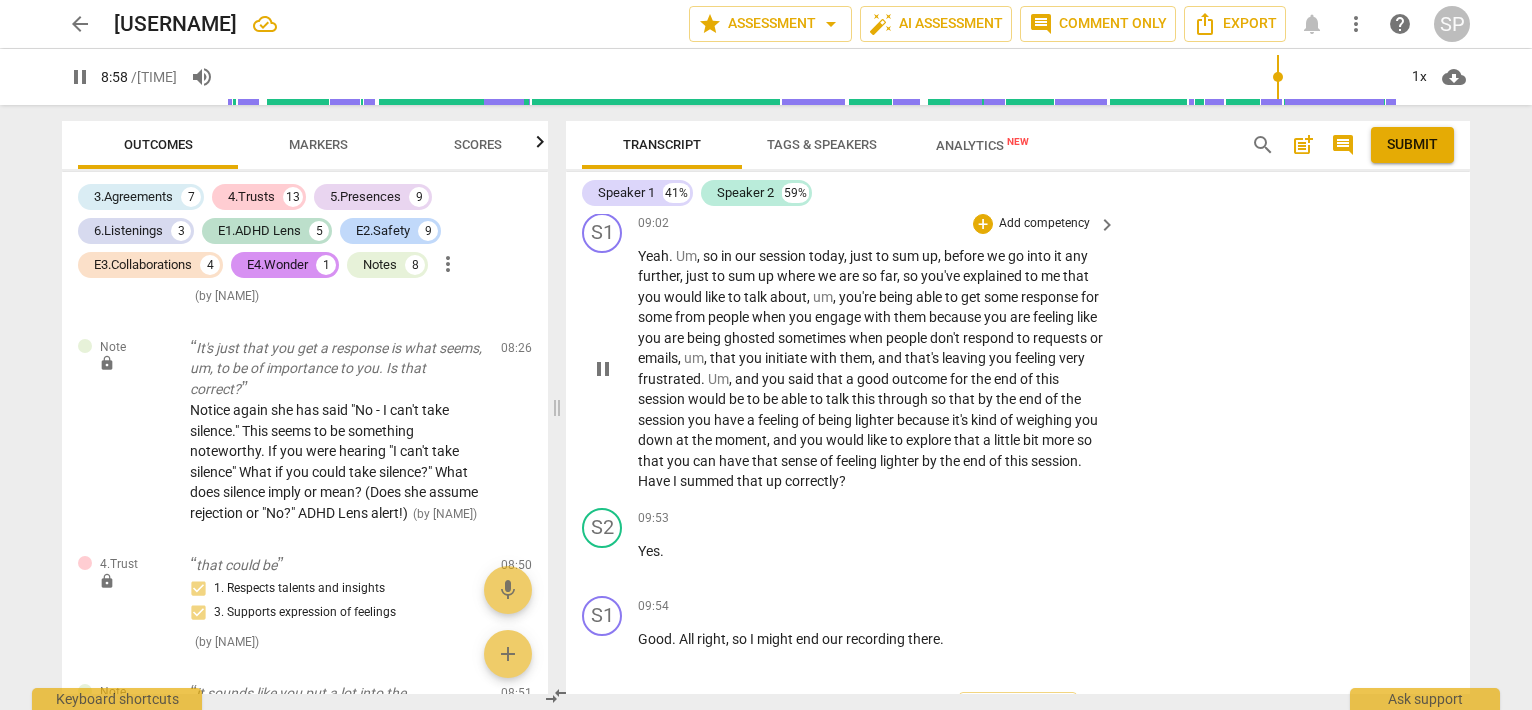 scroll, scrollTop: 4024, scrollLeft: 0, axis: vertical 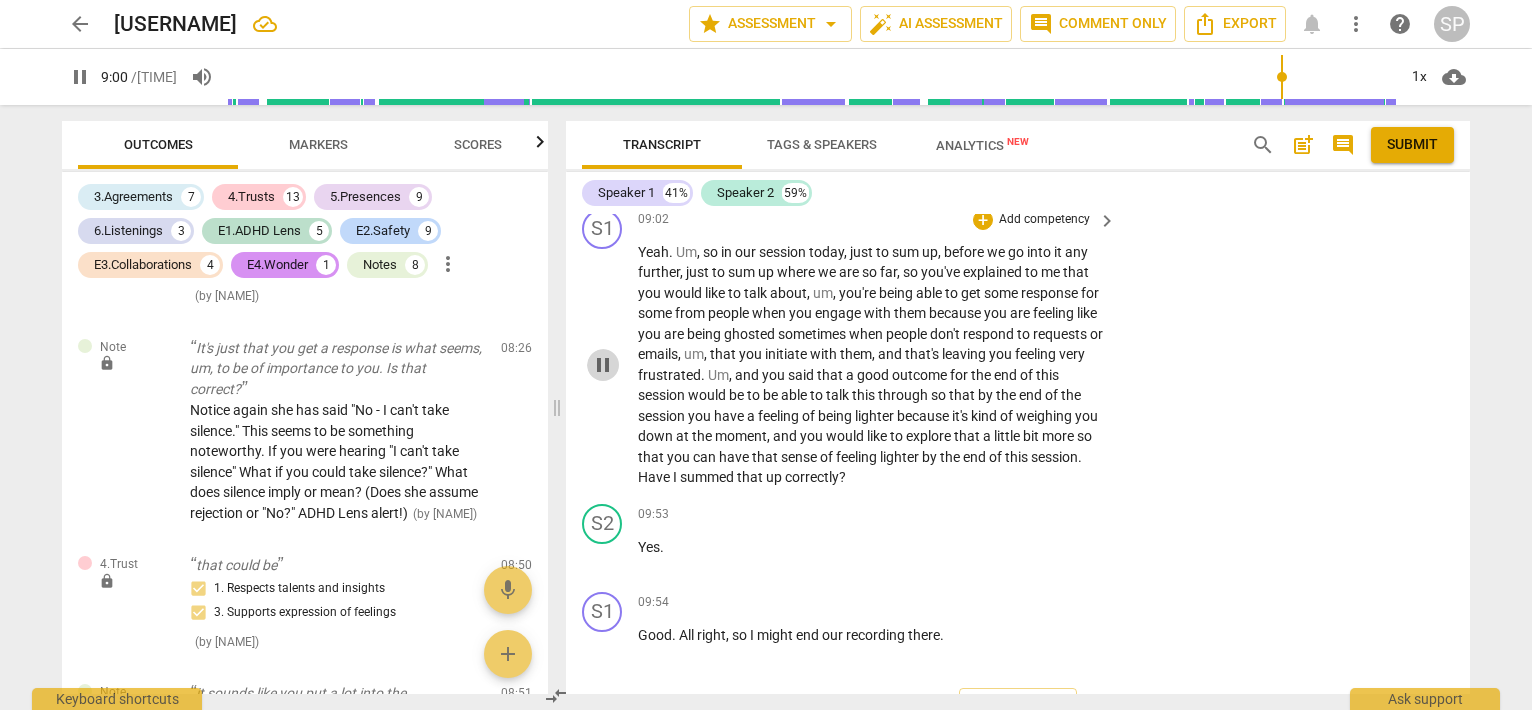 click on "pause" at bounding box center [603, 365] 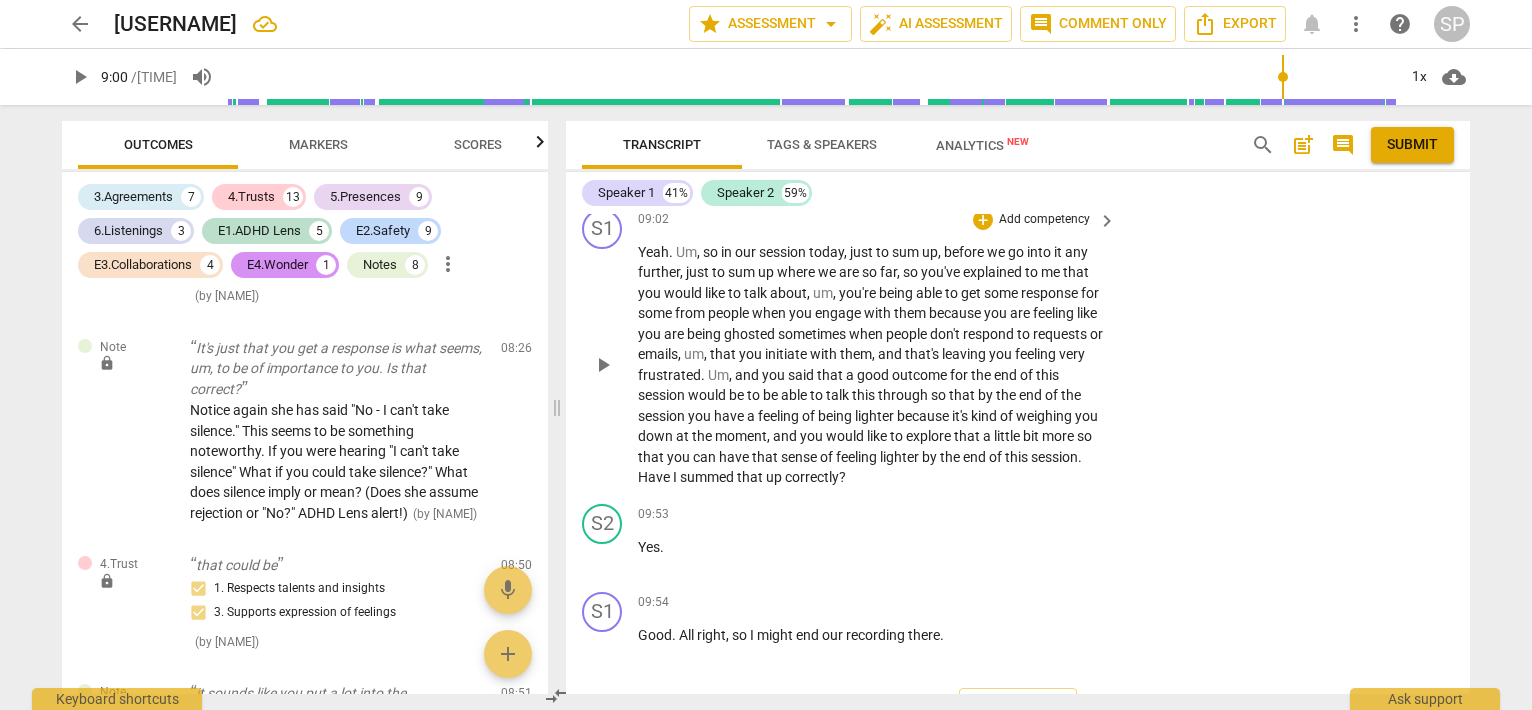 click on "play_arrow" at bounding box center (603, 365) 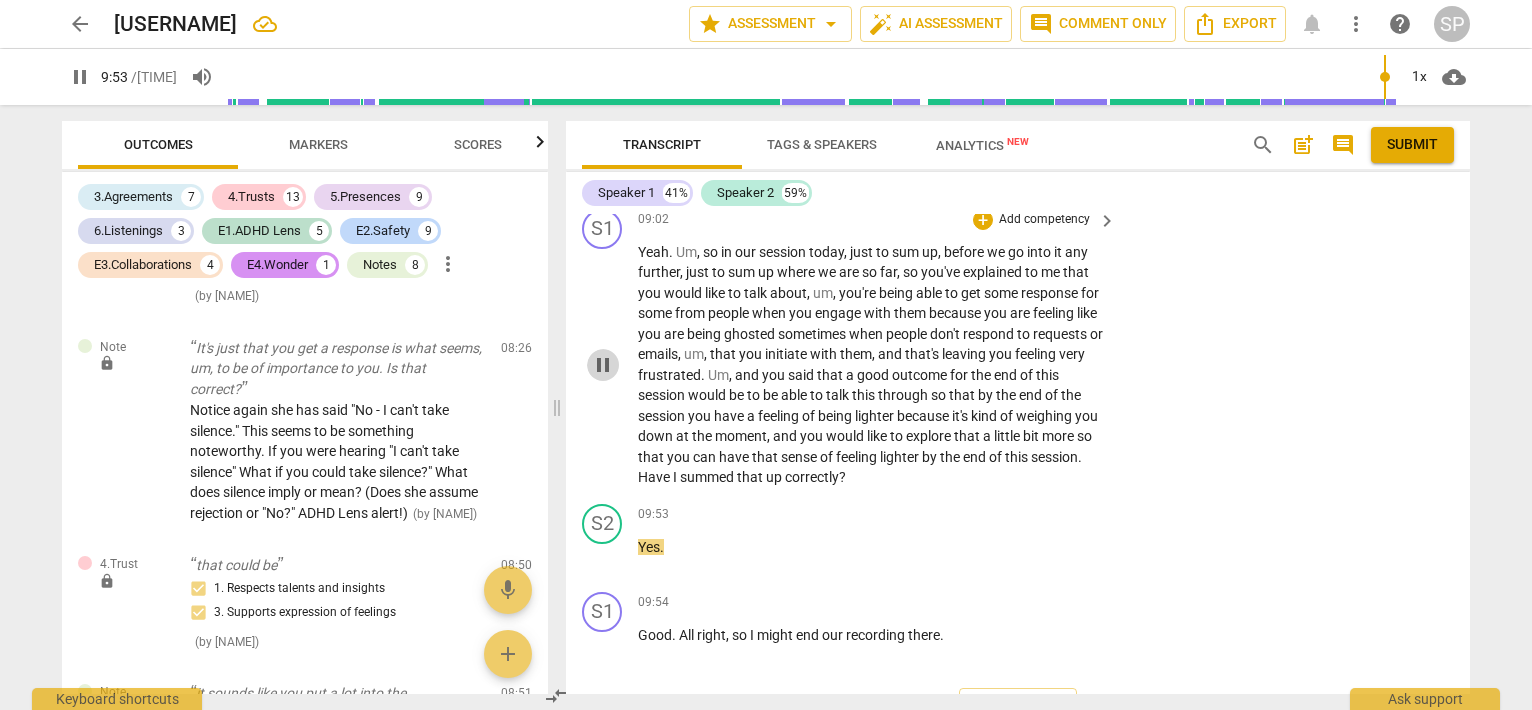 click on "pause" at bounding box center [603, 365] 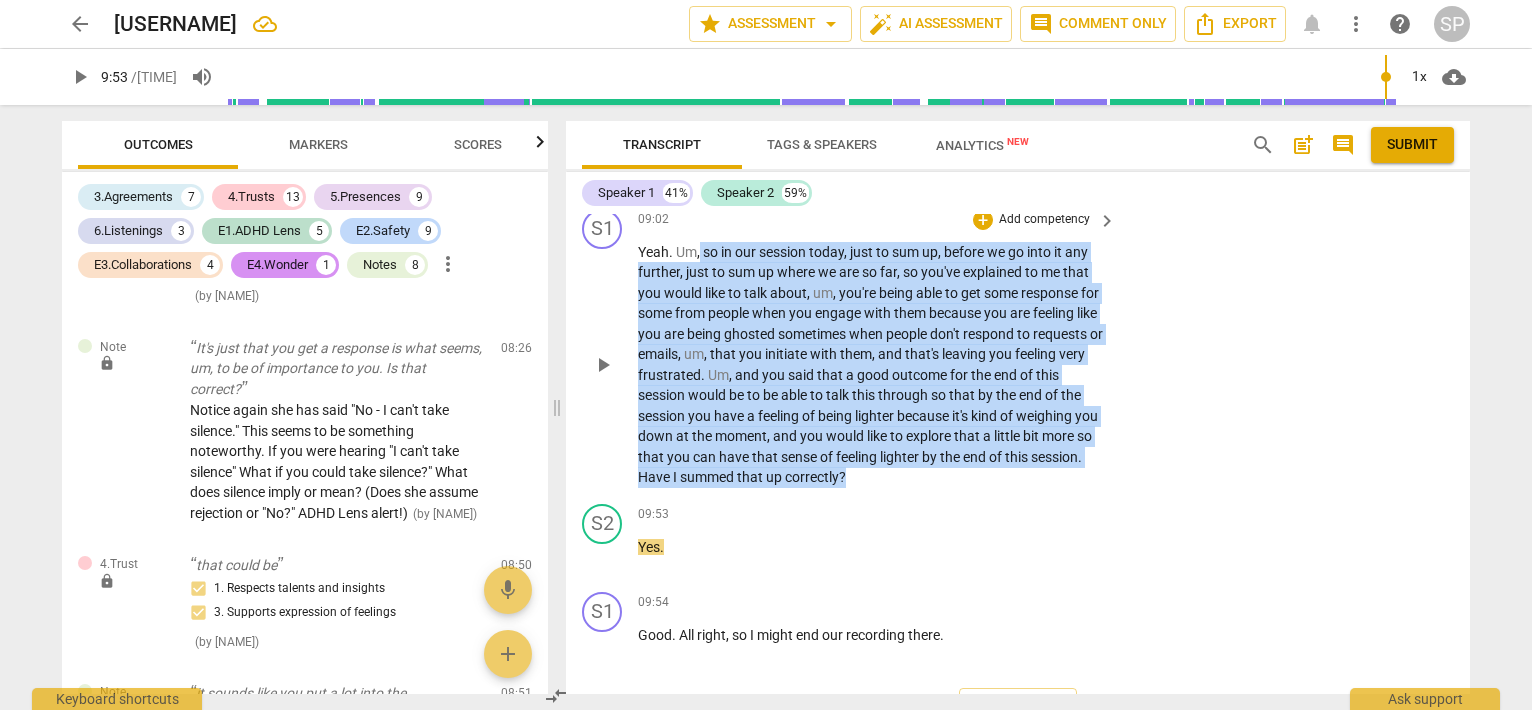 drag, startPoint x: 700, startPoint y: 325, endPoint x: 974, endPoint y: 563, distance: 362.9325 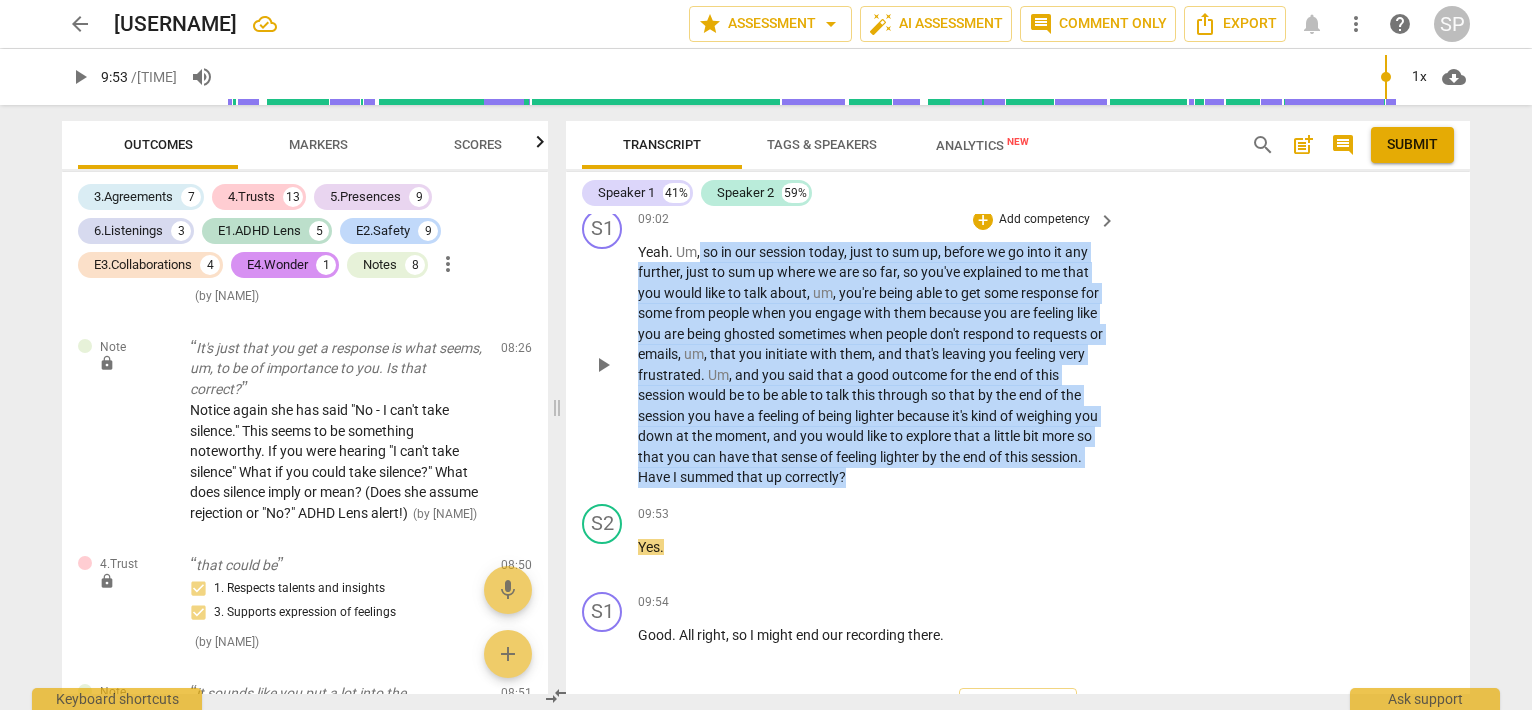 click on "S1 play_arrow pause [TIME] + Add competency keyboard_arrow_right Yeah . Um , so in our session today , just to sum up , before we go into it any further , just to sum up where we are so far , so you've explained to me that you would like to talk about , um , you're being able to get some response for some from people when you engage with them because you are feeling like you are being ghosted sometimes when people don't respond to requests or emails , um , that you initiate with them , and that's leaving you feeling very frustrated . Um , and you said that a good outcome for the end of this session would be to be able to talk this through so that by the end of the session you have a feeling of being lighter because it's kind of weighing you down at" at bounding box center (1018, 348) 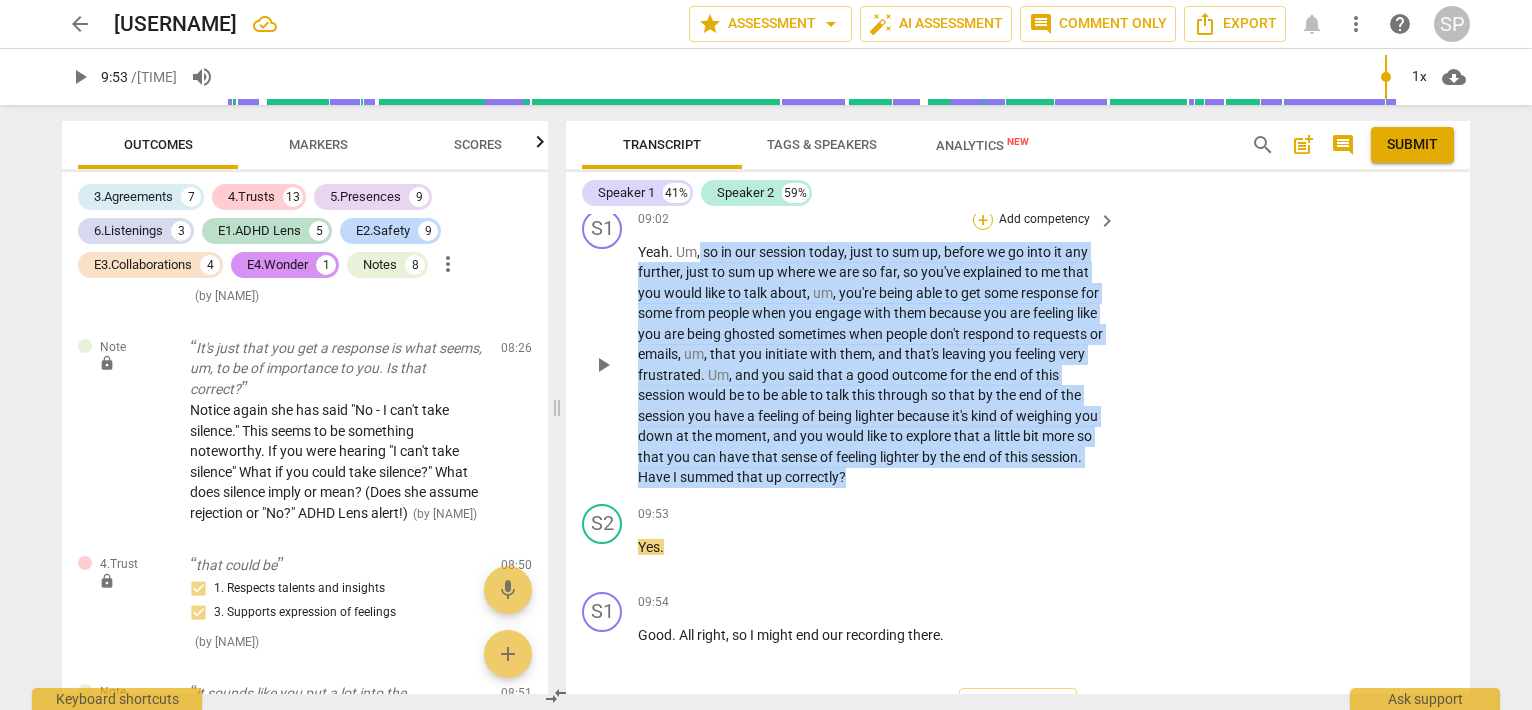 click on "+" at bounding box center (983, 220) 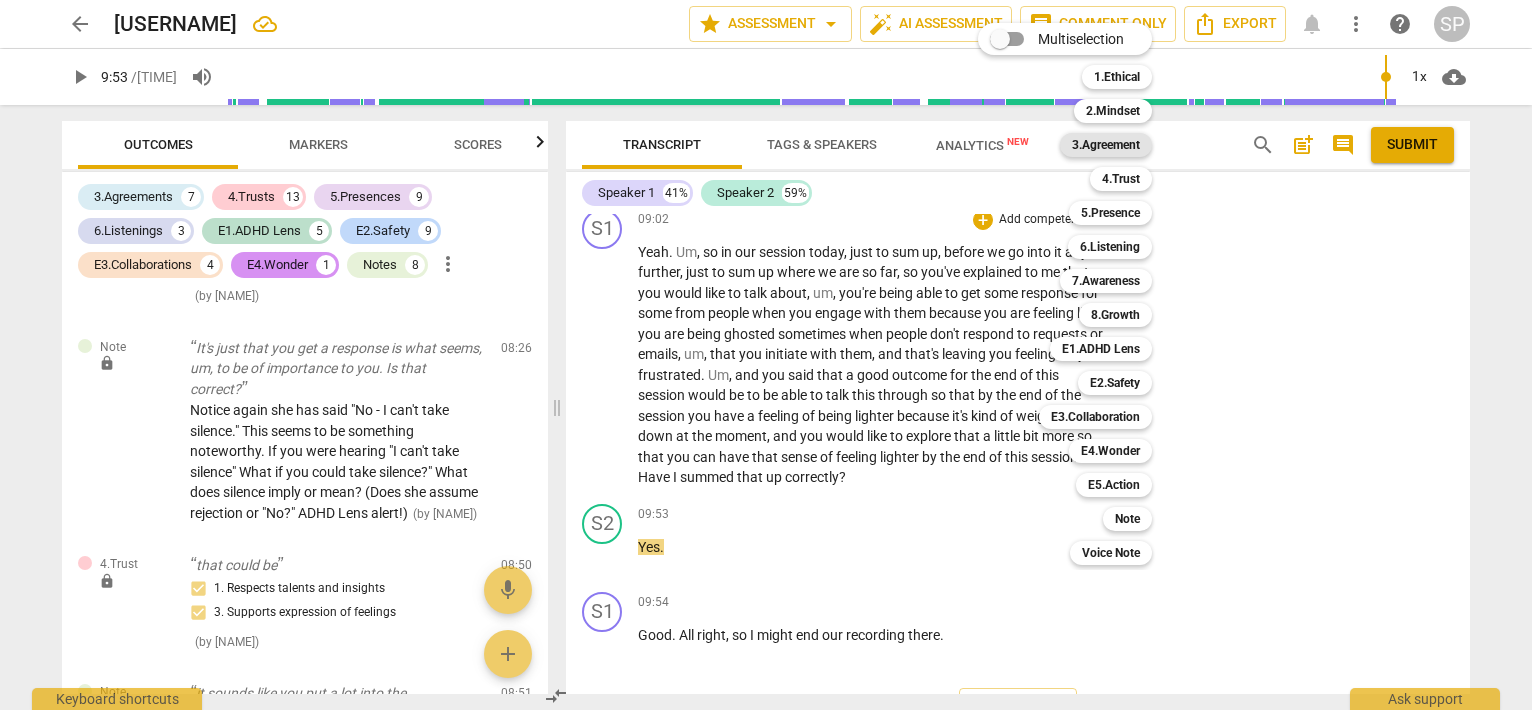 click on "3.Agreement" at bounding box center [1106, 145] 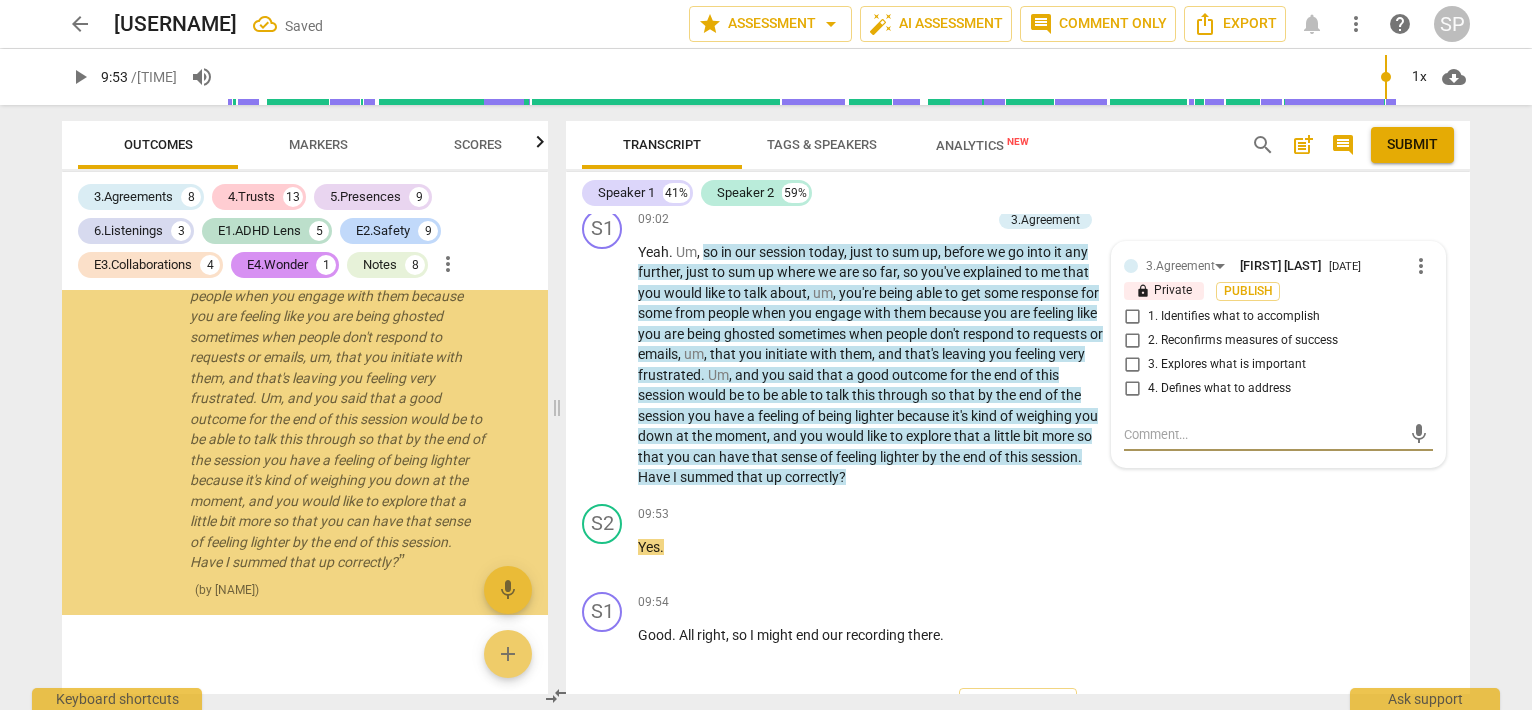 scroll, scrollTop: 10593, scrollLeft: 0, axis: vertical 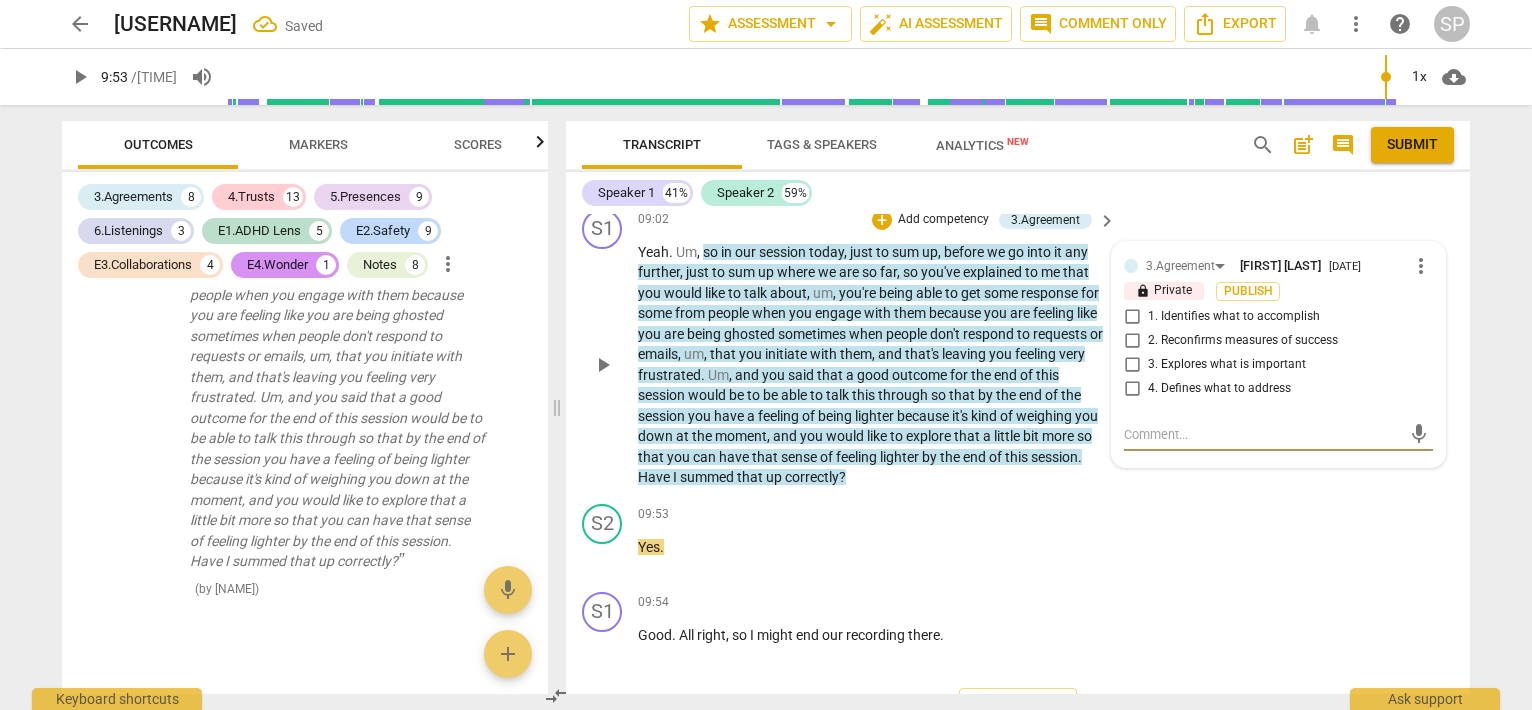 click on "1. Identifies what to accomplish" at bounding box center (1132, 317) 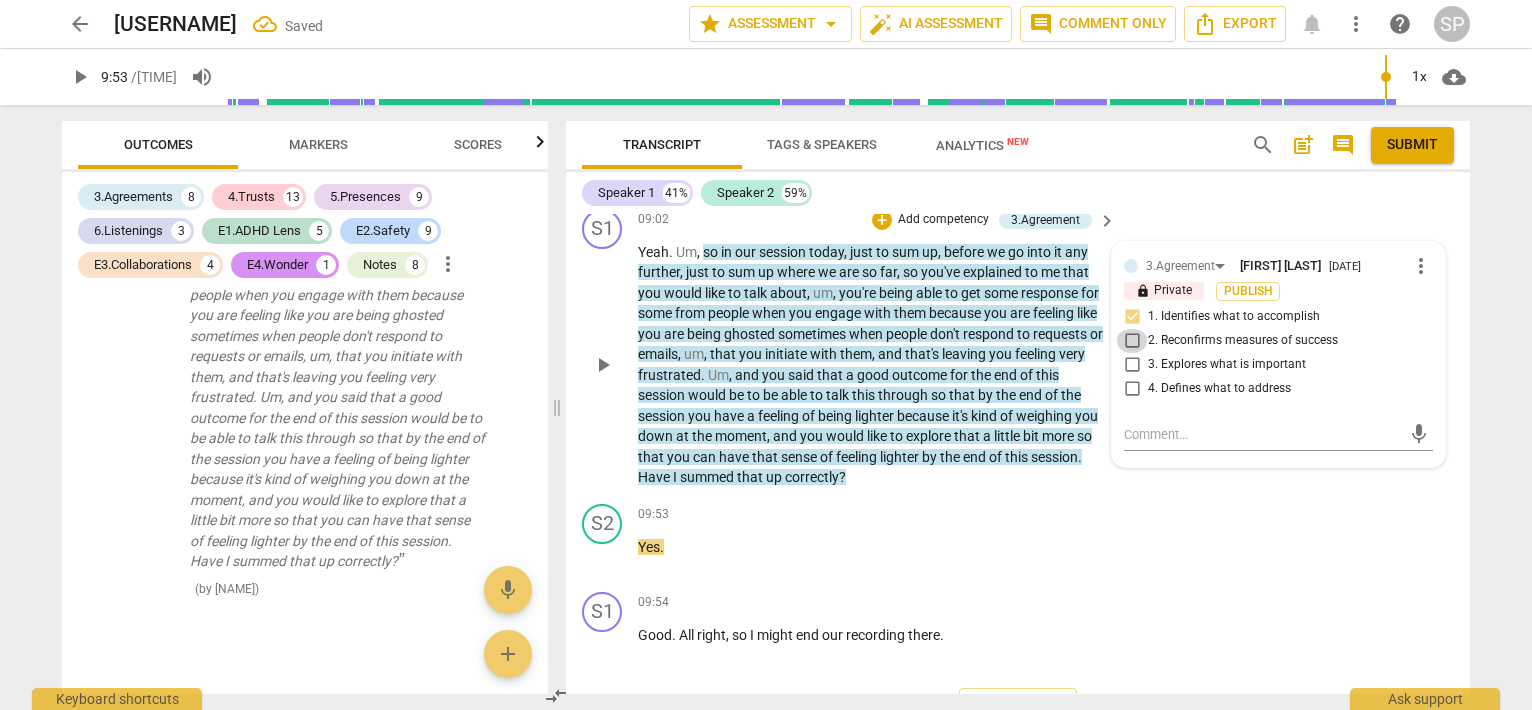 click on "2. Reconfirms measures of success" at bounding box center (1132, 341) 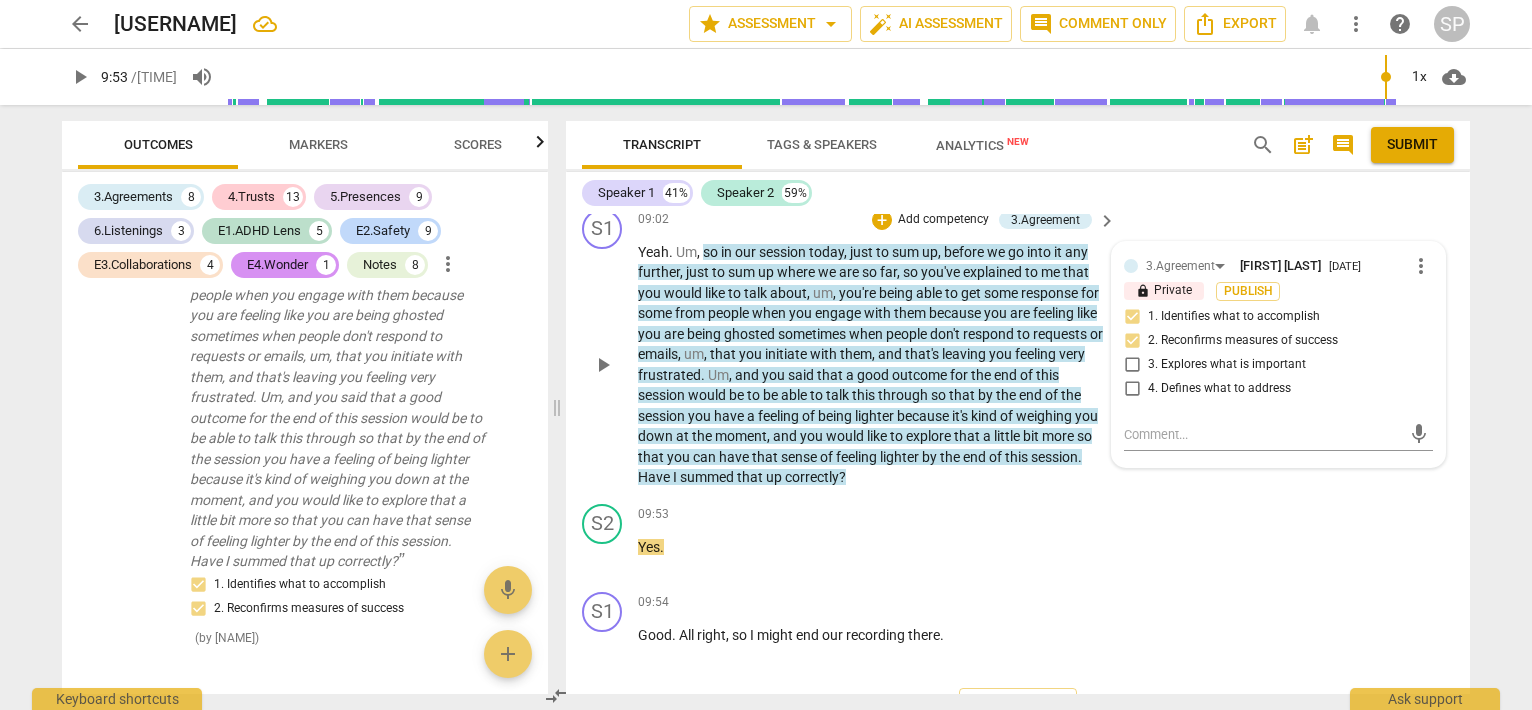 click on "Yeah . Um , so in our session today , just to sum up , before we go into it any further , just to sum up where we are so far , so you've explained to me that you would like to talk about , um , you're being able to get some response for some from people when you engage with them because you are feeling like you are being ghosted sometimes when people don't respond to requests or emails , um , that you initiate with them , and that's leaving you feeling very frustrated . Um , and you said that a good outcome for the end of this session would be to be able to talk this through so that by the end of the session you have a feeling of being lighter because it's kind of weighing you down at the moment , and you would like to explore that" at bounding box center (872, 365) 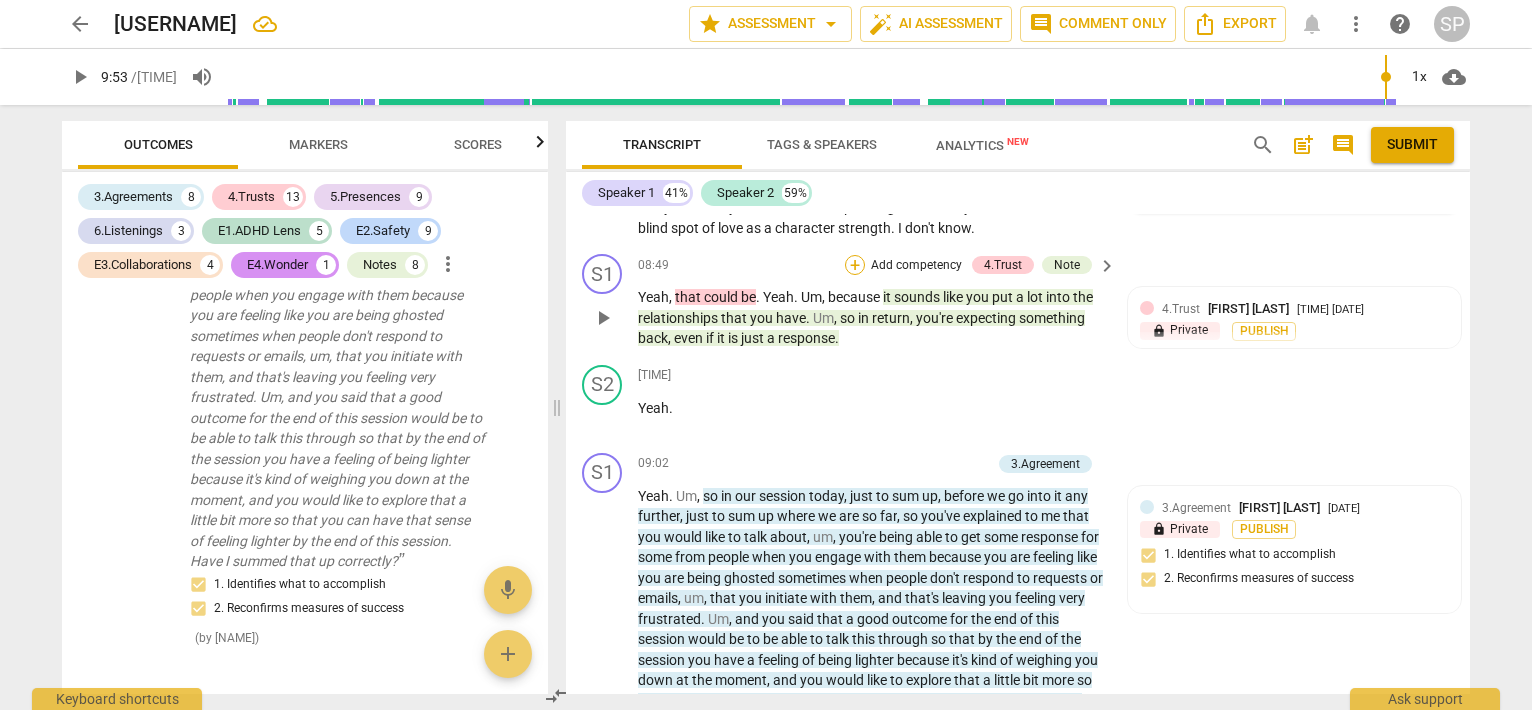 scroll, scrollTop: 3748, scrollLeft: 0, axis: vertical 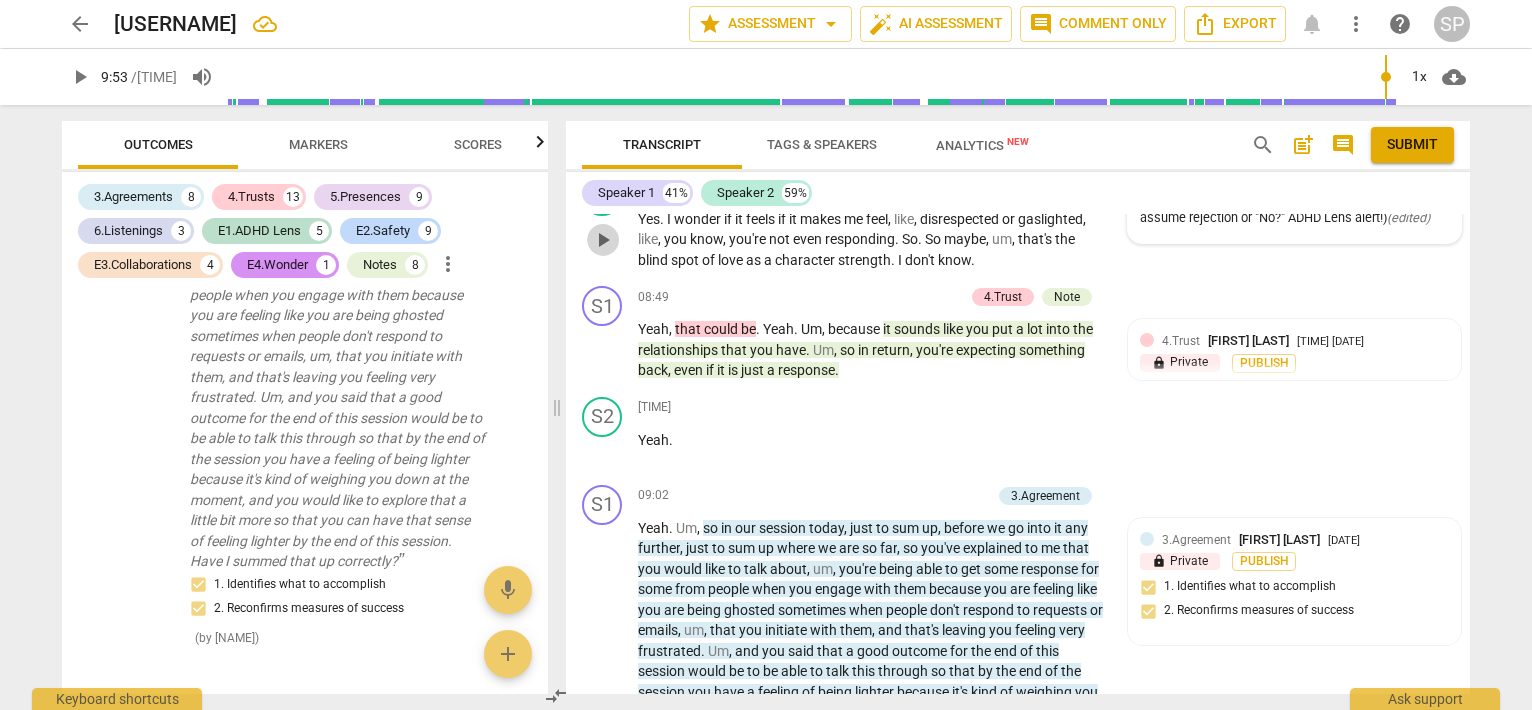 click on "play_arrow" at bounding box center (603, 240) 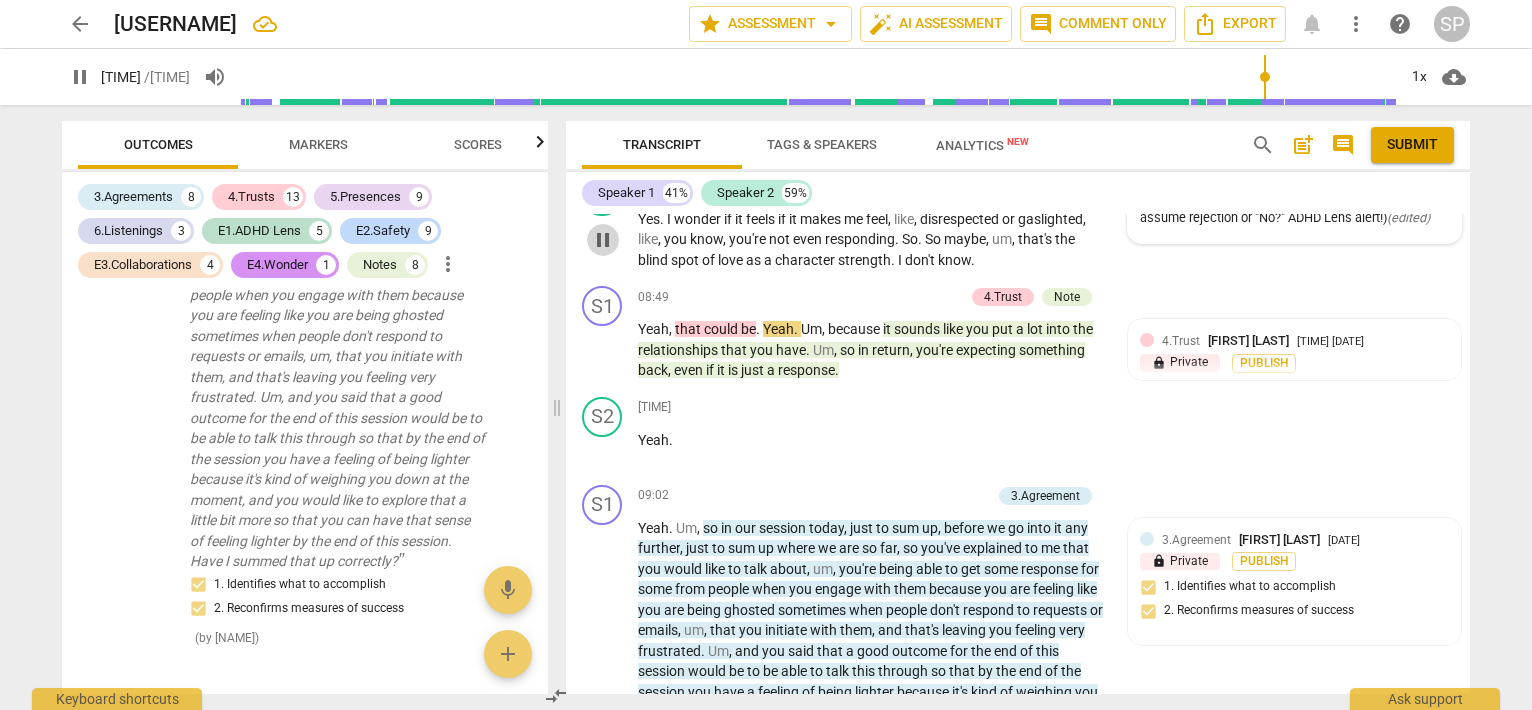 click on "pause" at bounding box center (603, 240) 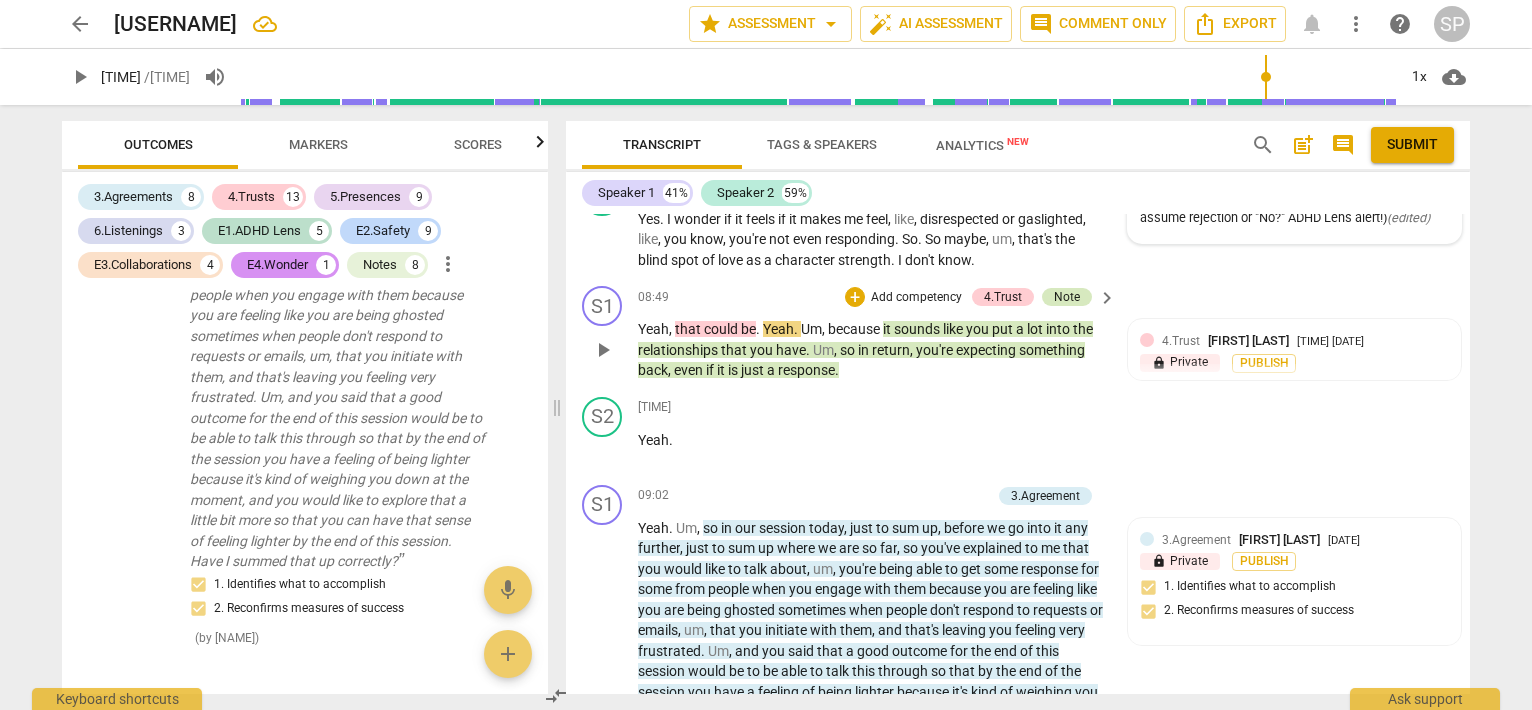 click on "Note" at bounding box center (1067, 297) 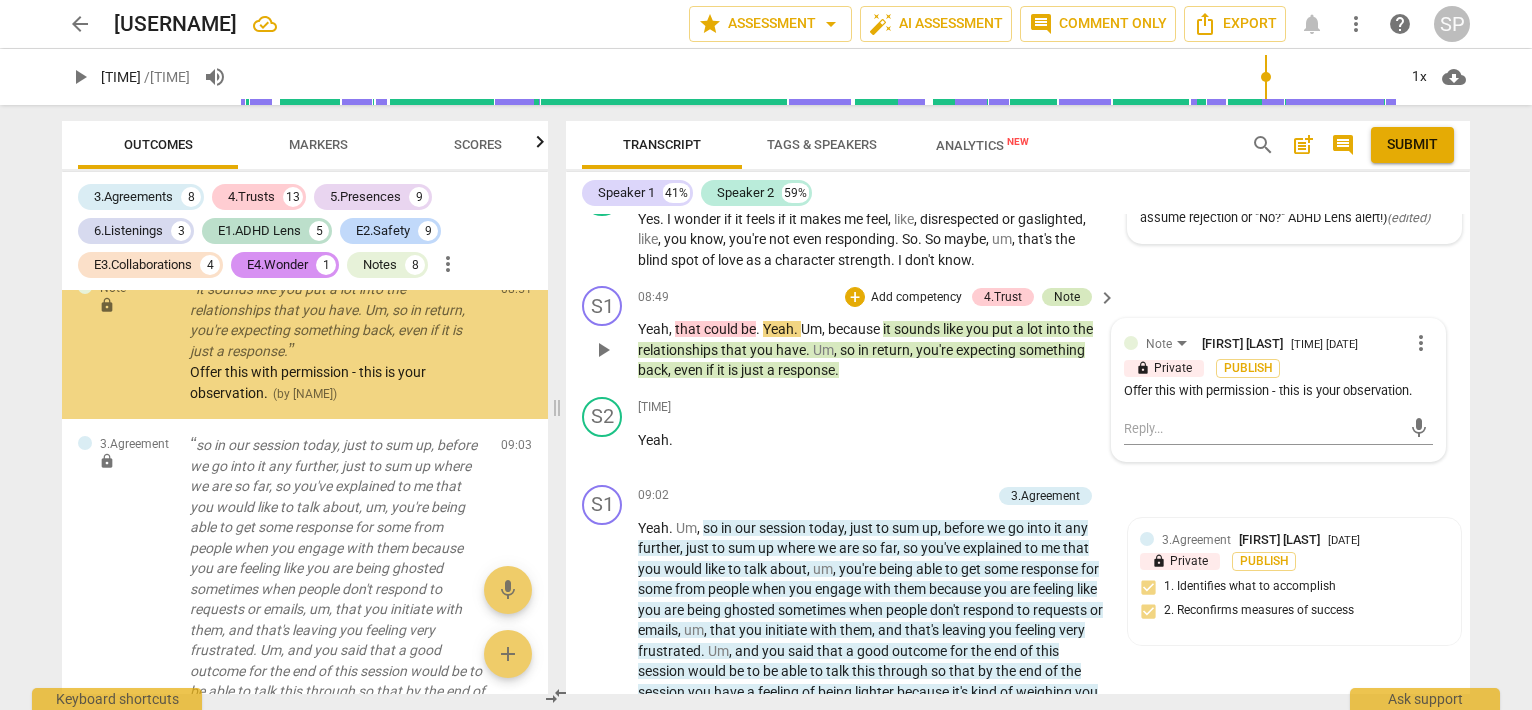 scroll, scrollTop: 10292, scrollLeft: 0, axis: vertical 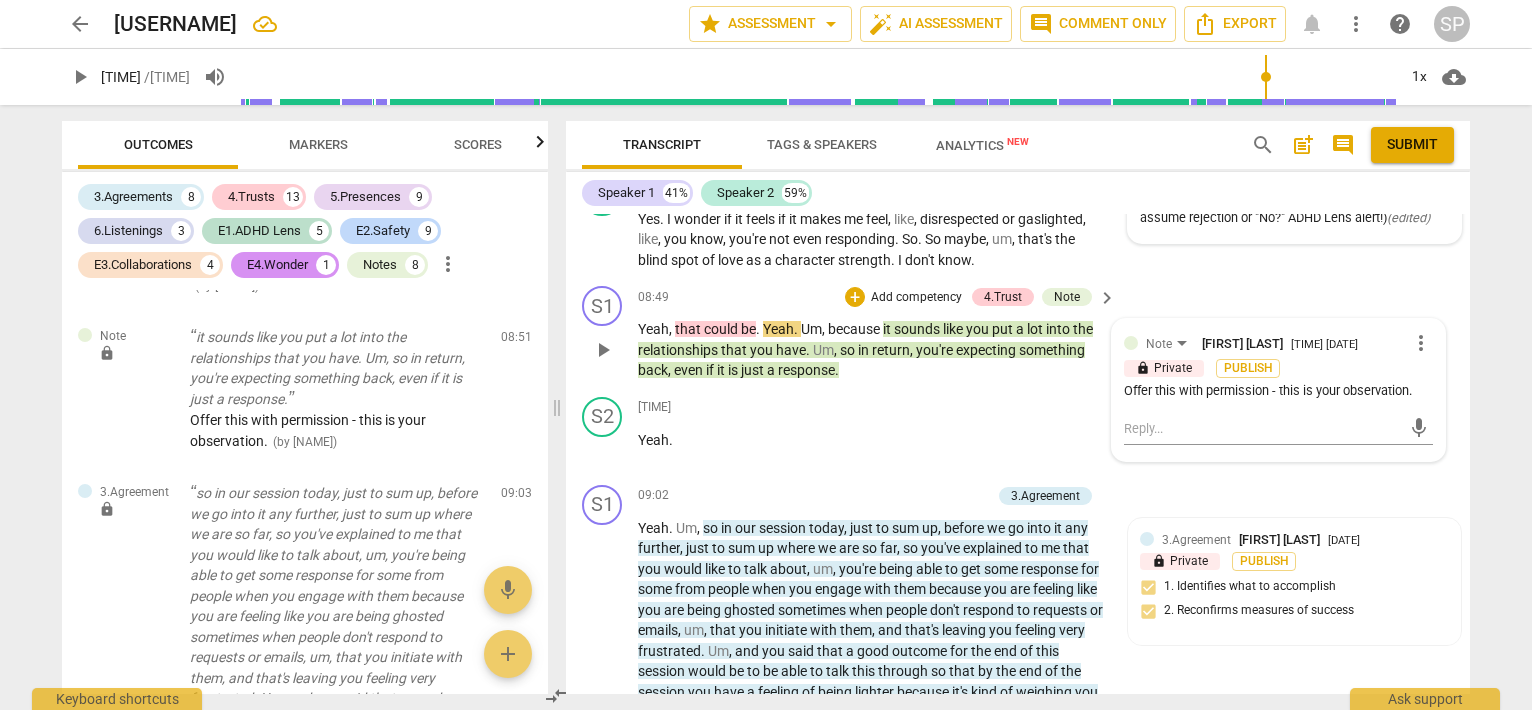 click on "Offer this with permission - this is your observation." at bounding box center [1278, 391] 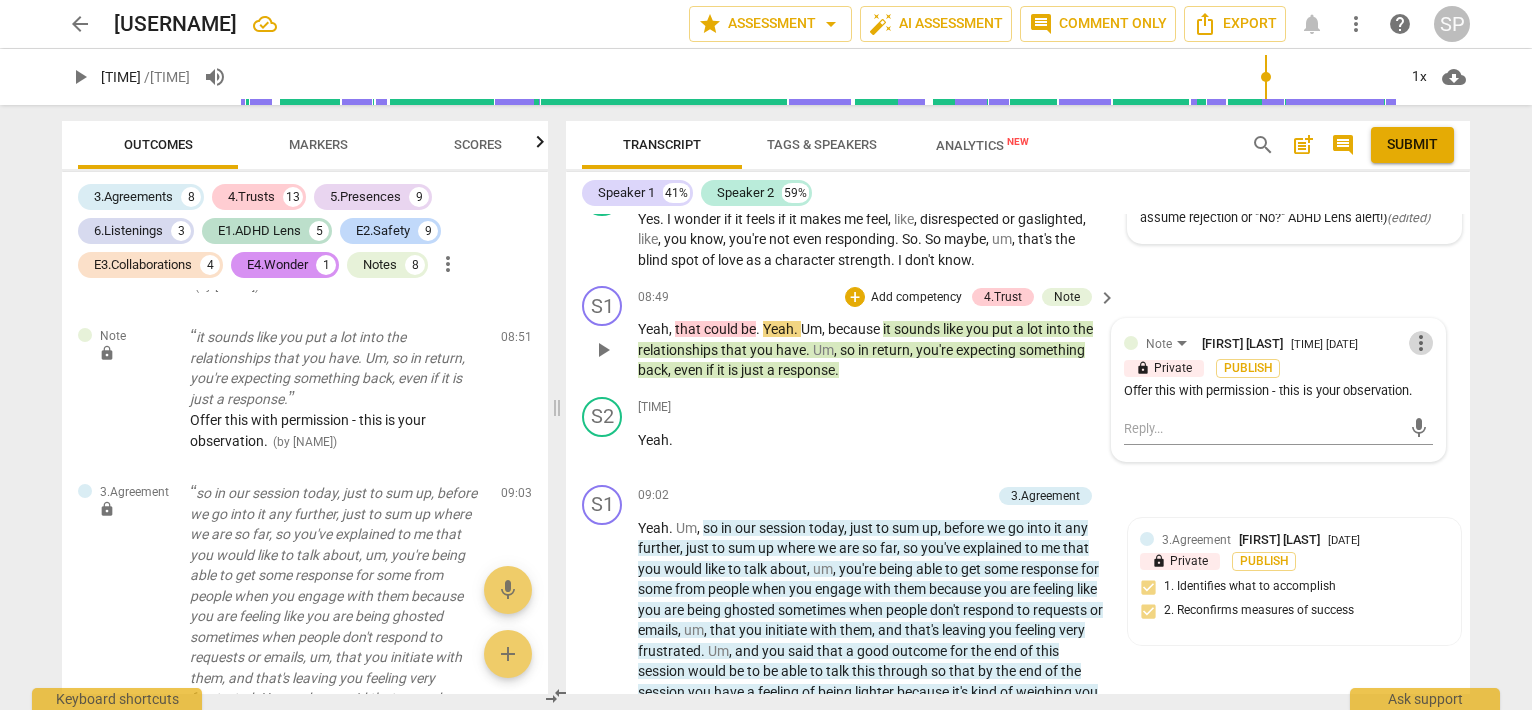 click on "more_vert" at bounding box center (1421, 343) 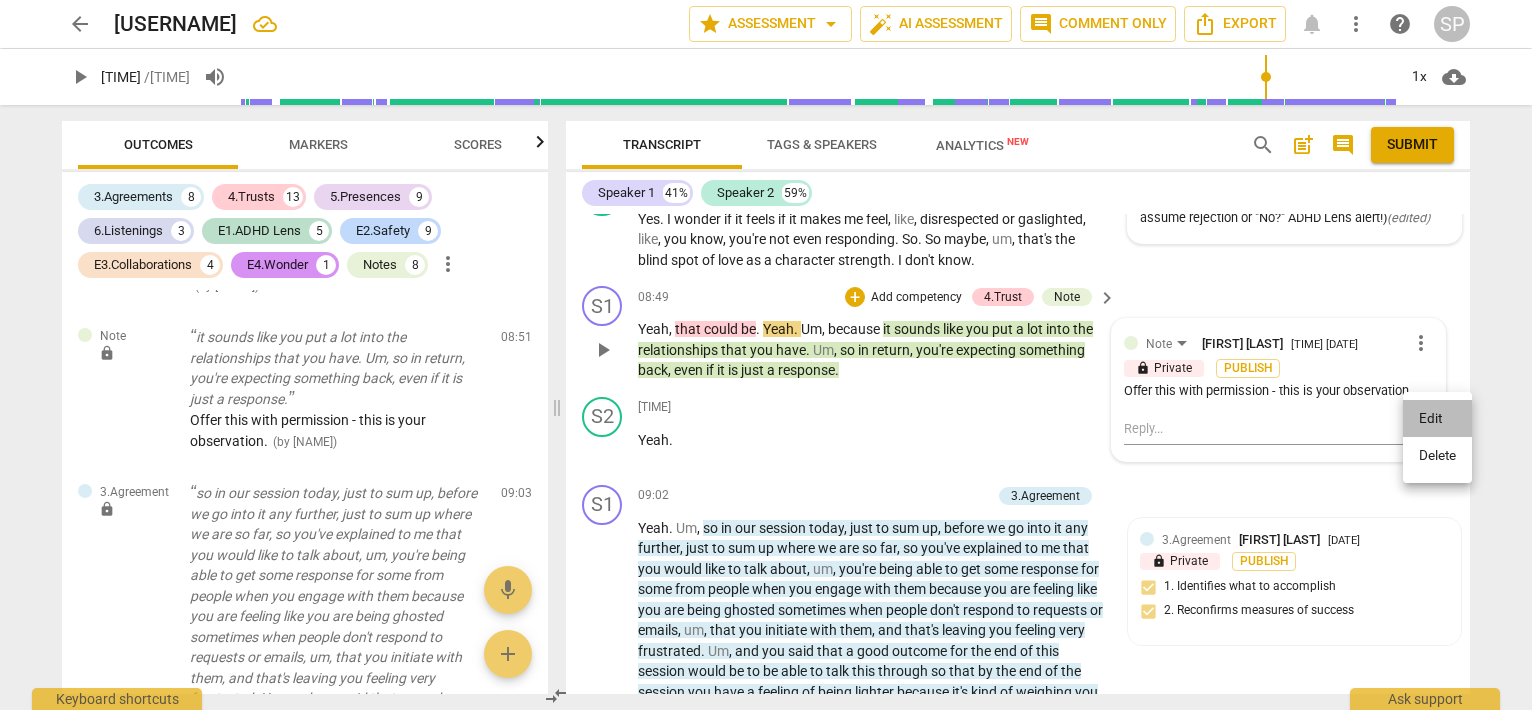 click on "Edit" at bounding box center (1437, 419) 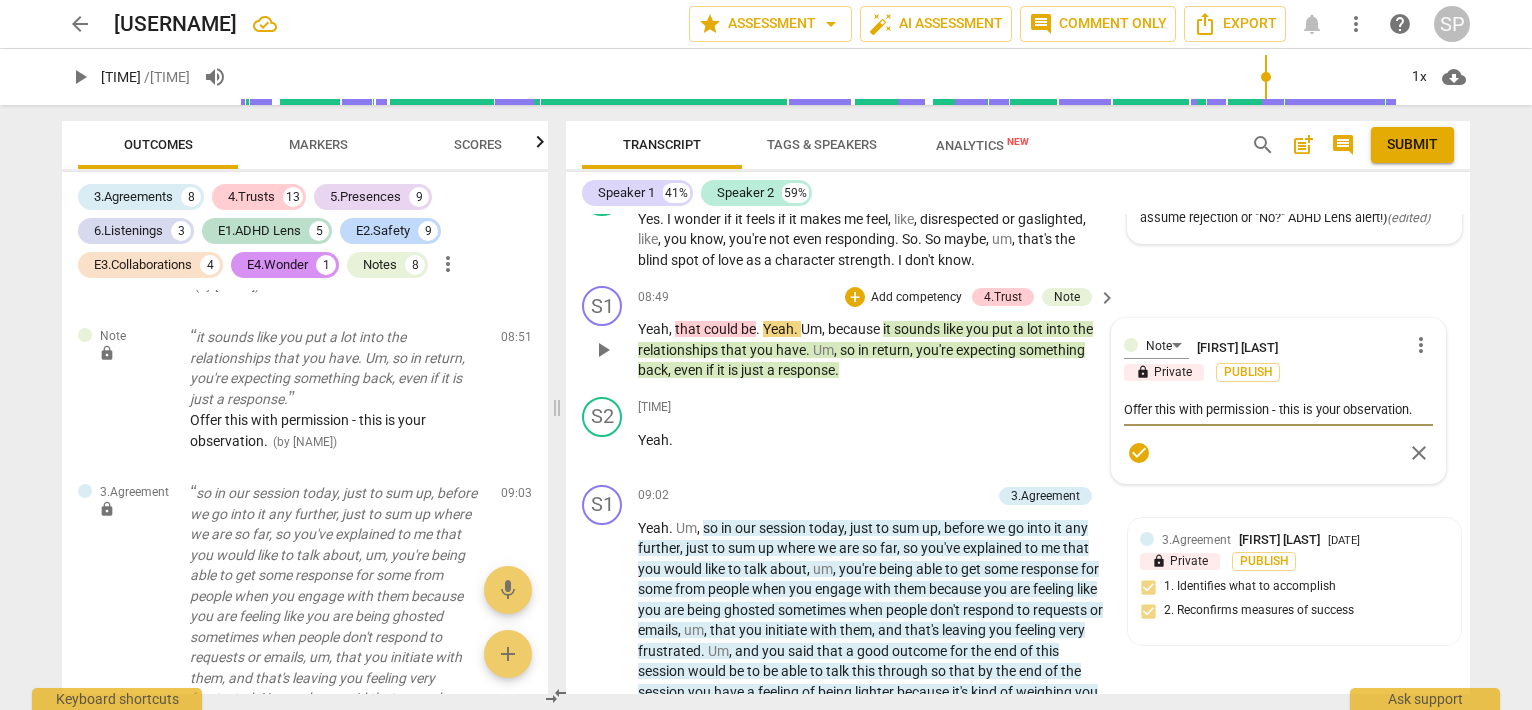click on "Offer this with permission - this is your observation." at bounding box center [1278, 409] 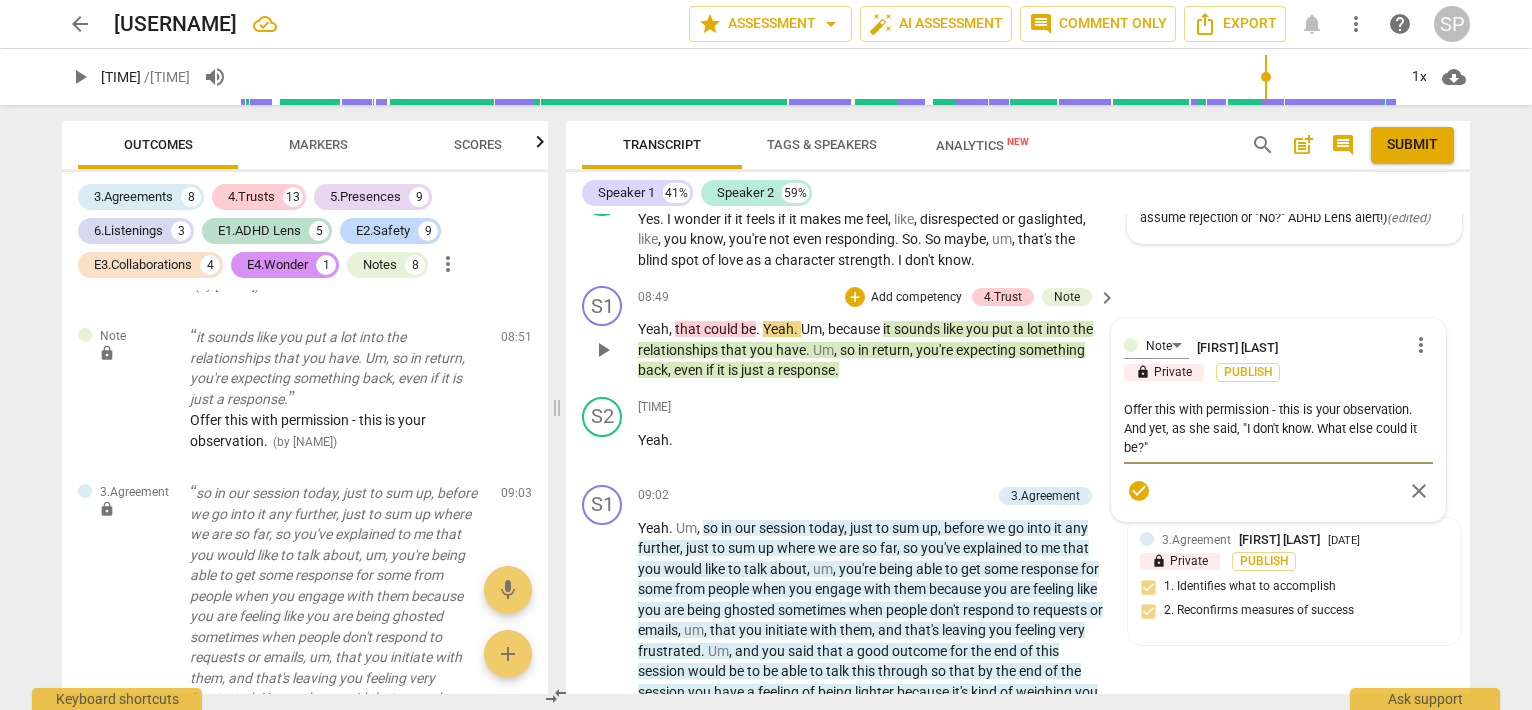 click on "check_circle" at bounding box center (1139, 491) 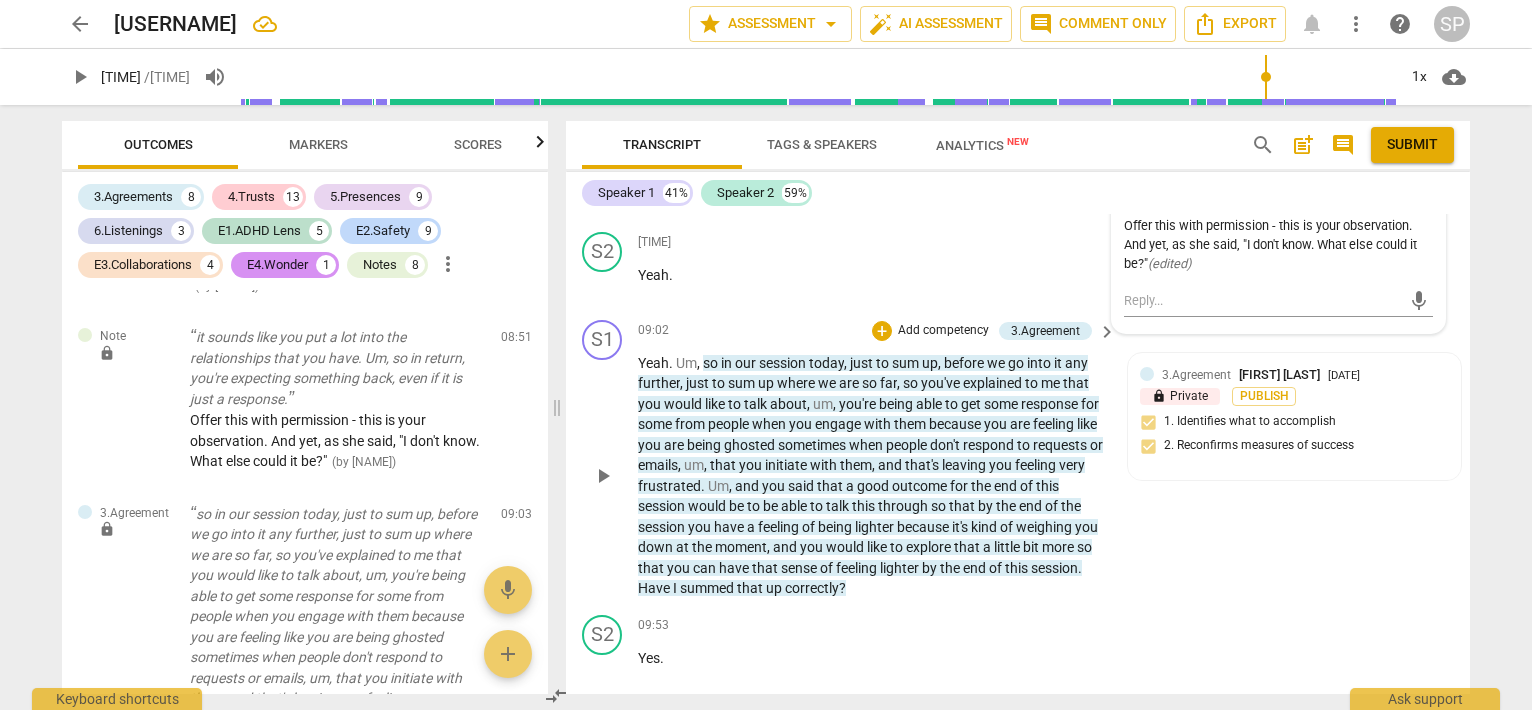 scroll, scrollTop: 3948, scrollLeft: 0, axis: vertical 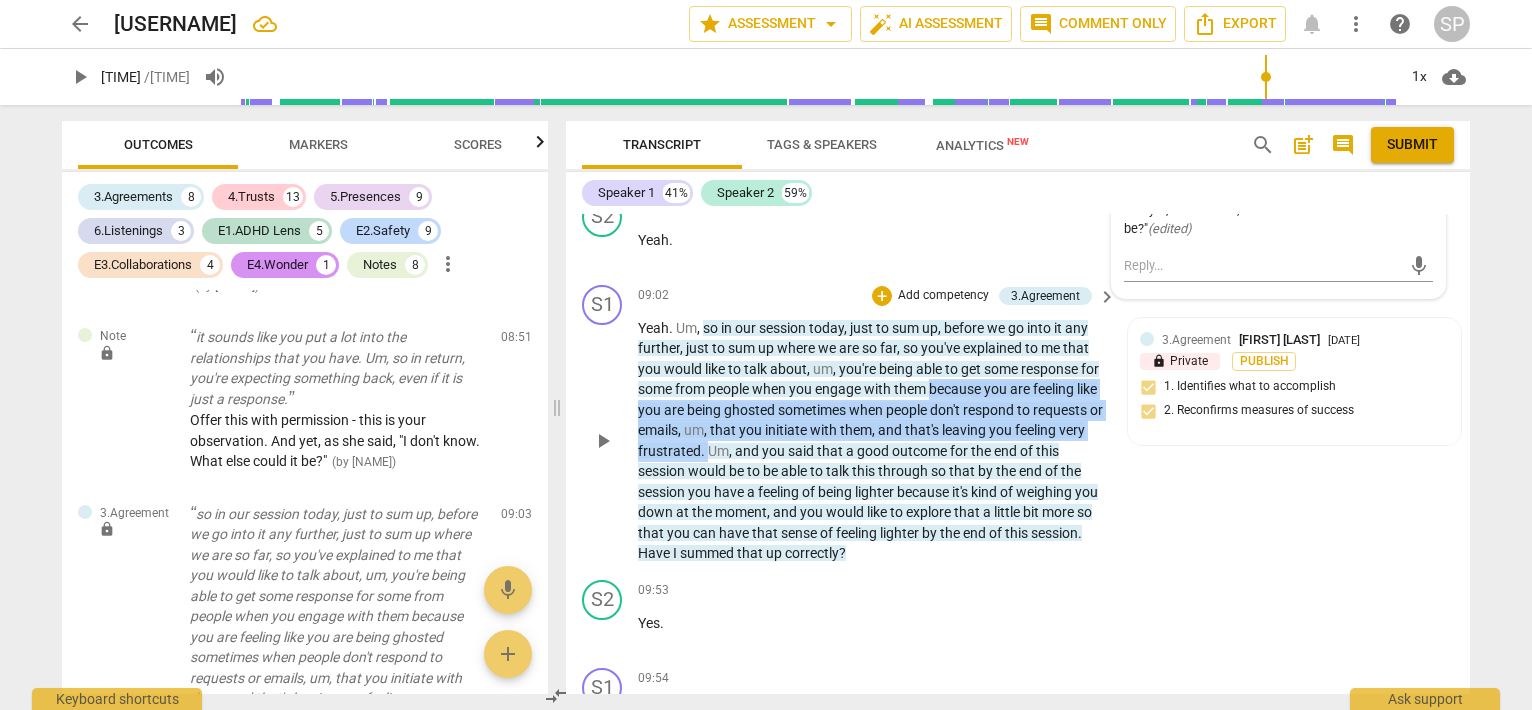 drag, startPoint x: 952, startPoint y: 465, endPoint x: 779, endPoint y: 532, distance: 185.52089 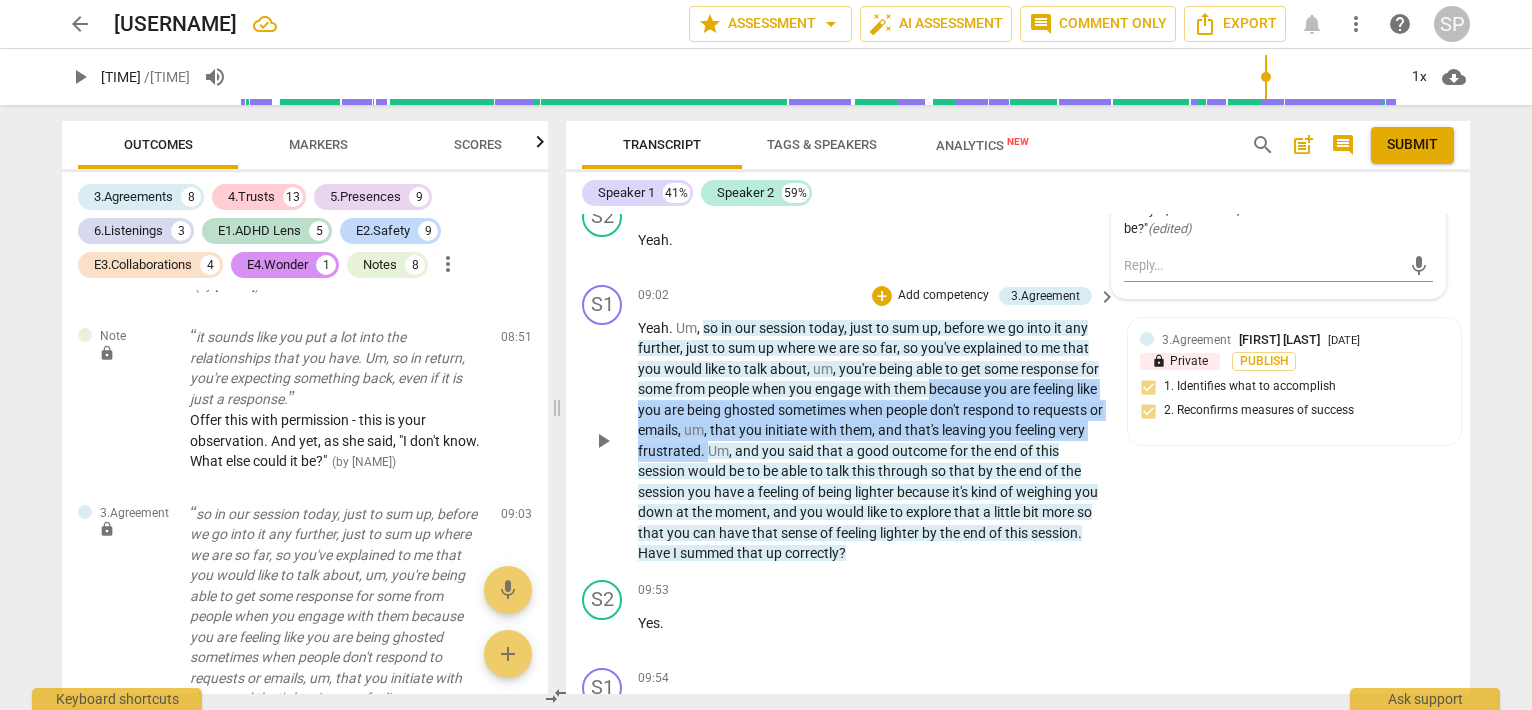 click on "Yeah . Um , so in our session today , just to sum up , before we go into it any further , just to sum up where we are so far , so you've explained to me that you would like to talk about , um , you're being able to get some response for some from people when you engage with them because you are feeling like you are being ghosted sometimes when people don't respond to requests or emails , um , that you initiate with them , and that's leaving you feeling very frustrated . Um , and you said that a good outcome for the end of this session would be to be able to talk this through so that by the end of the session you have a feeling of being lighter because it's kind of weighing you down at the moment , and you would like to explore that" at bounding box center (872, 441) 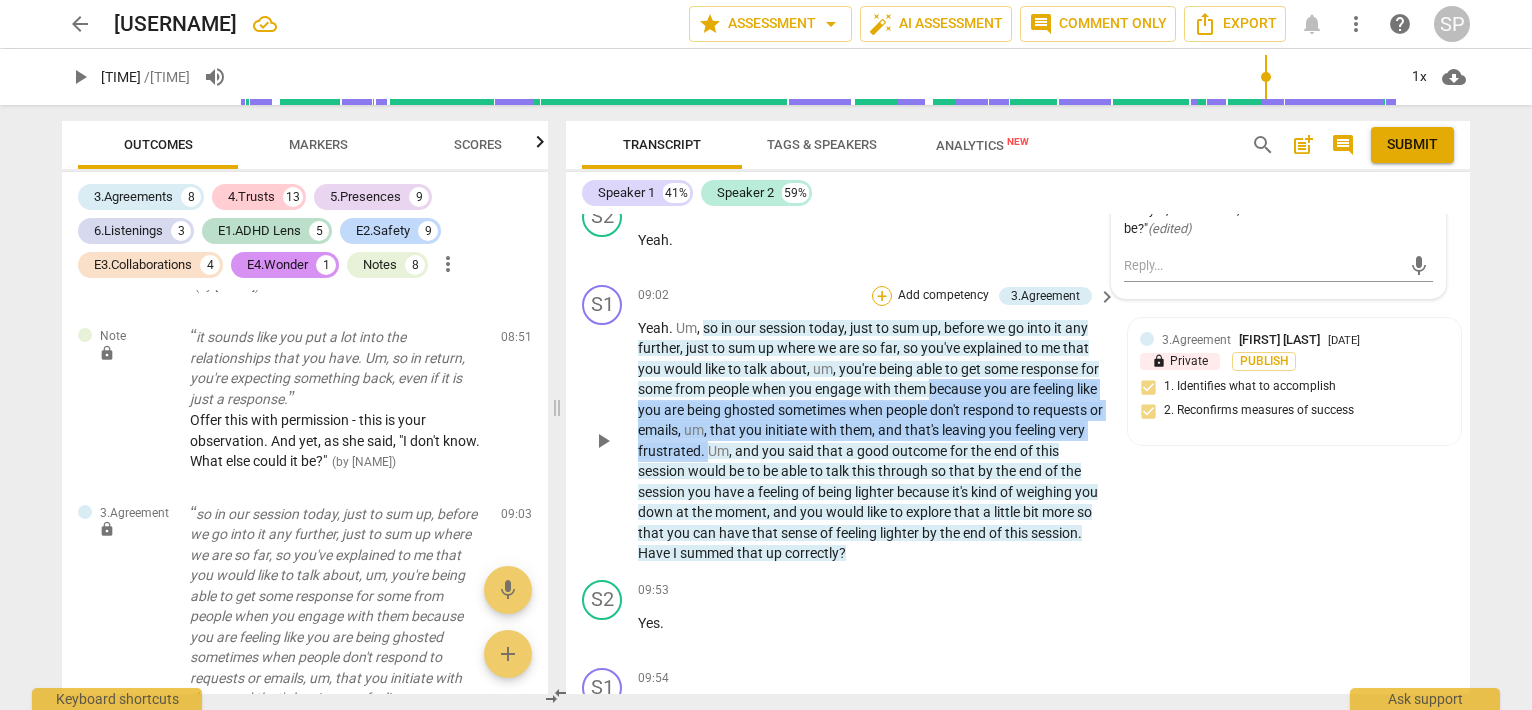 click on "+" at bounding box center [882, 296] 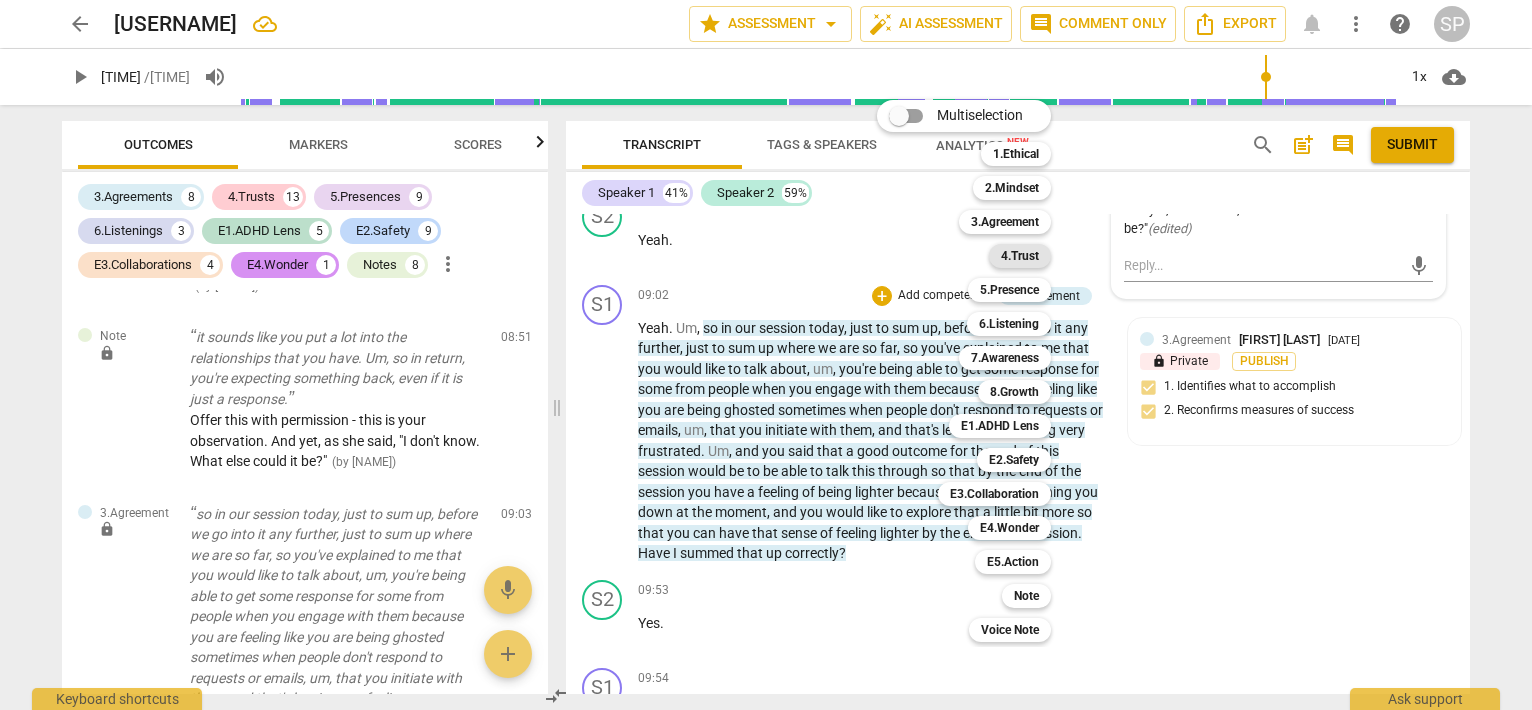 click on "4.Trust" at bounding box center [1020, 256] 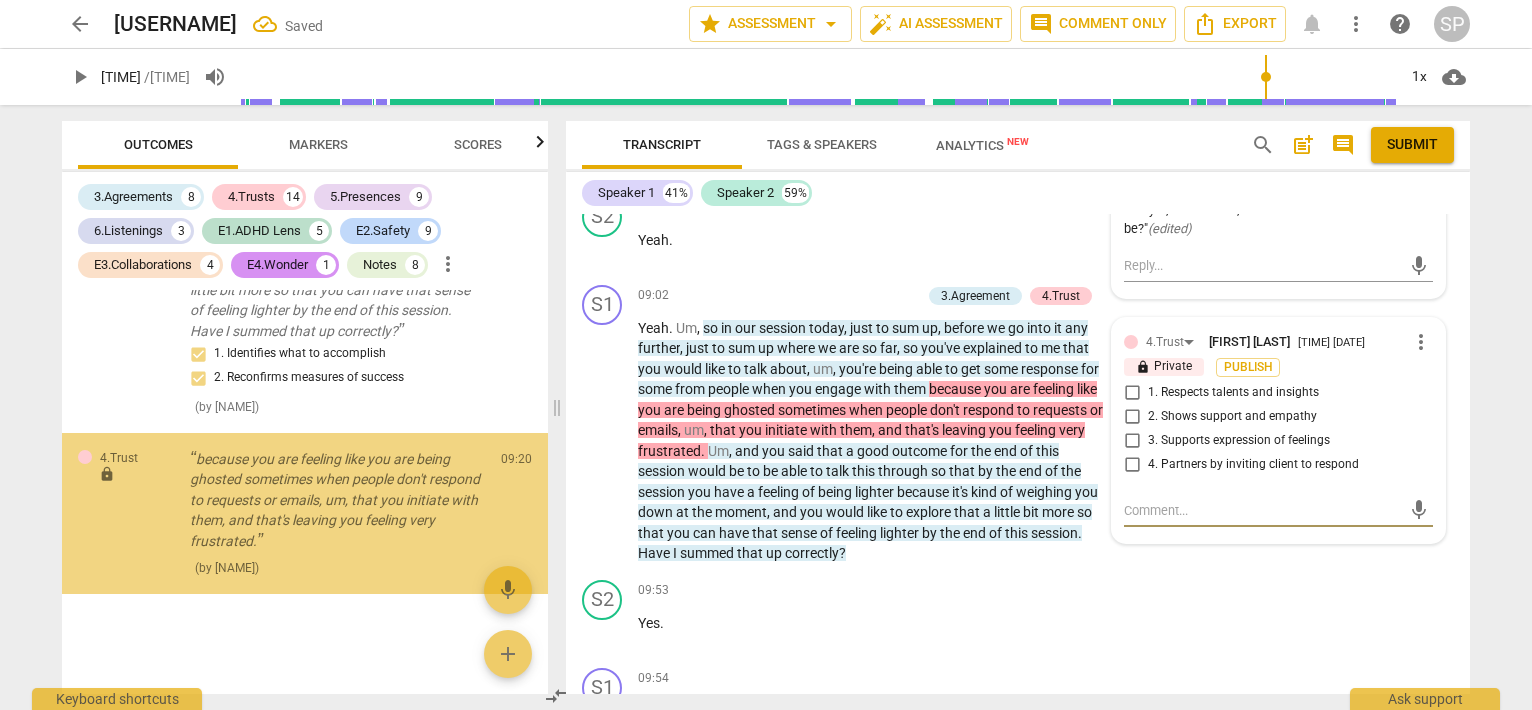 scroll, scrollTop: 10946, scrollLeft: 0, axis: vertical 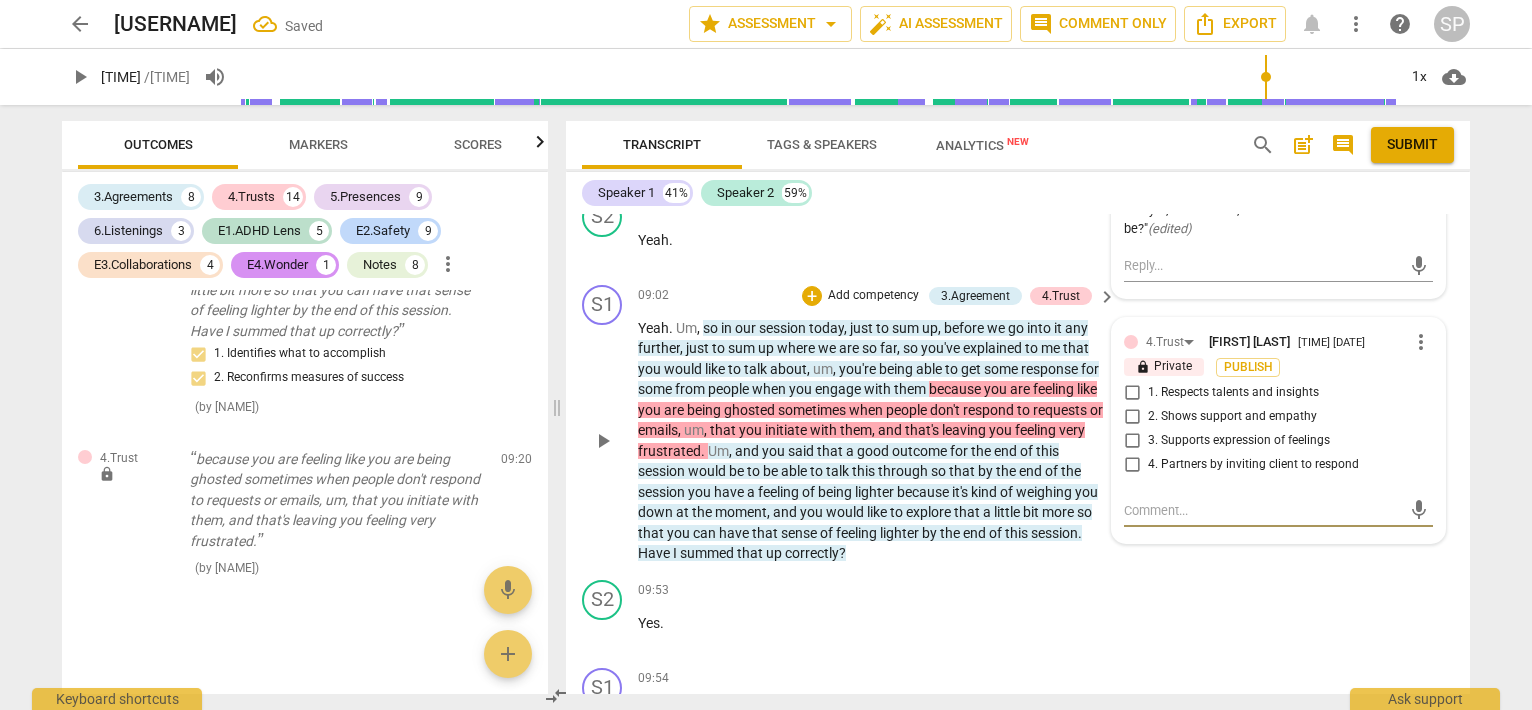 click on "3. Supports expression of feelings" at bounding box center [1132, 441] 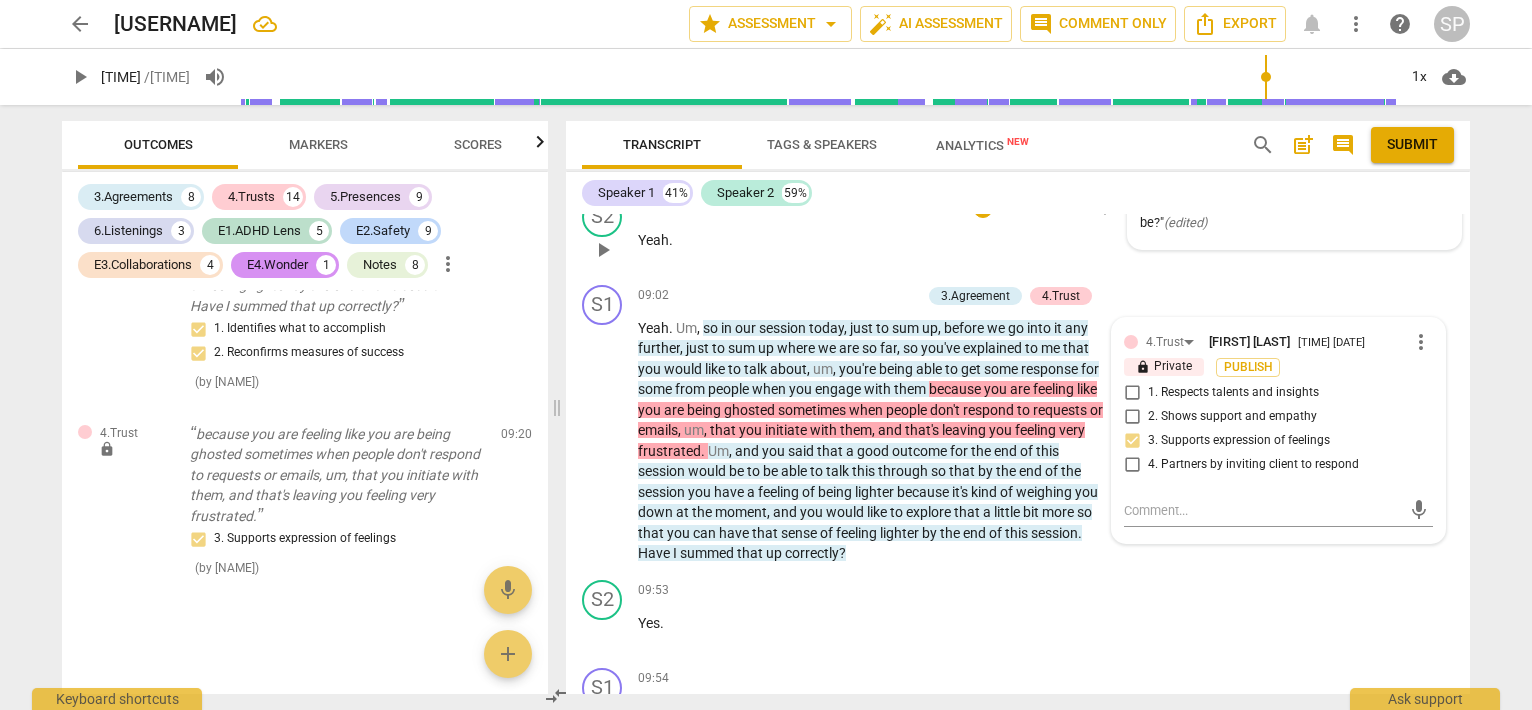 click on "09:01 + Add competency keyboard_arrow_right Yeah ." at bounding box center (878, 233) 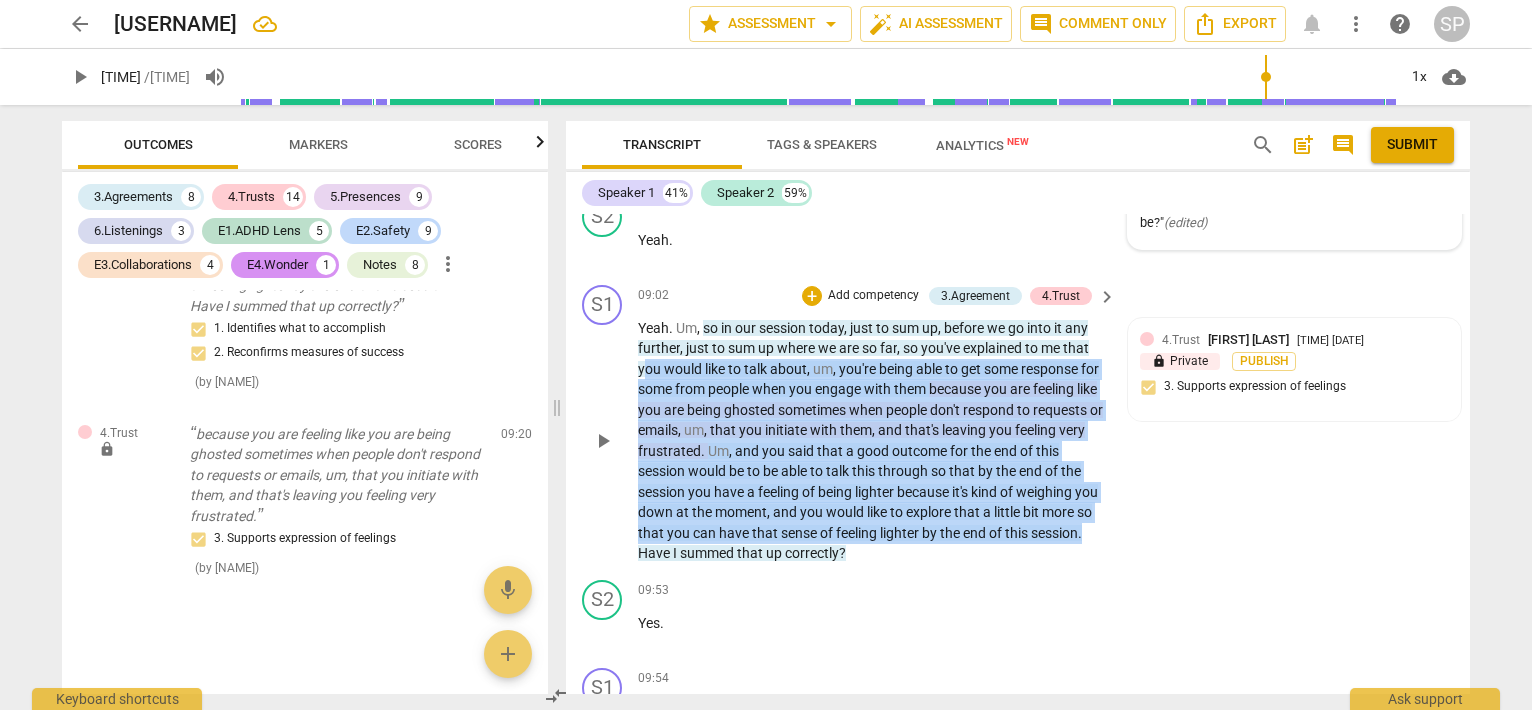 drag, startPoint x: 643, startPoint y: 435, endPoint x: 731, endPoint y: 626, distance: 210.29741 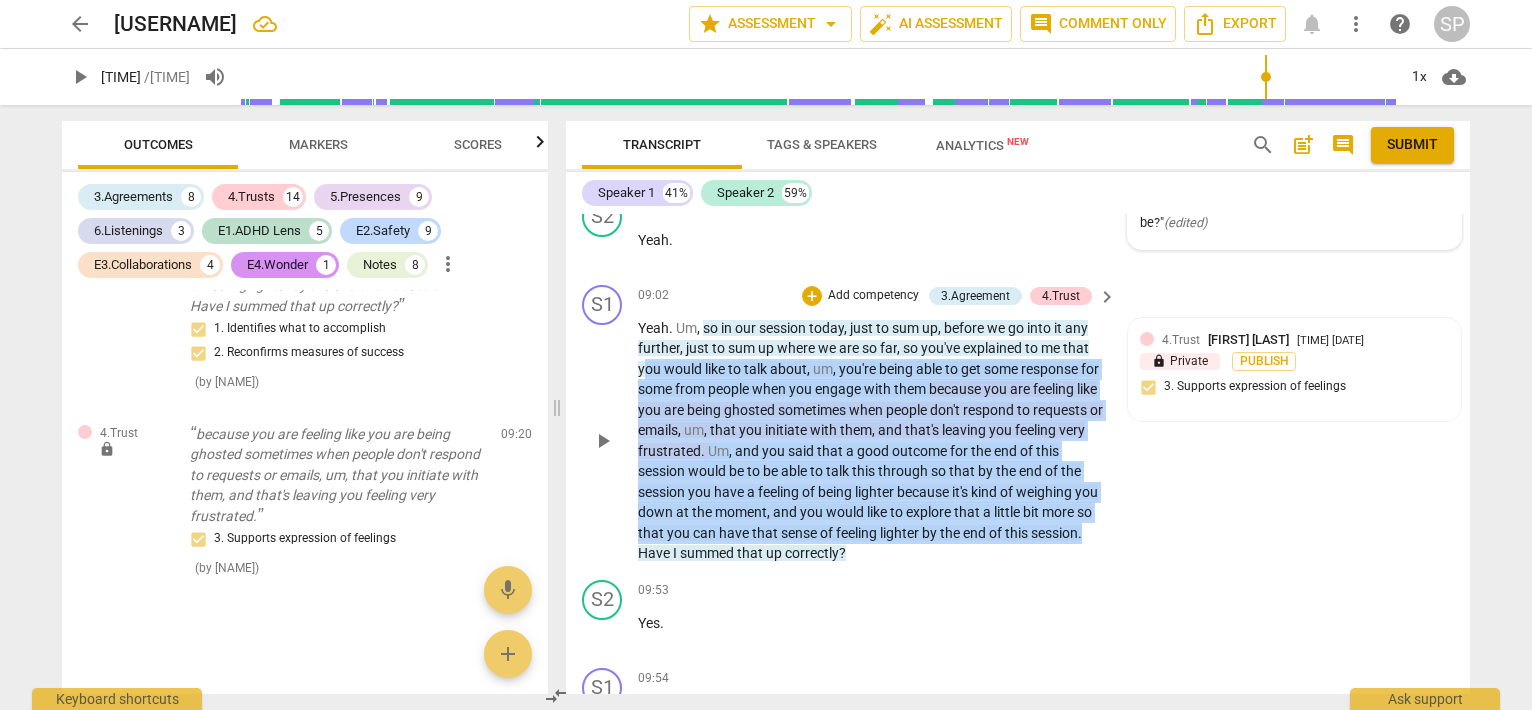 click on "Yeah . Um , so in our session today , just to sum up , before we go into it any further , just to sum up where we are so far , so you've explained to me that you would like to talk about , um , you're being able to get some response for some from people when you engage with them because you are feeling like you are being ghosted sometimes when people don't respond to requests or emails , um , that you initiate with them , and that's leaving you feeling very frustrated . Um , and you said that a good outcome for the end of this session would be to be able to talk this through so that by the end of the session you have a feeling of being lighter because it's kind of weighing you down at the moment , and you would like to explore that" at bounding box center (872, 441) 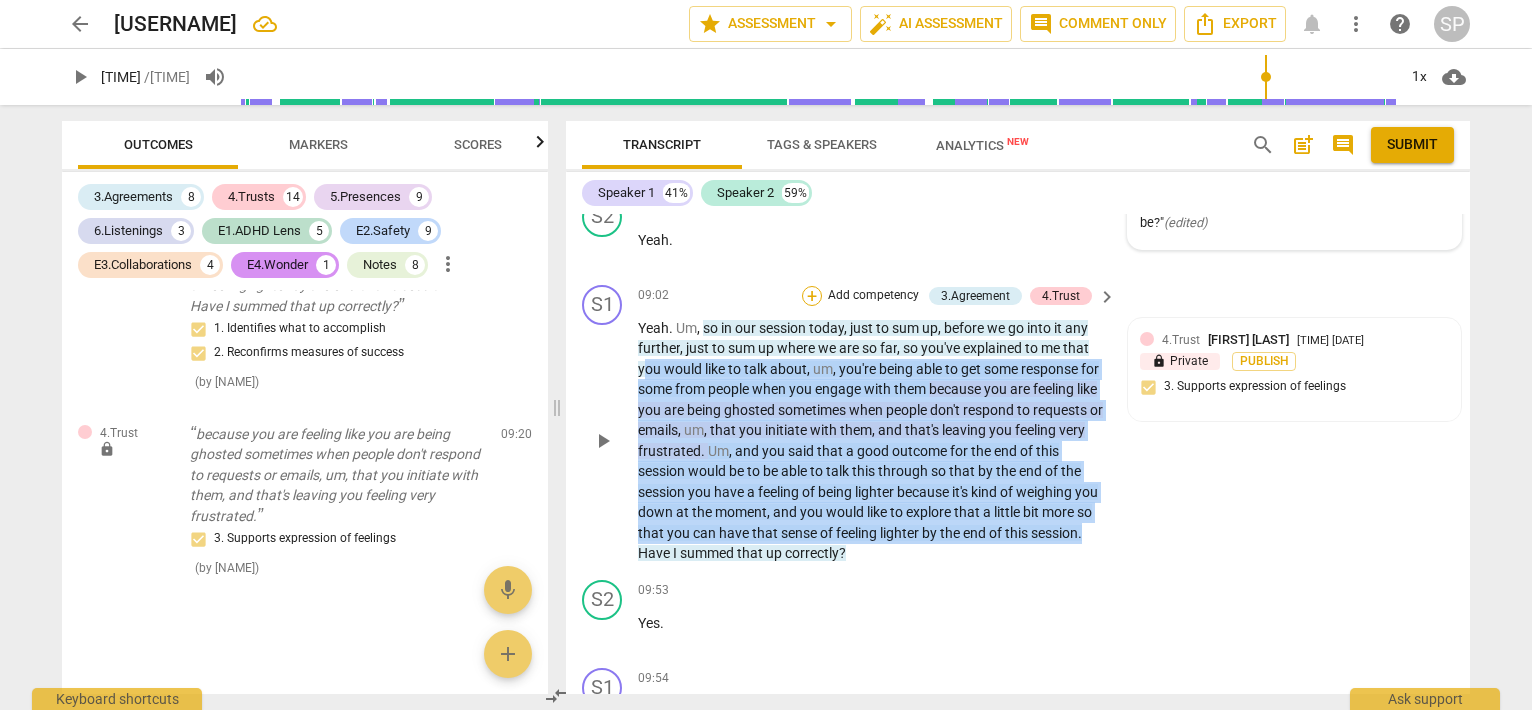 click on "+" at bounding box center (812, 296) 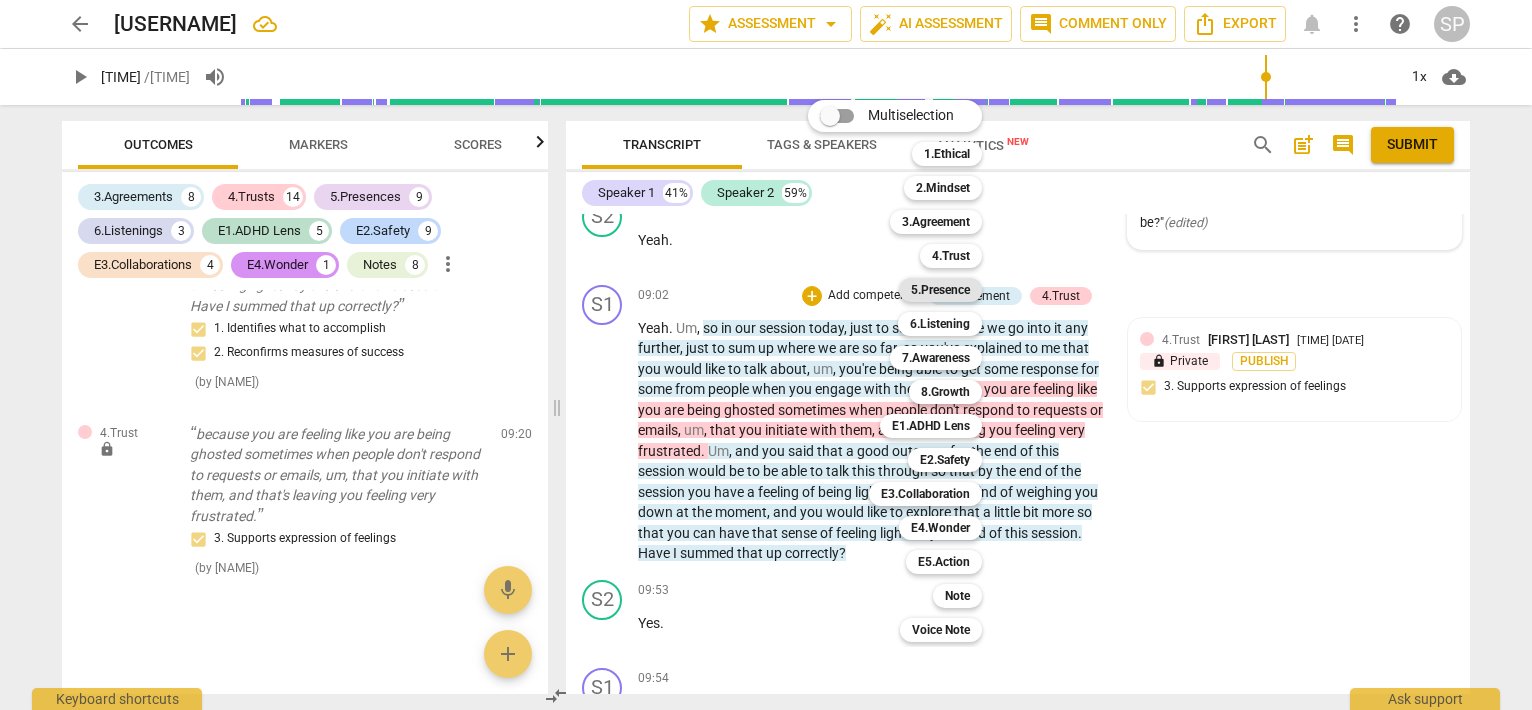 click on "5.Presence" at bounding box center [940, 290] 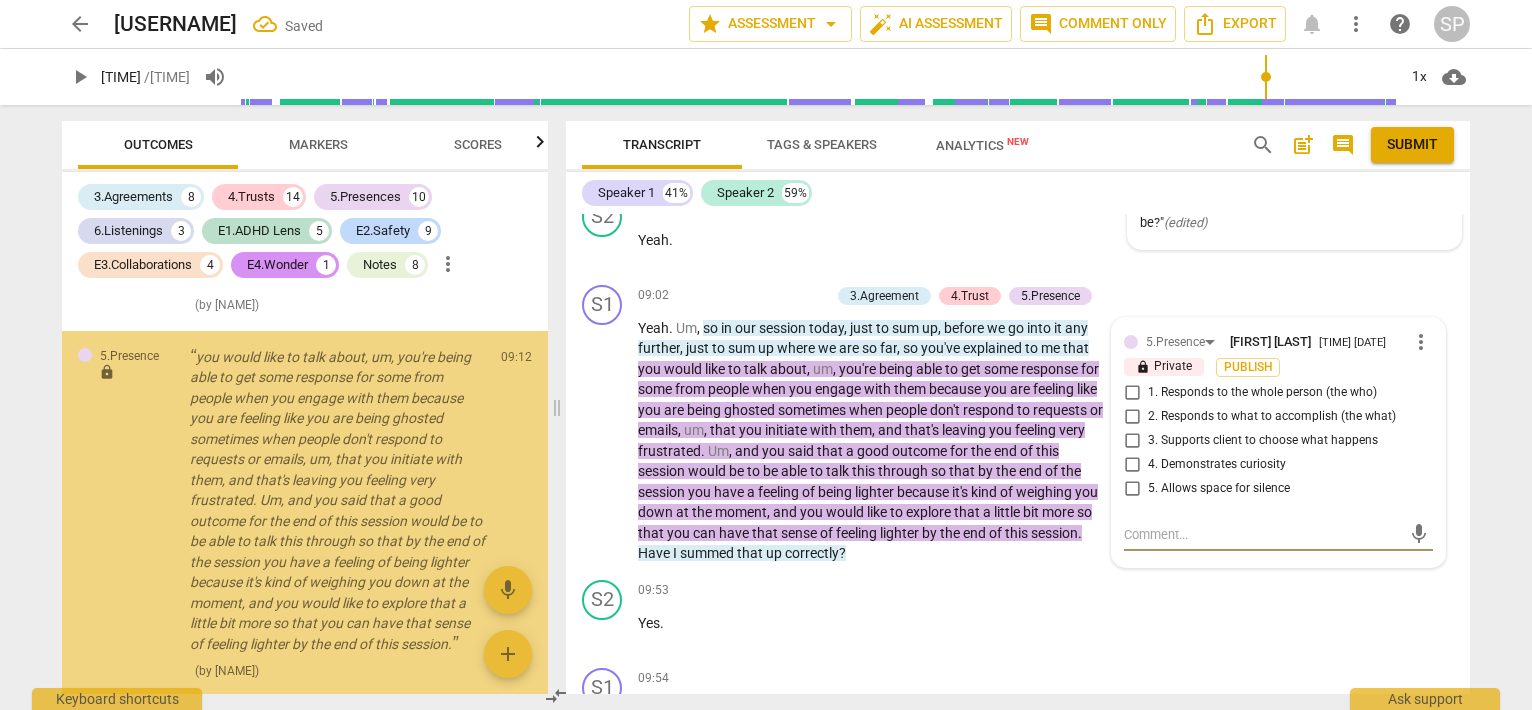 scroll, scrollTop: 11080, scrollLeft: 0, axis: vertical 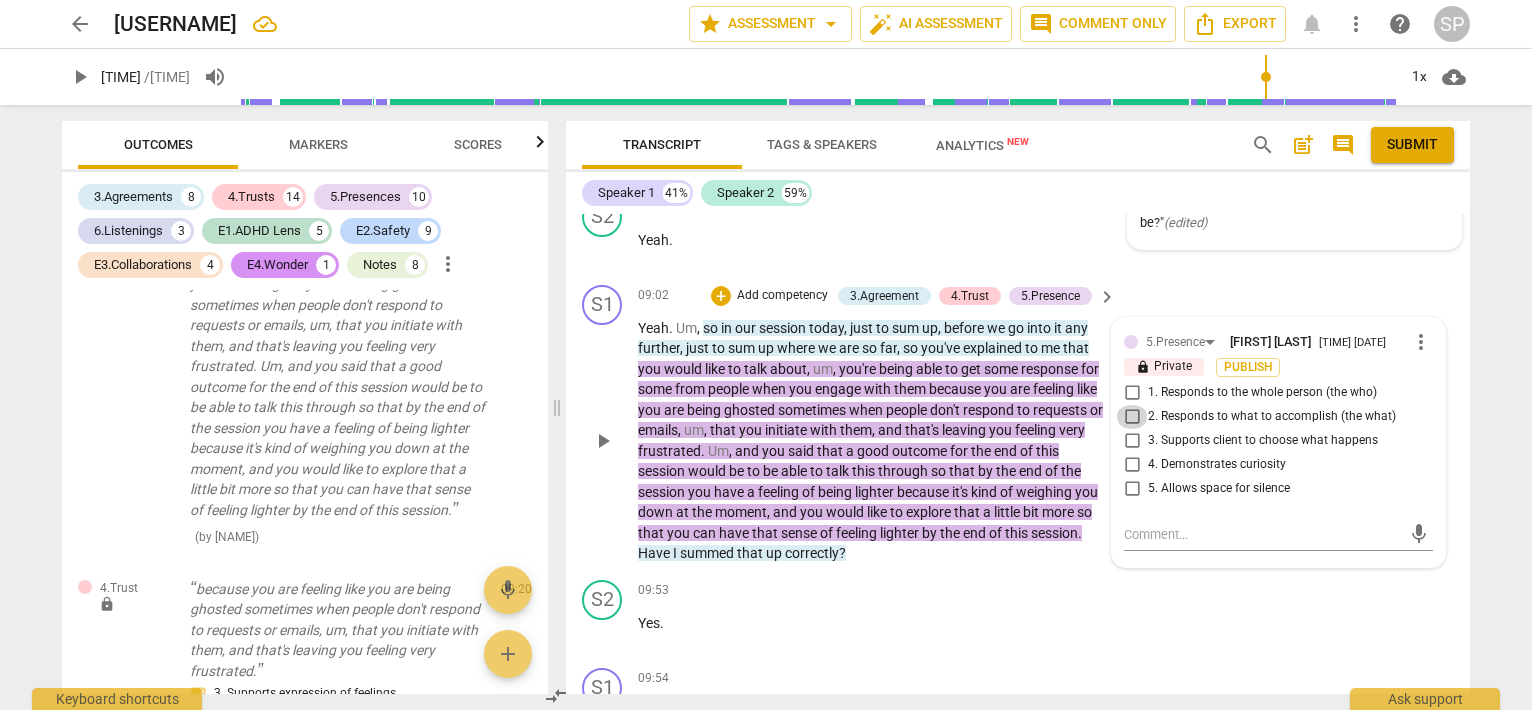 click on "2. Responds to what to accomplish (the what)" at bounding box center (1132, 417) 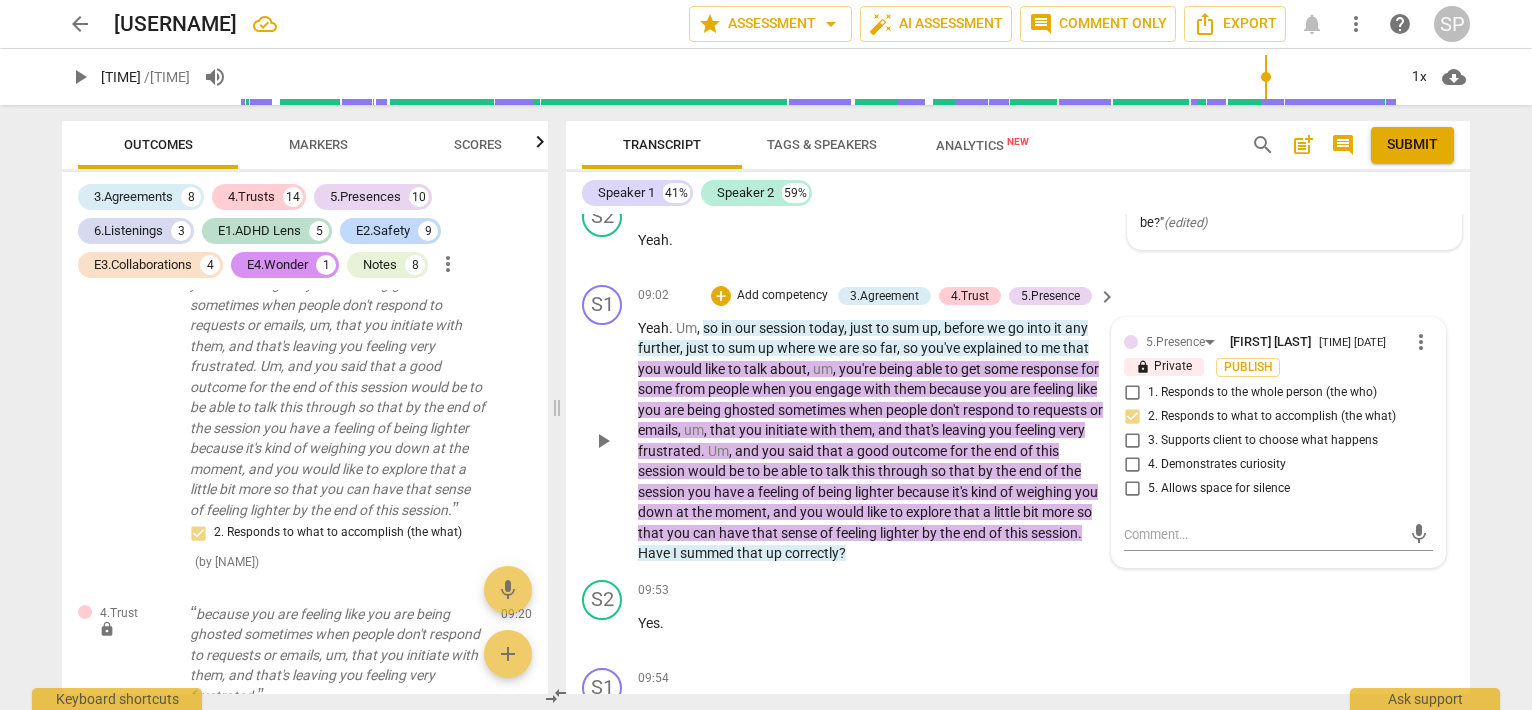 click on "3. Supports client to choose what happens" at bounding box center [1132, 441] 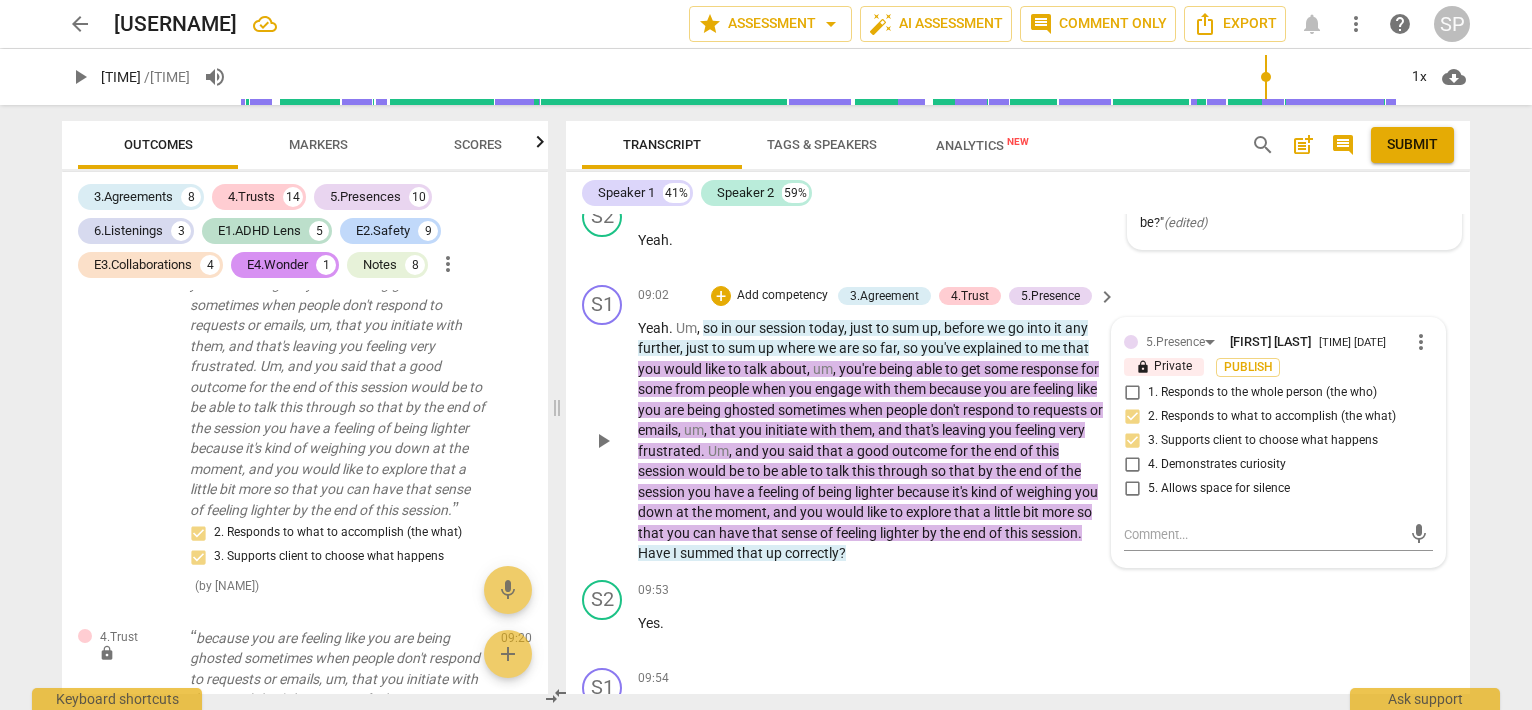 click on "1. Responds to the whole person (the who)" at bounding box center [1132, 393] 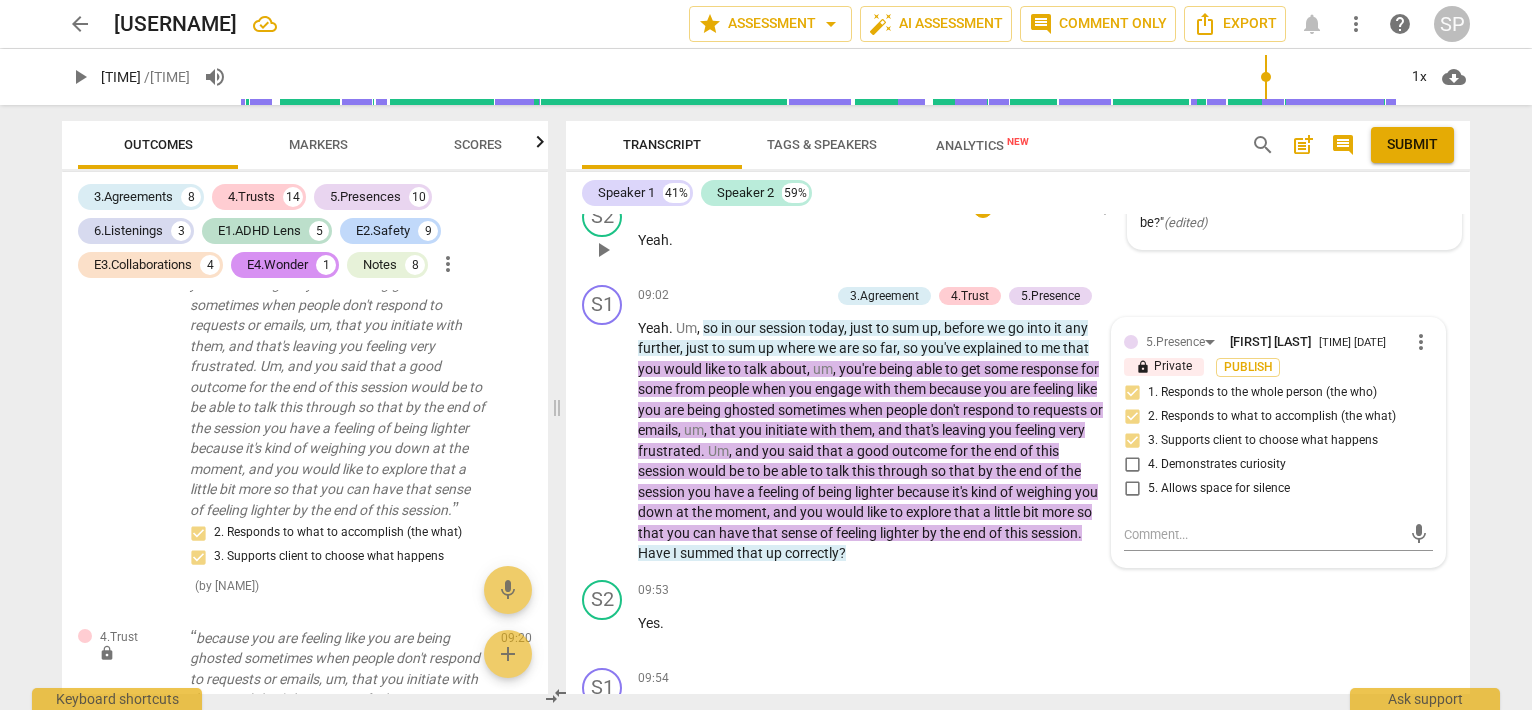 click on "Yeah ." at bounding box center [872, 240] 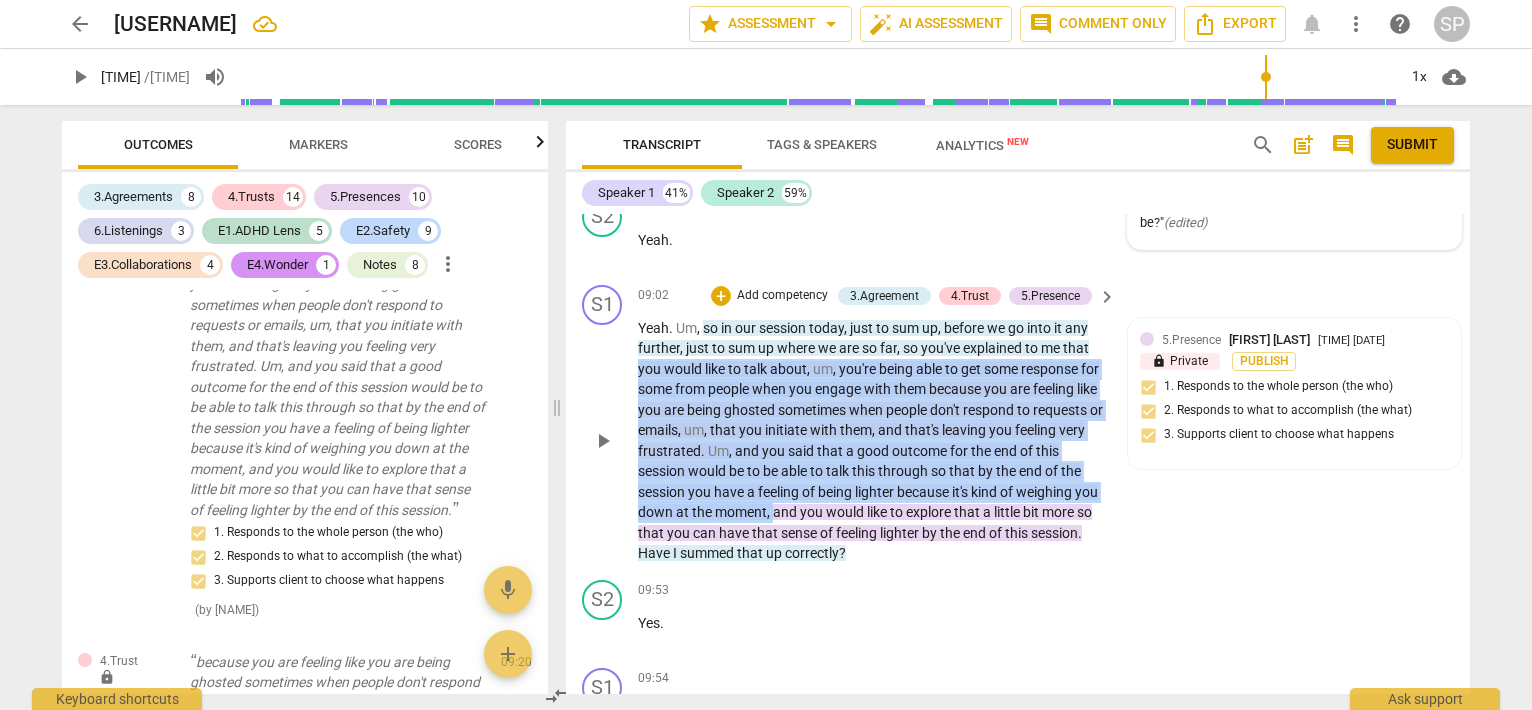 drag, startPoint x: 638, startPoint y: 439, endPoint x: 856, endPoint y: 590, distance: 265.1886 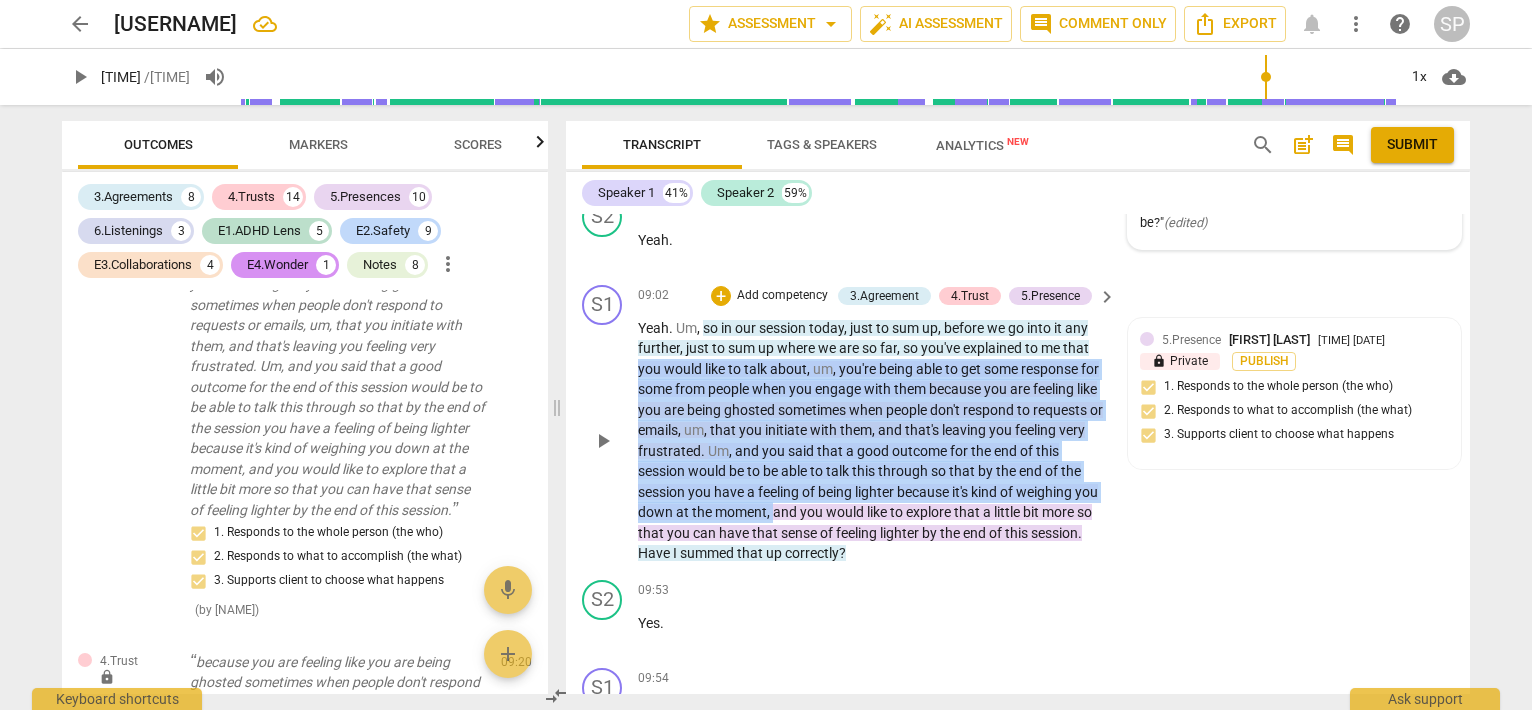 click on "Yeah . Um , so in our session today , just to sum up , before we go into it any further , just to sum up where we are so far , so you've explained to me that you would like to talk about , um , you're being able to get some response for some from people when you engage with them because you are feeling like you are being ghosted sometimes when people don't respond to requests or emails , um , that you initiate with them , and that's leaving you feeling very frustrated . Um , and you said that a good outcome for the end of this session would be to be able to talk this through so that by the end of the session you have a feeling of being lighter because it's kind of weighing you down at the moment , and you would like to explore that" at bounding box center [872, 441] 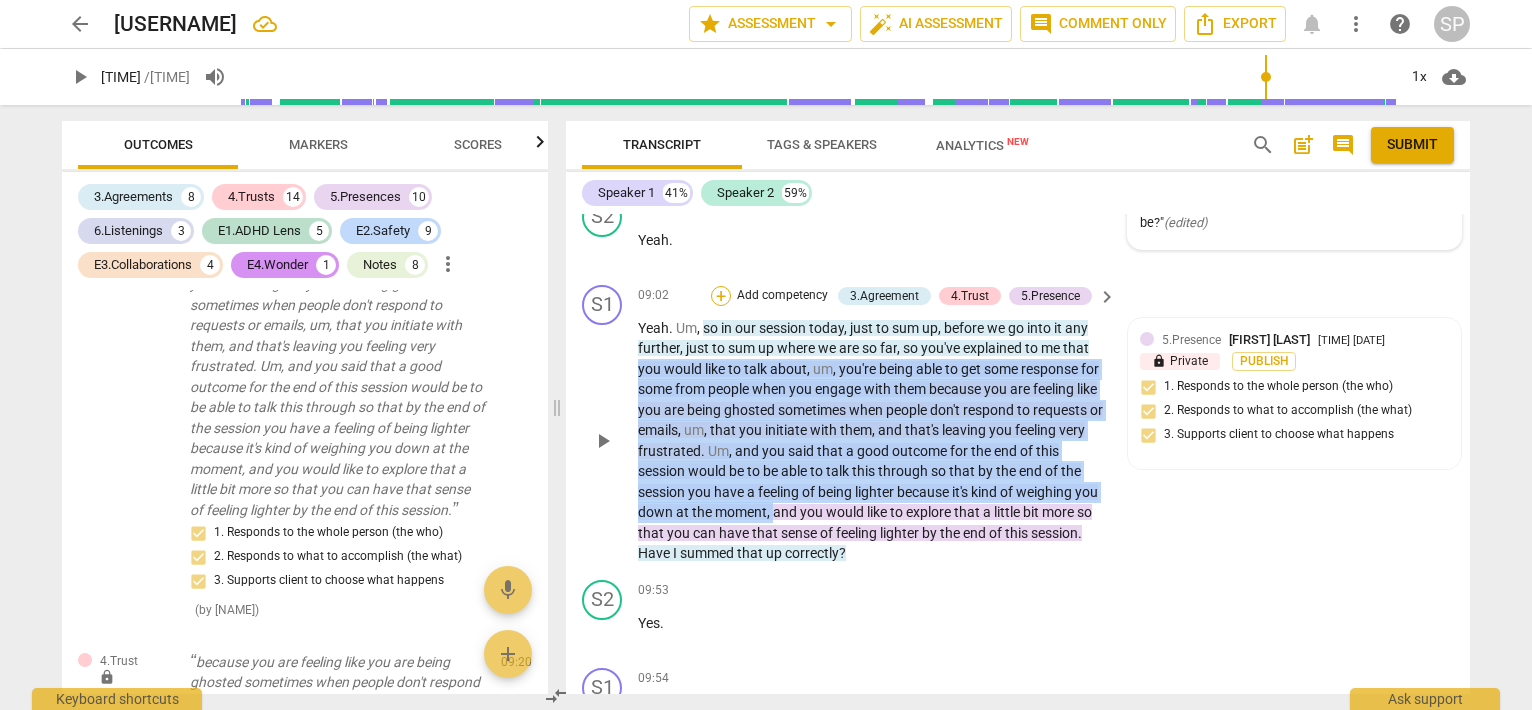 click on "+" at bounding box center [721, 296] 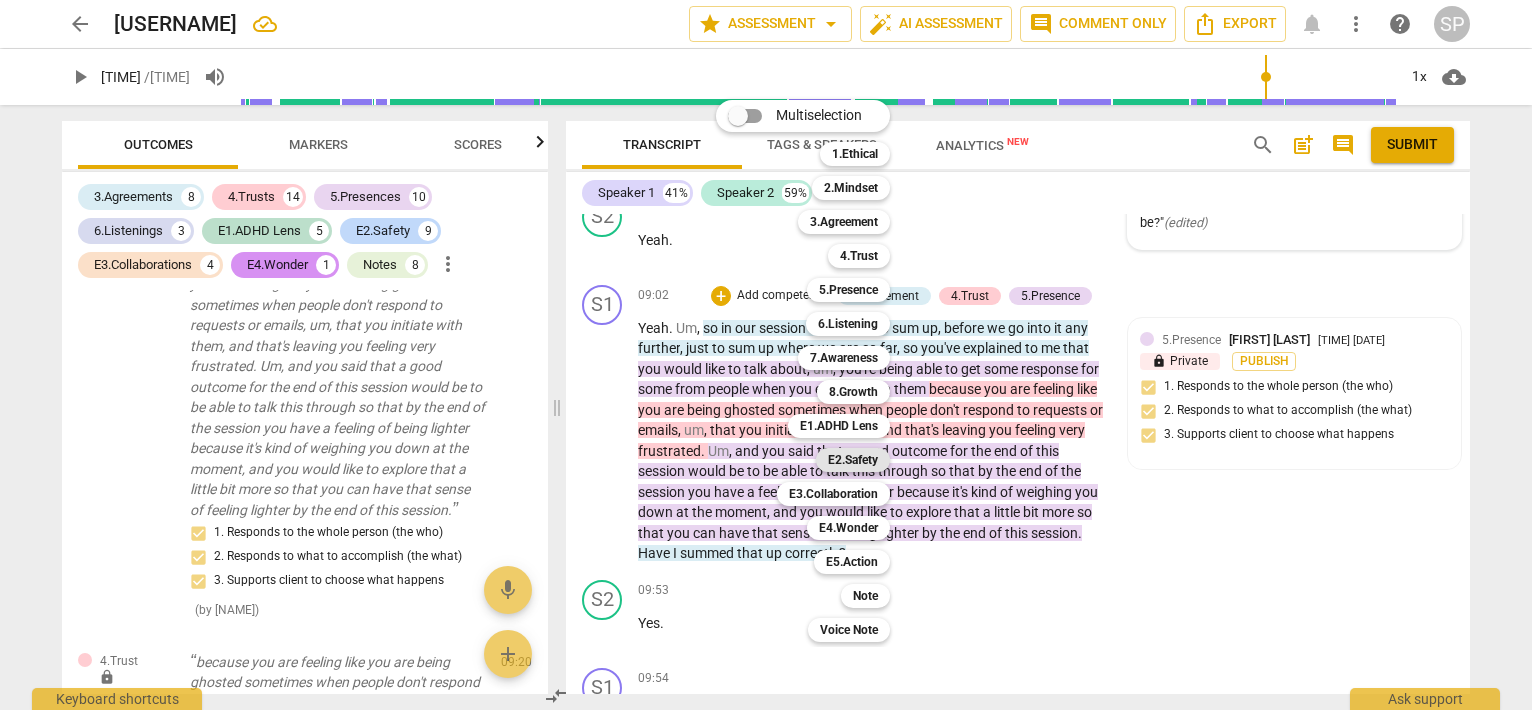 click on "E2.Safety" at bounding box center (853, 460) 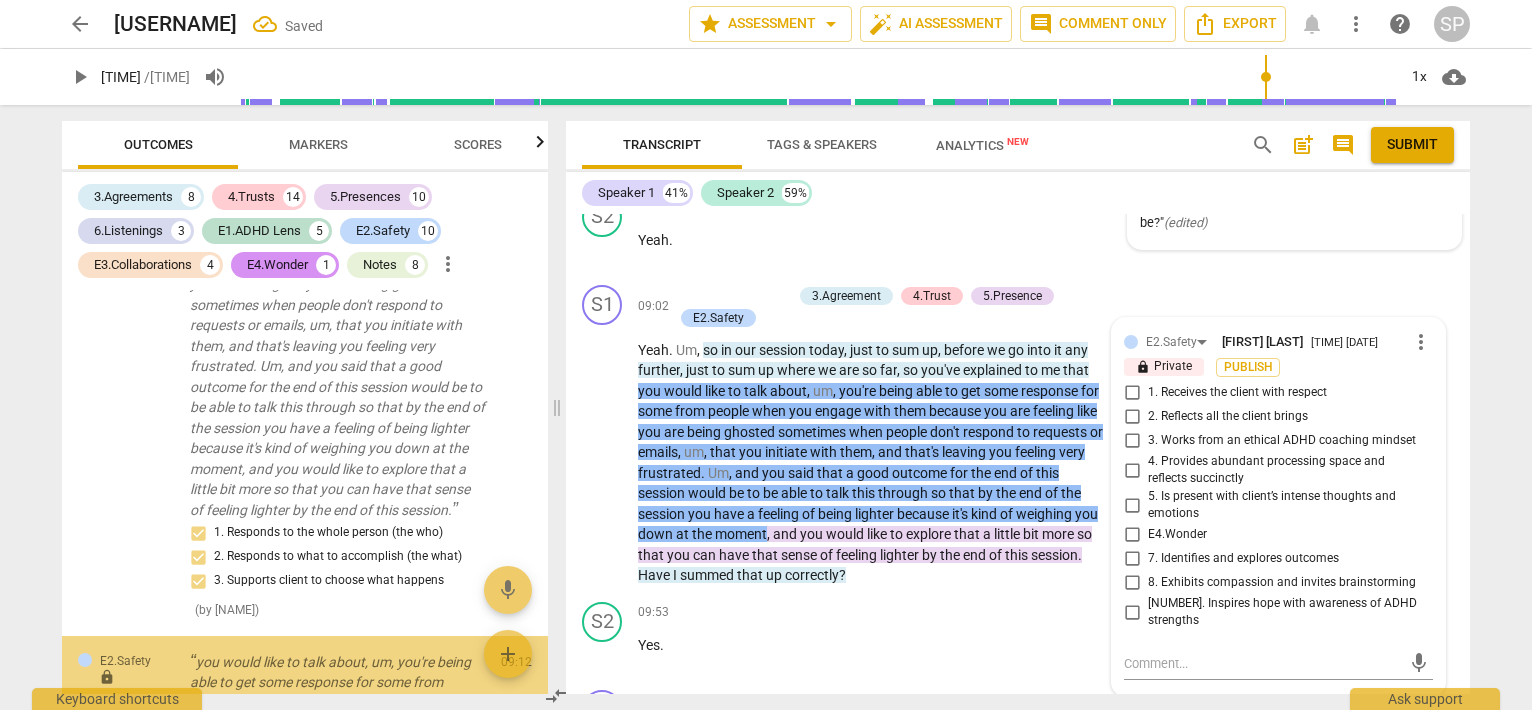 scroll, scrollTop: 4170, scrollLeft: 0, axis: vertical 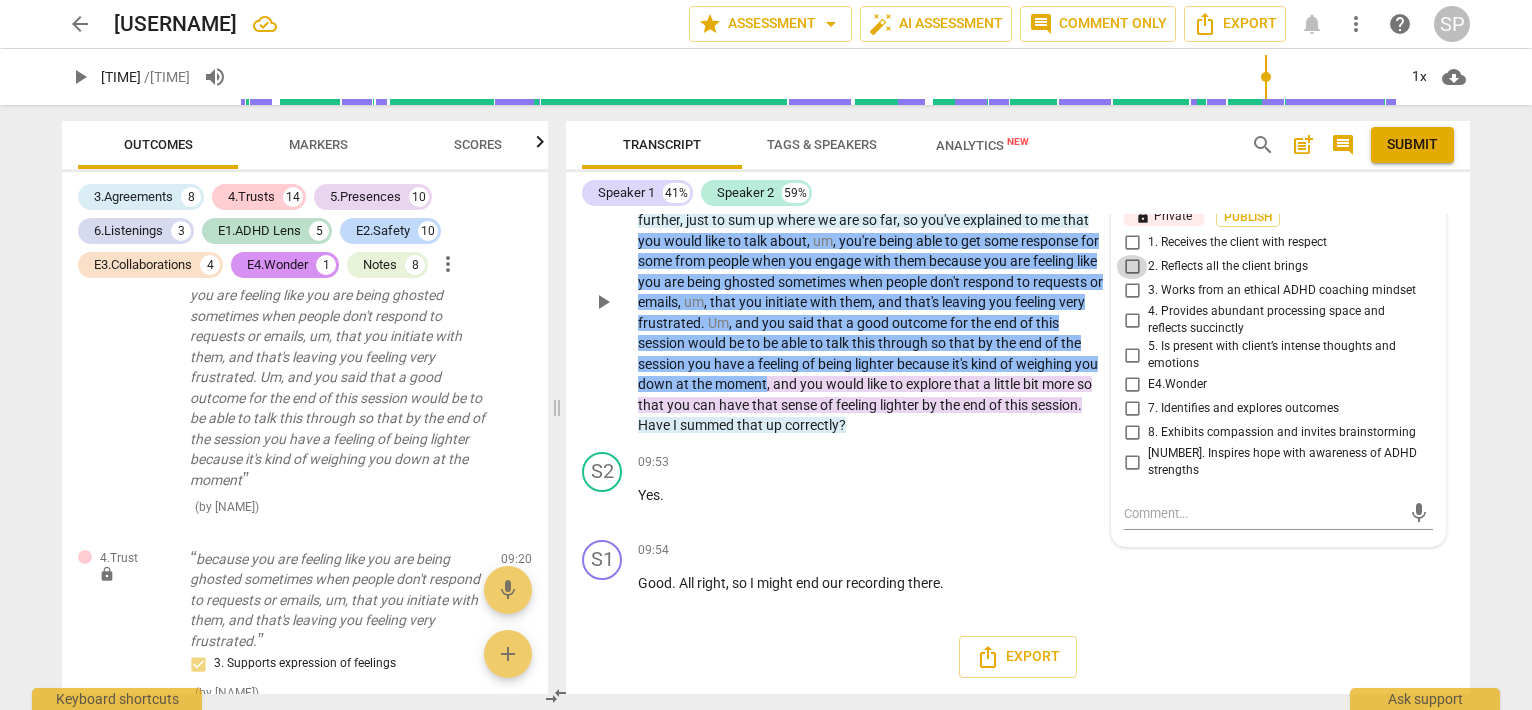 click on "2. Reflects all the client brings" at bounding box center [1132, 267] 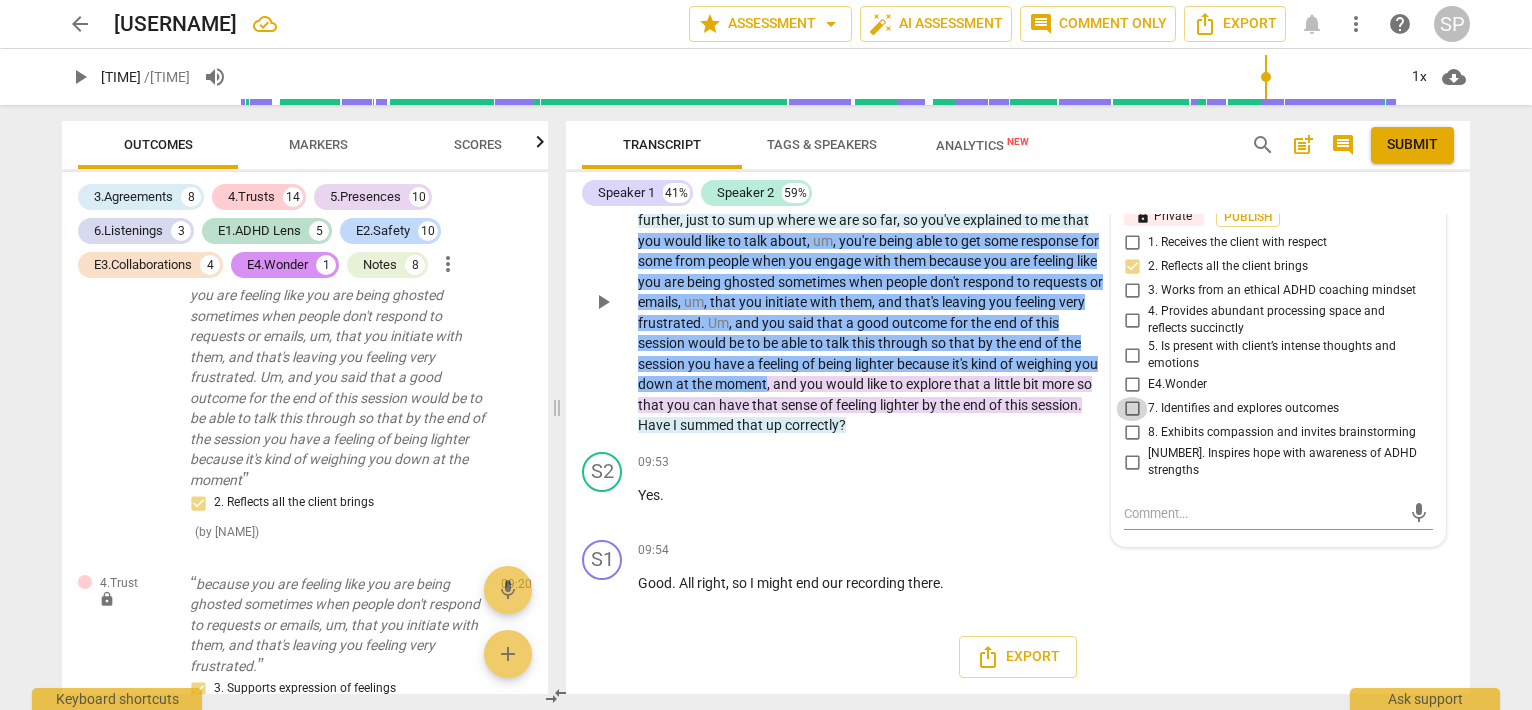 click on "7. Identifies and explores outcomes" at bounding box center (1132, 409) 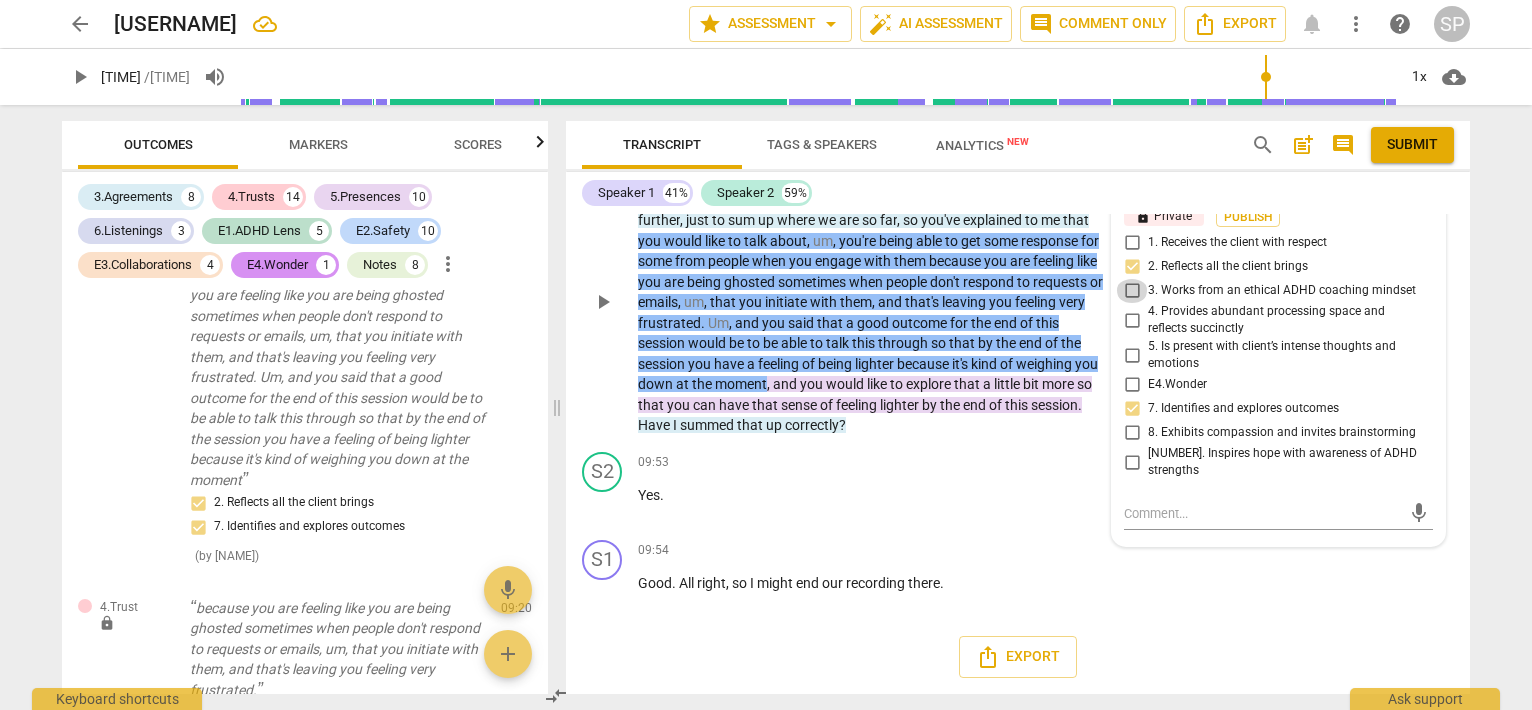 click on "3. Works from an ethical ADHD coaching mindset" at bounding box center (1132, 291) 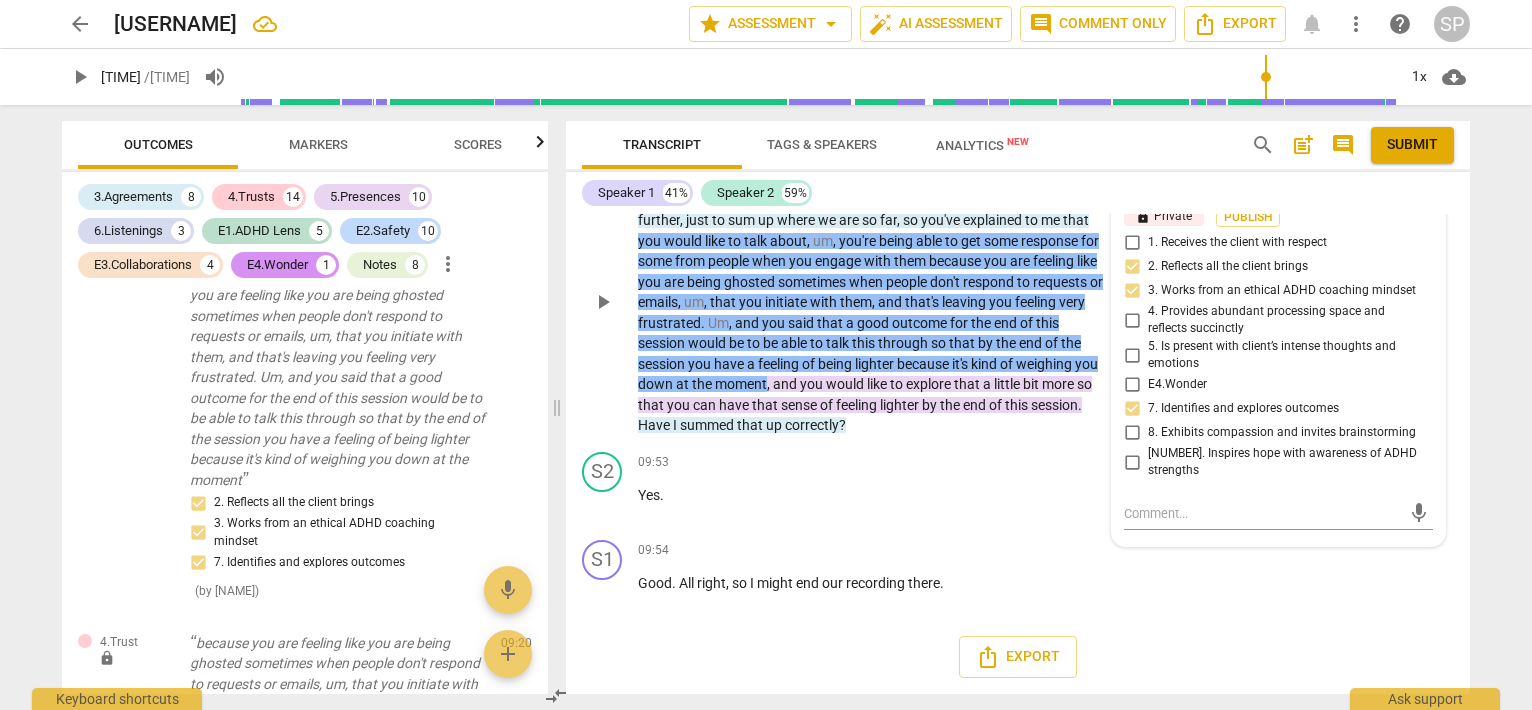 click on "8. Exhibits compassion and invites brainstorming" at bounding box center [1132, 433] 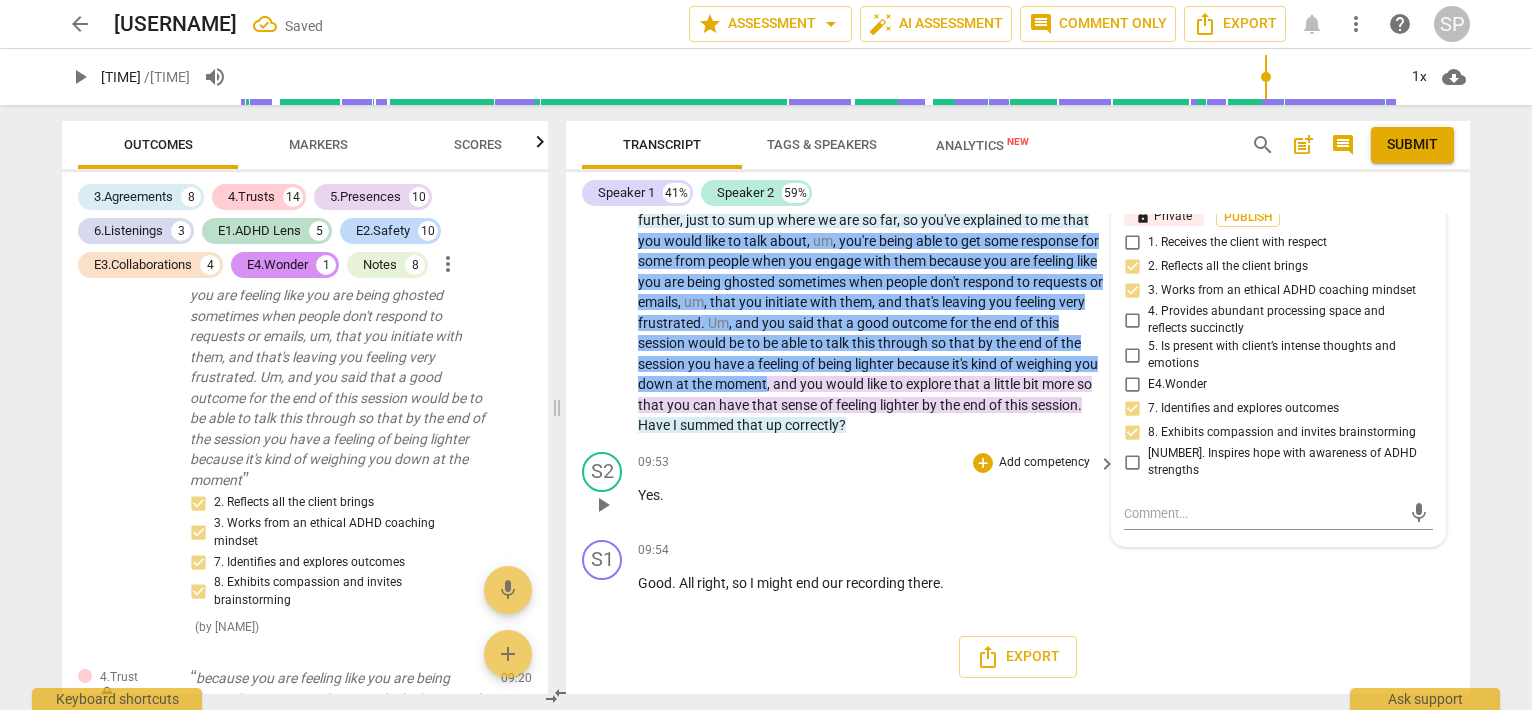 click on "S2 play_arrow pause 09:53 + Add competency keyboard_arrow_right Yes ." at bounding box center [1018, 488] 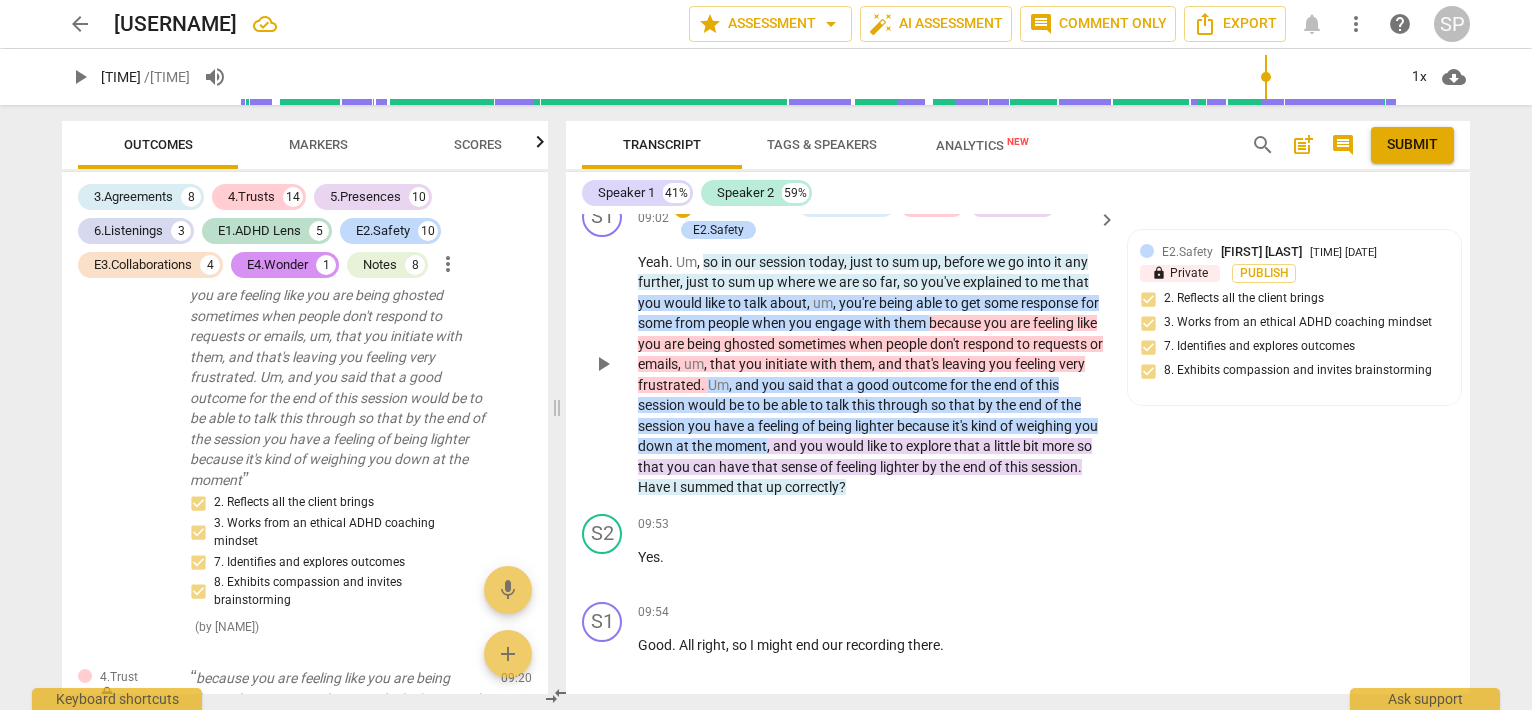 scroll, scrollTop: 4070, scrollLeft: 0, axis: vertical 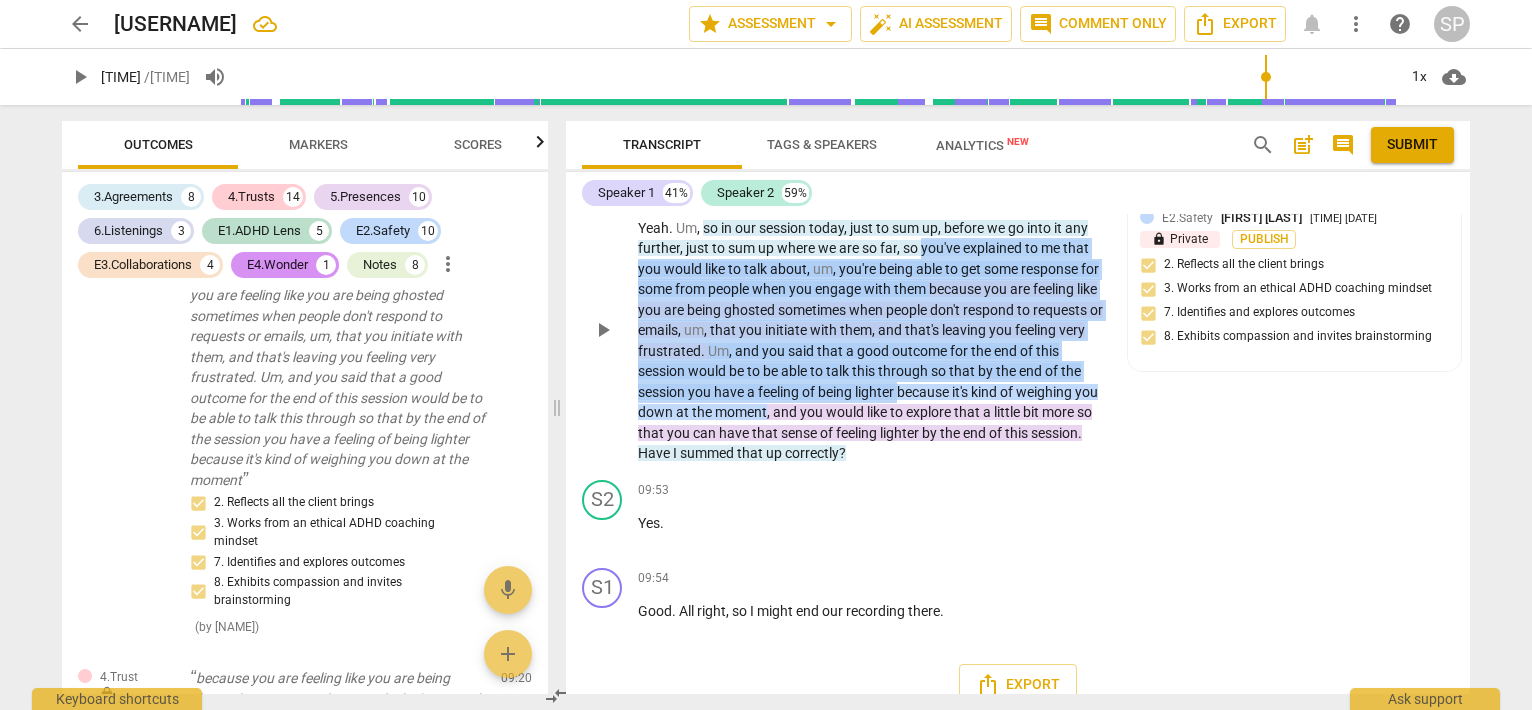 drag, startPoint x: 925, startPoint y: 317, endPoint x: 943, endPoint y: 463, distance: 147.10541 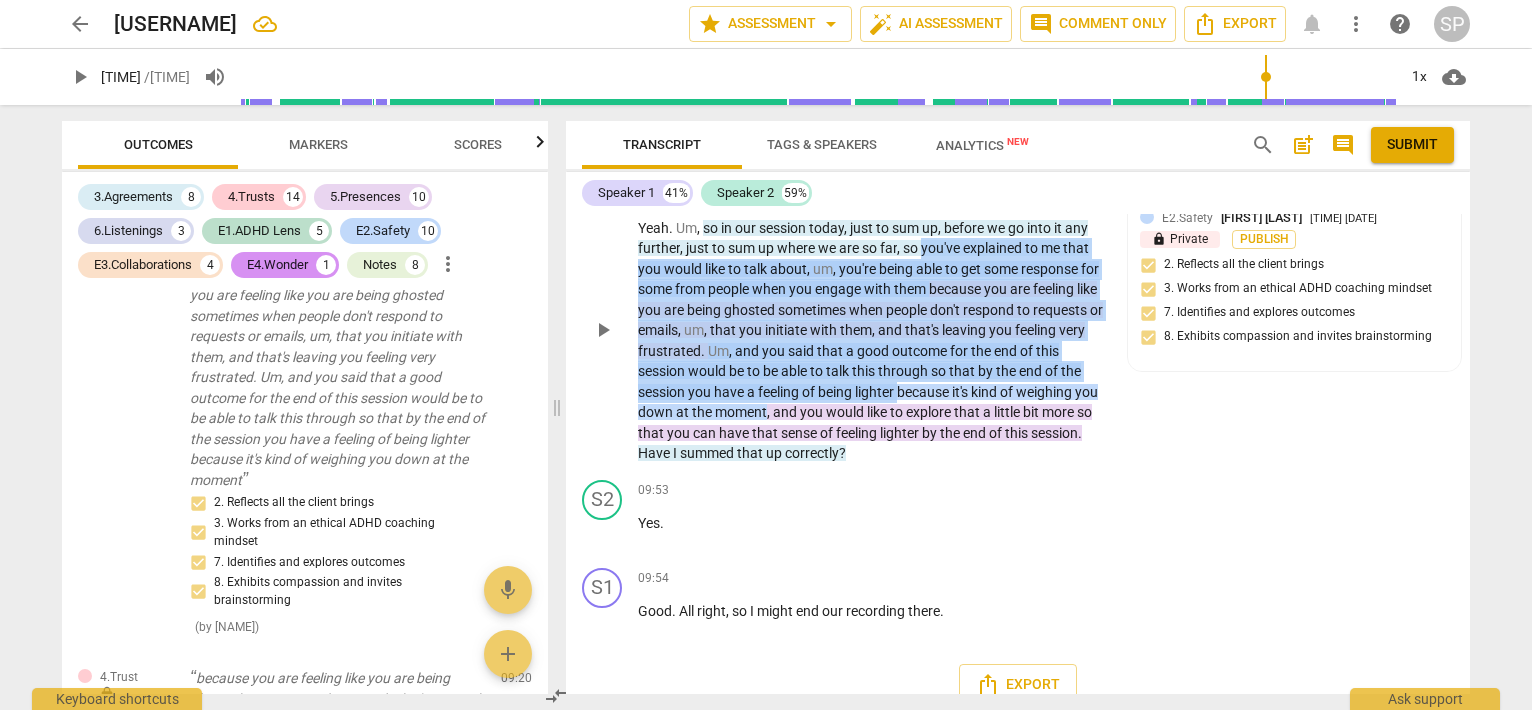 click on "Yeah . Um , so in our session today , just to sum up , before we go into it any further , just to sum up where we are so far , so you've explained to me that you would like to talk about , um , you're being able to get some response for some from people when you engage with them because you are feeling like you are being ghosted sometimes when people don't respond to requests or emails , um , that you initiate with them , and that's leaving you feeling very frustrated . Um , and you said that a good outcome for the end of this session would be to be able to talk this through so that by the end of the session you have a feeling of being lighter because it's kind of weighing you down at the moment , and you would like to explore that" at bounding box center (872, 341) 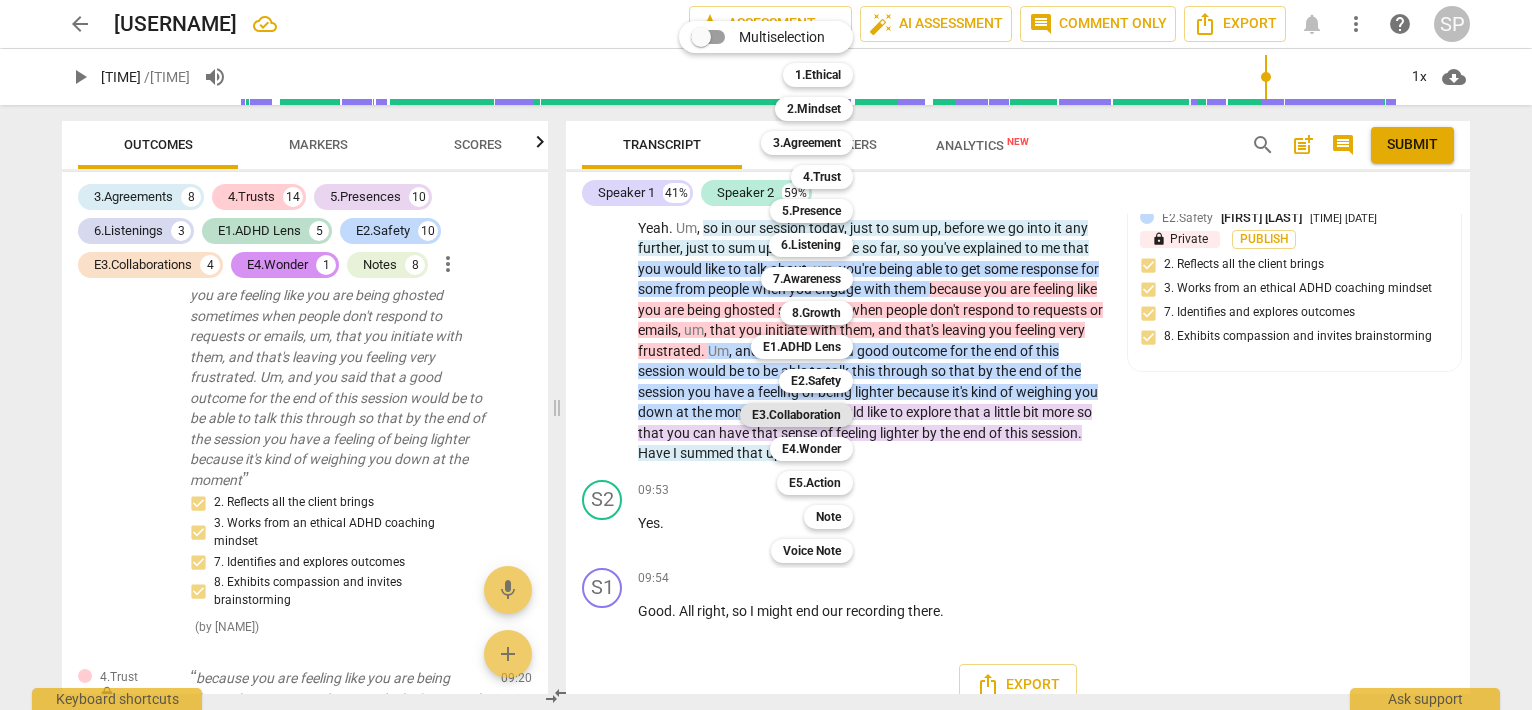 click on "E3.Collaboration" at bounding box center [796, 415] 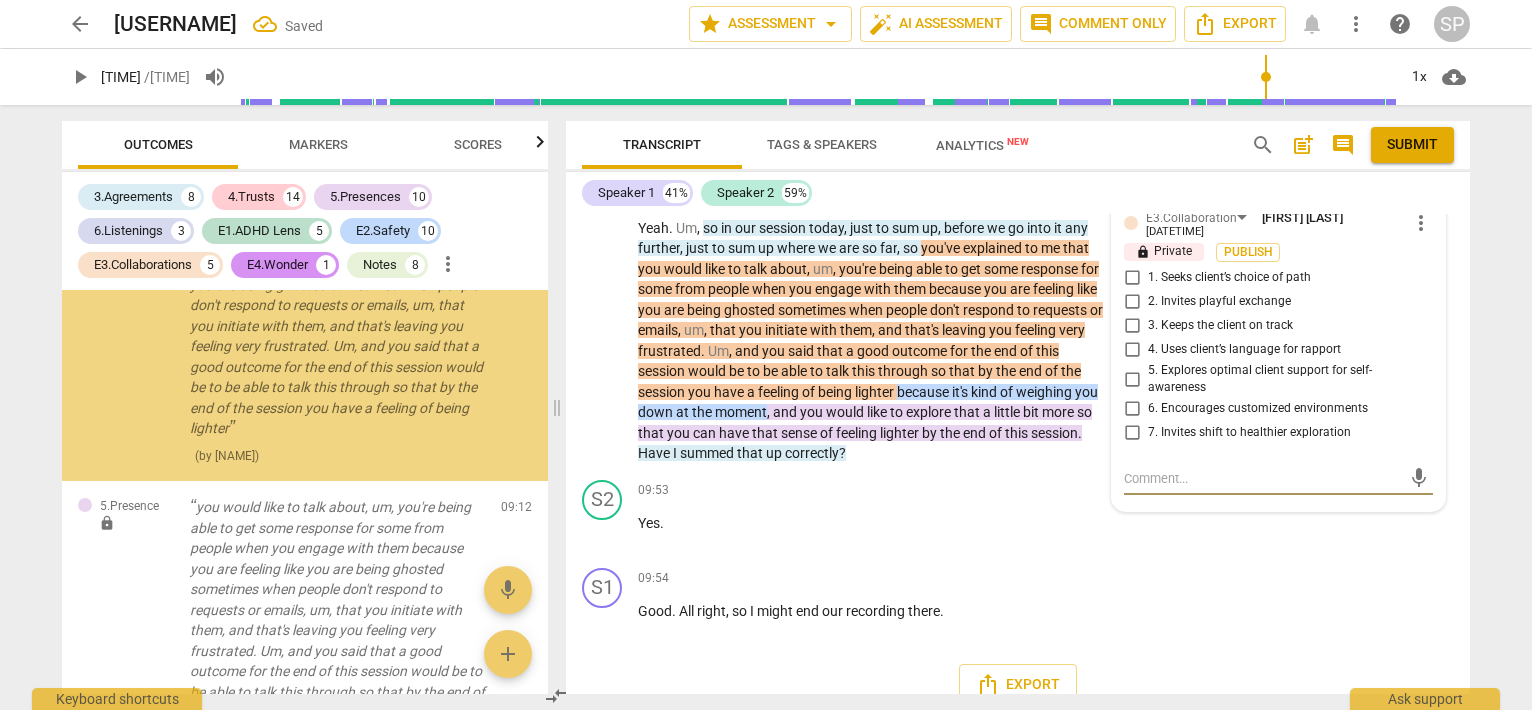 scroll, scrollTop: 11039, scrollLeft: 0, axis: vertical 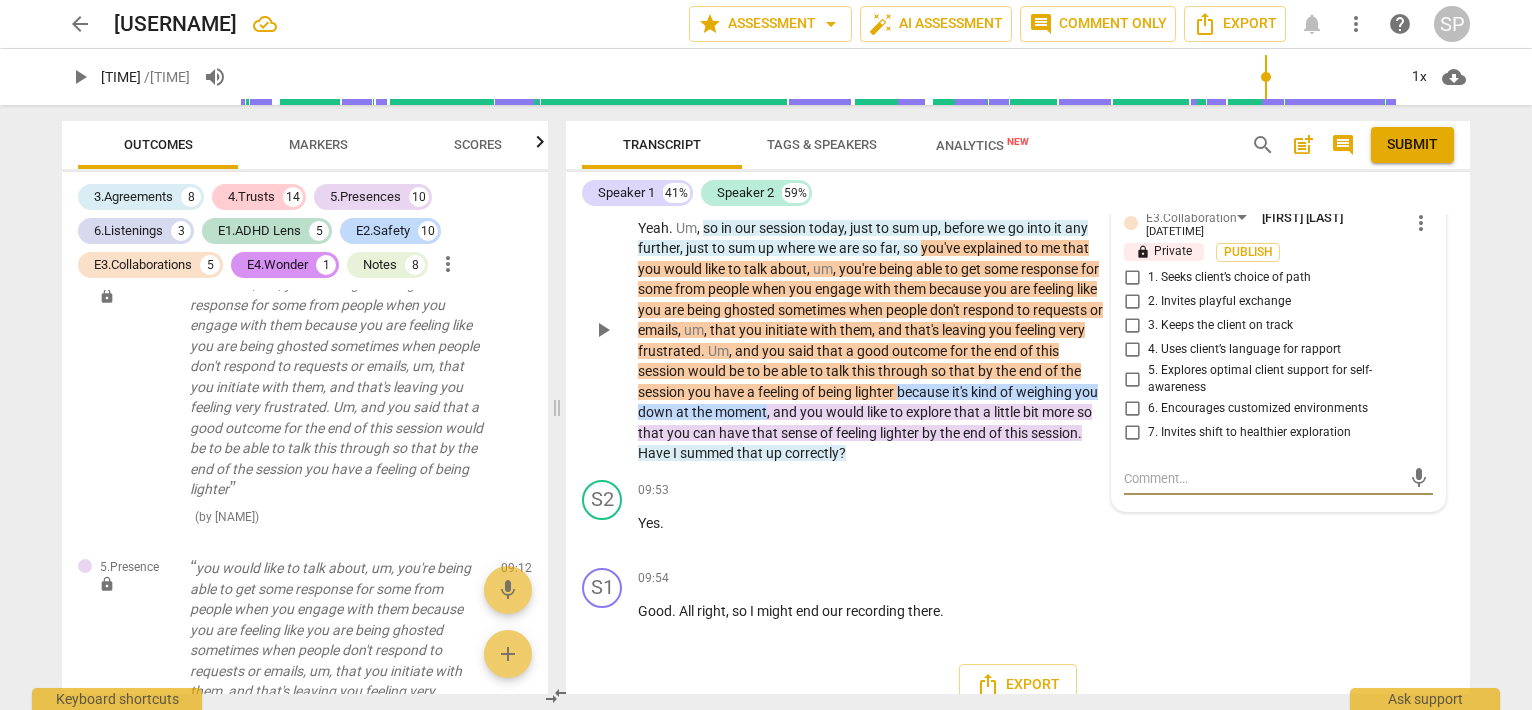 click on "4. Uses client’s language for rapport" at bounding box center (1132, 350) 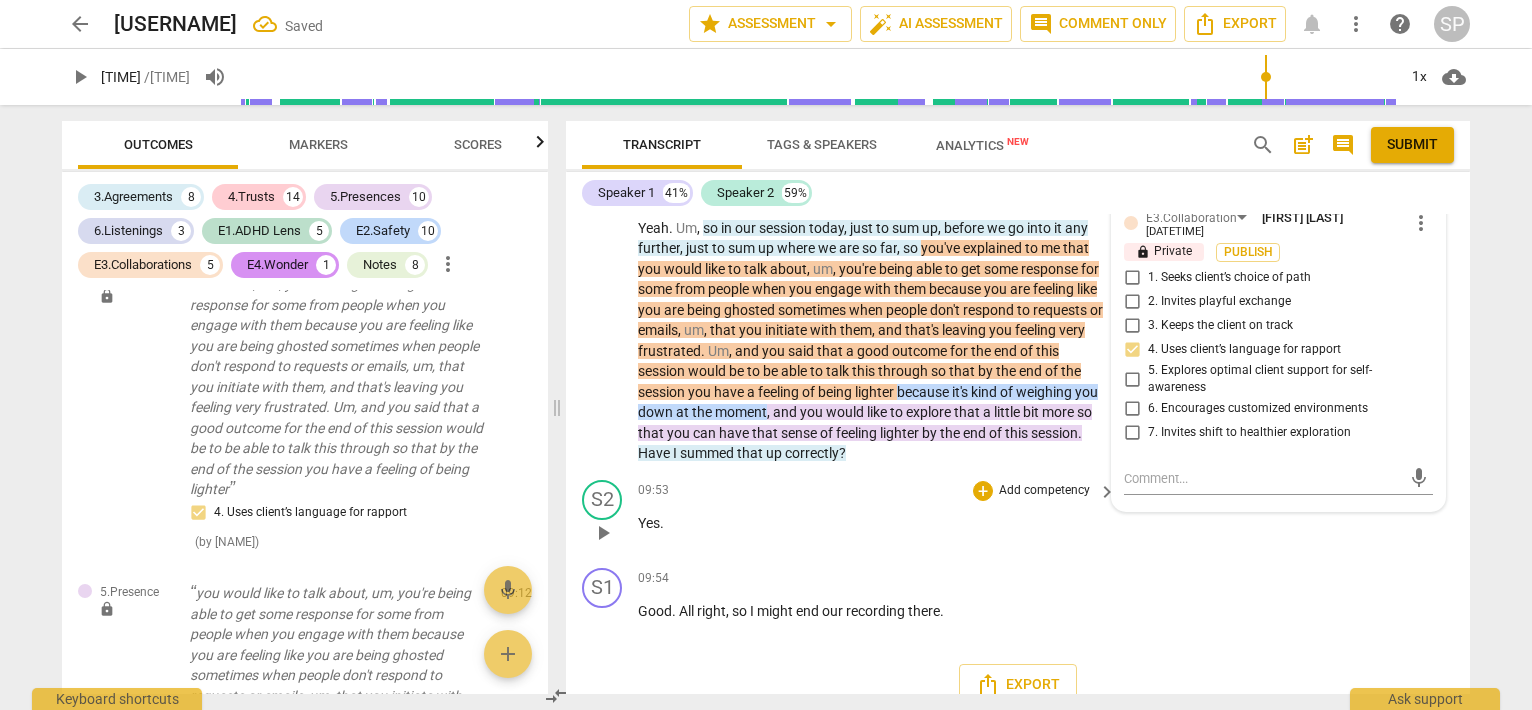 click on "09:53 + Add competency keyboard_arrow_right" at bounding box center (878, 491) 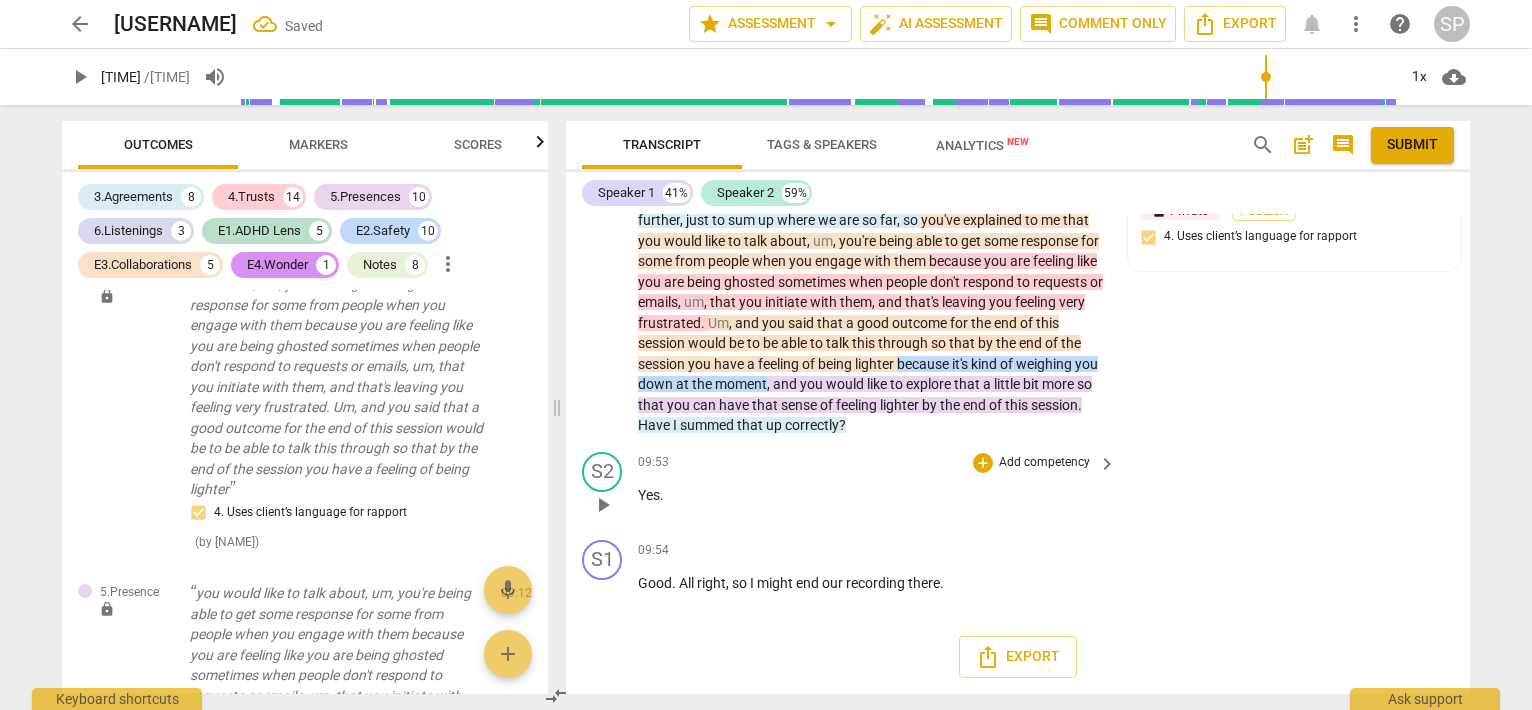 scroll, scrollTop: 4170, scrollLeft: 0, axis: vertical 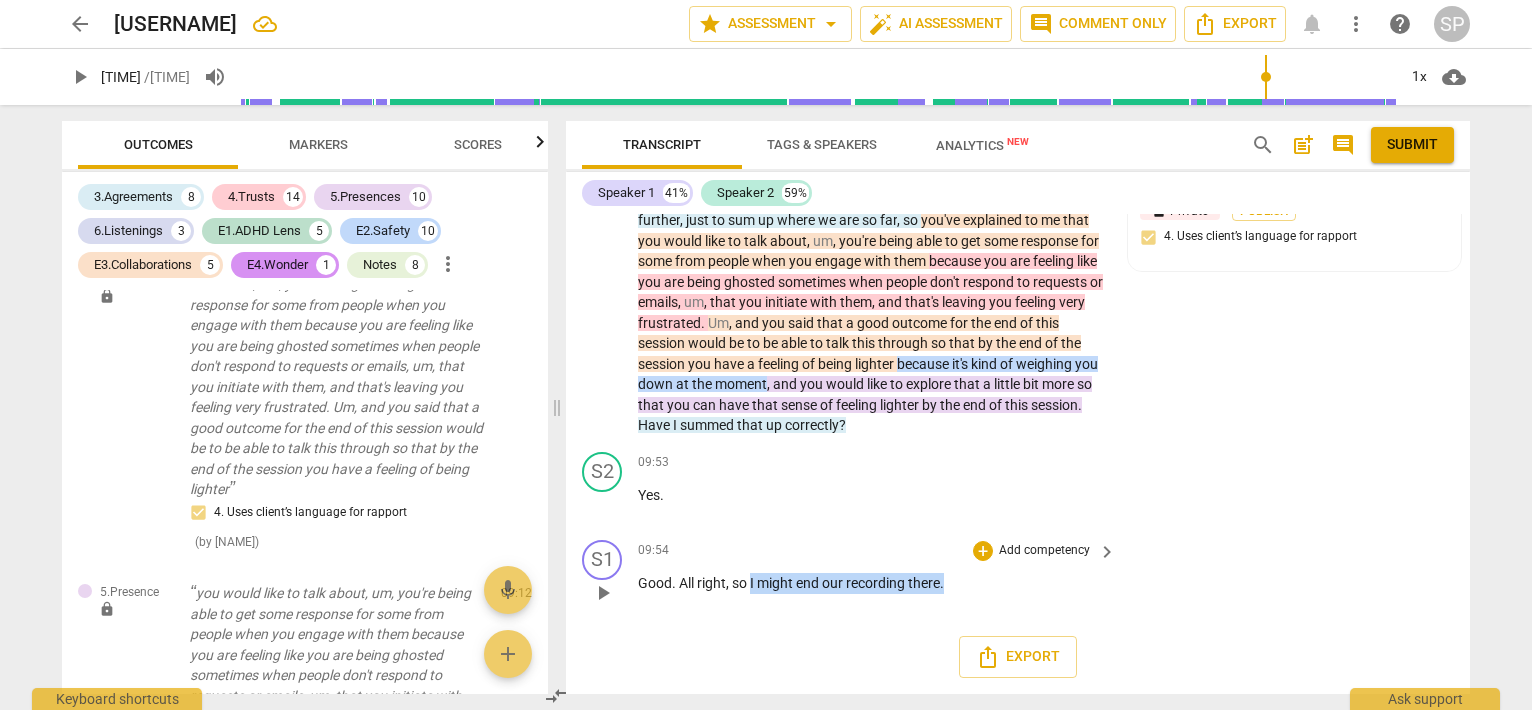 drag, startPoint x: 749, startPoint y: 587, endPoint x: 951, endPoint y: 615, distance: 203.93137 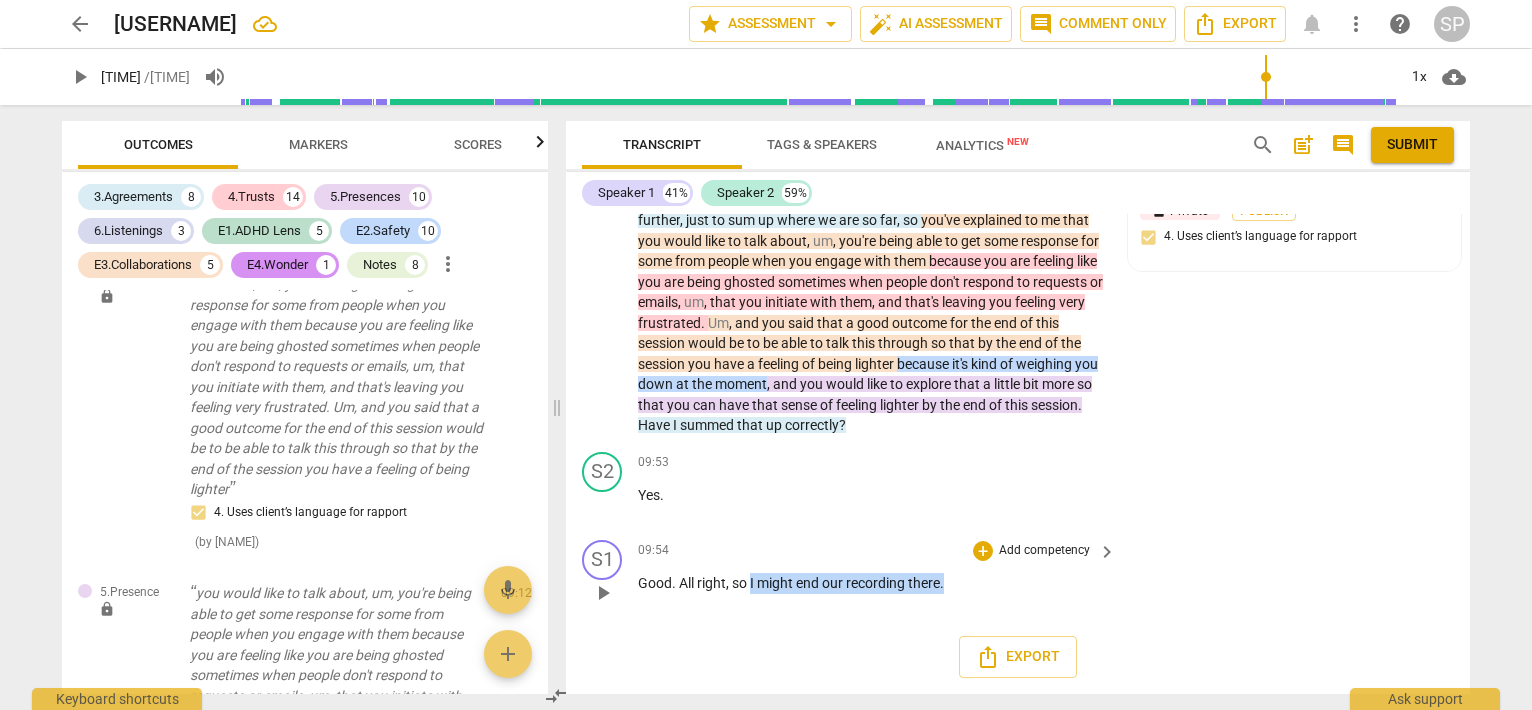 click on "S1 play_arrow pause [TIME] + Add competency keyboard_arrow_right Good . All right , so I might end our recording there ." at bounding box center (1018, 576) 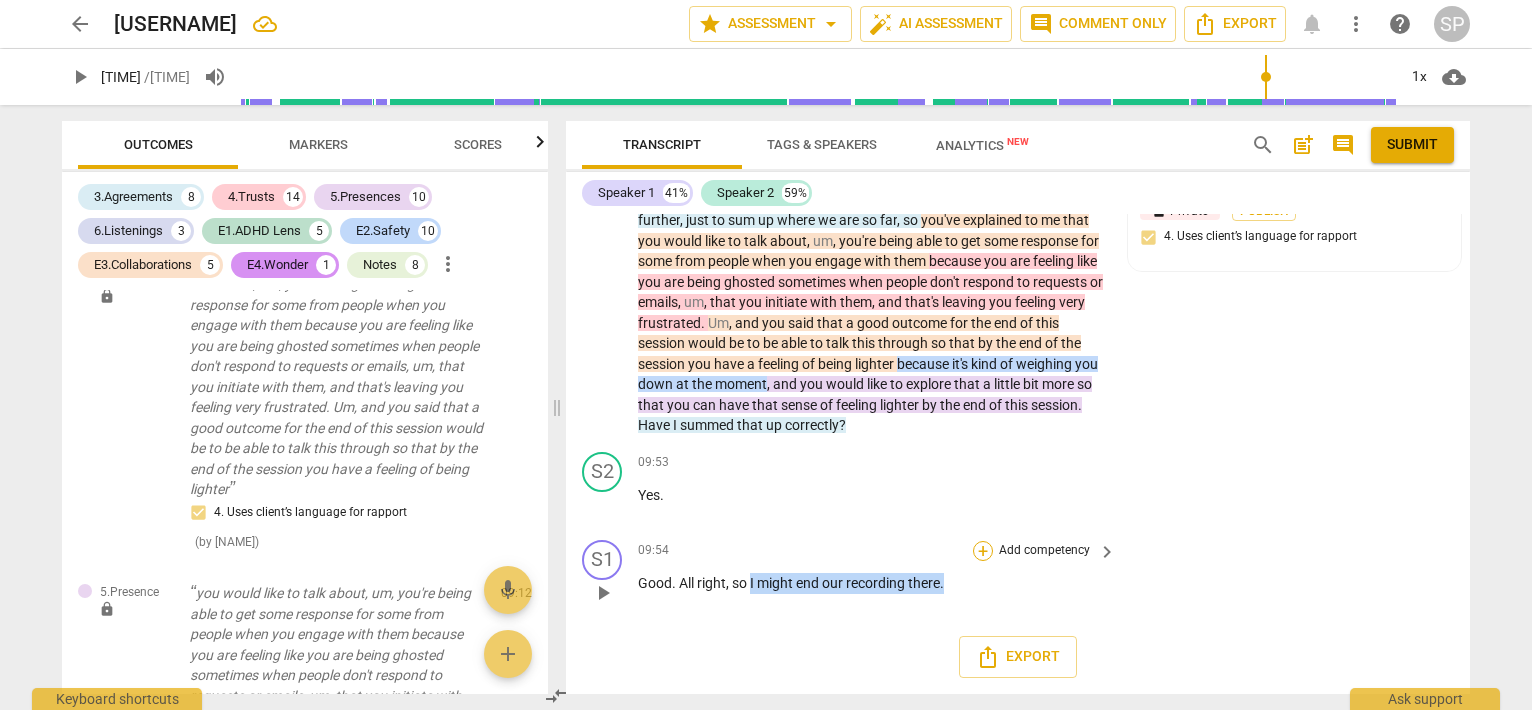 click on "+" at bounding box center [983, 551] 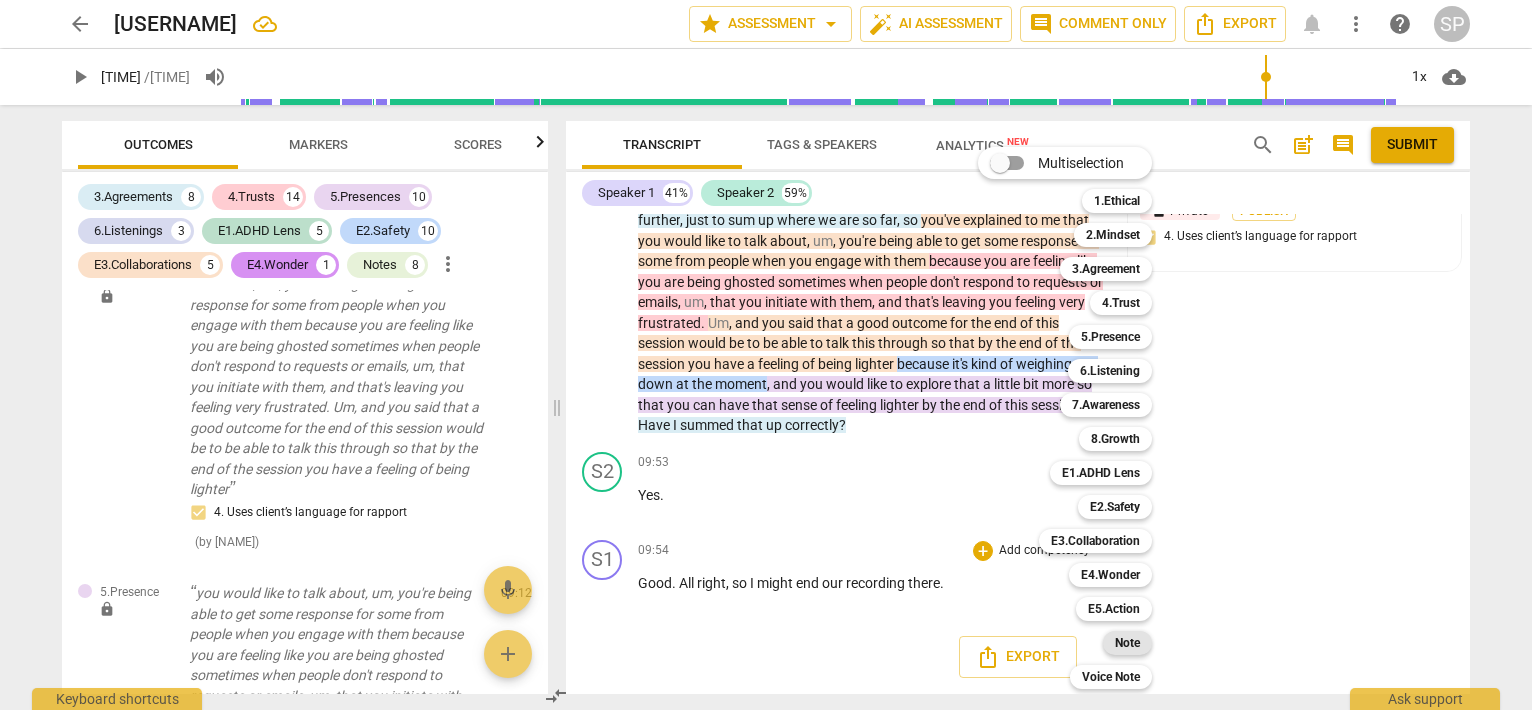 click on "Note" at bounding box center [1127, 643] 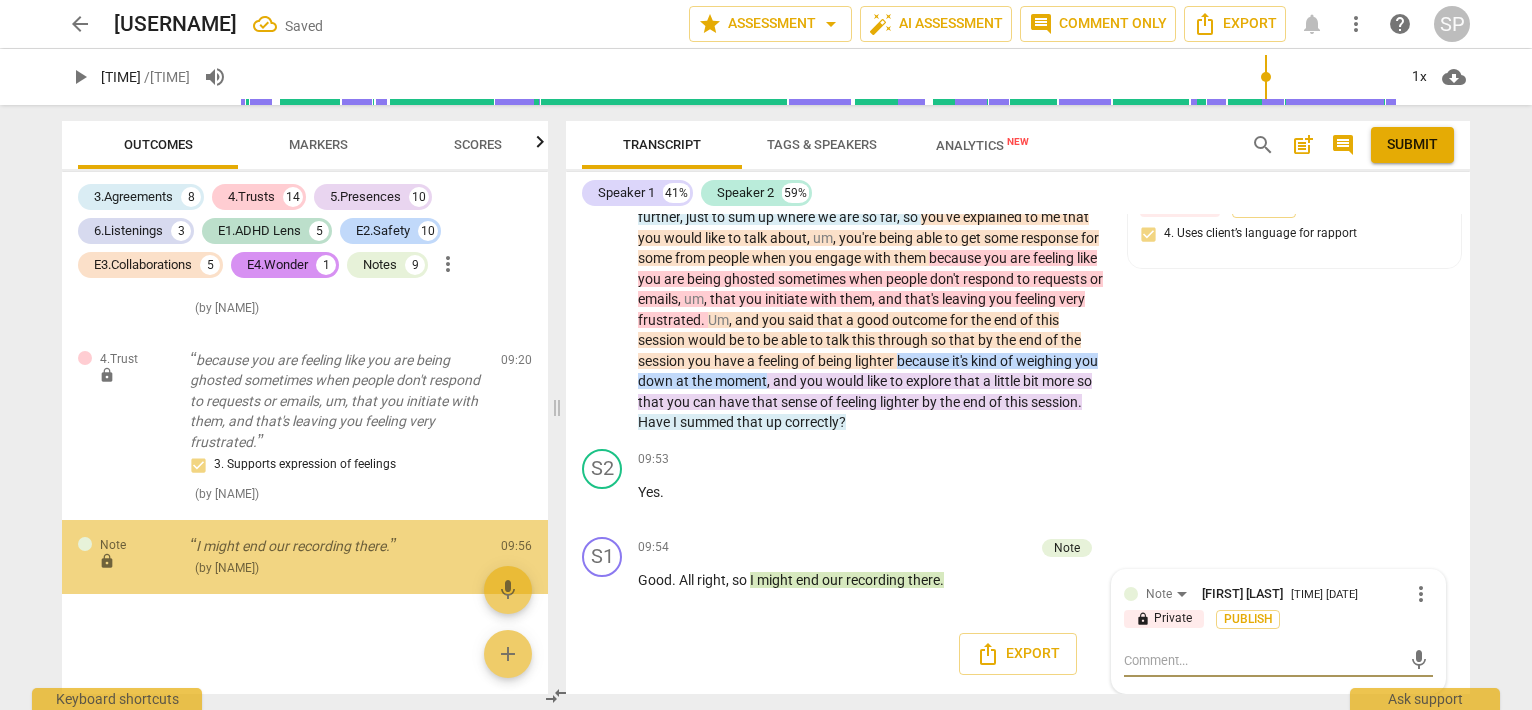 scroll, scrollTop: 12278, scrollLeft: 0, axis: vertical 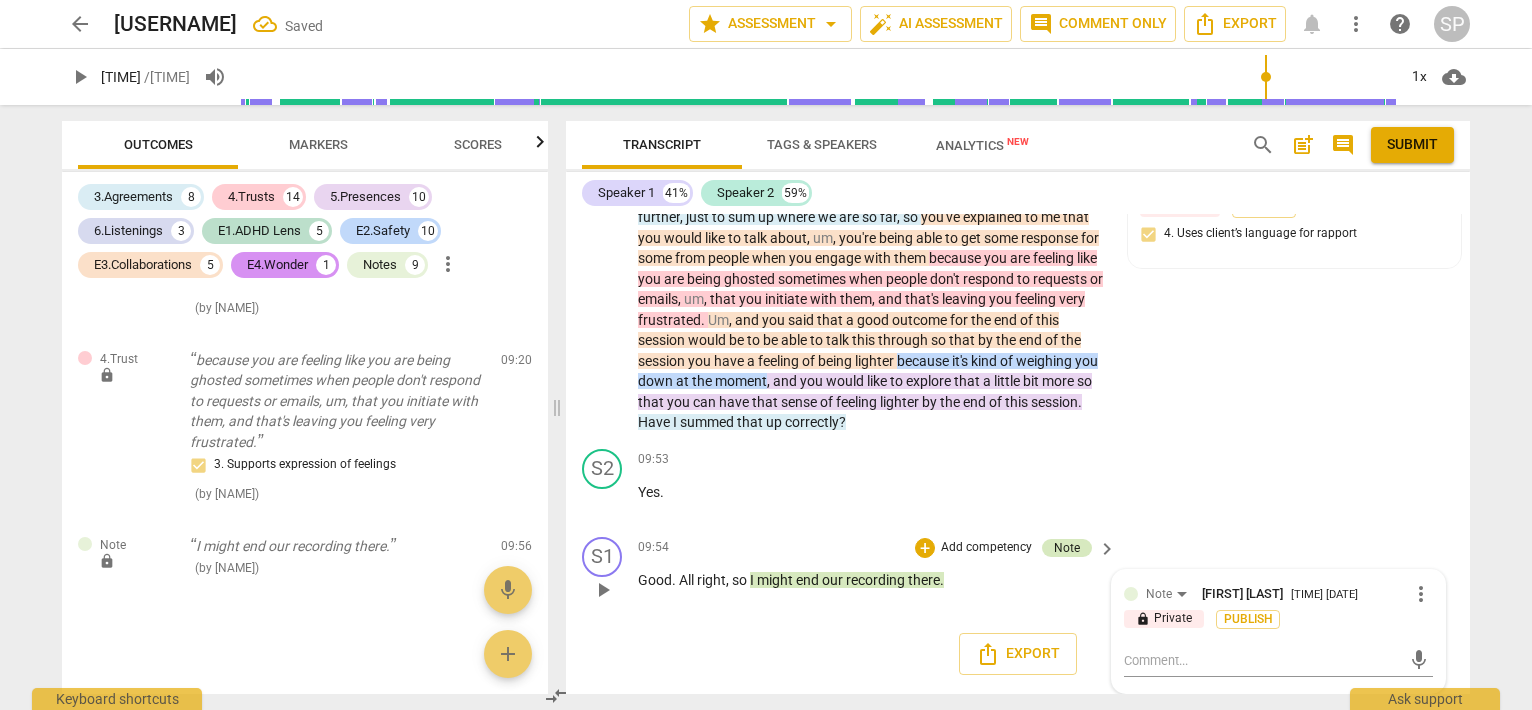 click on "Note" at bounding box center (1067, 548) 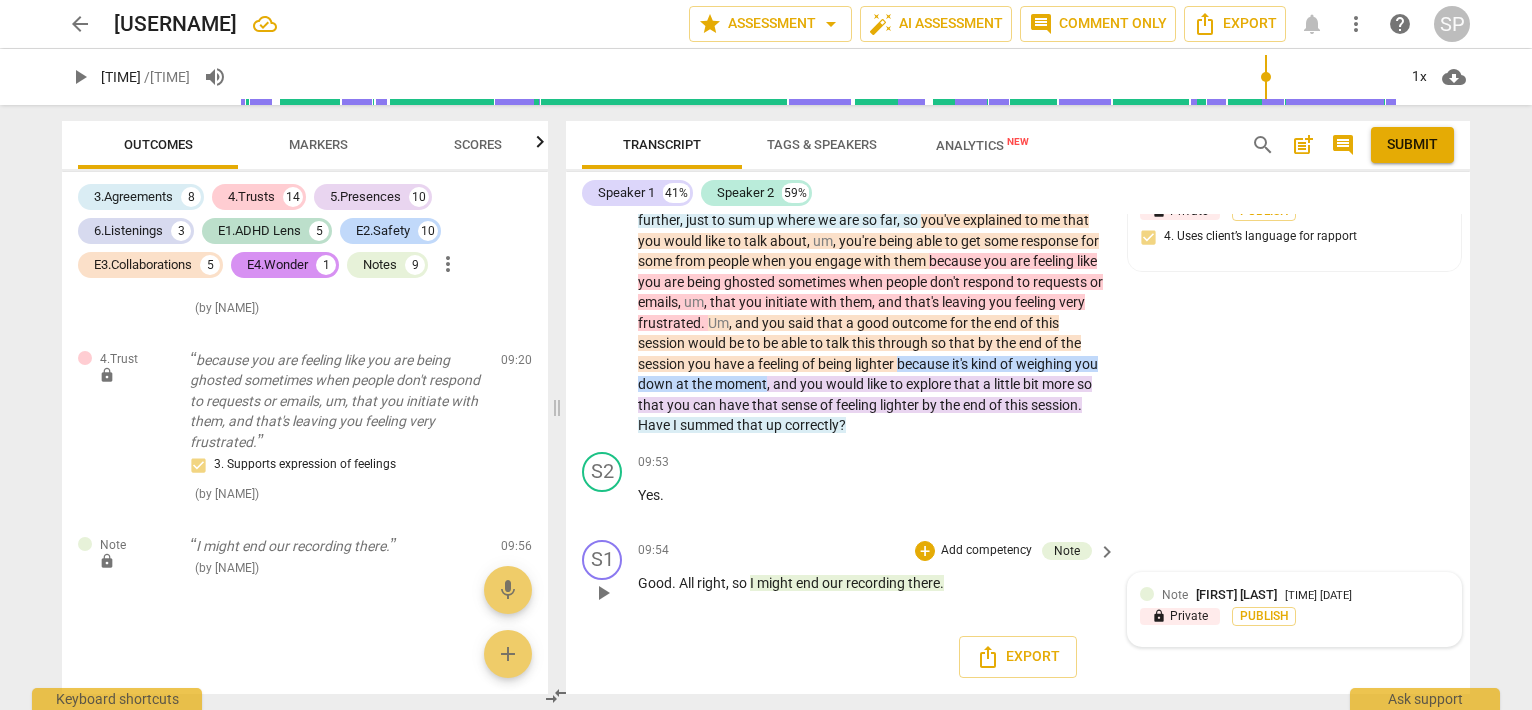 click on "Note [LAST] [TIME] [DATE] lock Private Publish" at bounding box center (1294, 610) 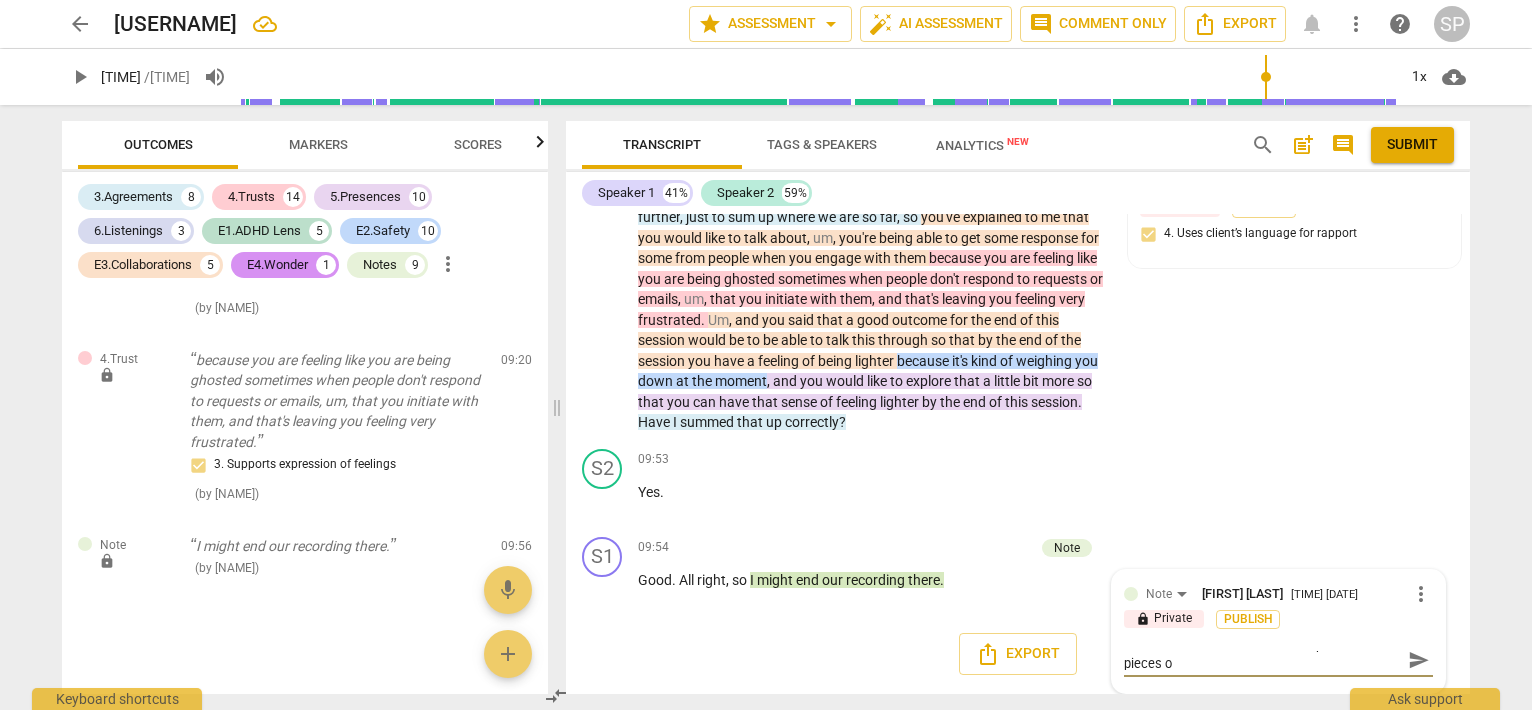 scroll, scrollTop: 0, scrollLeft: 0, axis: both 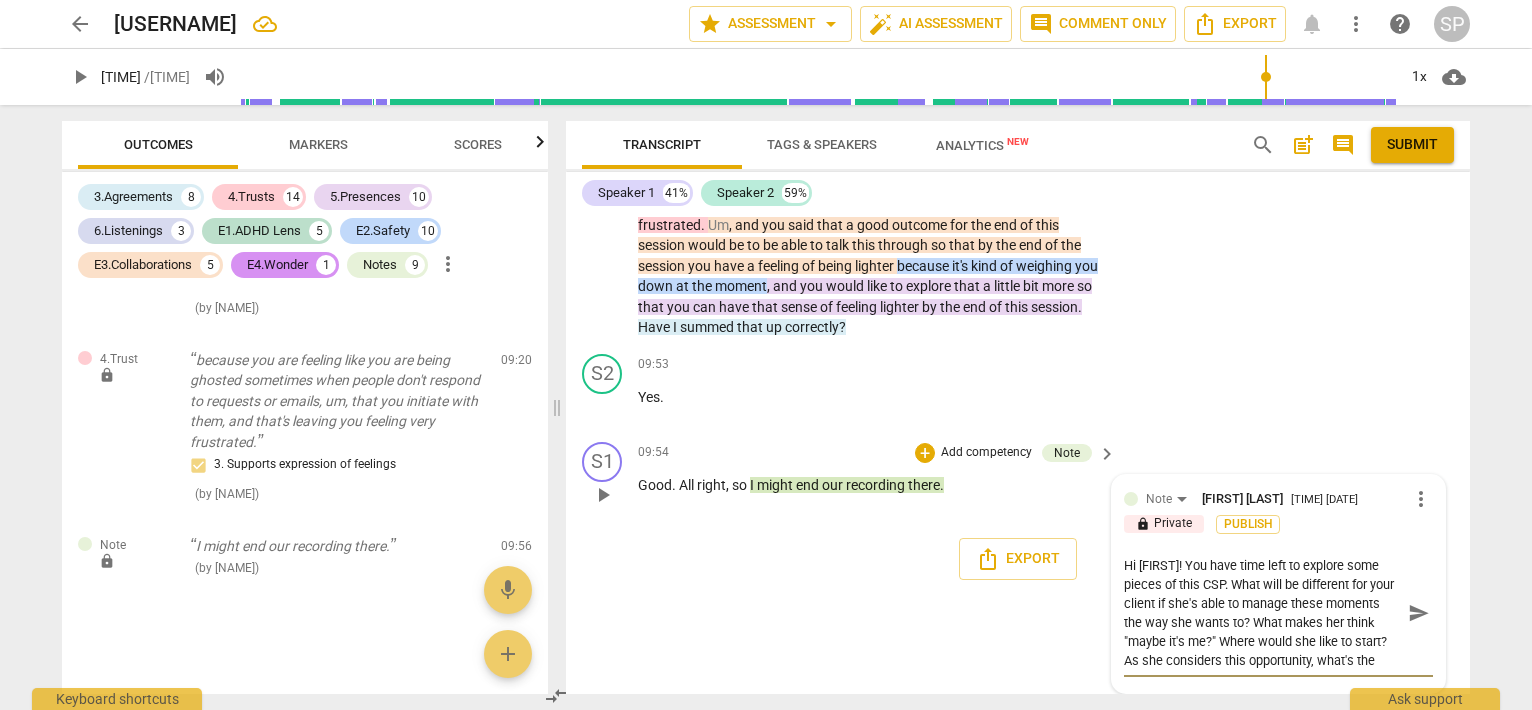 click on "Hi [FIRST]! You have time left to explore some pieces of this CSP. What will be different for your client if she's able to manage these moments the way she wants to? What makes her think "maybe it's me?" Where would she like to start? As she considers this opportunity, what's the easiest weight to put down?" at bounding box center [1262, 613] 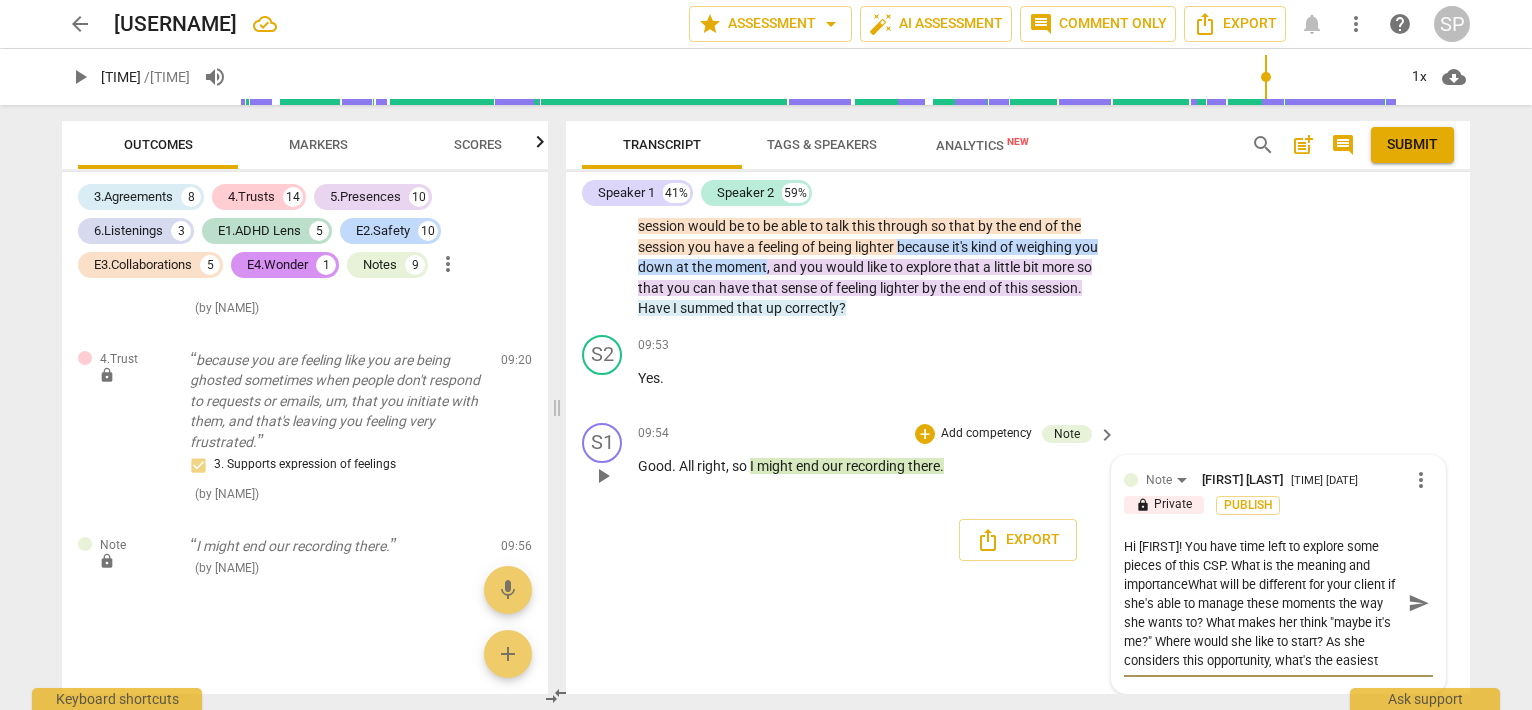 click on "09:54 + Add competency Note keyboard_arrow_right Good .   All   right ,   so   I   might   end   our   recording   there ." at bounding box center [878, 459] 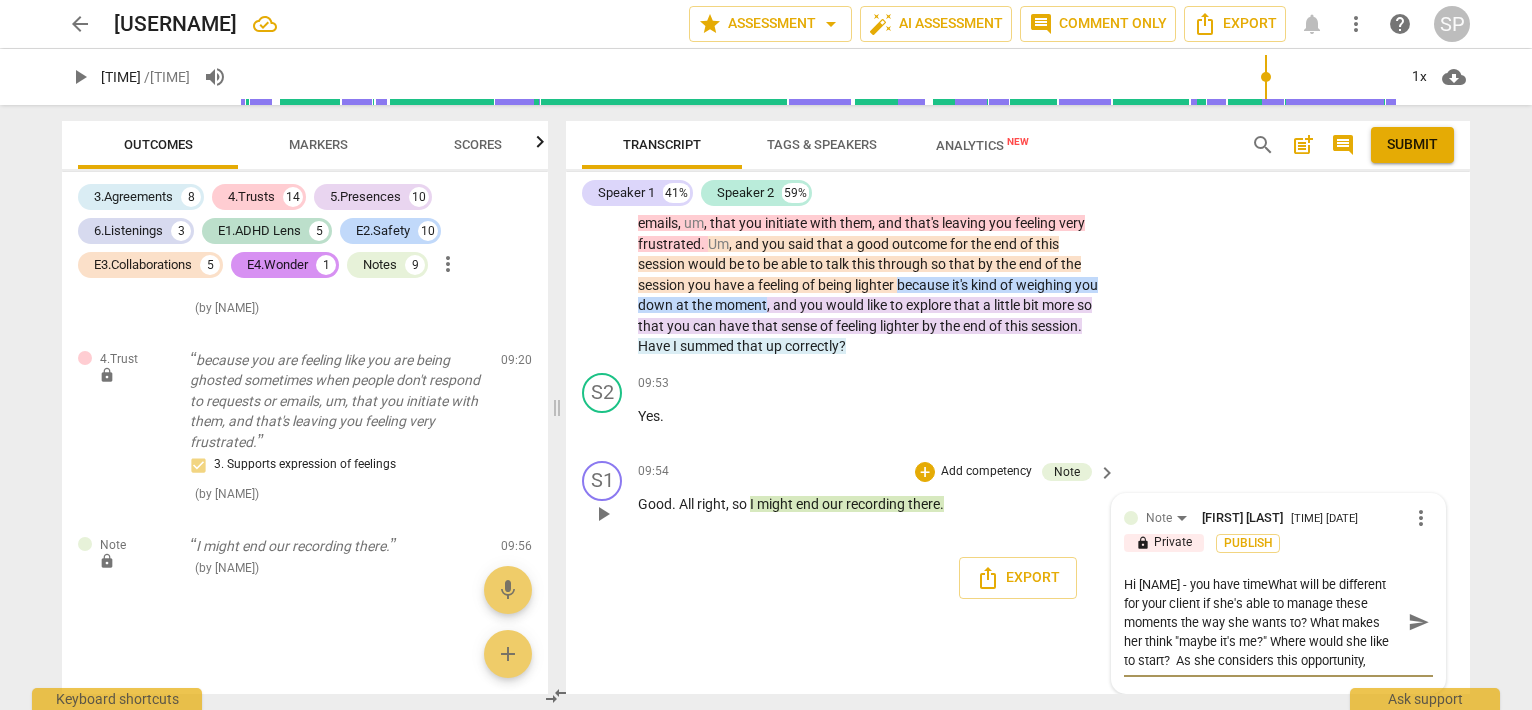 scroll, scrollTop: 4268, scrollLeft: 0, axis: vertical 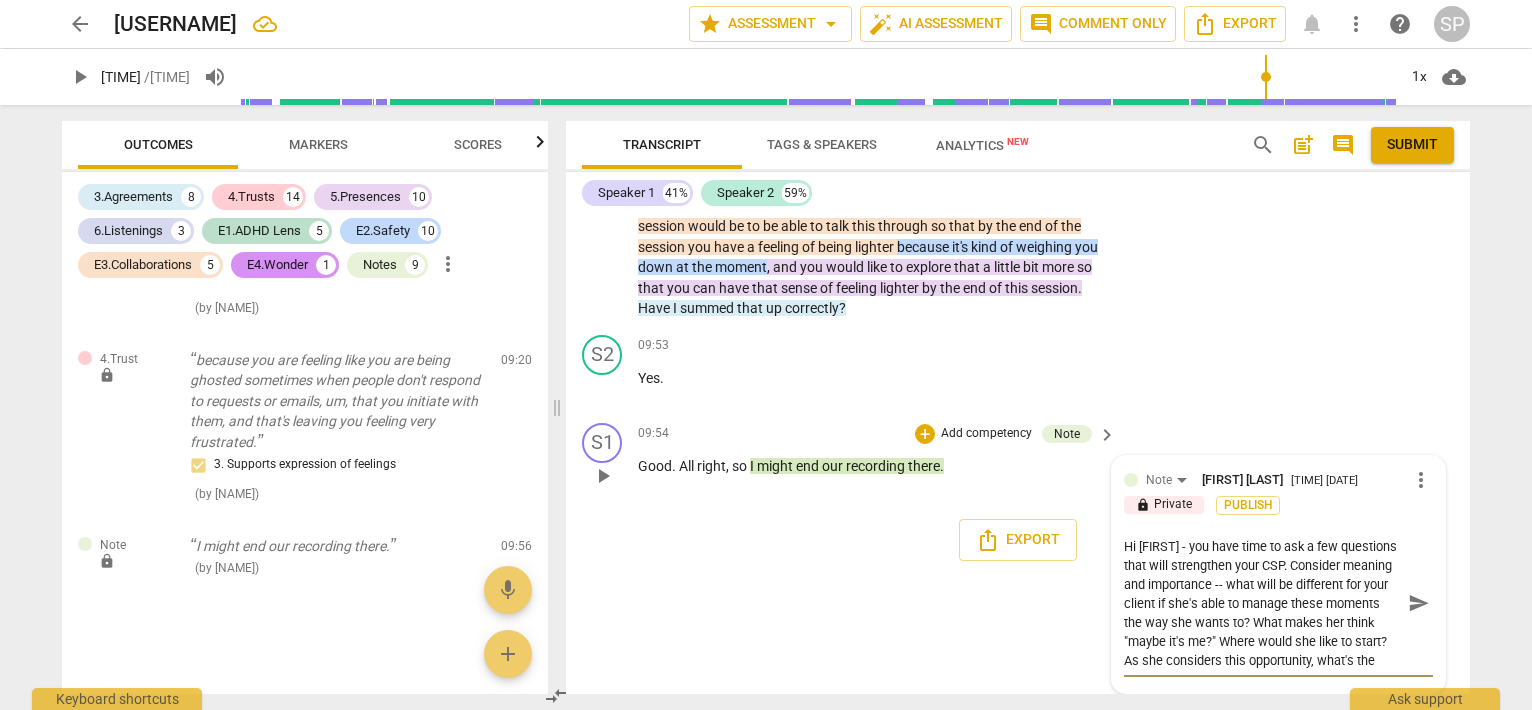 click on "Hi [FIRST] - you have time to ask a few questions that will strengthen your CSP. Consider meaning and importance -- what will be different for your client if she's able to manage these moments the way she wants to? What makes her think "maybe it's me?" Where would she like to start? As she considers this opportunity, what's the easiest weight to put down?" at bounding box center [1262, 603] 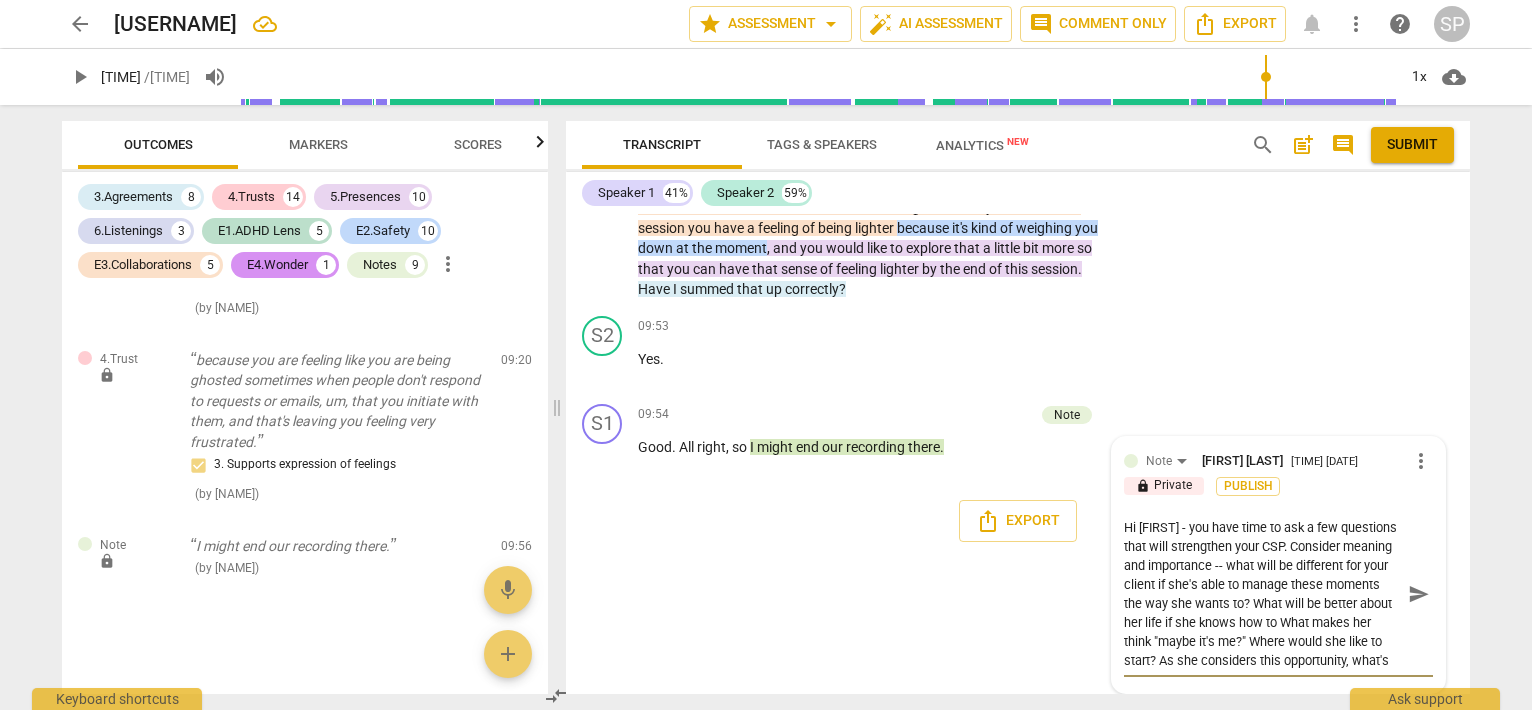scroll, scrollTop: 4307, scrollLeft: 0, axis: vertical 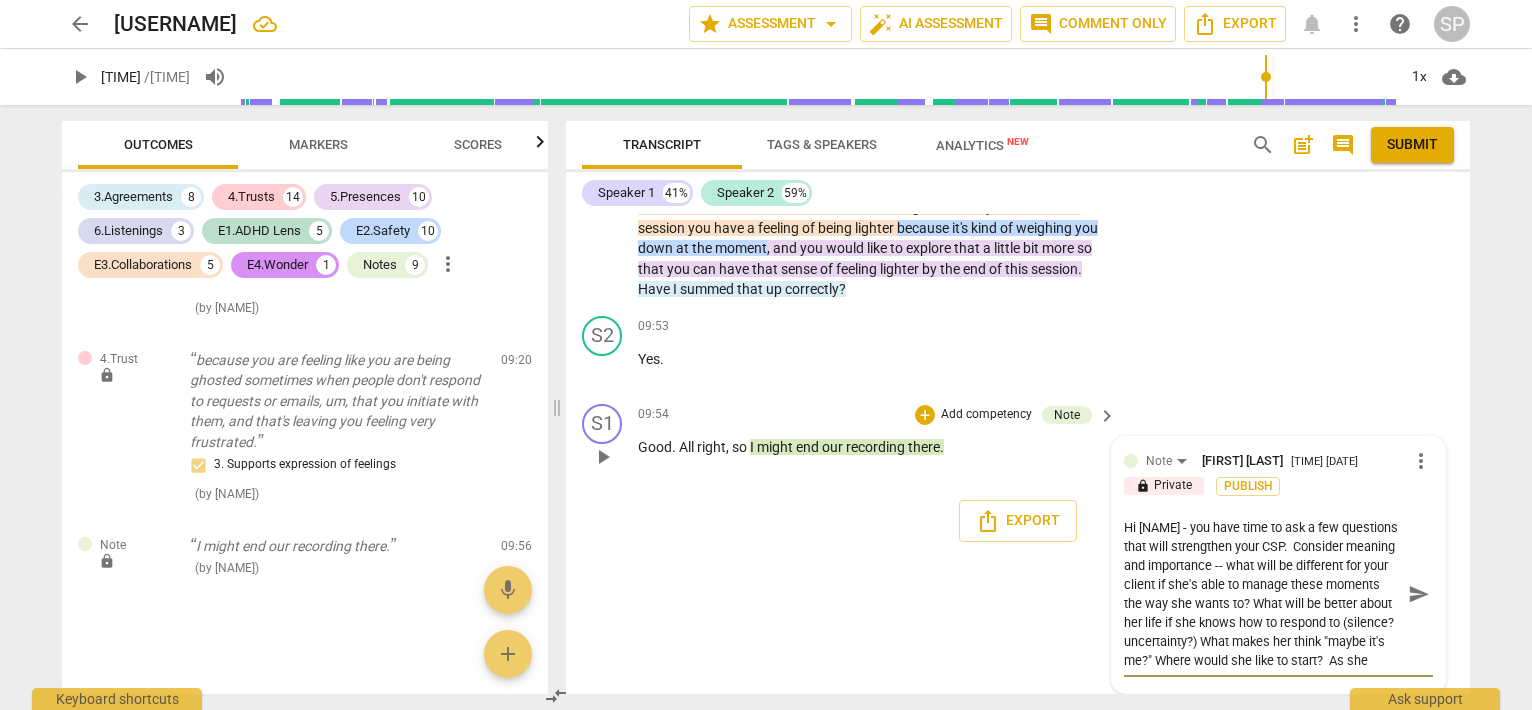 click on "Hi [NAME] - you have time to ask a few questions that will strengthen your CSP.  Consider meaning and importance -- what will be different for your client if she's able to manage these moments the way she wants to? What will be better about her life if she knows how to respond to (silence? uncertainty?) What makes her think "maybe it's me?" Where would she like to start?  As she considers this opportunity, what's the easiest weight to put down?" at bounding box center (1262, 594) 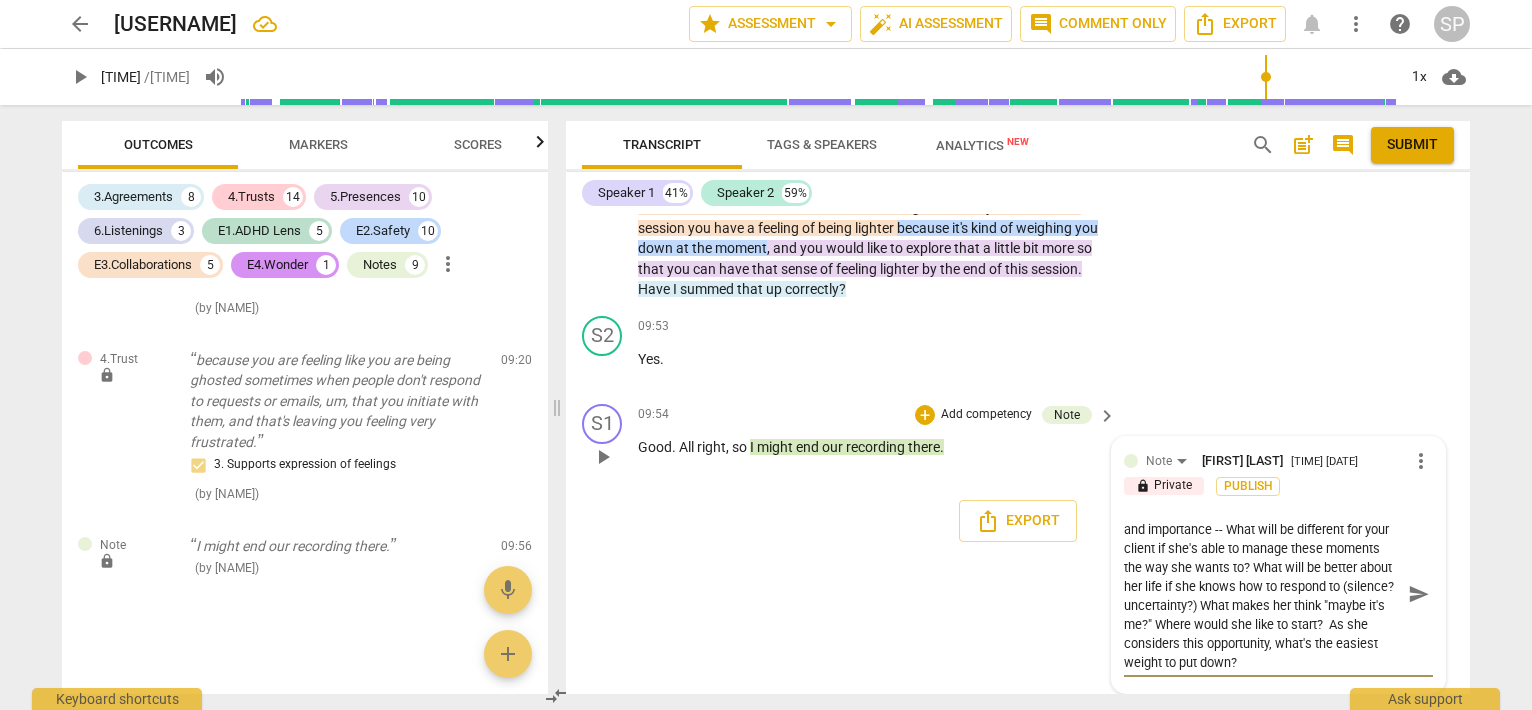 scroll, scrollTop: 56, scrollLeft: 0, axis: vertical 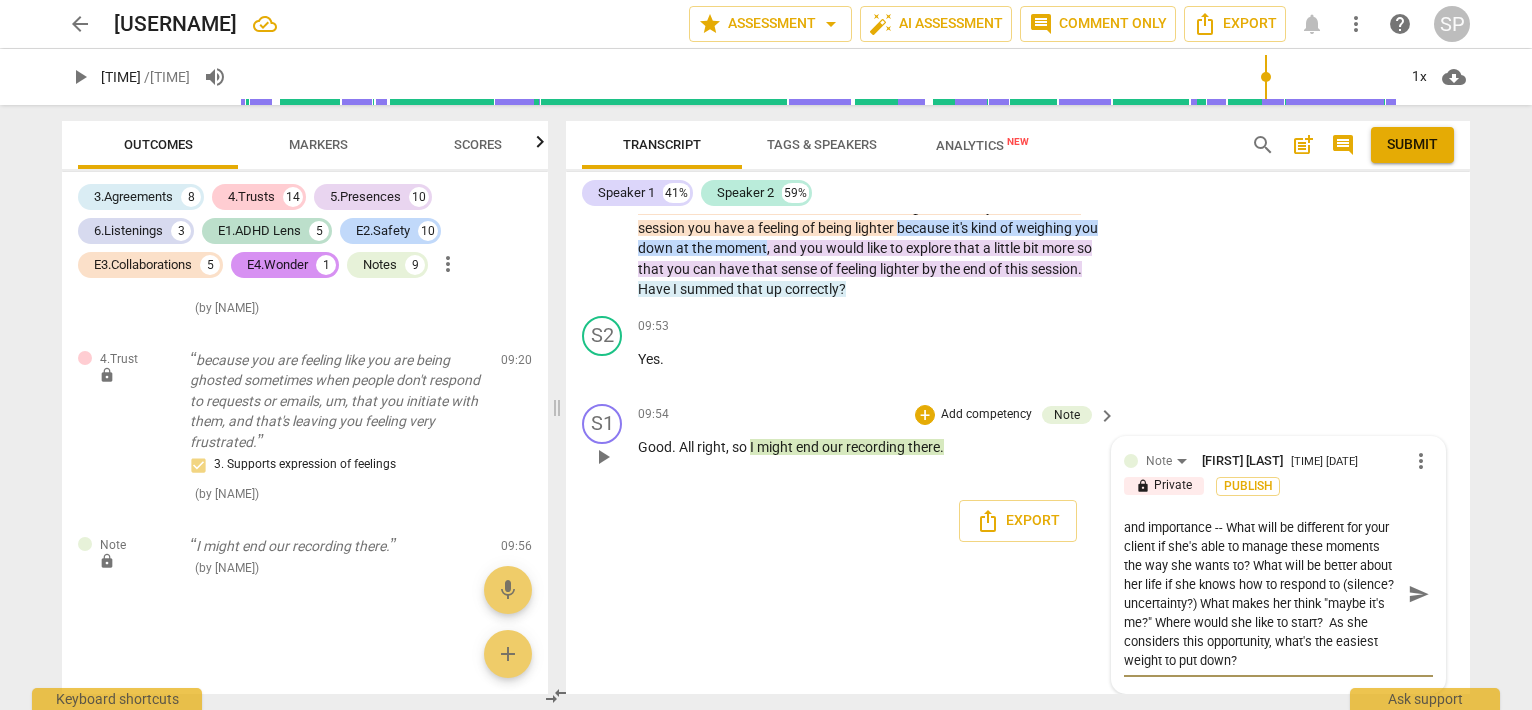 click on "Hi [FIRST] - you have time to ask a few questions that will strengthen your CSP.  Consider meaning and importance -- What will be different for your client if she's able to manage these moments the way she wants to? What will be better about her life if she knows how to respond to (silence? uncertainty?) What makes her think "maybe it's me?" Where would she like to start?  As she considers this opportunity, what's the easiest weight to put down?" at bounding box center (1262, 594) 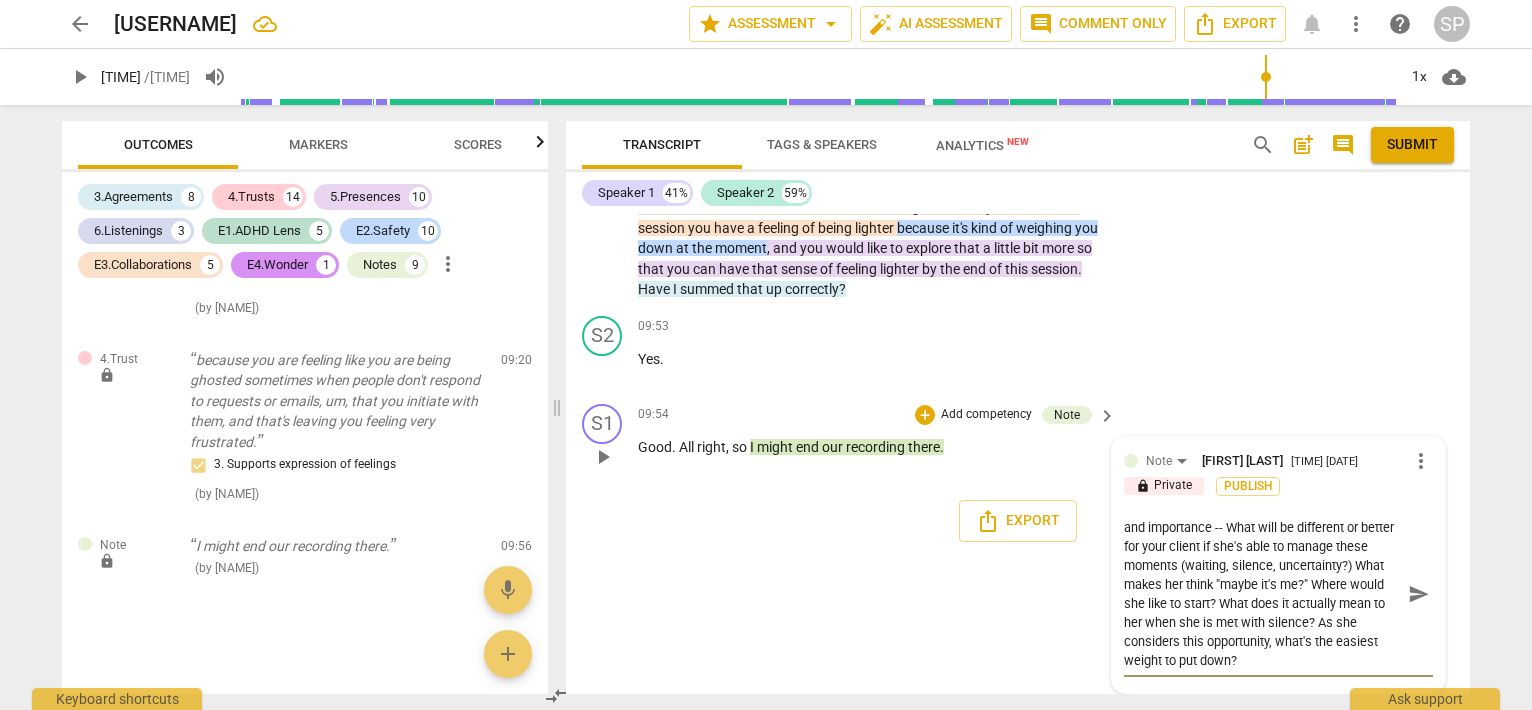 scroll, scrollTop: 76, scrollLeft: 0, axis: vertical 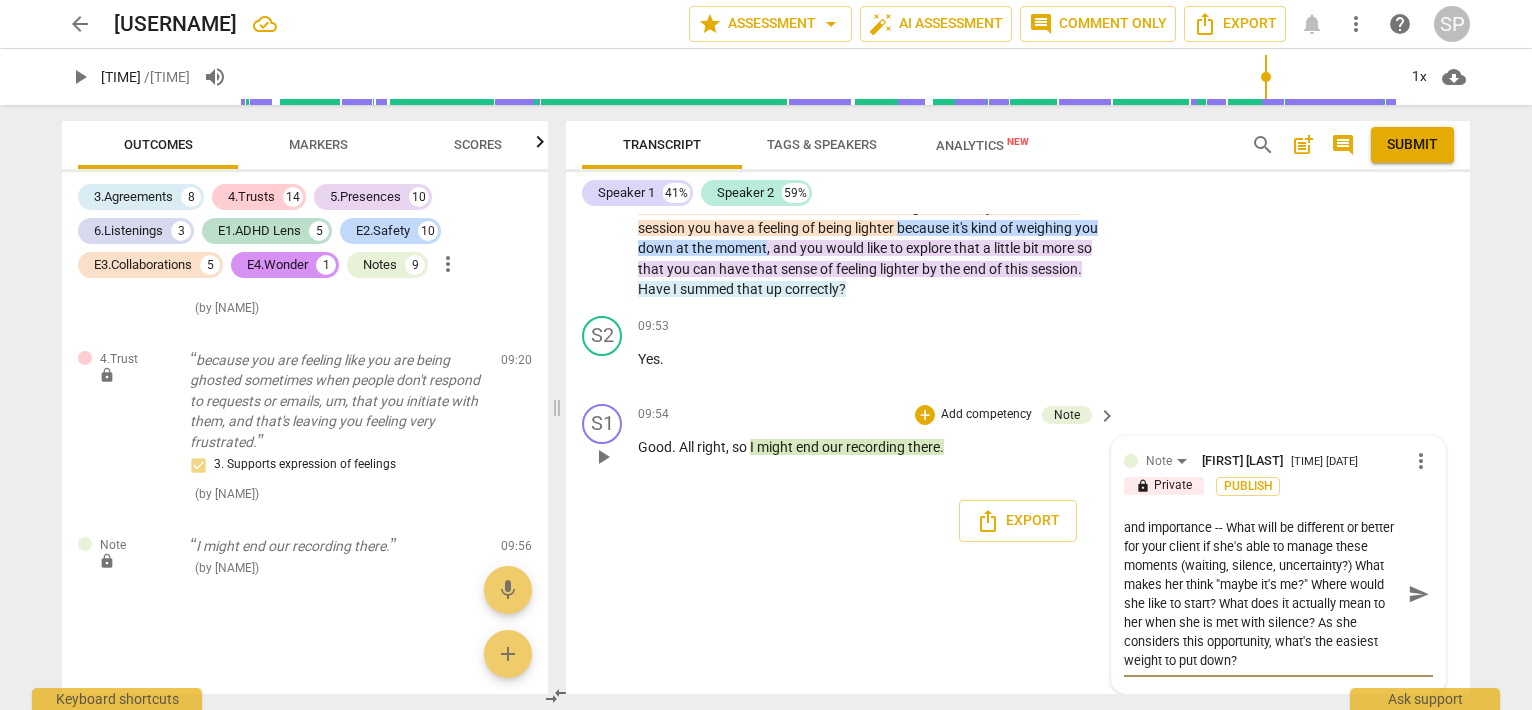 click on "Hi [FIRST] - you have time to ask a few questions that will strengthen your CSP. Consider meaning and importance -- What will be different or better for your client if she's able to manage these moments (waiting, silence, uncertainty?) What makes her think "maybe it's me?" Where would she like to start? What does it actually mean to her when she is met with silence? As she considers this opportunity, what's the easiest weight to put down?" at bounding box center [1262, 594] 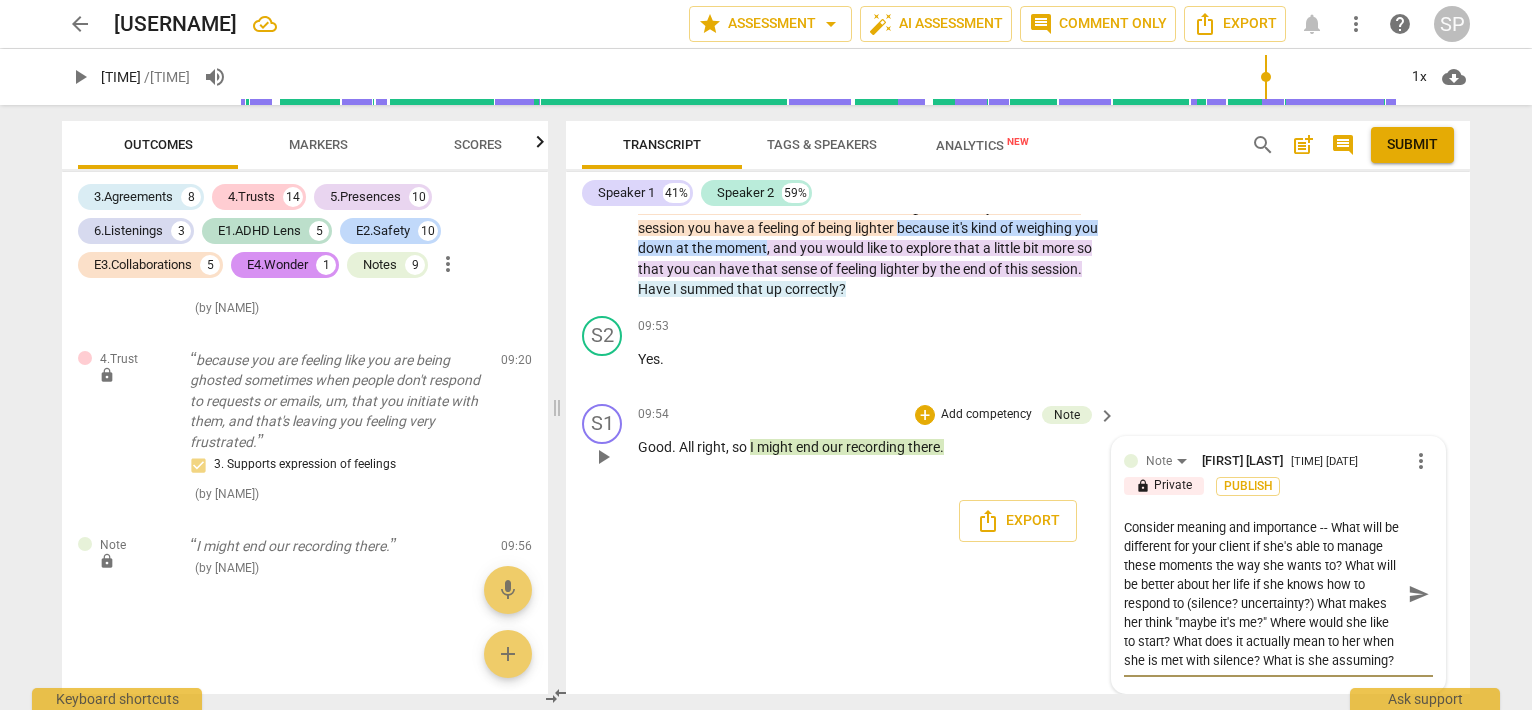 scroll, scrollTop: 0, scrollLeft: 0, axis: both 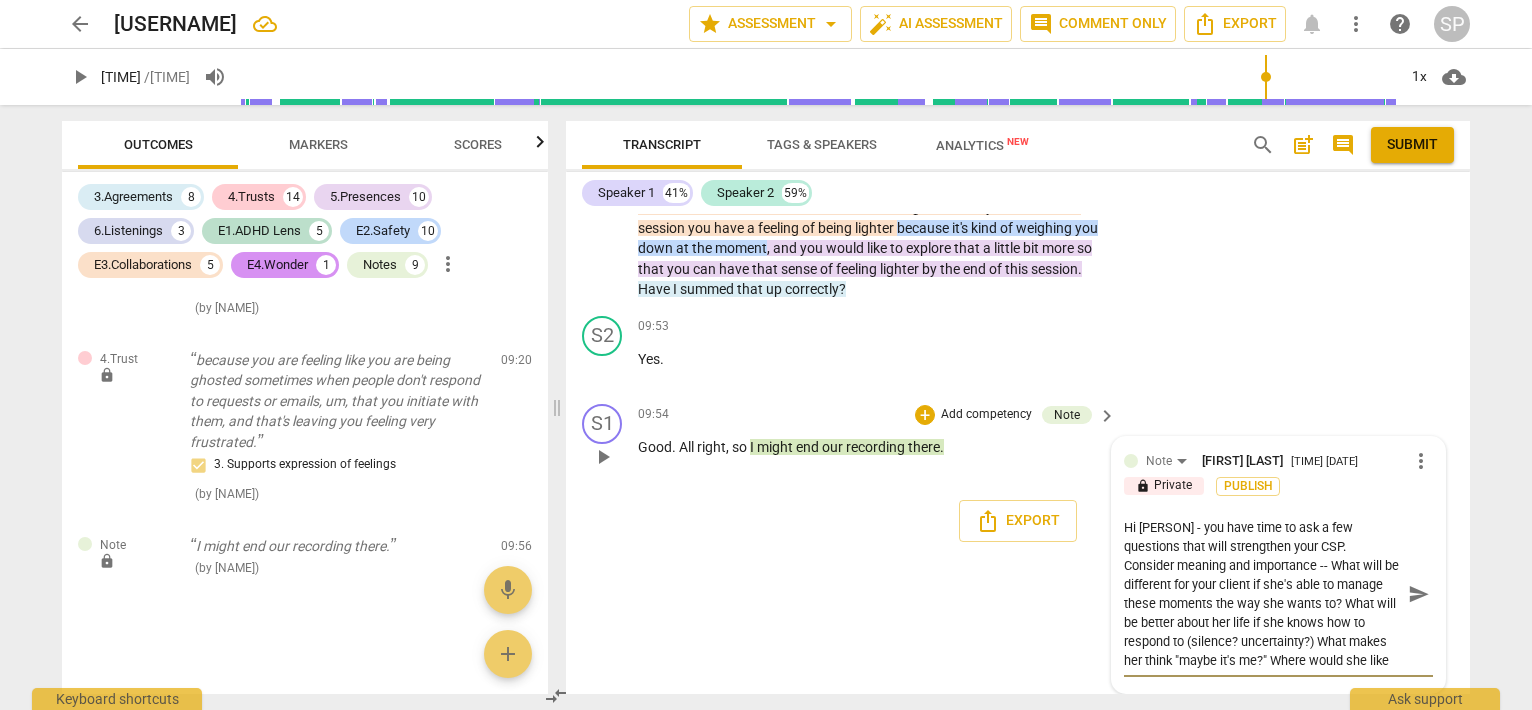click on "Hi [PERSON] - you have time to ask a few questions that will strengthen your CSP.  Consider meaning and importance -- What will be different for your client if she's able to manage these moments the way she wants to? What will be better about her life if she knows how to respond to (silence? uncertainty?) What makes her think "maybe it's me?" Where would she like to start? What does it actually mean to her when she is met with silence? What is she assuming?" at bounding box center [1262, 594] 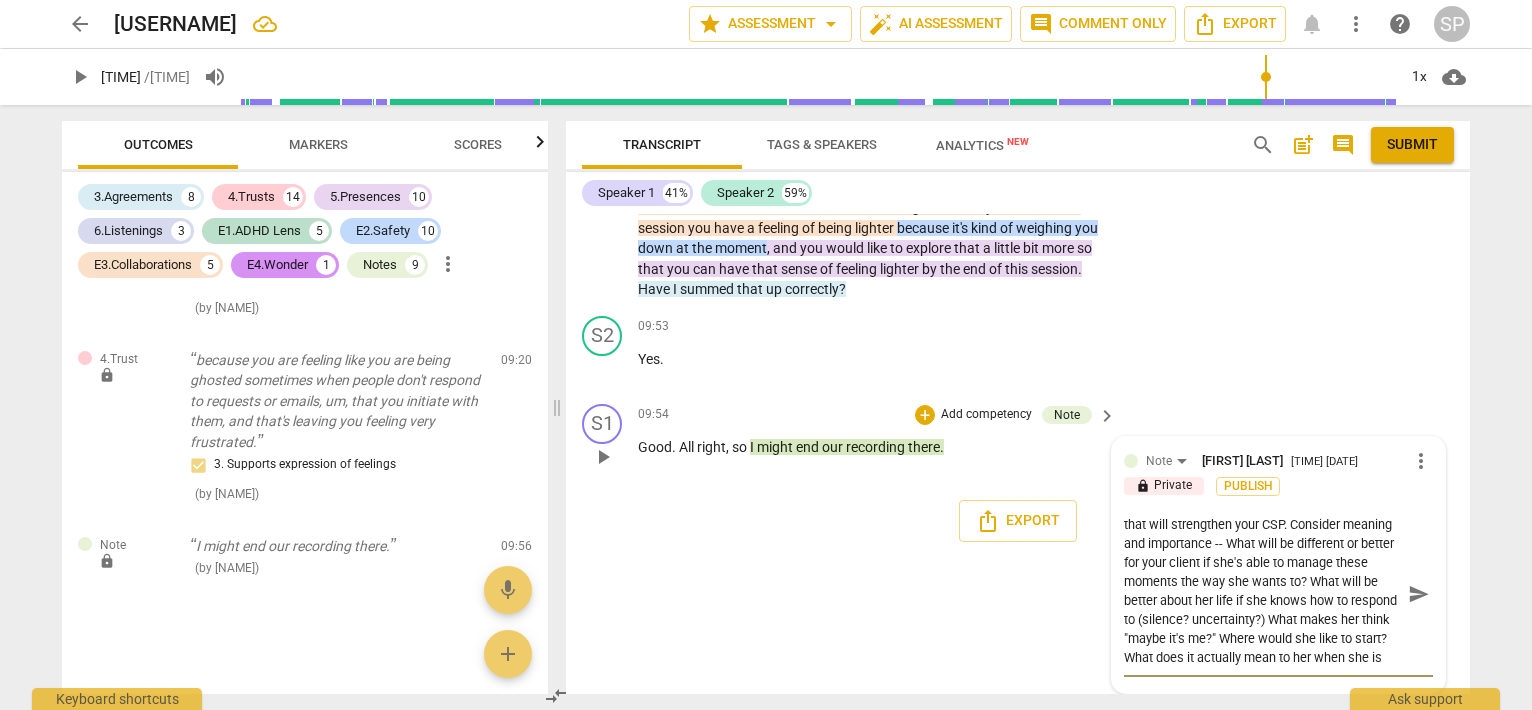 drag, startPoint x: 1143, startPoint y: 625, endPoint x: 1189, endPoint y: 655, distance: 54.91812 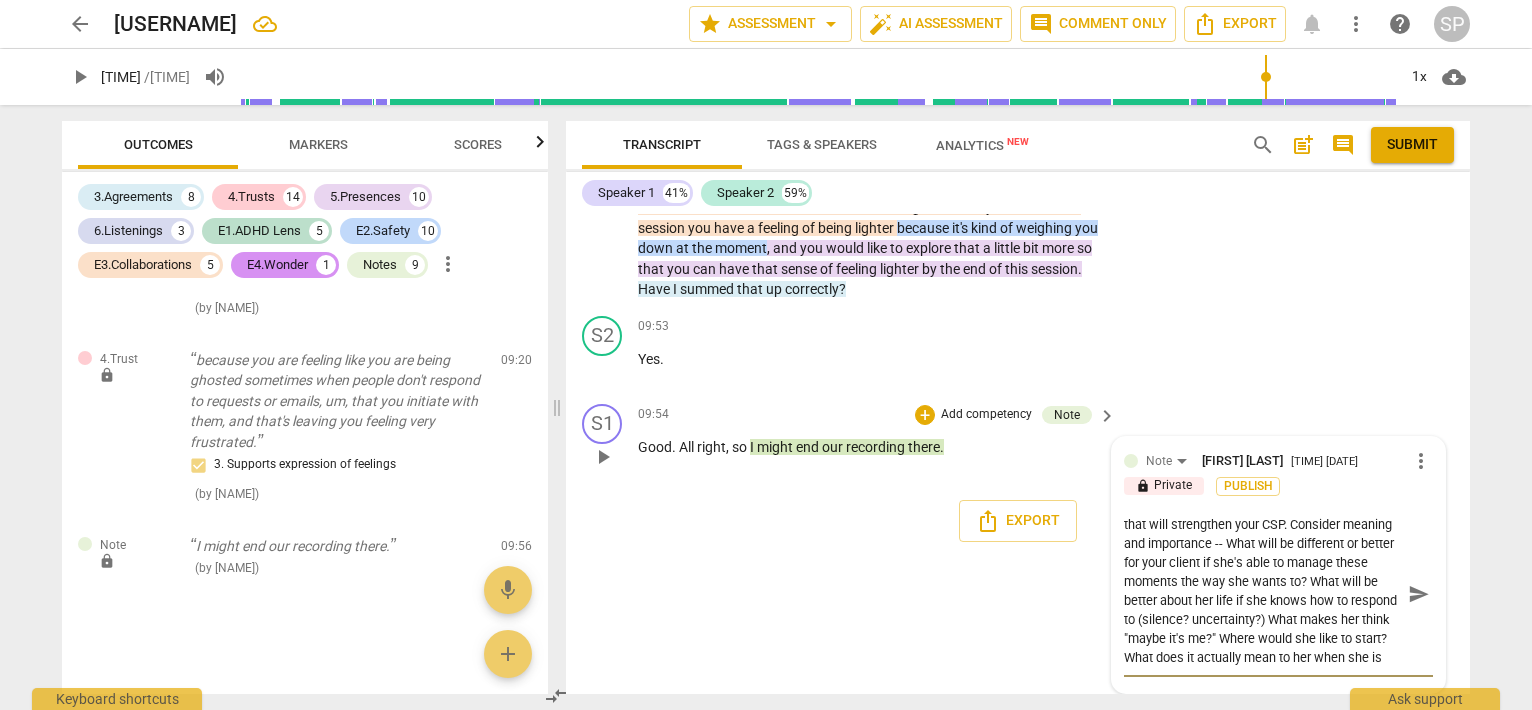 click on "Hi [FIRST] - you have time to ask a few questions that will strengthen your CSP. Consider meaning and importance -- What will be different or better for your client if she's able to manage these moments the way she wants to? What will be better about her life if she knows how to respond to (silence? uncertainty?) What makes her think "maybe it's me?" Where would she like to start? What does it actually mean to her when she is met with silence? What is she assuming?" at bounding box center (1262, 594) 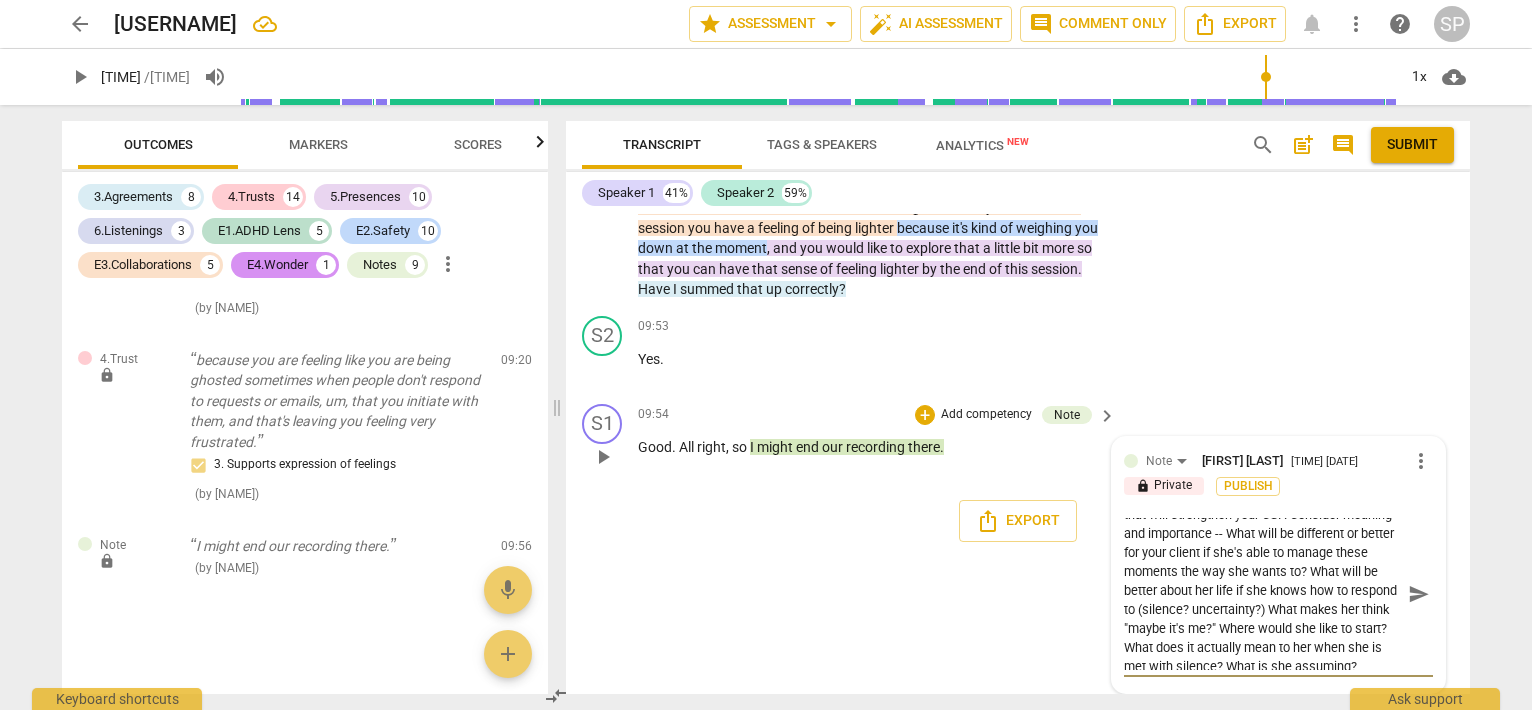 click on "Hi [FIRST] - you have time to ask a few questions that will strengthen your CSP. Consider meaning and importance -- What will be different or better for your client if she's able to manage these moments the way she wants to? What will be better about her life if she knows how to respond to (silence? uncertainty?) What makes her think "maybe it's me?" Where would she like to start? What does it actually mean to her when she is met with silence? What is she assuming?" at bounding box center [1262, 594] 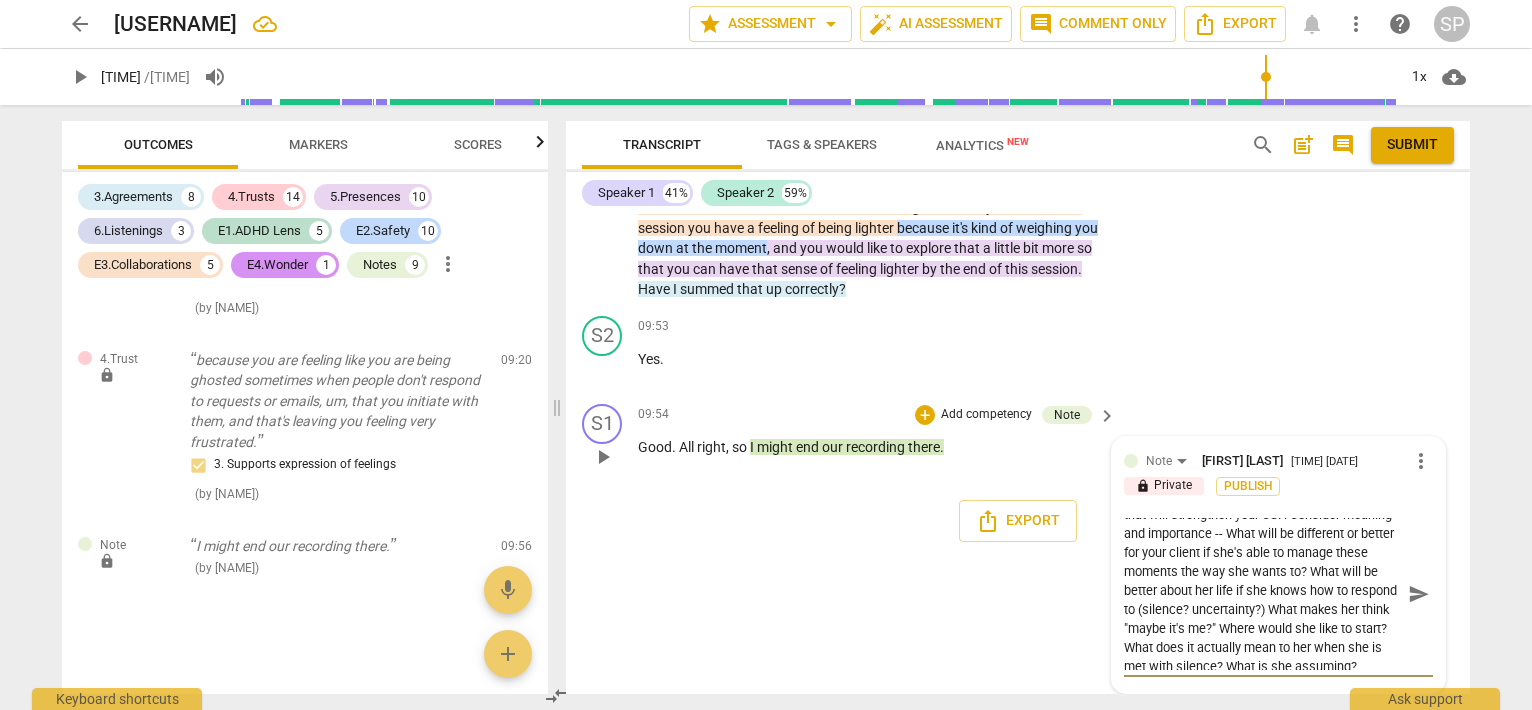drag, startPoint x: 1141, startPoint y: 592, endPoint x: 1192, endPoint y: 622, distance: 59.16925 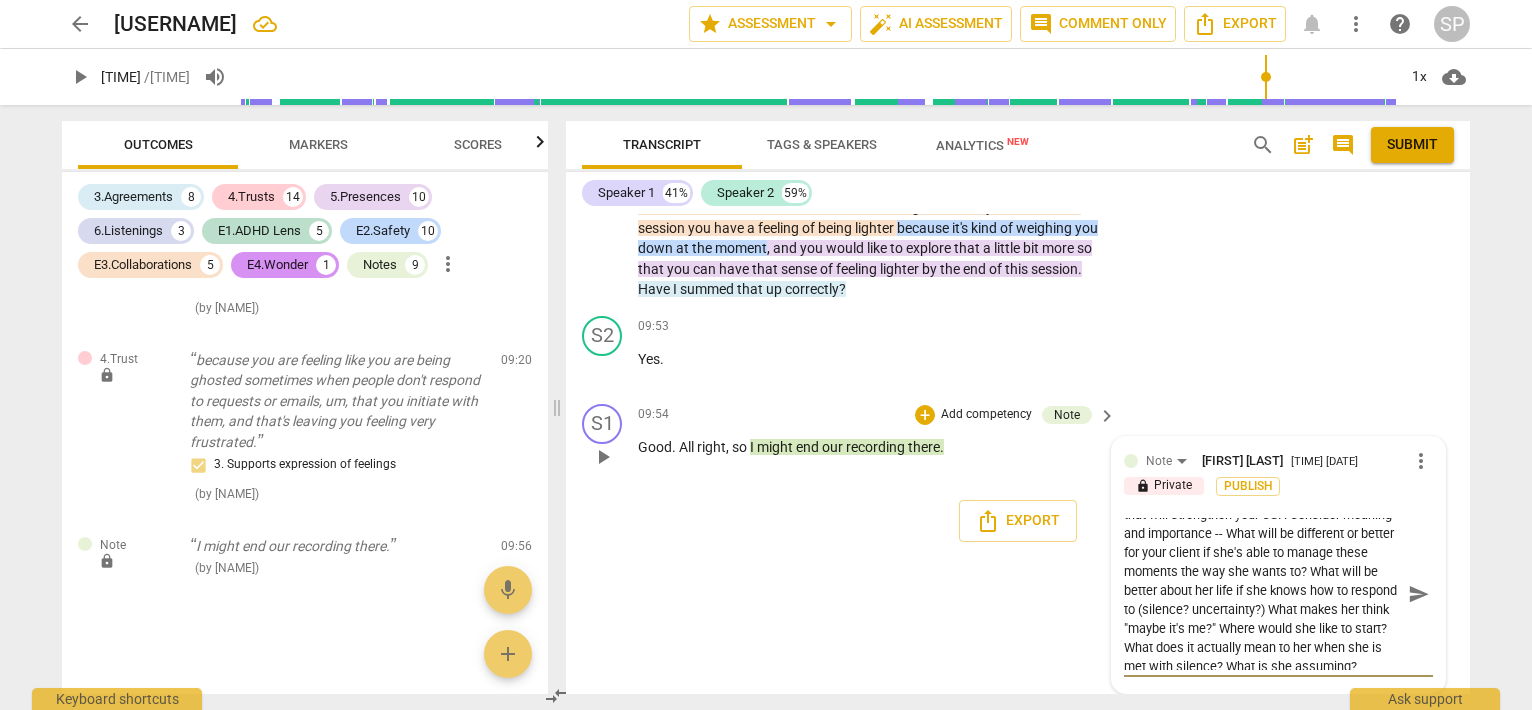 click on "Hi [FIRST] - you have time to ask a few questions that will strengthen your CSP. Consider meaning and importance -- What will be different or better for your client if she's able to manage these moments the way she wants to? What will be better about her life if she knows how to respond to (silence? uncertainty?) What makes her think "maybe it's me?" Where would she like to start? What does it actually mean to her when she is met with silence? What is she assuming?" at bounding box center (1262, 594) 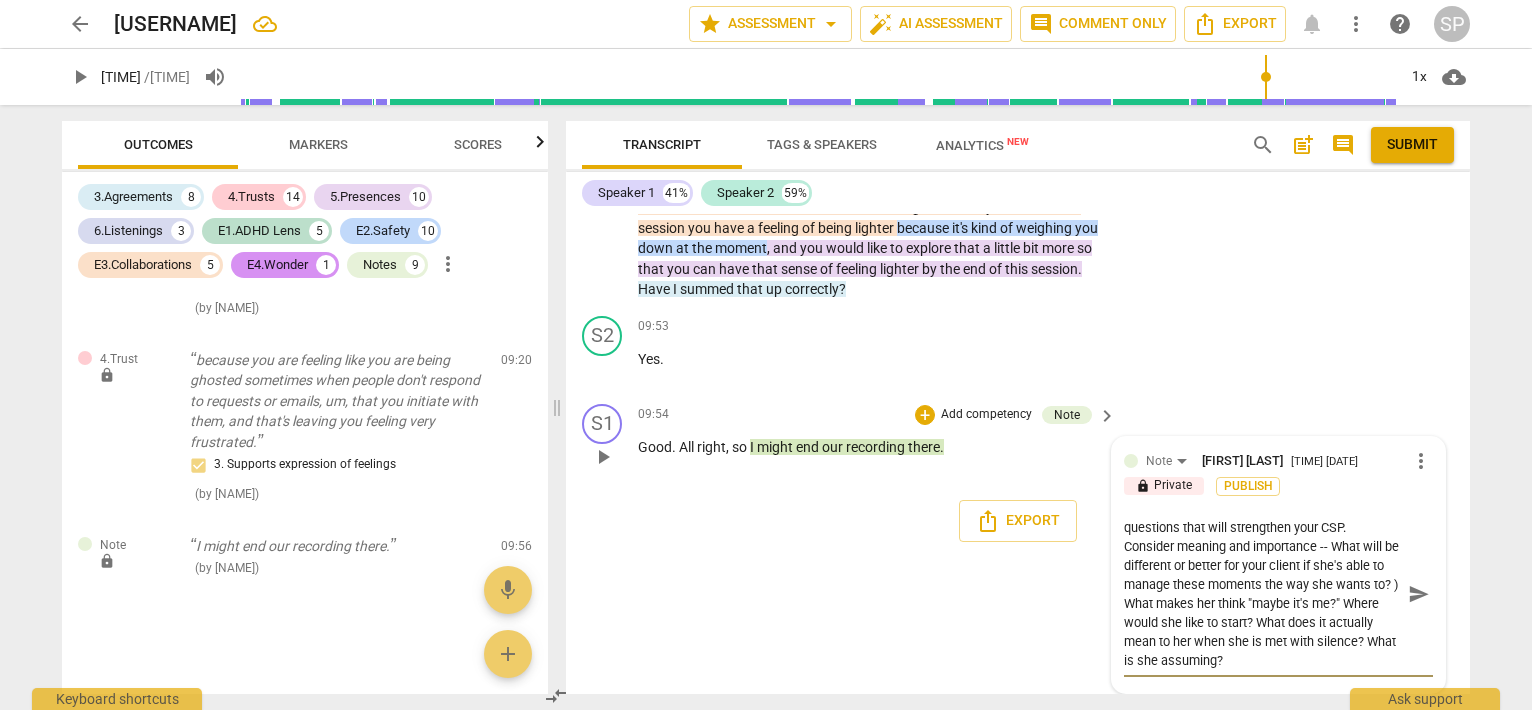 scroll, scrollTop: 19, scrollLeft: 0, axis: vertical 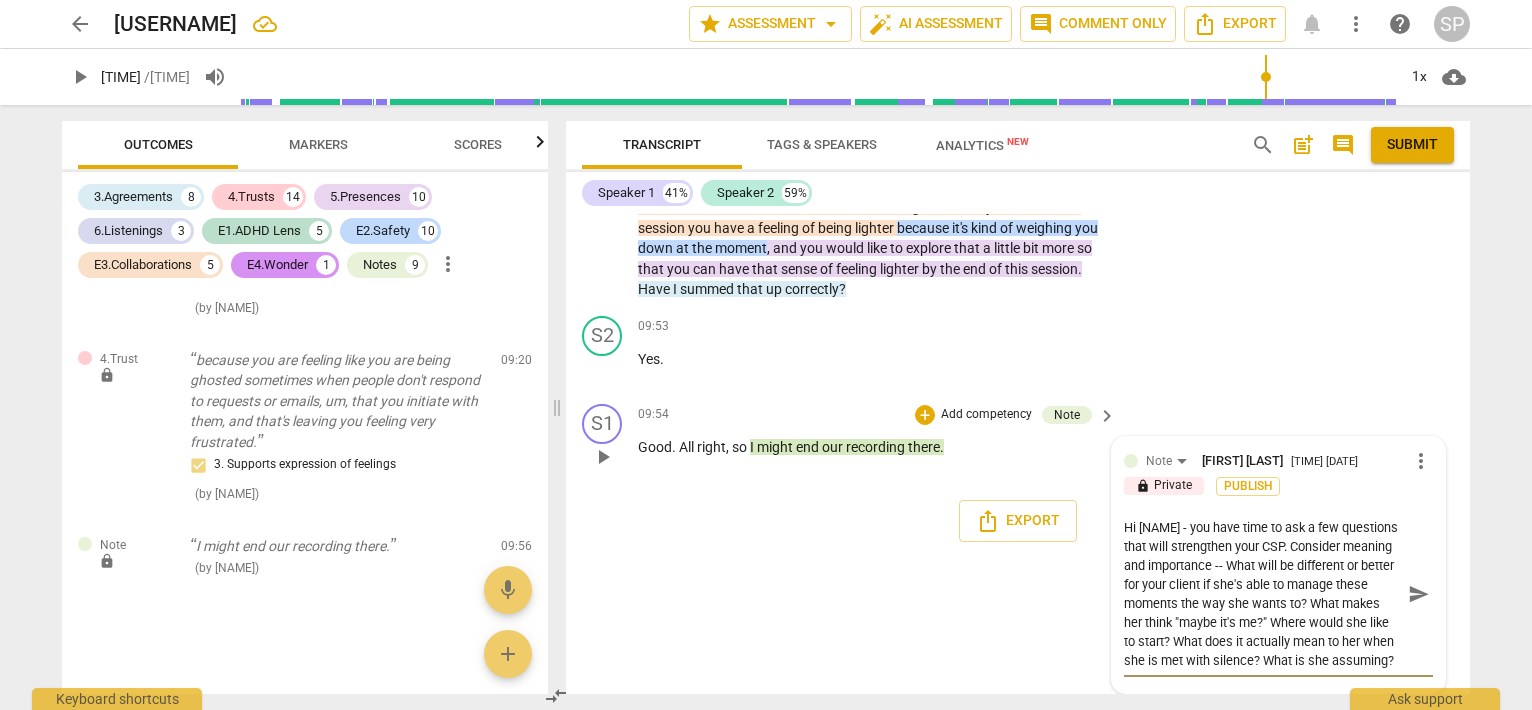 click on "Hi [NAME] - you have time to ask a few questions that will strengthen your CSP. Consider meaning and importance -- What will be different or better for your client if she's able to manage these moments the way she wants to? What makes her think "maybe it's me?" Where would she like to start? What does it actually mean to her when she is met with silence? What is she assuming?" at bounding box center (1262, 594) 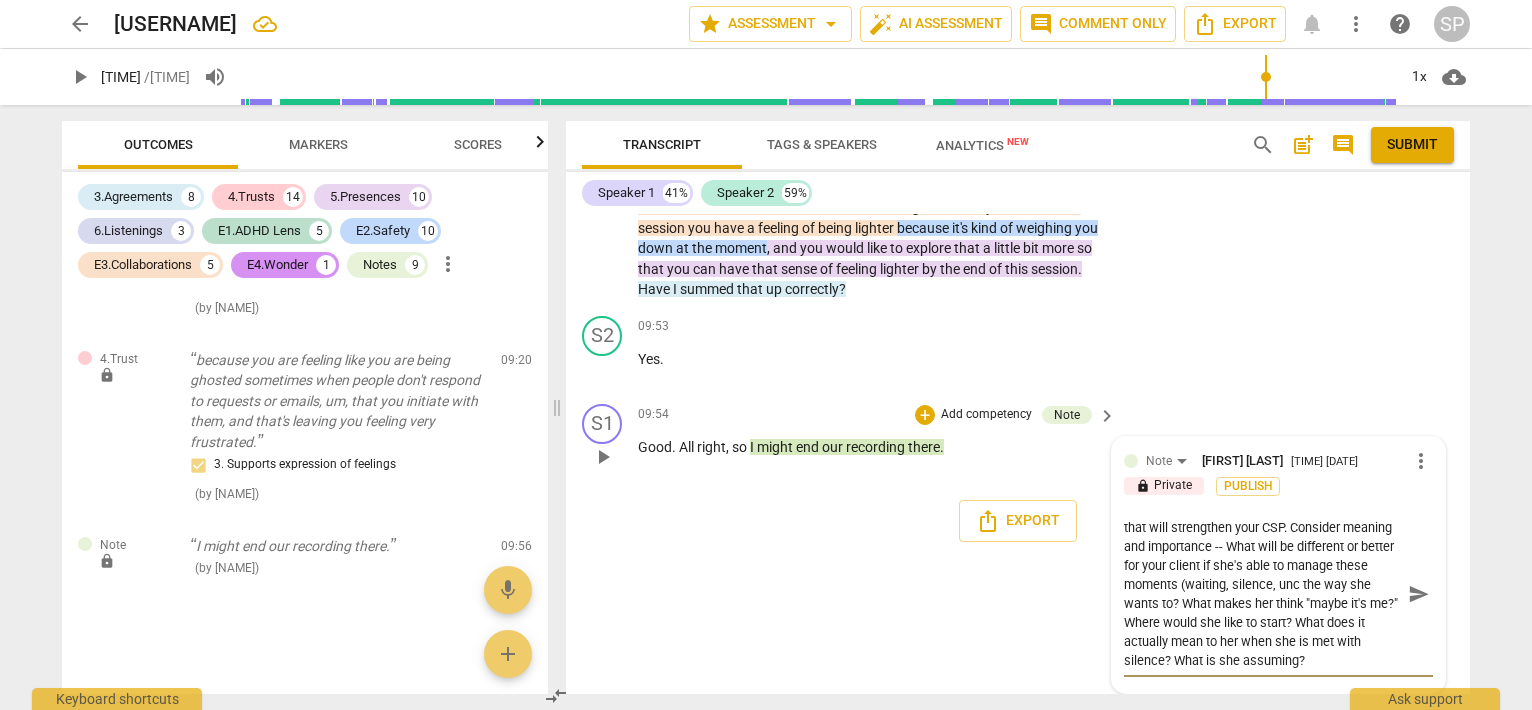 scroll, scrollTop: 32, scrollLeft: 0, axis: vertical 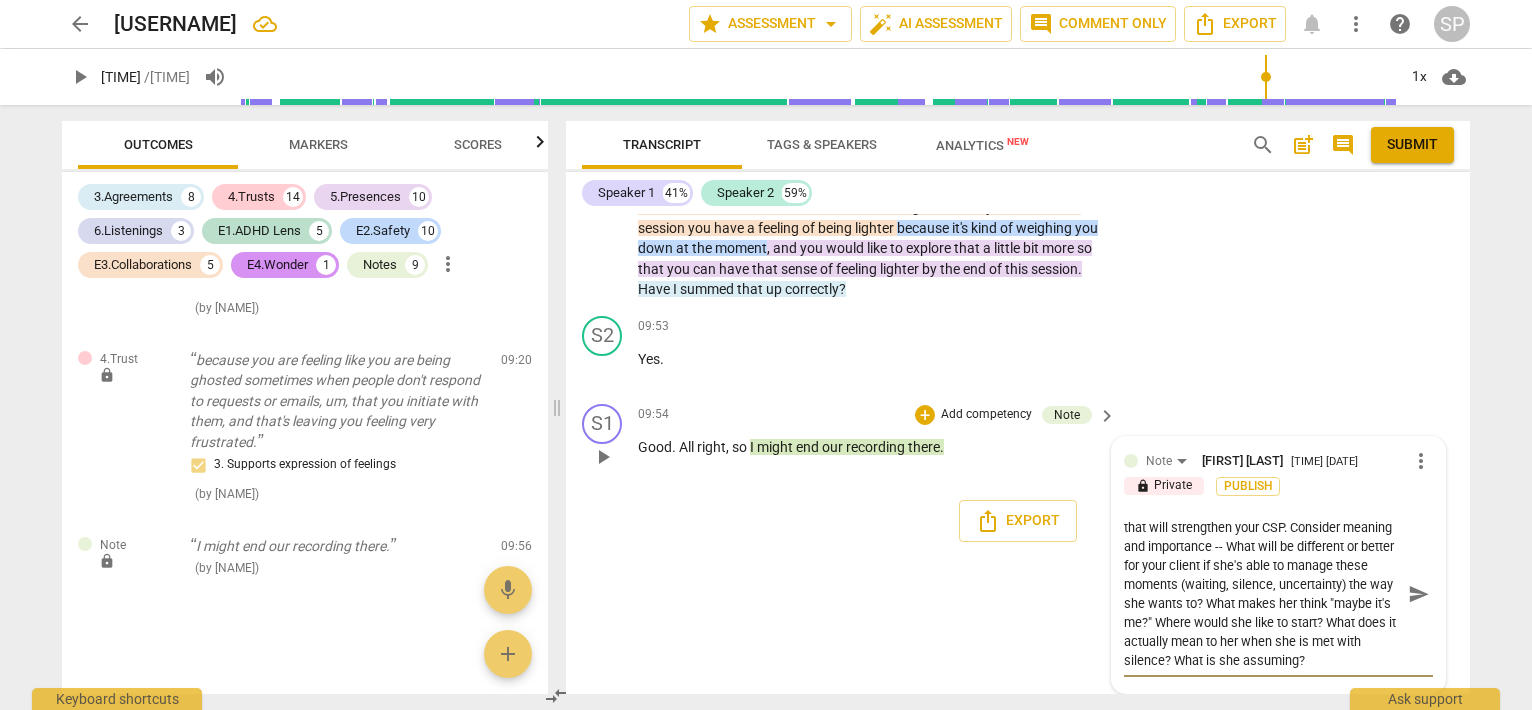 click on "Hi [FIRST] - you have time to ask a few questions that will strengthen your CSP. Consider meaning and importance -- What will be different or better for your client if she's able to manage these moments (waiting, silence, uncertainty) the way she wants to? What makes her think "maybe it's me?" Where would she like to start? What does it actually mean to her when she is met with silence? What is she assuming?" at bounding box center (1262, 594) 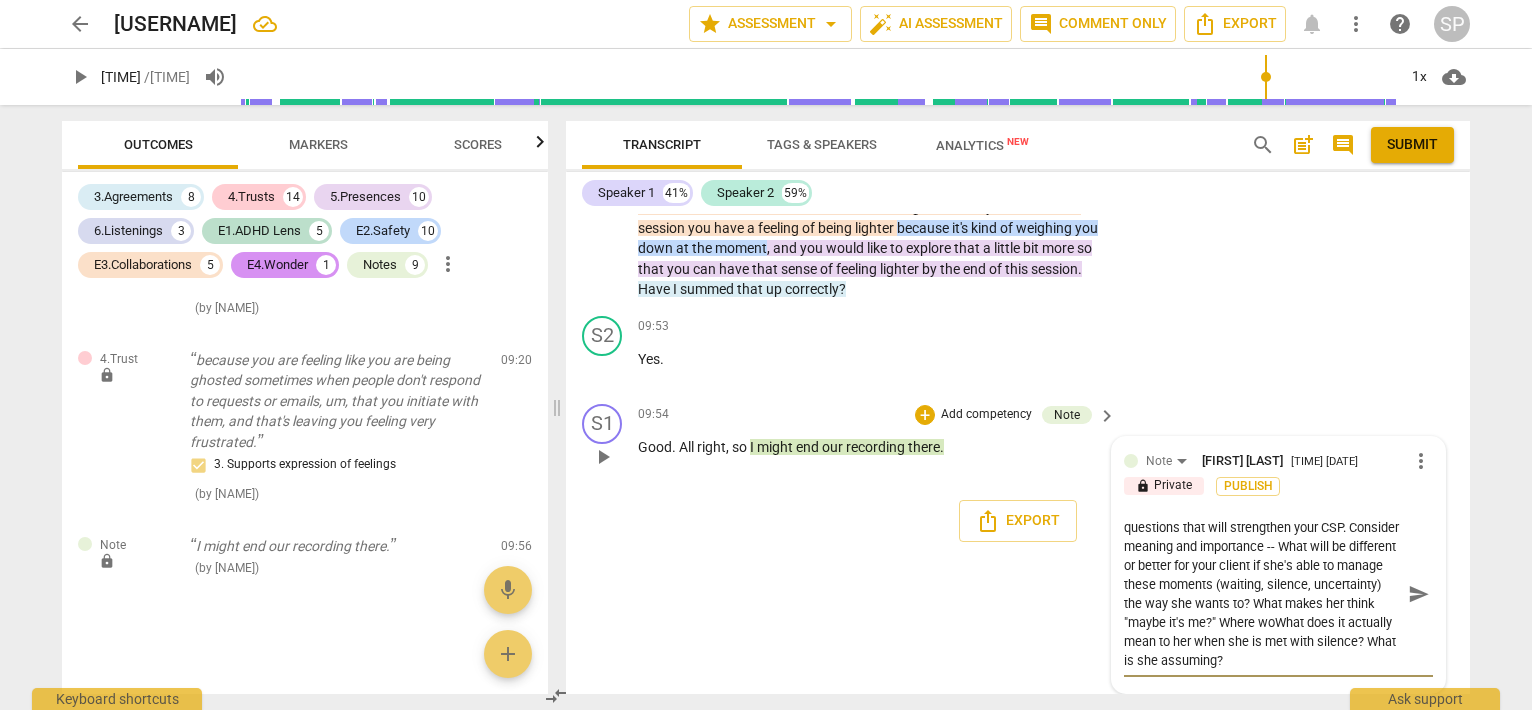 scroll, scrollTop: 19, scrollLeft: 0, axis: vertical 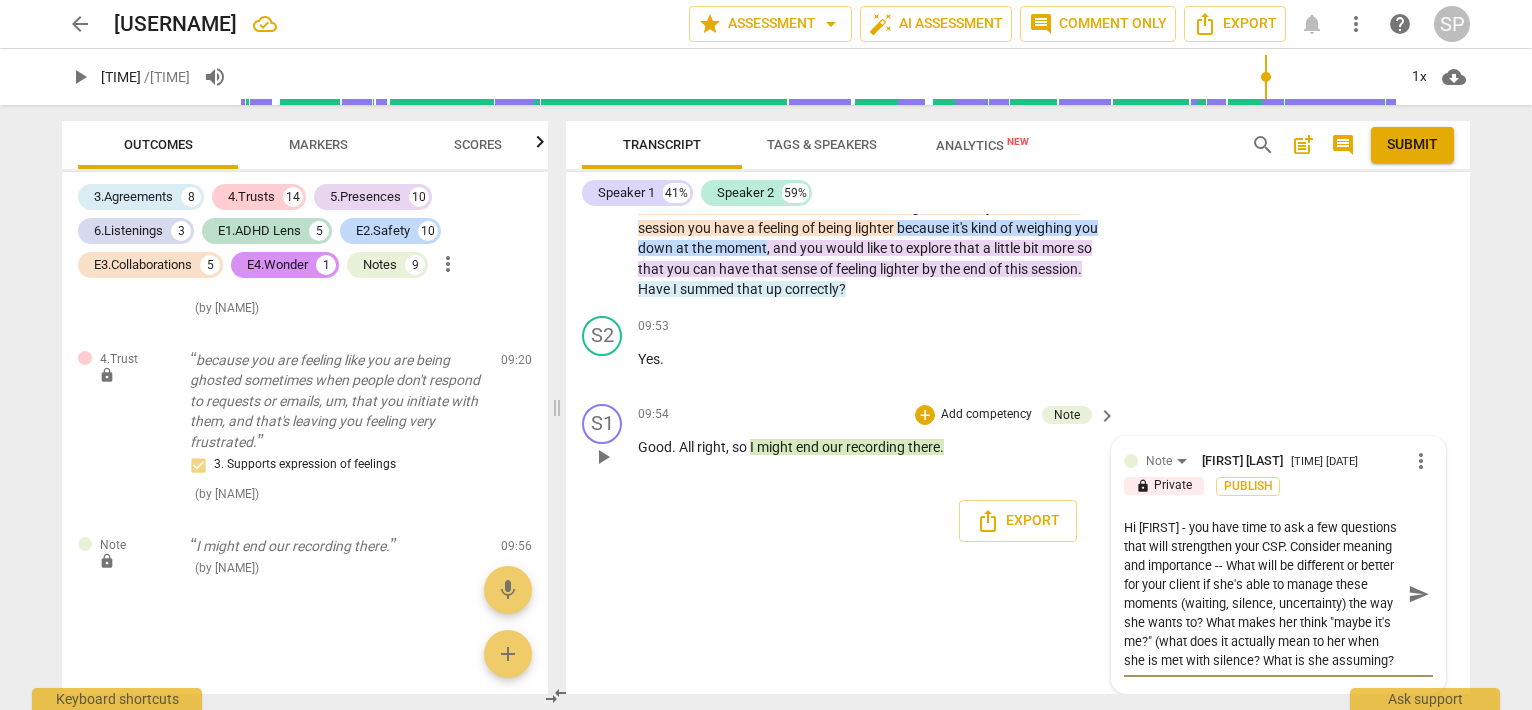 drag, startPoint x: 1309, startPoint y: 621, endPoint x: 1174, endPoint y: 669, distance: 143.27945 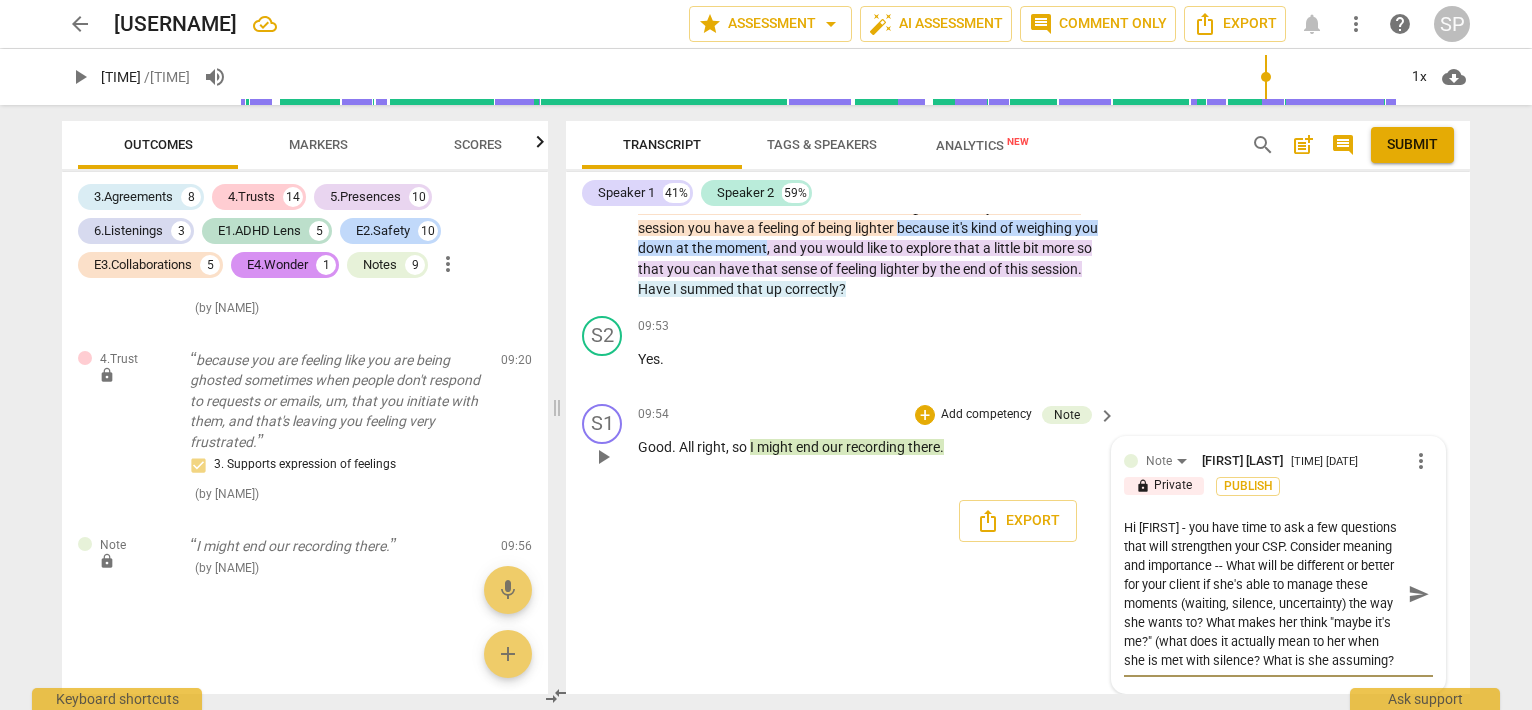 click on "Hi [FIRST] - you have time to ask a few questions that will strengthen your CSP. Consider meaning and importance -- What will be different or better for your client if she's able to manage these moments (waiting, silence, uncertainty) the way she wants to? What makes her think "maybe it's me?" (what does it actually mean to her when she is met with silence? What is she assuming?" at bounding box center [1262, 594] 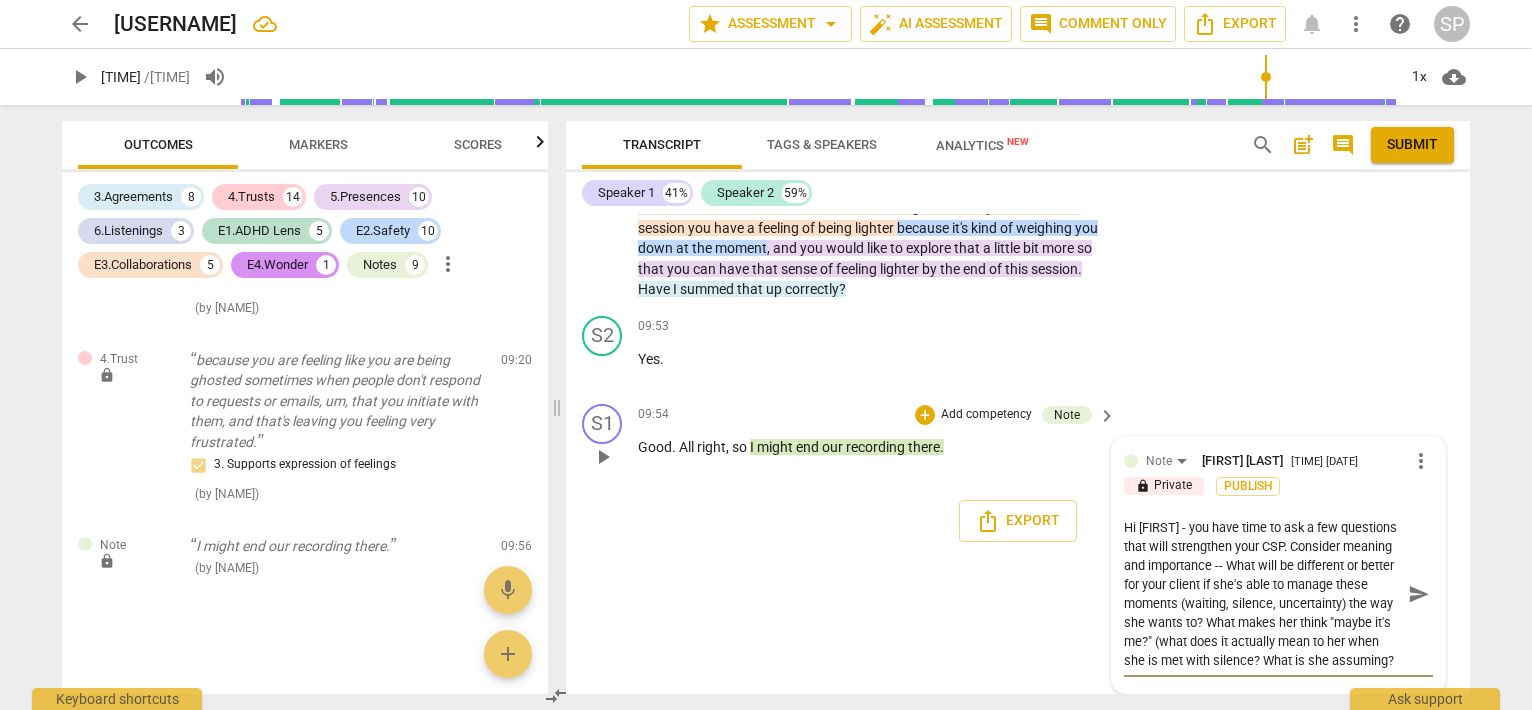 paste on "(what does it actually mean to her when she is met with silence?" 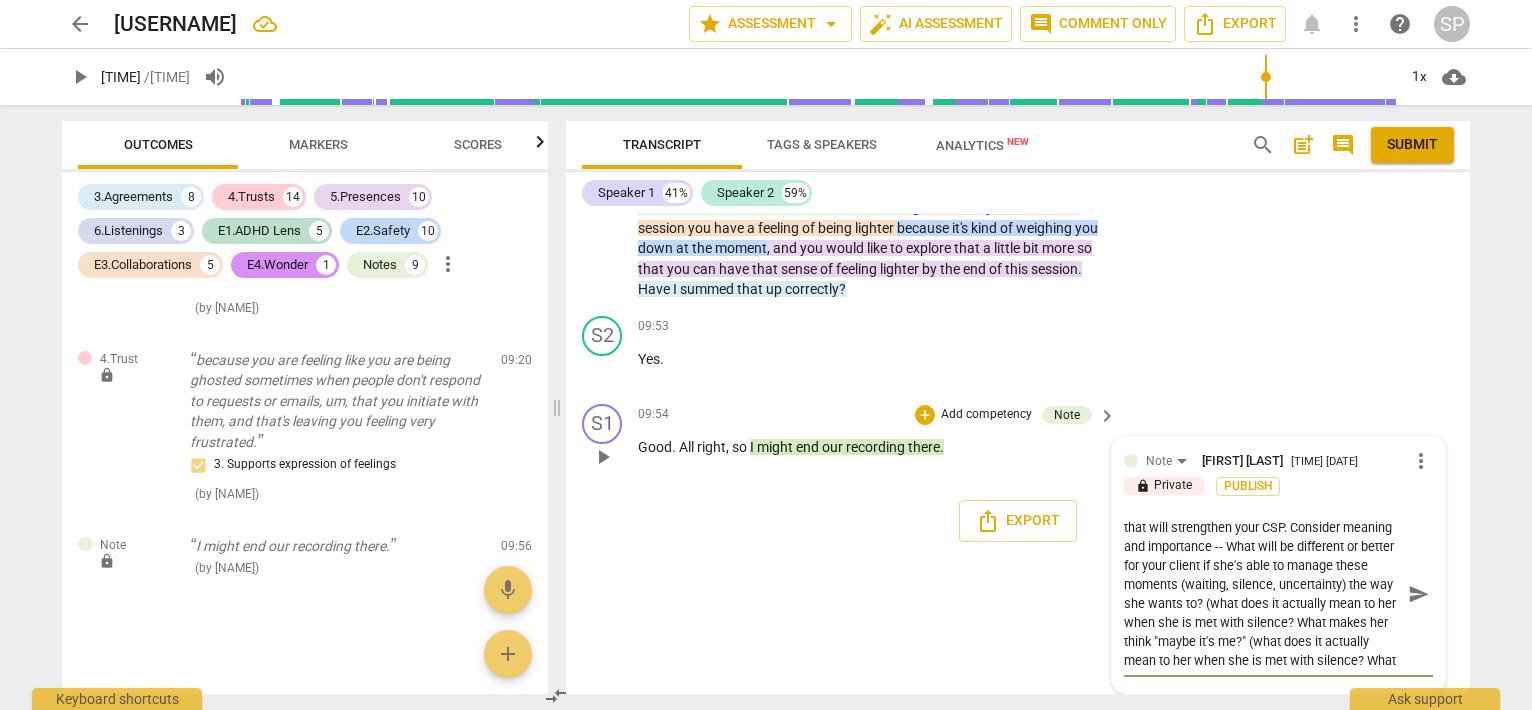 scroll, scrollTop: 32, scrollLeft: 0, axis: vertical 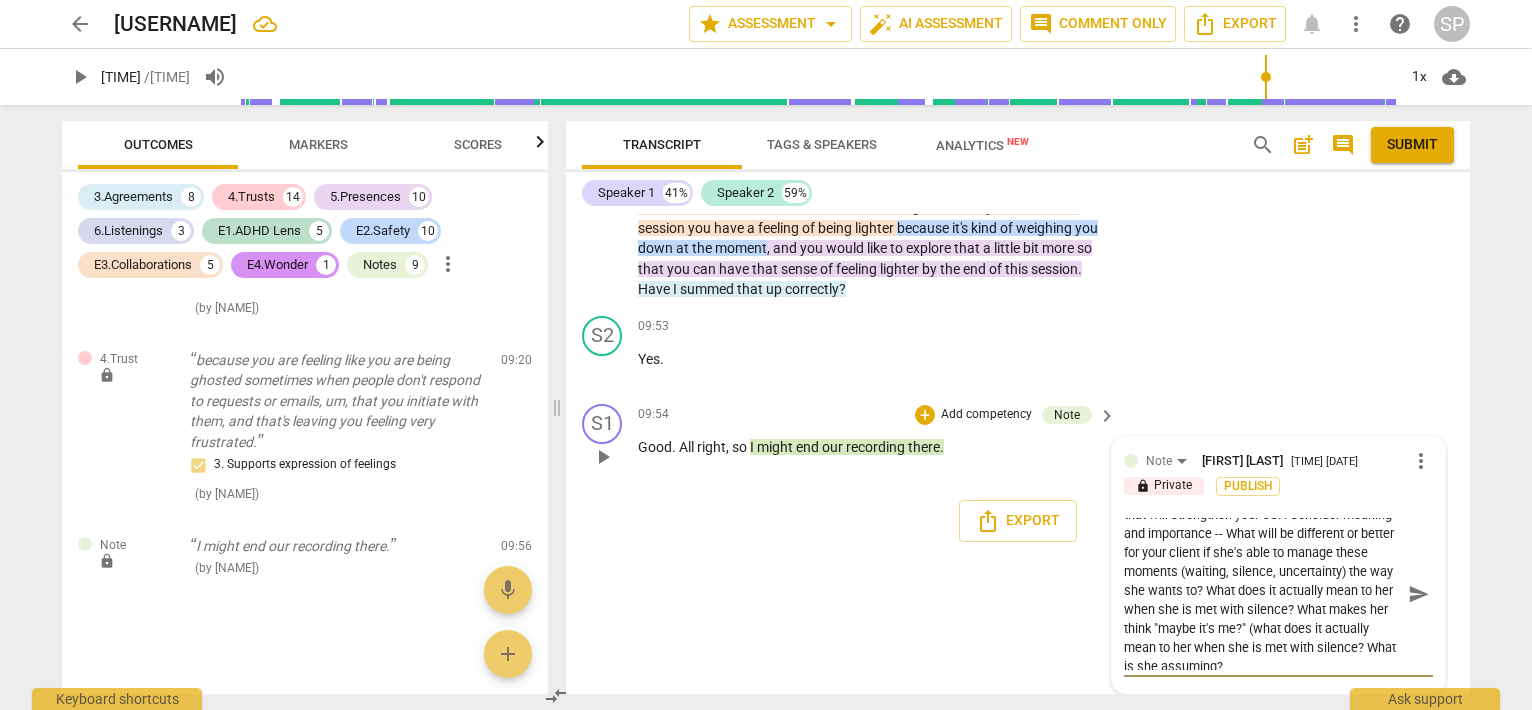 click on "Hi [FIRST] - you have time to ask a few questions that will strengthen your CSP. Consider meaning and importance -- What will be different or better for your client if she's able to manage these moments (waiting, silence, uncertainty) the way she wants to? What does it actually mean to her when she is met with silence? What makes her think "maybe it's me?" (what does it actually mean to her when she is met with silence? What is she assuming?" at bounding box center [1262, 594] 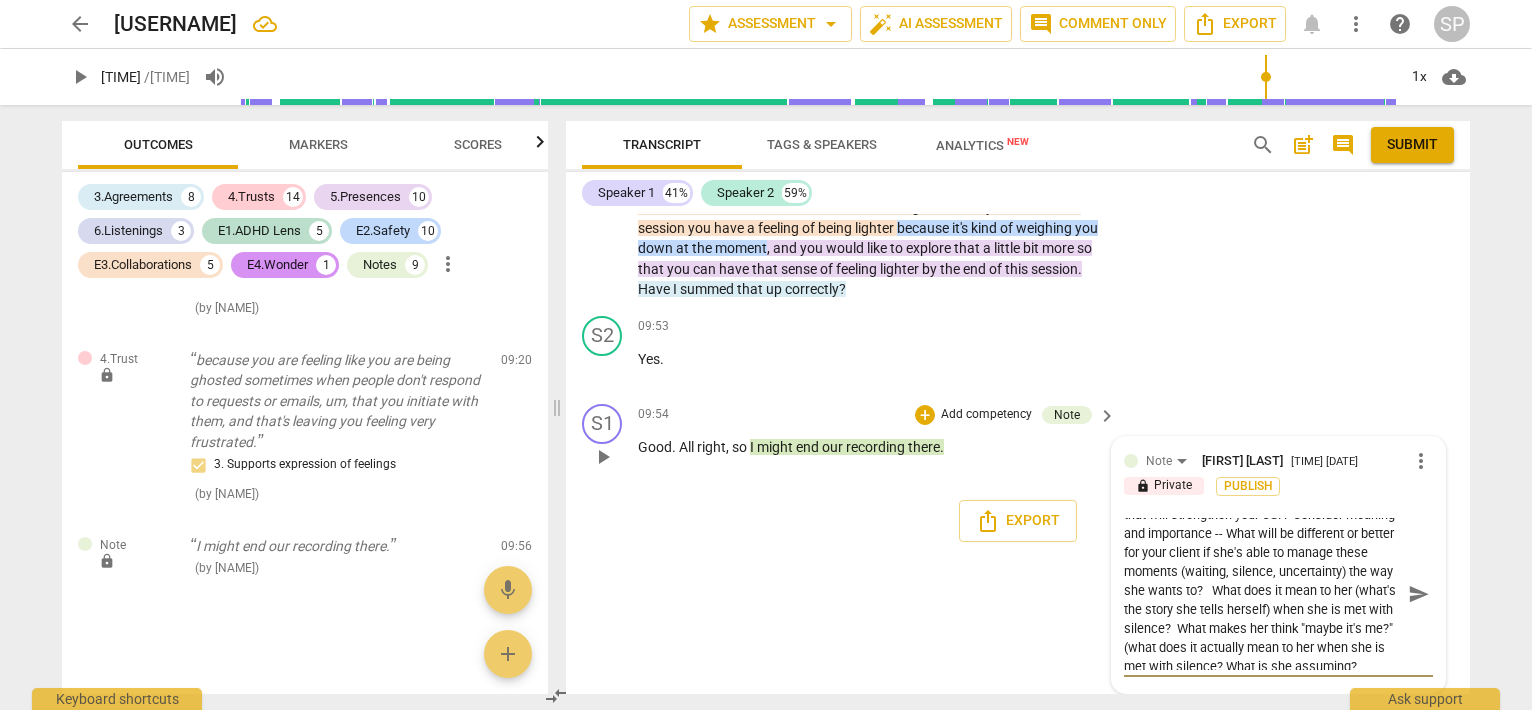 click on "Hi [FIRST] - you have time to ask a few questions that will strengthen your CSP.  Consider meaning and importance -- What will be different or better for your client if she's able to manage these moments (waiting, silence, uncertainty) the way she wants to?   What does it mean to her (what's the story she tells herself) when she is met with silence?  What makes her think "maybe it's me?" (what does it actually mean to her when she is met with silence? What is she assuming?" at bounding box center [1262, 594] 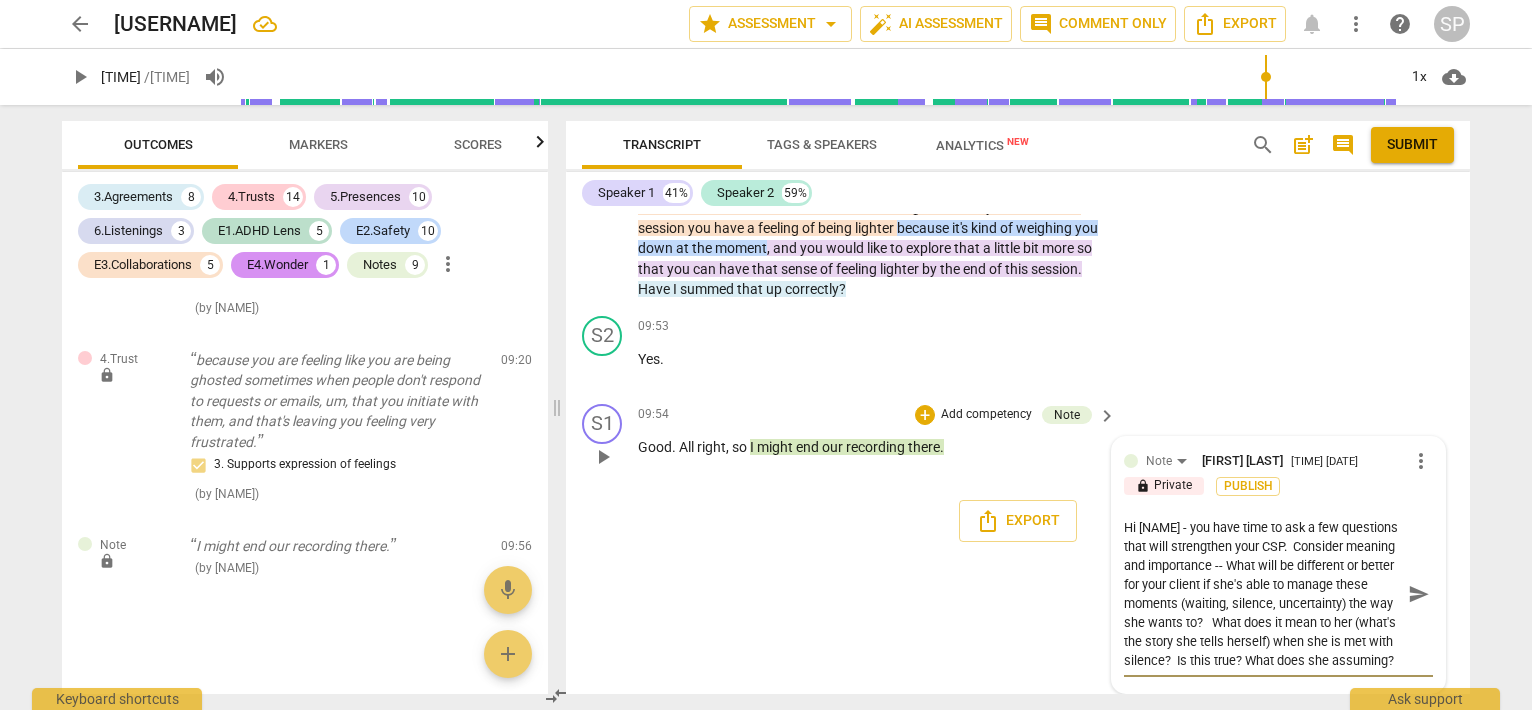 scroll, scrollTop: 19, scrollLeft: 0, axis: vertical 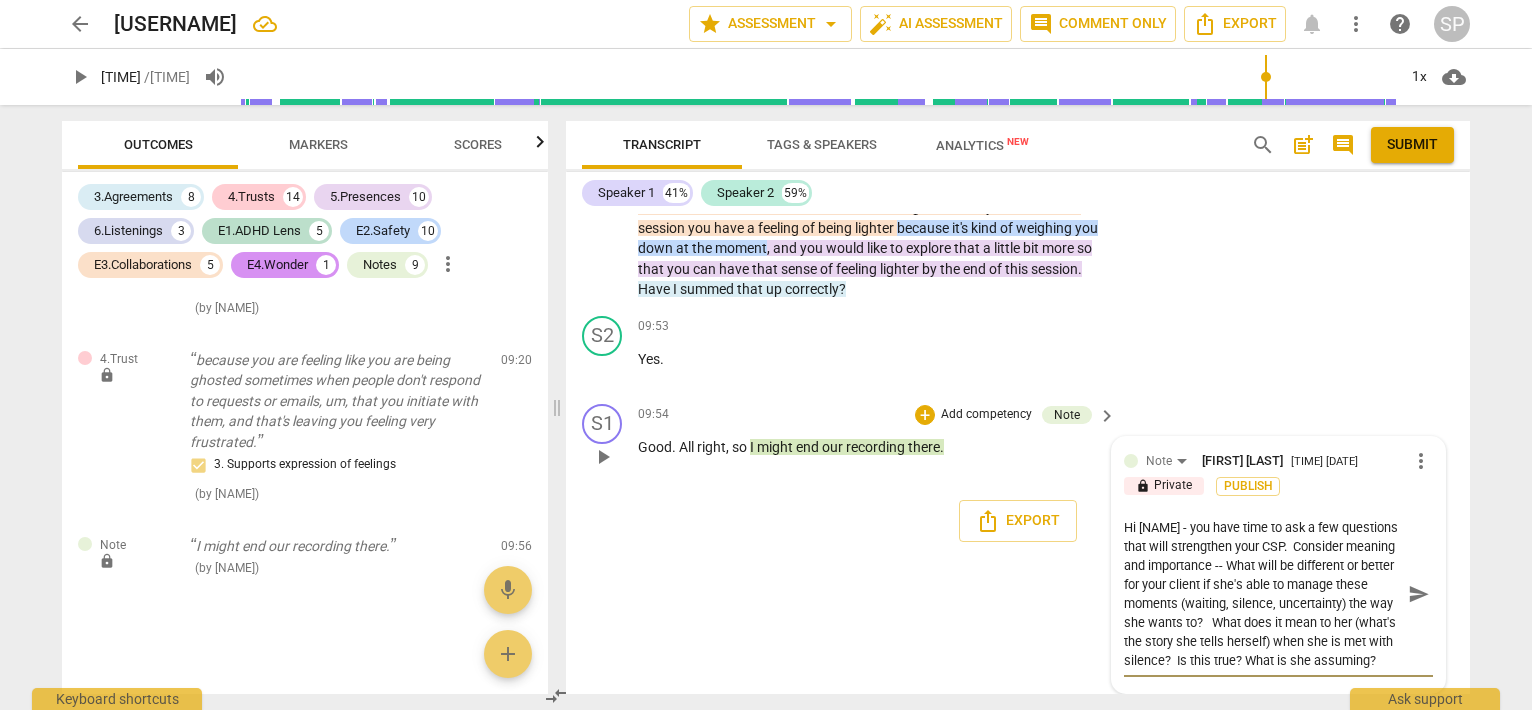 click on "Hi [NAME] - you have time to ask a few questions that will strengthen your CSP.  Consider meaning and importance -- What will be different or better for your client if she's able to manage these moments (waiting, silence, uncertainty) the way she wants to?   What does it mean to her (what's the story she tells herself) when she is met with silence?  Is this true? What is she assuming?" at bounding box center [1262, 594] 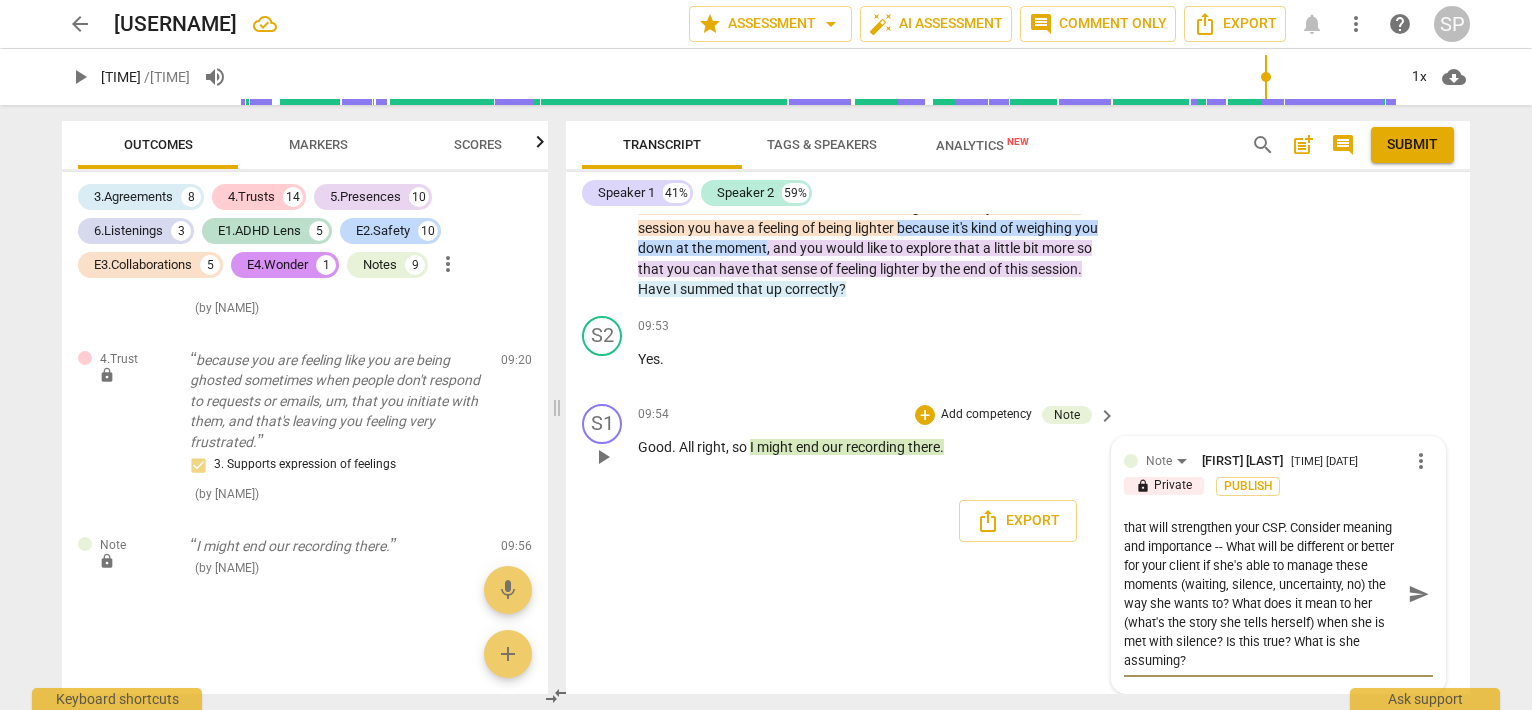 click on "Hi [NAME] - you have time to ask a few questions that will strengthen your CSP. Consider meaning and importance -- What will be different or better for your client if she's able to manage these moments (waiting, silence, uncertainty, no) the way she wants to? What does it mean to her (what's the story she tells herself) when she is met with silence? Is this true? What is she assuming?" at bounding box center [1262, 594] 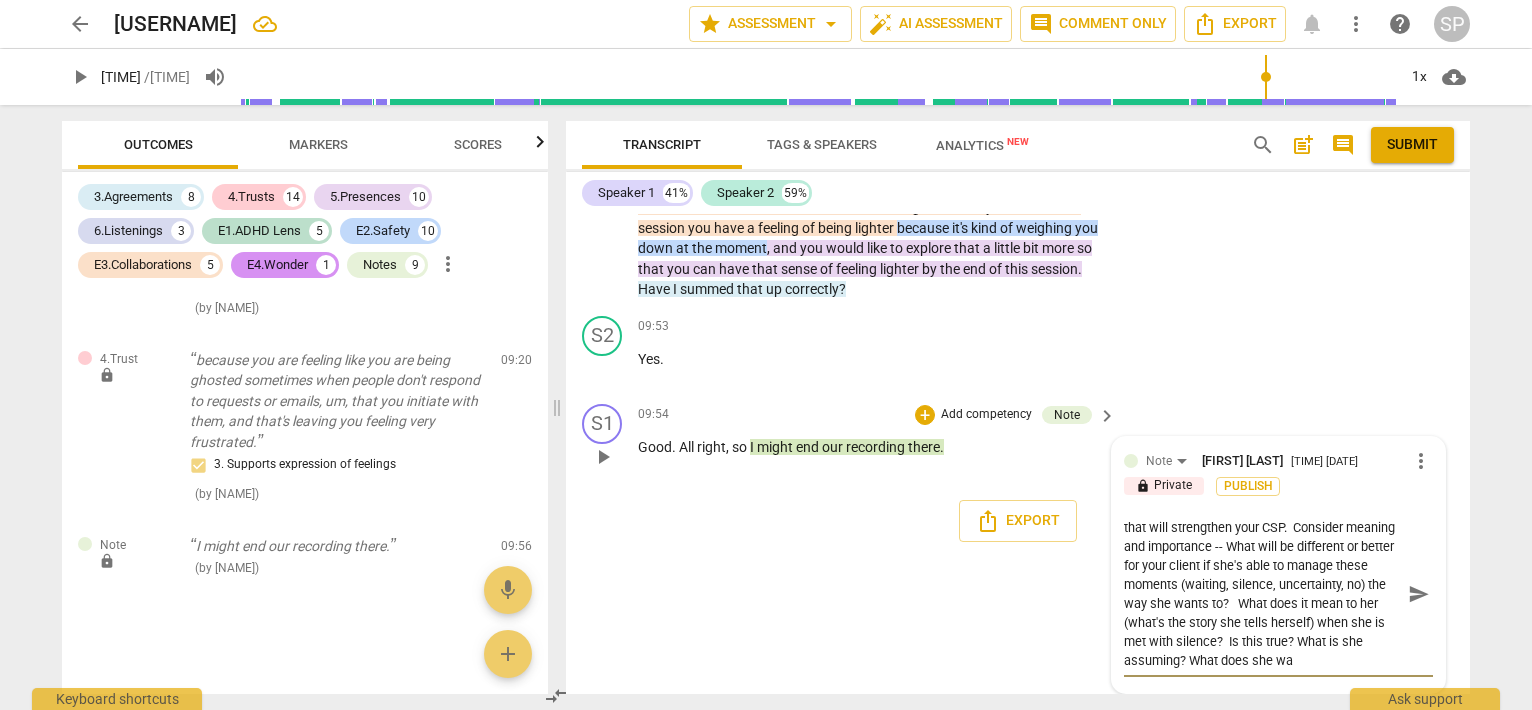 scroll, scrollTop: 36, scrollLeft: 0, axis: vertical 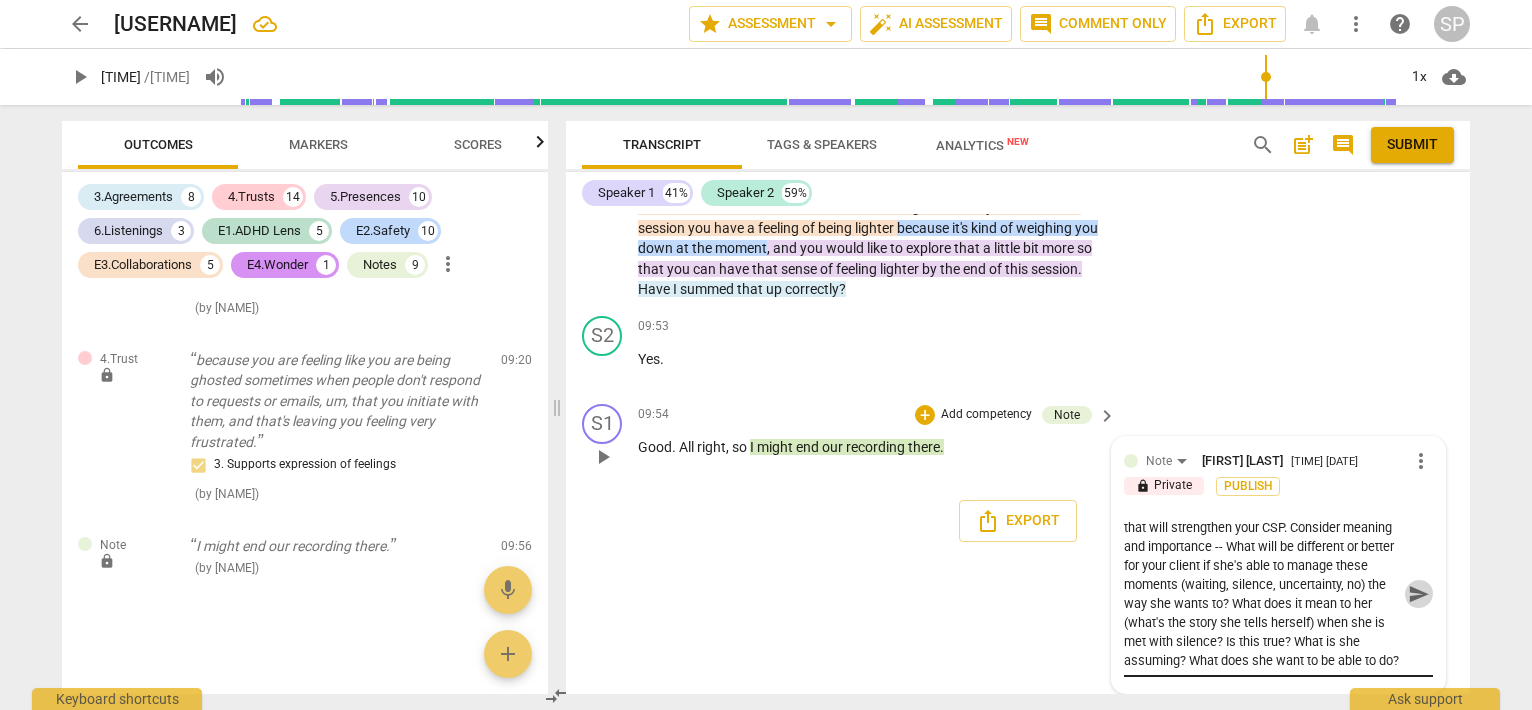 click on "send" at bounding box center [1419, 594] 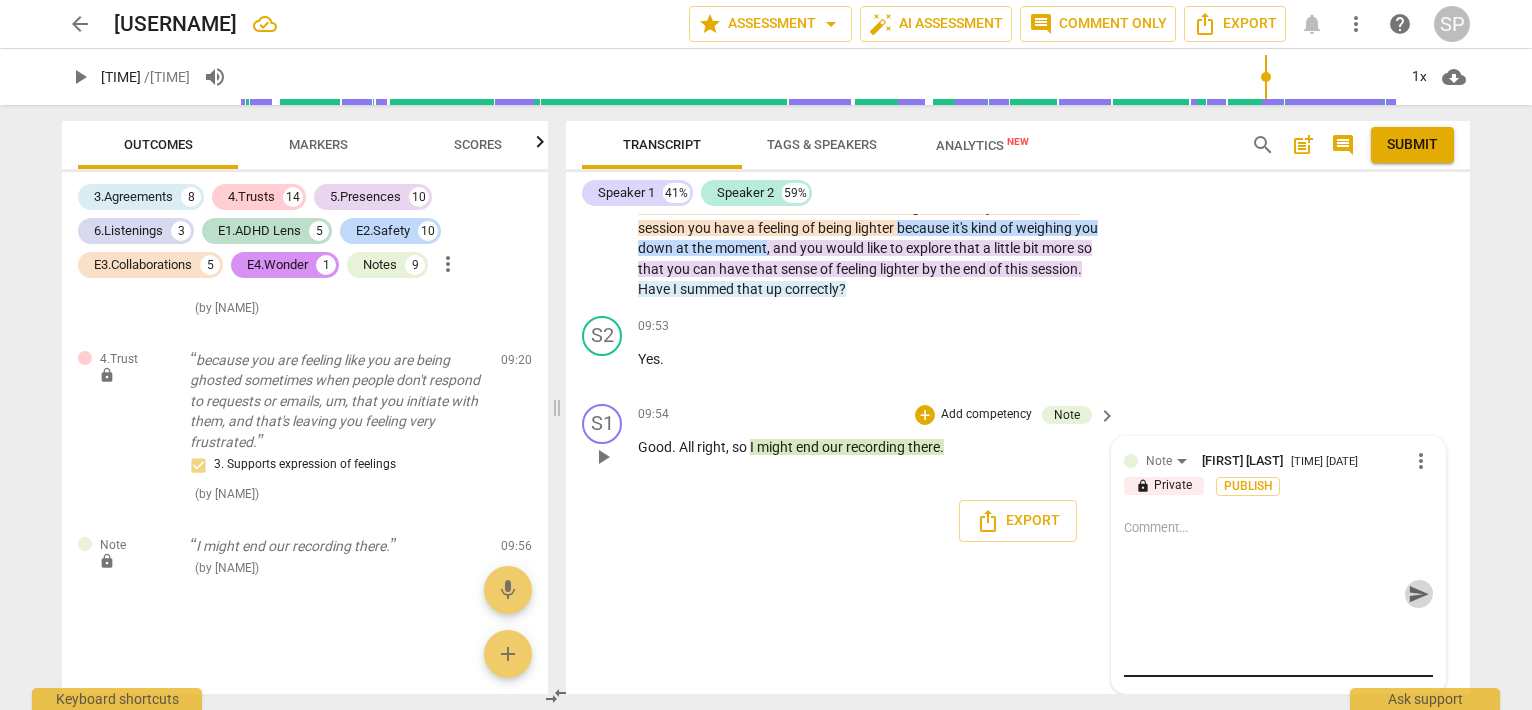 scroll, scrollTop: 0, scrollLeft: 0, axis: both 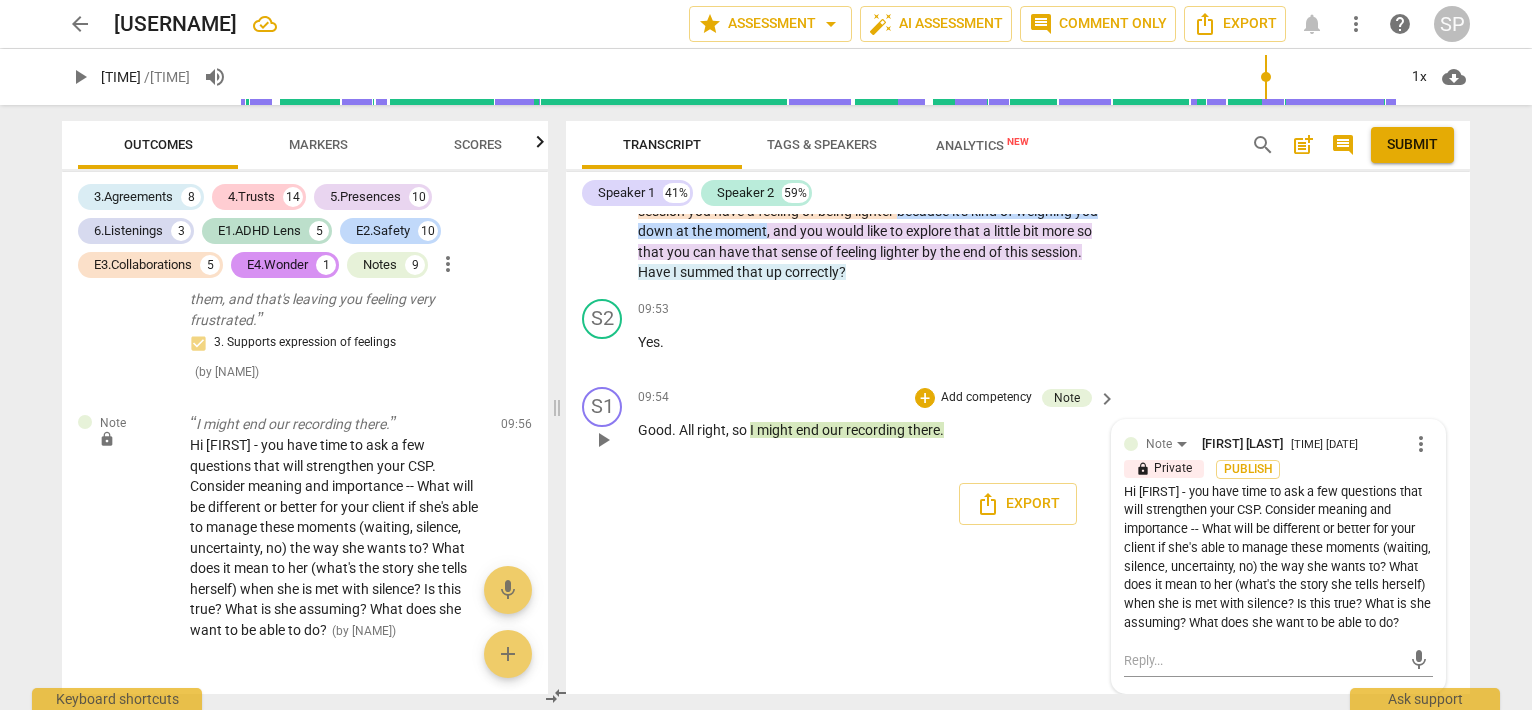 click on "Hi [FIRST] - you have time to ask a few questions that will strengthen your CSP. Consider meaning and importance -- What will be different or better for your client if she's able to manage these moments (waiting, silence, uncertainty, no) the way she wants to? What does it mean to her (what's the story she tells herself) when she is met with silence? Is this true? What is she assuming? What does she want to be able to do?" at bounding box center [1278, 558] 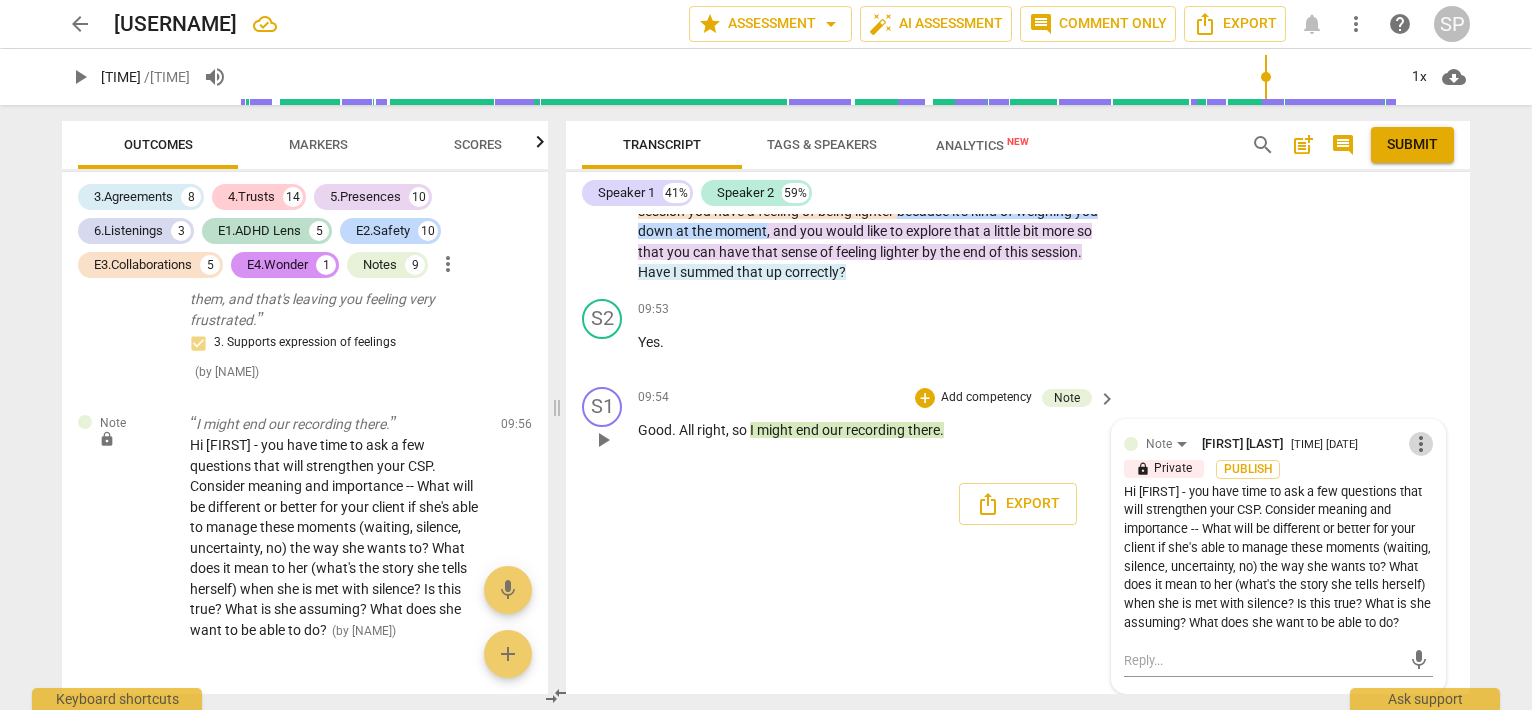click on "more_vert" at bounding box center [1421, 444] 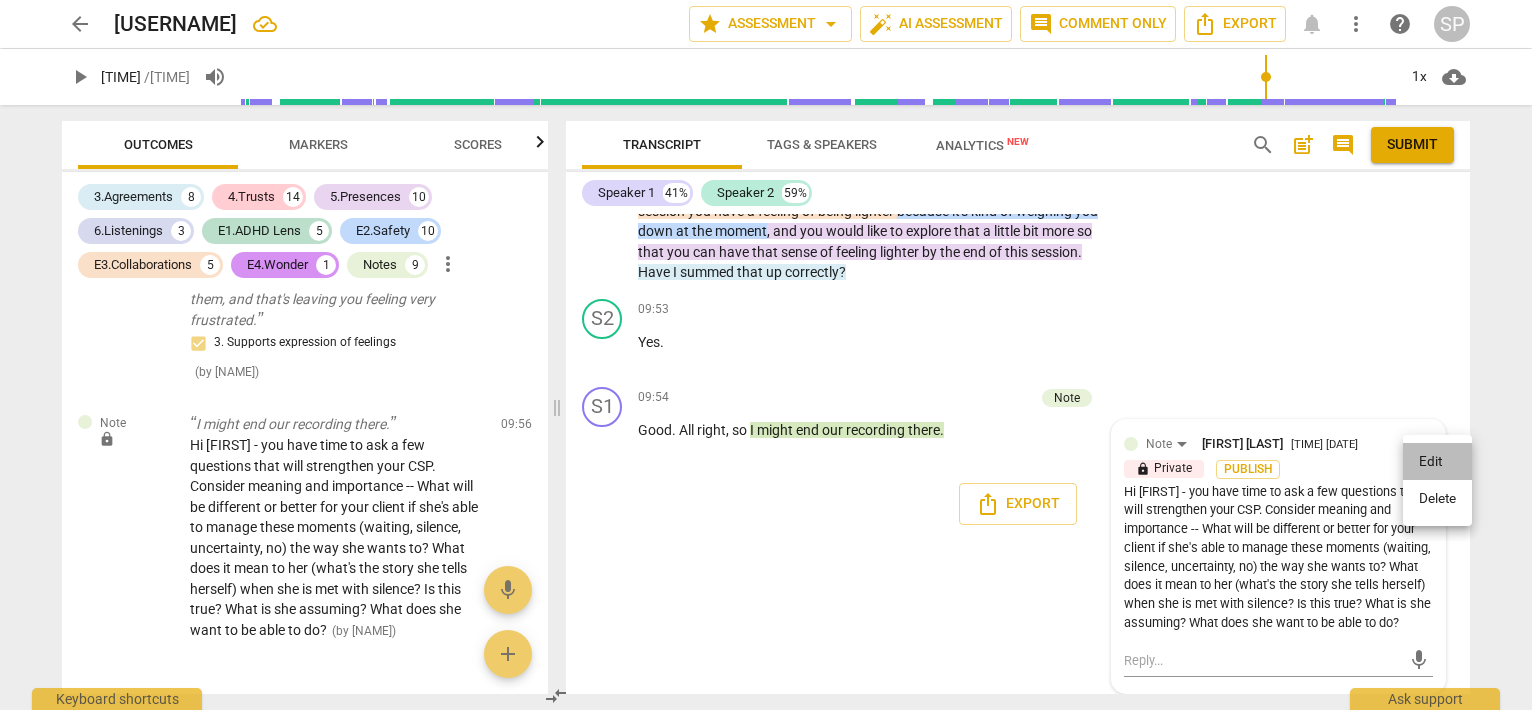 click on "Edit" at bounding box center (1437, 462) 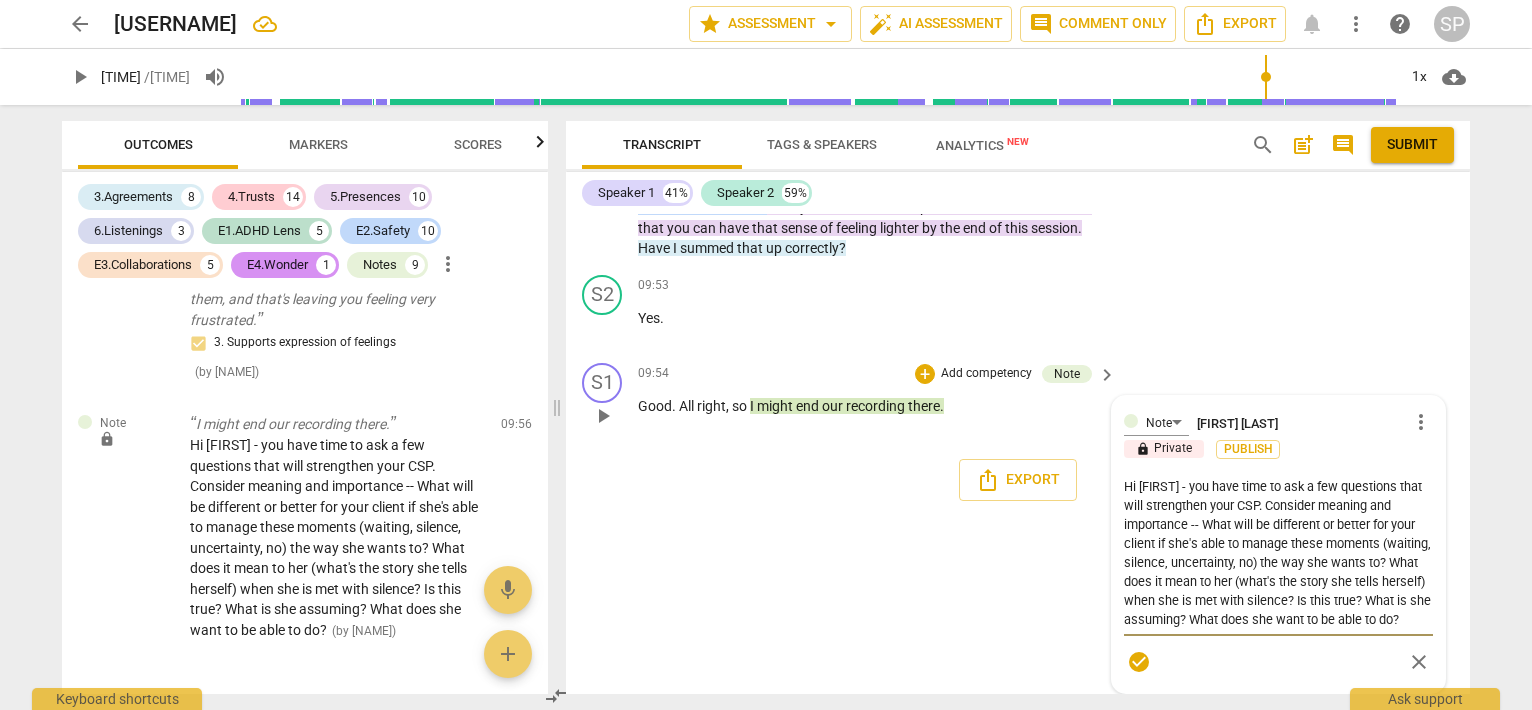 scroll, scrollTop: 4348, scrollLeft: 0, axis: vertical 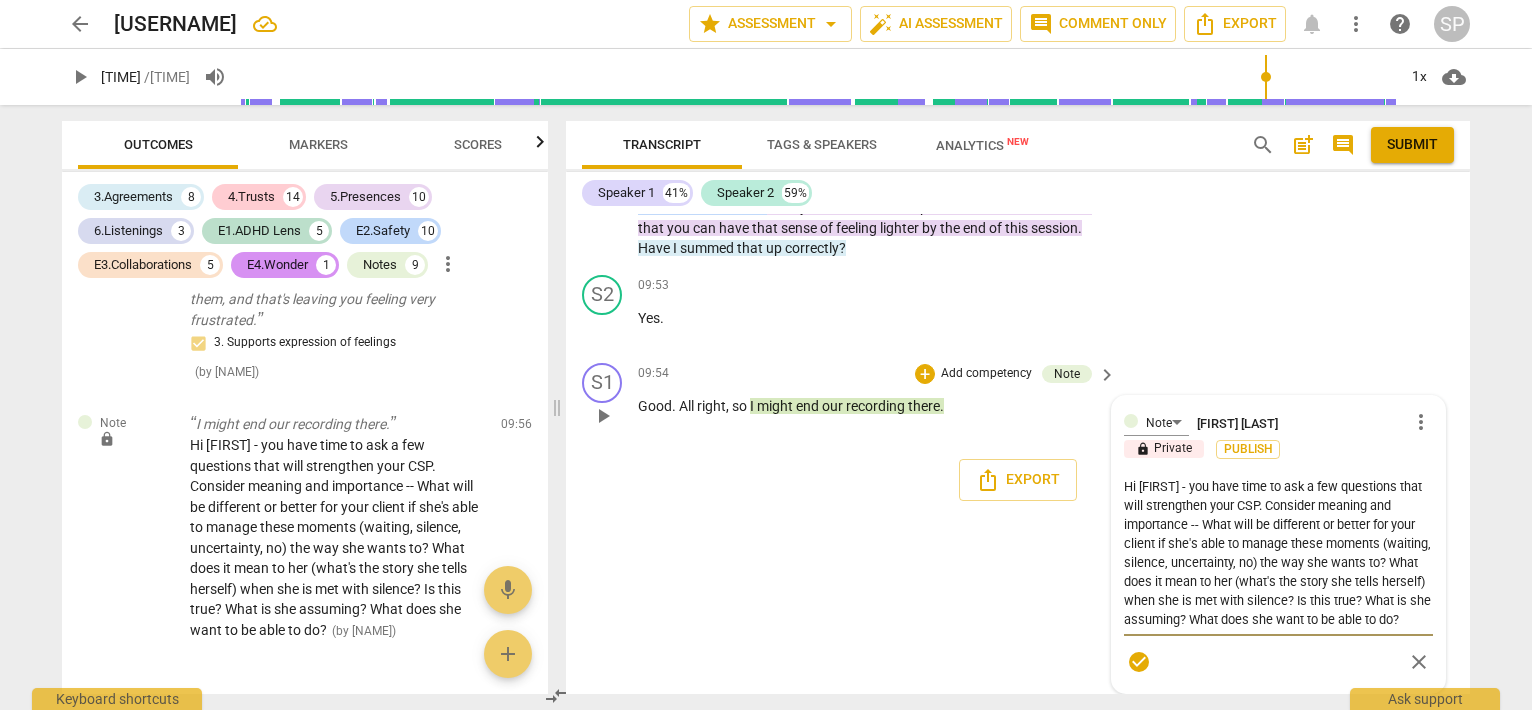 click on "Hi [FIRST] - you have time to ask a few questions that will strengthen your CSP. Consider meaning and importance -- What will be different or better for your client if she's able to manage these moments (waiting, silence, uncertainty, no) the way she wants to? What does it mean to her (what's the story she tells herself) when she is met with silence? Is this true? What is she assuming? What does she want to be able to do?" at bounding box center (1278, 553) 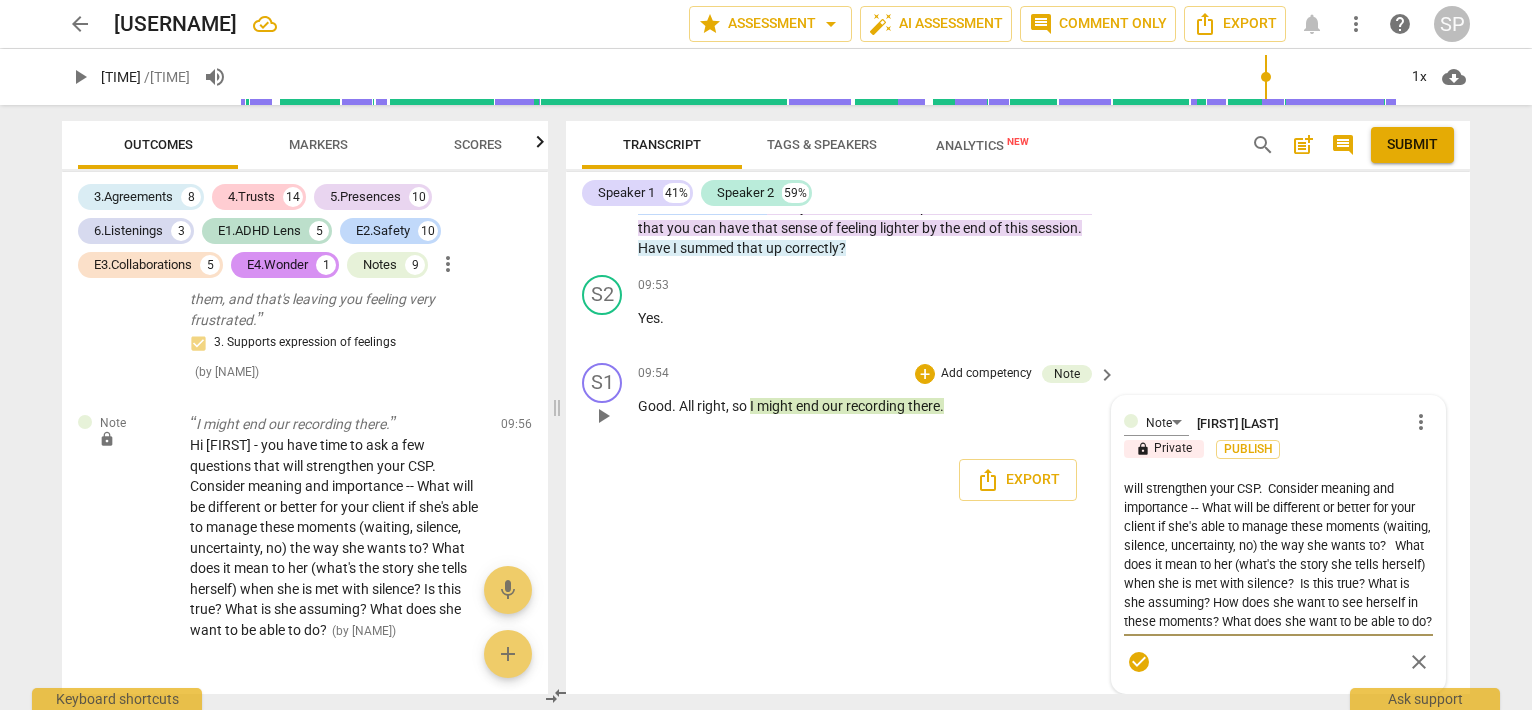 scroll, scrollTop: 38, scrollLeft: 0, axis: vertical 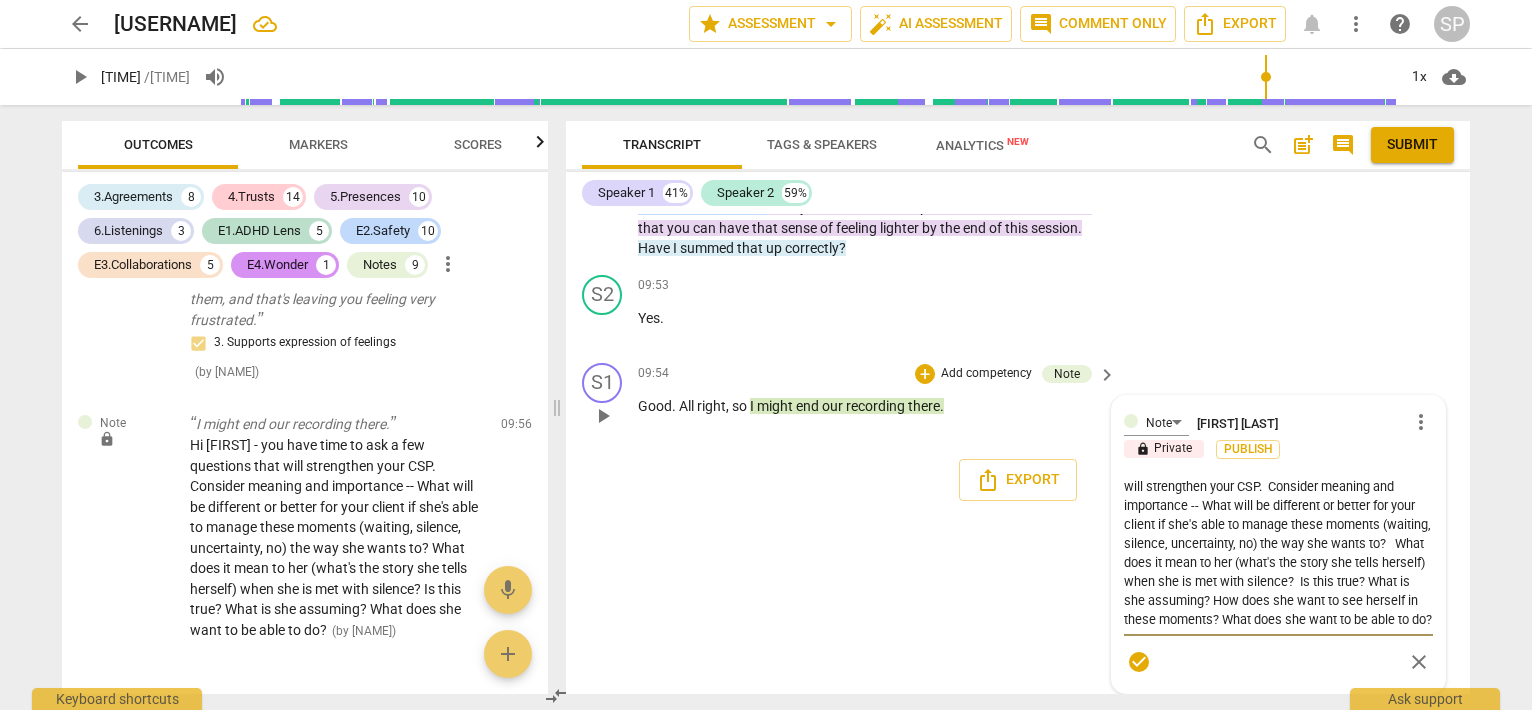 click on "Hi [NAME] - you have time to ask a few questions that will strengthen your CSP.  Consider meaning and importance -- What will be different or better for your client if she's able to manage these moments (waiting, silence, uncertainty, no) the way she wants to?   What does it mean to her (what's the story she tells herself) when she is met with silence?  Is this true? What is she assuming? How does she want to see herself in these moments? What does she want to be able to do?" at bounding box center (1278, 553) 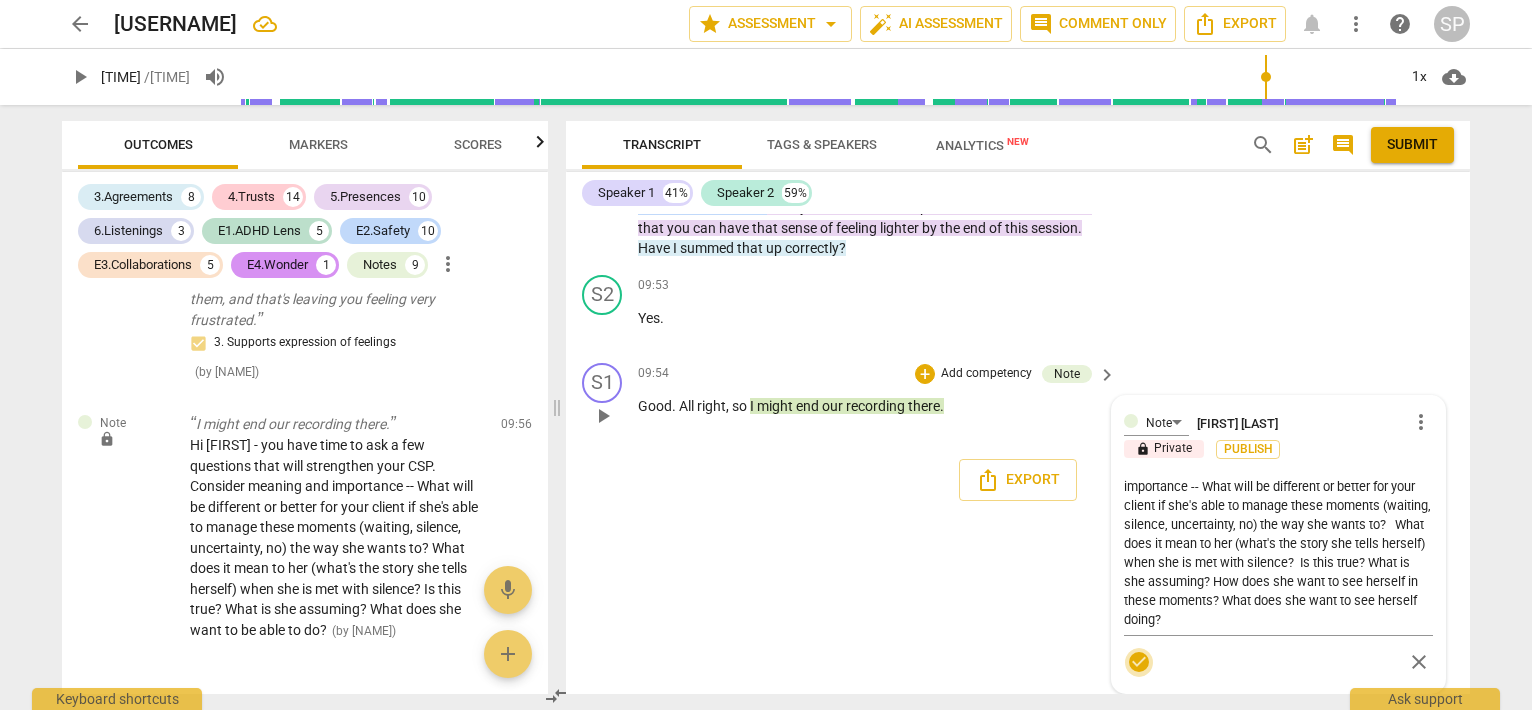click on "check_circle" at bounding box center [1139, 662] 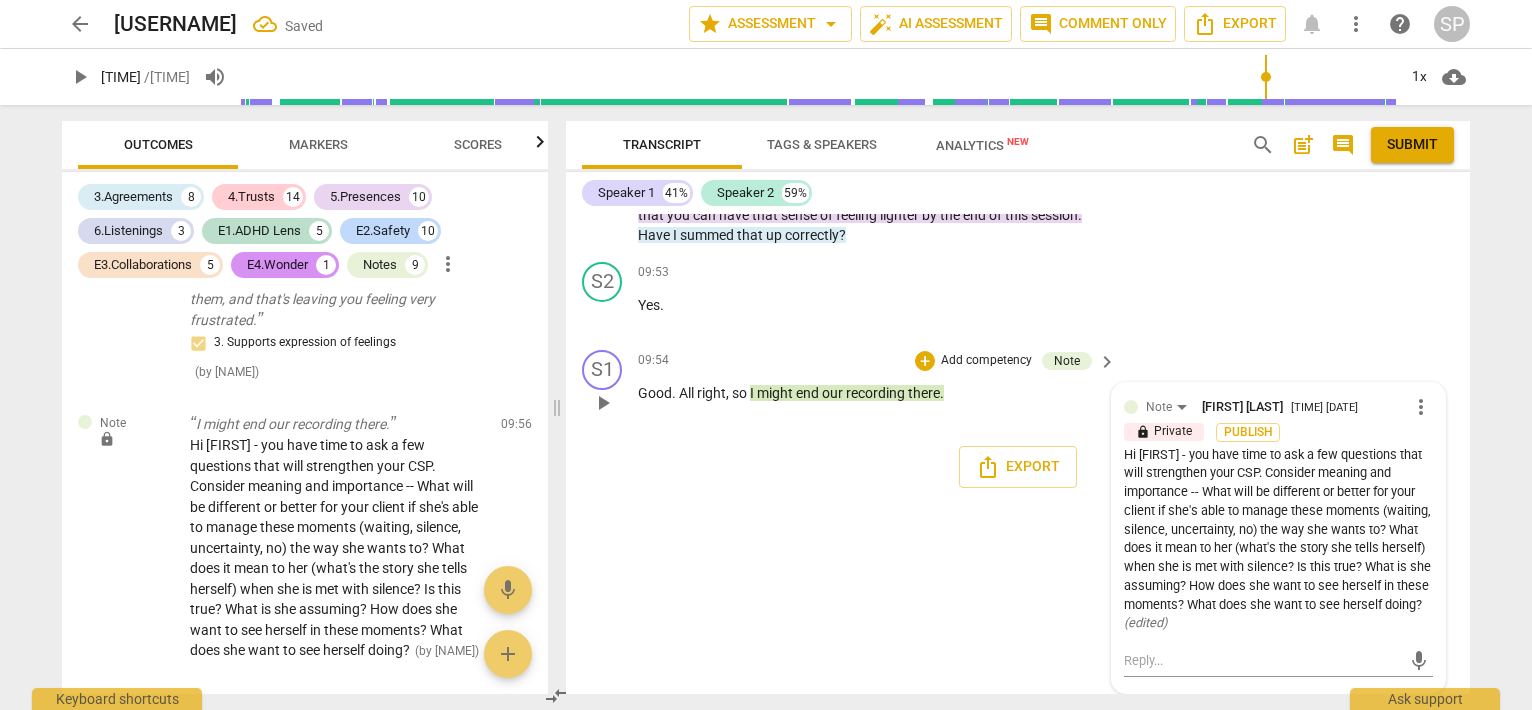 scroll, scrollTop: 4348, scrollLeft: 0, axis: vertical 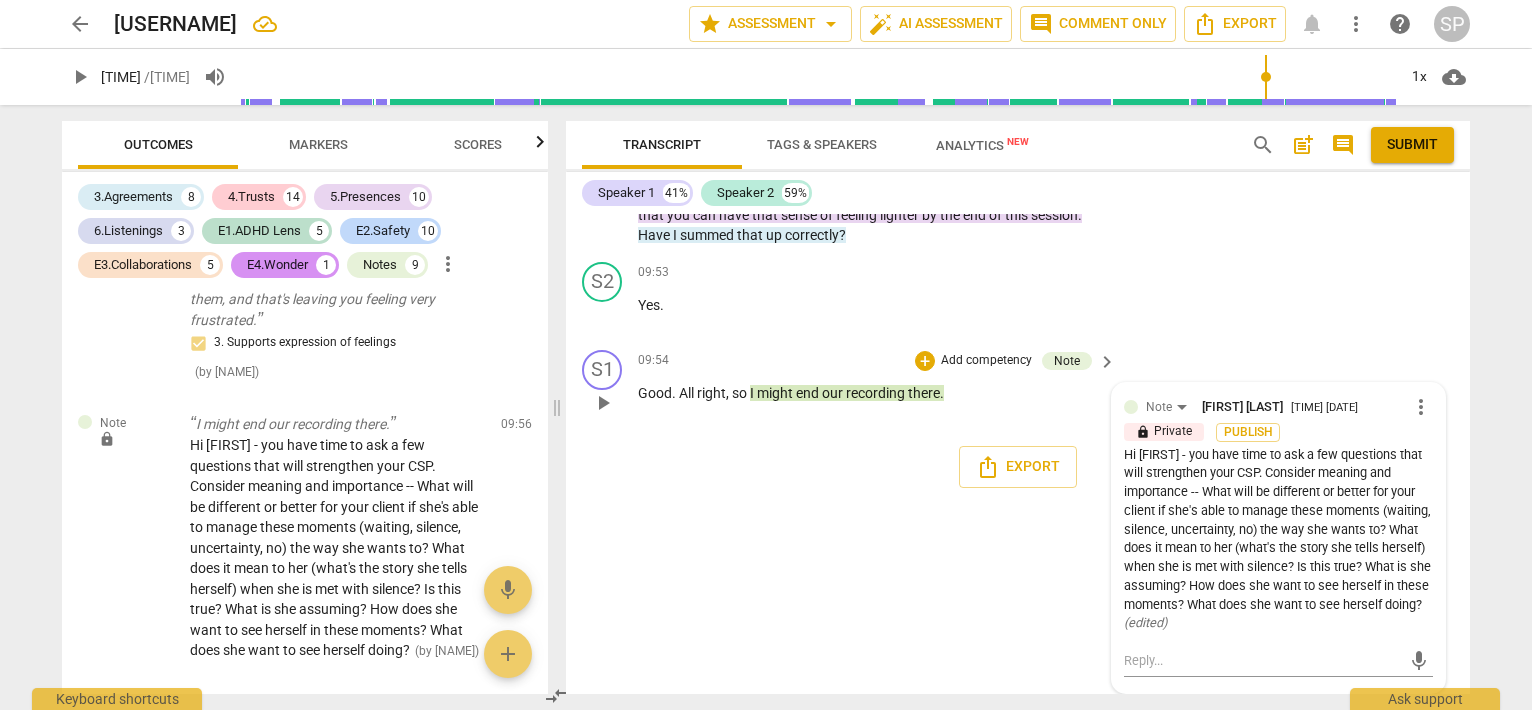 click on "more_vert" at bounding box center [1421, 407] 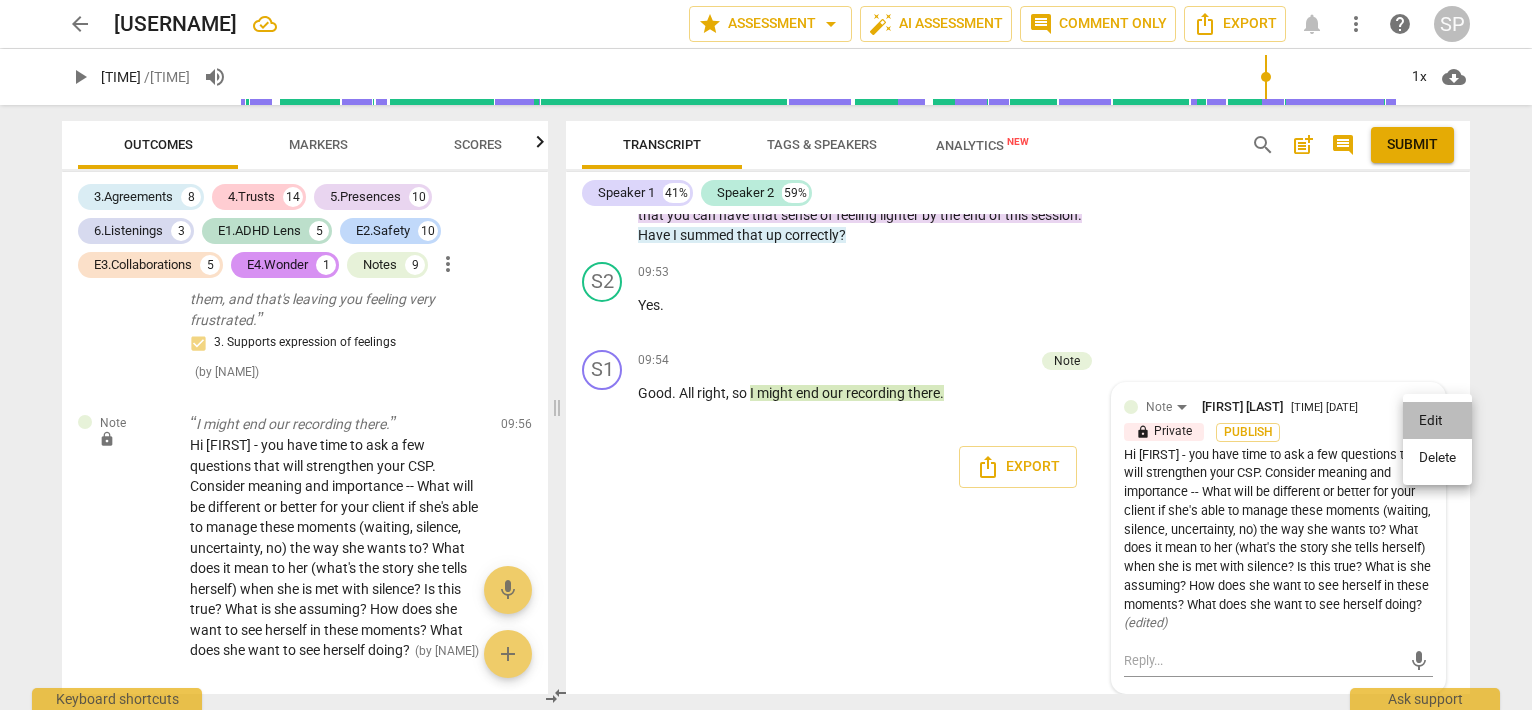 click on "Edit" at bounding box center (1437, 421) 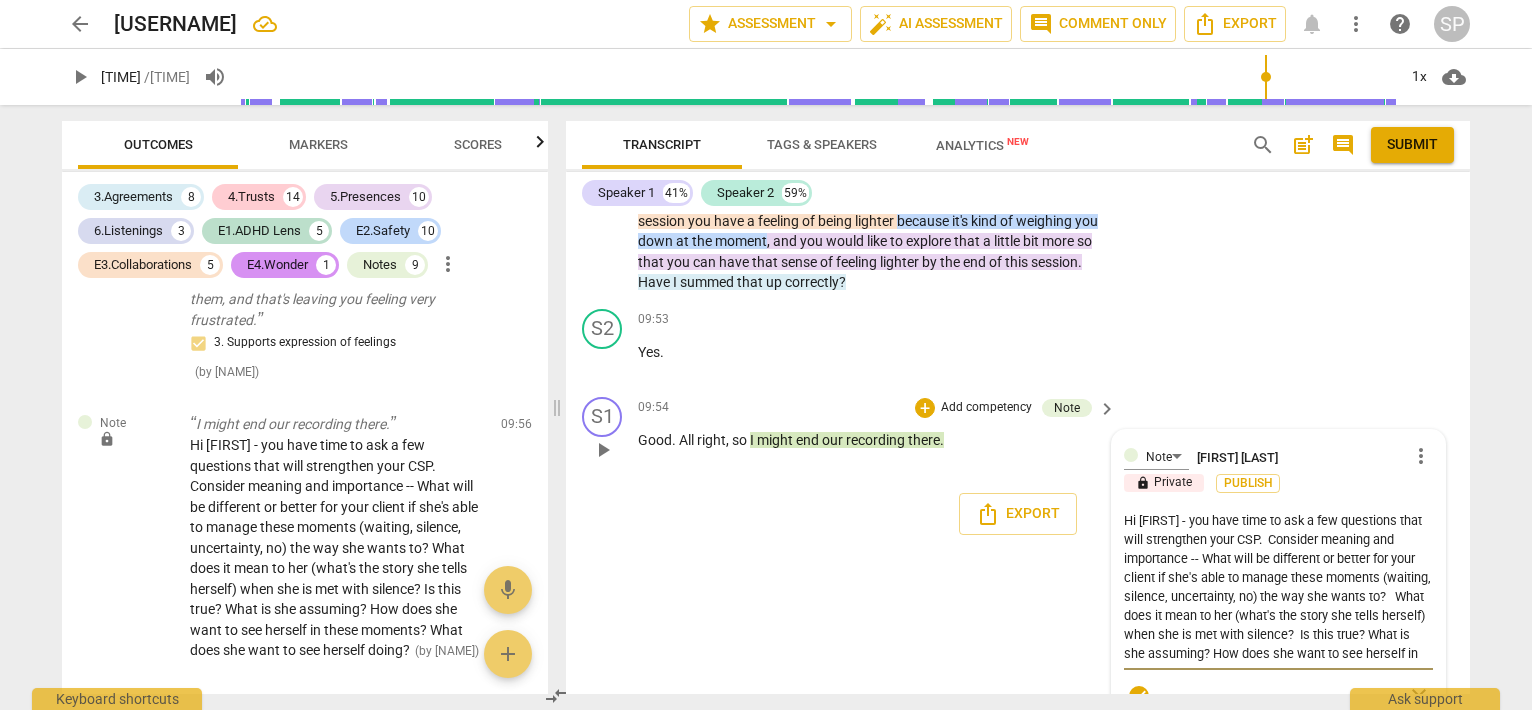 scroll, scrollTop: 4348, scrollLeft: 0, axis: vertical 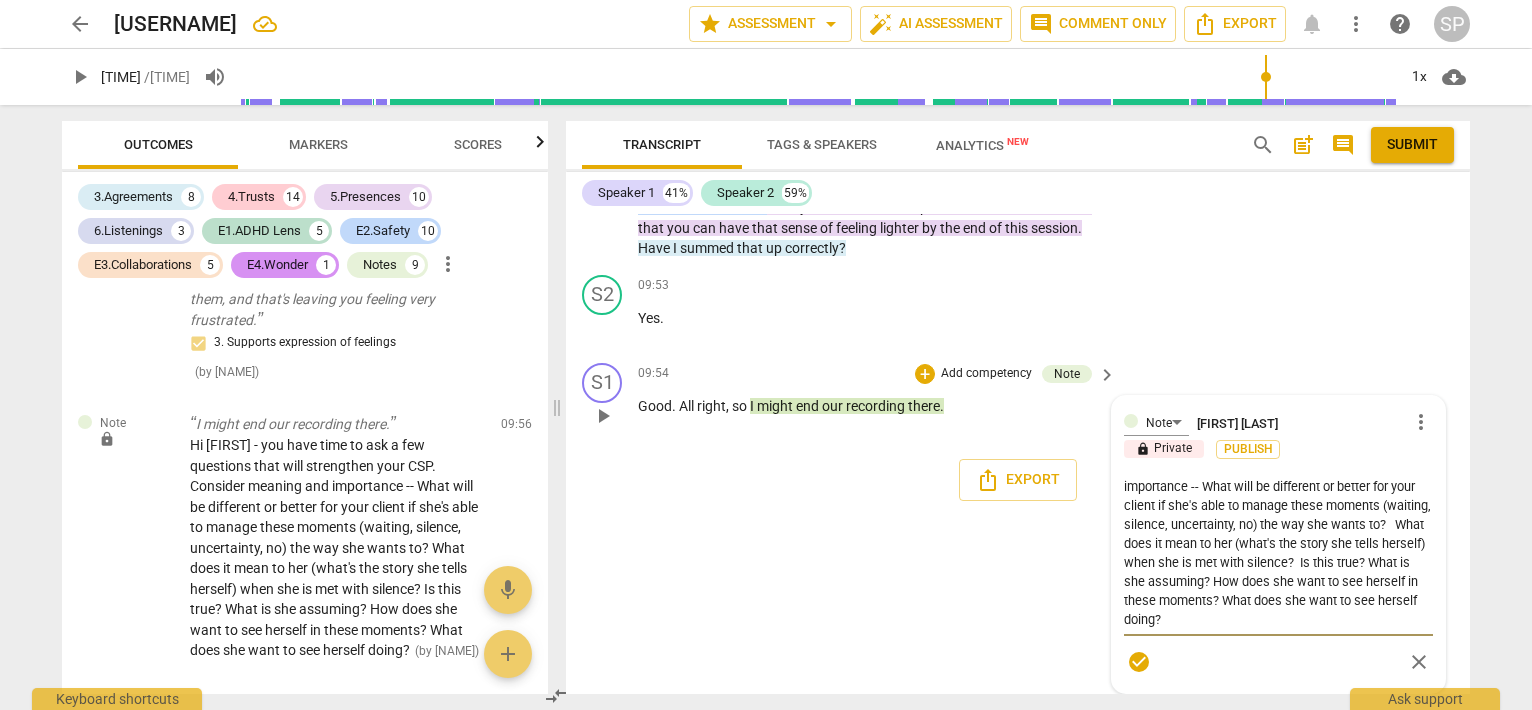click on "Hi [FIRST] - you have time to ask a few questions that will strengthen your CSP.  Consider meaning and importance -- What will be different or better for your client if she's able to manage these moments (waiting, silence, uncertainty, no) the way she wants to?   What does it mean to her (what's the story she tells herself) when she is met with silence?  Is this true? What is she assuming? How does she want to see herself in these moments? What does she want to see herself doing?" at bounding box center [1278, 553] 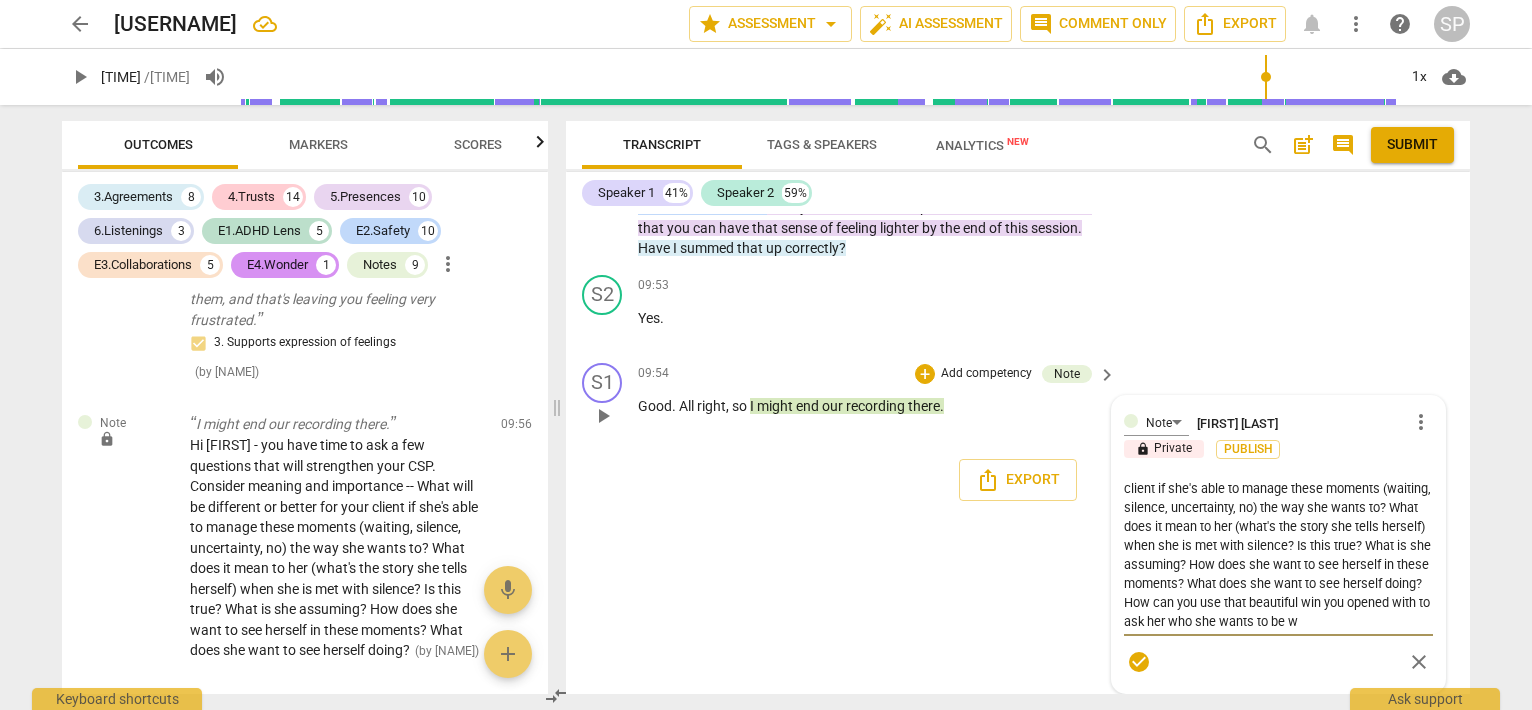 scroll, scrollTop: 74, scrollLeft: 0, axis: vertical 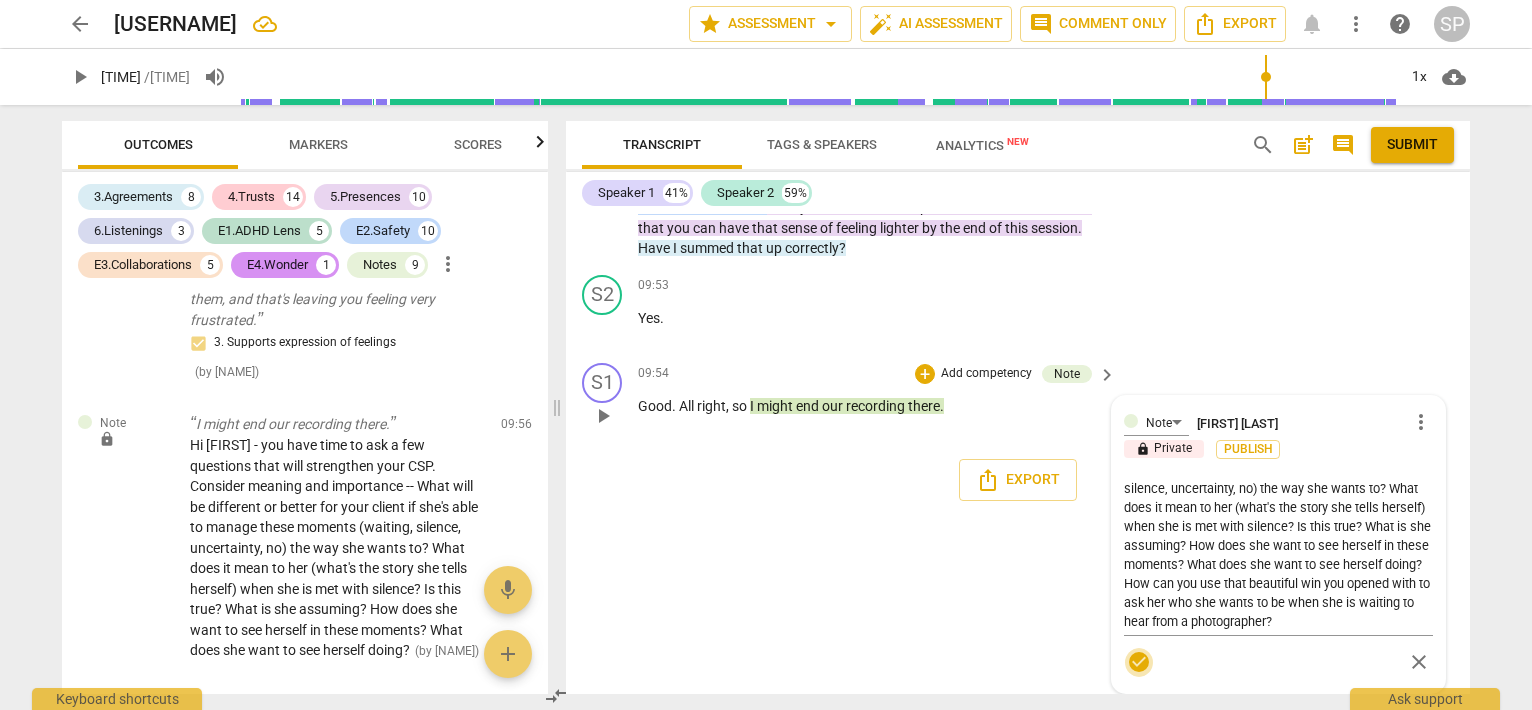 click on "check_circle" at bounding box center [1139, 662] 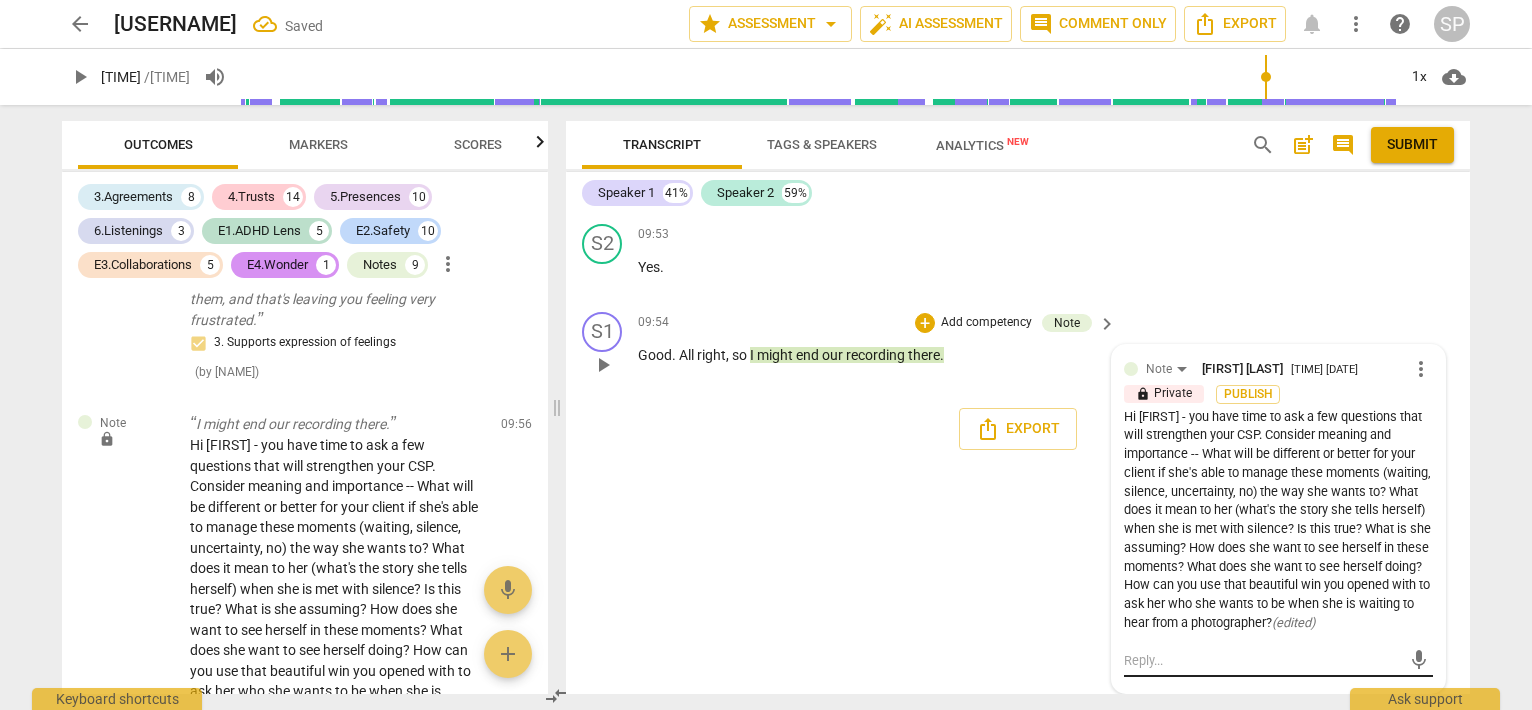 scroll, scrollTop: 4417, scrollLeft: 0, axis: vertical 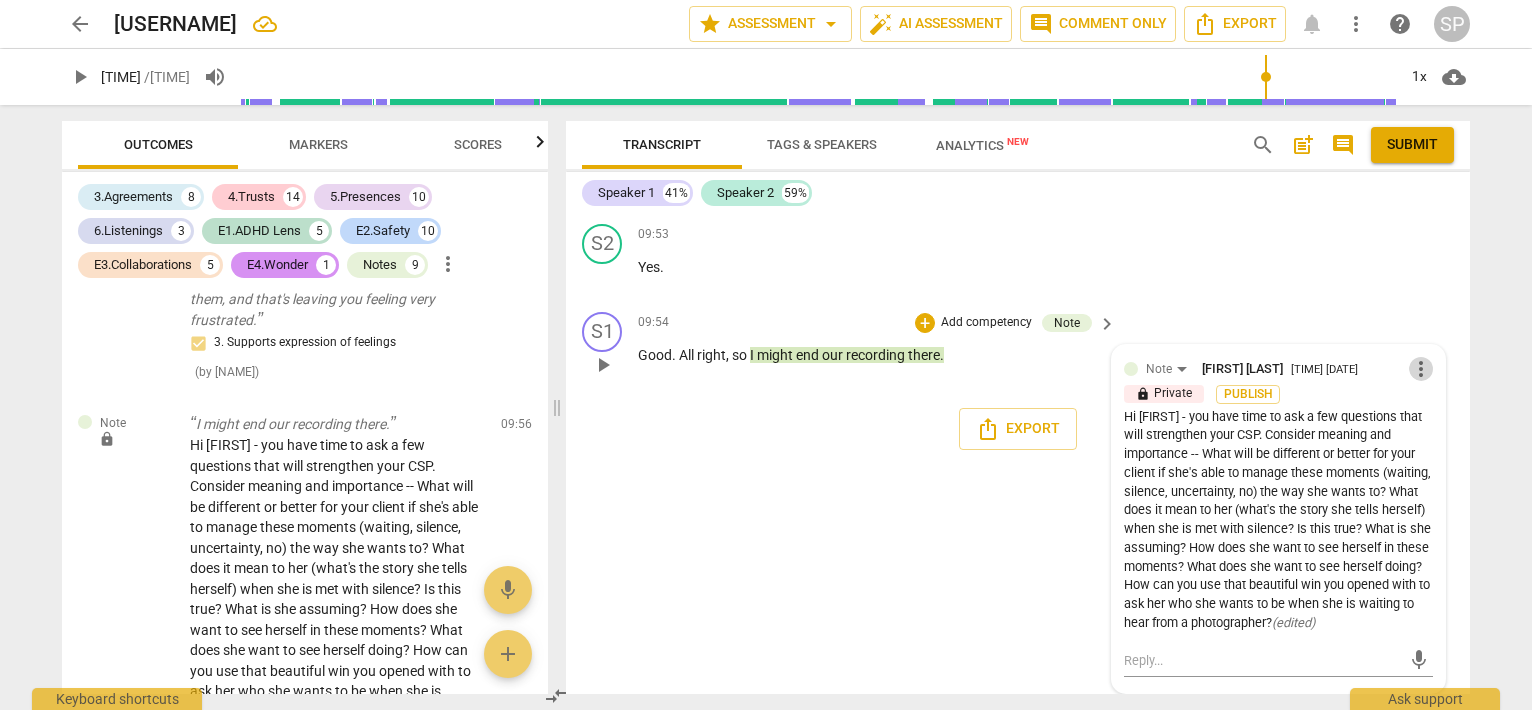 click on "more_vert" at bounding box center [1421, 369] 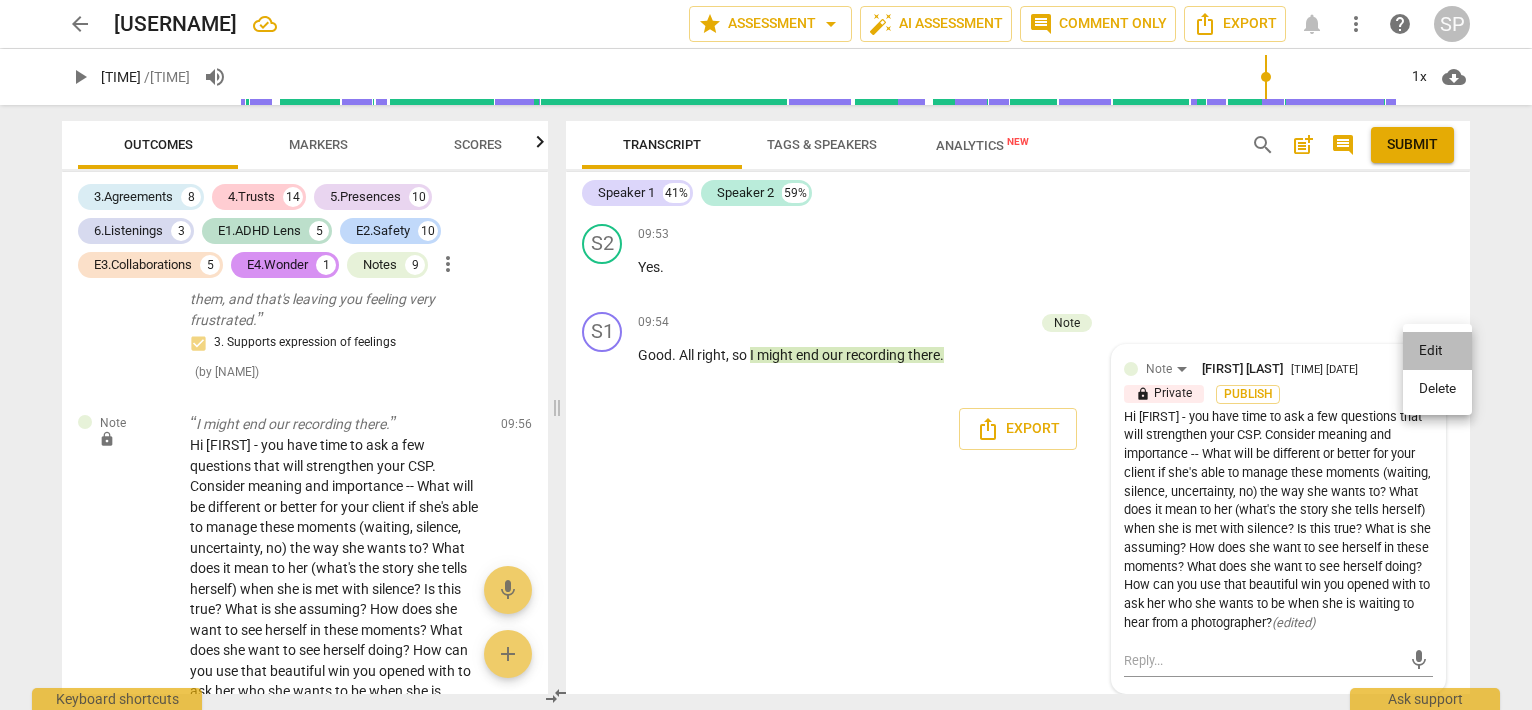 click on "Edit" at bounding box center [1437, 351] 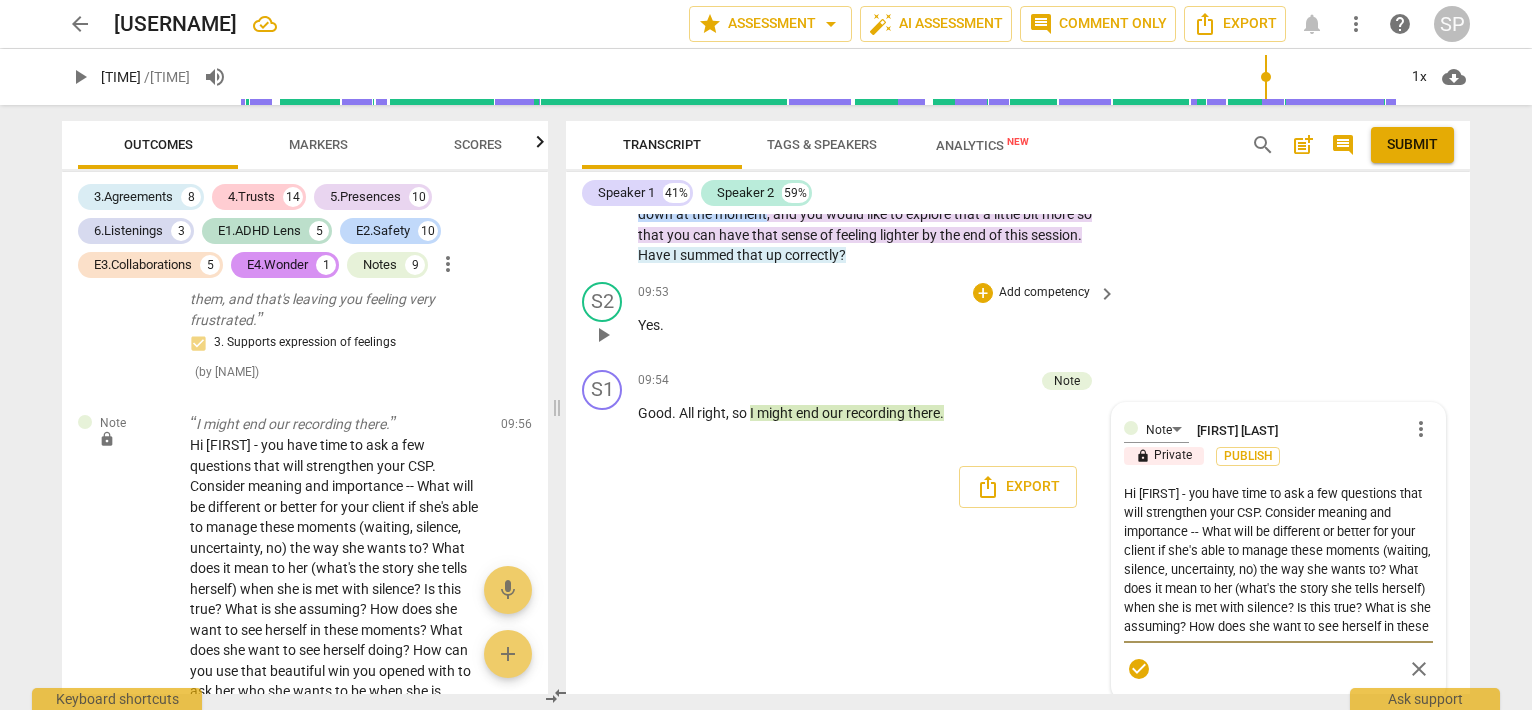 scroll, scrollTop: 4348, scrollLeft: 0, axis: vertical 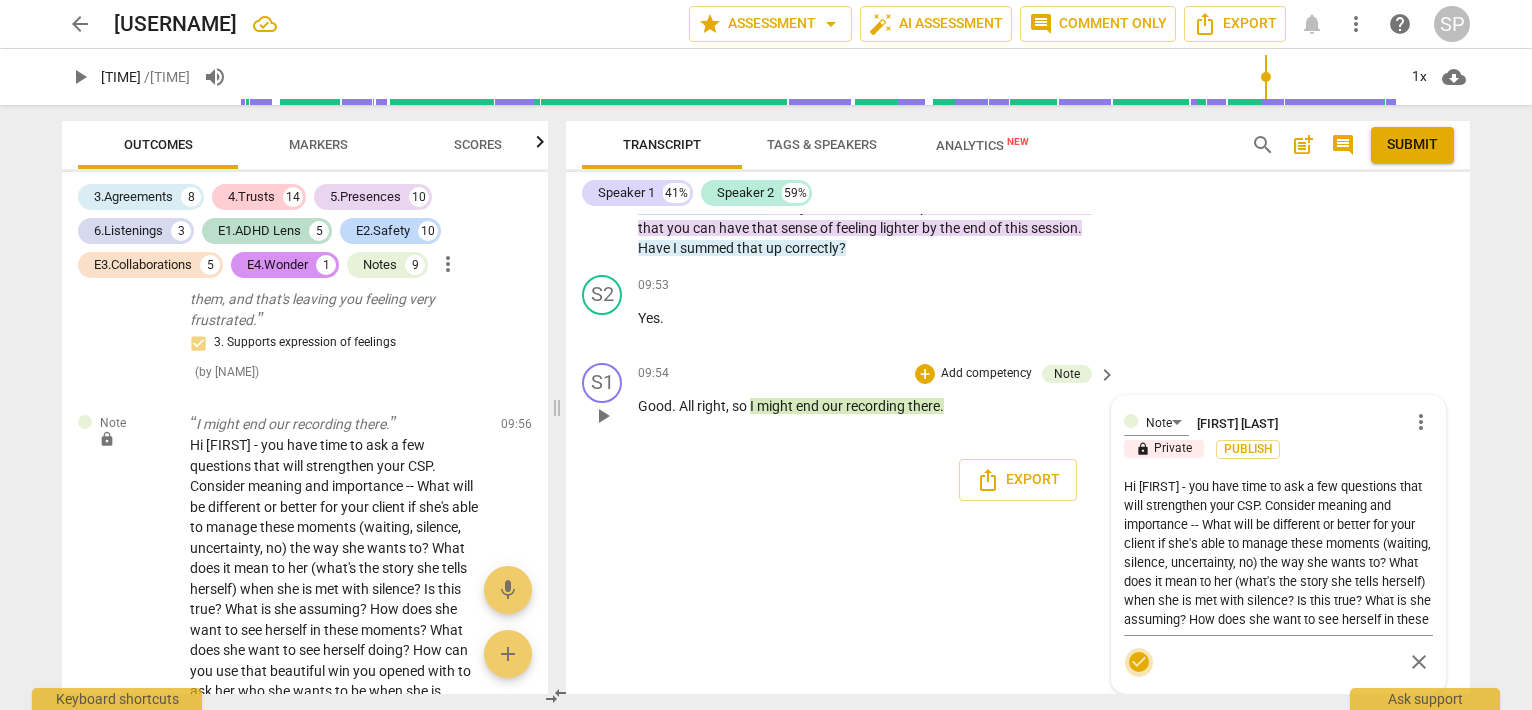 click on "check_circle" at bounding box center (1139, 662) 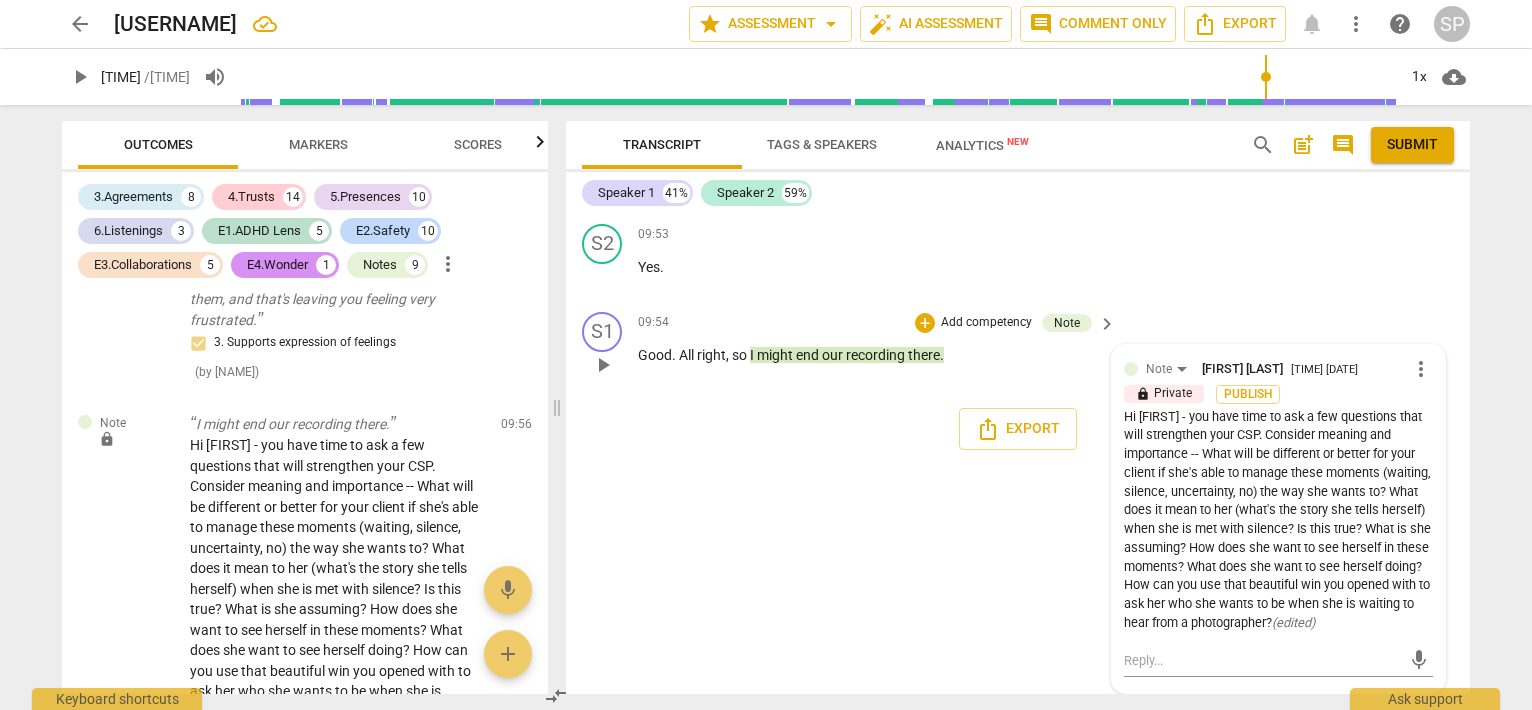 scroll, scrollTop: 4417, scrollLeft: 0, axis: vertical 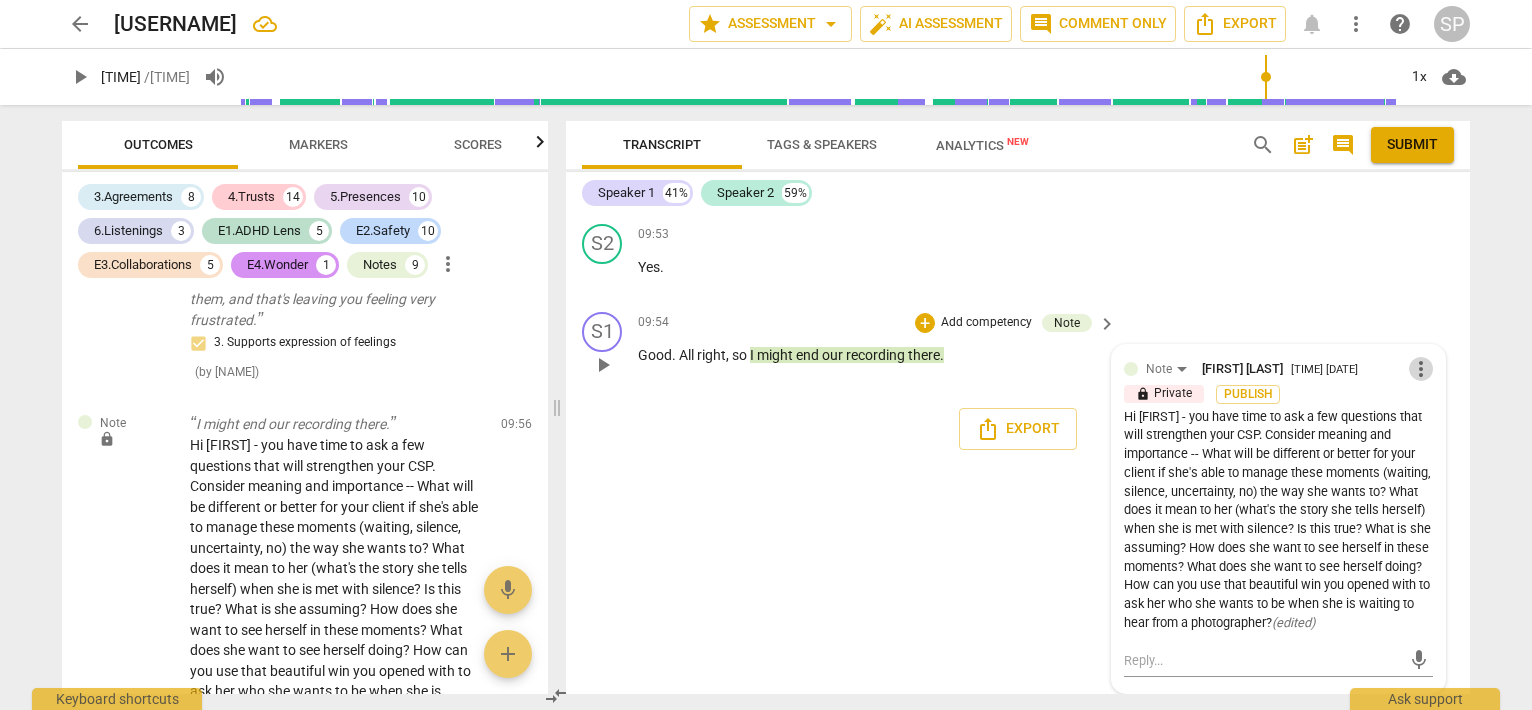 click on "more_vert" at bounding box center [1421, 369] 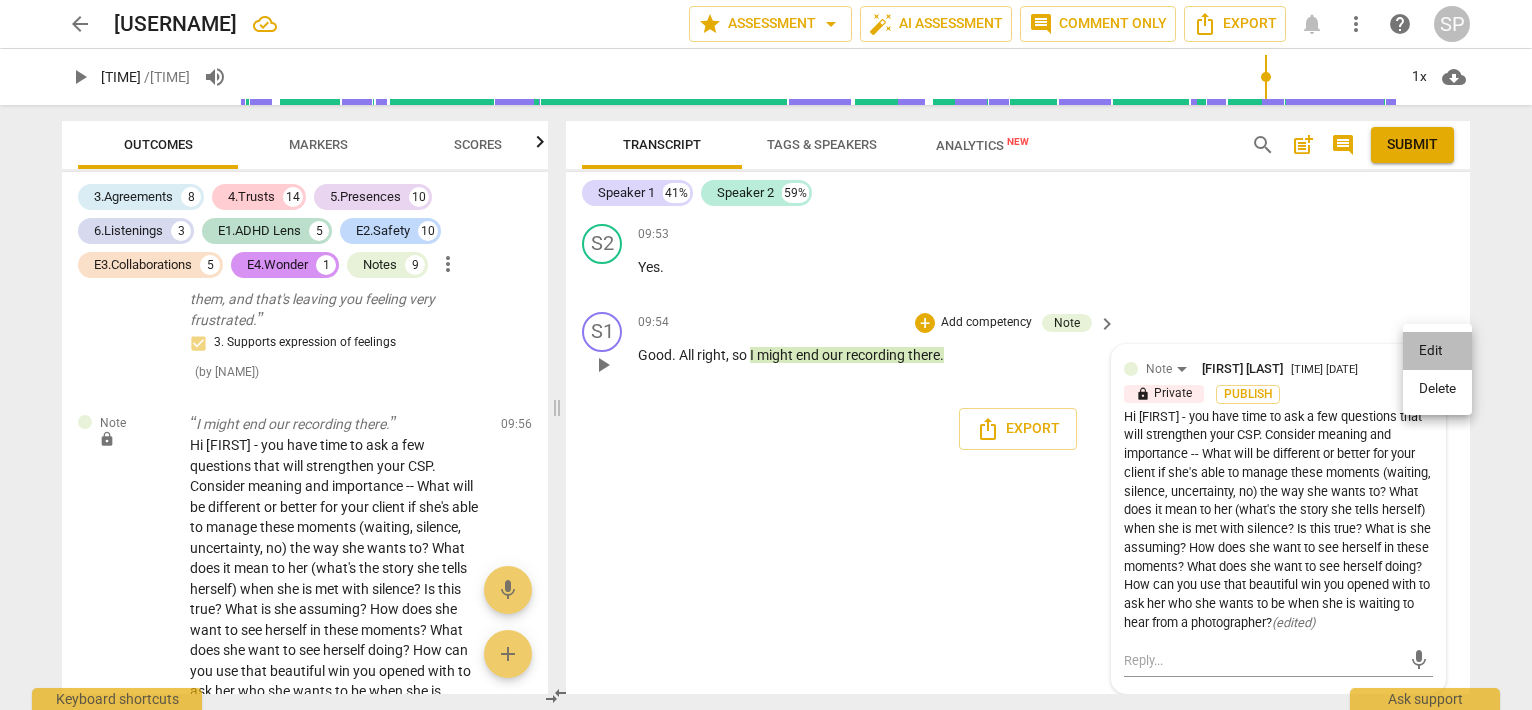 click on "Edit" at bounding box center [1437, 351] 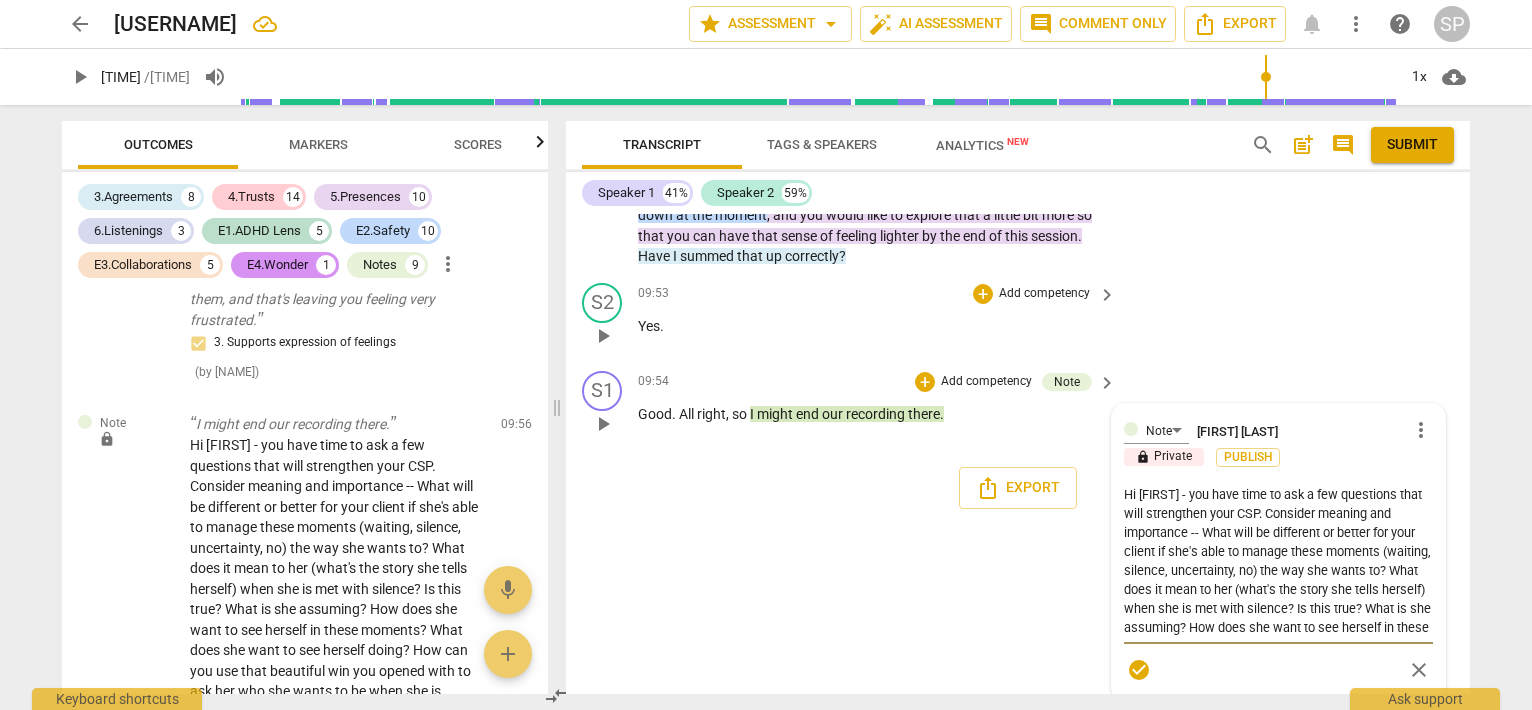 scroll, scrollTop: 4348, scrollLeft: 0, axis: vertical 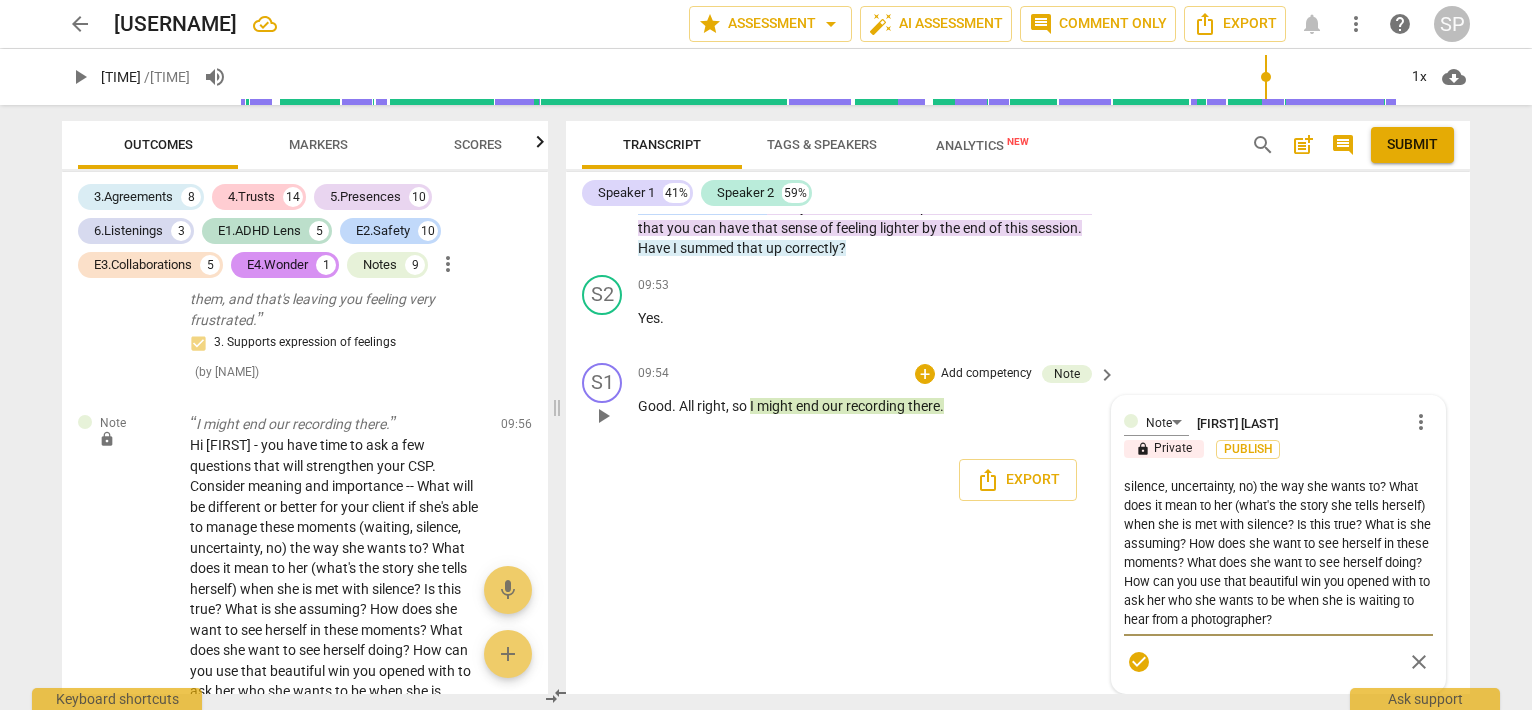 click on "Hi [FIRST] - you have time to ask a few questions that will strengthen your CSP. Consider meaning and importance -- What will be different or better for your client if she's able to manage these moments (waiting, silence, uncertainty, no) the way she wants to? What does it mean to her (what's the story she tells herself) when she is met with silence? Is this true? What is she assuming? How does she want to see herself in these moments? What does she want to see herself doing? How can you use that beautiful win you opened with to ask her who she wants to be when she is waiting to hear from a photographer?" at bounding box center (1278, 553) 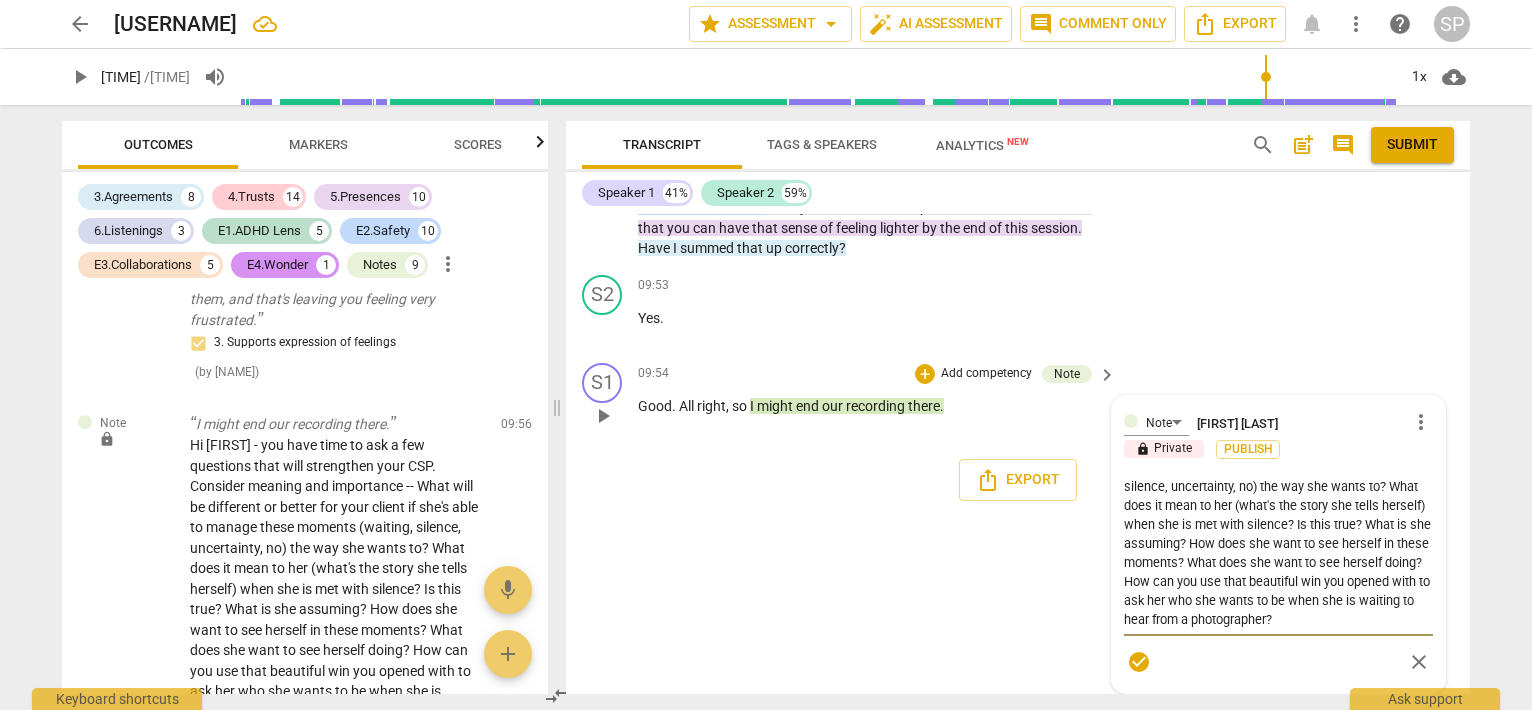 scroll, scrollTop: 93, scrollLeft: 0, axis: vertical 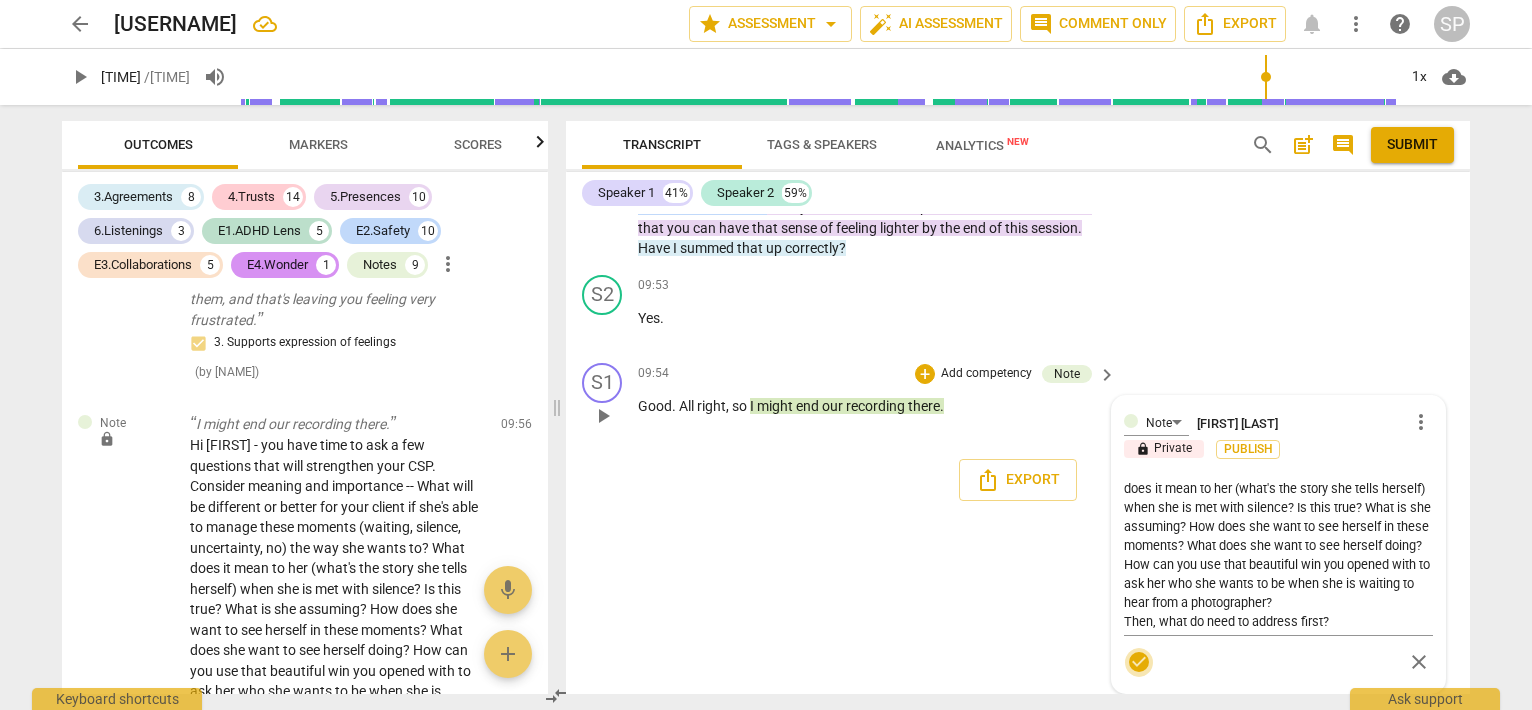 click on "check_circle" at bounding box center [1139, 662] 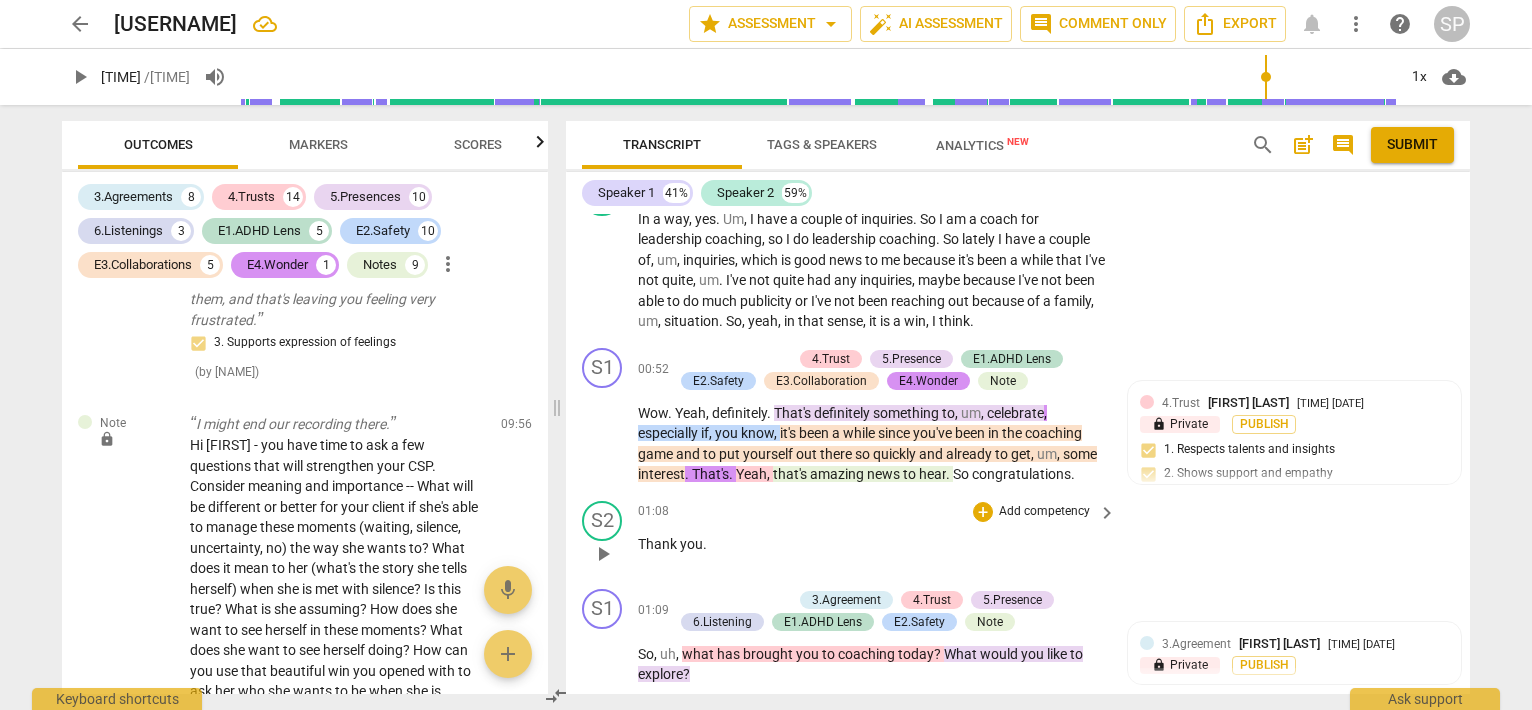 scroll, scrollTop: 400, scrollLeft: 0, axis: vertical 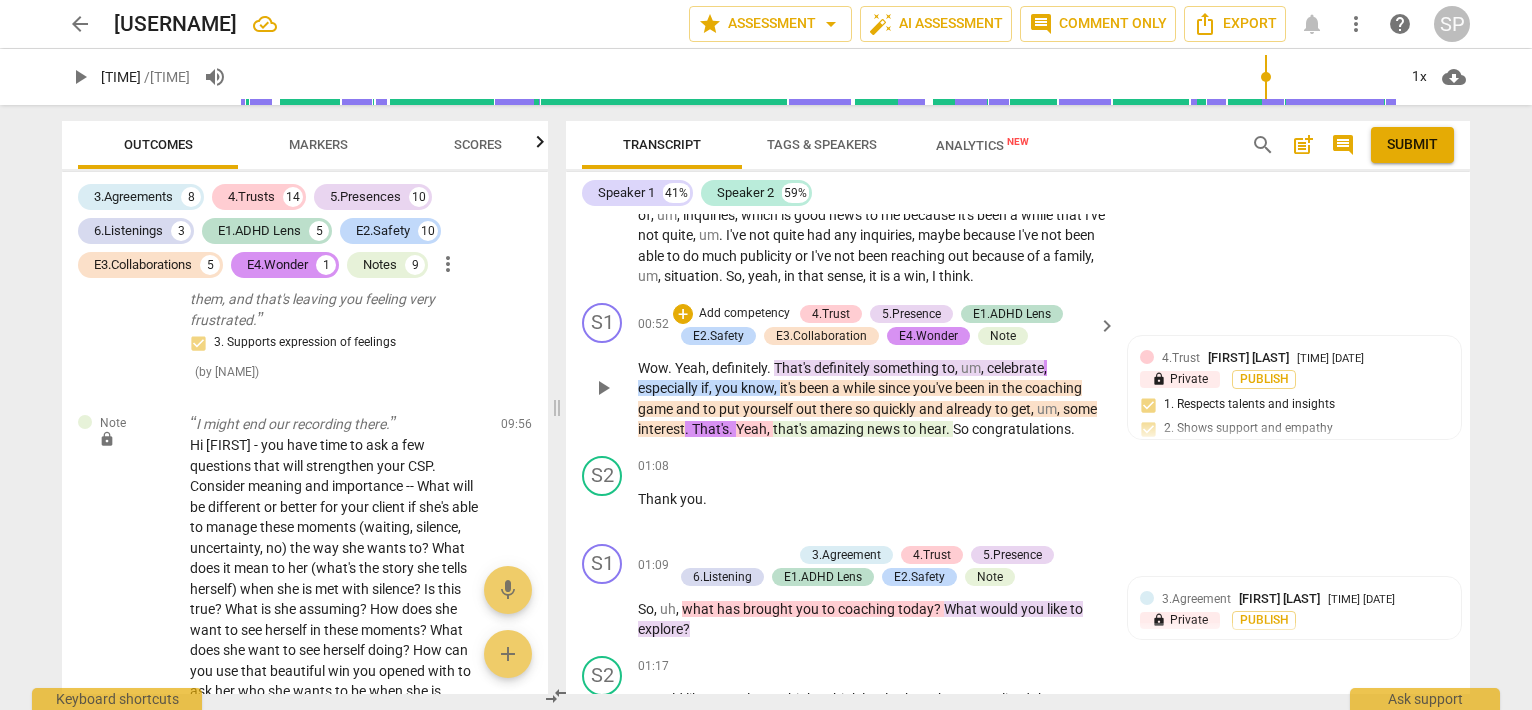 click on "play_arrow" at bounding box center (603, 388) 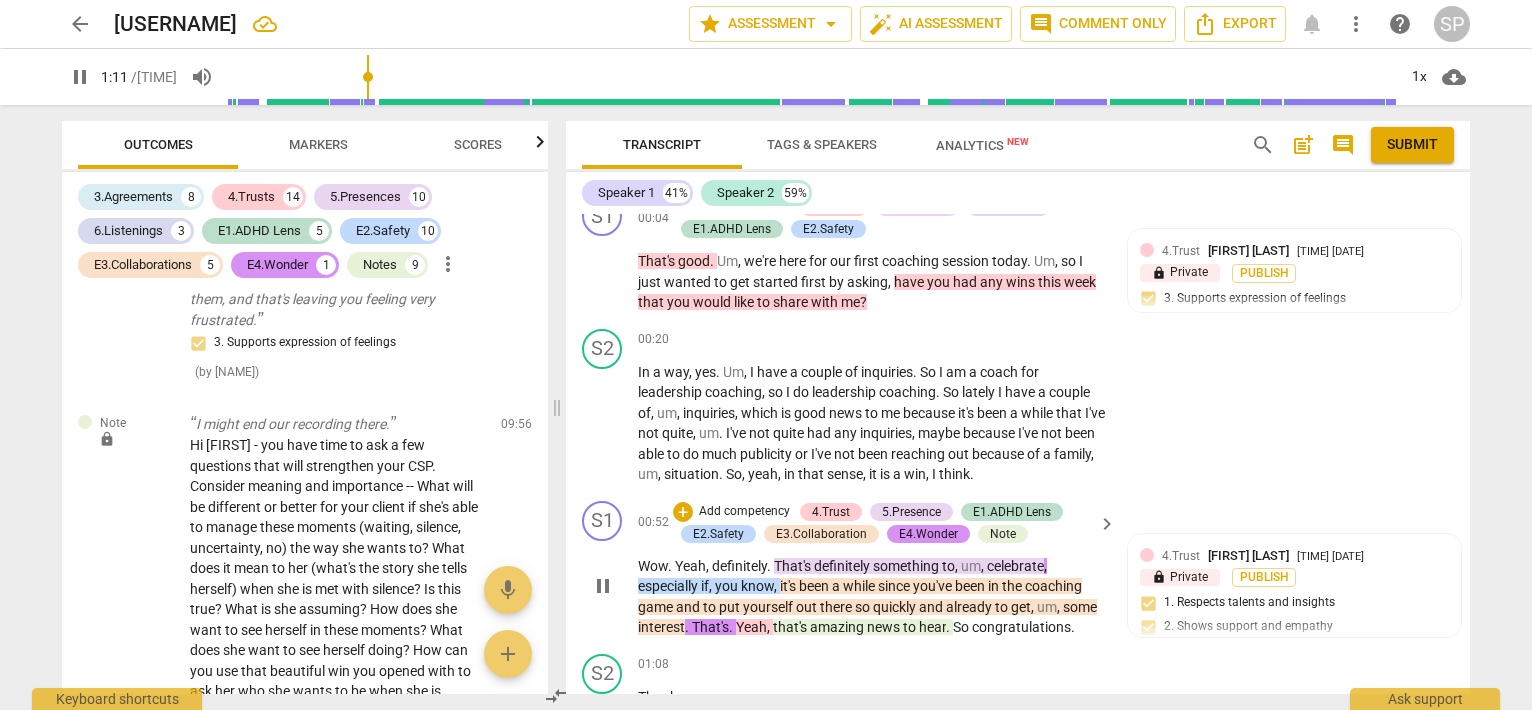 scroll, scrollTop: 200, scrollLeft: 0, axis: vertical 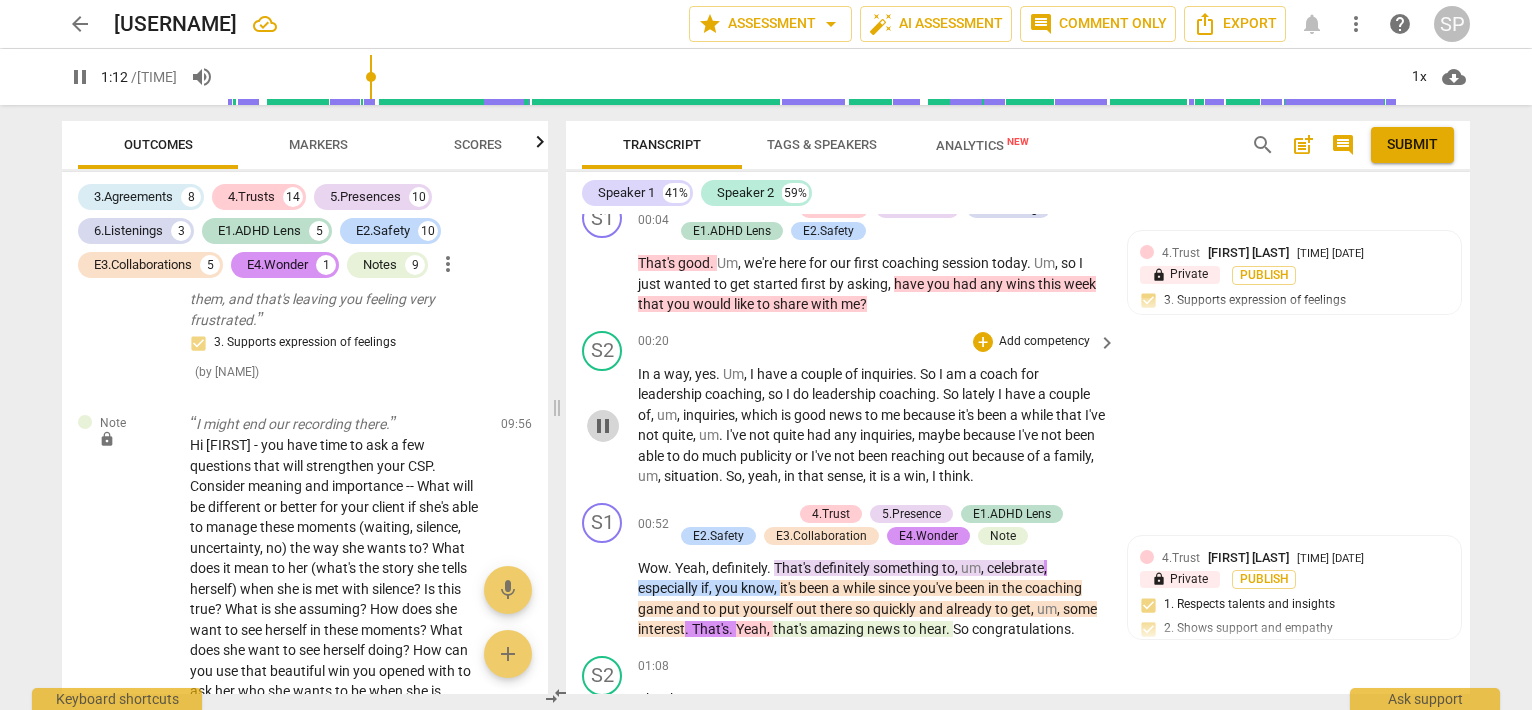 click on "pause" at bounding box center [603, 426] 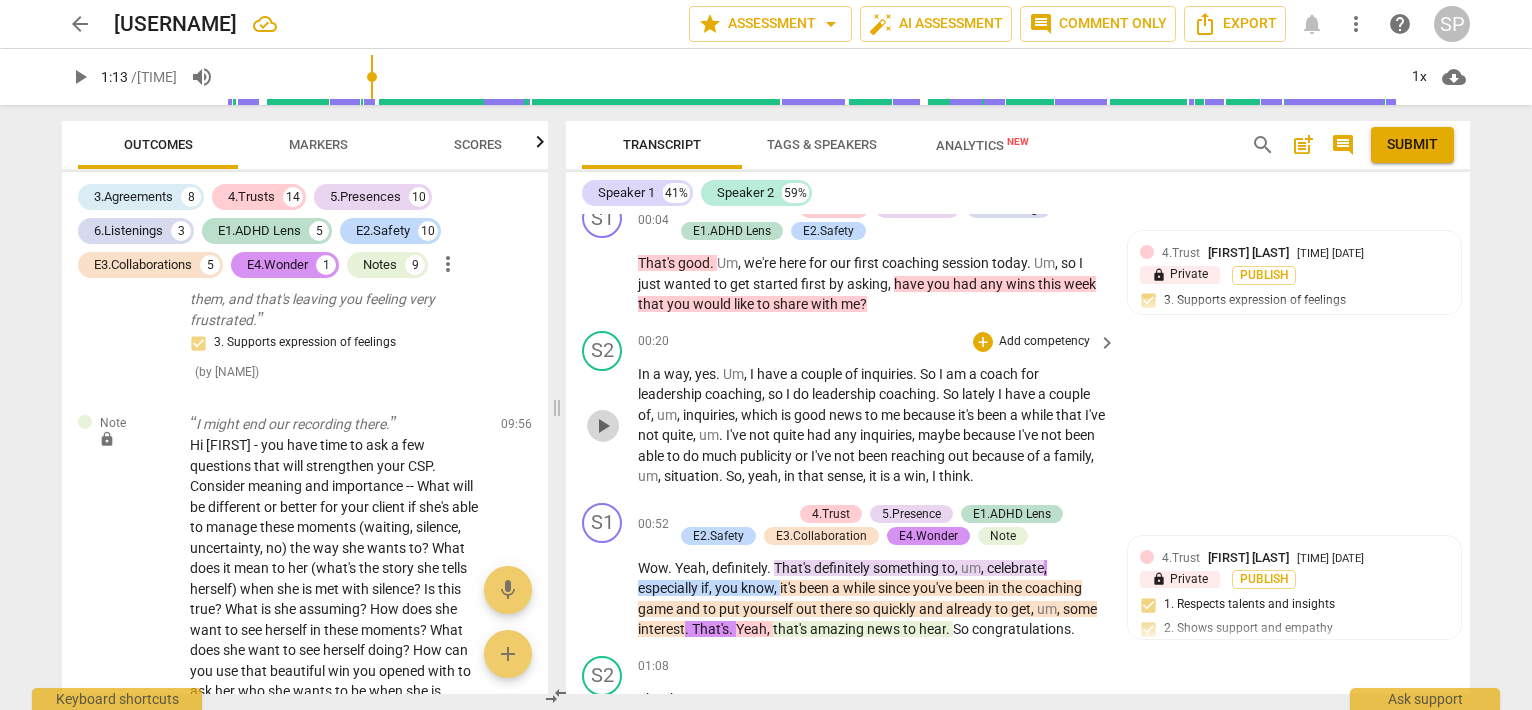 click on "play_arrow" at bounding box center (603, 426) 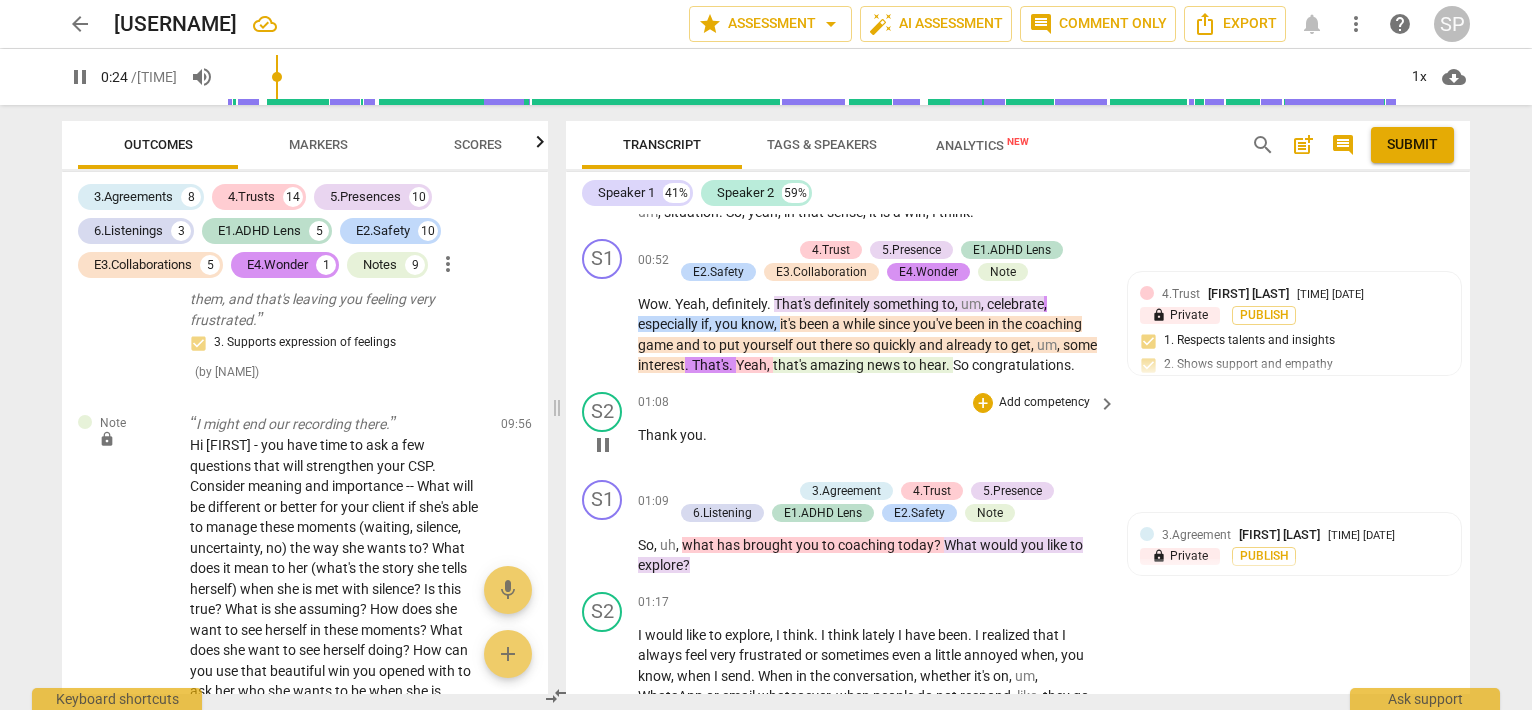 scroll, scrollTop: 500, scrollLeft: 0, axis: vertical 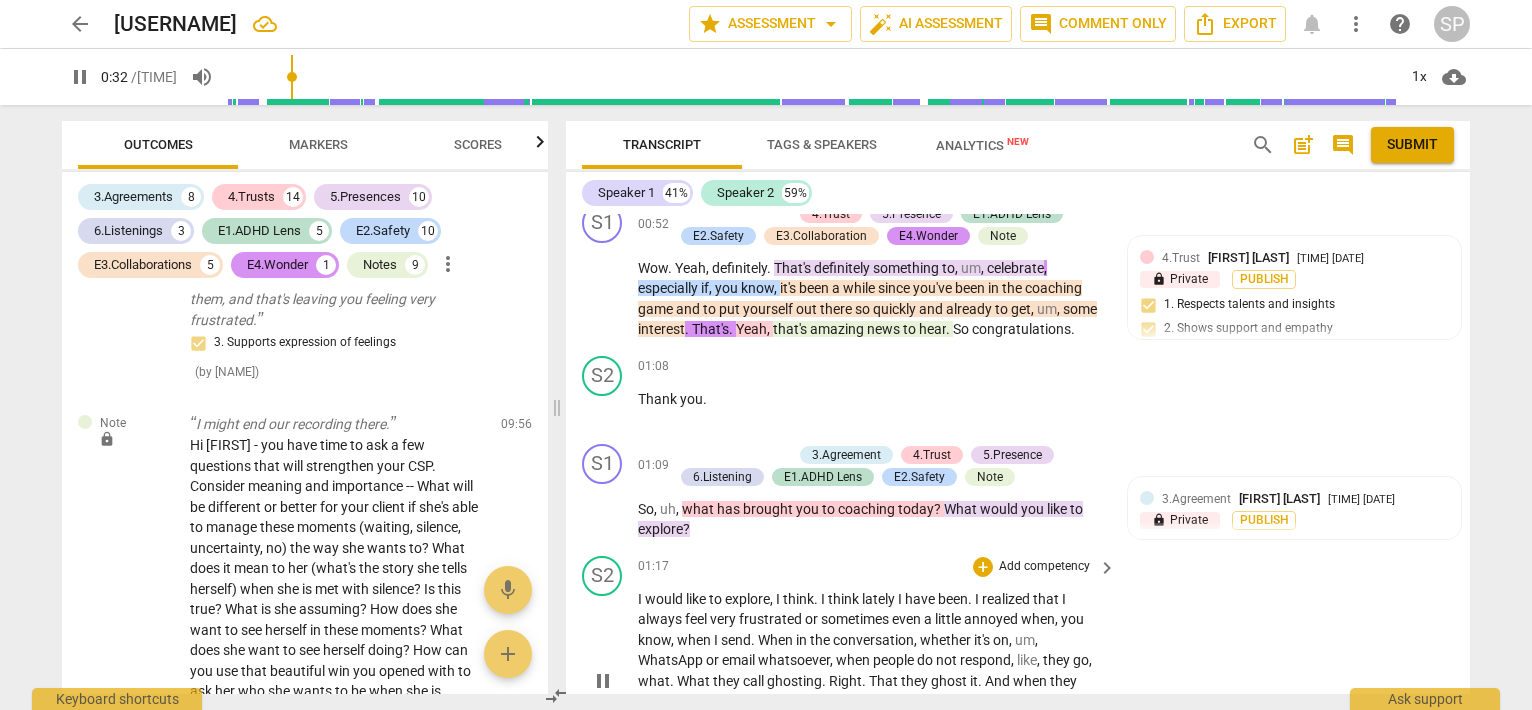 click on "pause" at bounding box center [603, 681] 